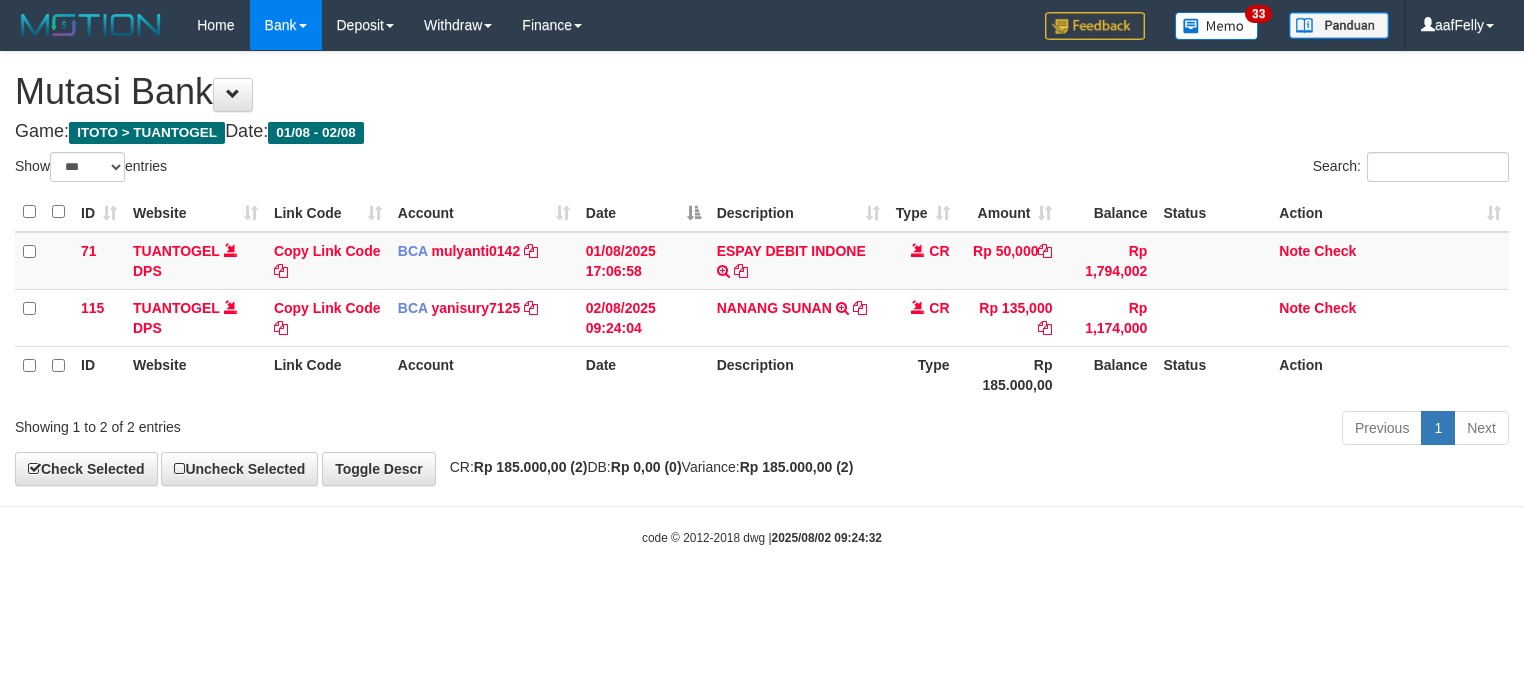 select on "***" 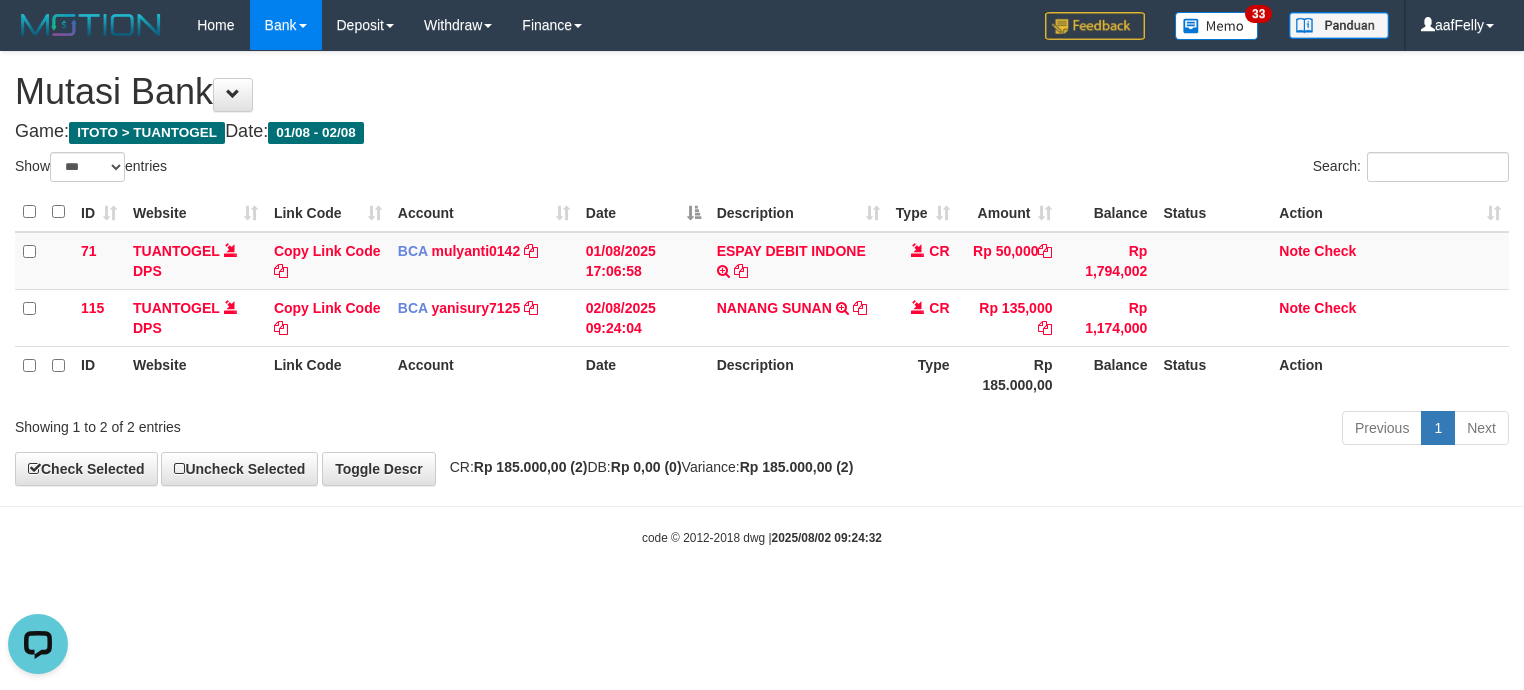 scroll, scrollTop: 0, scrollLeft: 0, axis: both 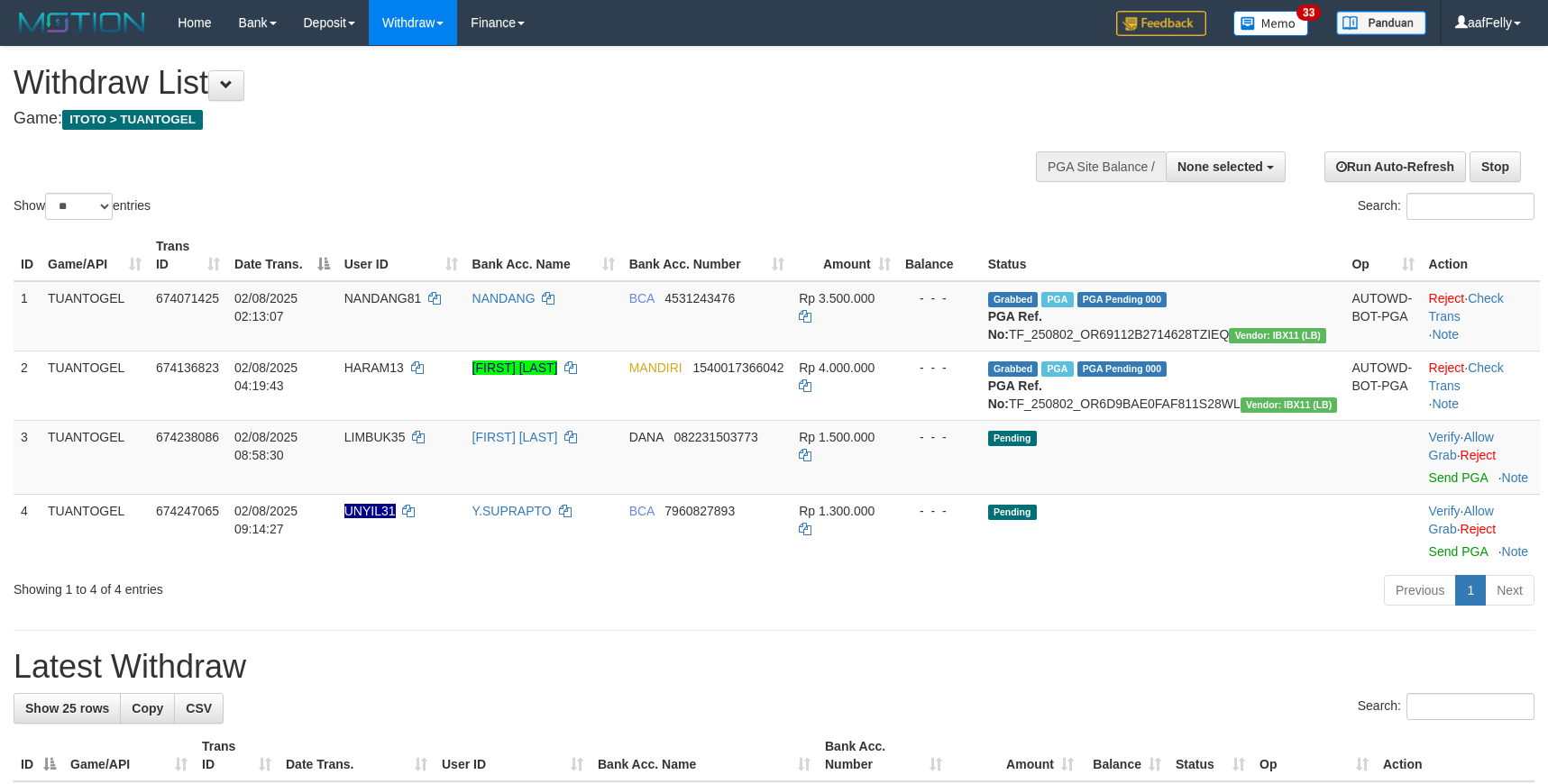 select 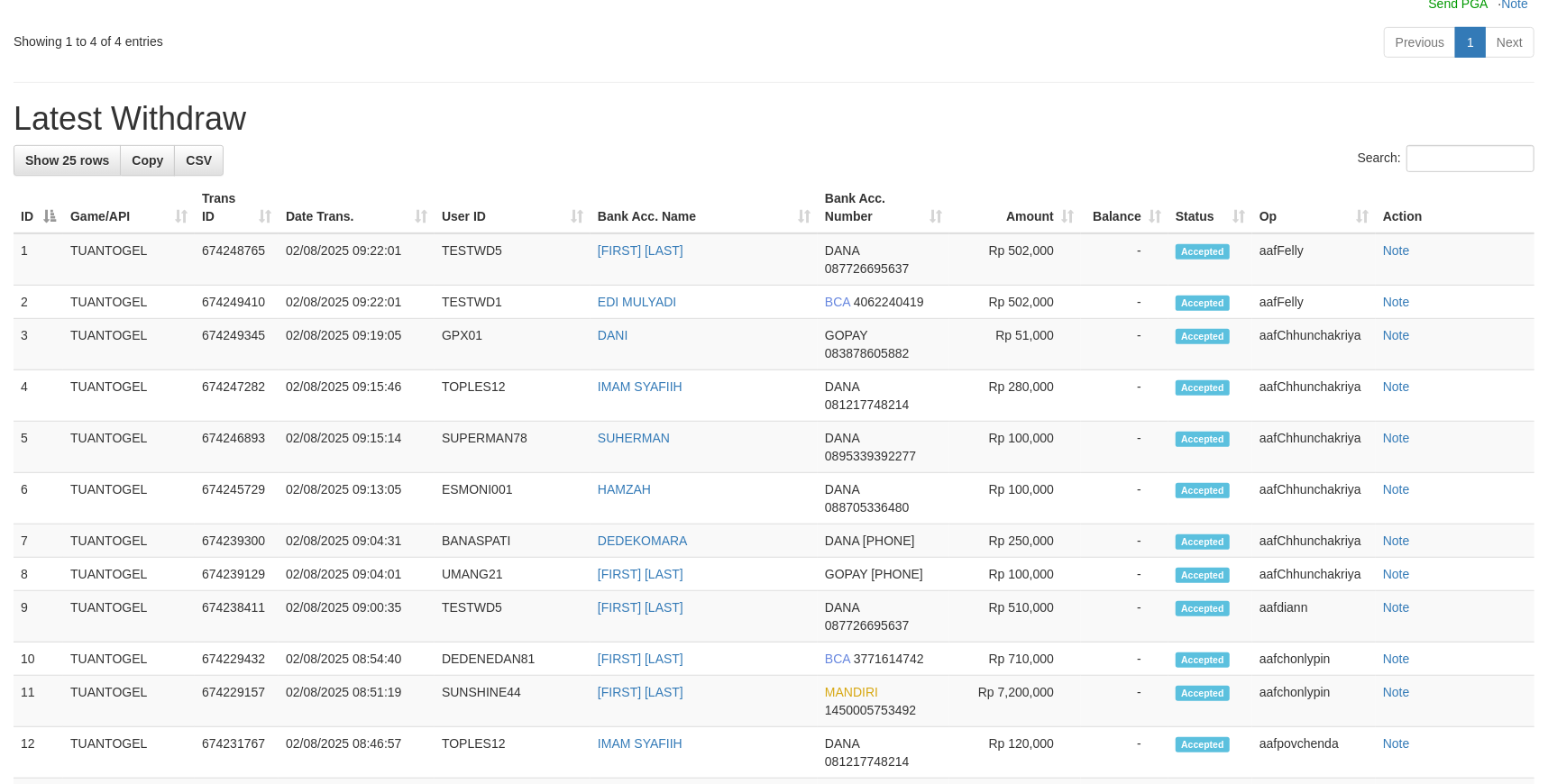 scroll, scrollTop: 480, scrollLeft: 0, axis: vertical 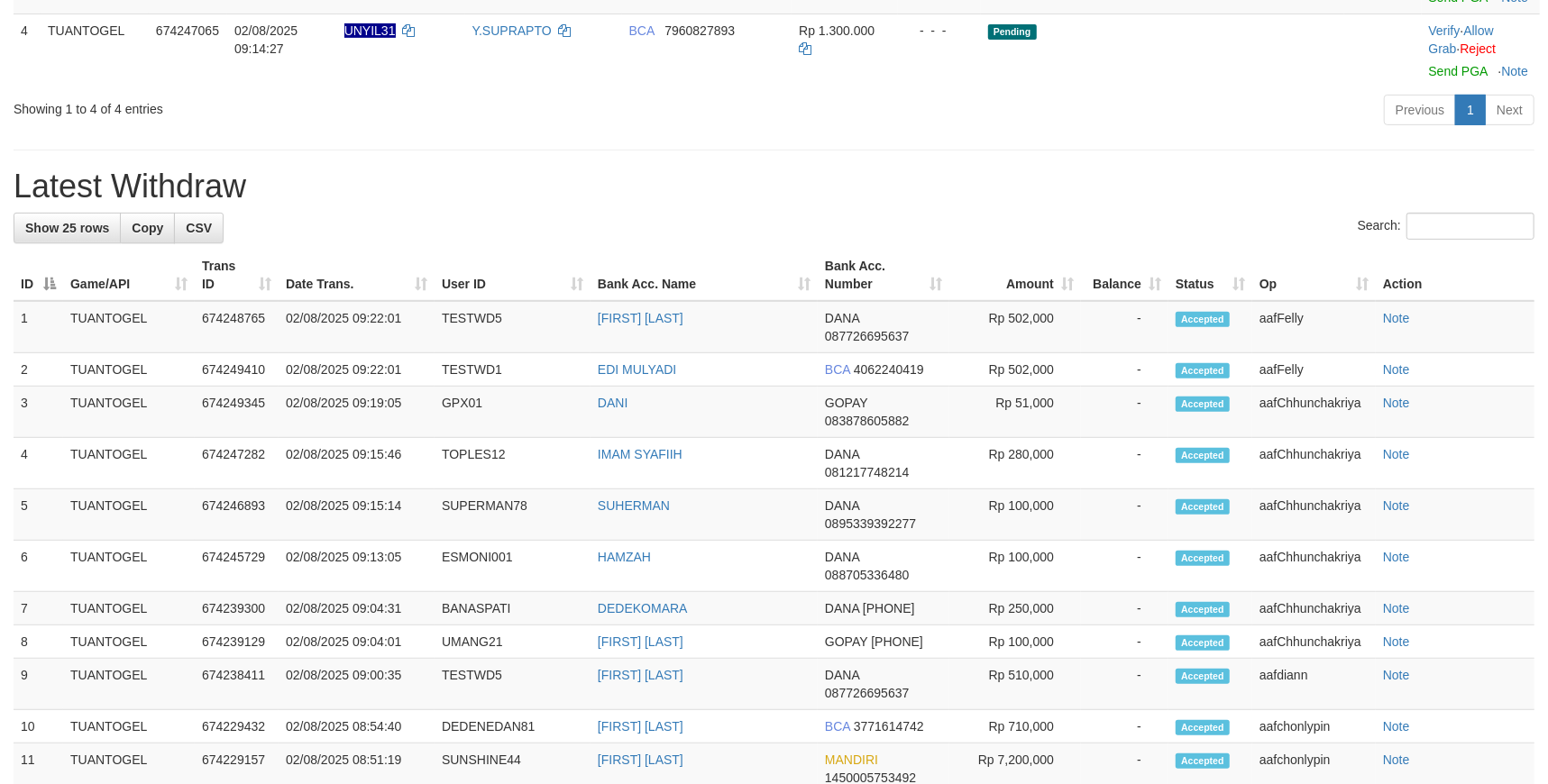 click on "Search:" at bounding box center [774, 228] 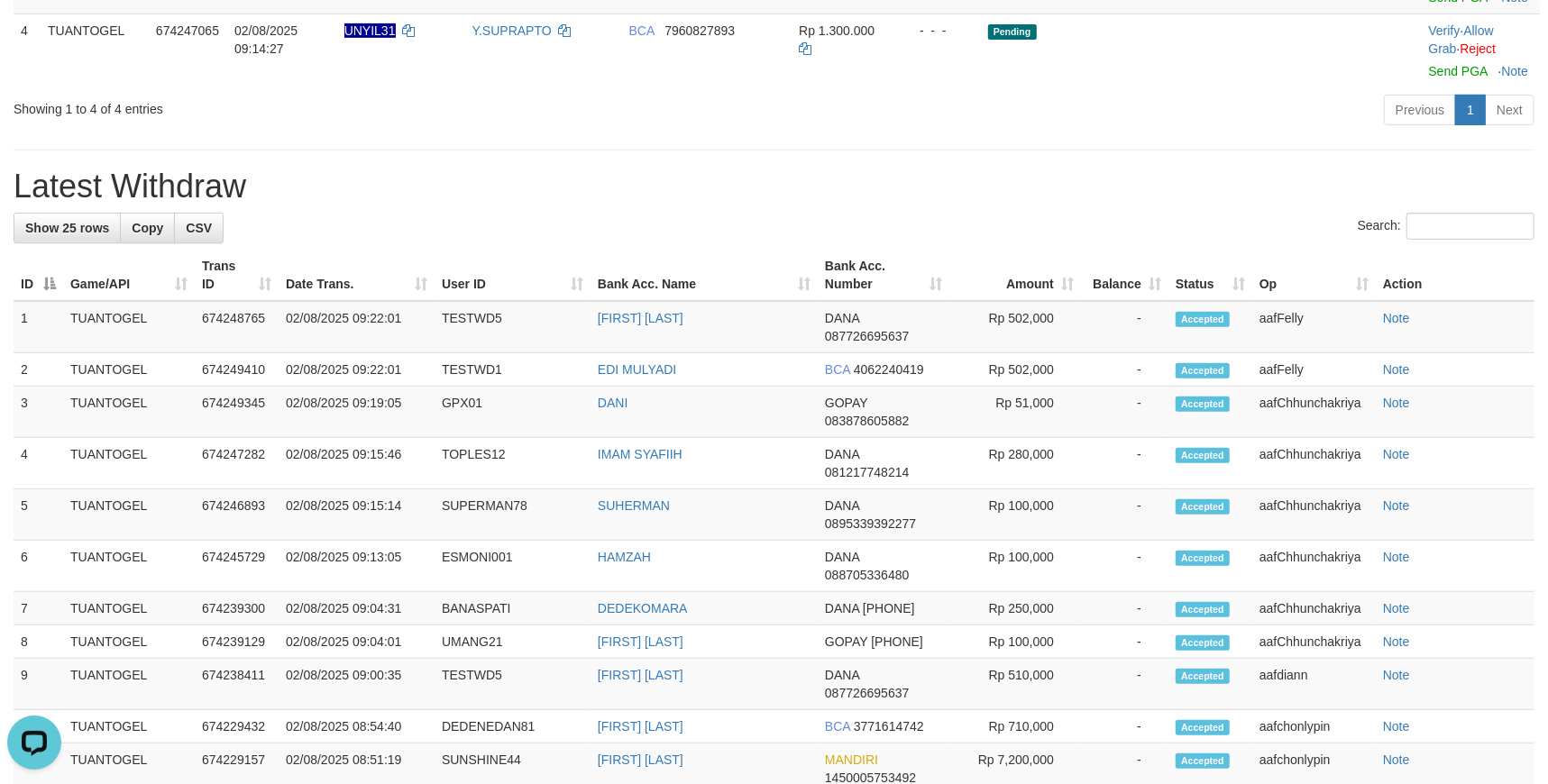 scroll, scrollTop: 0, scrollLeft: 0, axis: both 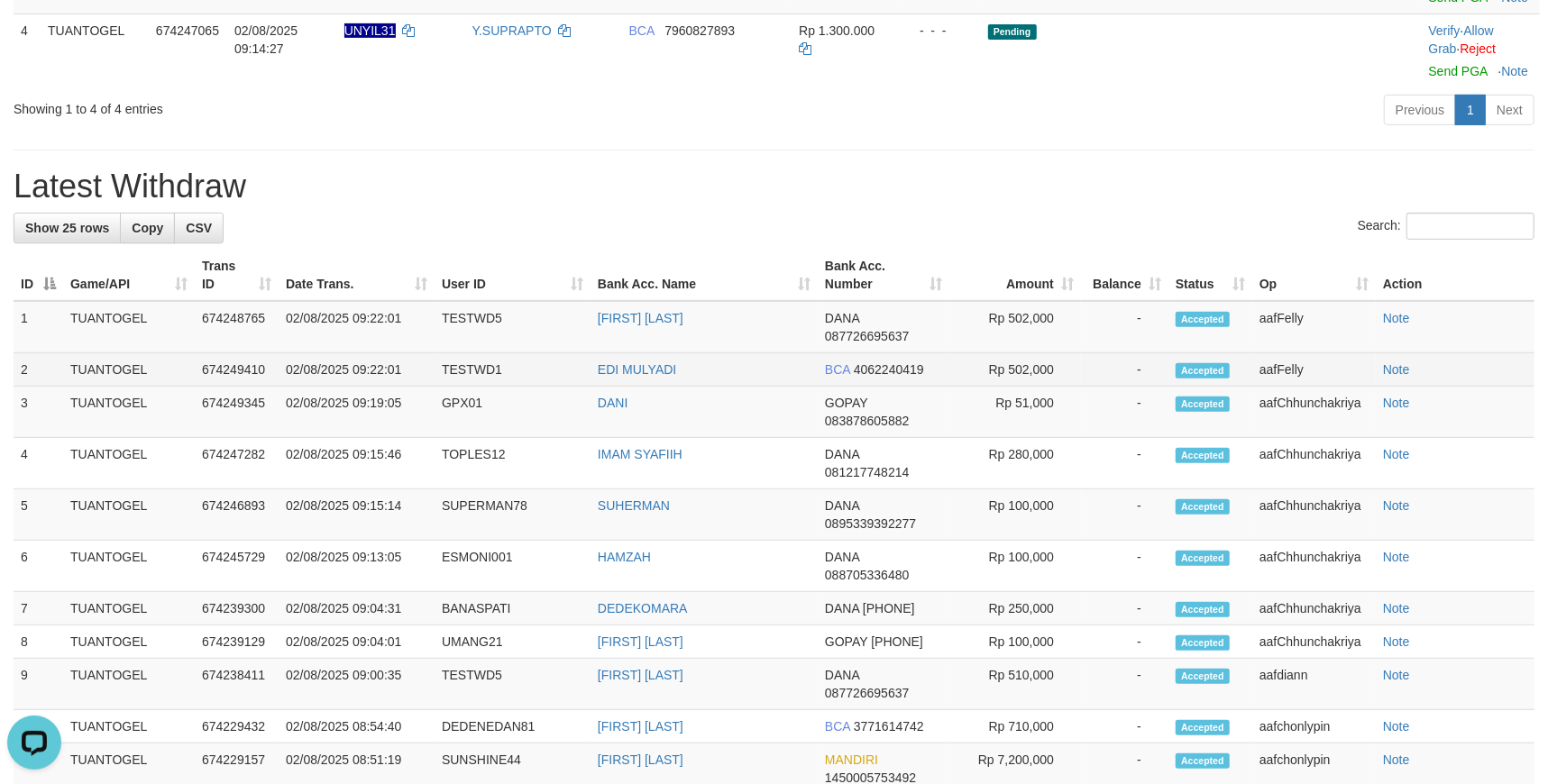 drag, startPoint x: 271, startPoint y: 422, endPoint x: 1067, endPoint y: 424, distance: 796.00251 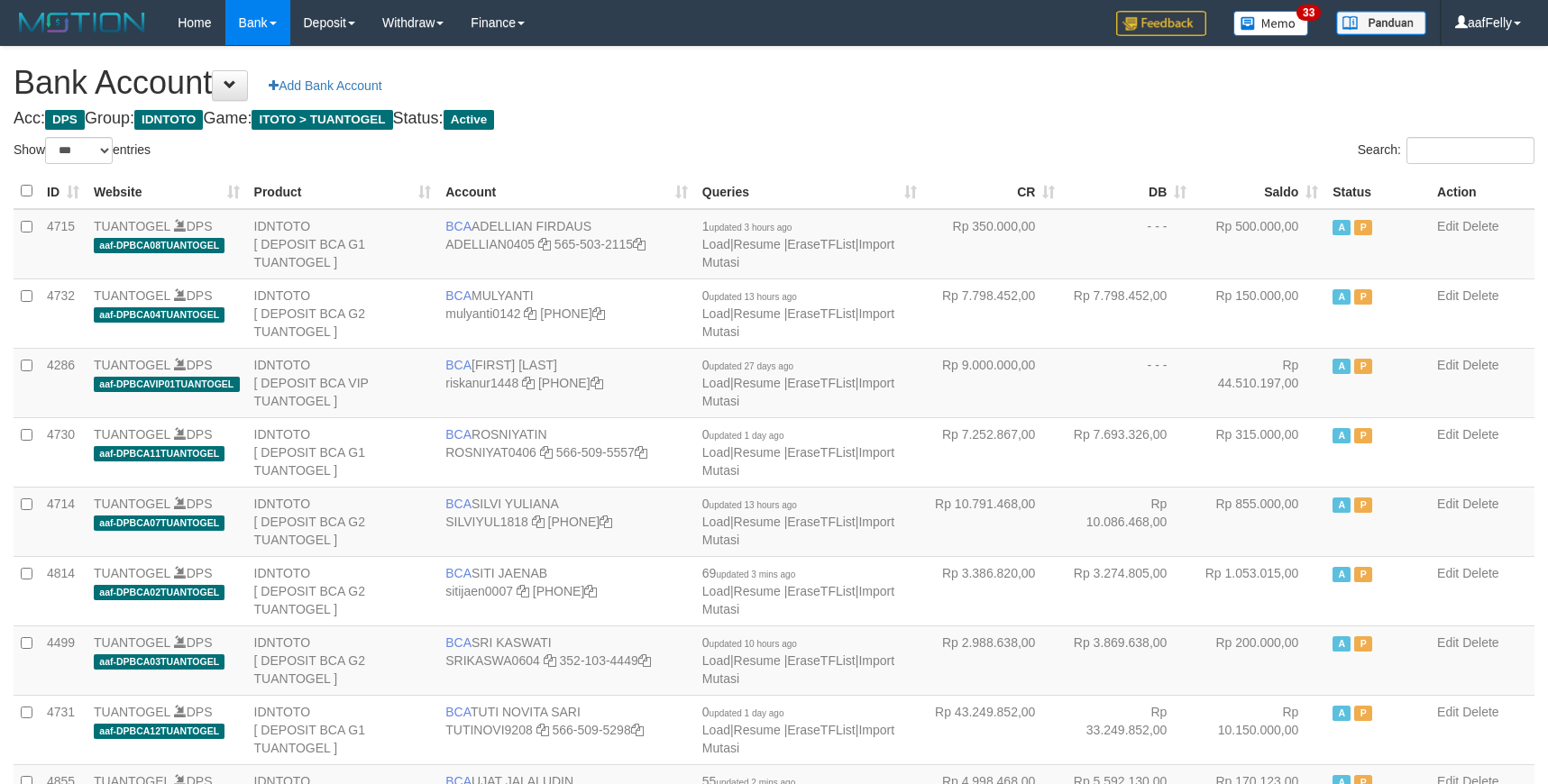 select on "***" 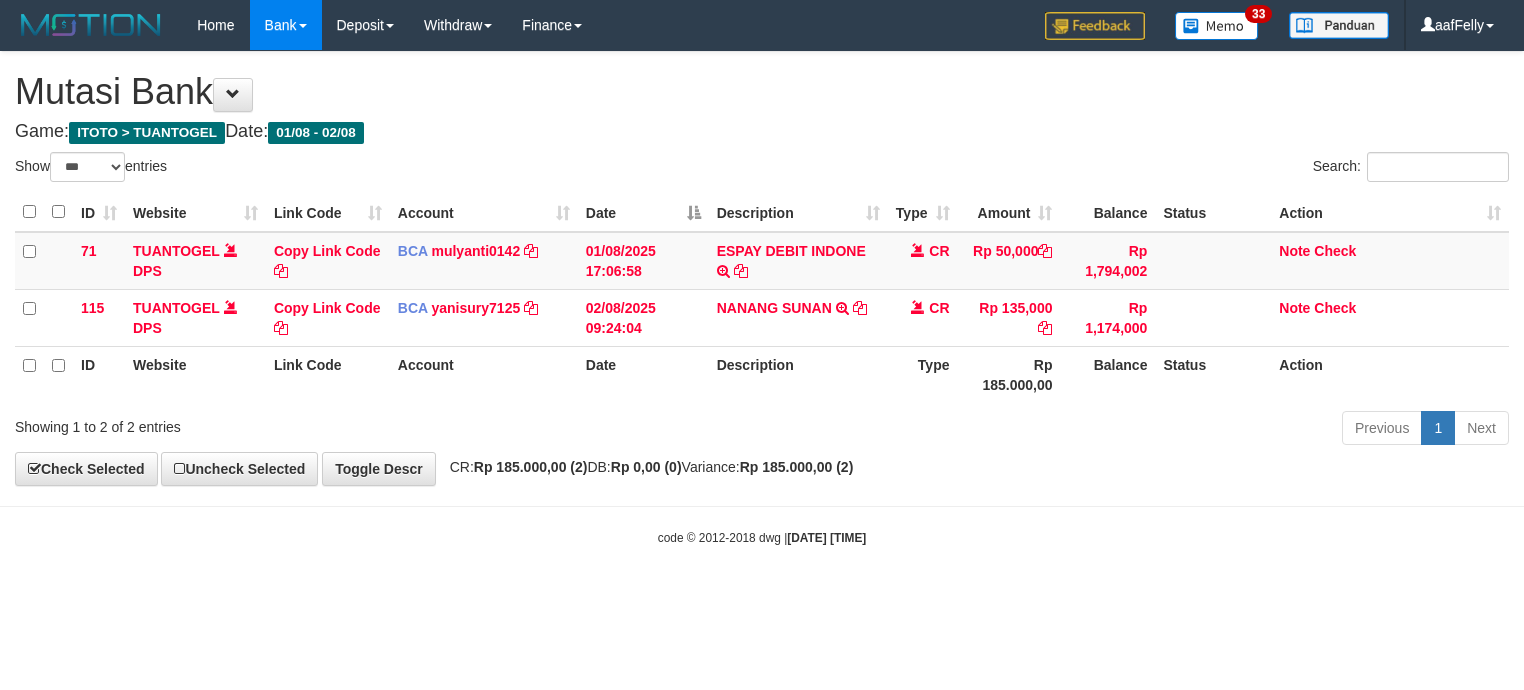 select on "***" 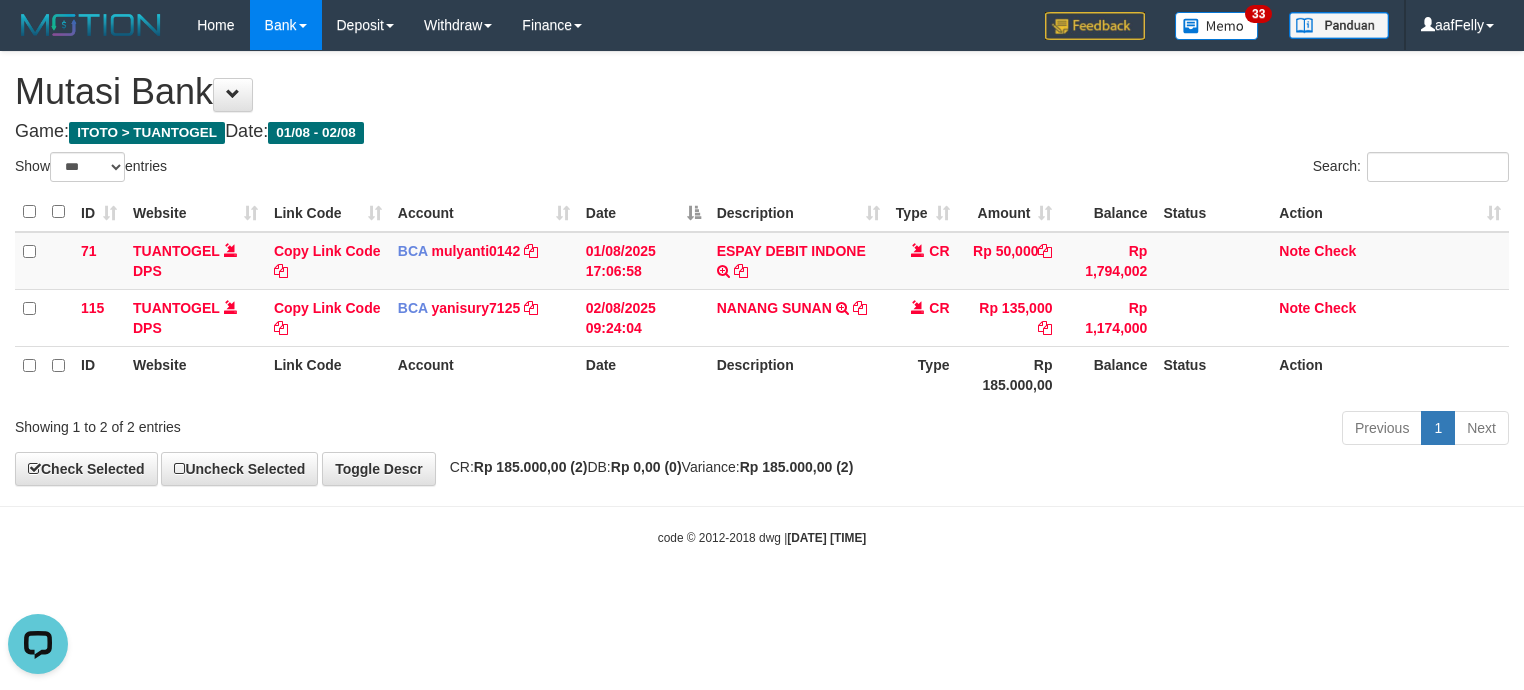 scroll, scrollTop: 0, scrollLeft: 0, axis: both 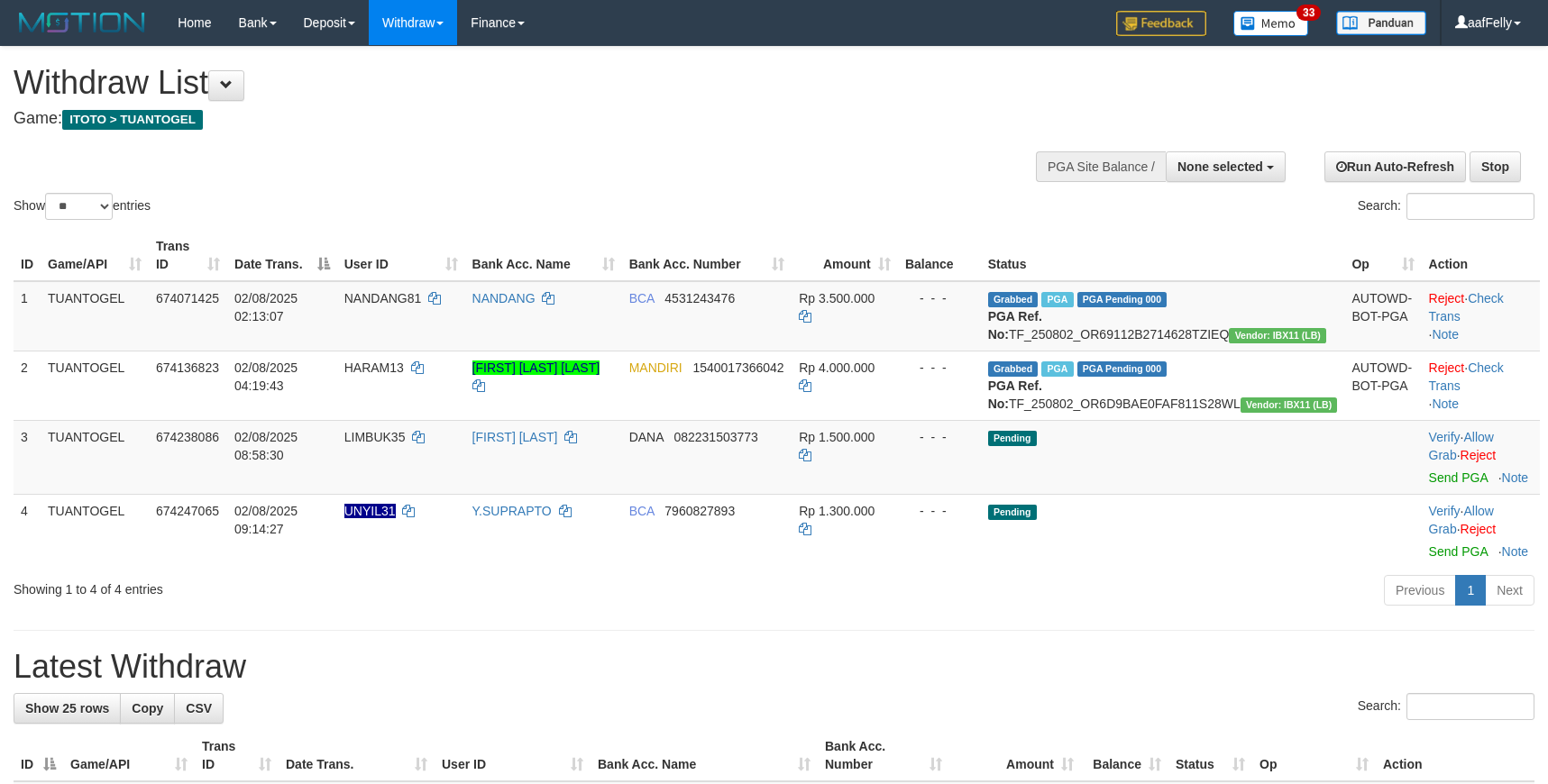 select 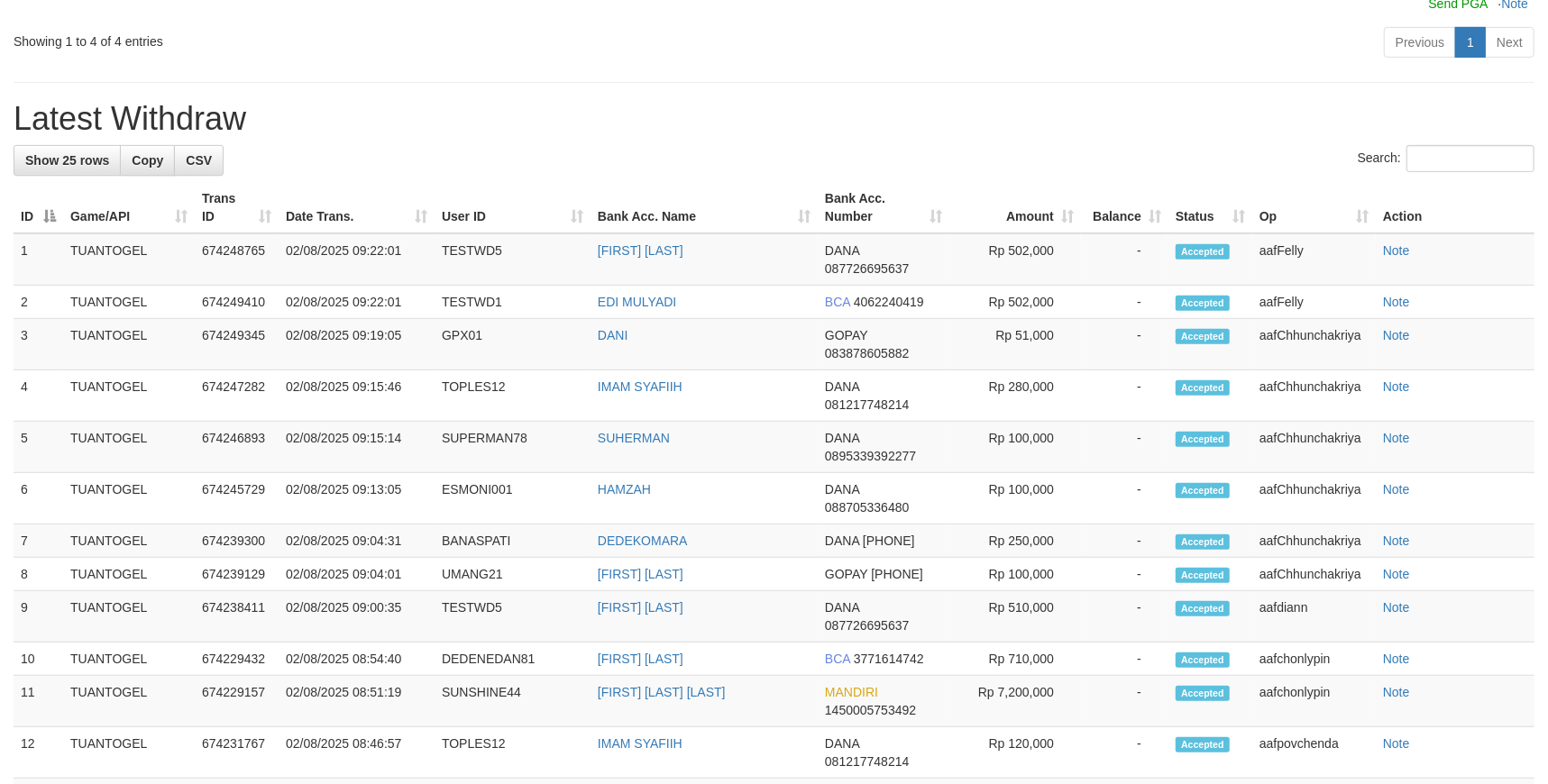 scroll, scrollTop: 480, scrollLeft: 0, axis: vertical 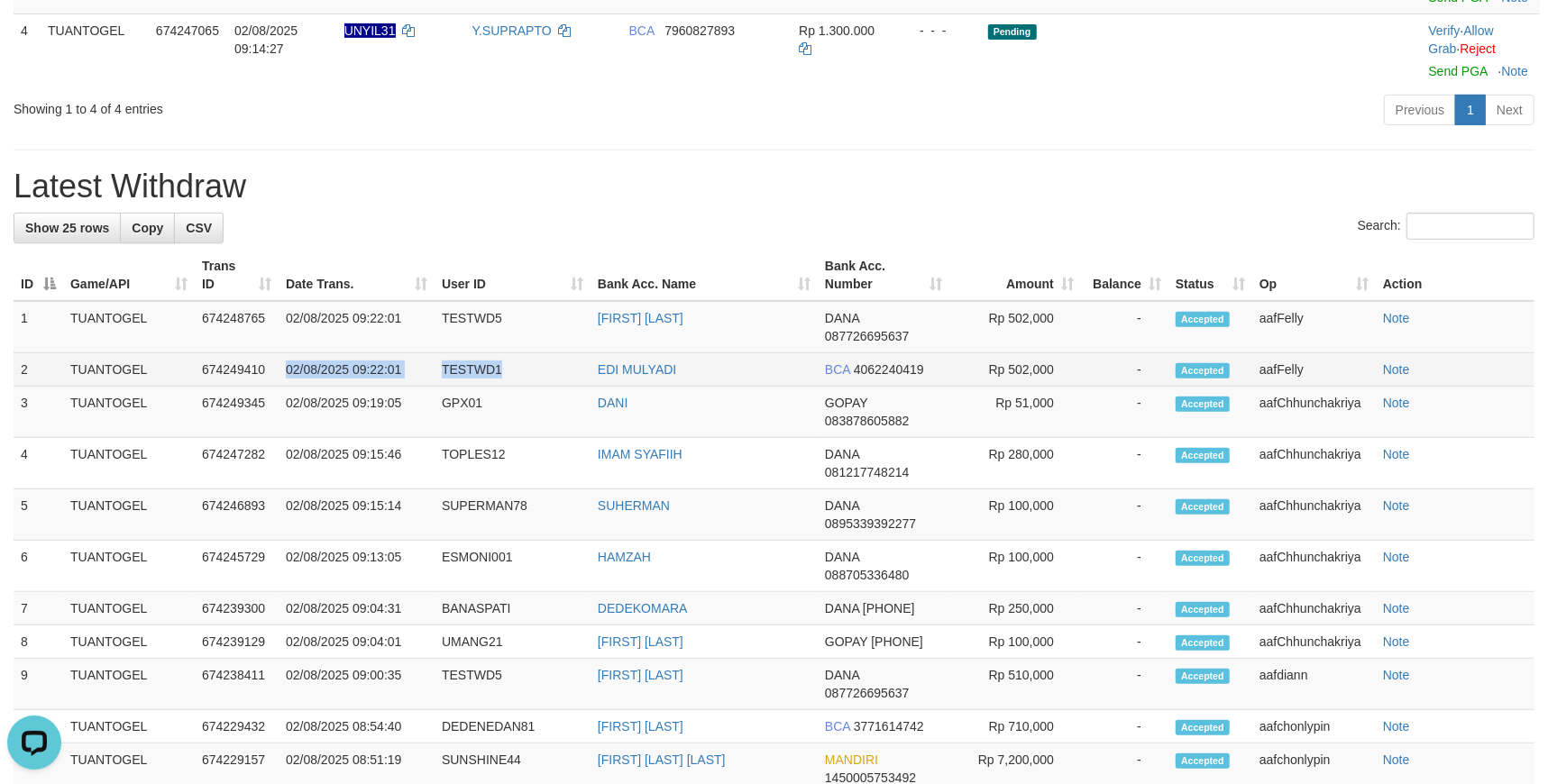 drag, startPoint x: 272, startPoint y: 419, endPoint x: 557, endPoint y: 427, distance: 285.11226 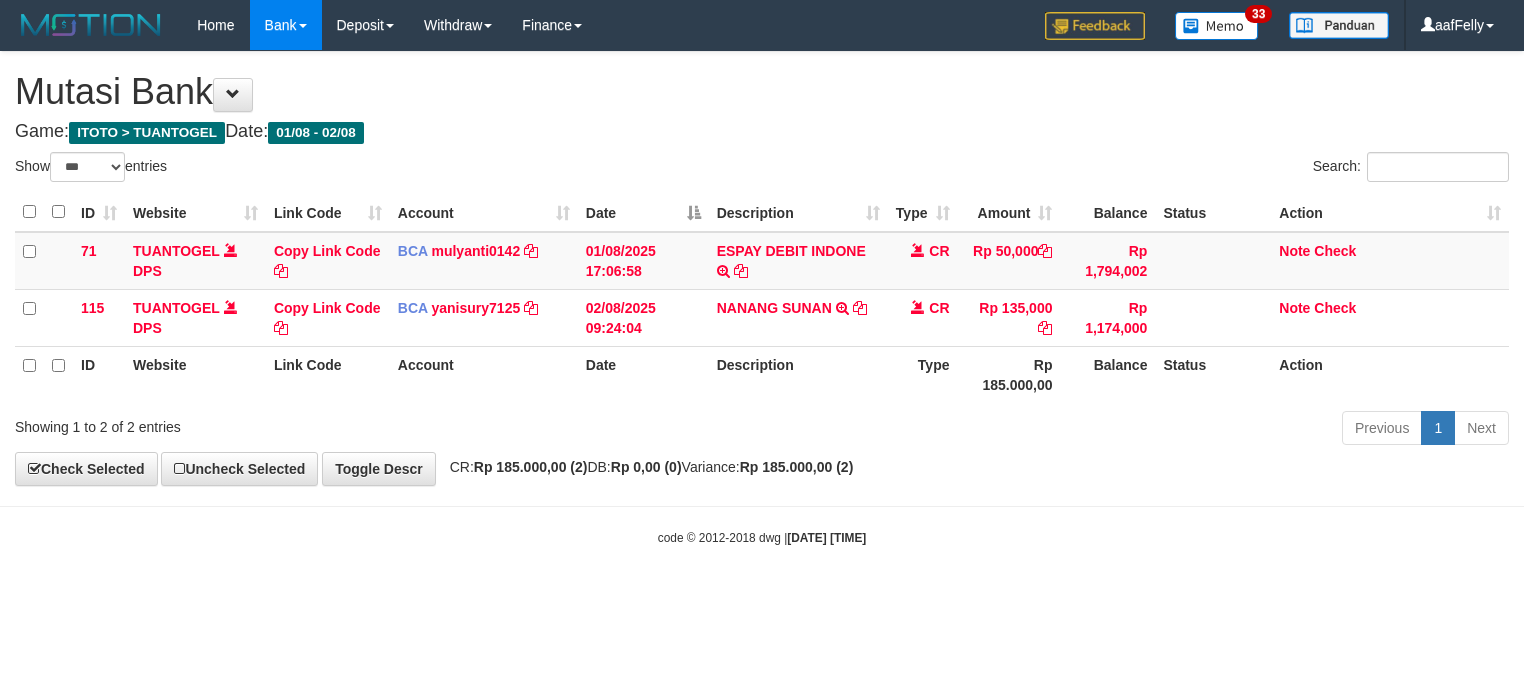 select on "***" 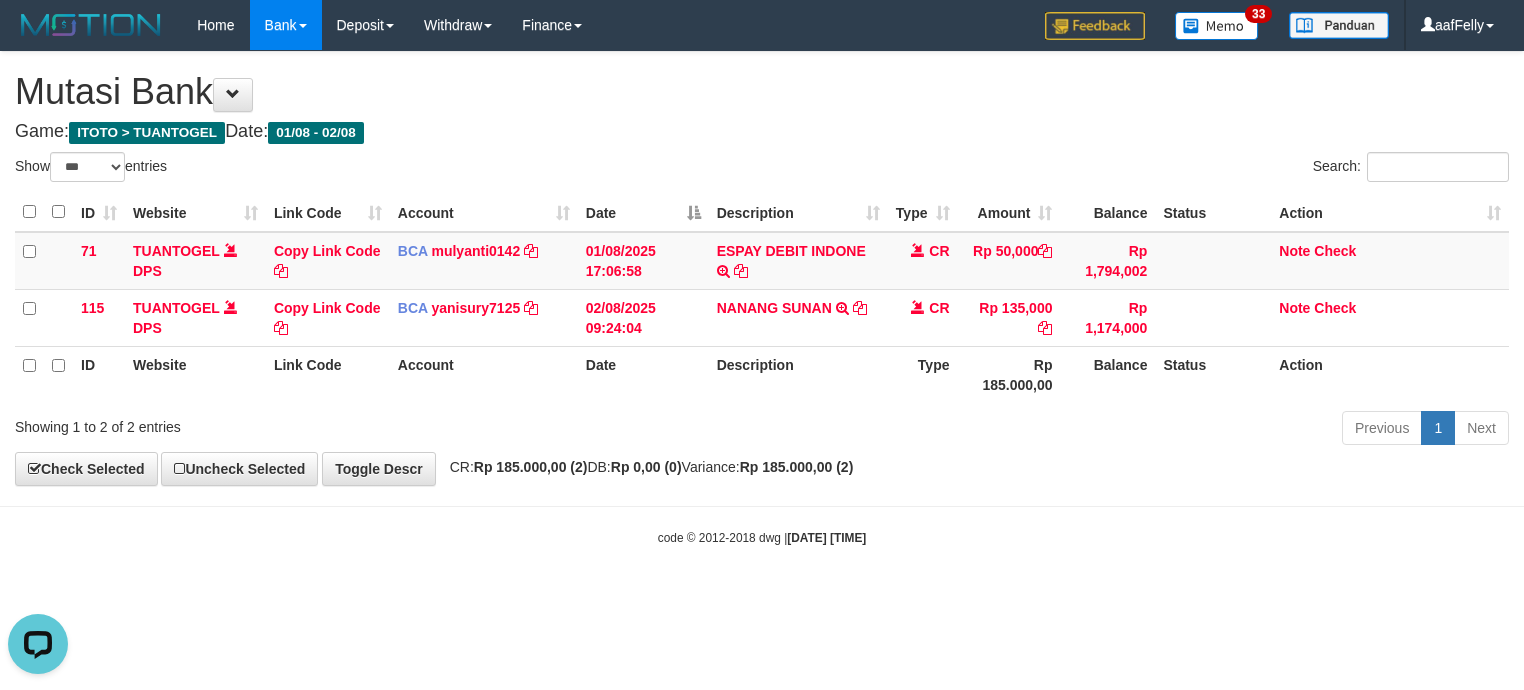 scroll, scrollTop: 0, scrollLeft: 0, axis: both 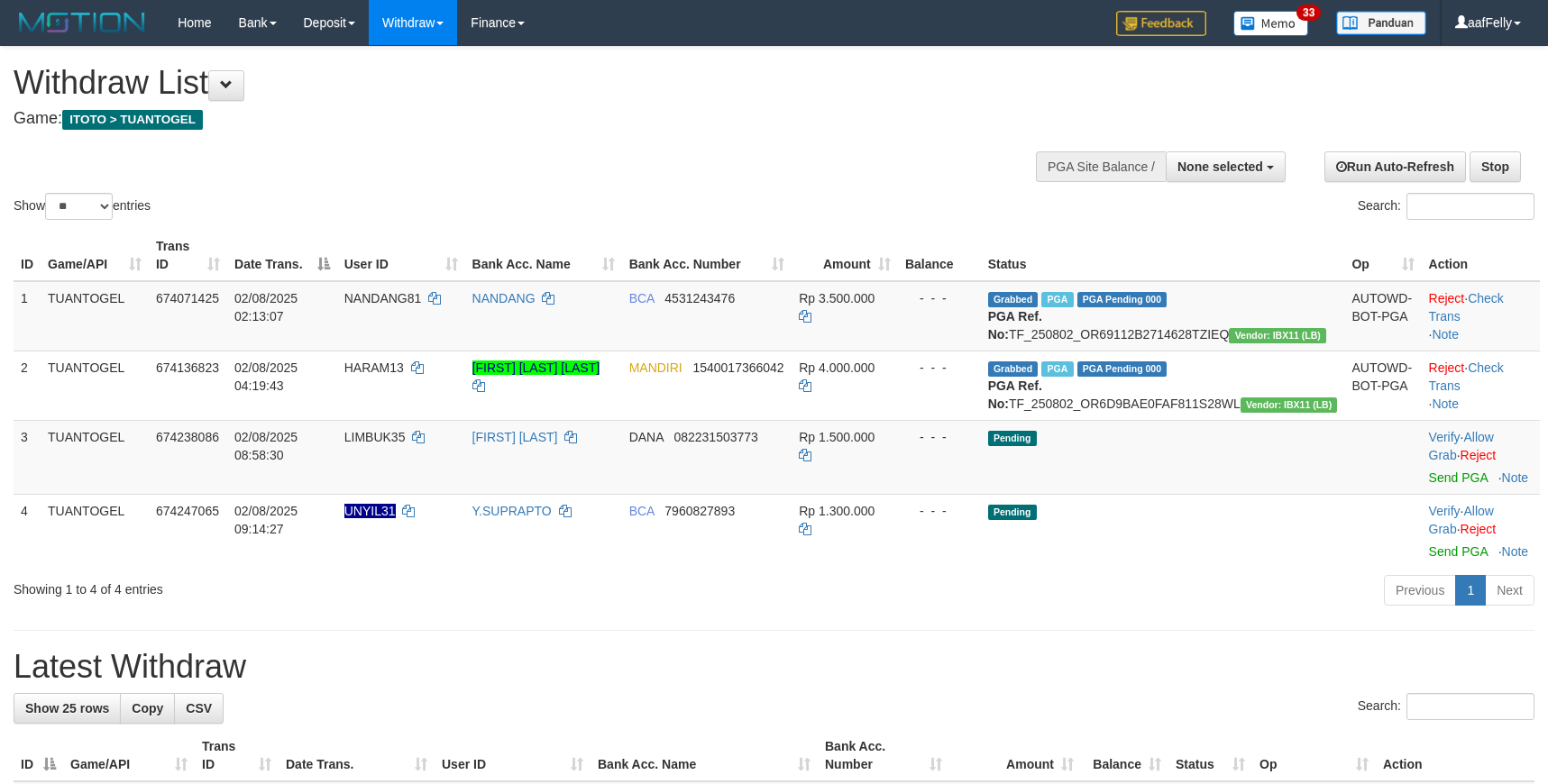 select 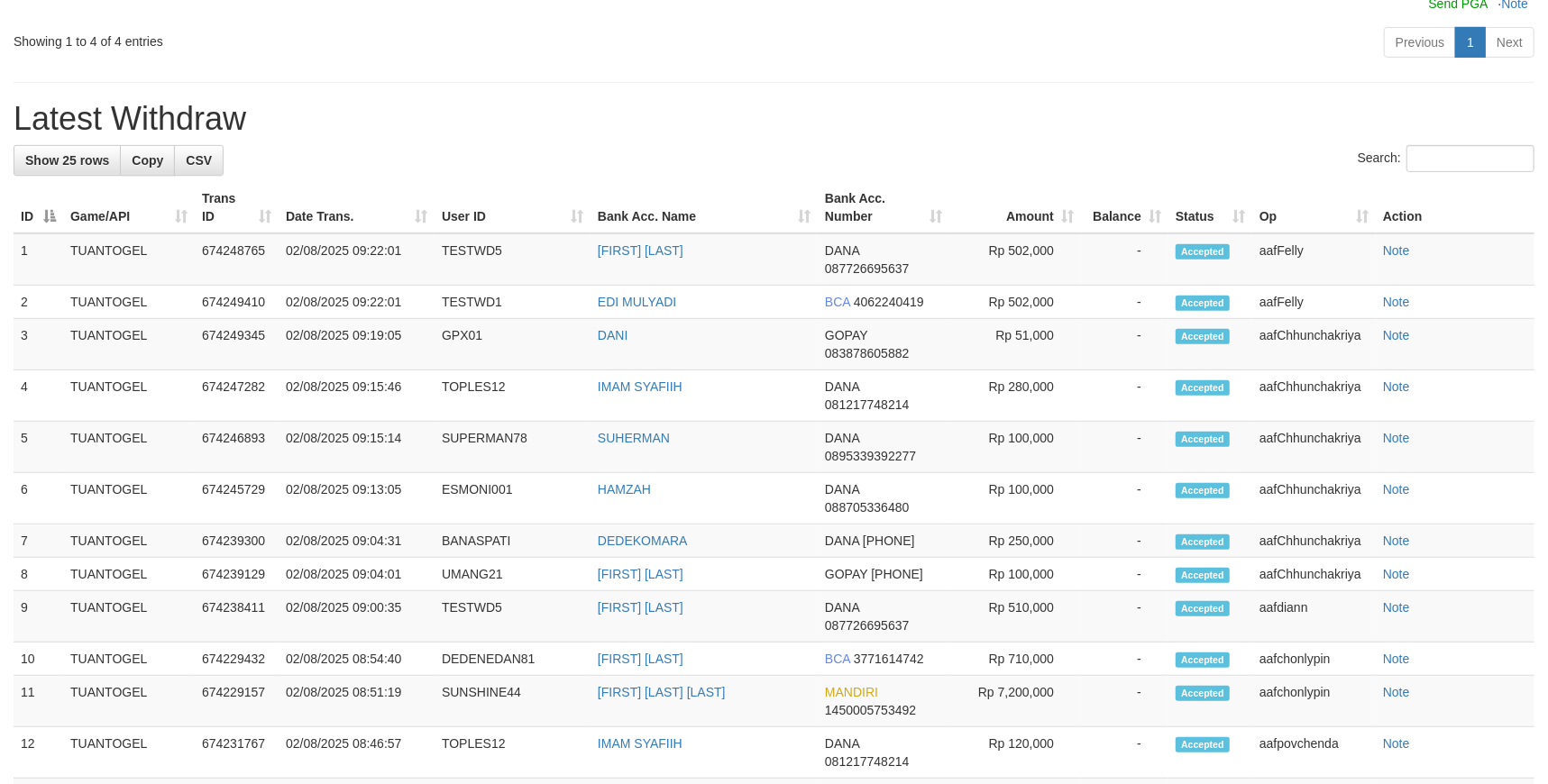 scroll, scrollTop: 480, scrollLeft: 0, axis: vertical 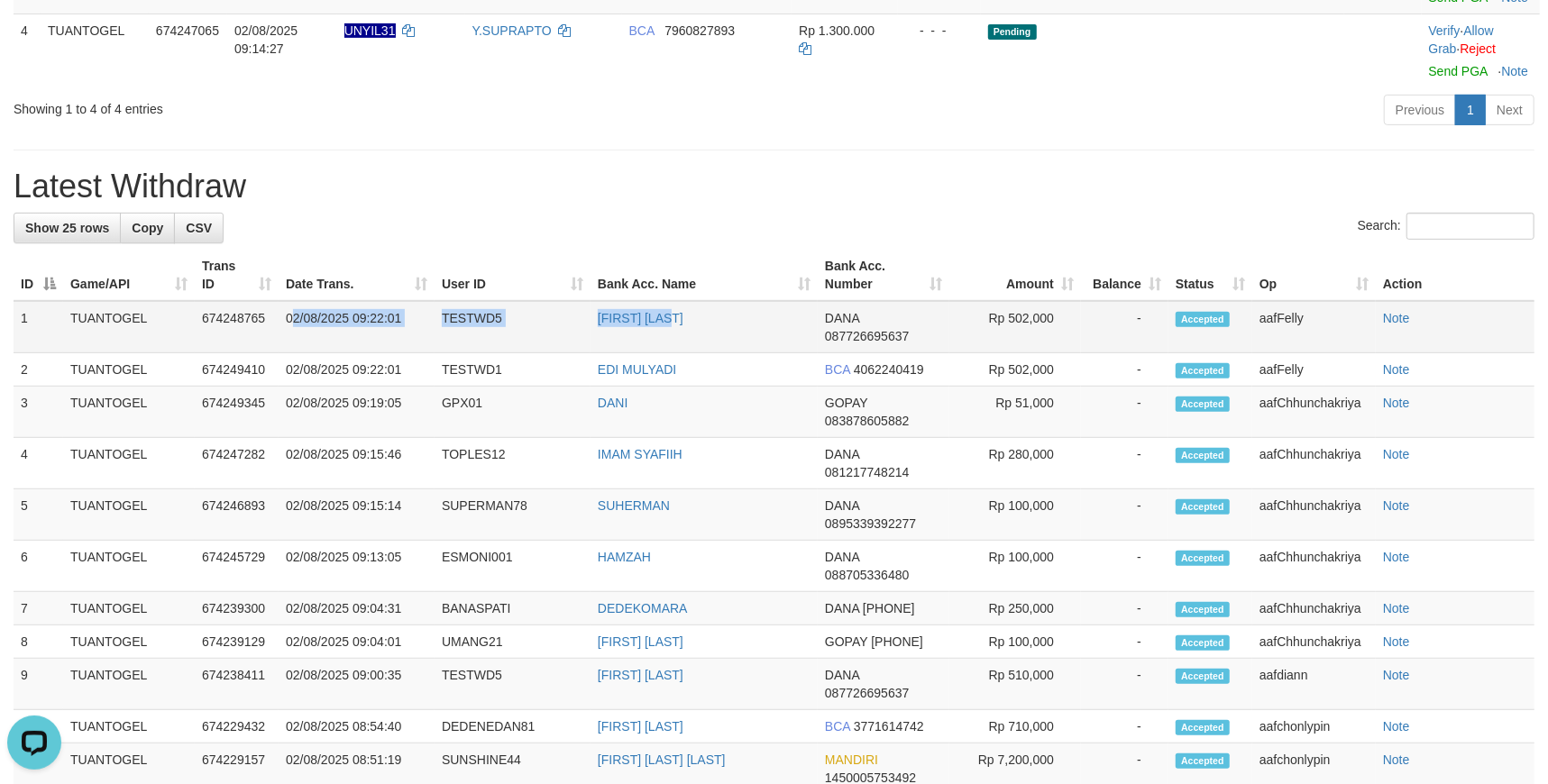 drag, startPoint x: 289, startPoint y: 377, endPoint x: 687, endPoint y: 387, distance: 398.12561 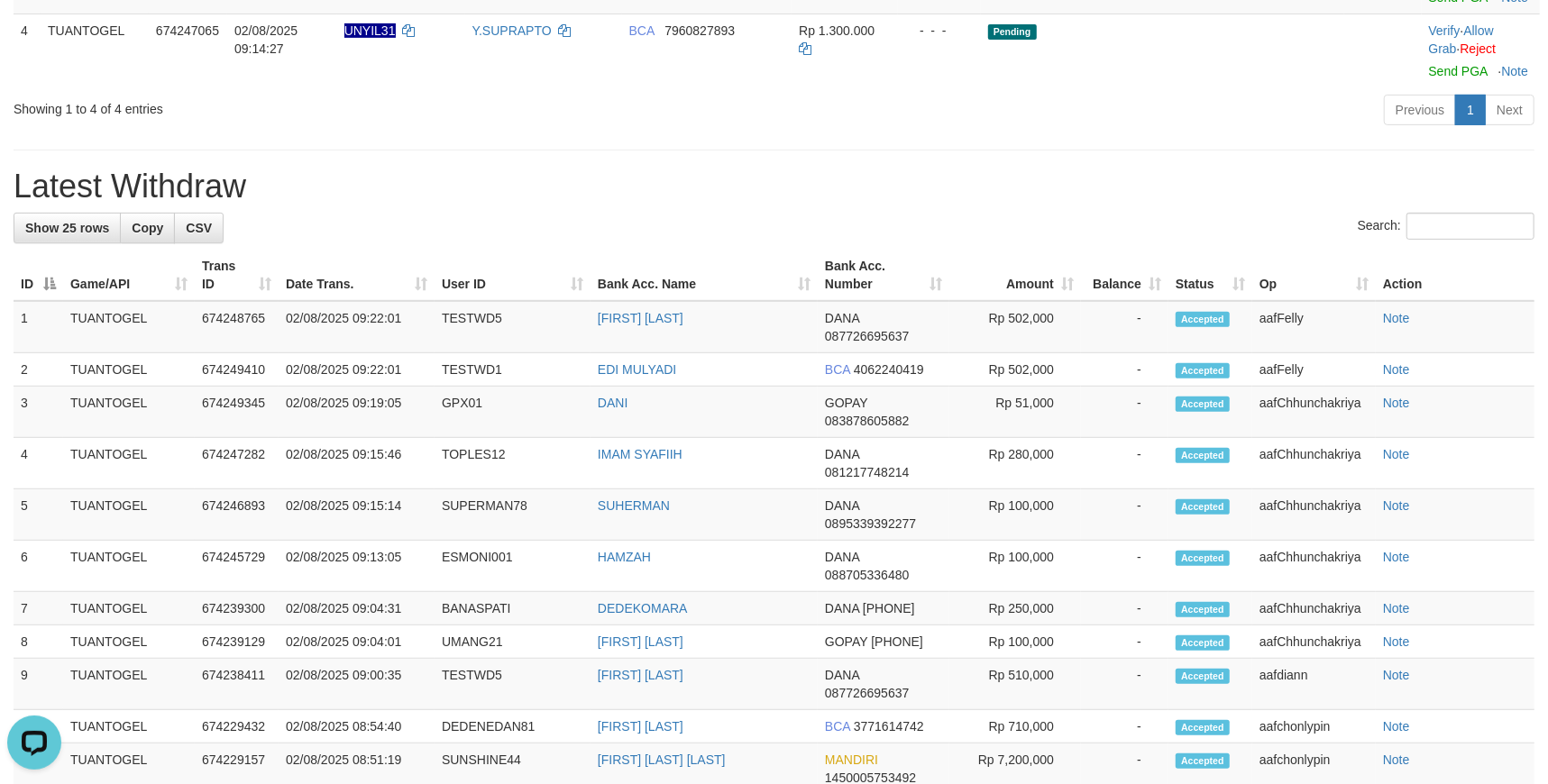 click on "**********" at bounding box center (774, 555) 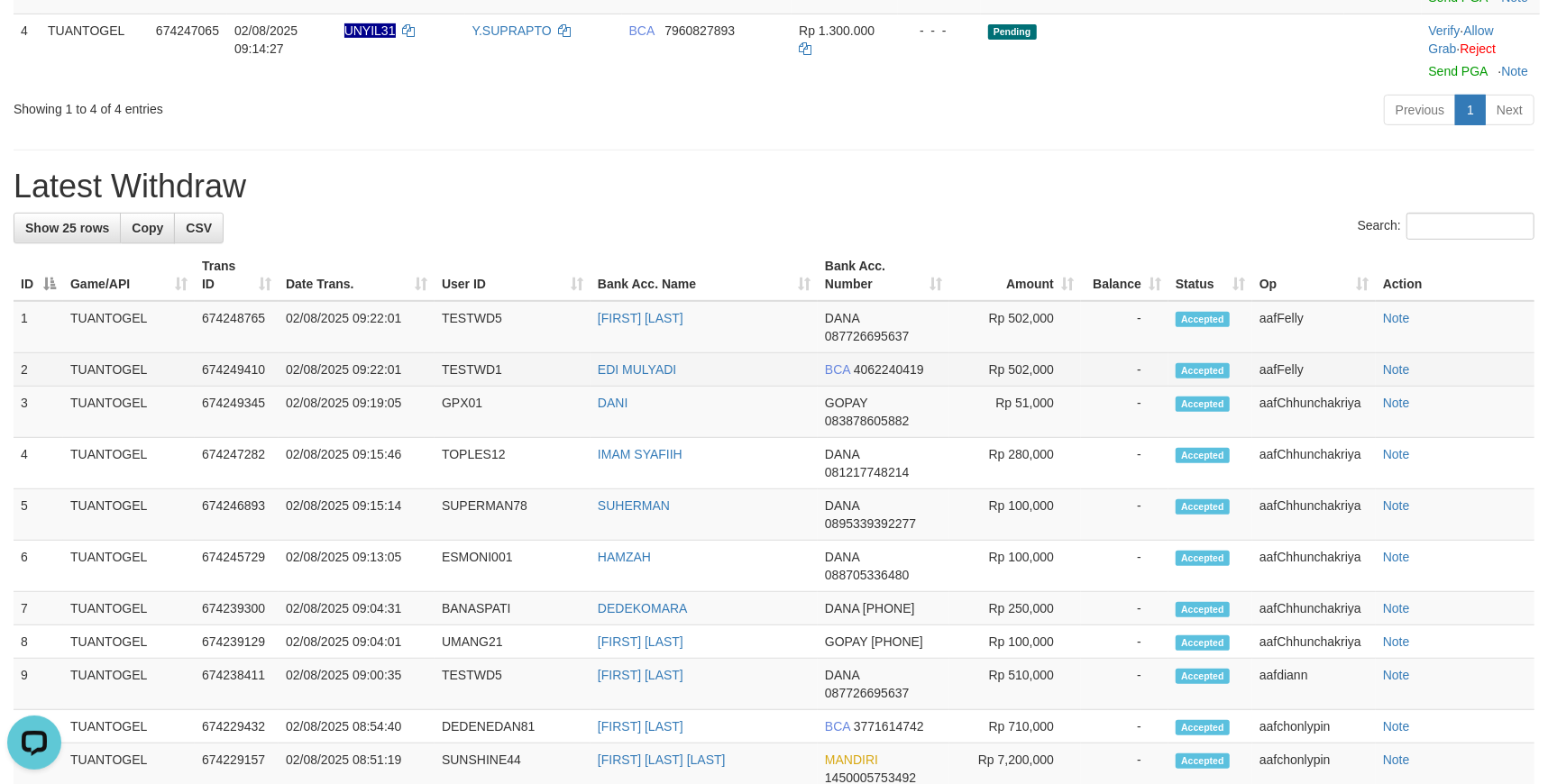 drag, startPoint x: 282, startPoint y: 424, endPoint x: 1058, endPoint y: 429, distance: 776.01611 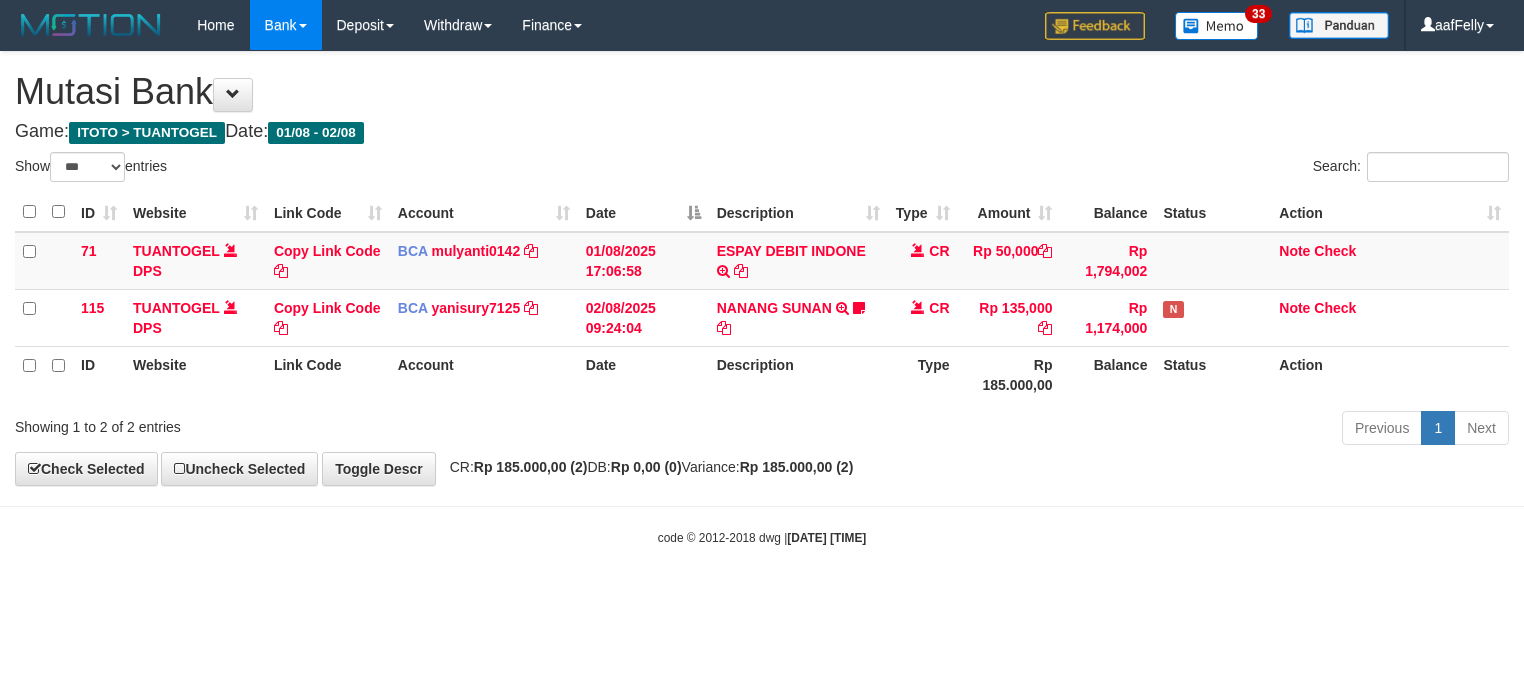 select on "***" 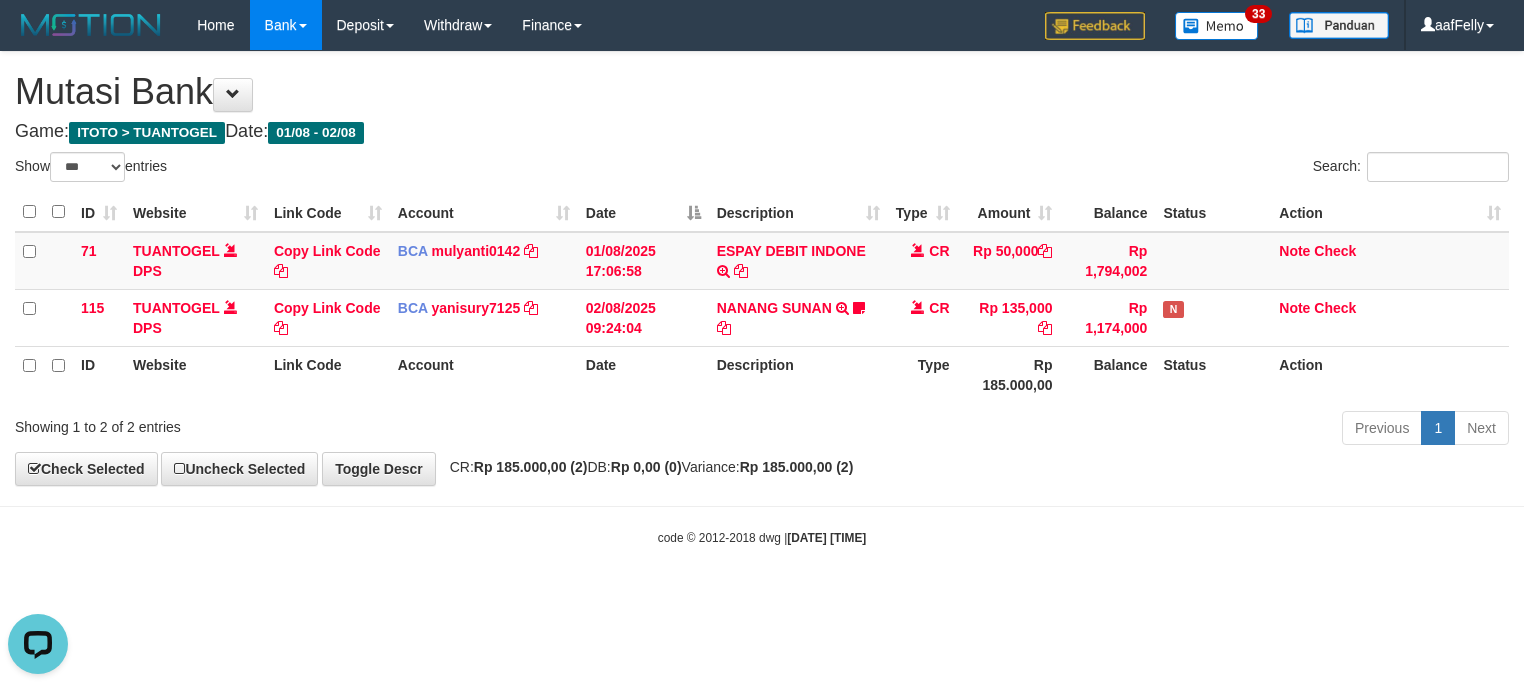 scroll, scrollTop: 0, scrollLeft: 0, axis: both 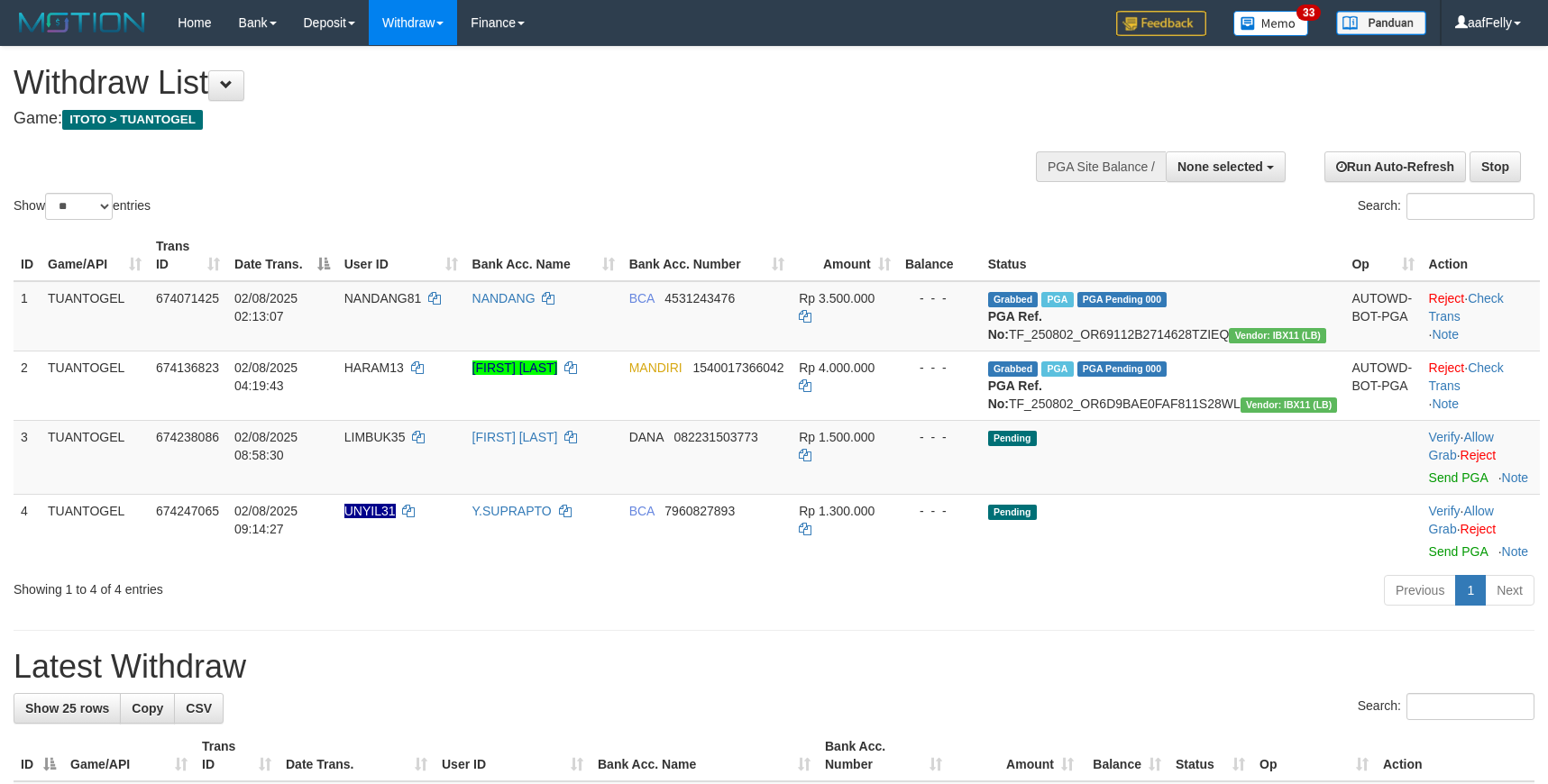 select 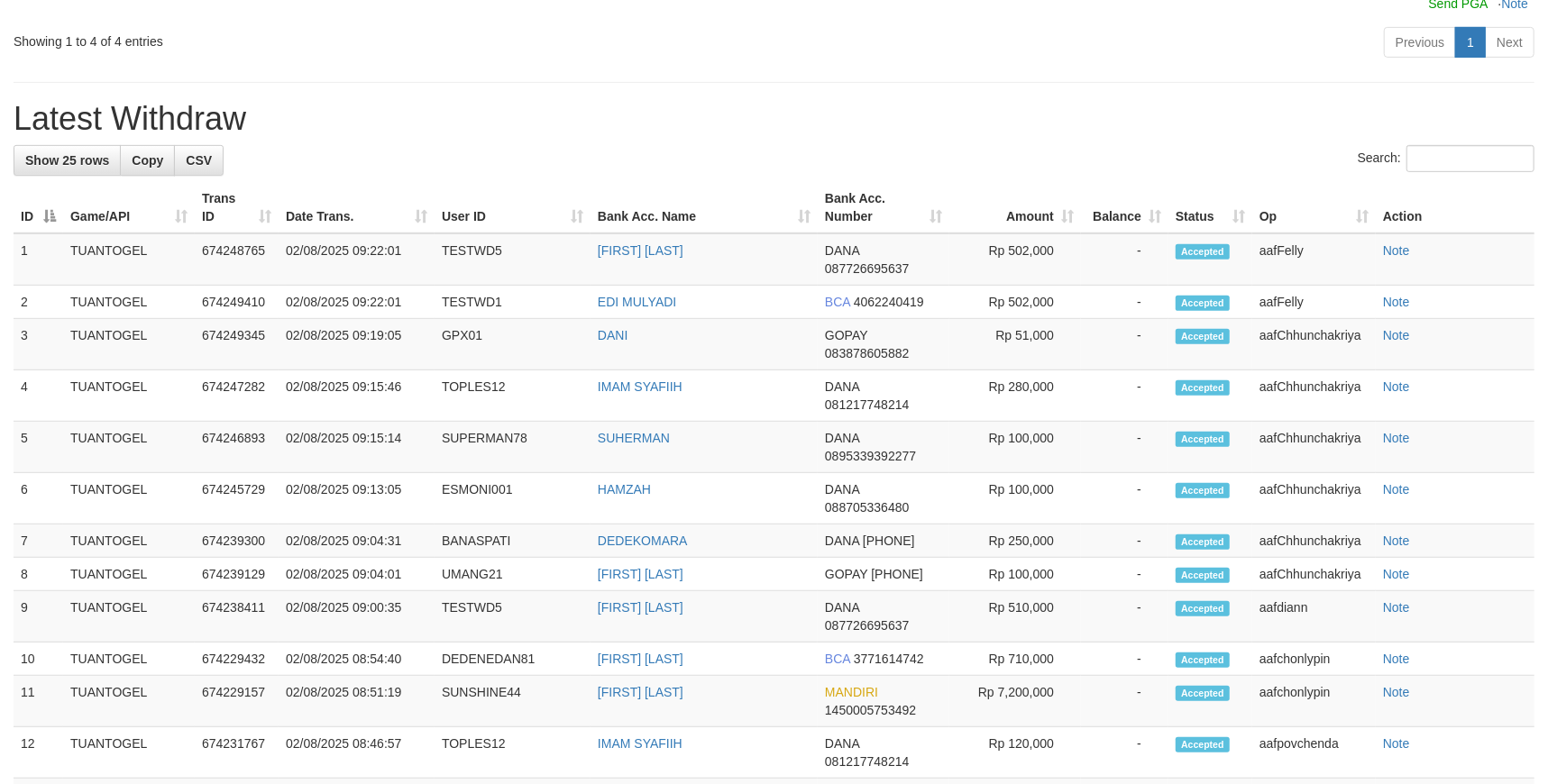 drag, startPoint x: 0, startPoint y: 0, endPoint x: 790, endPoint y: 257, distance: 830.75207 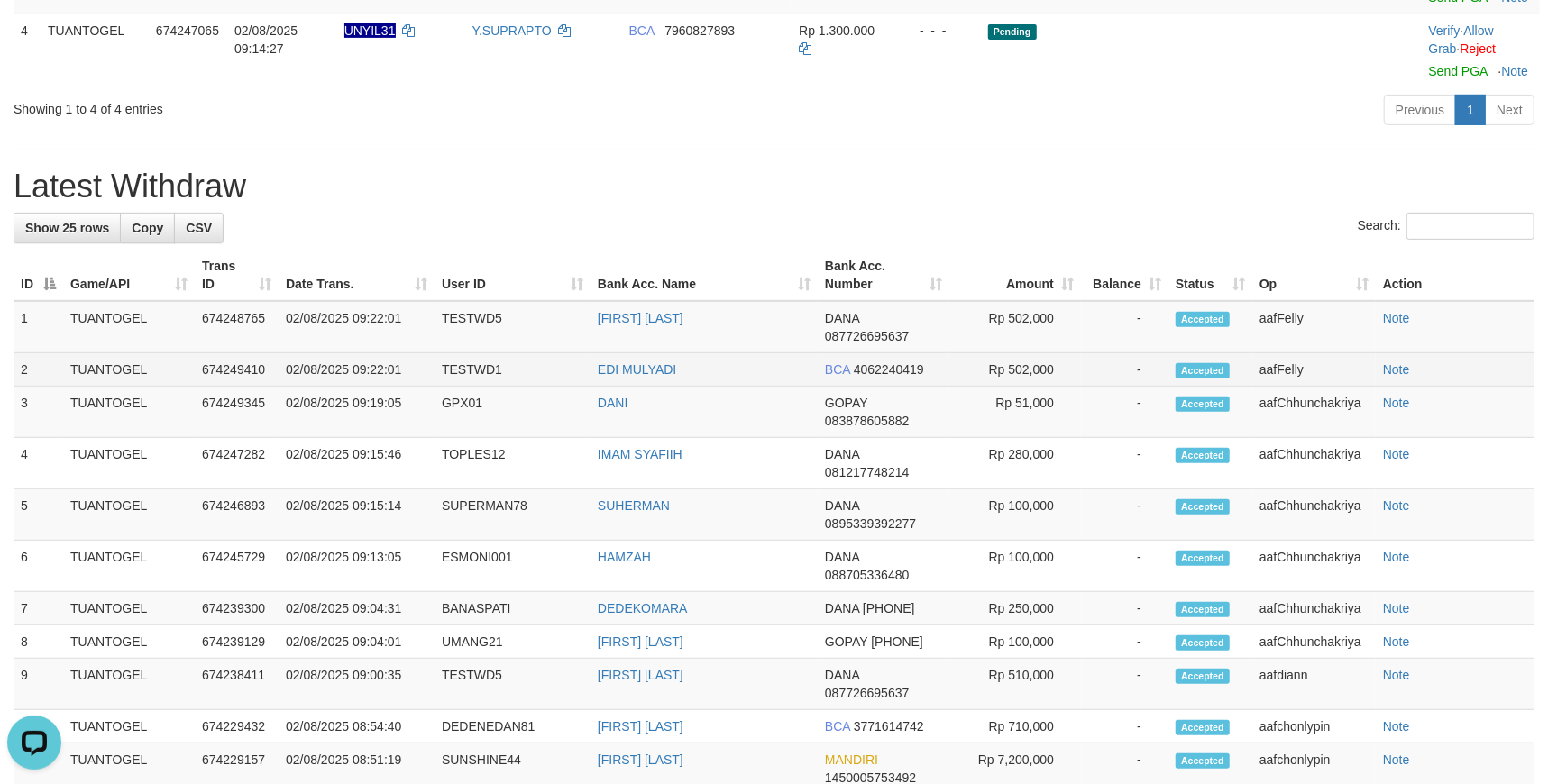 scroll, scrollTop: 0, scrollLeft: 0, axis: both 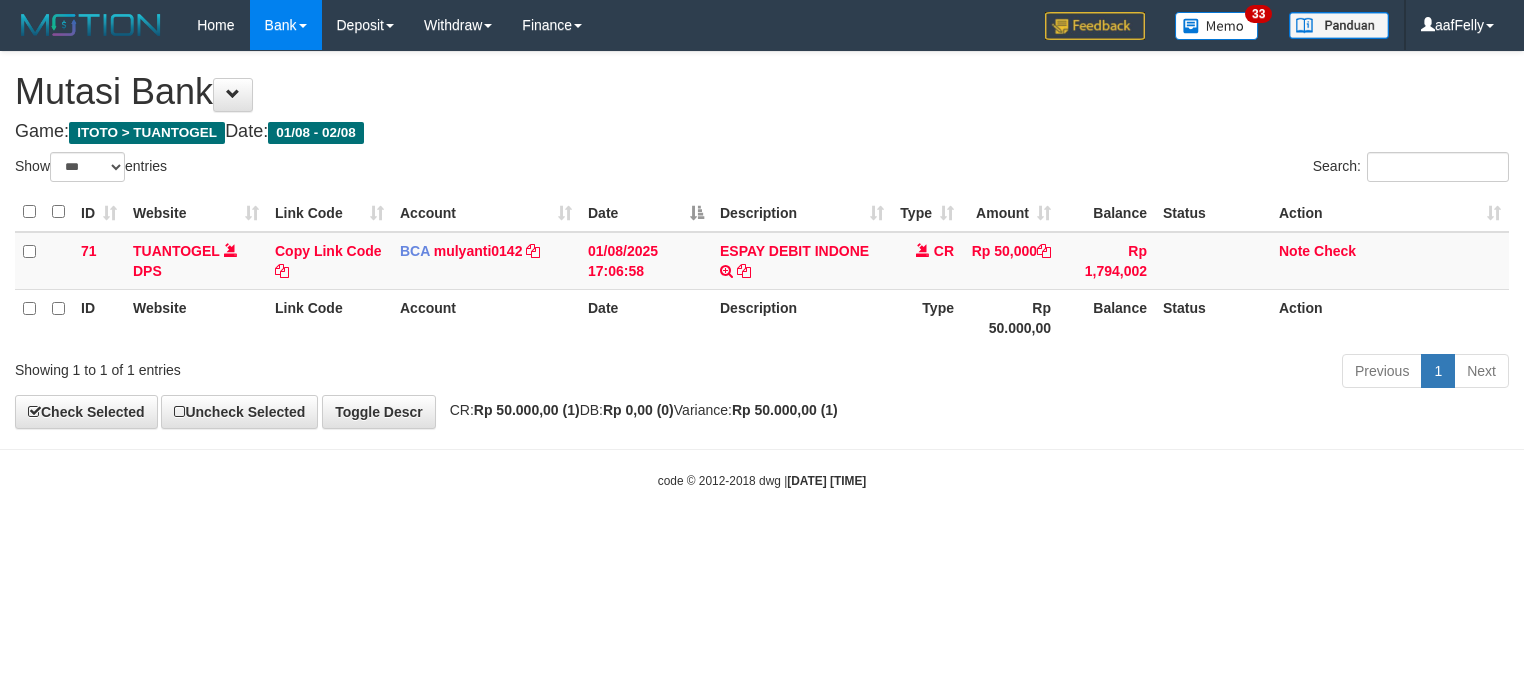 select on "***" 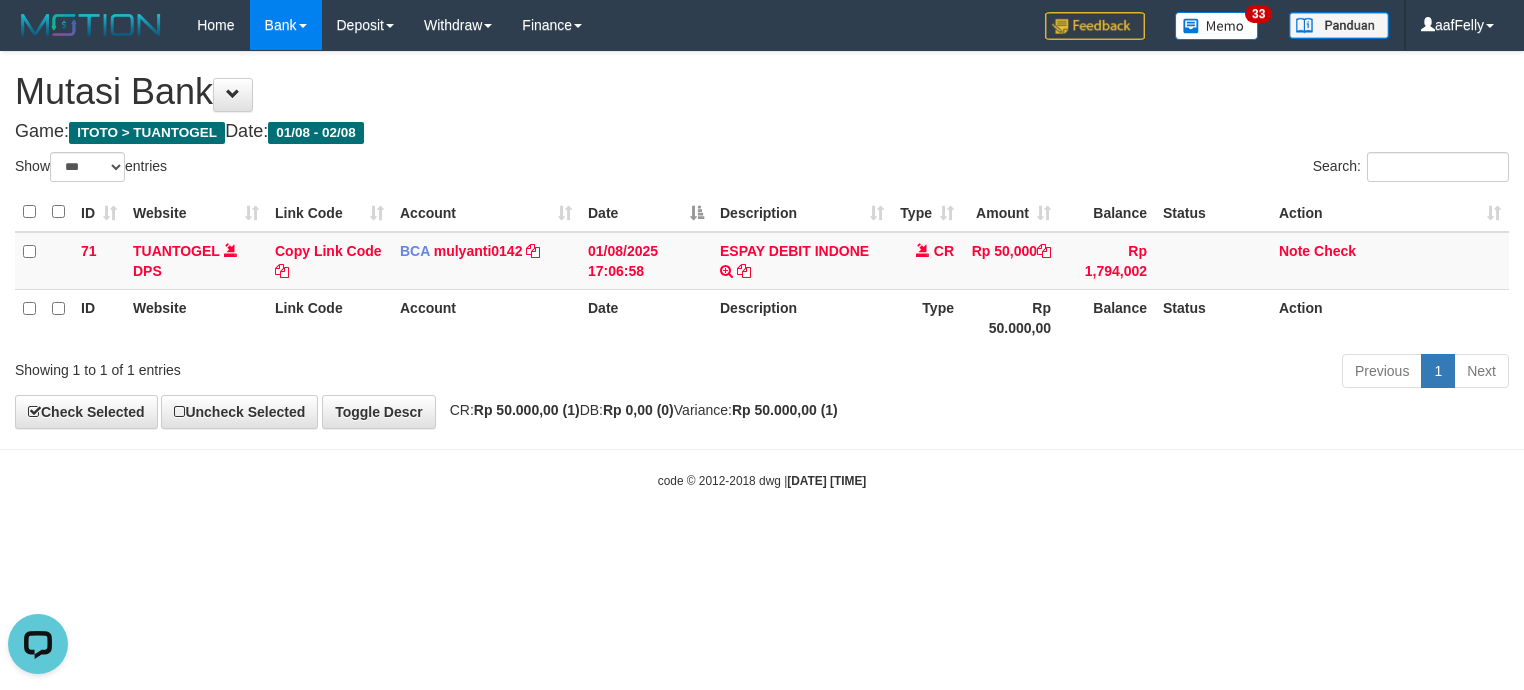 scroll, scrollTop: 0, scrollLeft: 0, axis: both 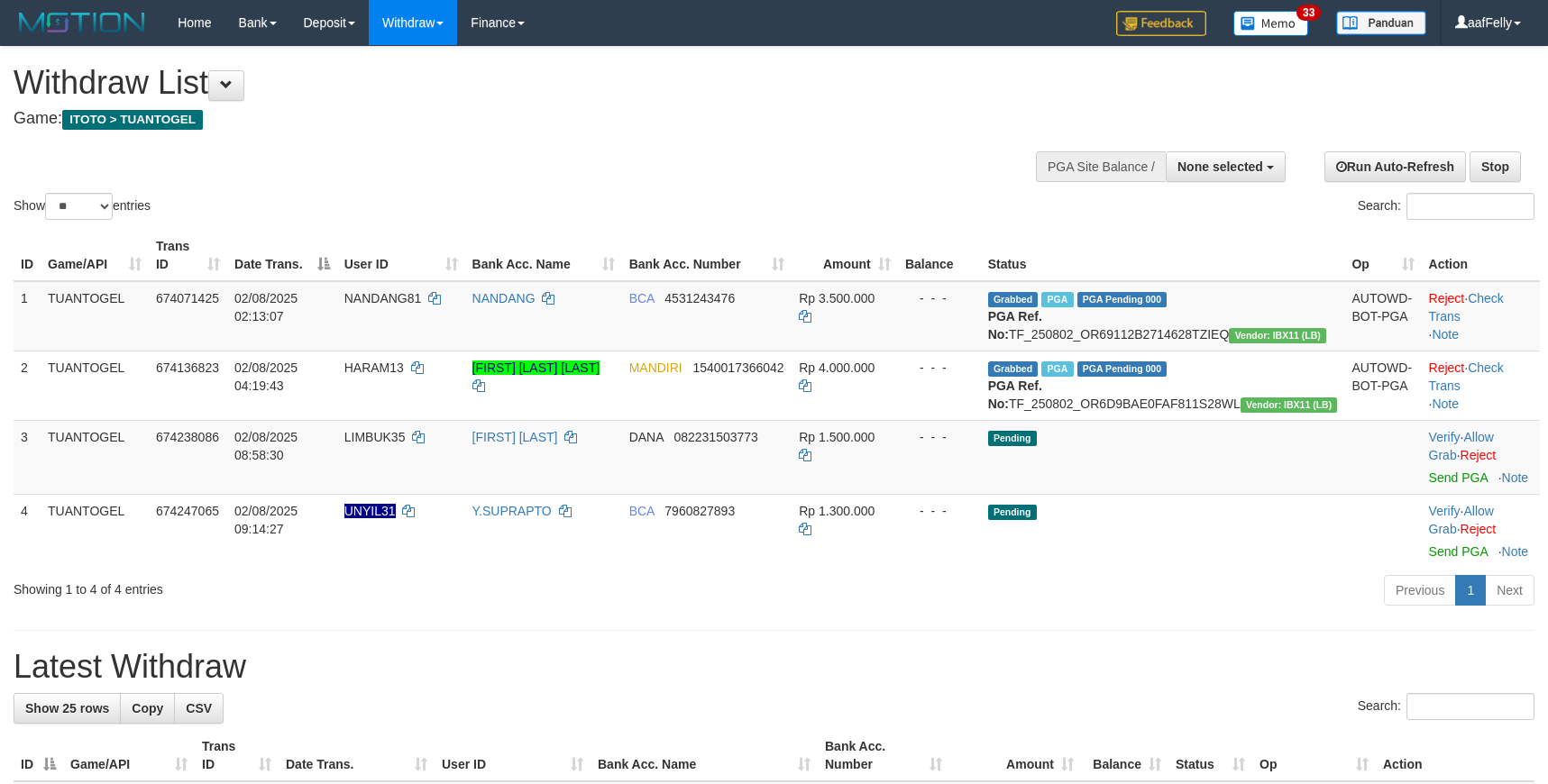 select 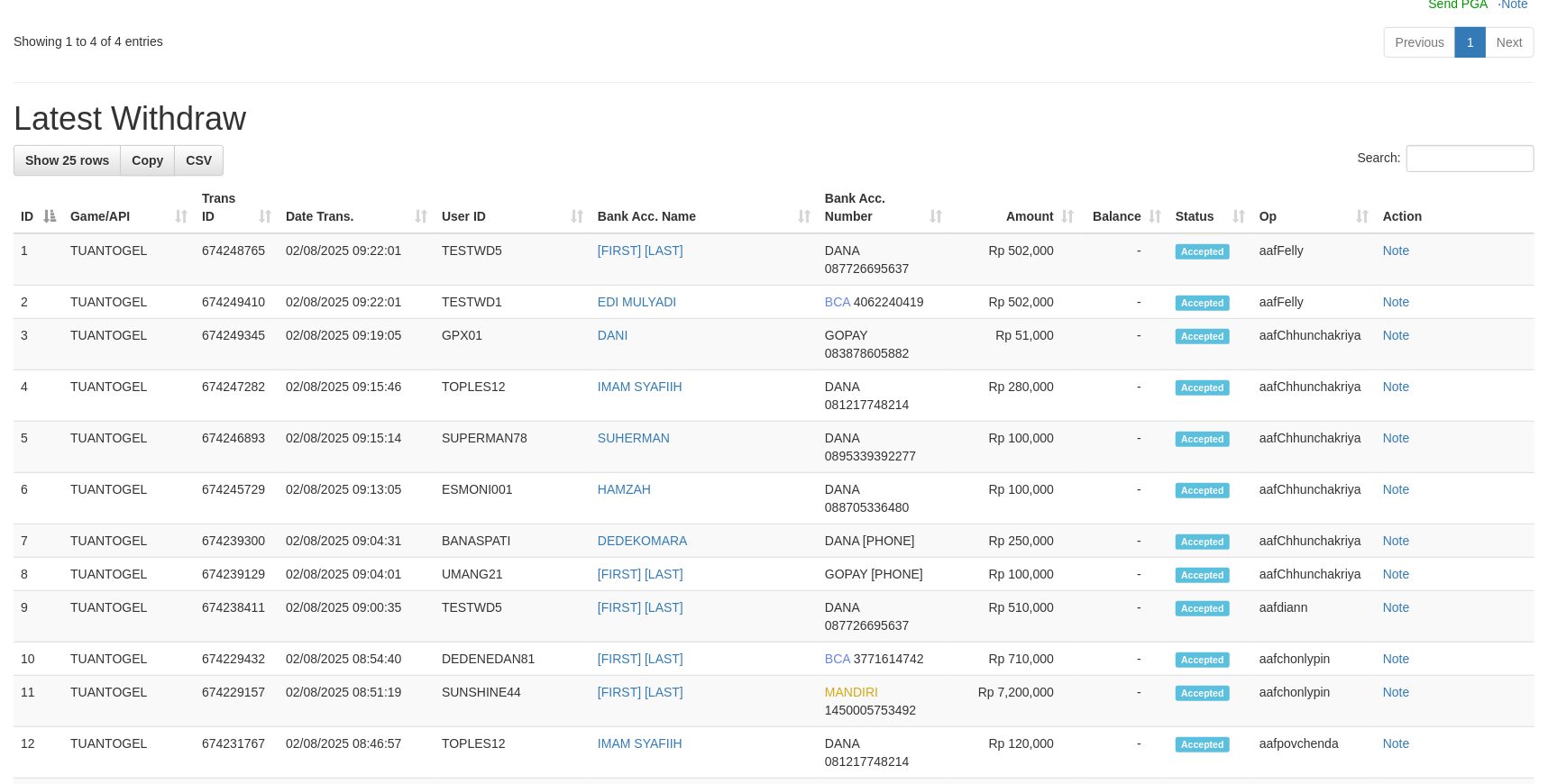 scroll, scrollTop: 480, scrollLeft: 0, axis: vertical 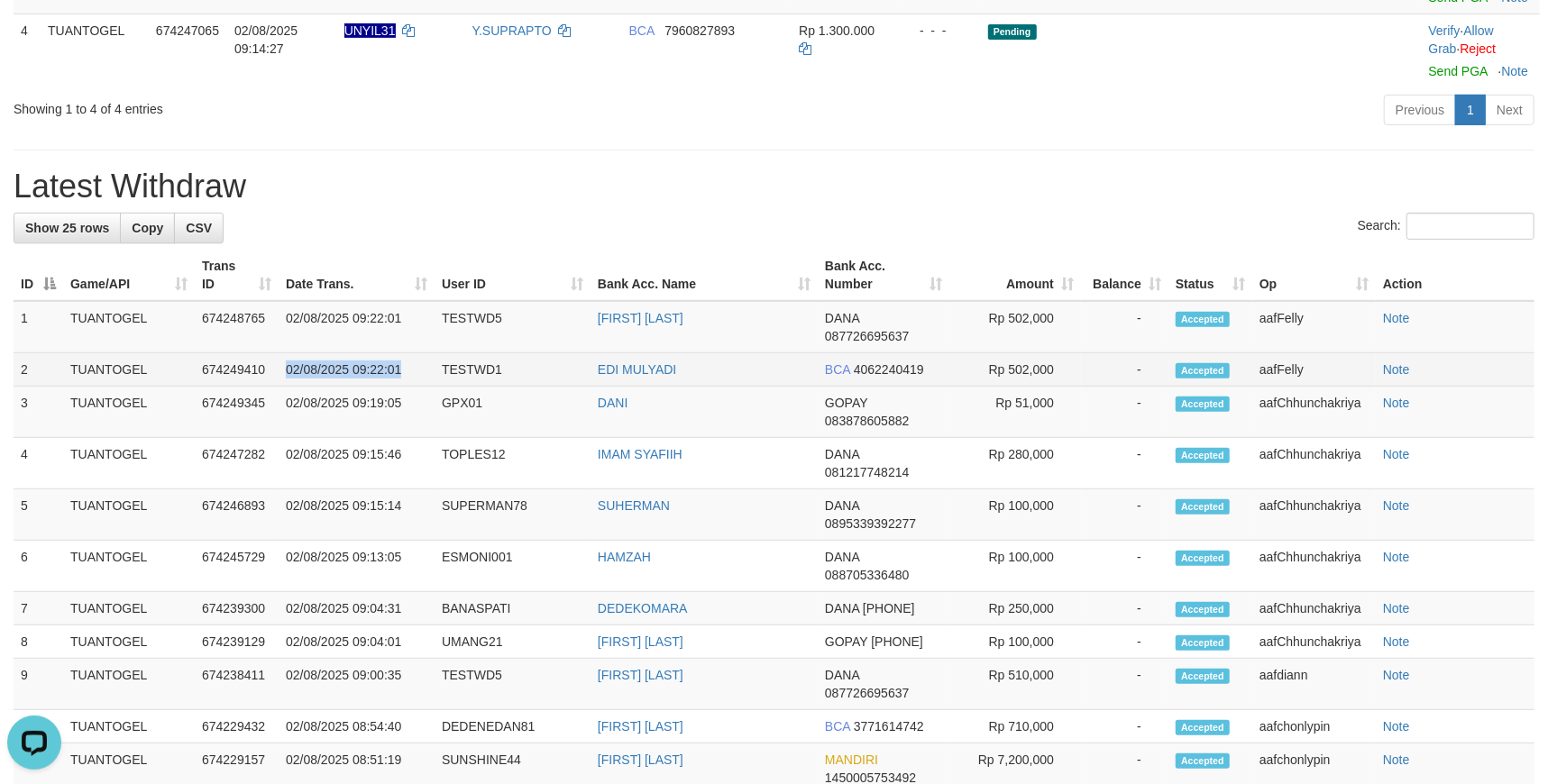 drag, startPoint x: 418, startPoint y: 429, endPoint x: 253, endPoint y: 412, distance: 165.87345 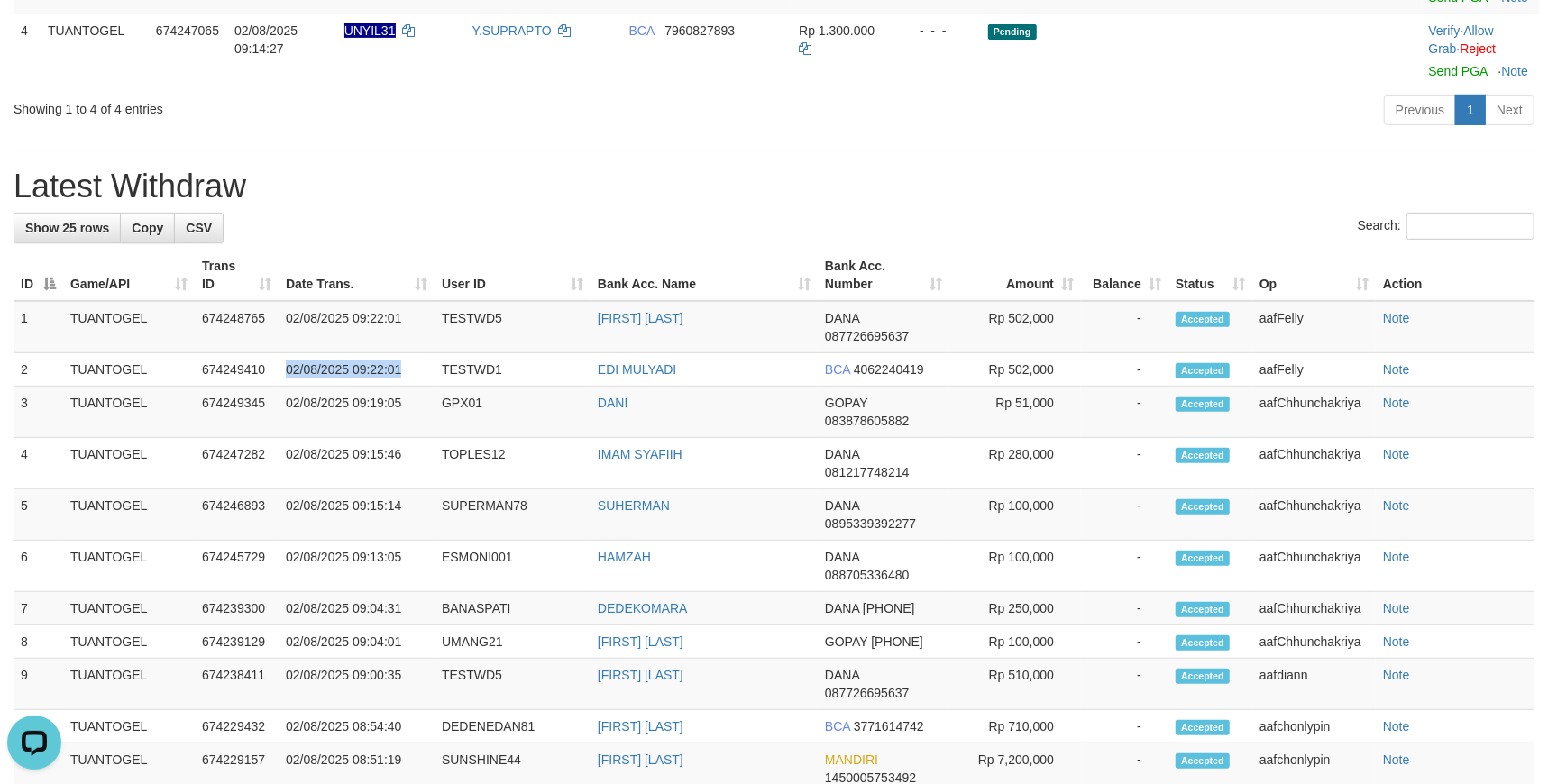 copy on "02/08/2025 09:22:01" 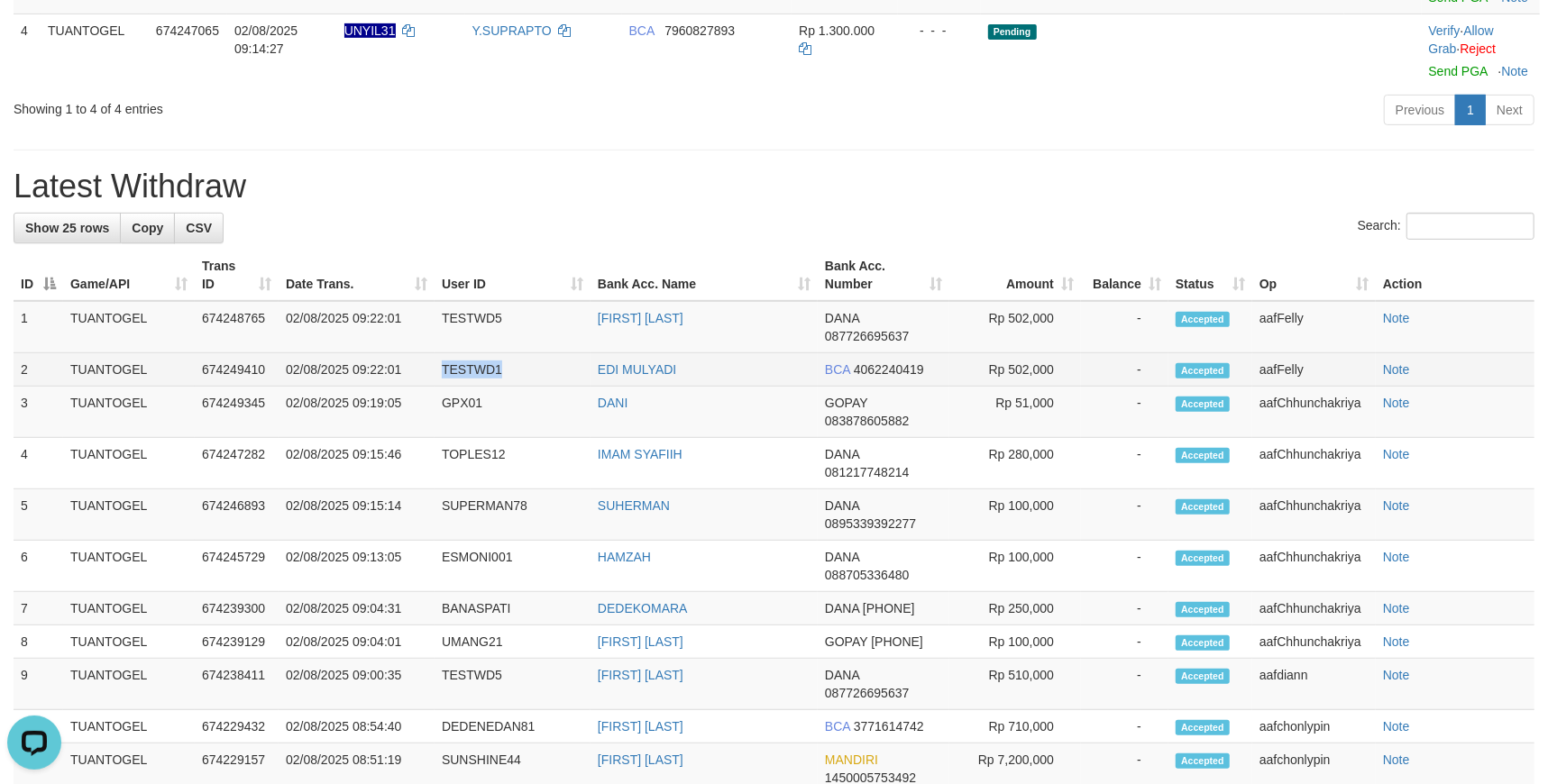 drag, startPoint x: 521, startPoint y: 422, endPoint x: 438, endPoint y: 418, distance: 83.09633 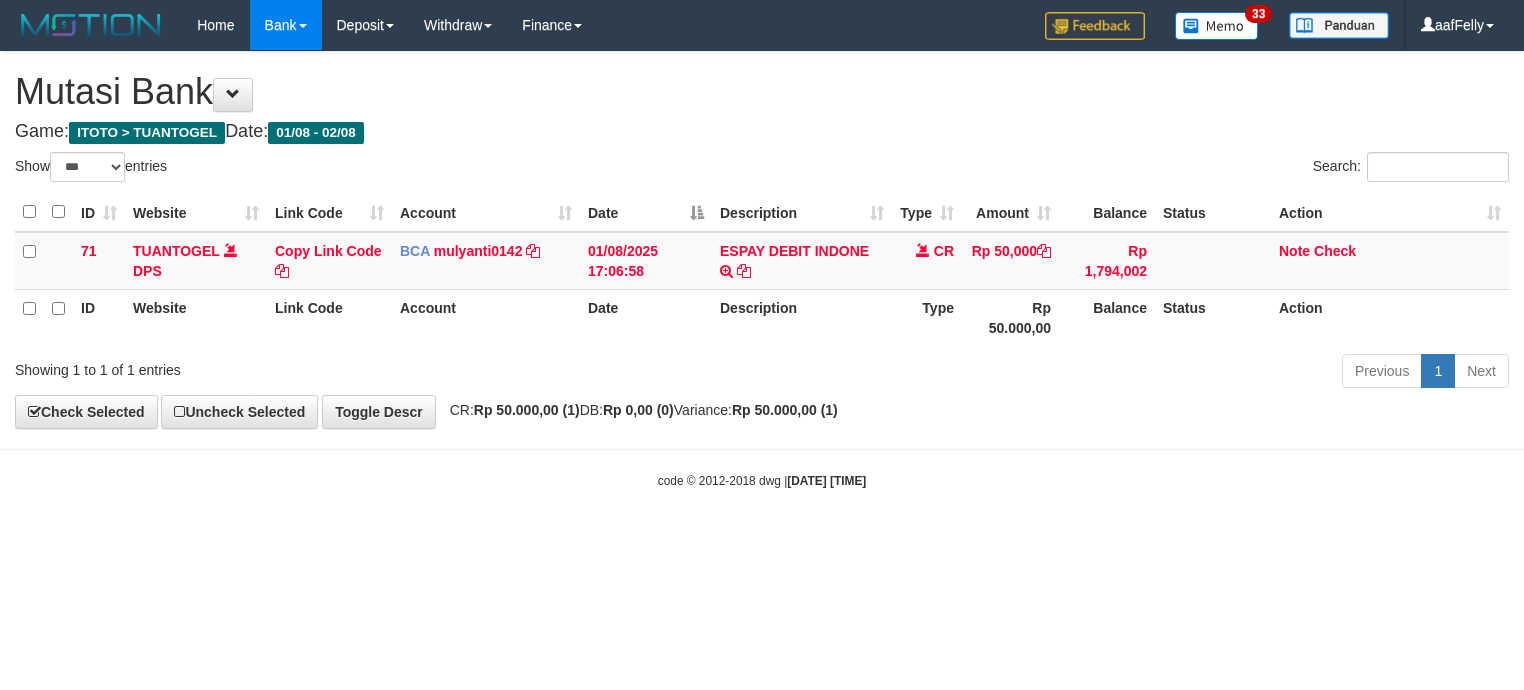 select on "***" 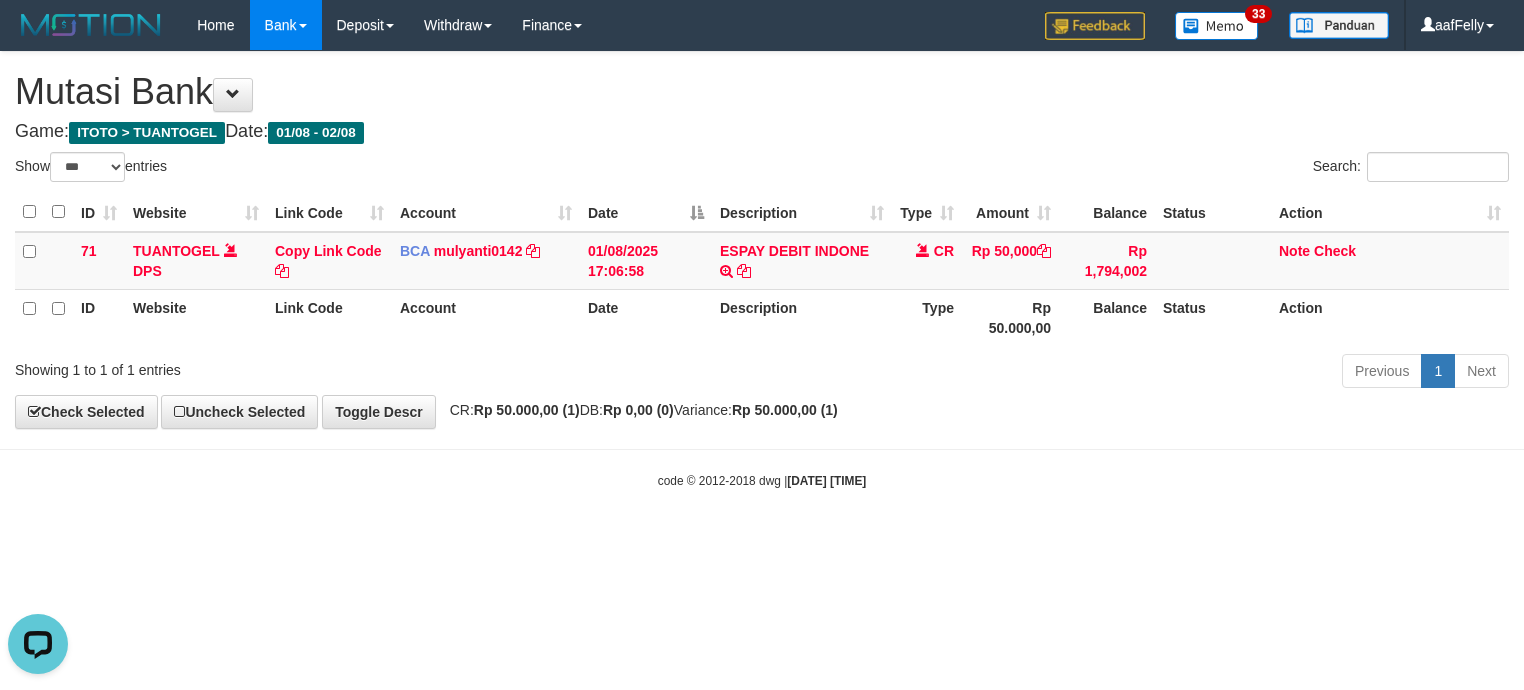 scroll, scrollTop: 0, scrollLeft: 0, axis: both 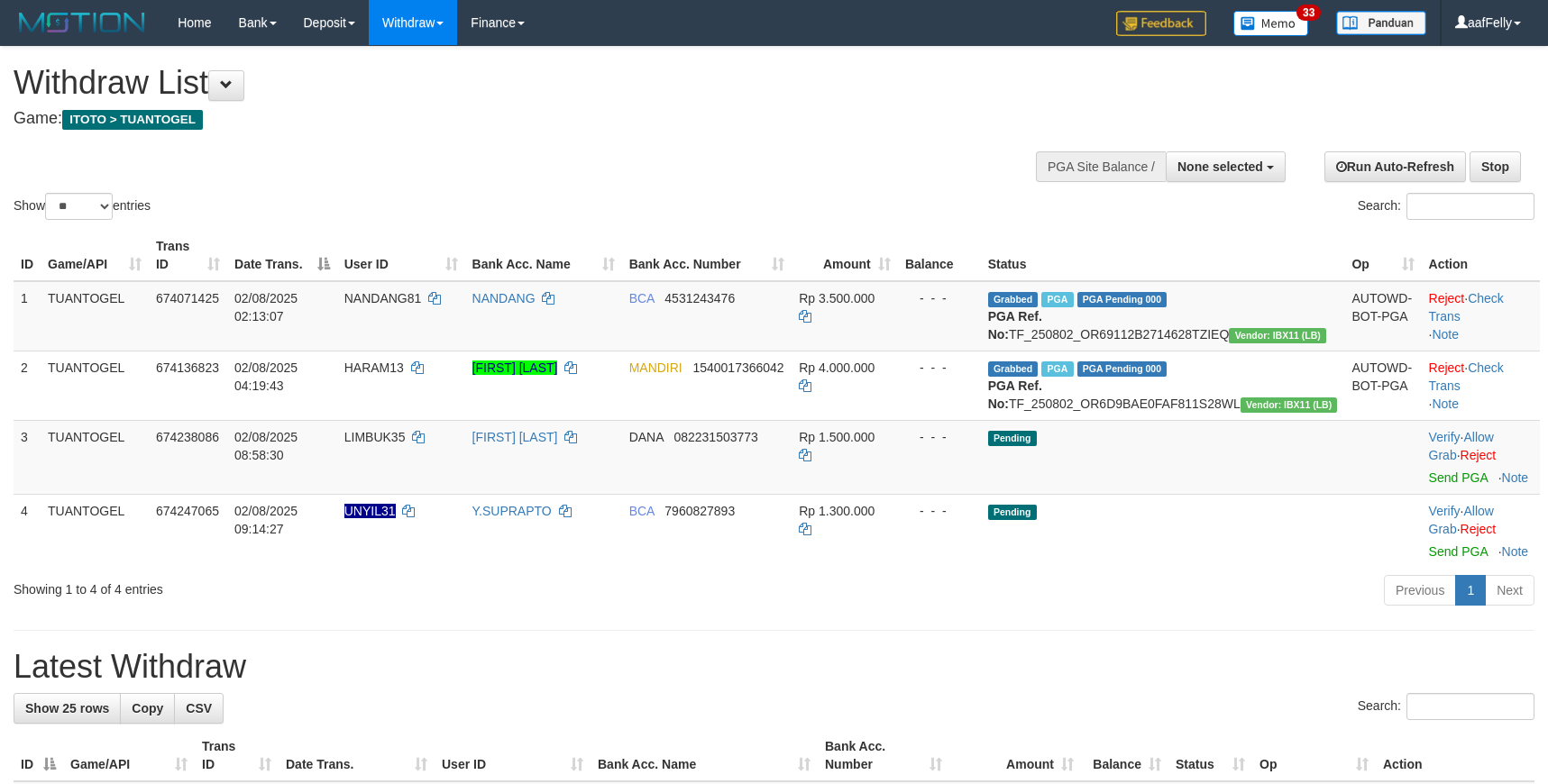 select 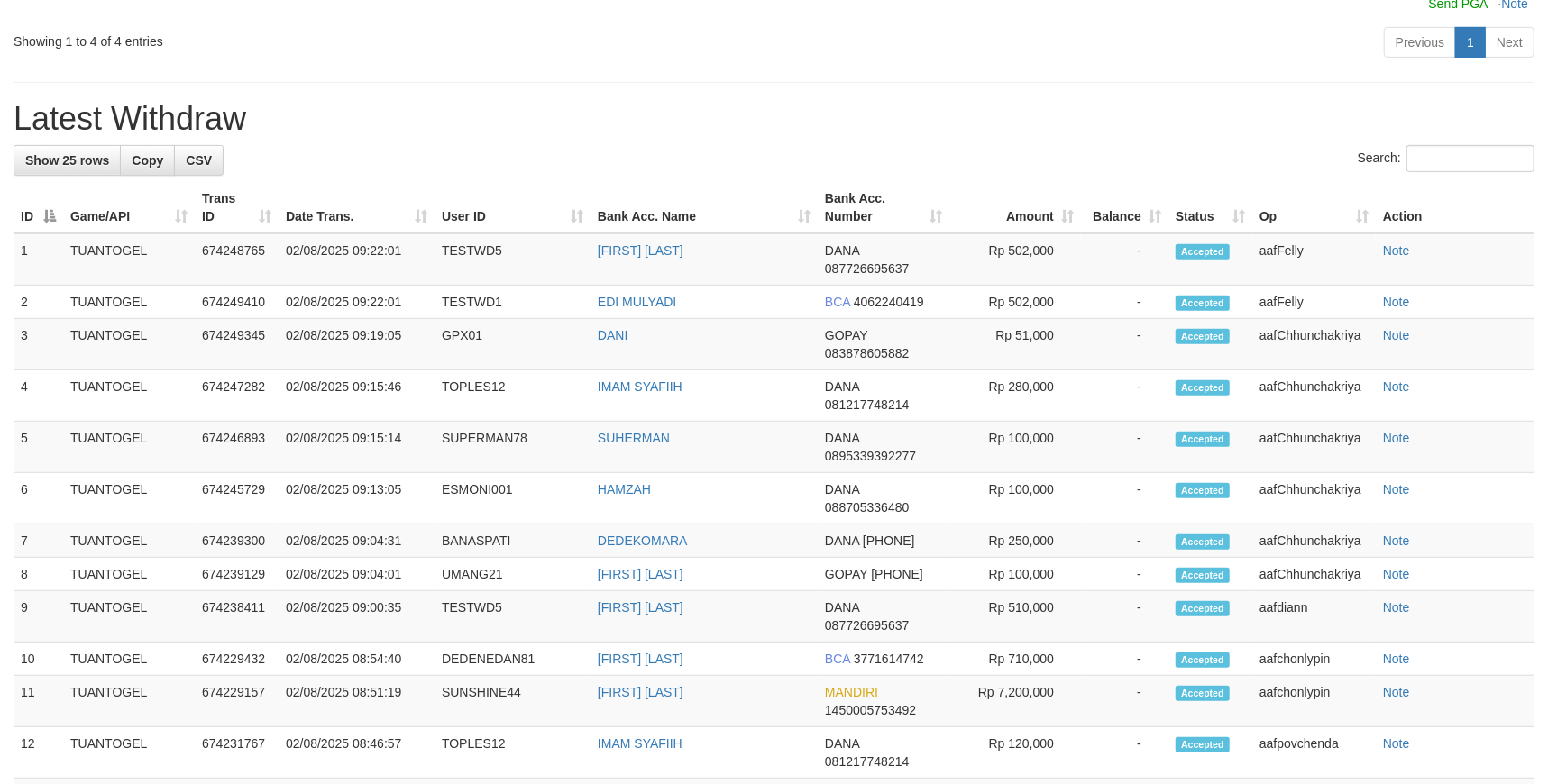 scroll, scrollTop: 480, scrollLeft: 0, axis: vertical 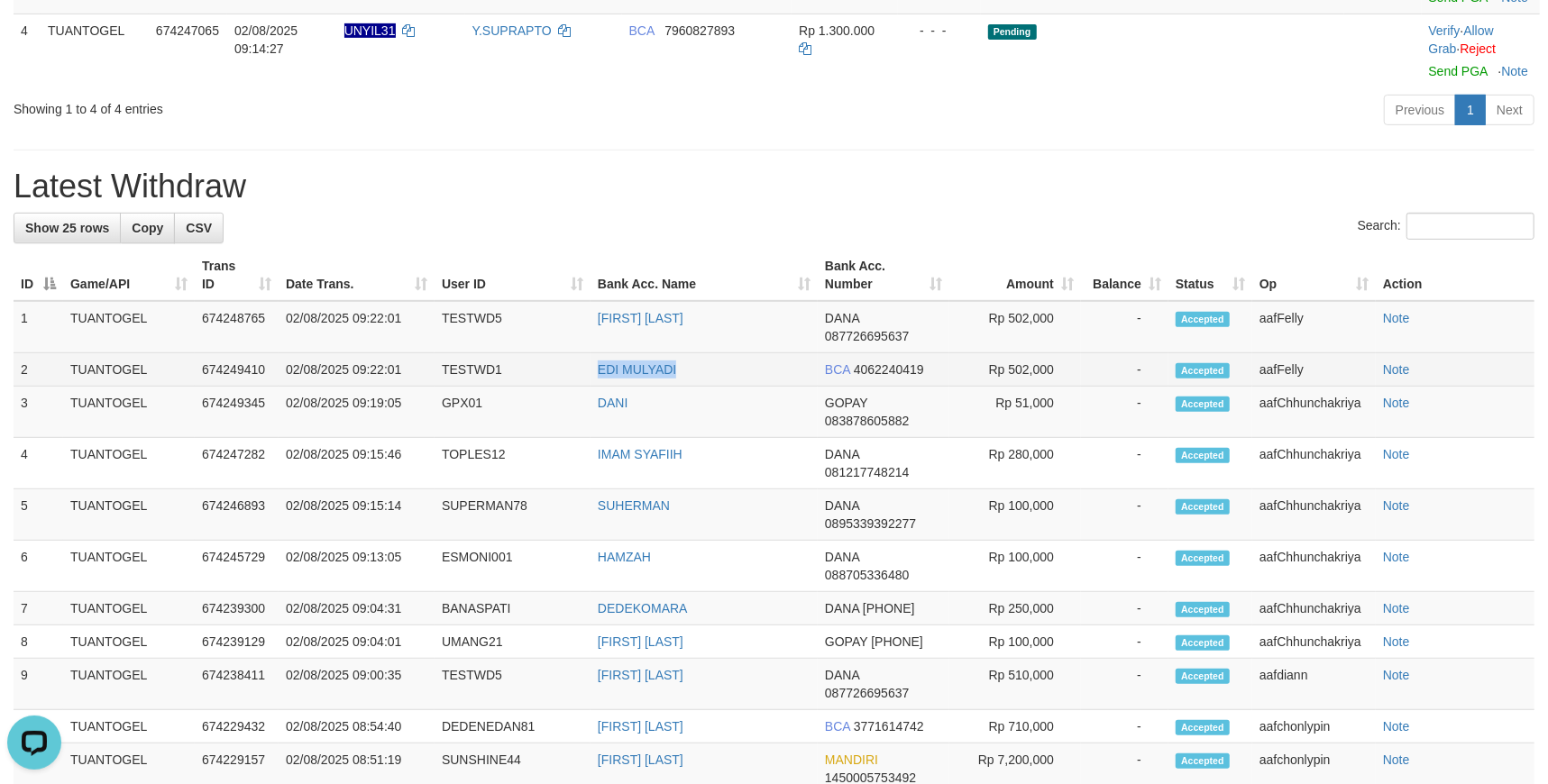 drag, startPoint x: 711, startPoint y: 431, endPoint x: 532, endPoint y: 422, distance: 179.2261 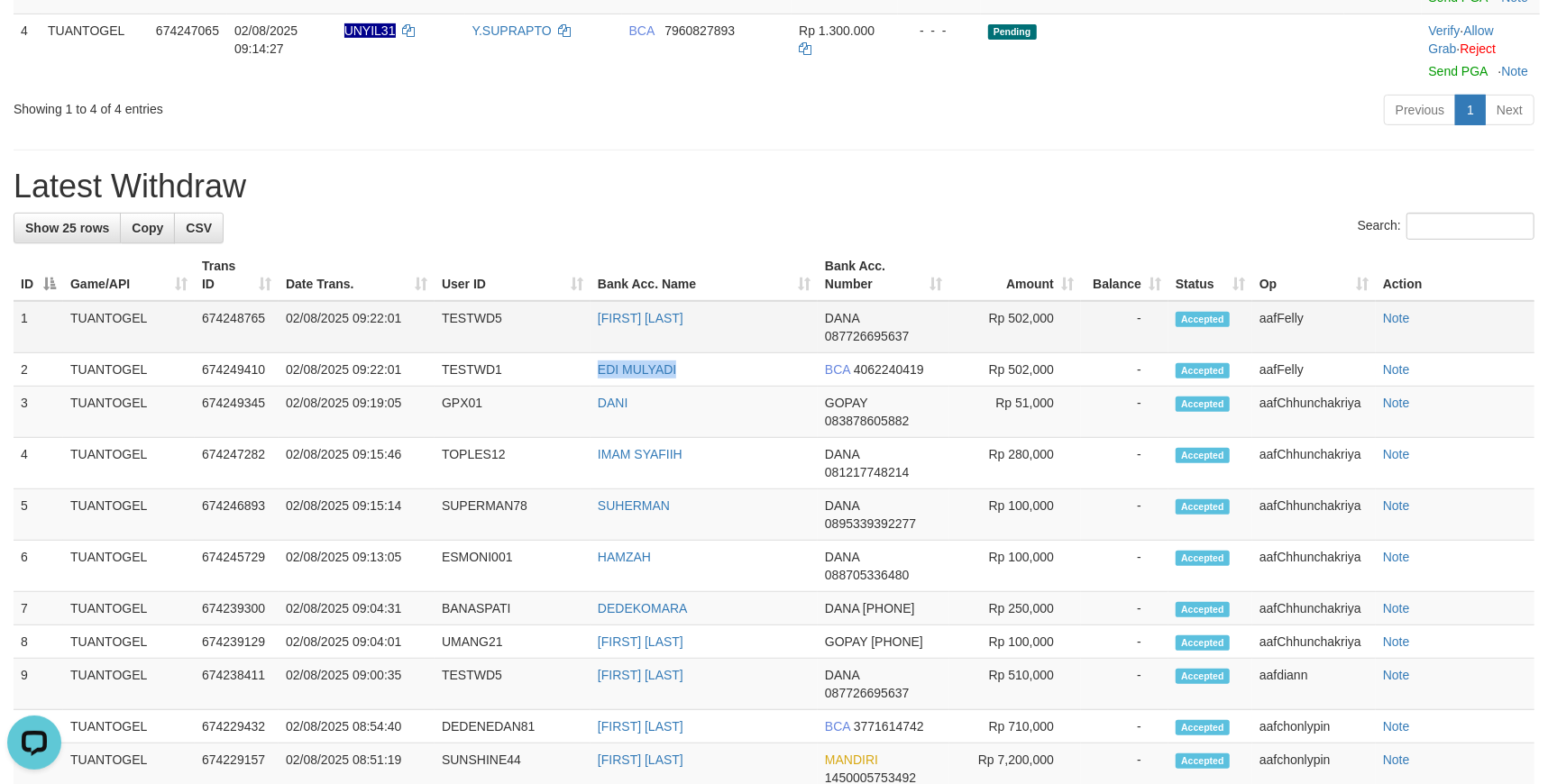 copy on "EDI MULYADI" 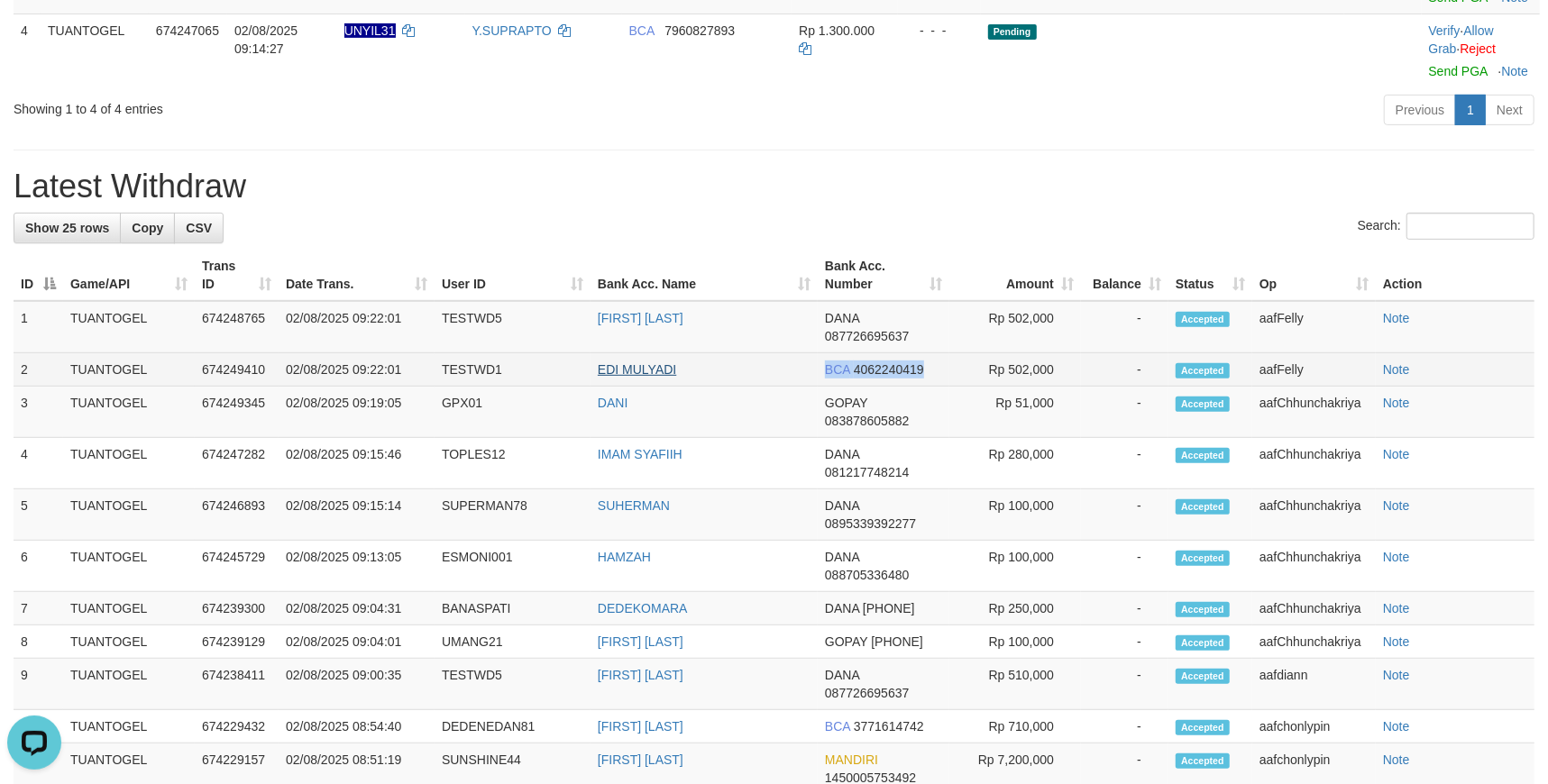 drag, startPoint x: 945, startPoint y: 429, endPoint x: 607, endPoint y: 424, distance: 338.037 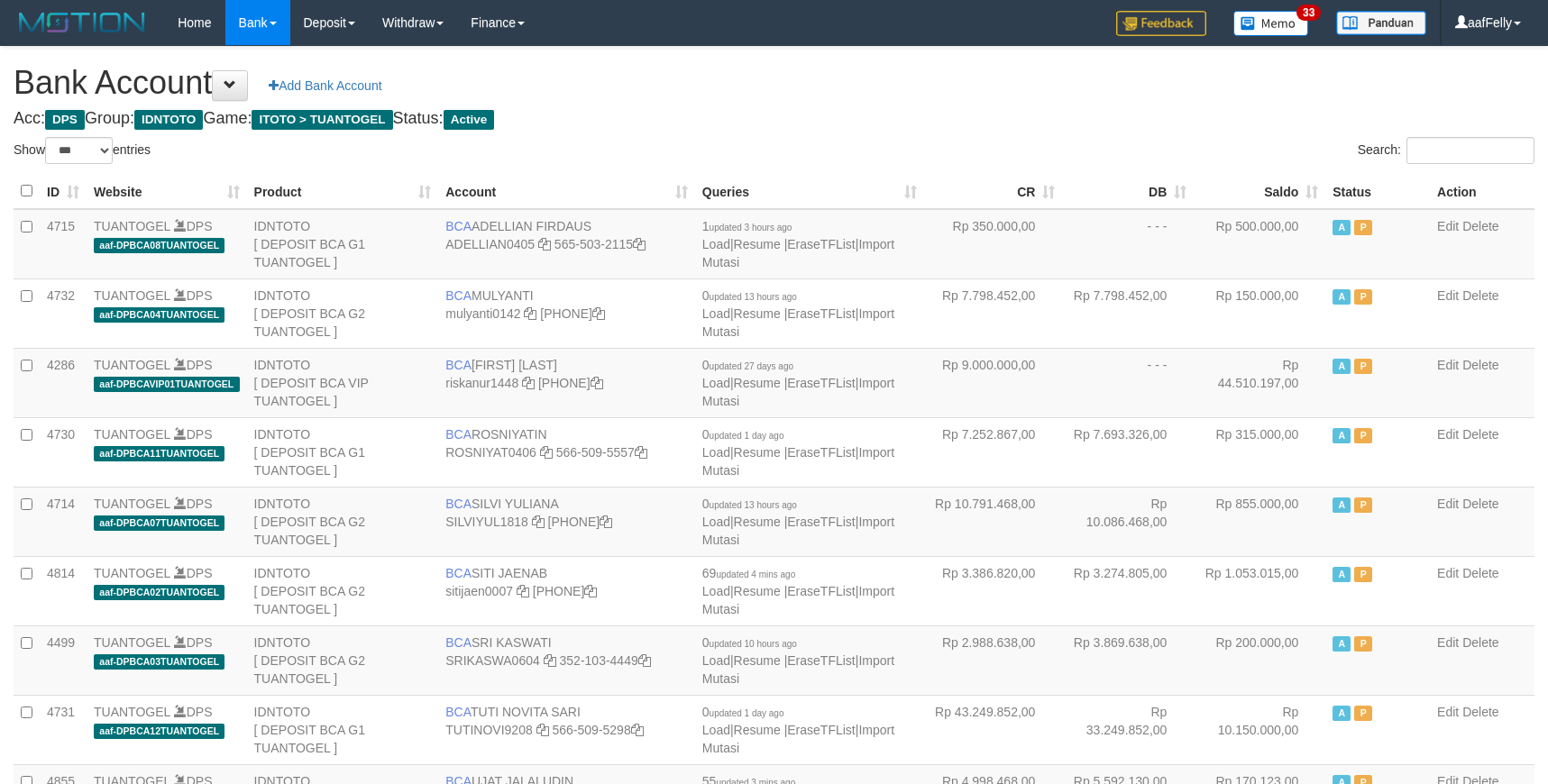 select on "***" 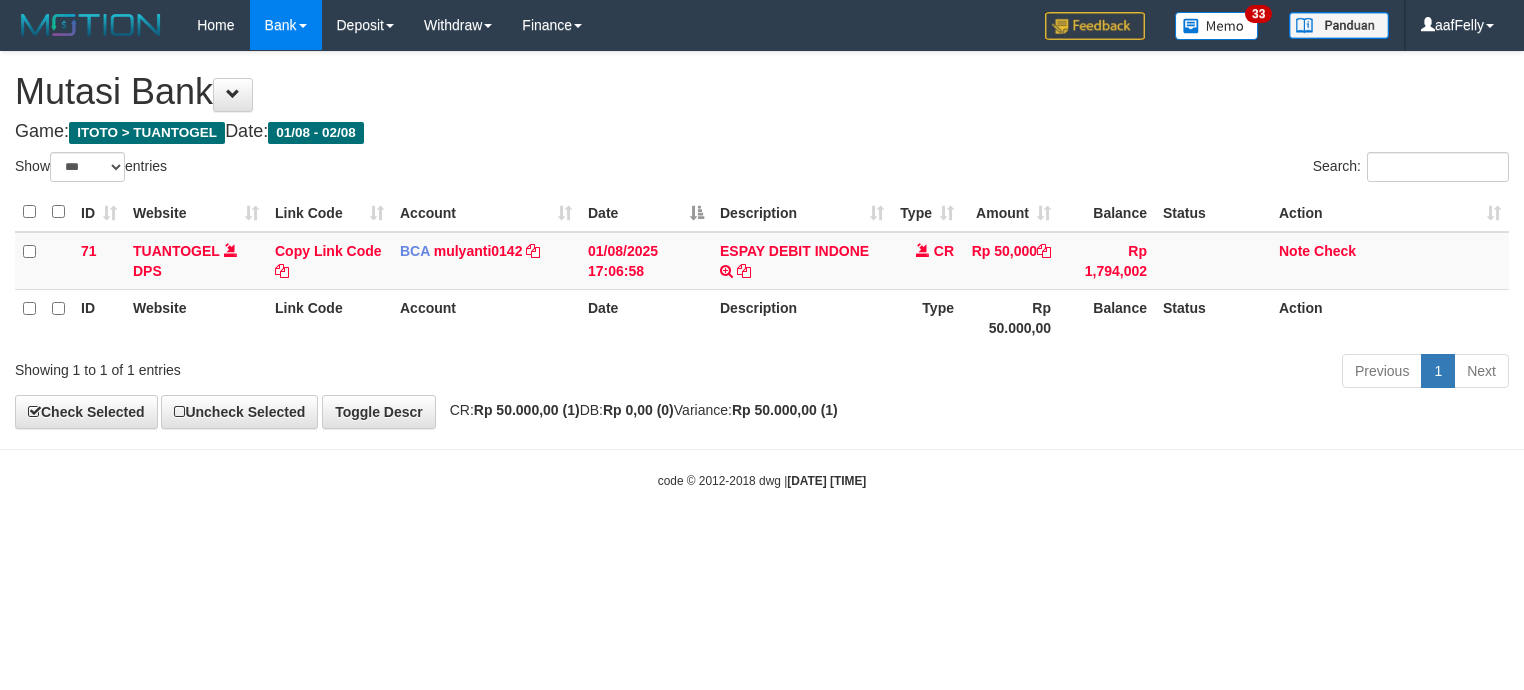 select on "***" 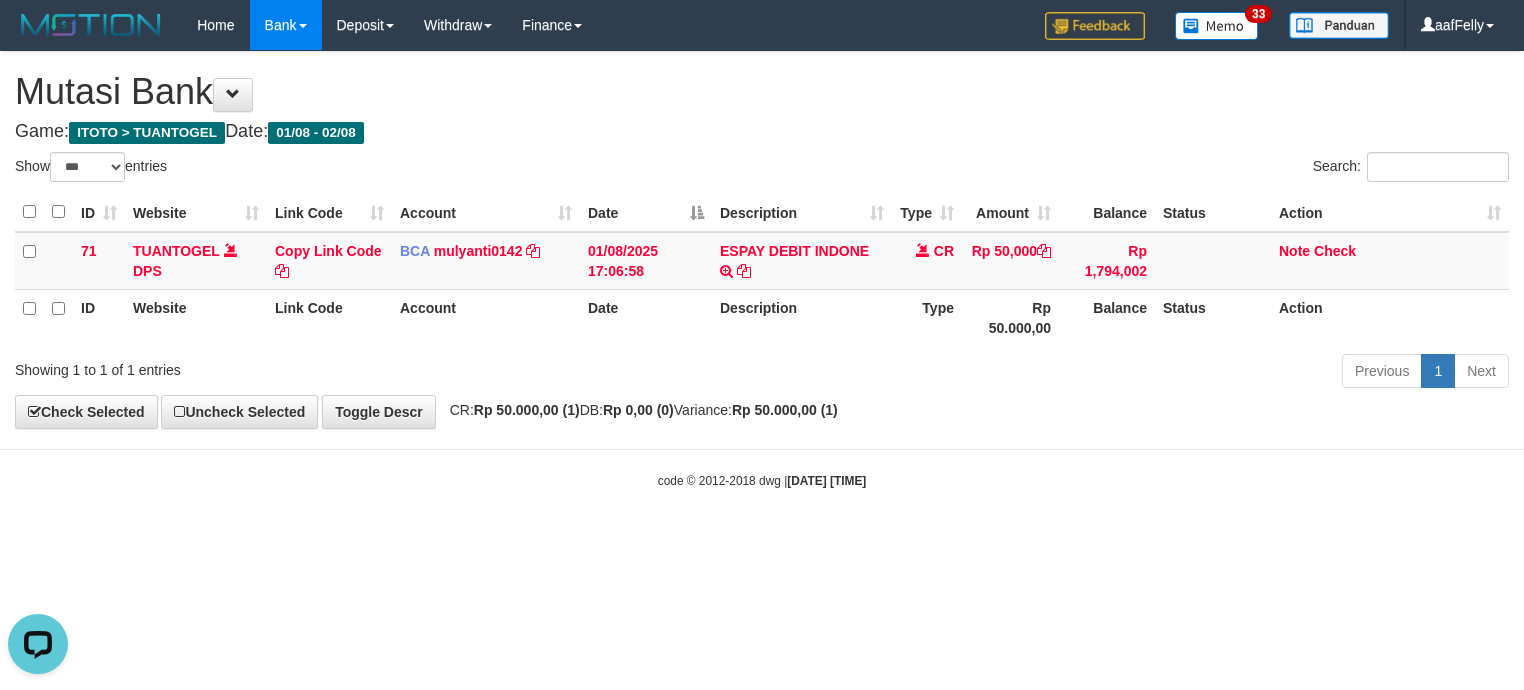 scroll, scrollTop: 0, scrollLeft: 0, axis: both 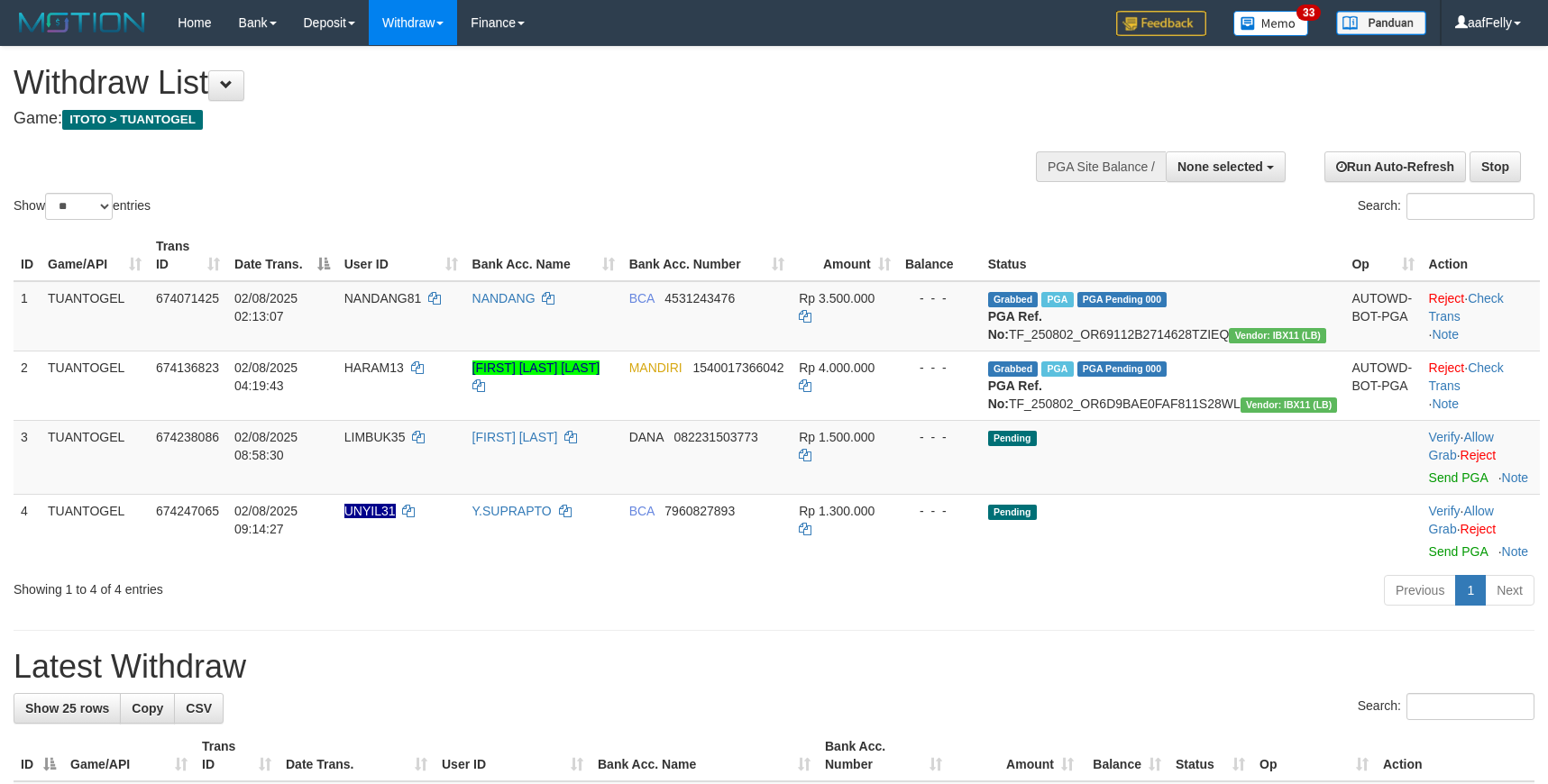 select 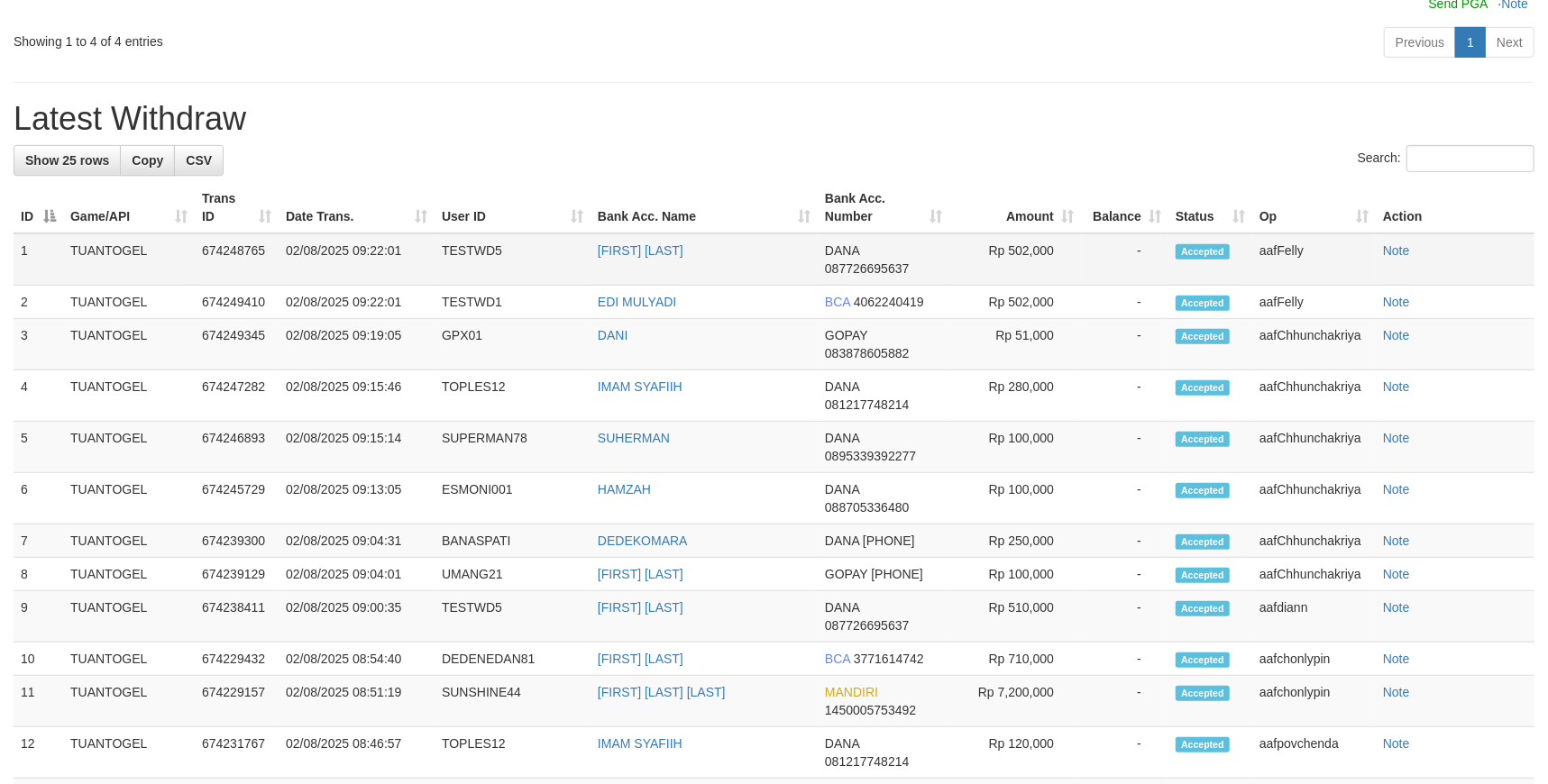 scroll, scrollTop: 480, scrollLeft: 0, axis: vertical 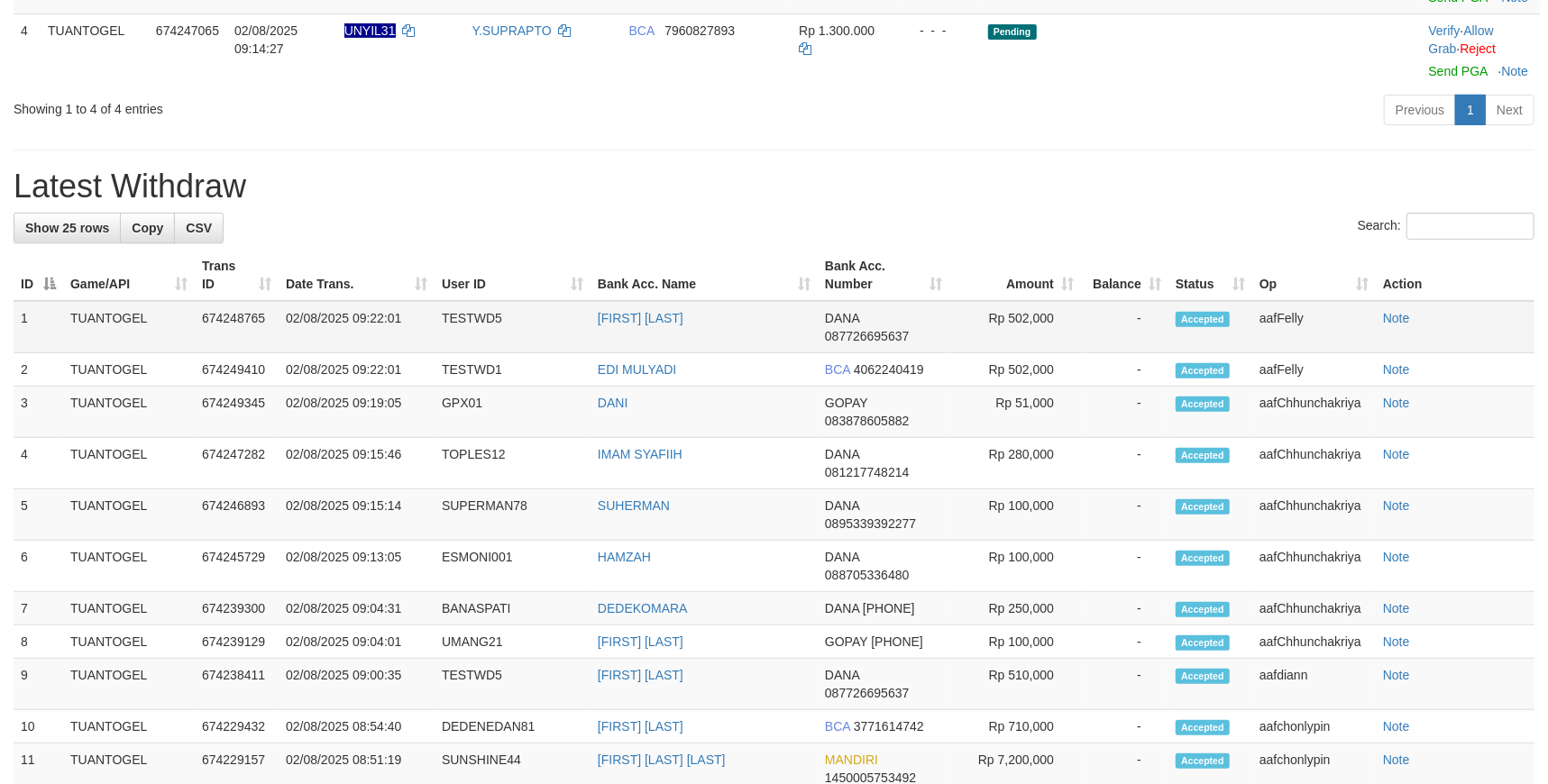 click on "Rp 502,000" at bounding box center [1015, 327] 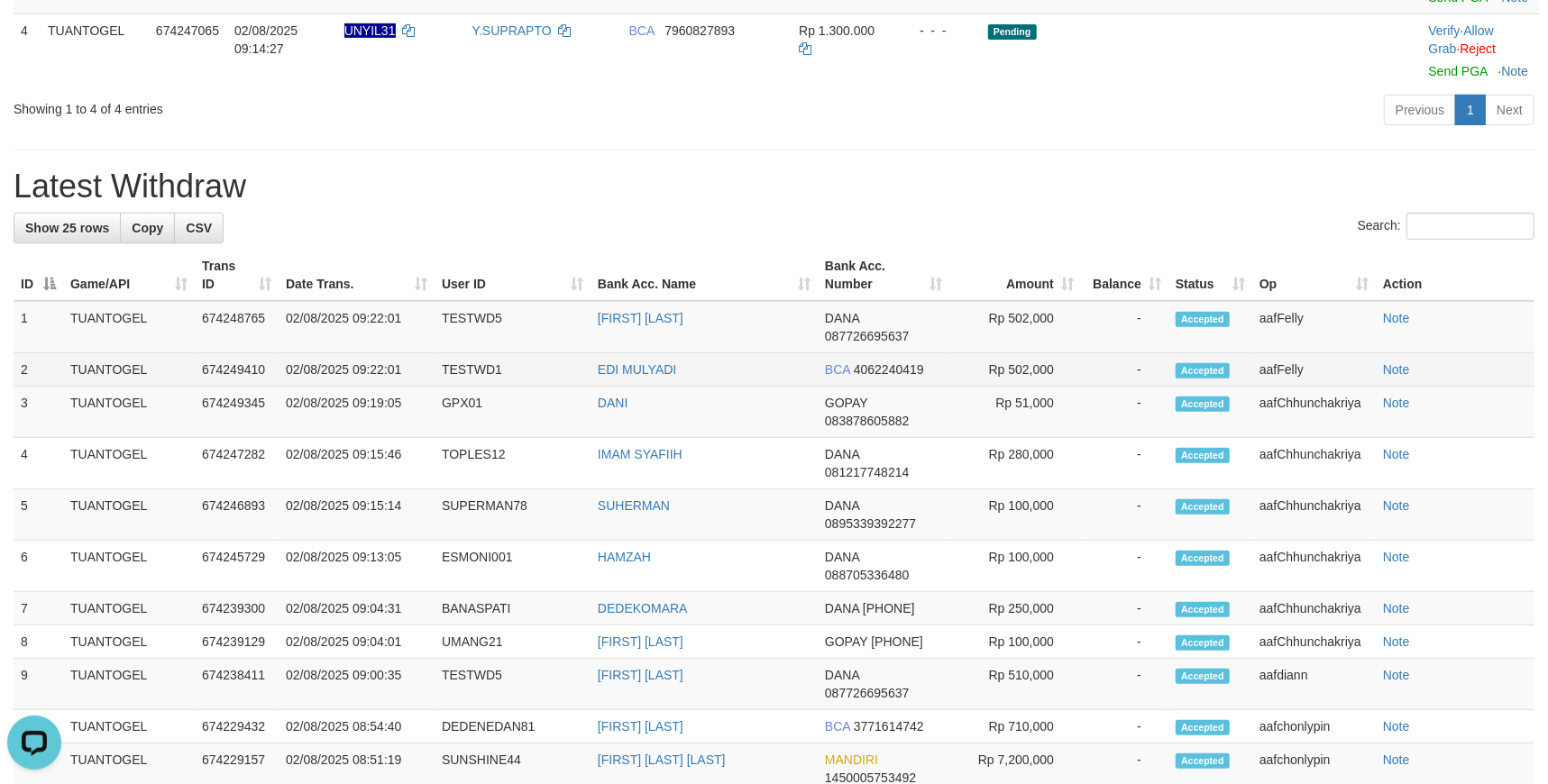 scroll, scrollTop: 0, scrollLeft: 0, axis: both 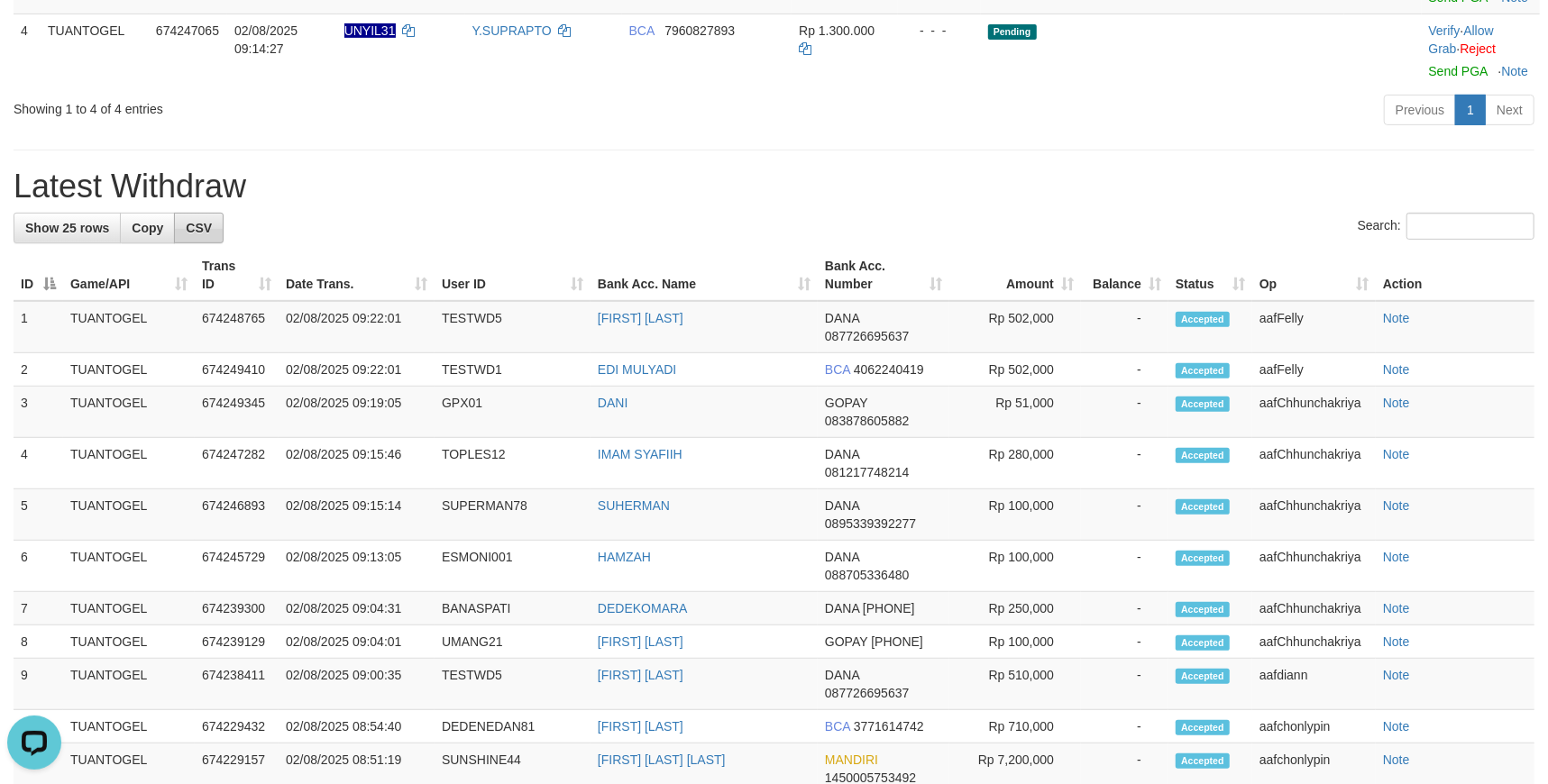 drag, startPoint x: 1079, startPoint y: 436, endPoint x: 210, endPoint y: 278, distance: 883.24685 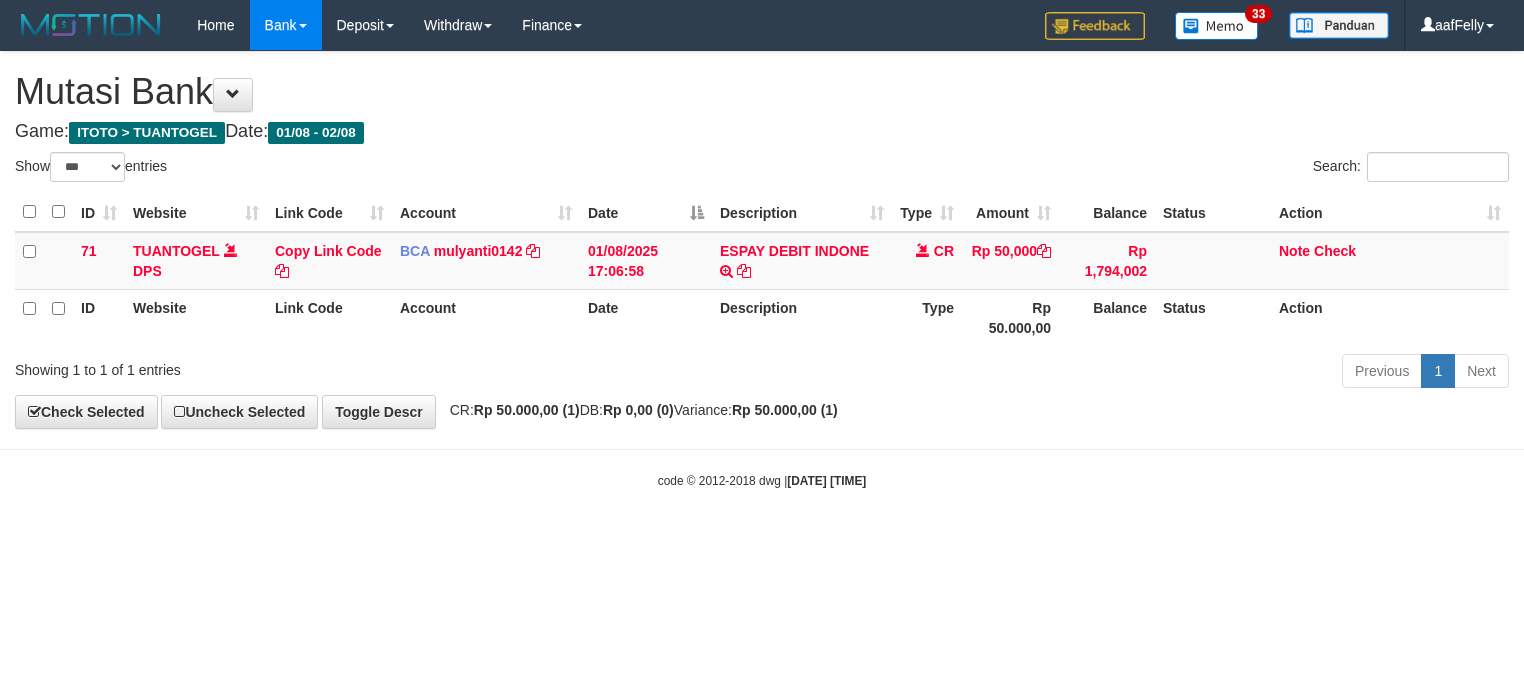 select on "***" 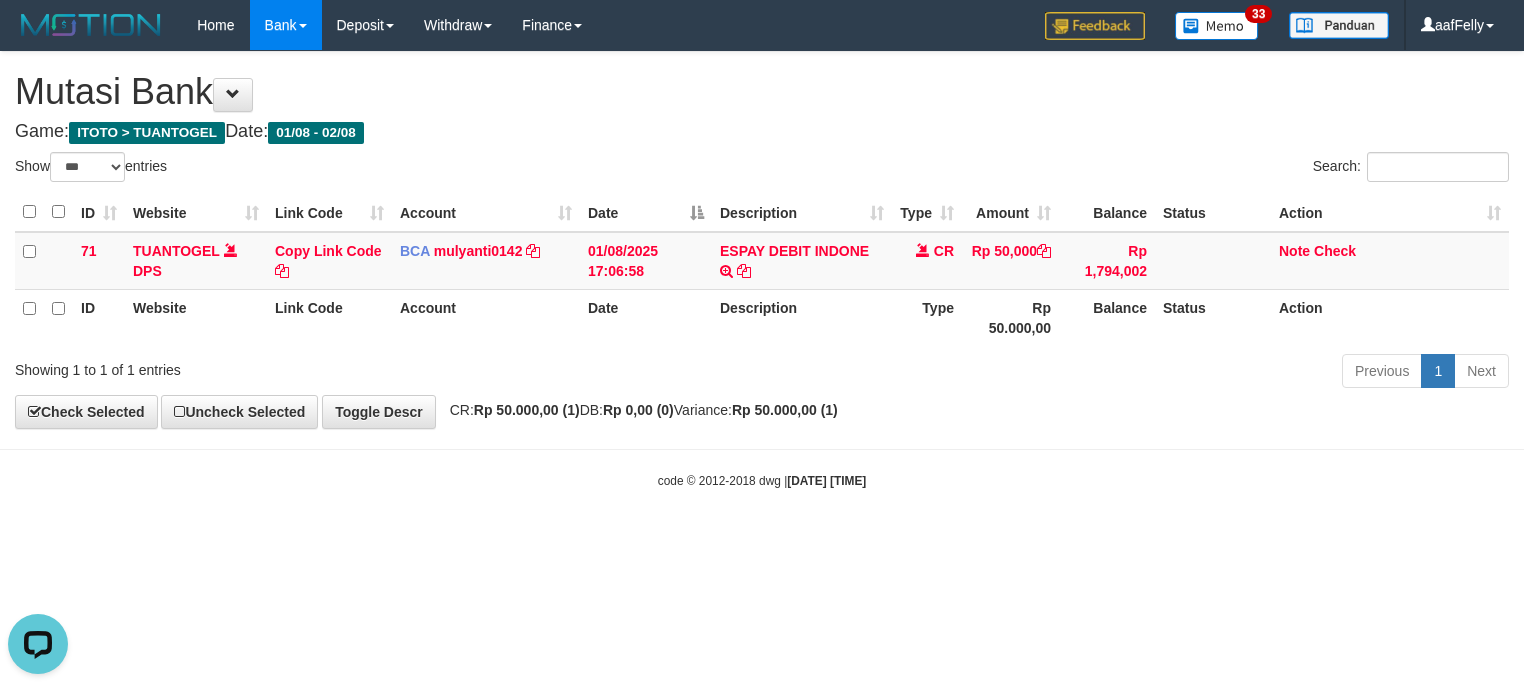 scroll, scrollTop: 0, scrollLeft: 0, axis: both 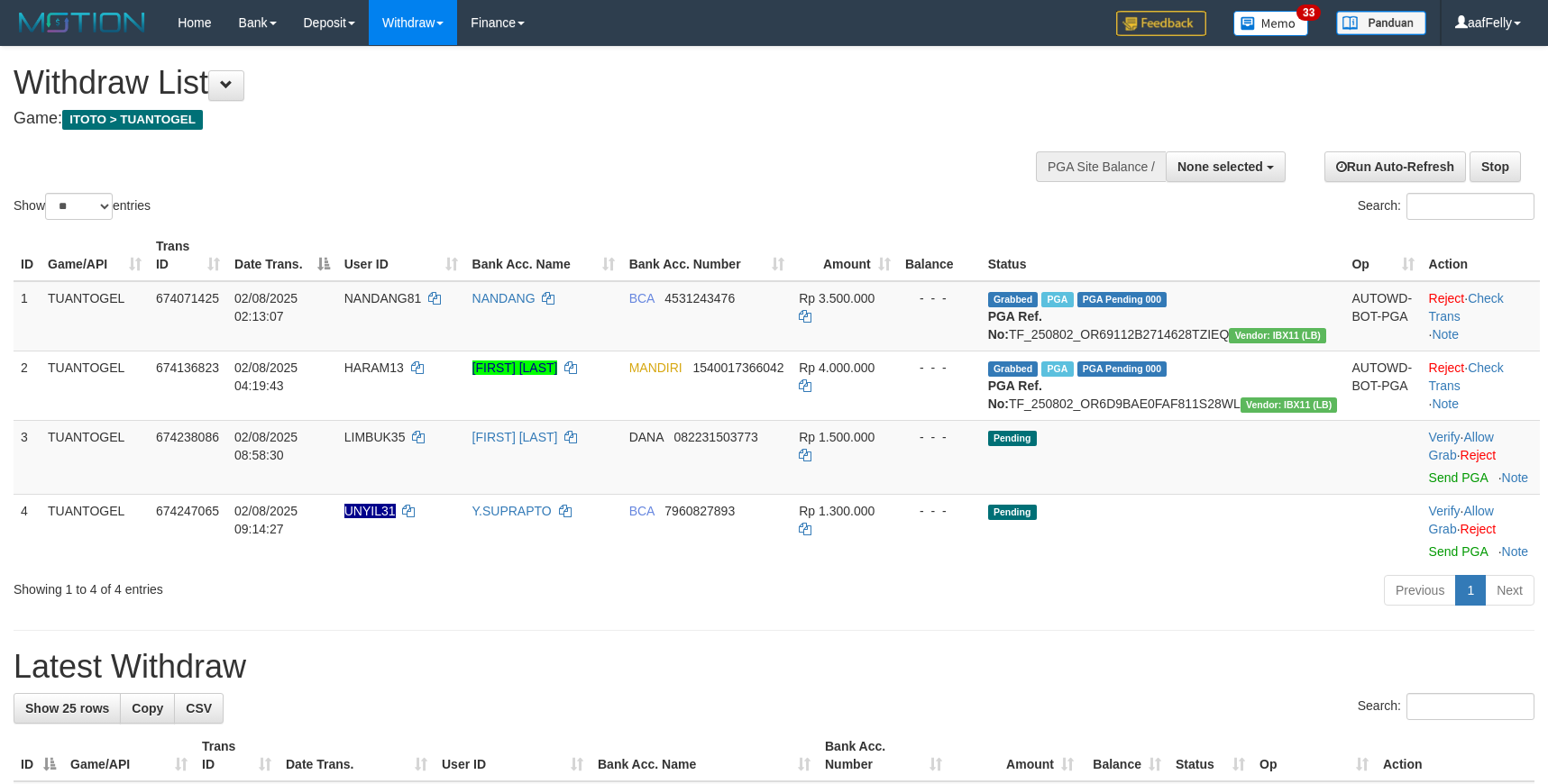 select 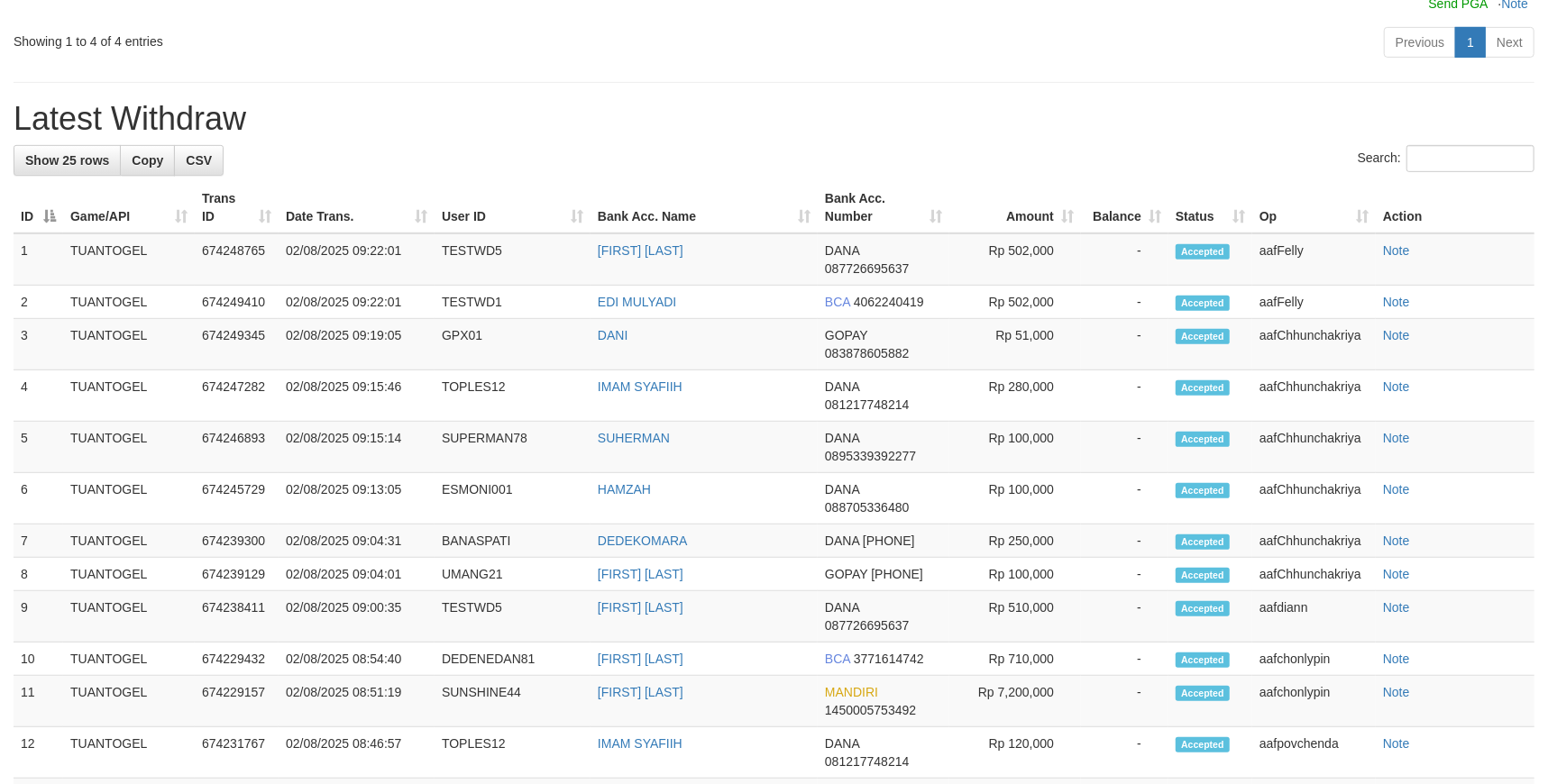 scroll, scrollTop: 480, scrollLeft: 0, axis: vertical 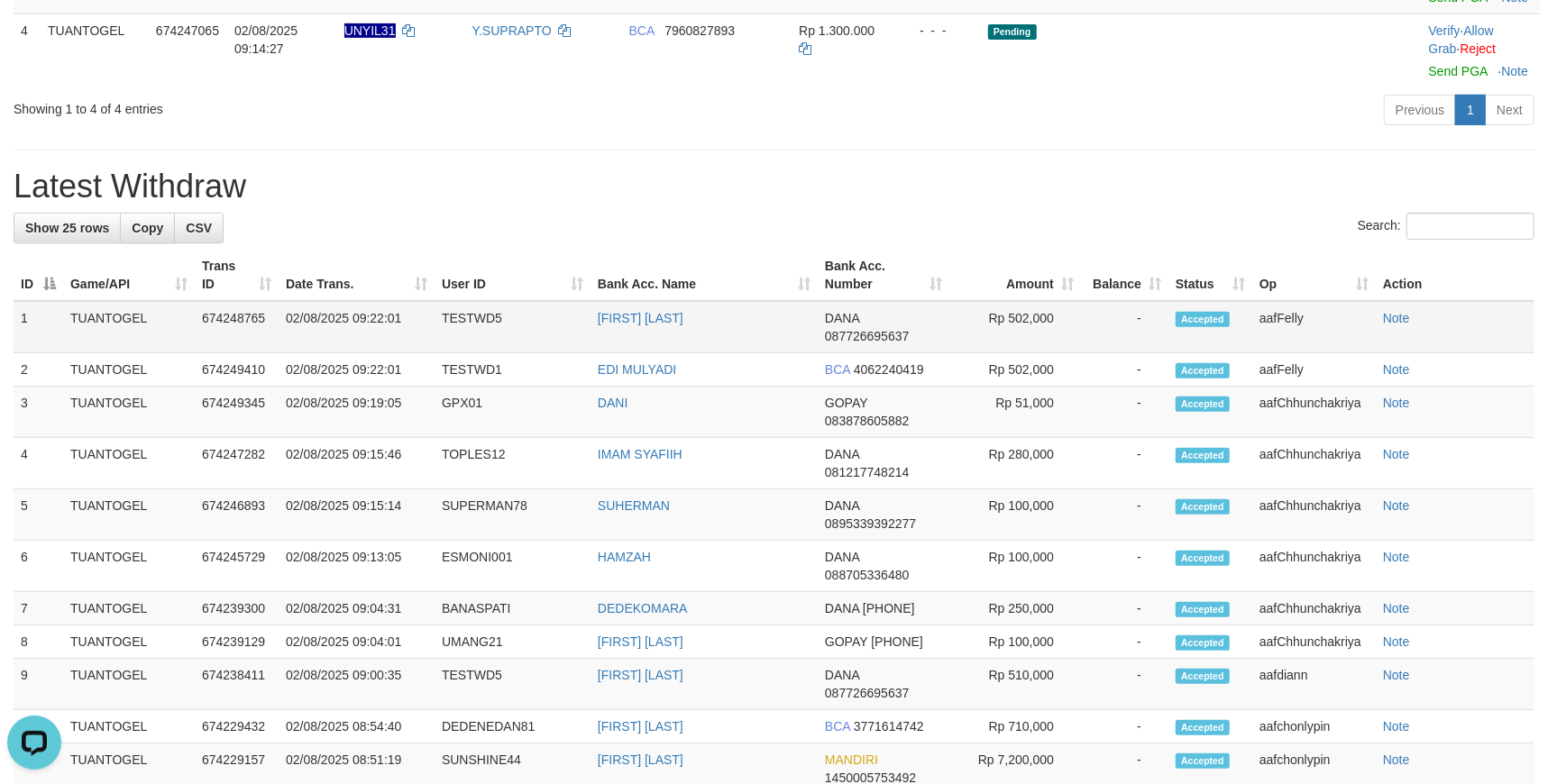 drag, startPoint x: 279, startPoint y: 377, endPoint x: 1067, endPoint y: 364, distance: 788.107 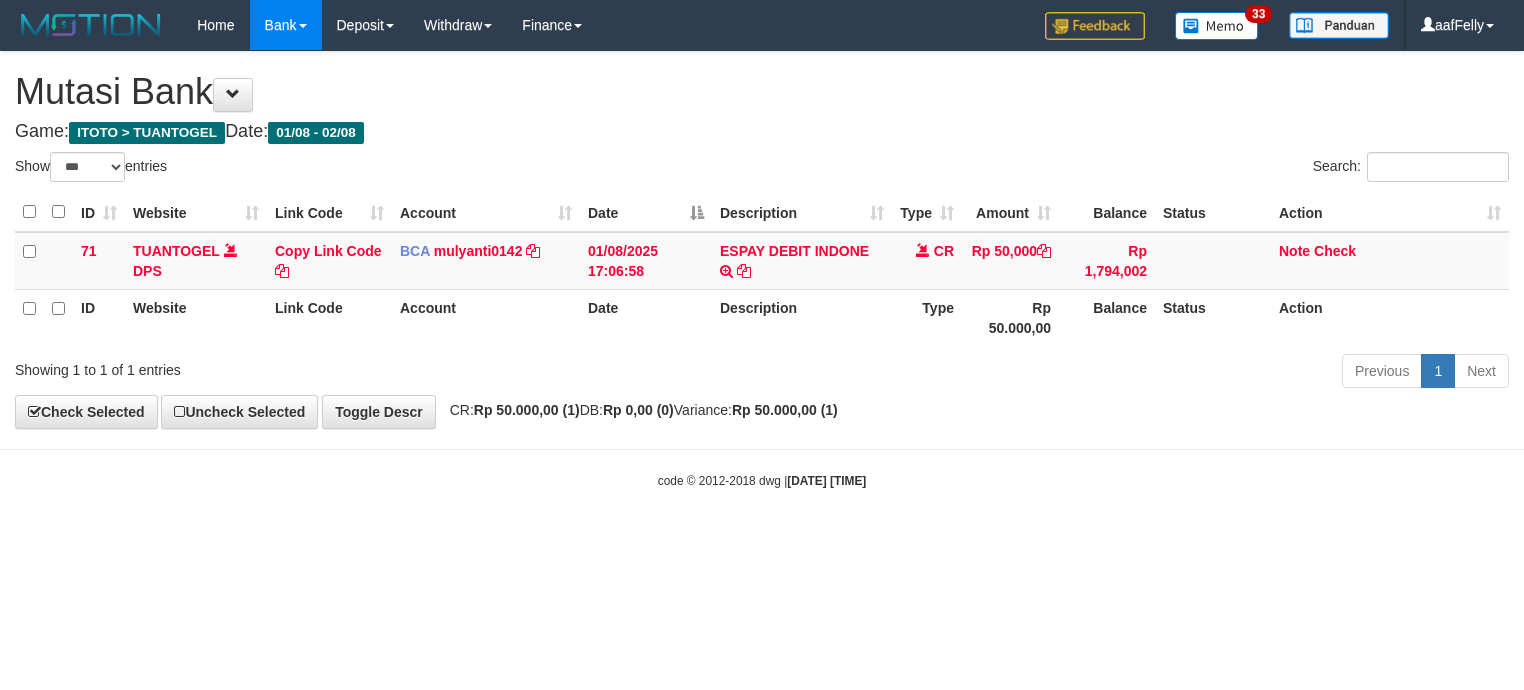 select on "***" 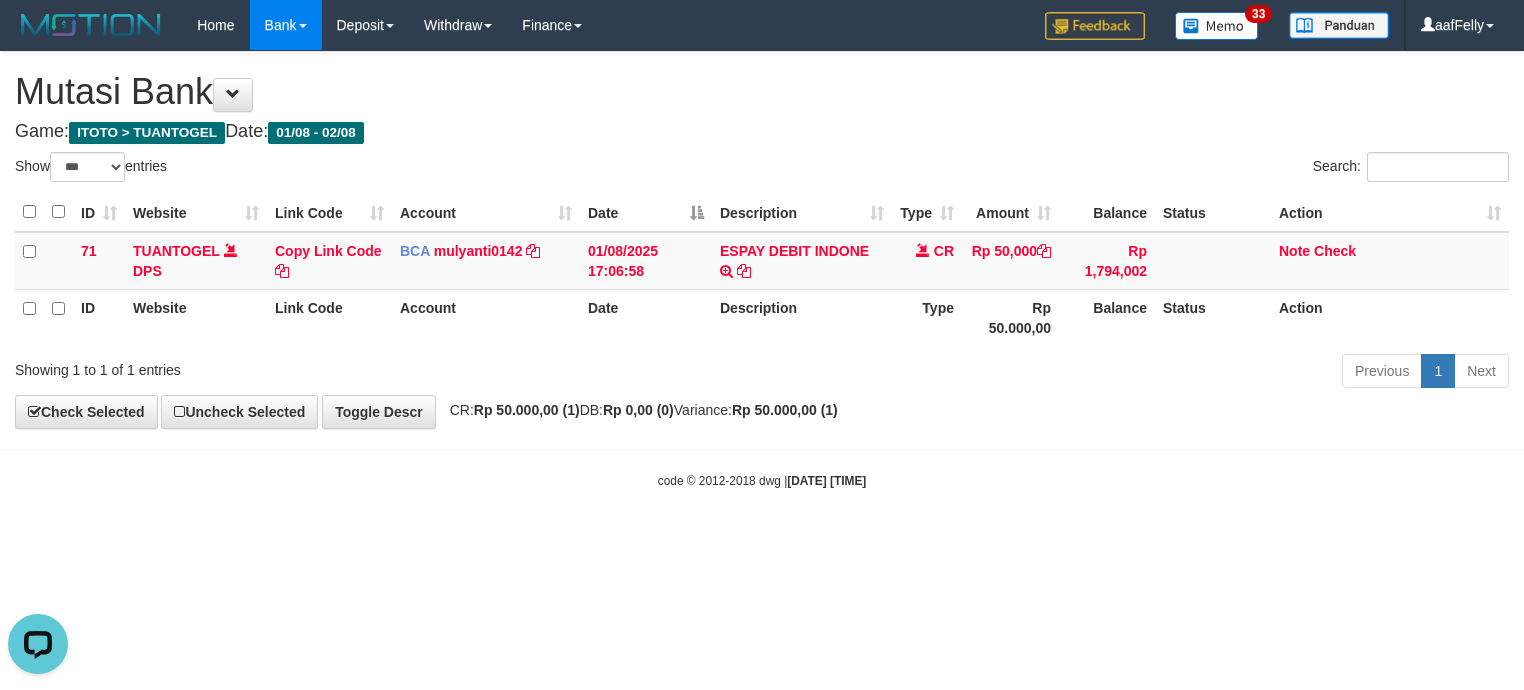 scroll, scrollTop: 0, scrollLeft: 0, axis: both 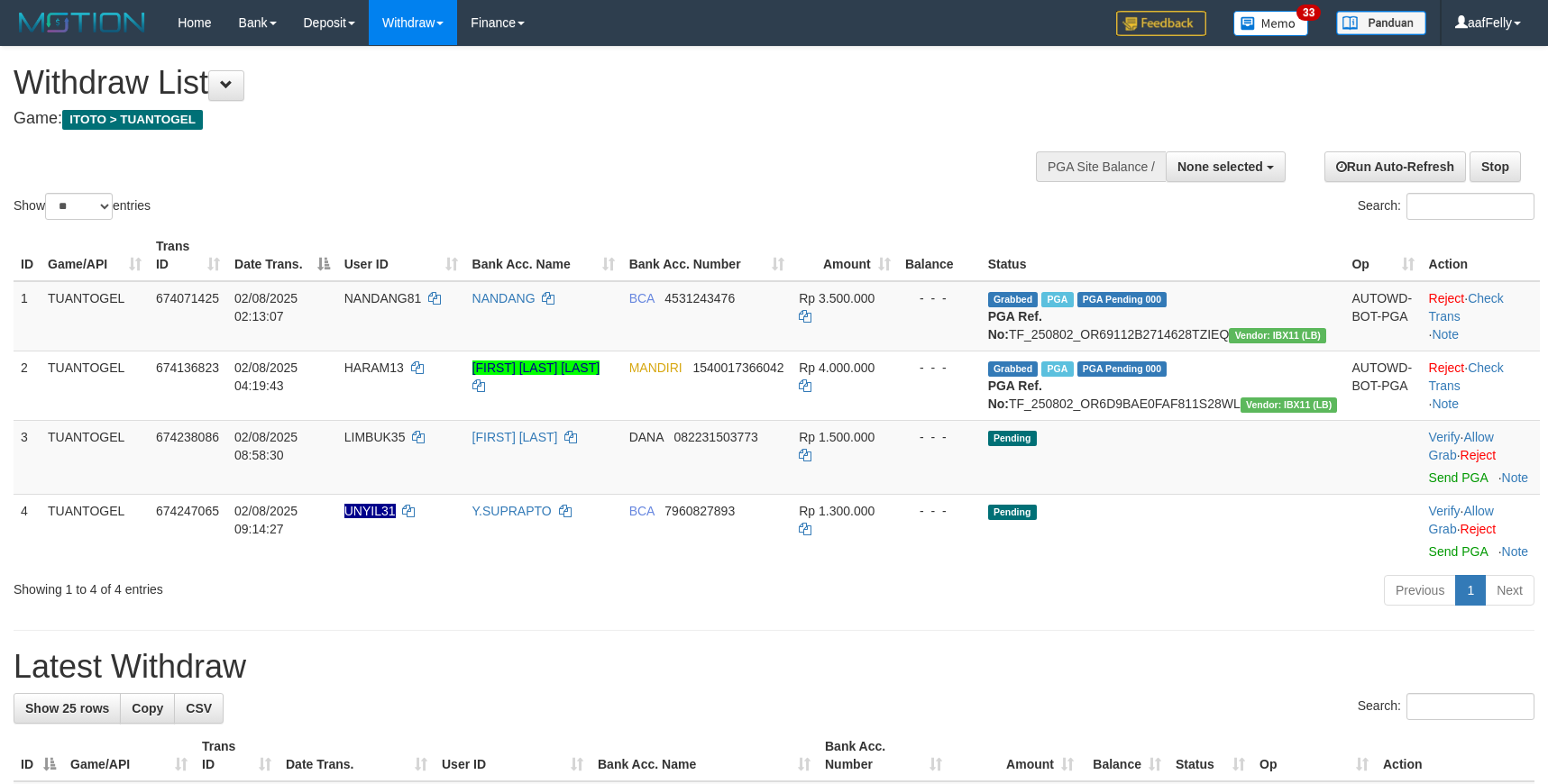 select 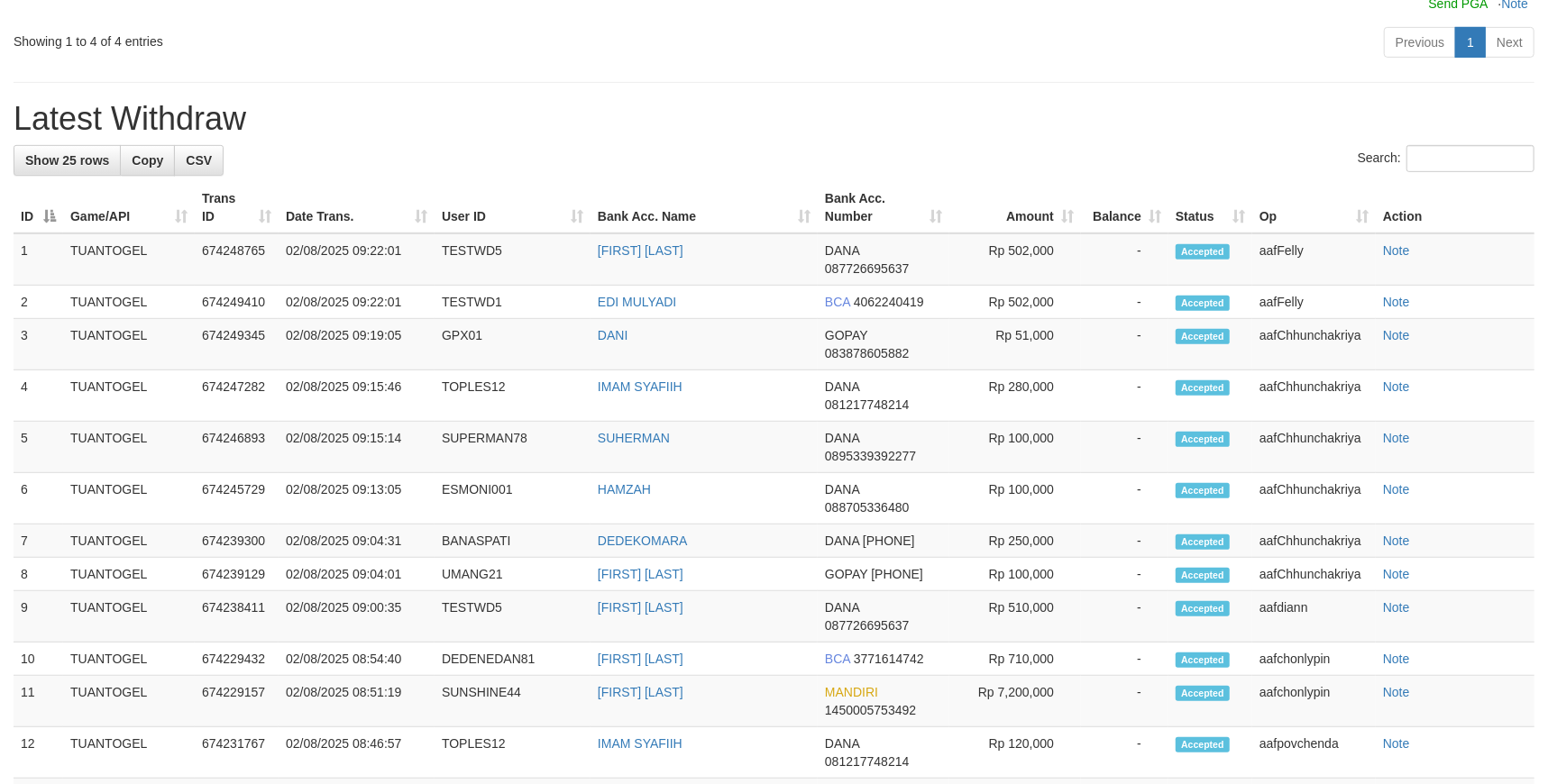 scroll, scrollTop: 480, scrollLeft: 0, axis: vertical 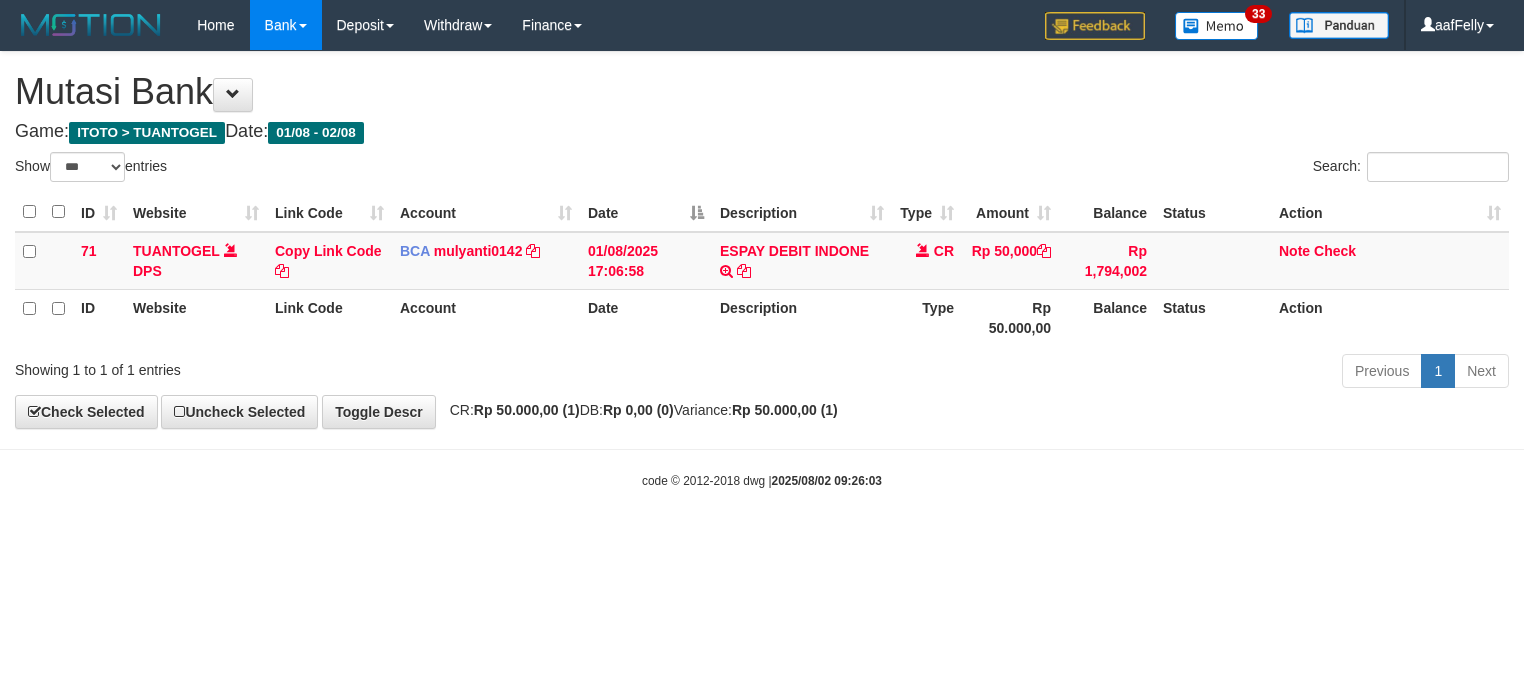 select on "***" 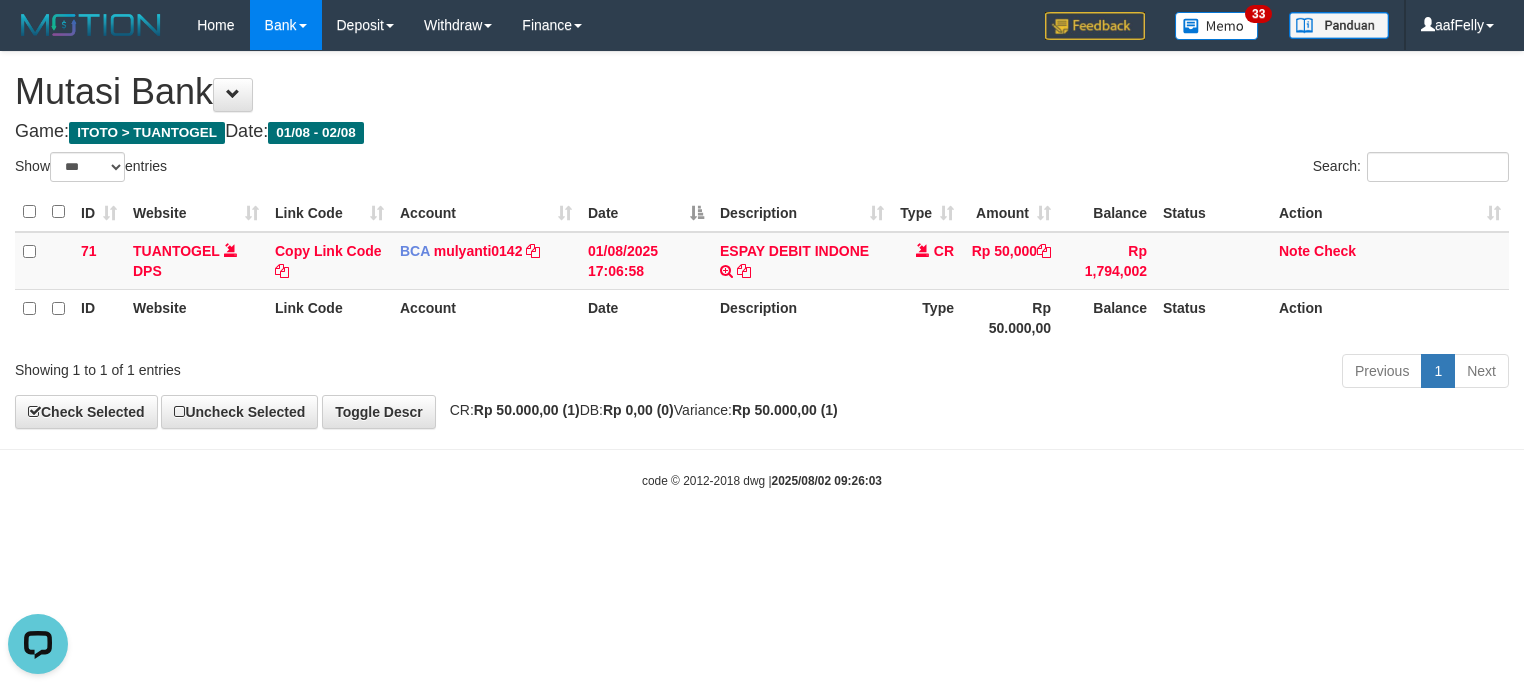 scroll, scrollTop: 0, scrollLeft: 0, axis: both 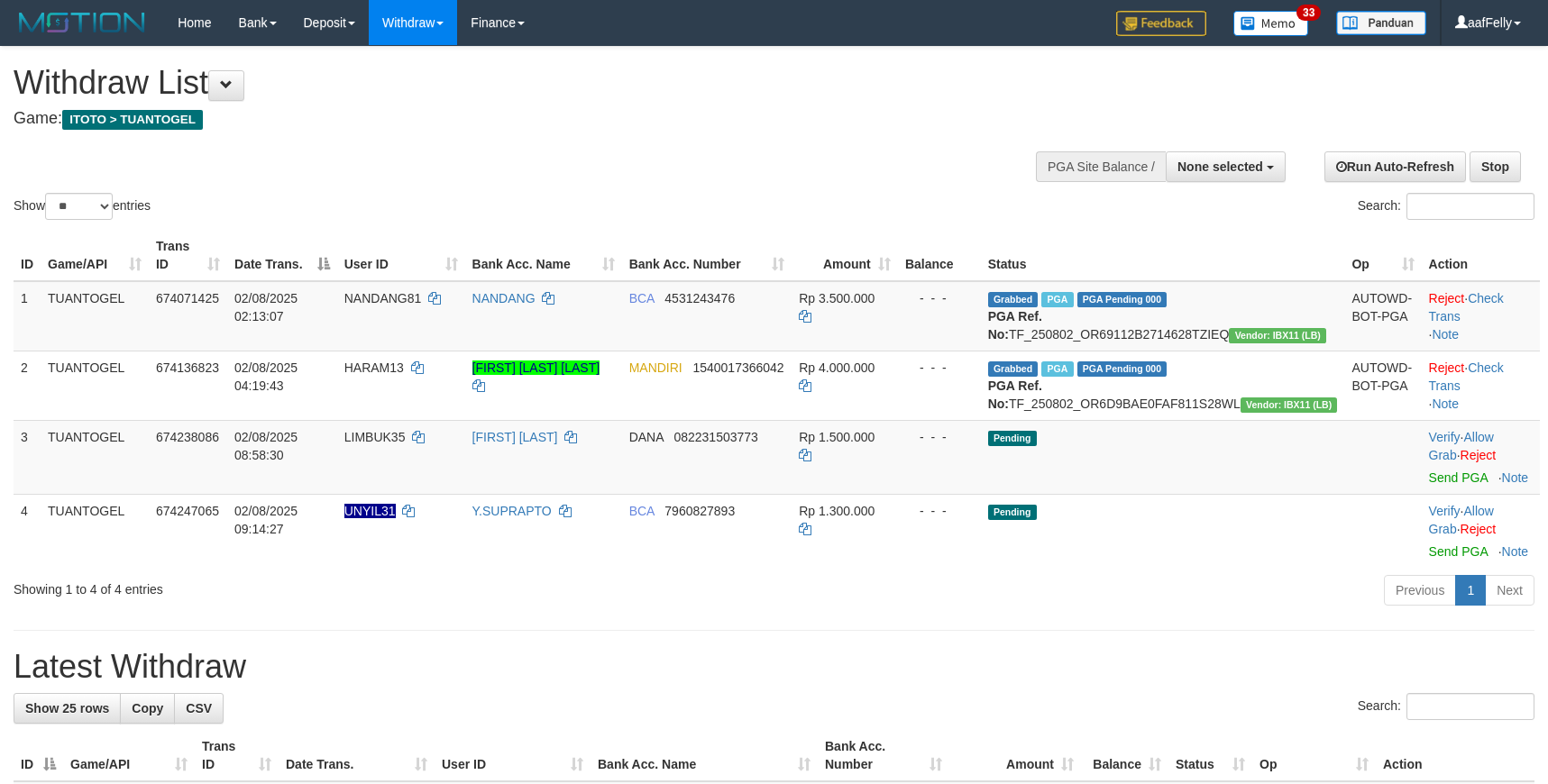 select 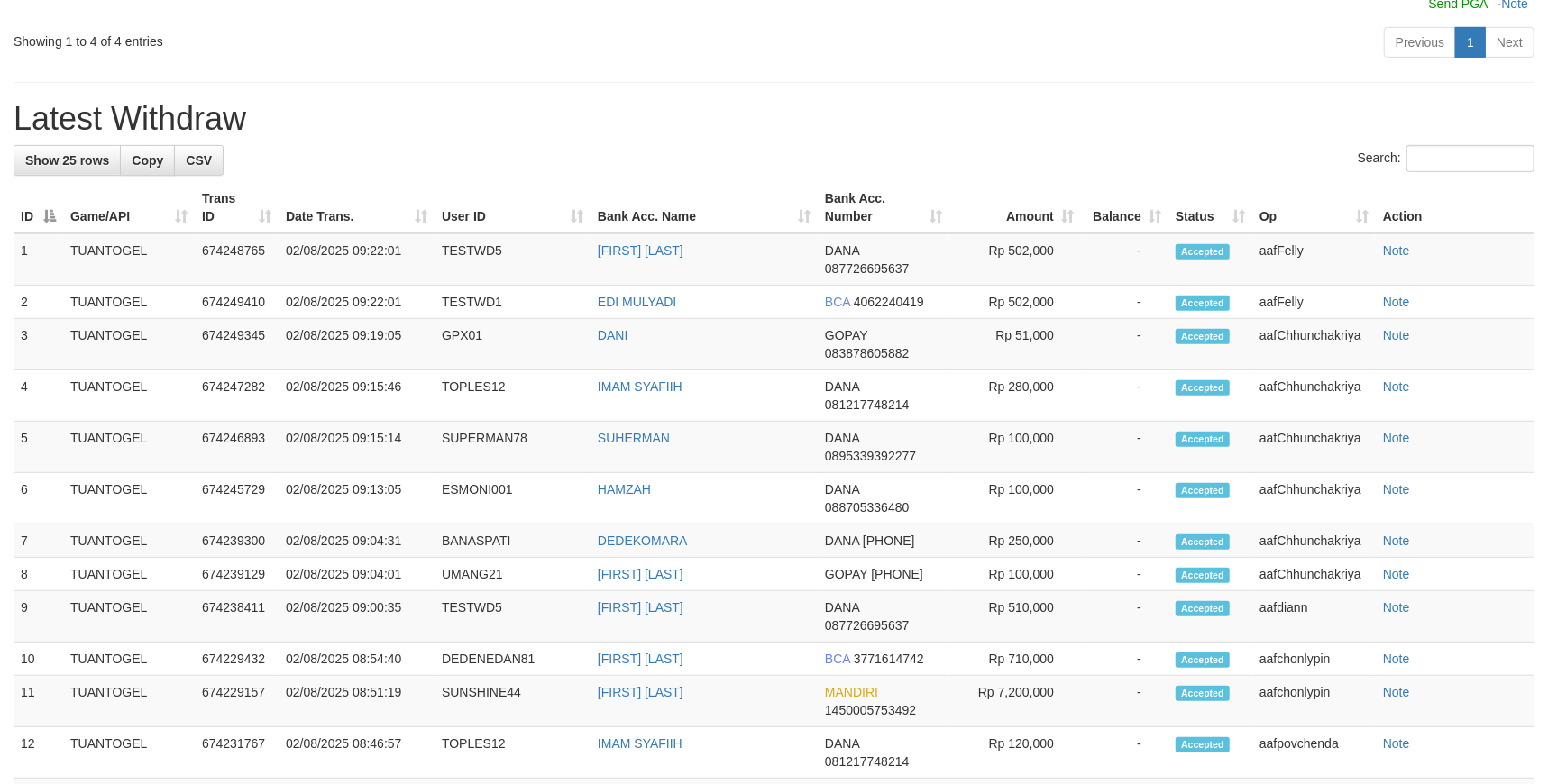 scroll, scrollTop: 480, scrollLeft: 0, axis: vertical 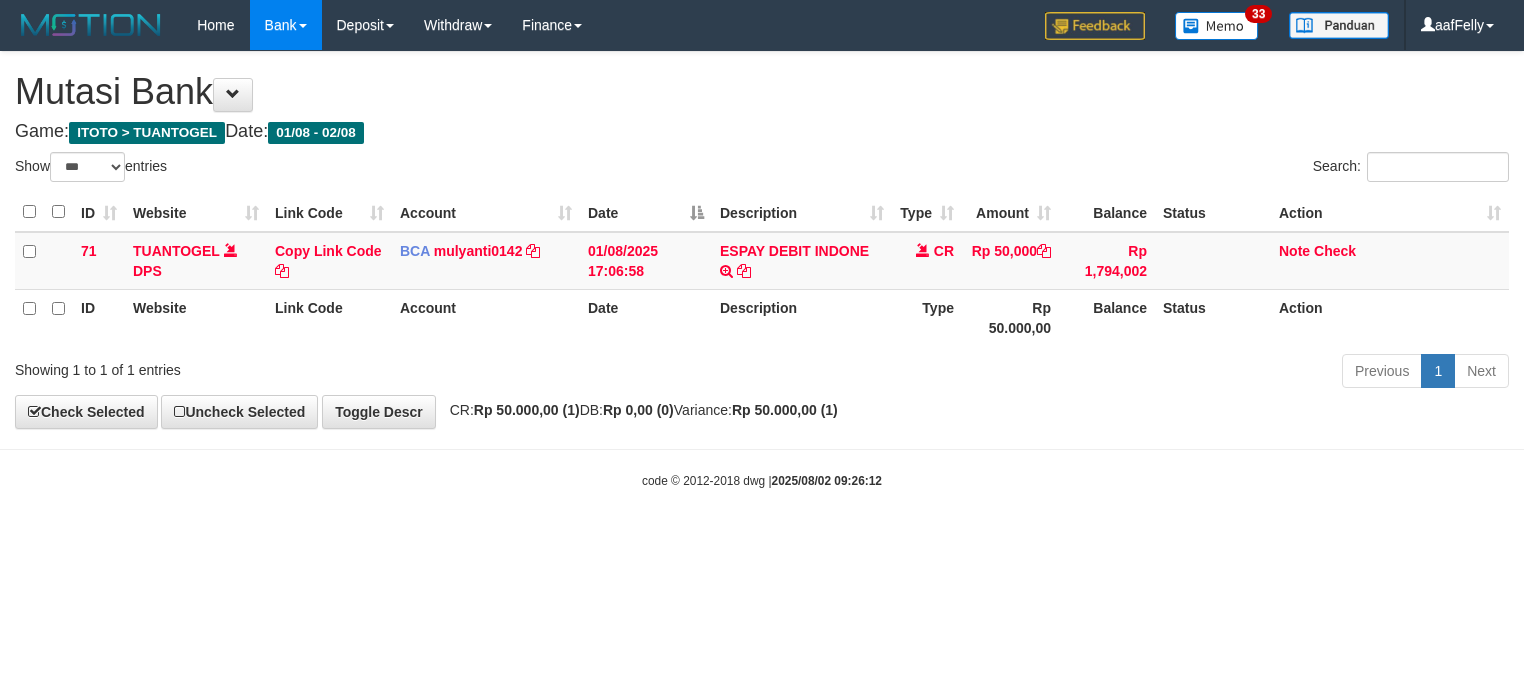 select on "***" 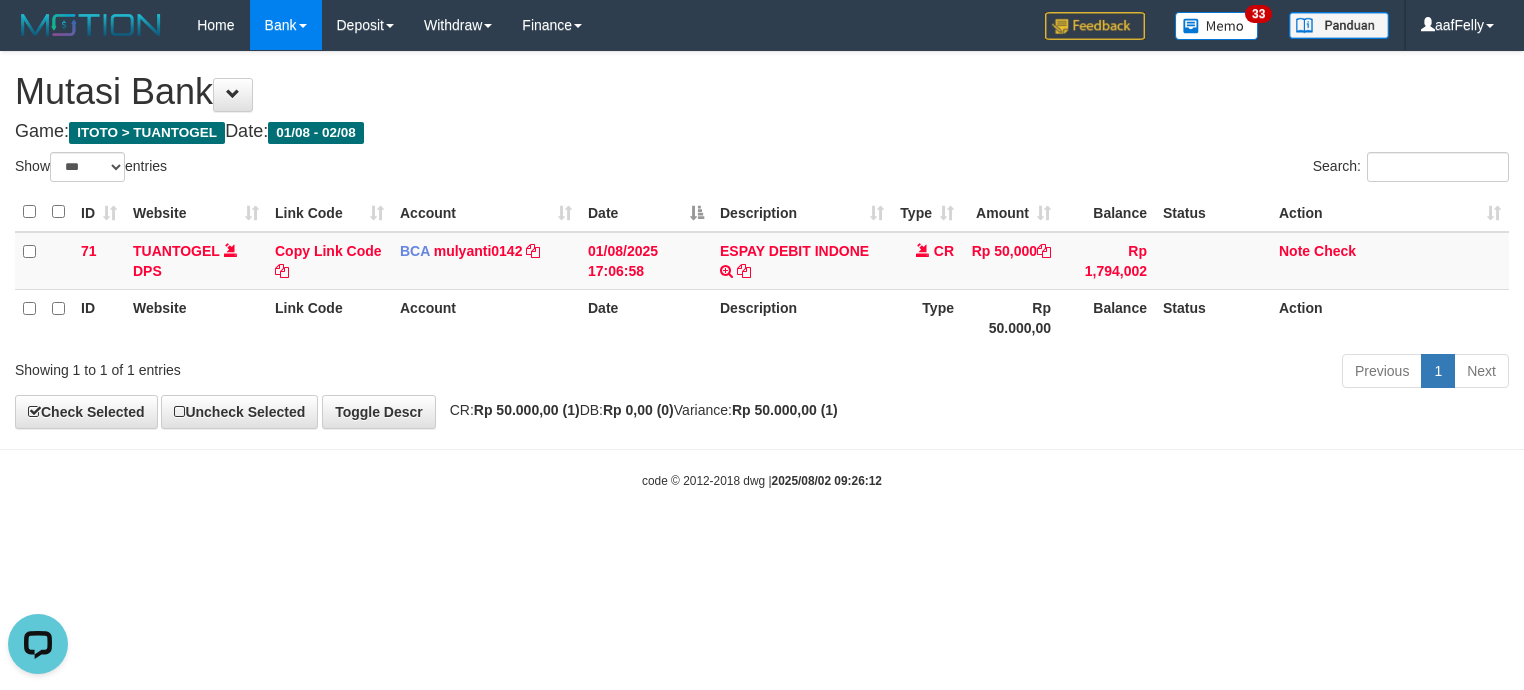 scroll, scrollTop: 0, scrollLeft: 0, axis: both 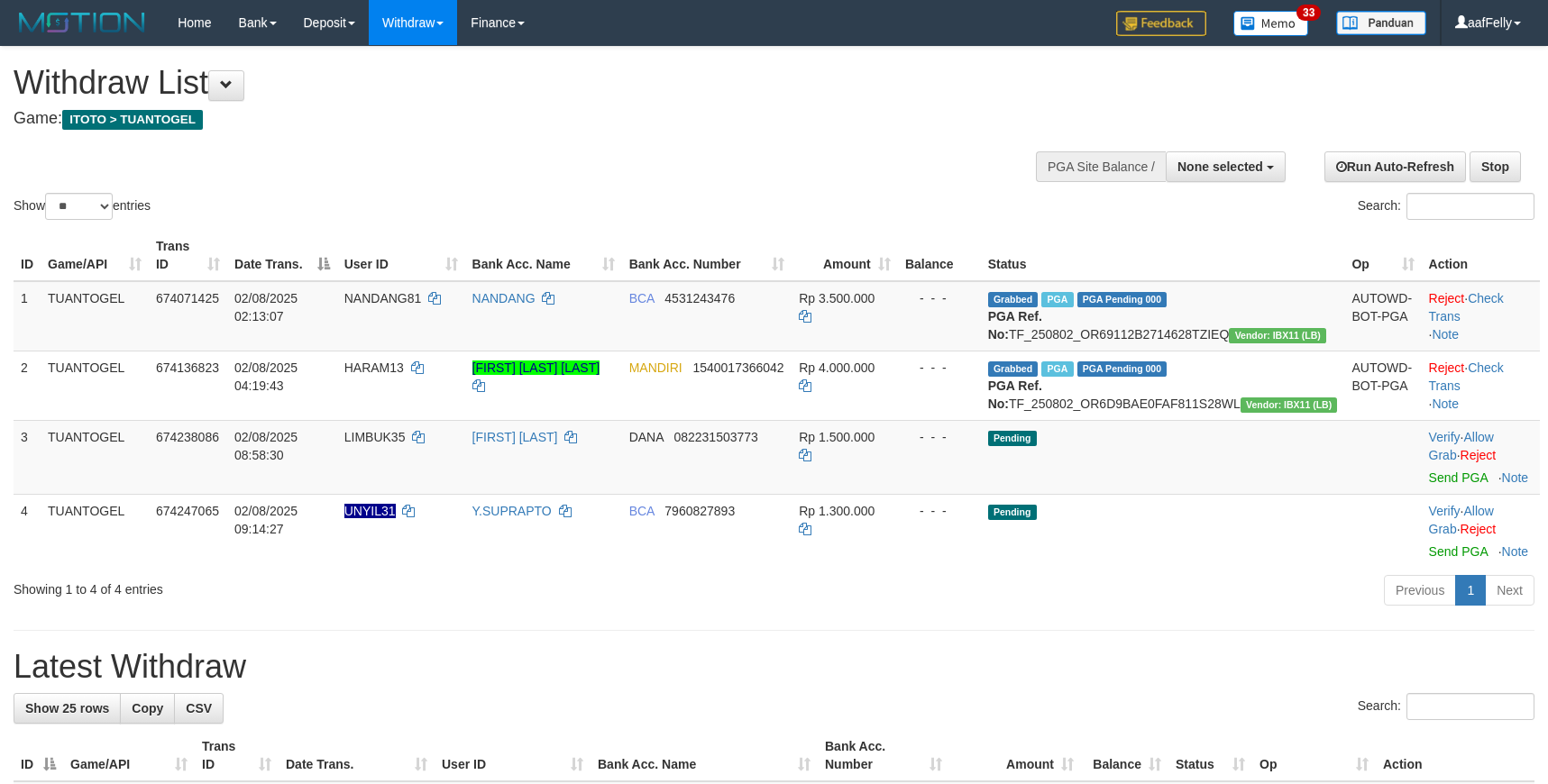 select 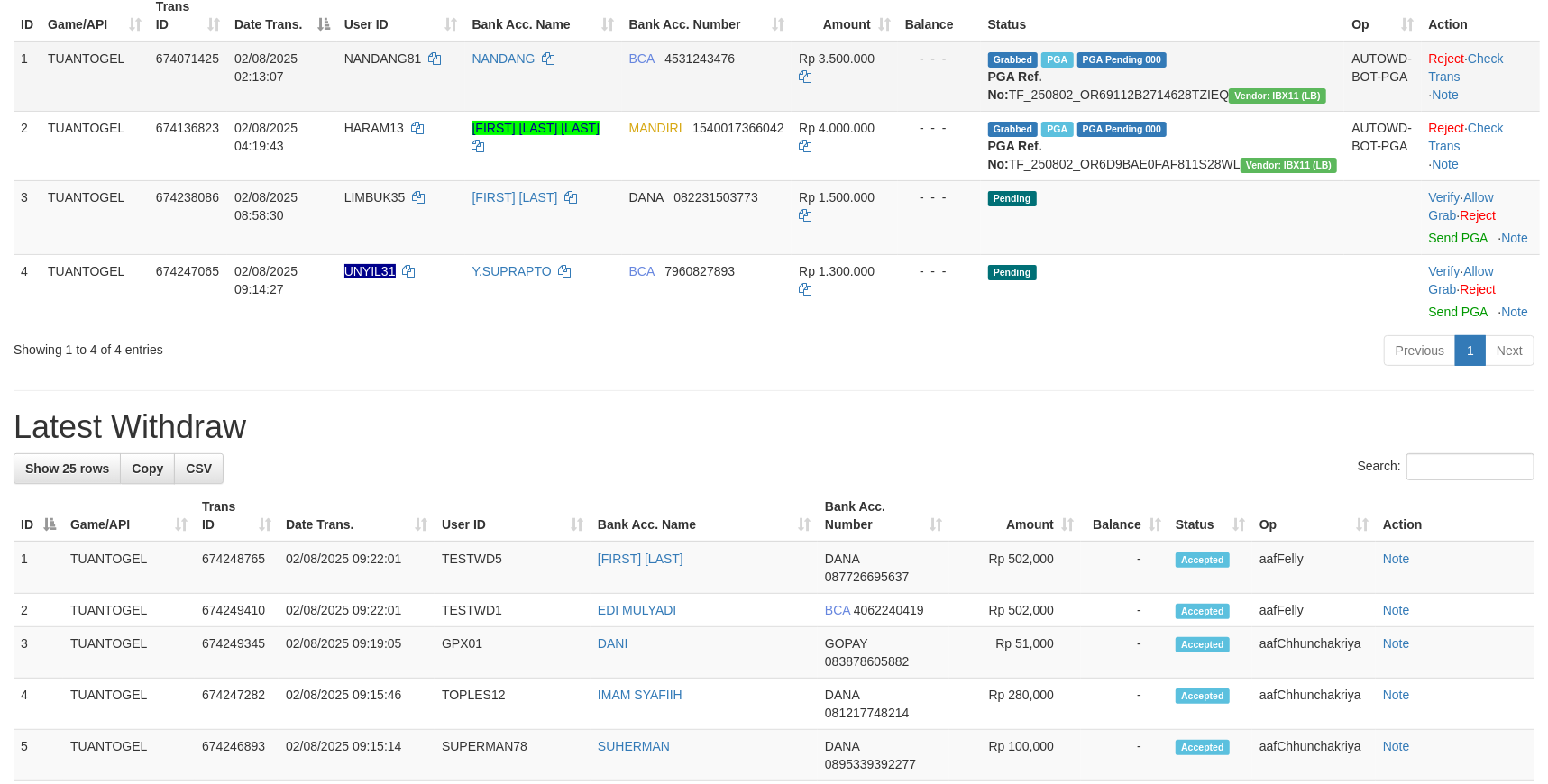 scroll, scrollTop: 163, scrollLeft: 0, axis: vertical 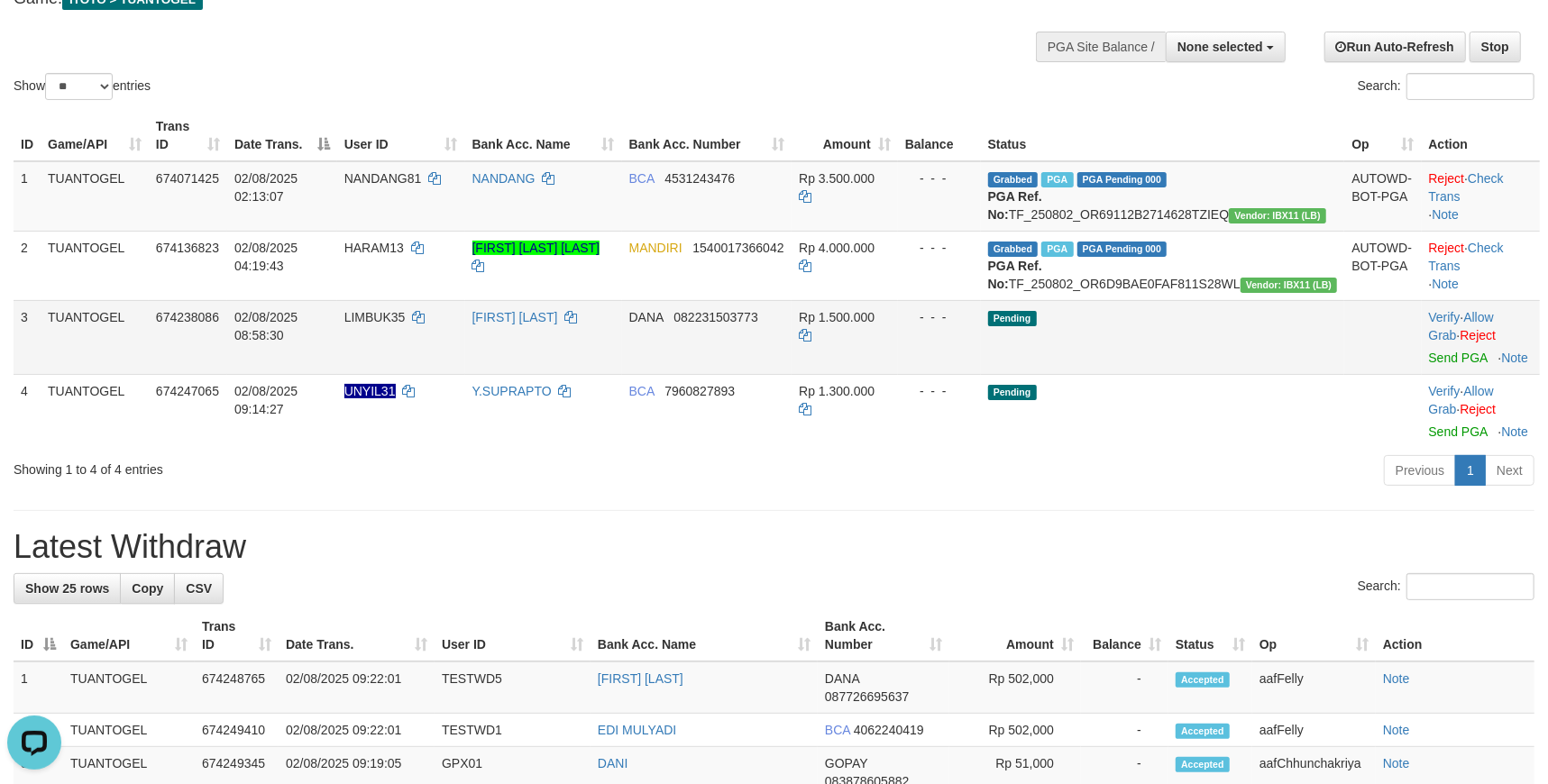 click on "LIMBUK35" at bounding box center (375, 317) 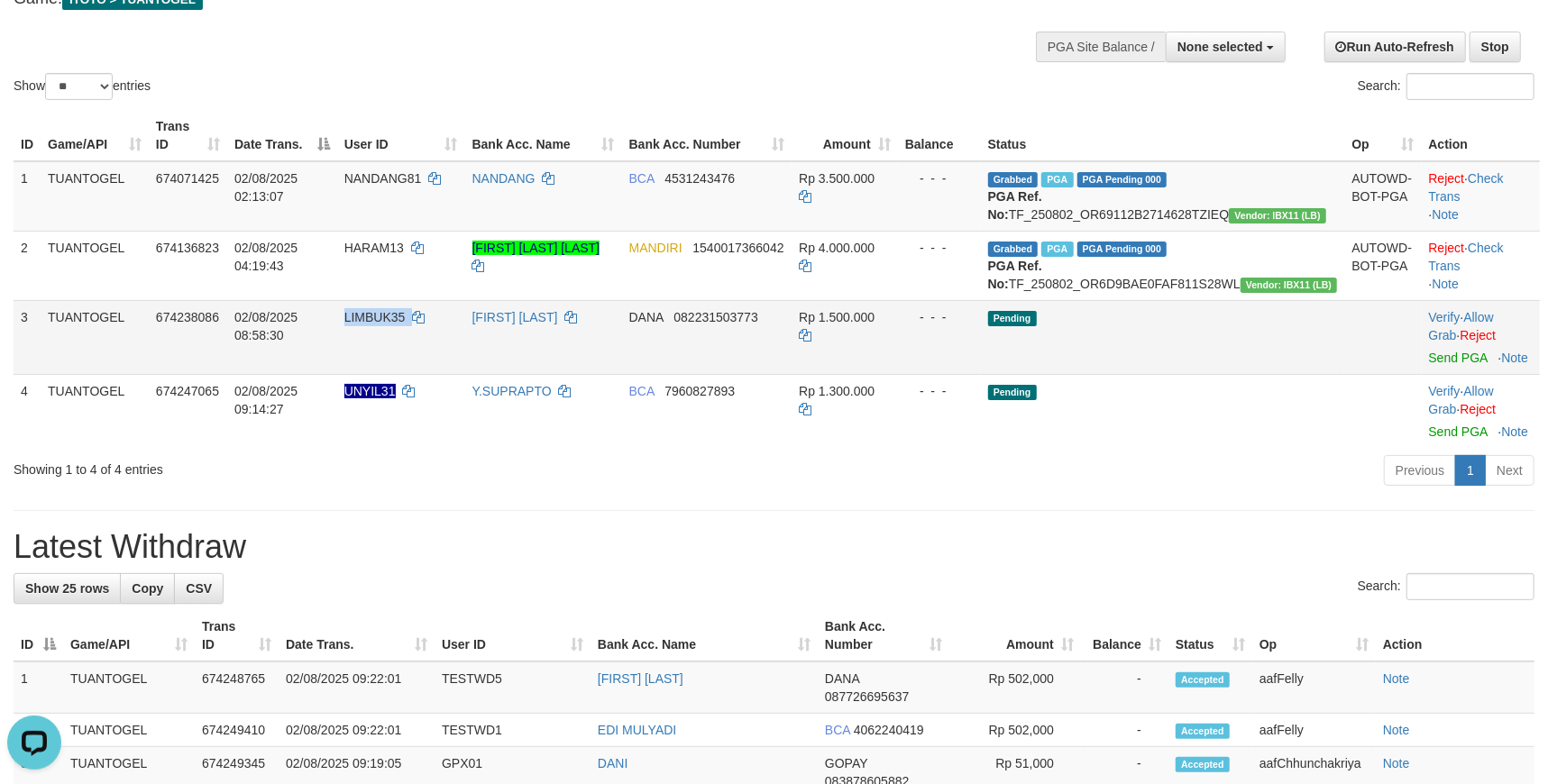 click on "LIMBUK35" at bounding box center (375, 317) 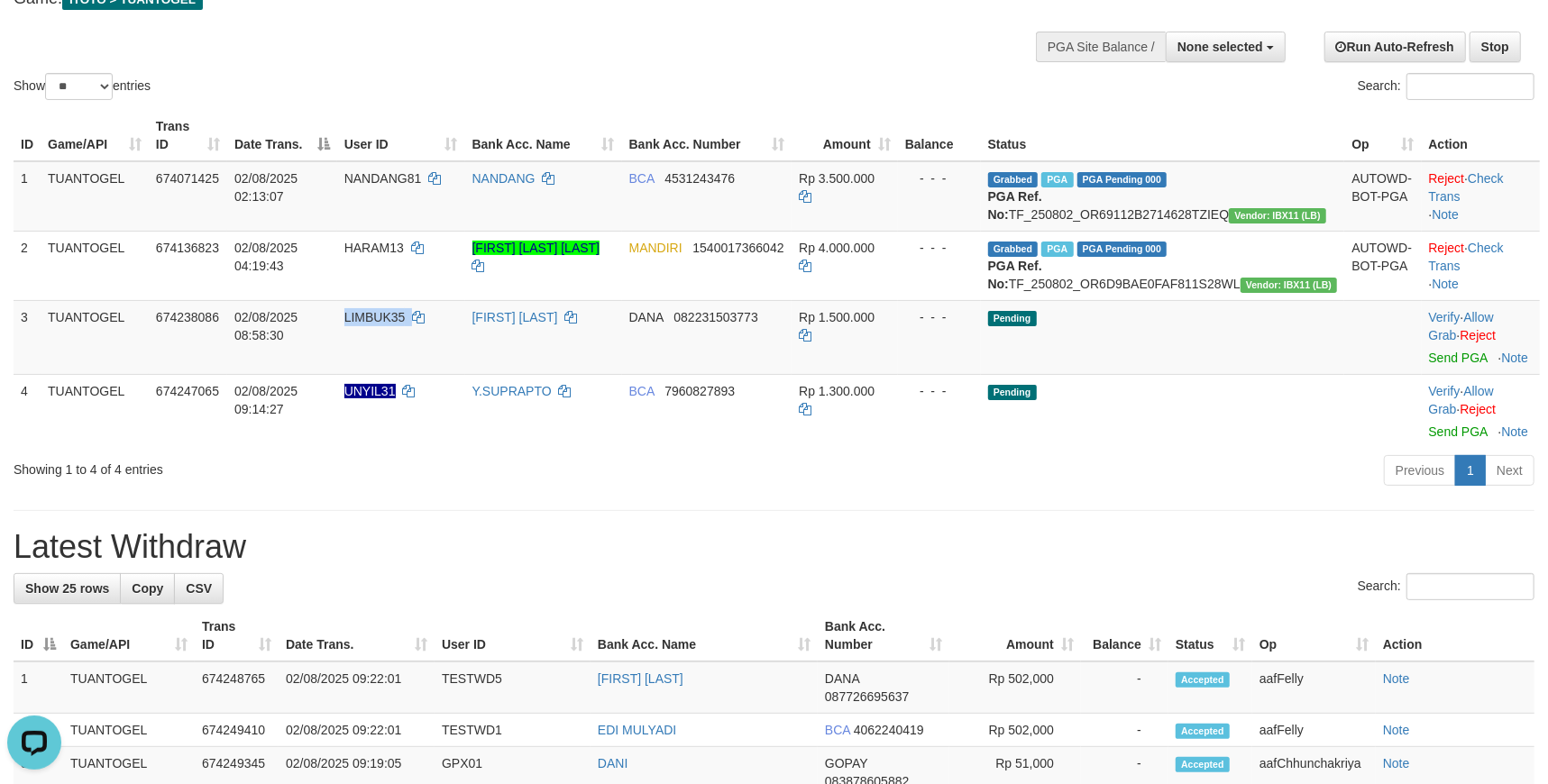 copy on "LIMBUK35" 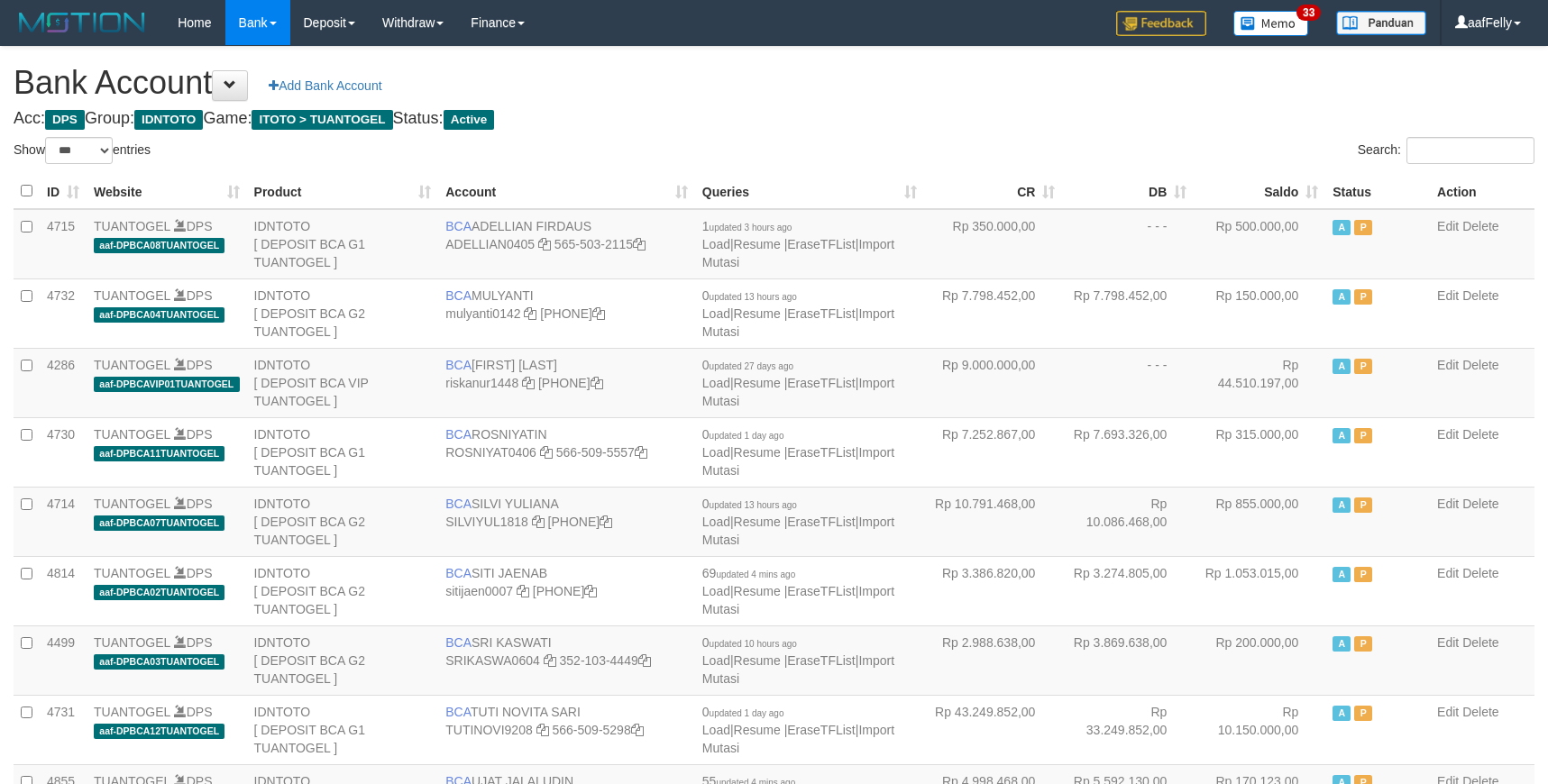 select on "***" 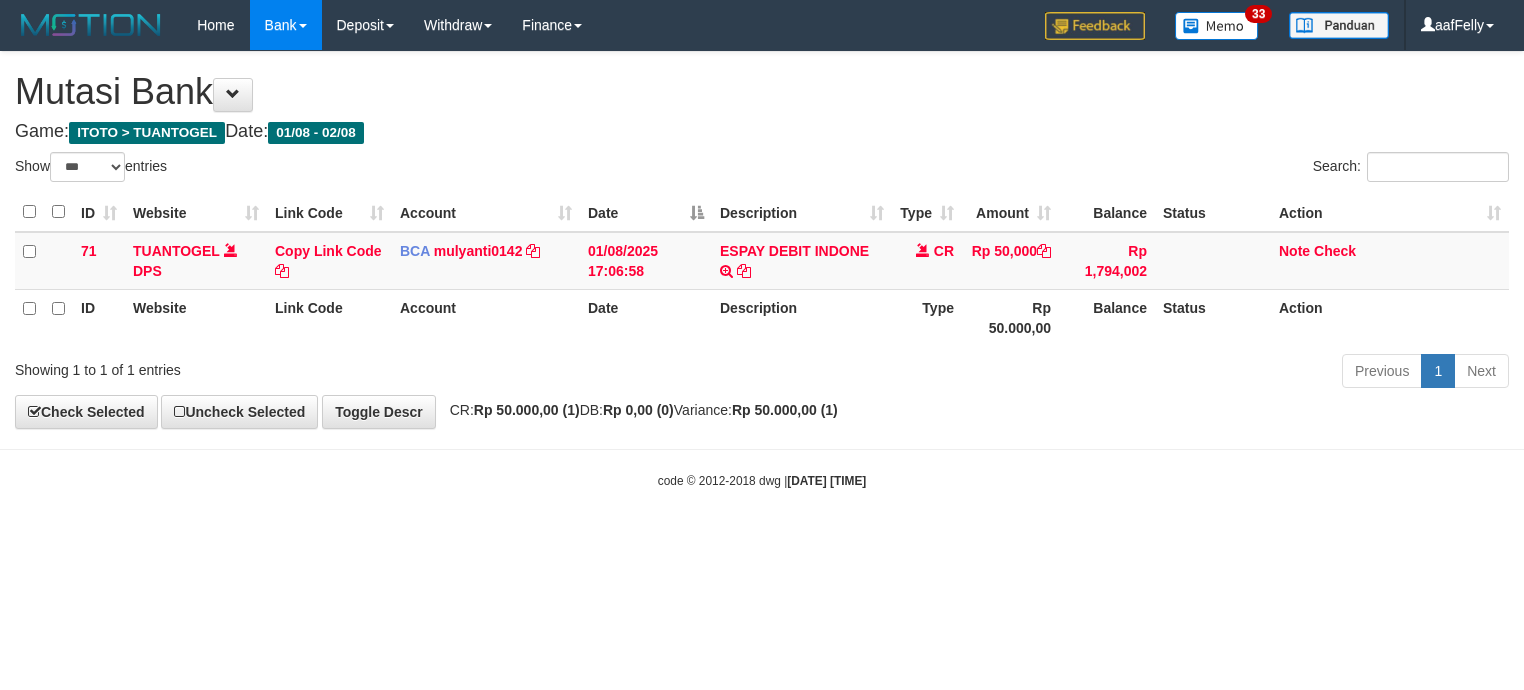 select on "***" 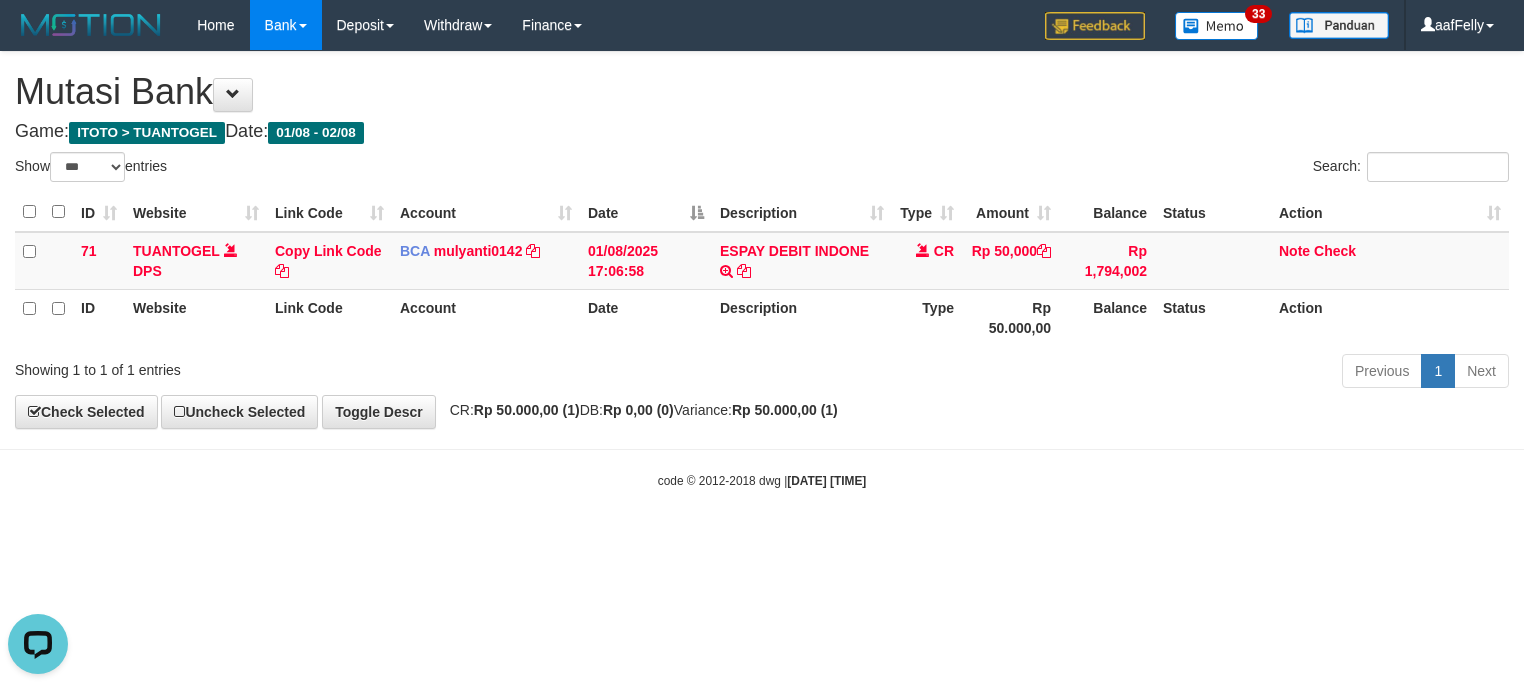 scroll, scrollTop: 0, scrollLeft: 0, axis: both 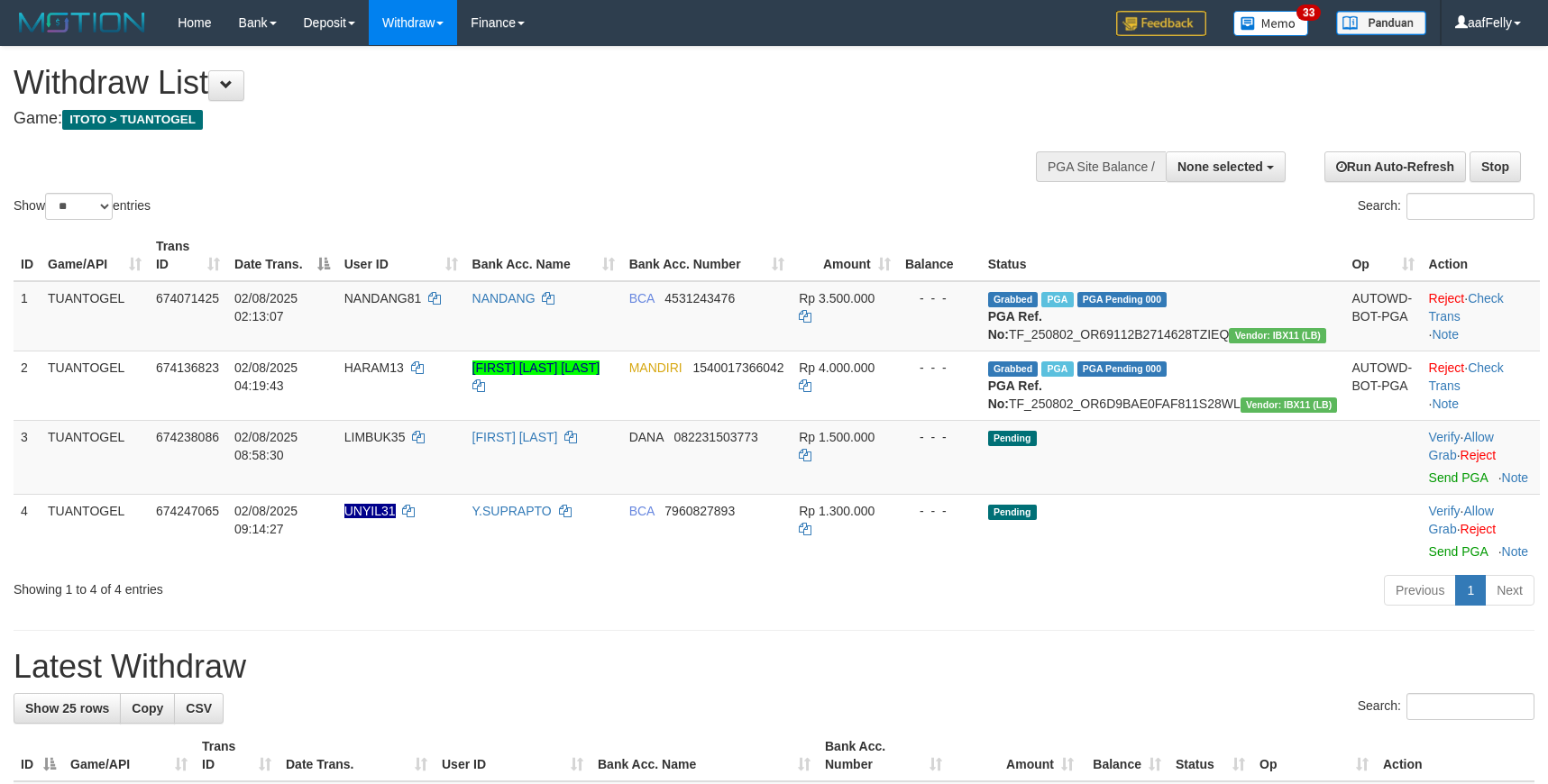 select 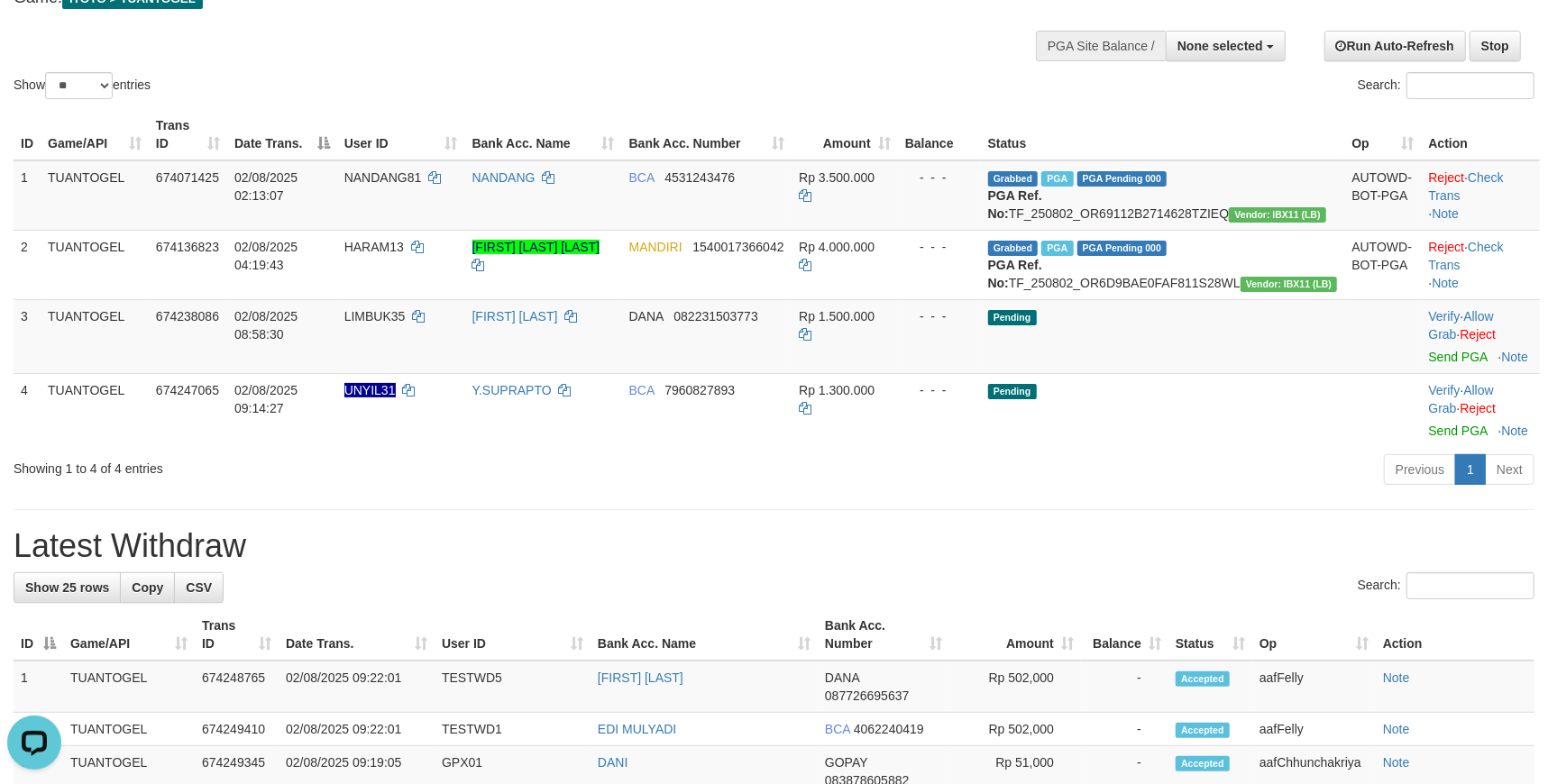 scroll, scrollTop: 0, scrollLeft: 0, axis: both 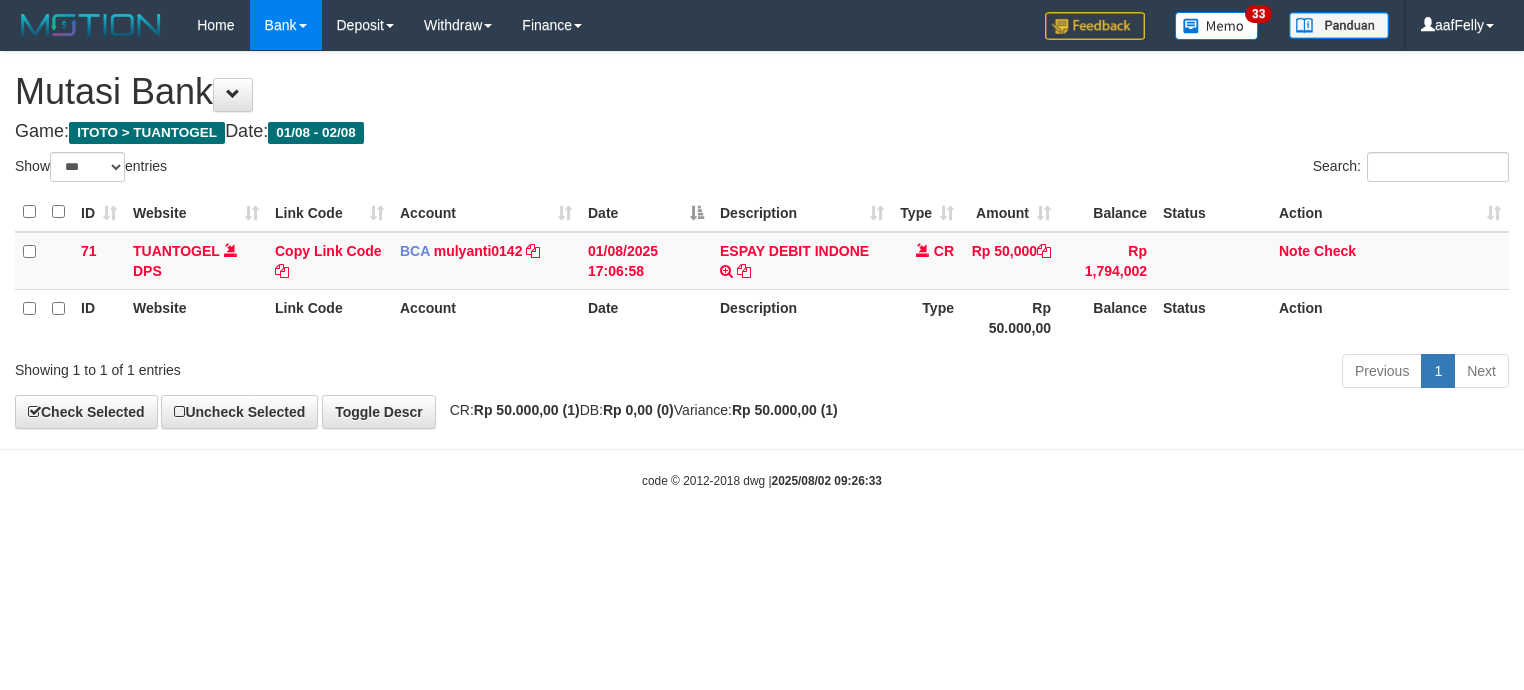 select on "***" 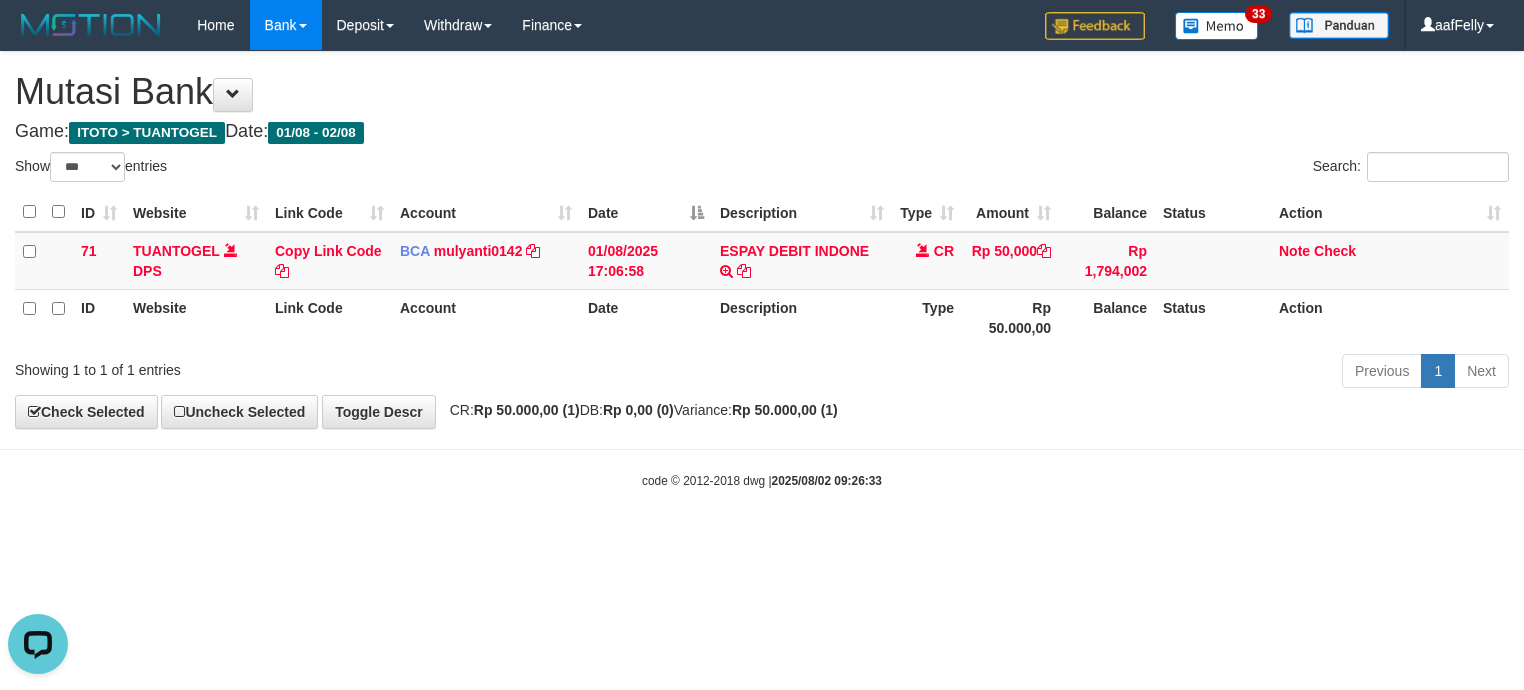 scroll, scrollTop: 0, scrollLeft: 0, axis: both 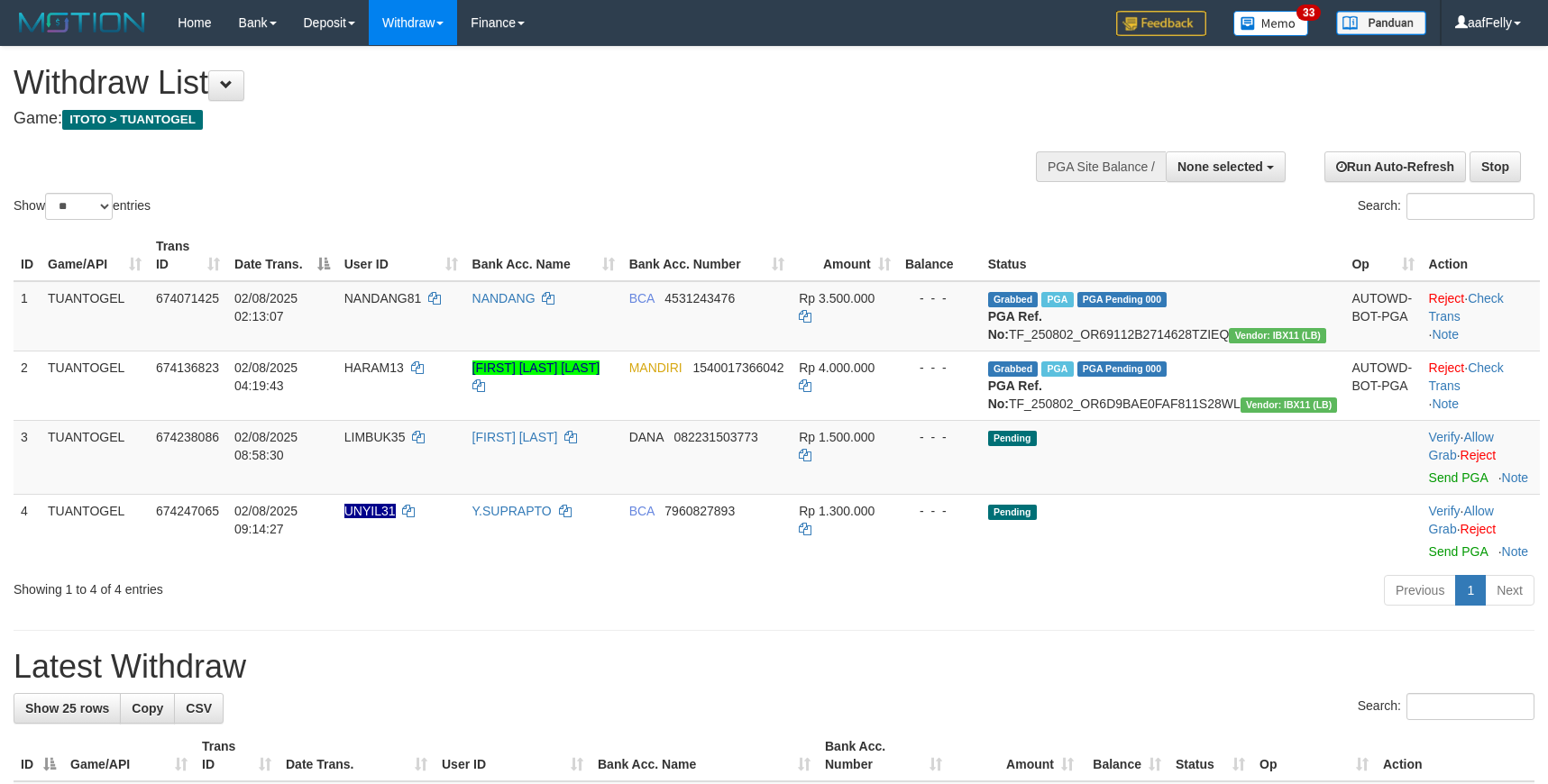 select 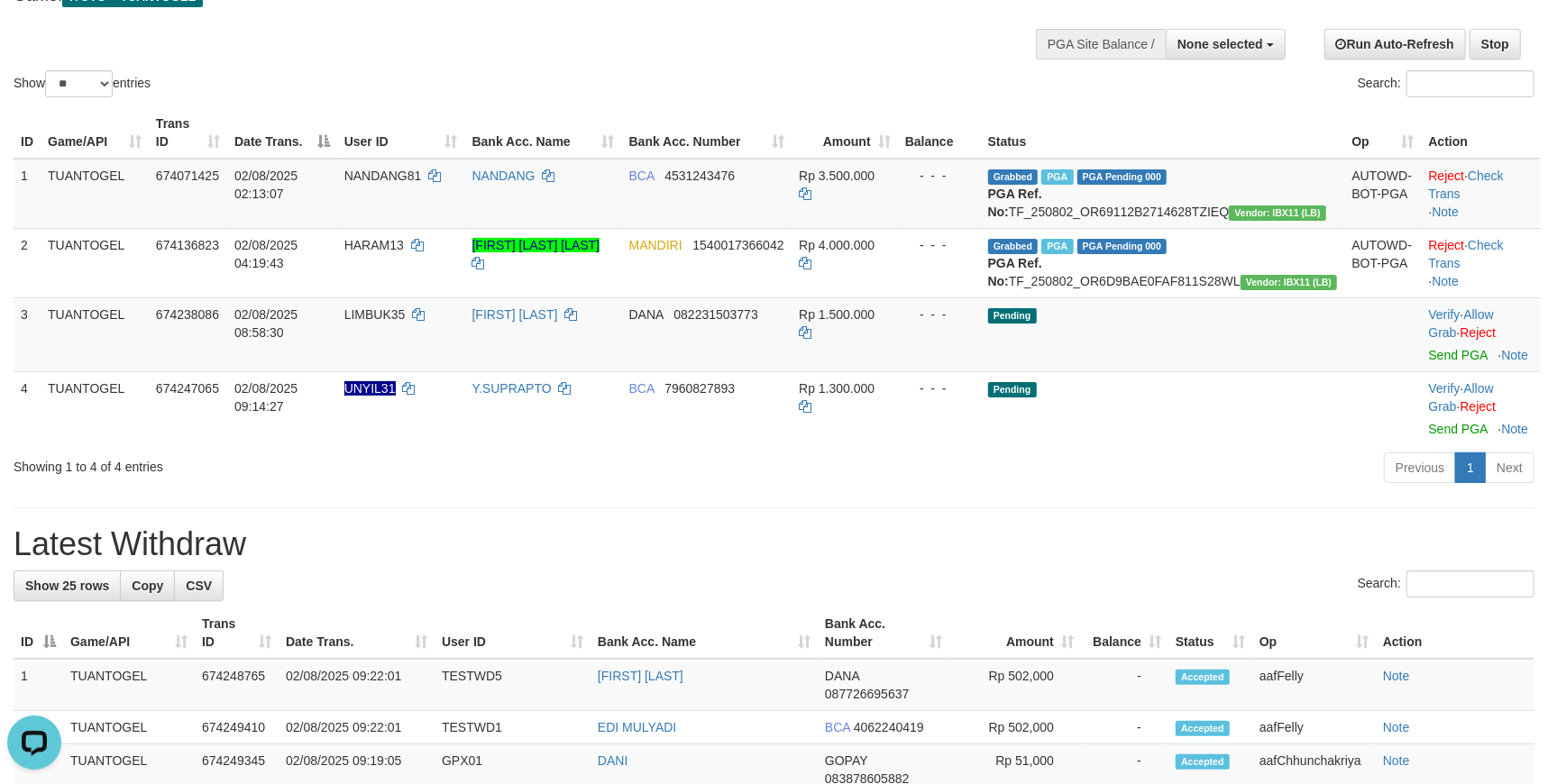 scroll, scrollTop: 0, scrollLeft: 0, axis: both 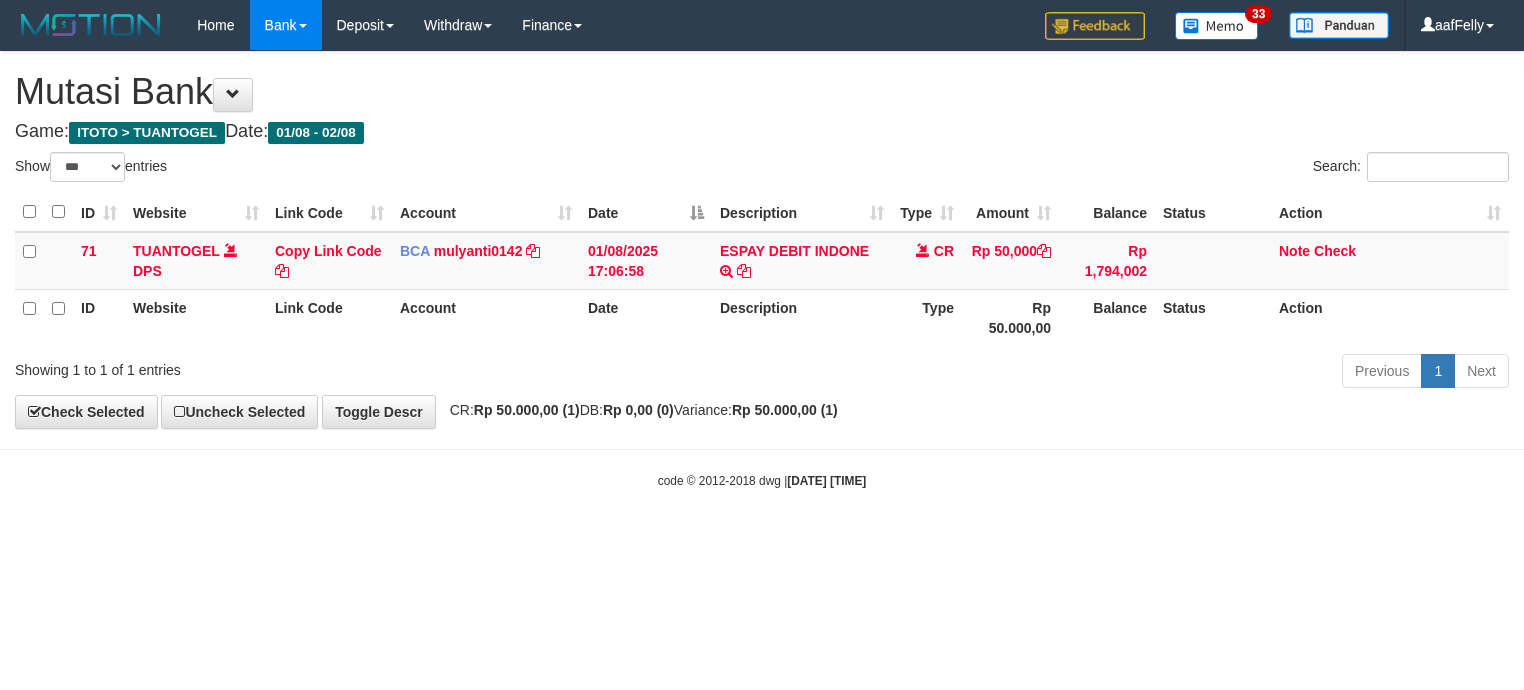 select on "***" 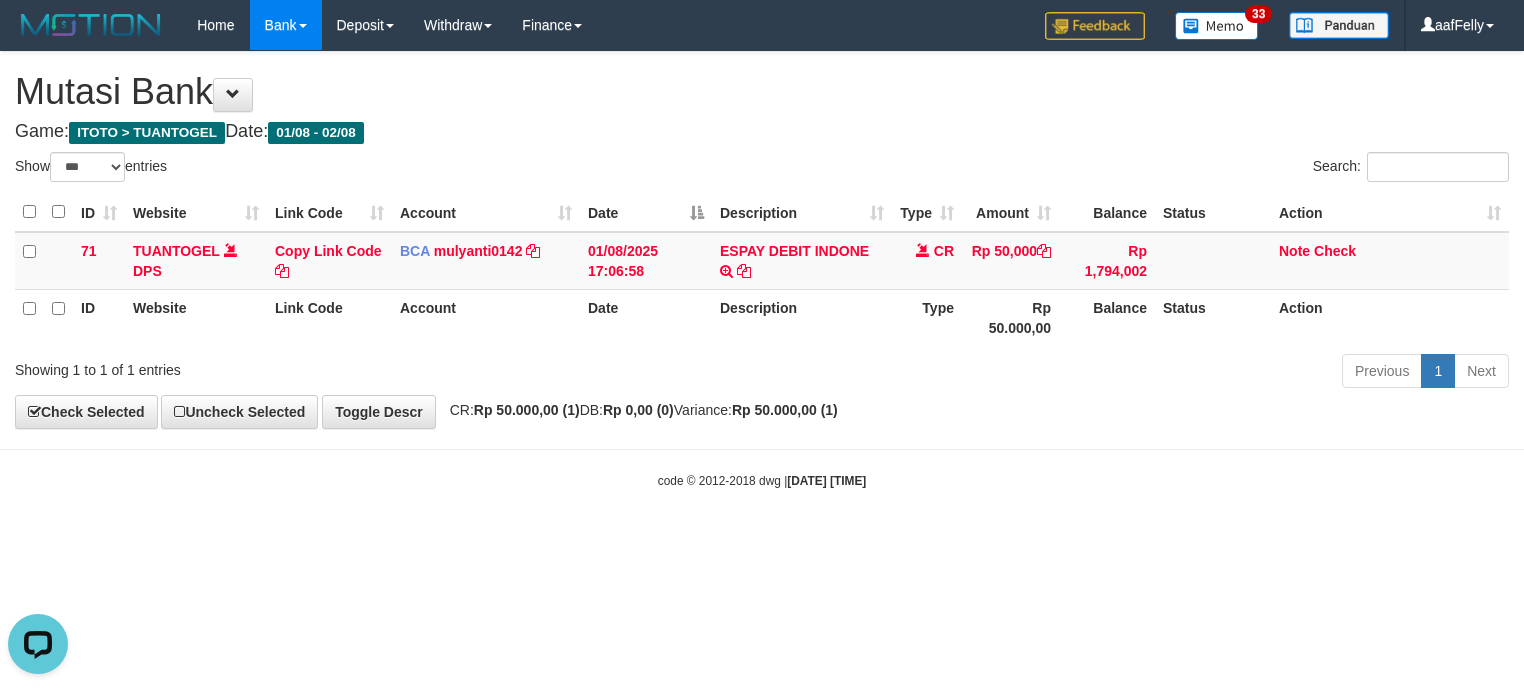 scroll, scrollTop: 0, scrollLeft: 0, axis: both 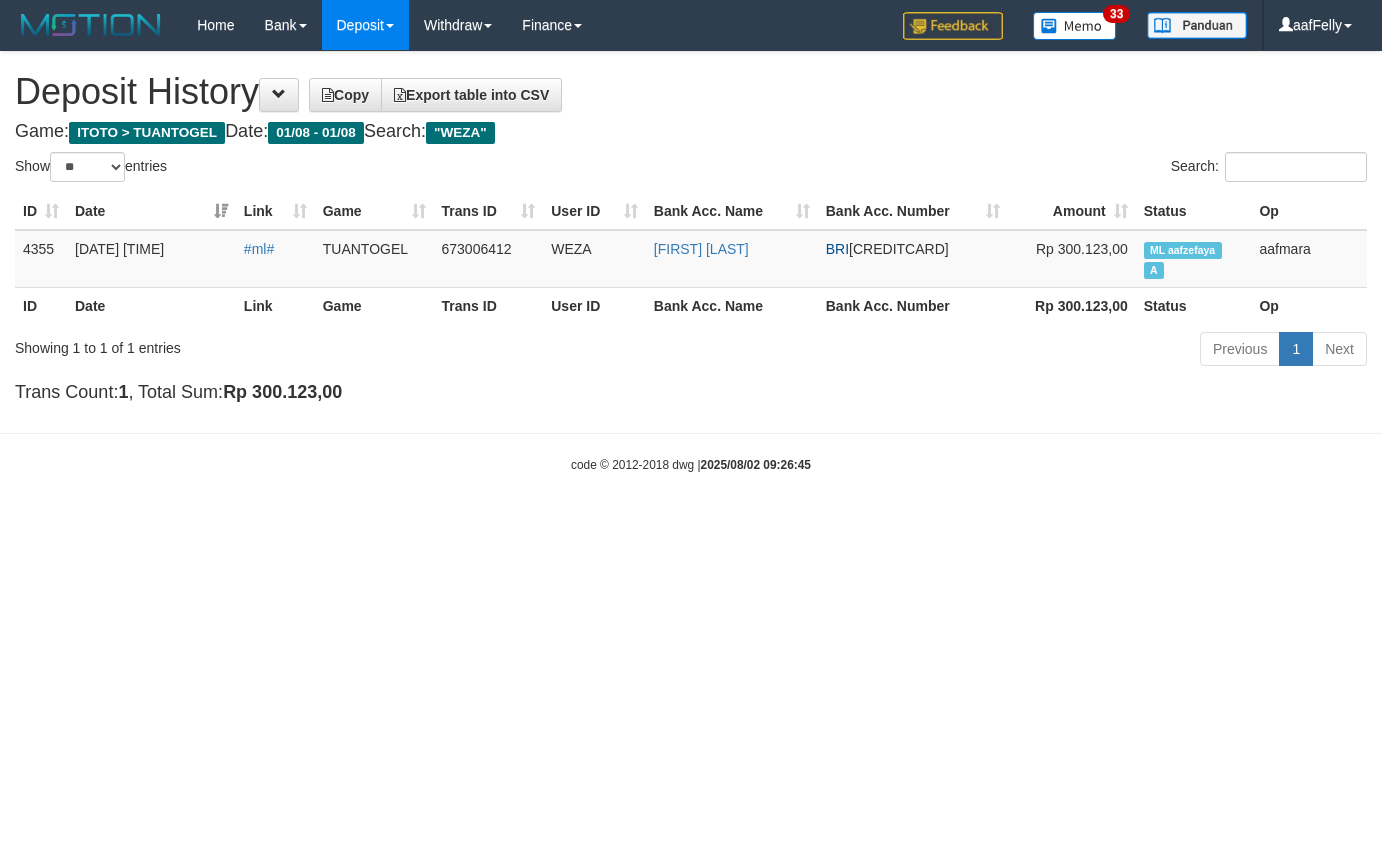 select on "**" 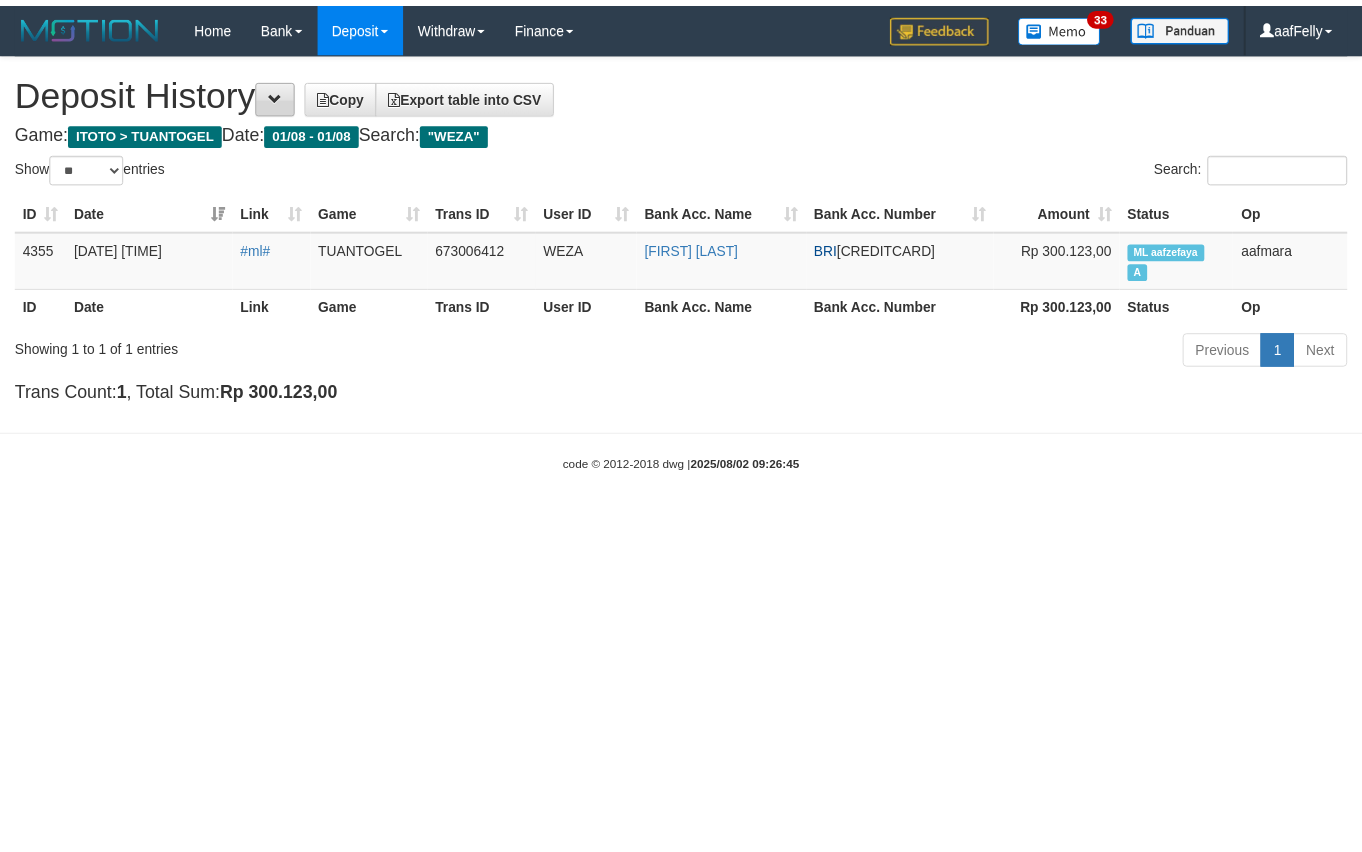 scroll, scrollTop: 0, scrollLeft: 0, axis: both 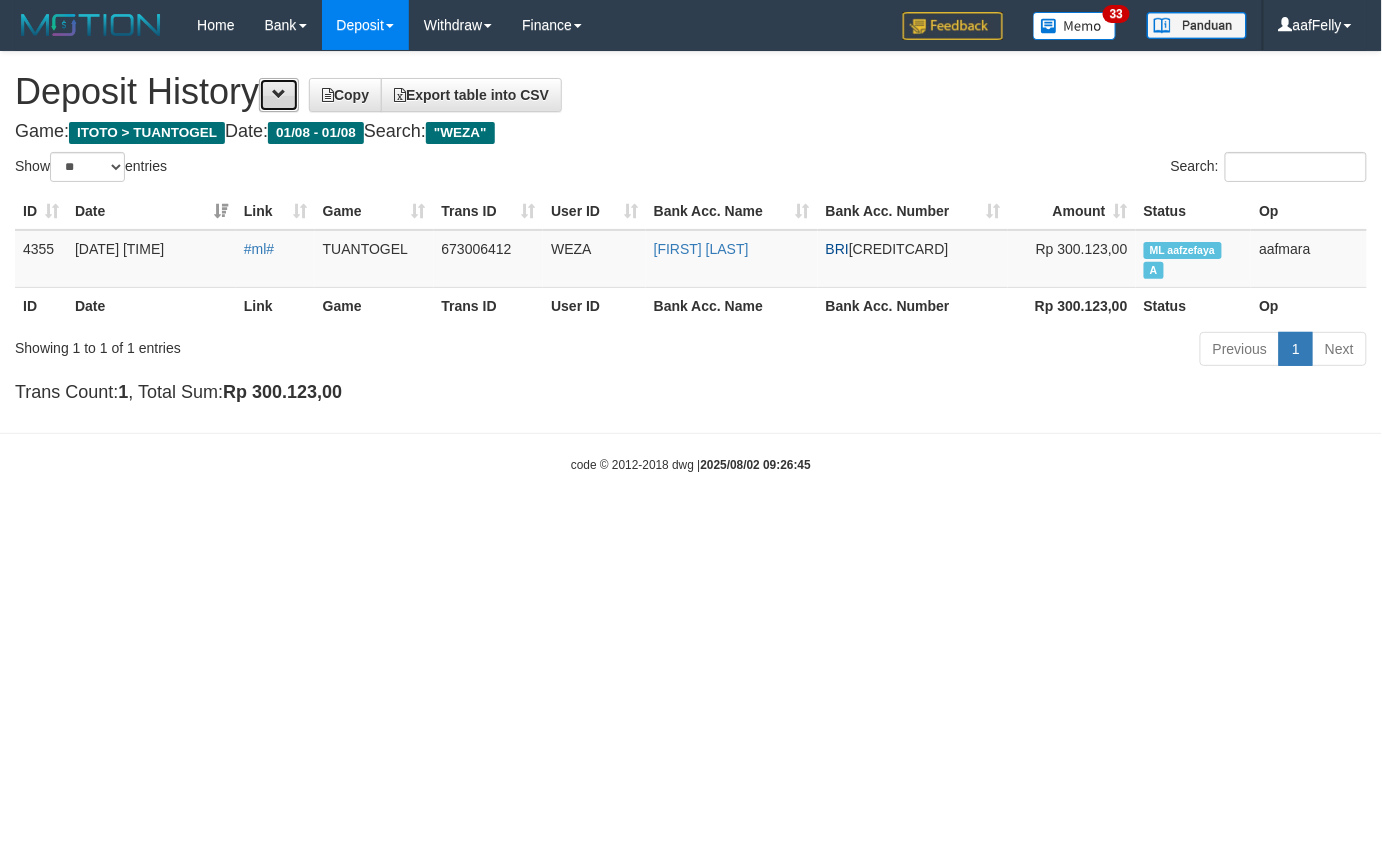click at bounding box center [279, 94] 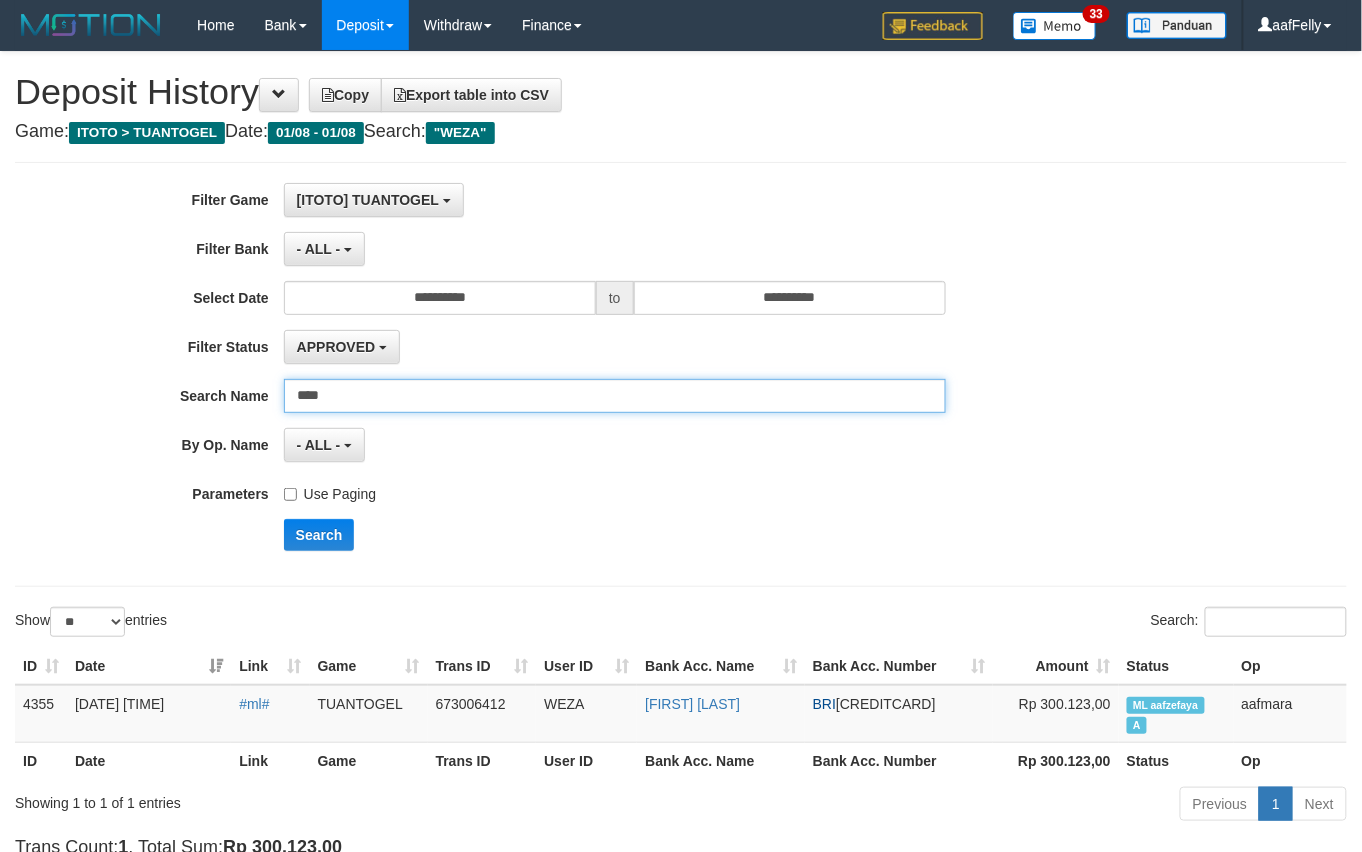 drag, startPoint x: 429, startPoint y: 400, endPoint x: -16, endPoint y: 414, distance: 445.22018 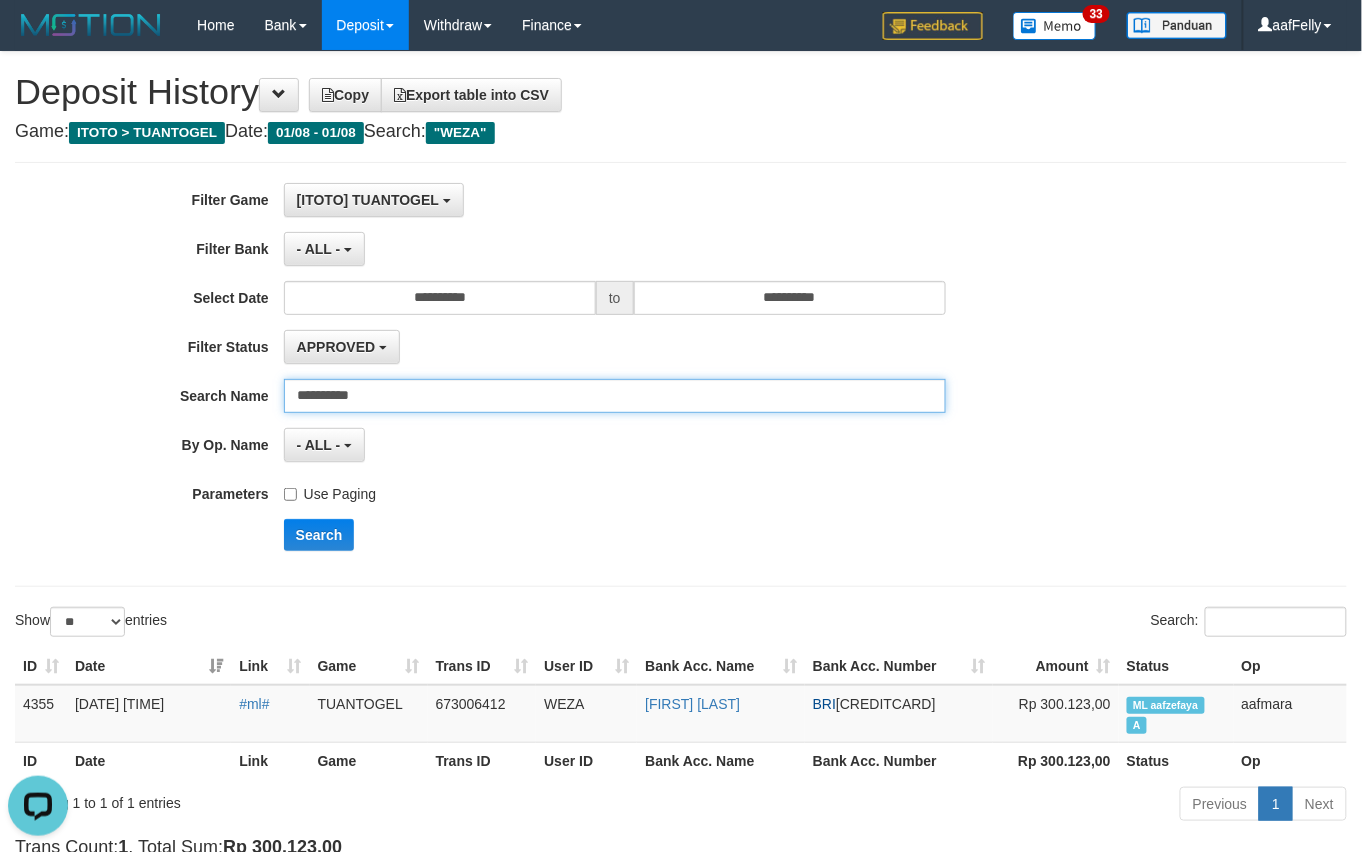 scroll, scrollTop: 0, scrollLeft: 0, axis: both 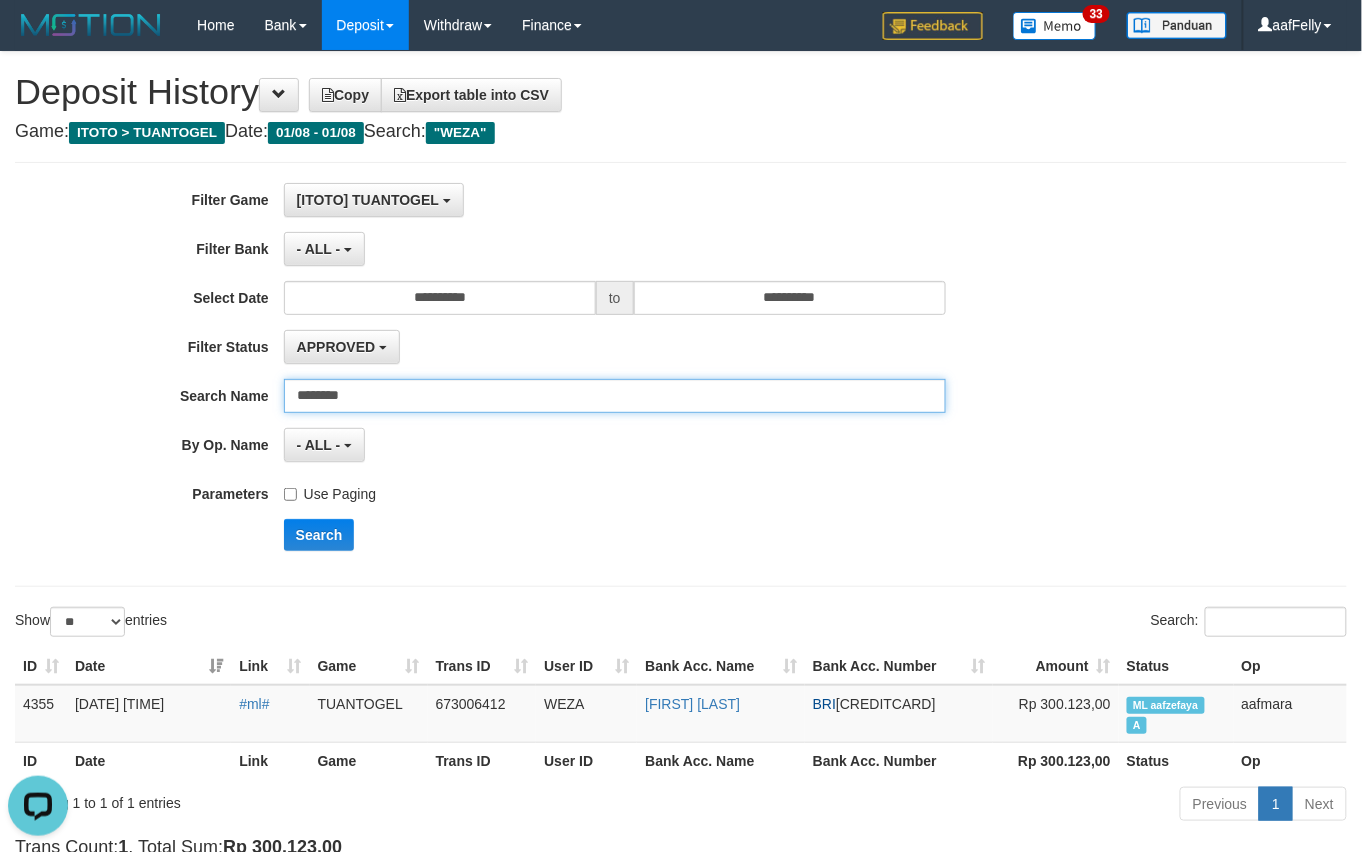 type on "********" 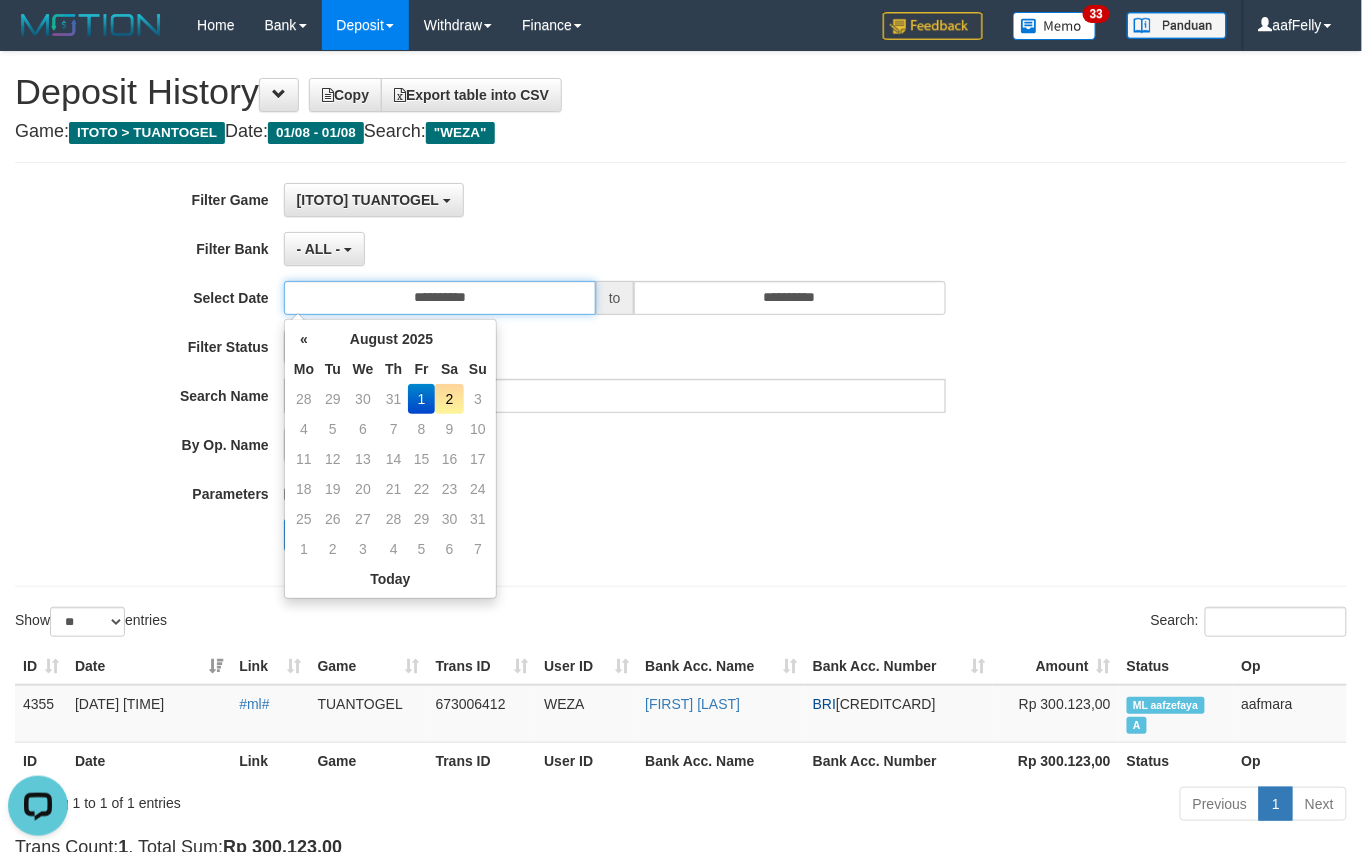 click on "**********" at bounding box center [440, 298] 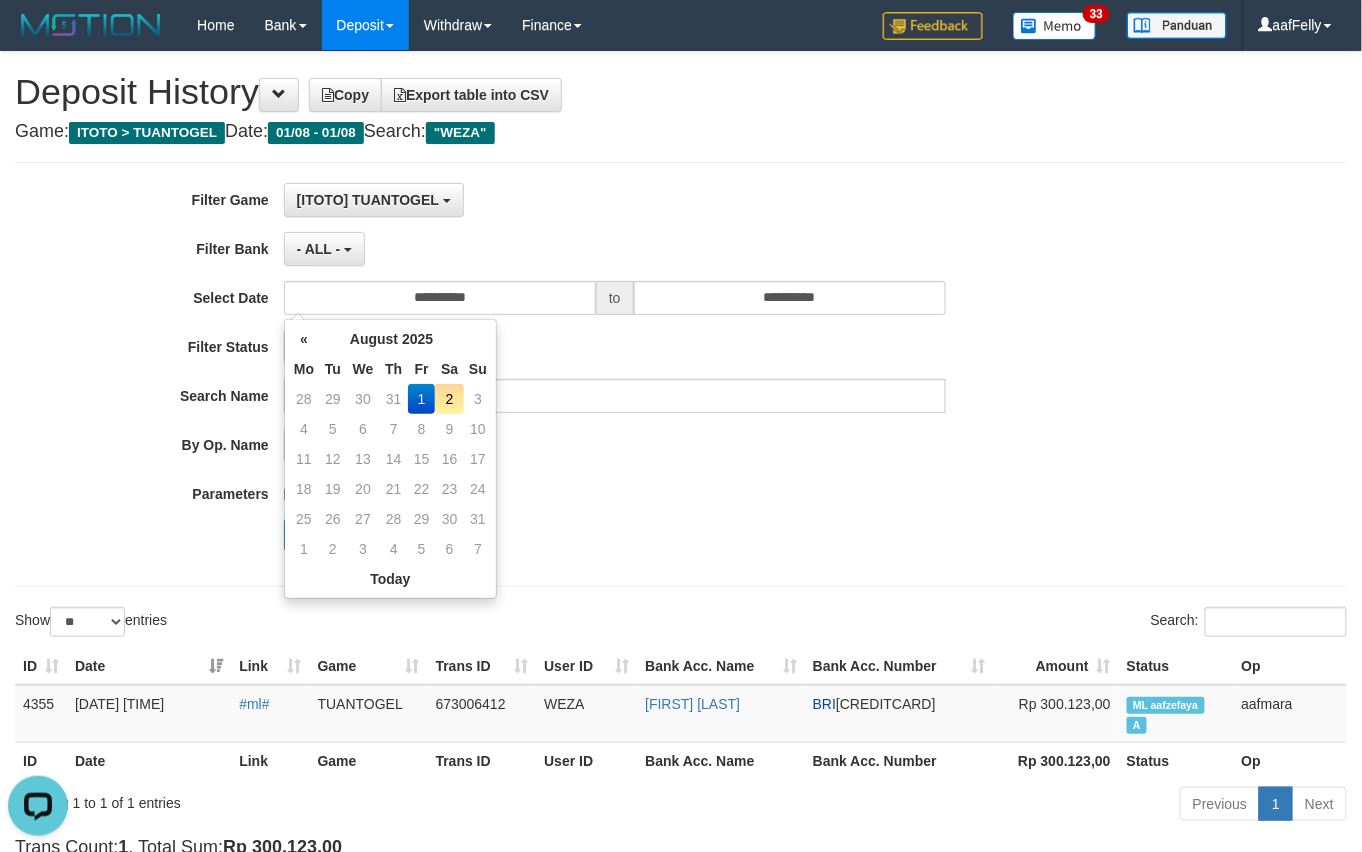 click on "1" at bounding box center [421, 399] 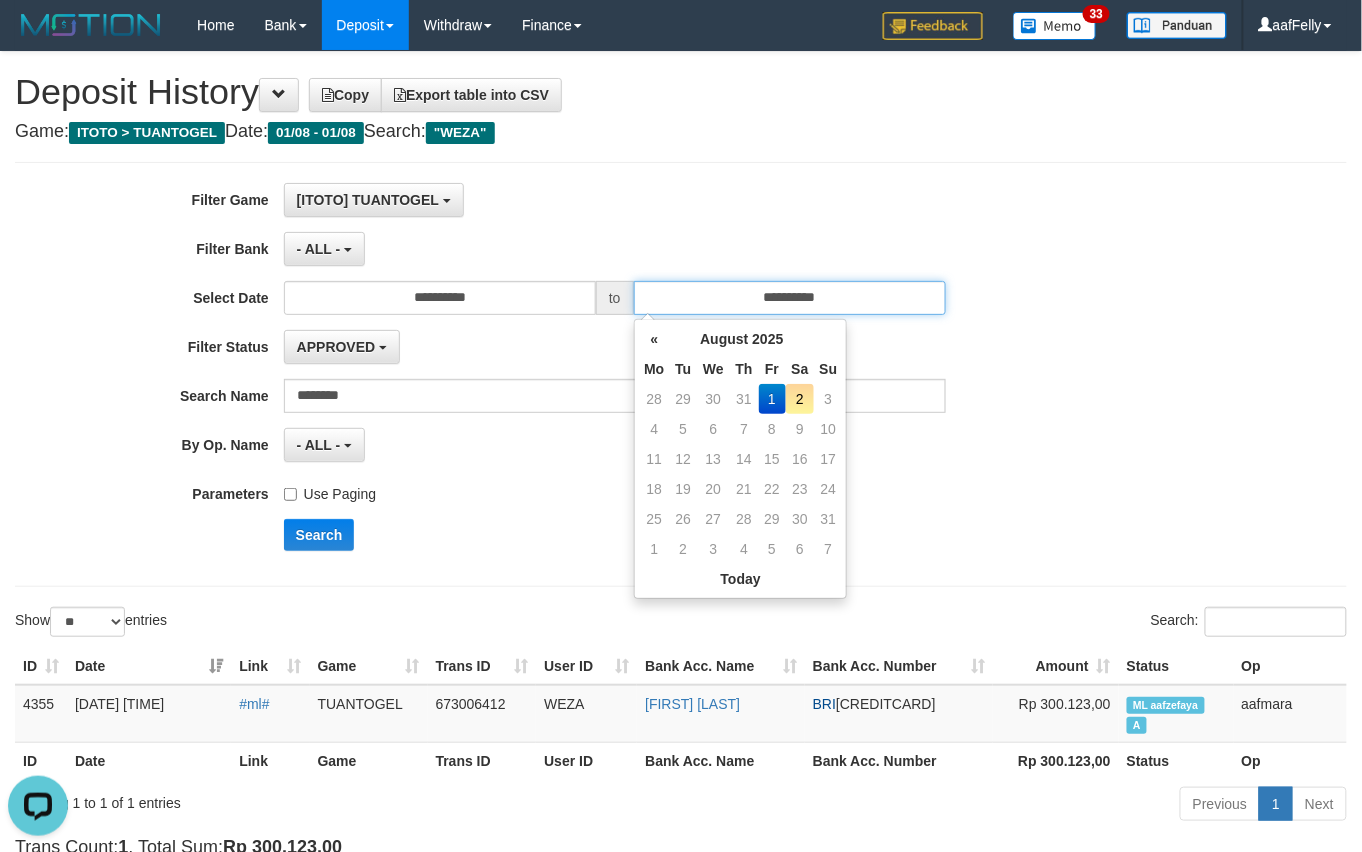 click on "**********" at bounding box center [790, 298] 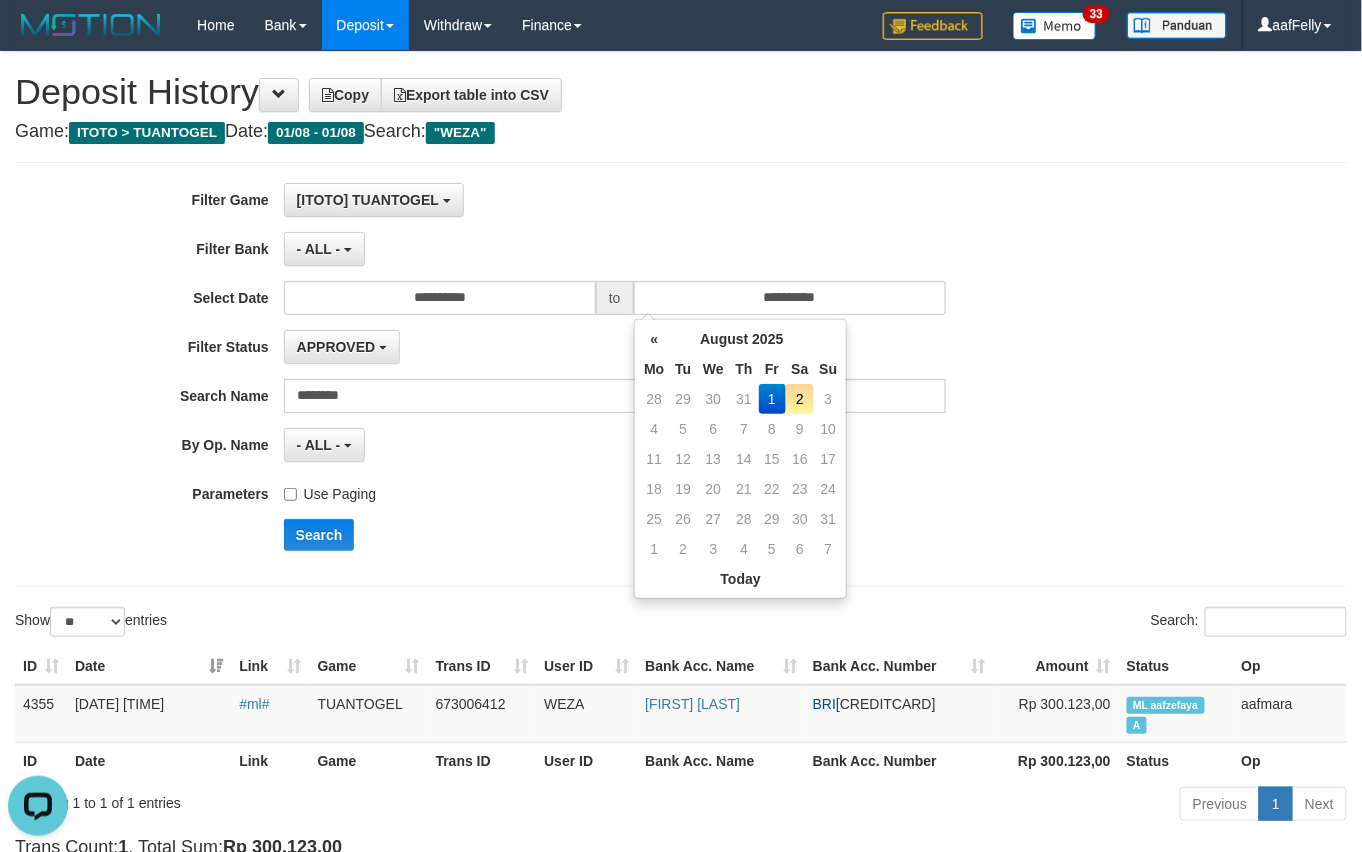 click on "2" at bounding box center (800, 399) 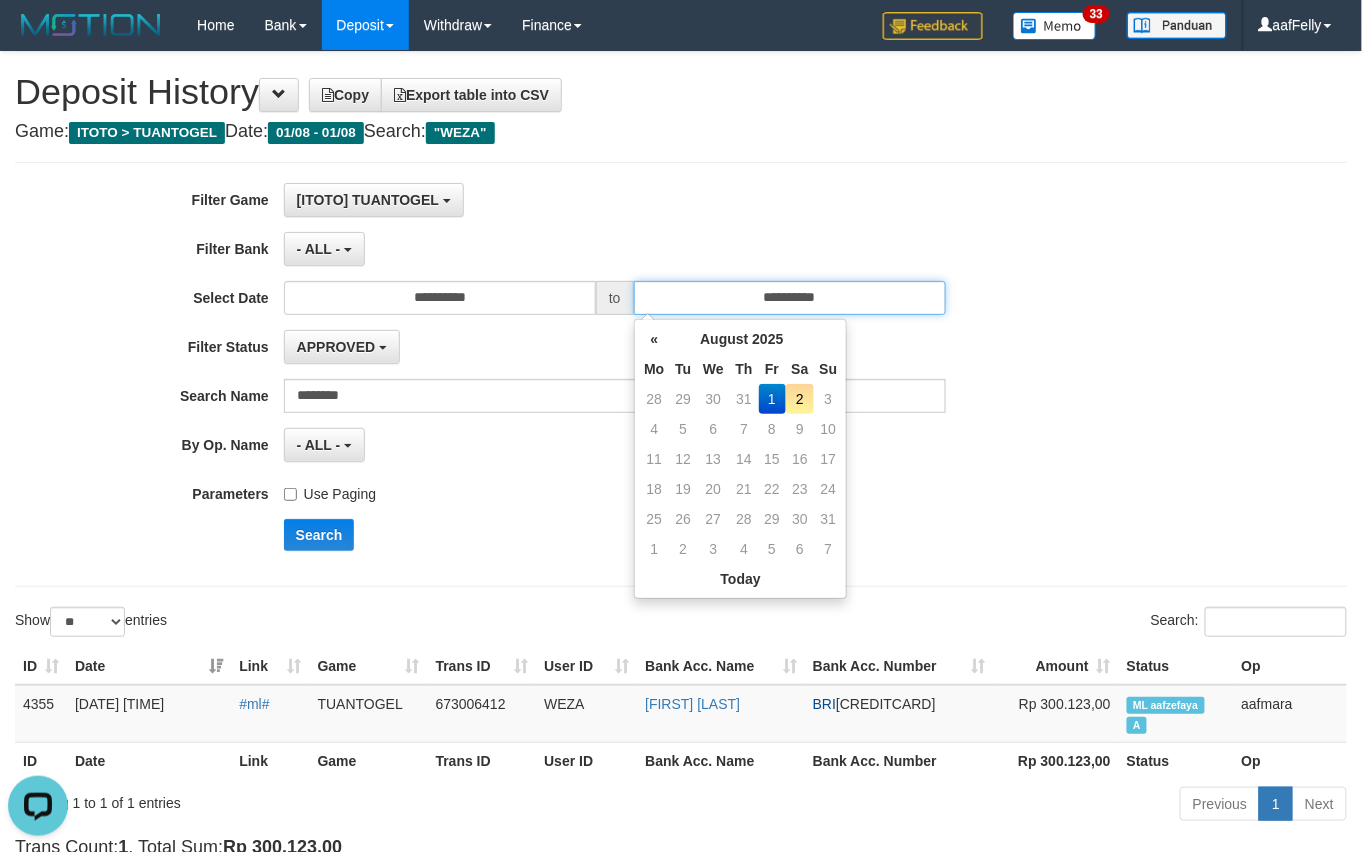 type on "**********" 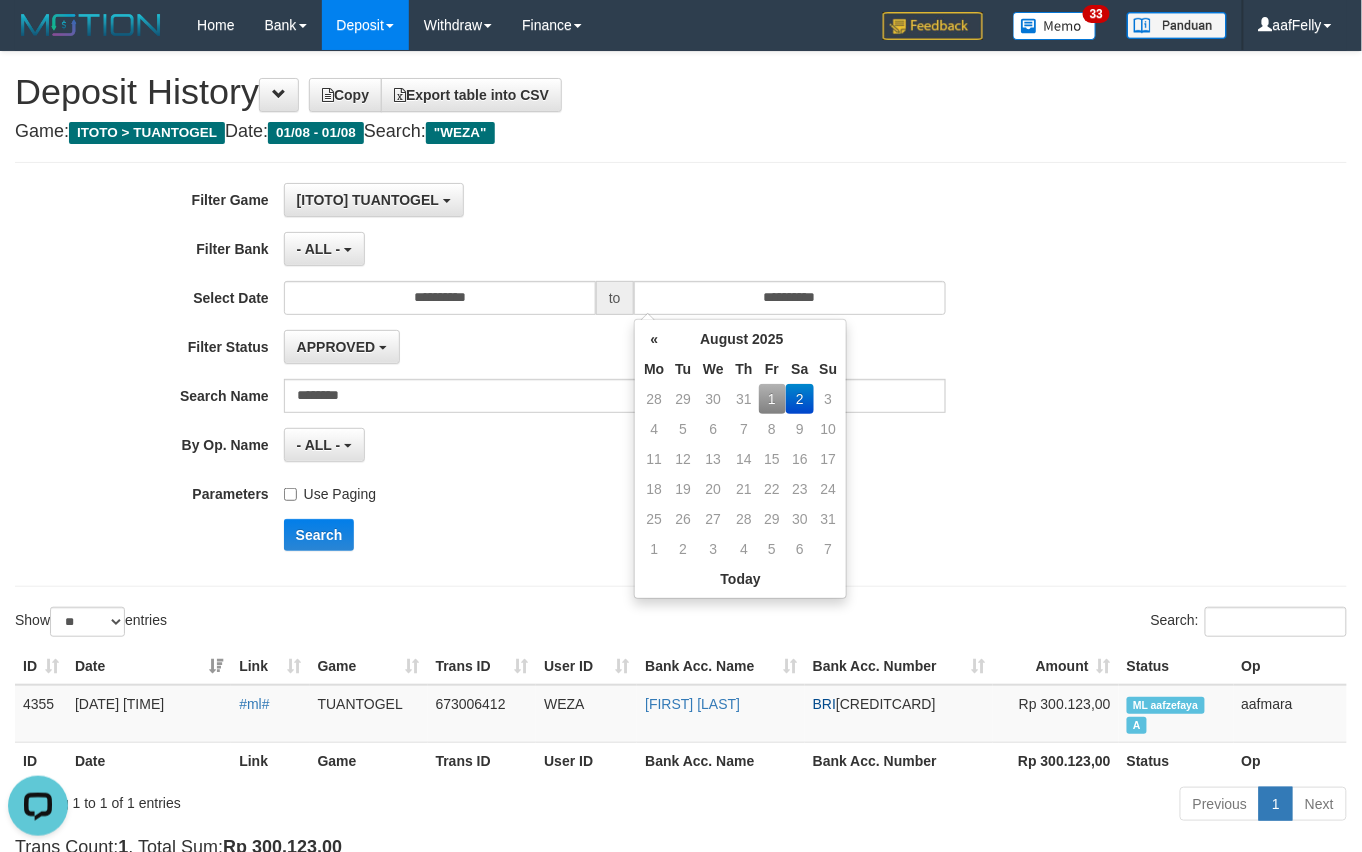 drag, startPoint x: 557, startPoint y: 480, endPoint x: 490, endPoint y: 486, distance: 67.26812 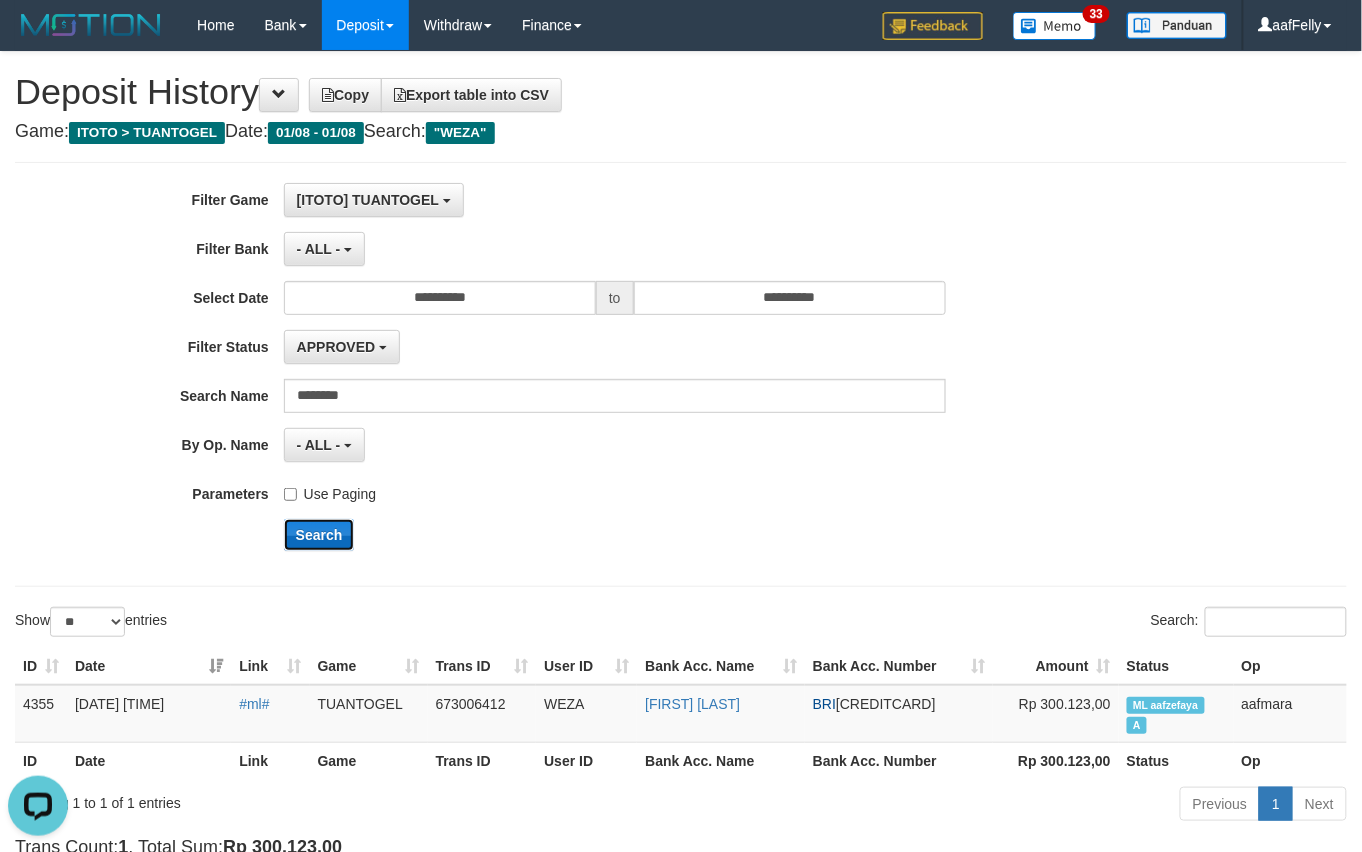 click on "Search" at bounding box center [319, 535] 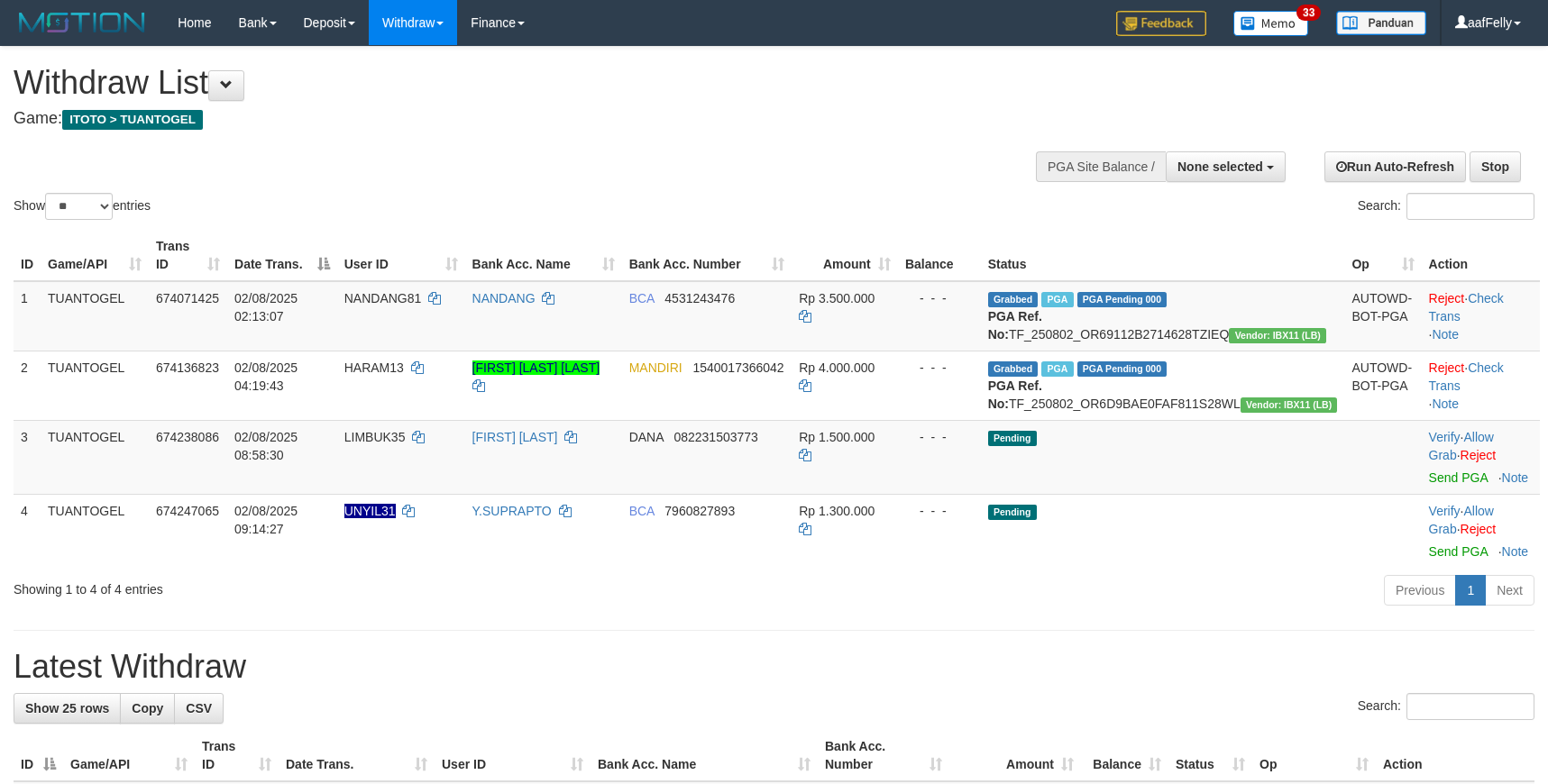 select 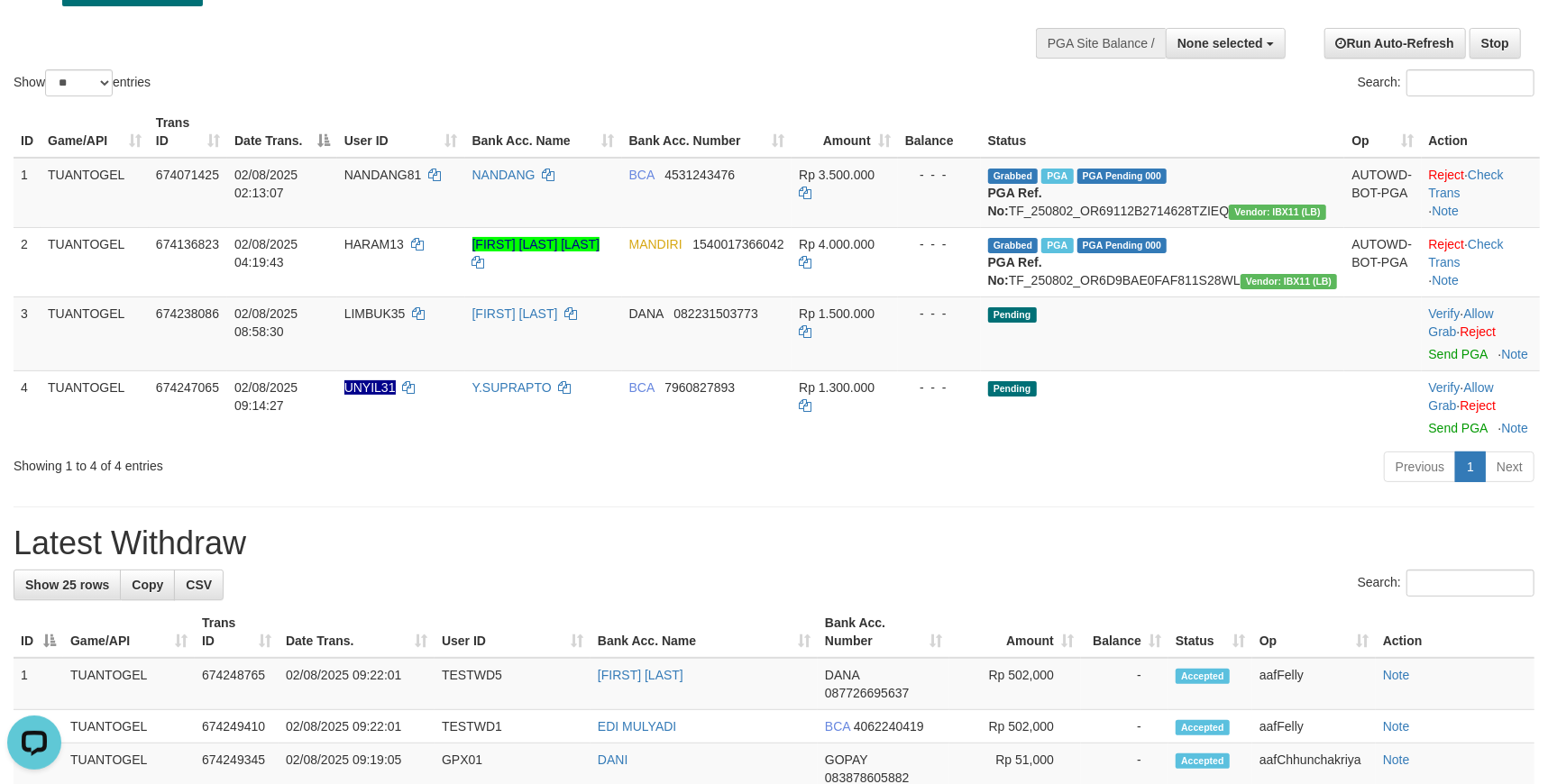 scroll, scrollTop: 0, scrollLeft: 0, axis: both 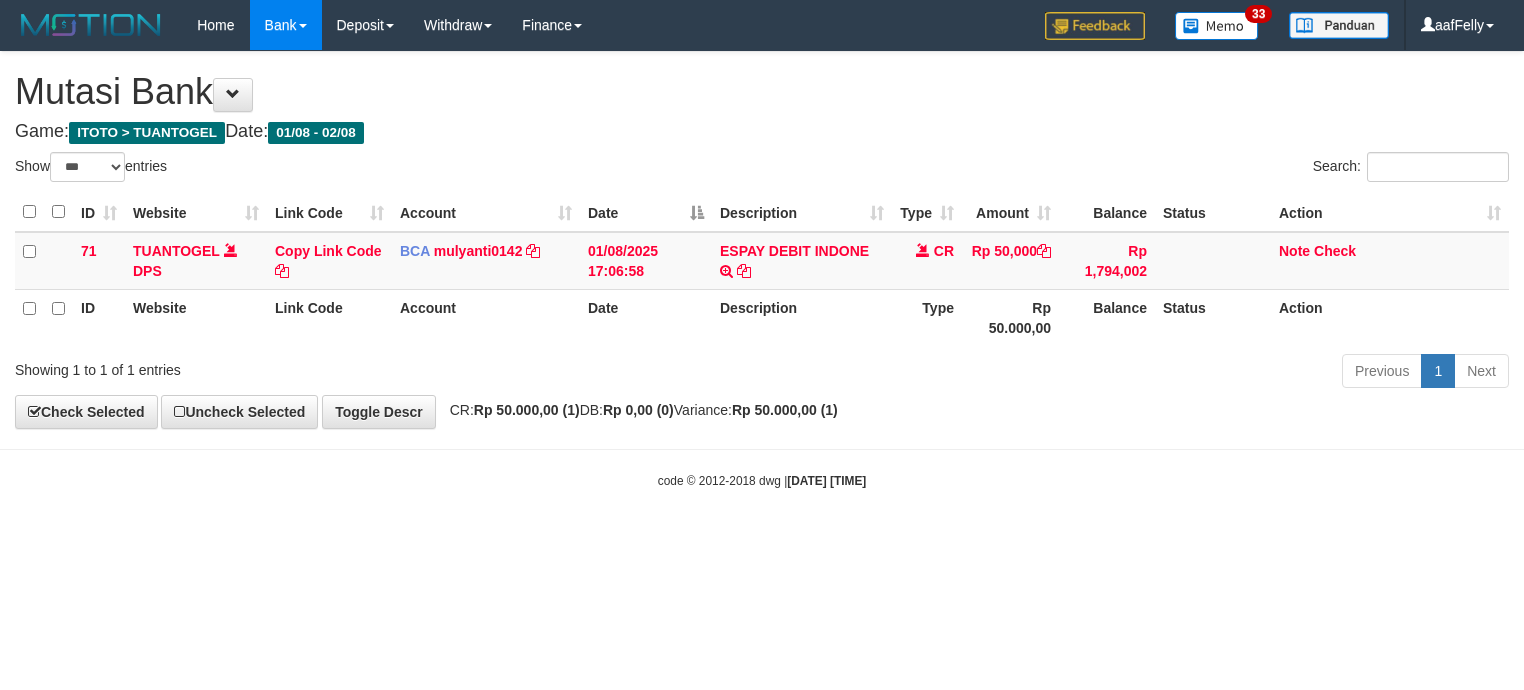 select on "***" 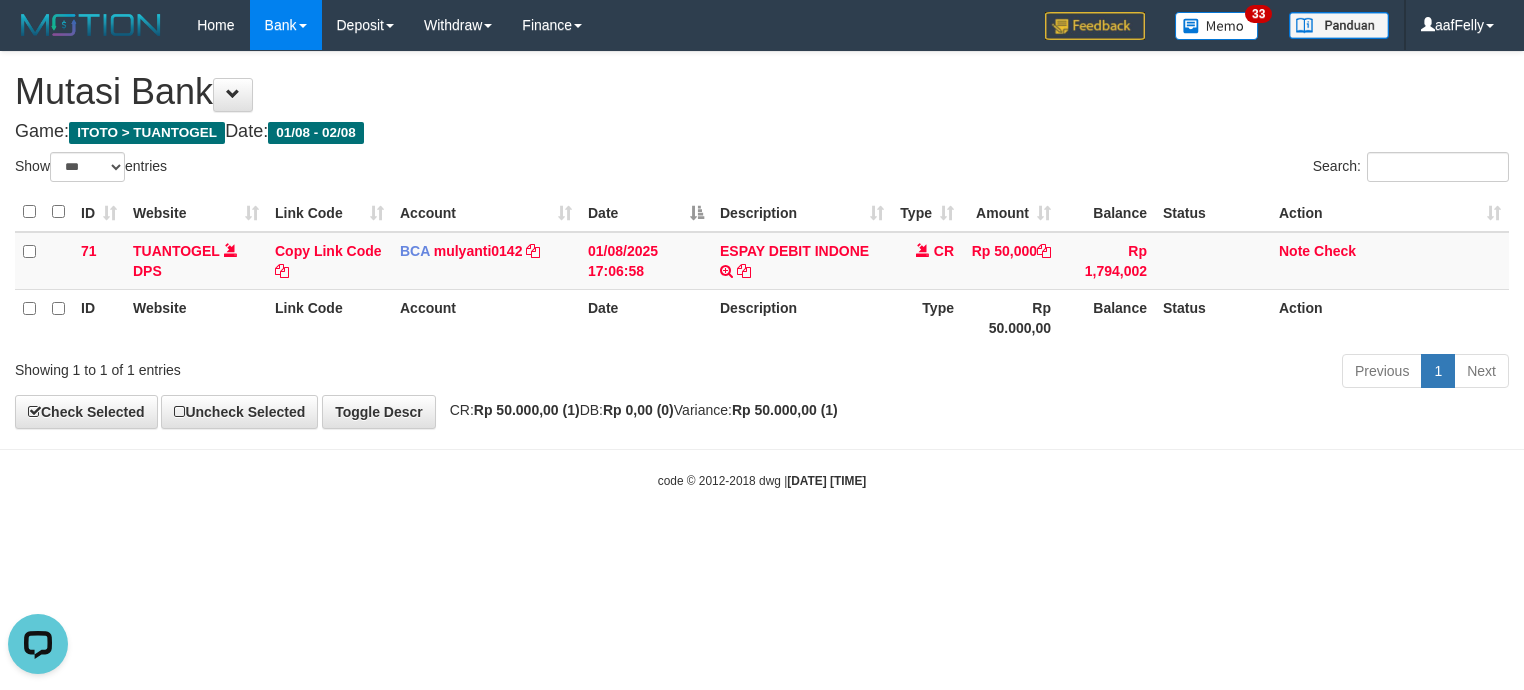scroll, scrollTop: 0, scrollLeft: 0, axis: both 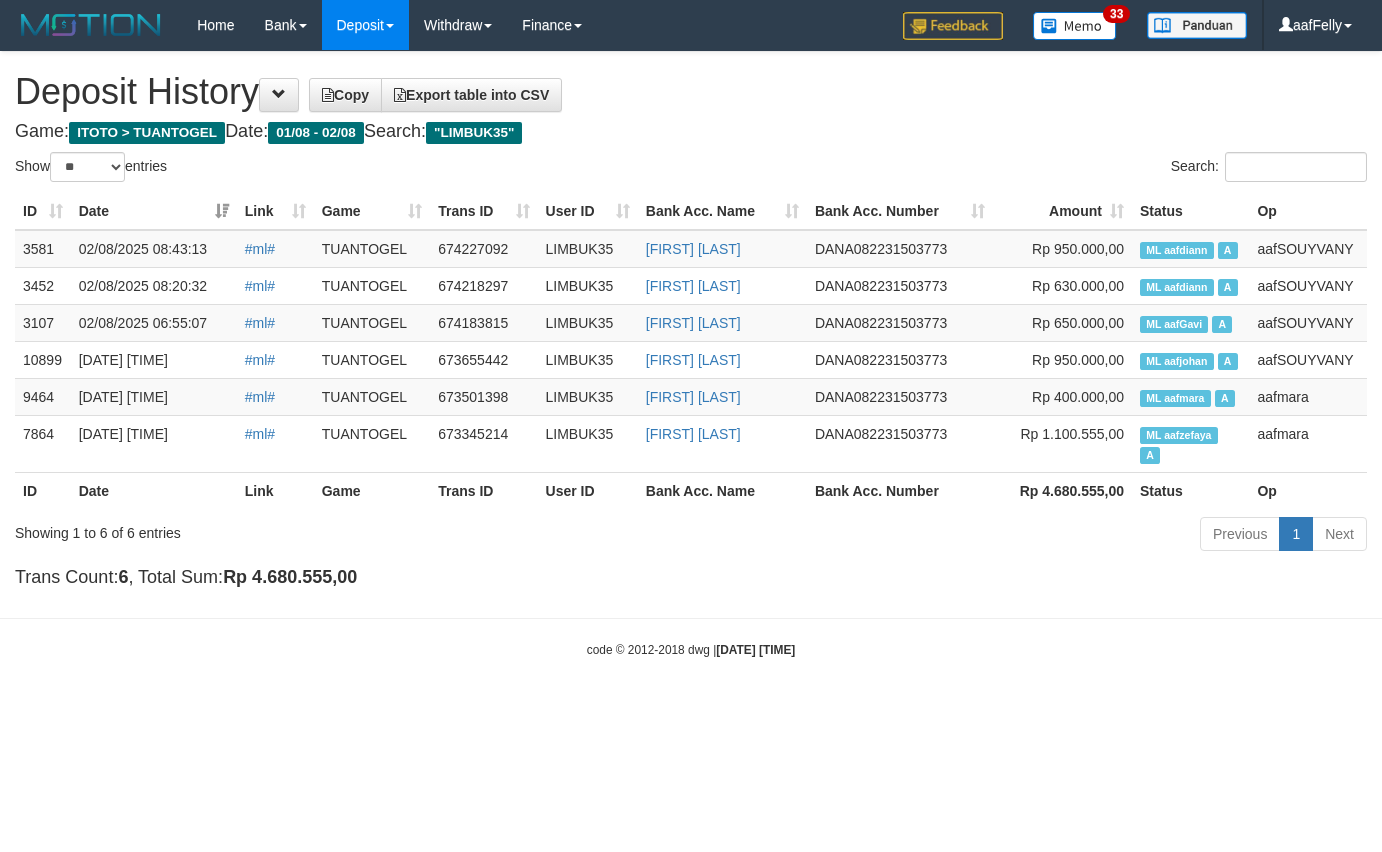 select on "**" 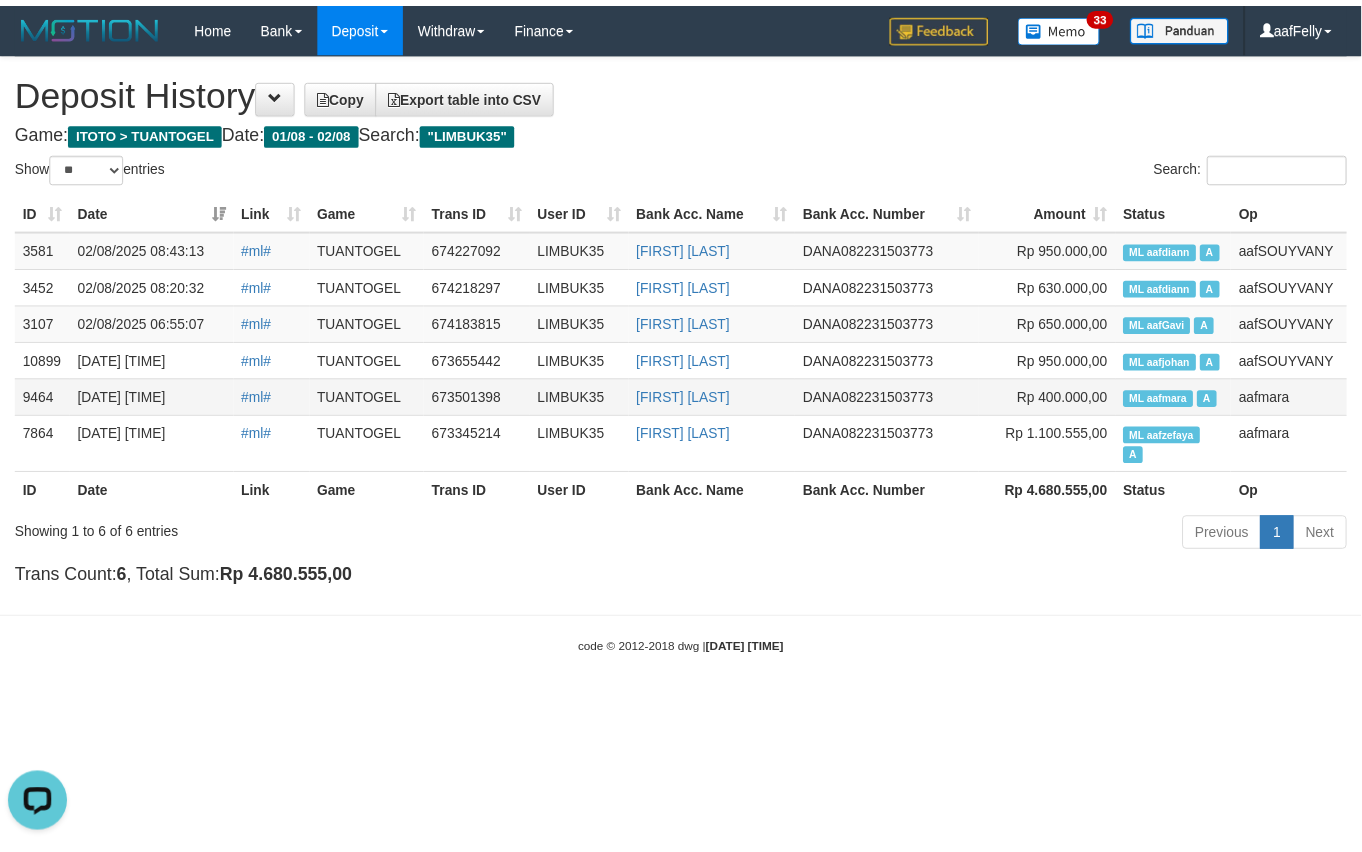 scroll, scrollTop: 0, scrollLeft: 0, axis: both 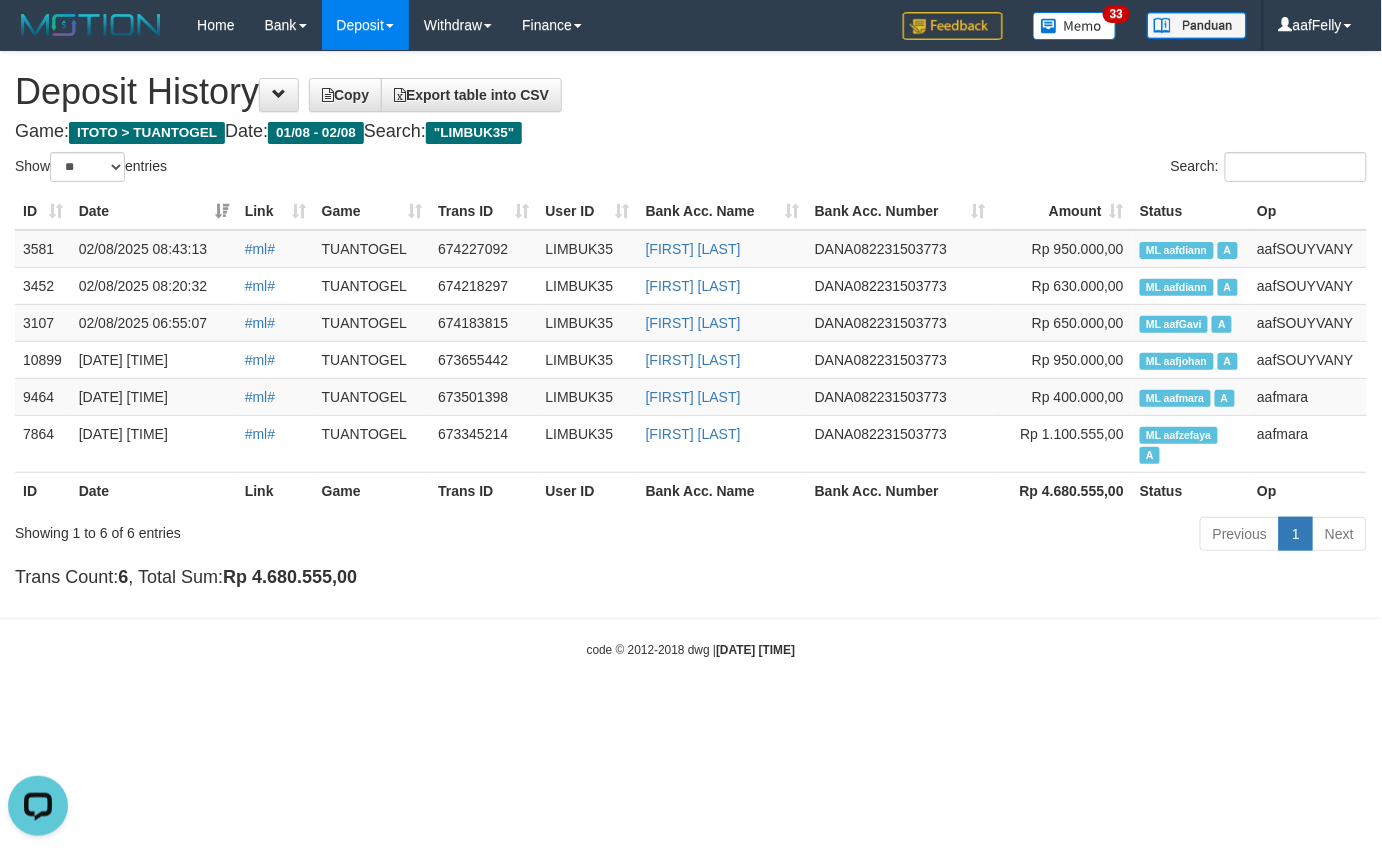 click on "Toggle navigation
Home
Bank
Account List
Load
By Website
Group
[ITOTO]													TUANTOGEL
By Load Group (DPS)
Group aaf-DPBCA02TUANTOGEL" at bounding box center [691, 354] 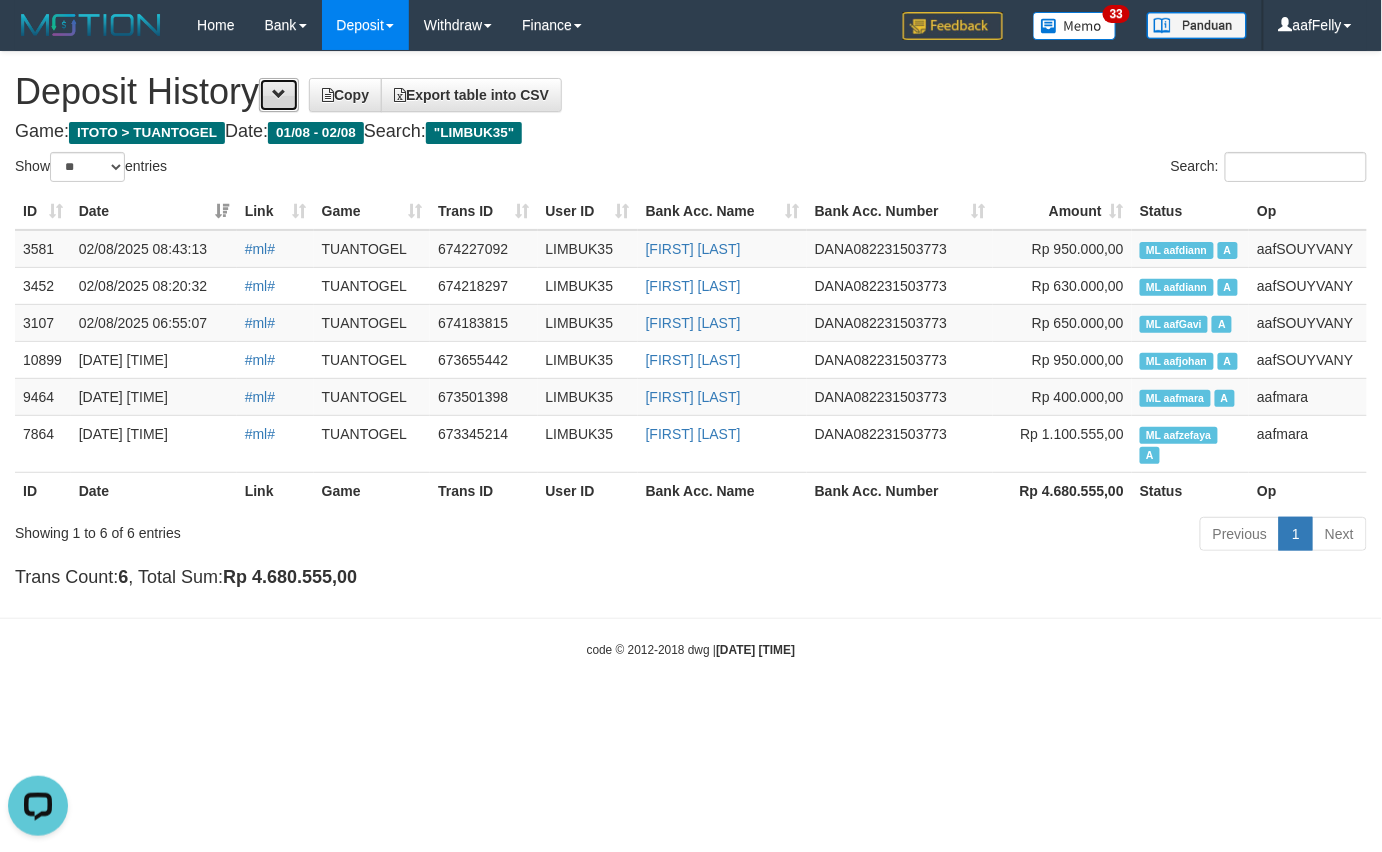 click at bounding box center (279, 95) 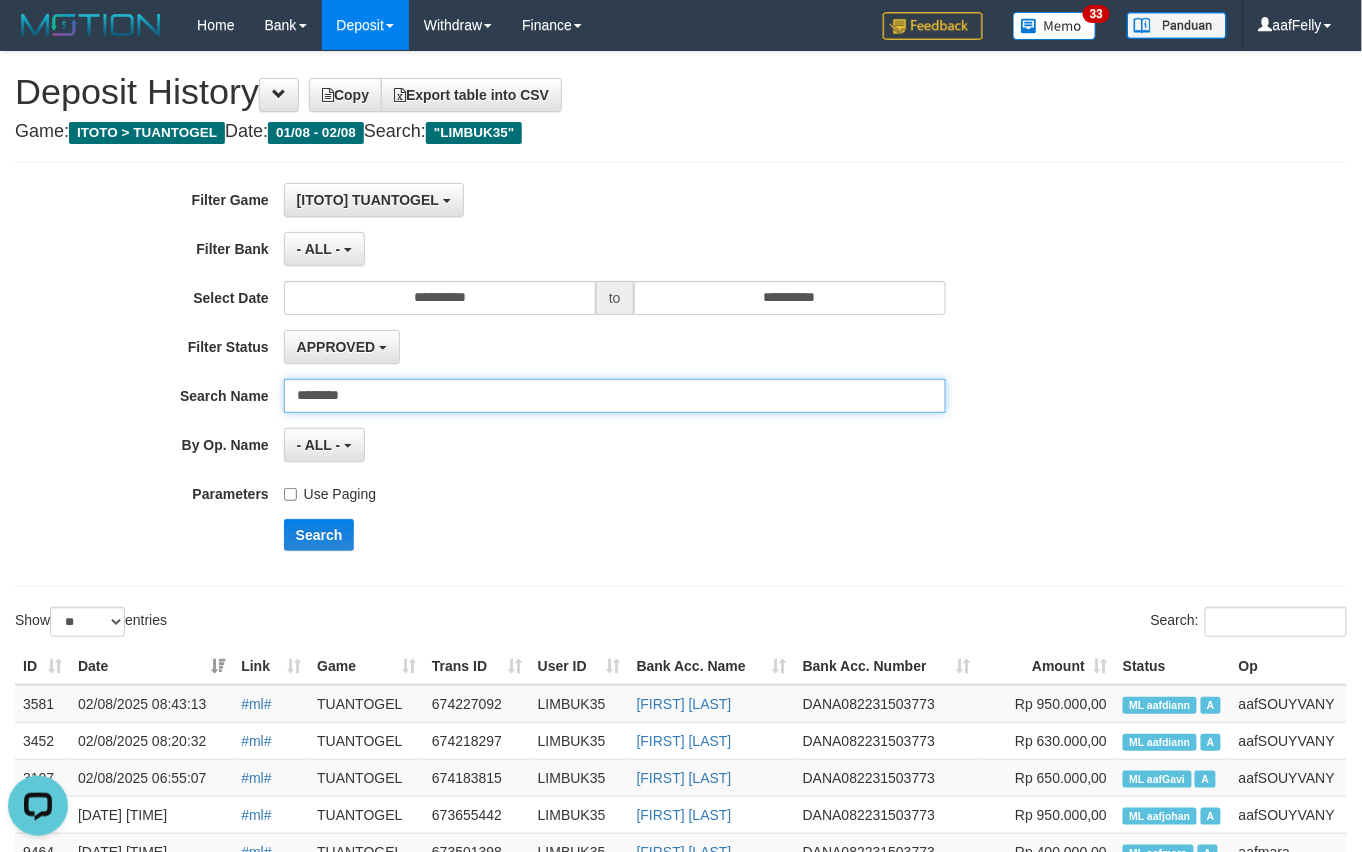 drag, startPoint x: 502, startPoint y: 401, endPoint x: -3, endPoint y: 384, distance: 505.28607 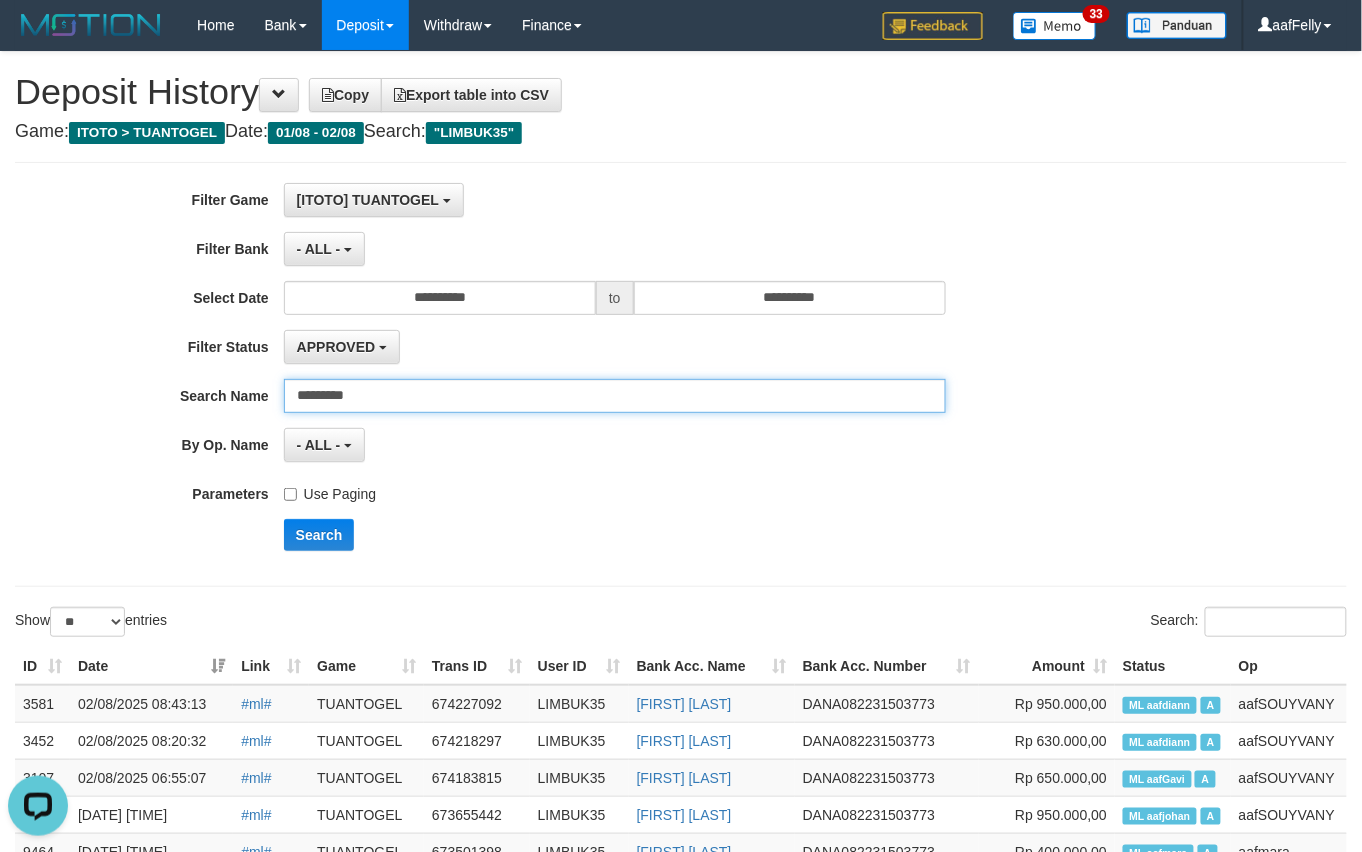 type on "*******" 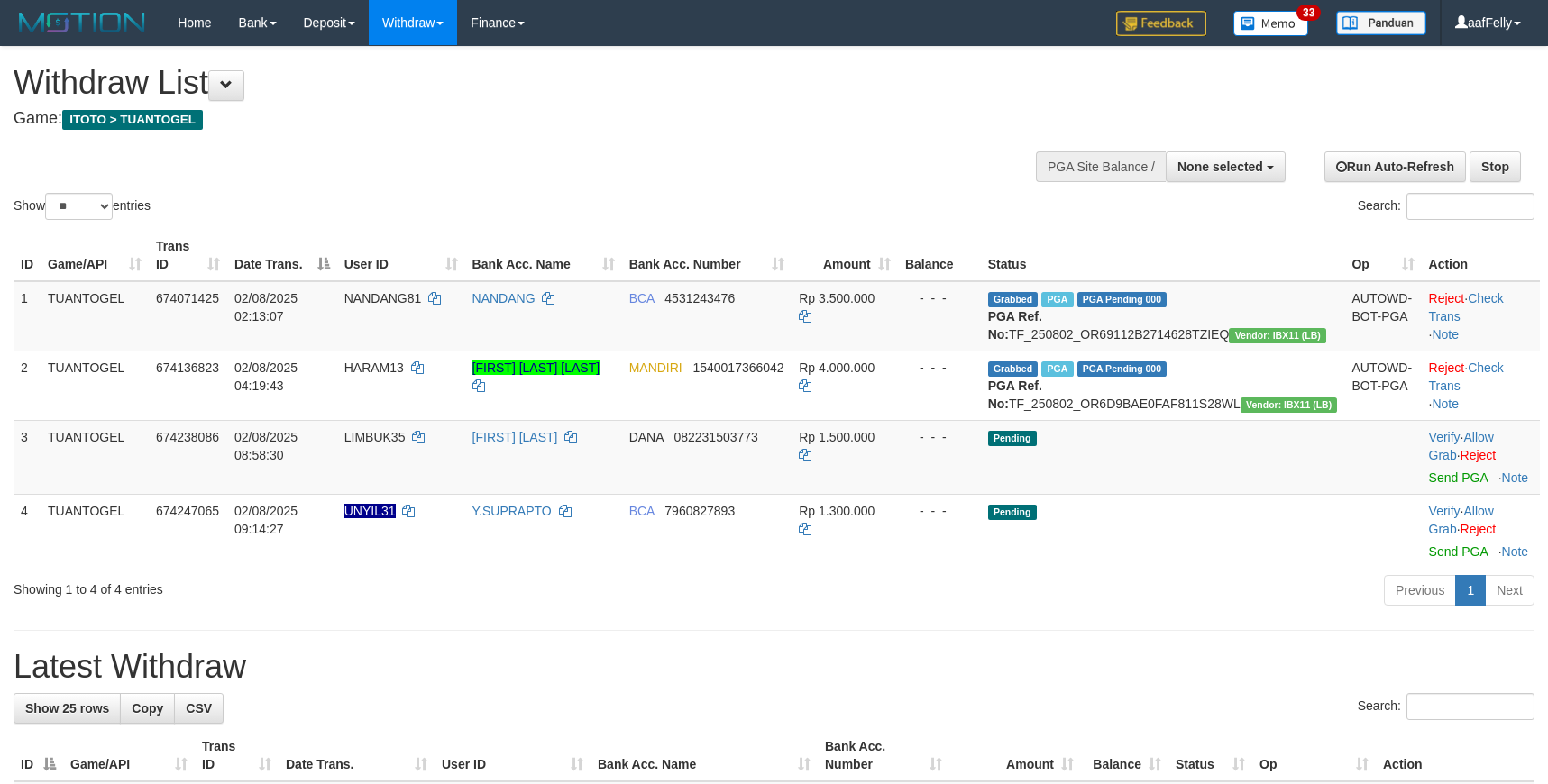 select 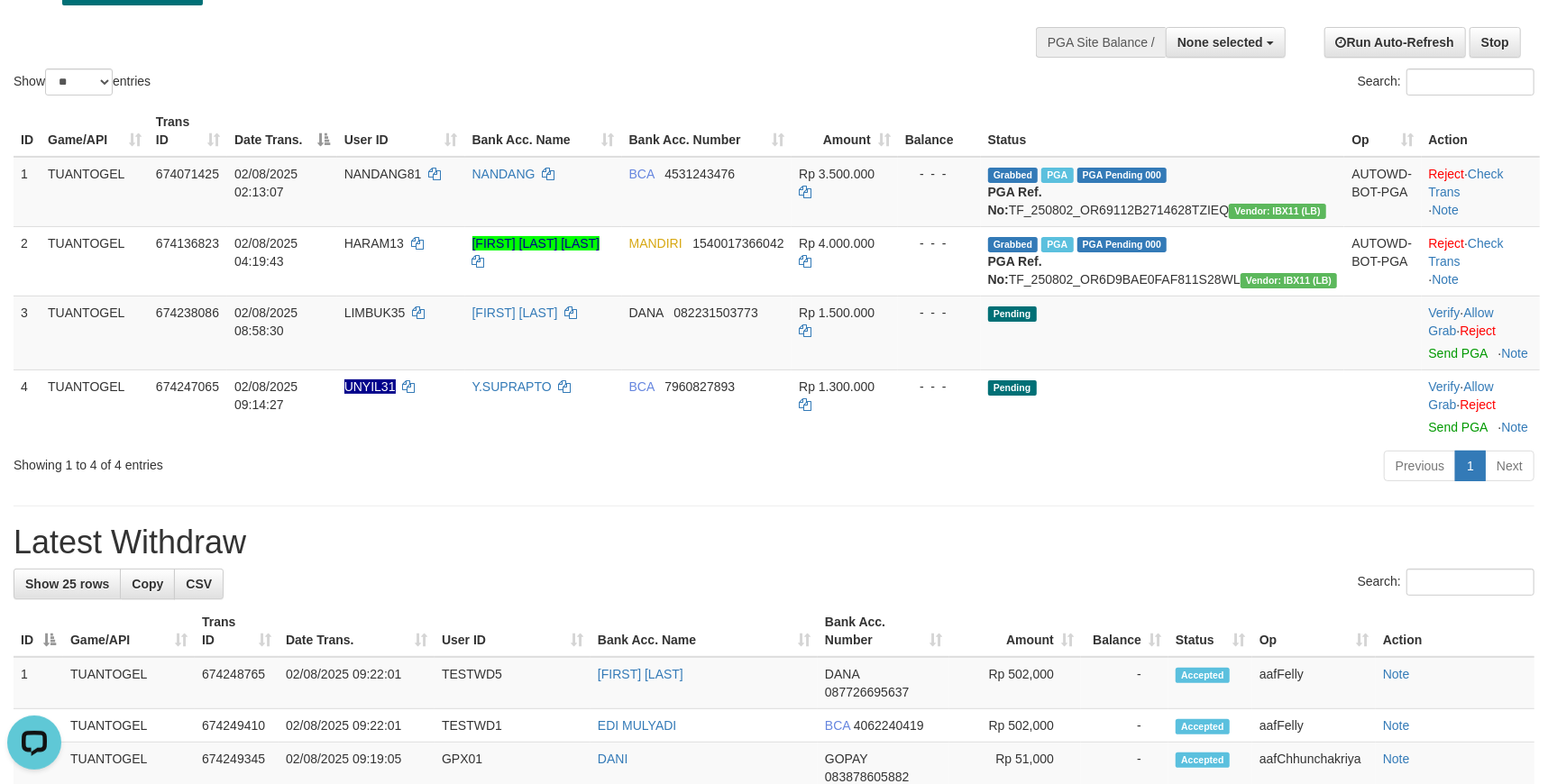 scroll, scrollTop: 0, scrollLeft: 0, axis: both 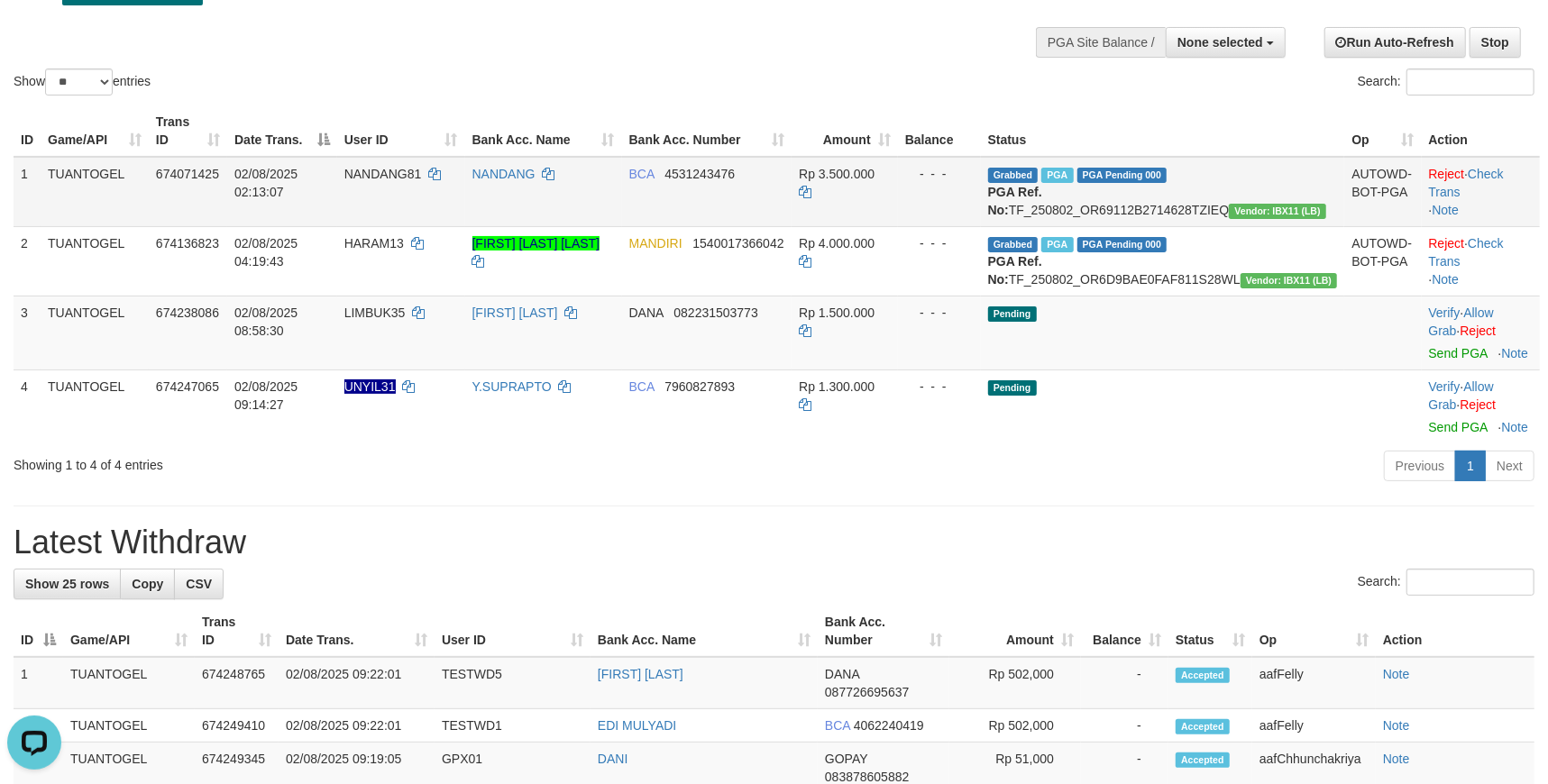 drag, startPoint x: 838, startPoint y: 607, endPoint x: 621, endPoint y: 187, distance: 472.7462 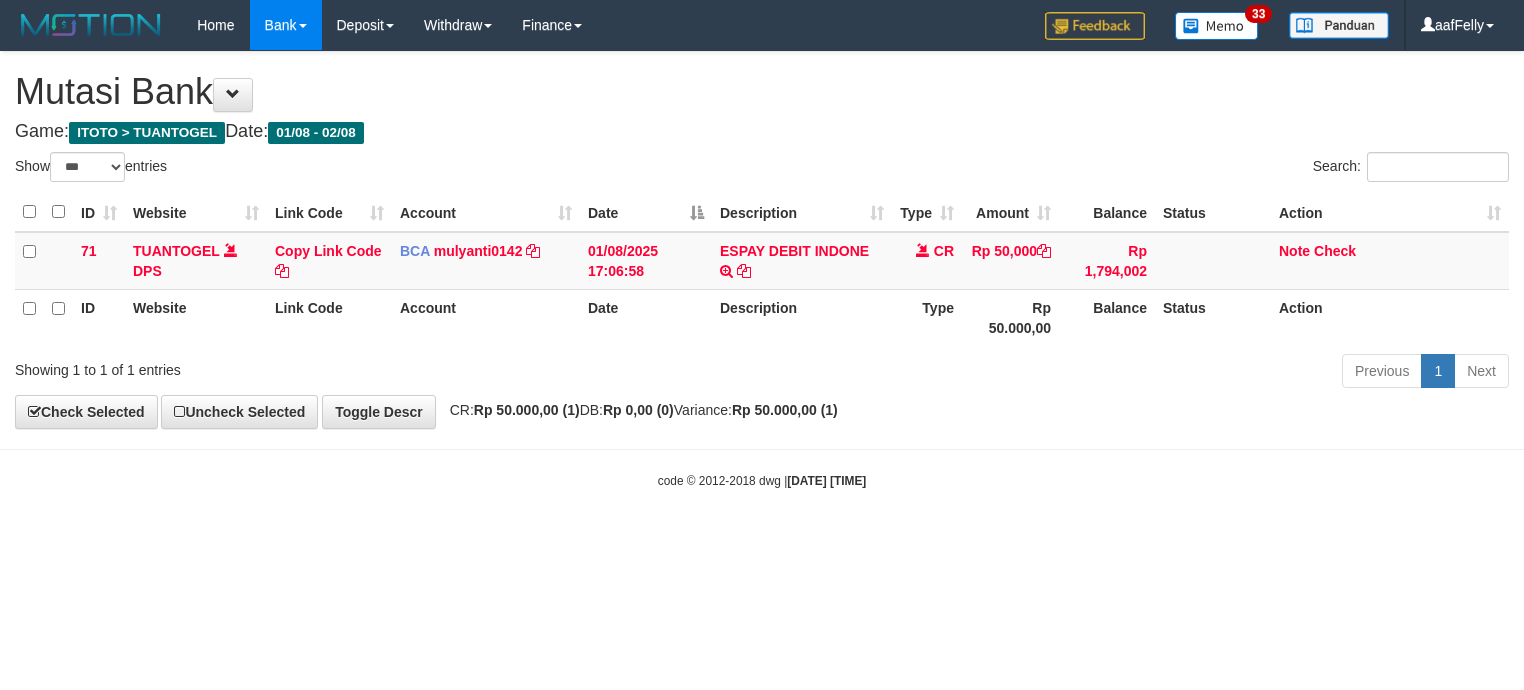 select on "***" 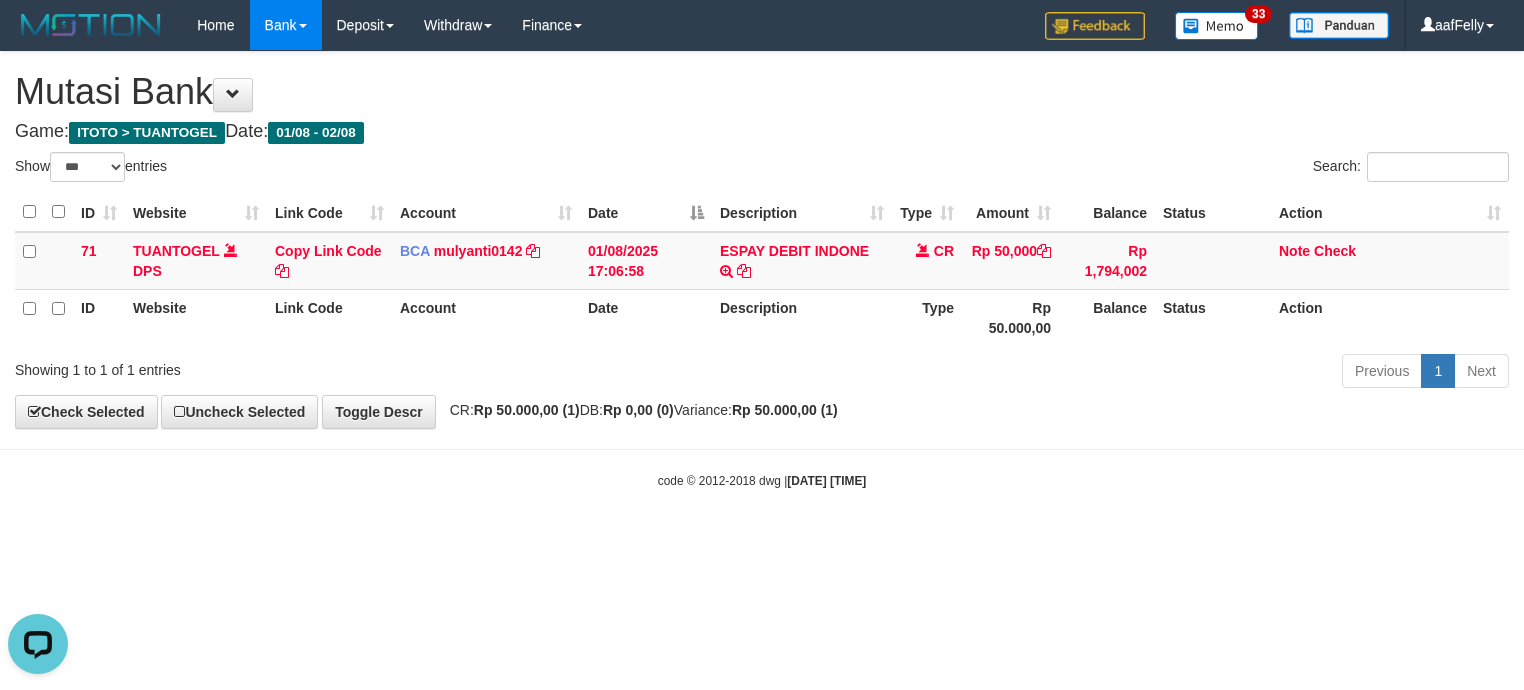 scroll, scrollTop: 0, scrollLeft: 0, axis: both 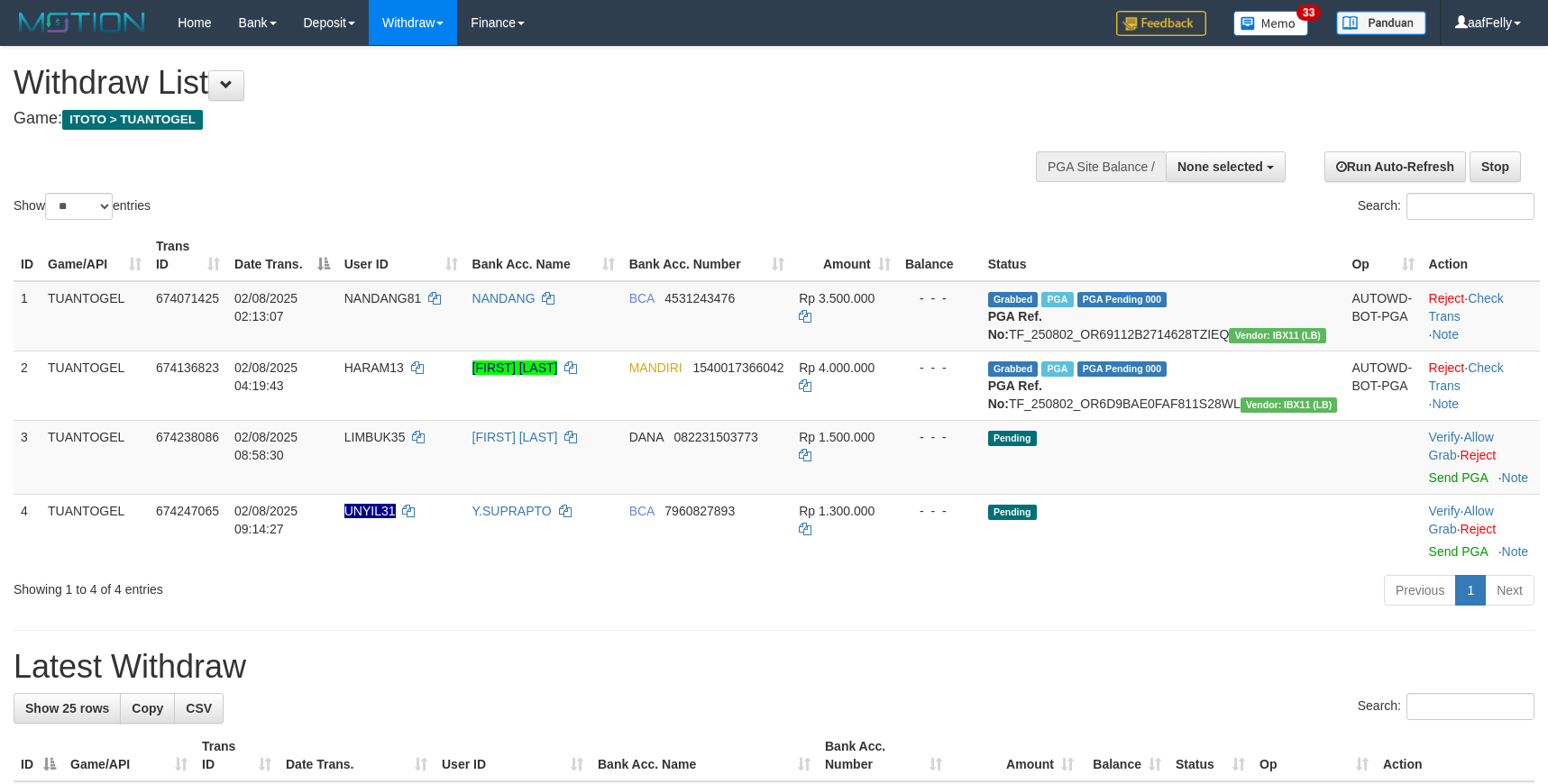 select 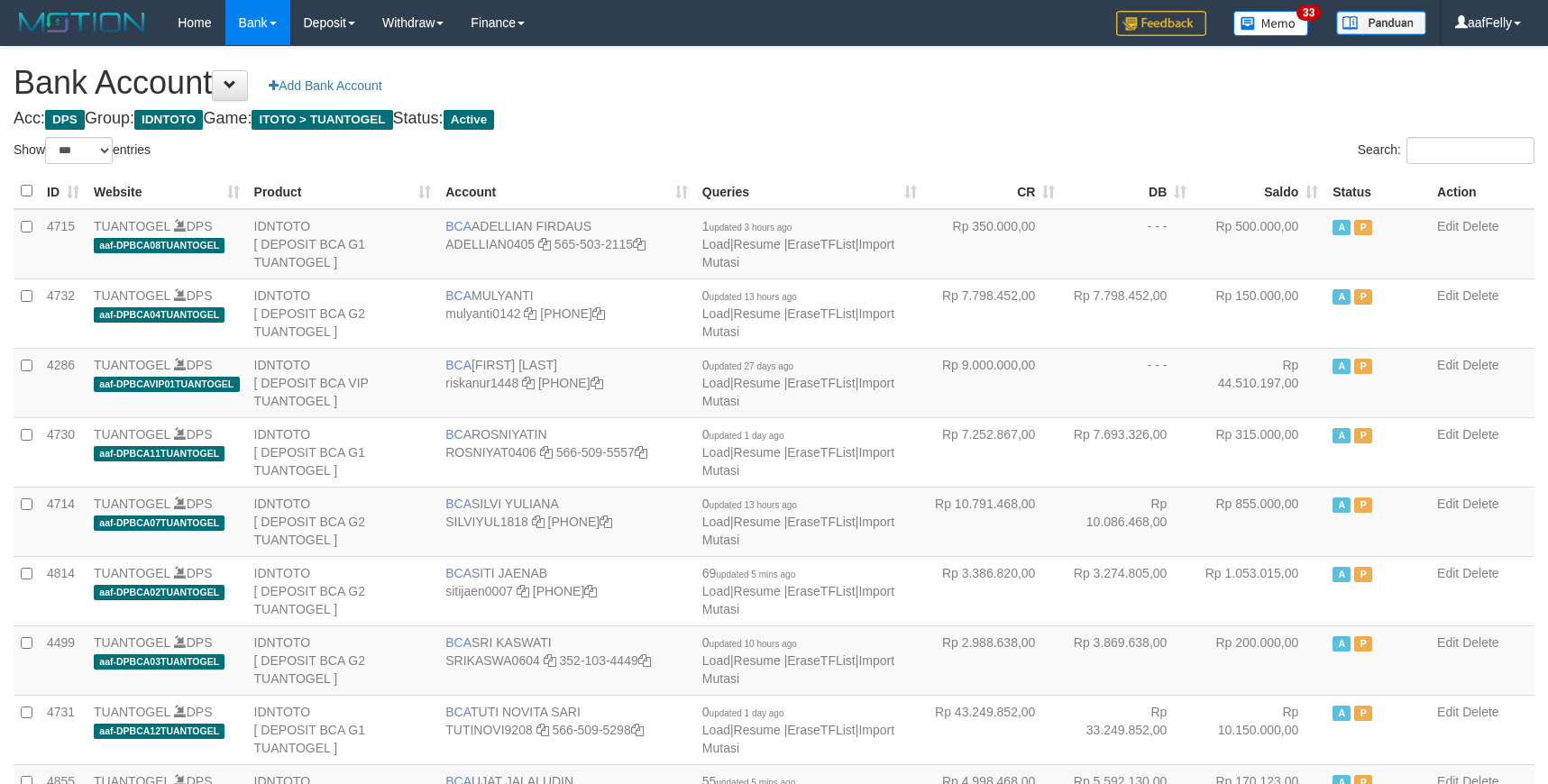select on "***" 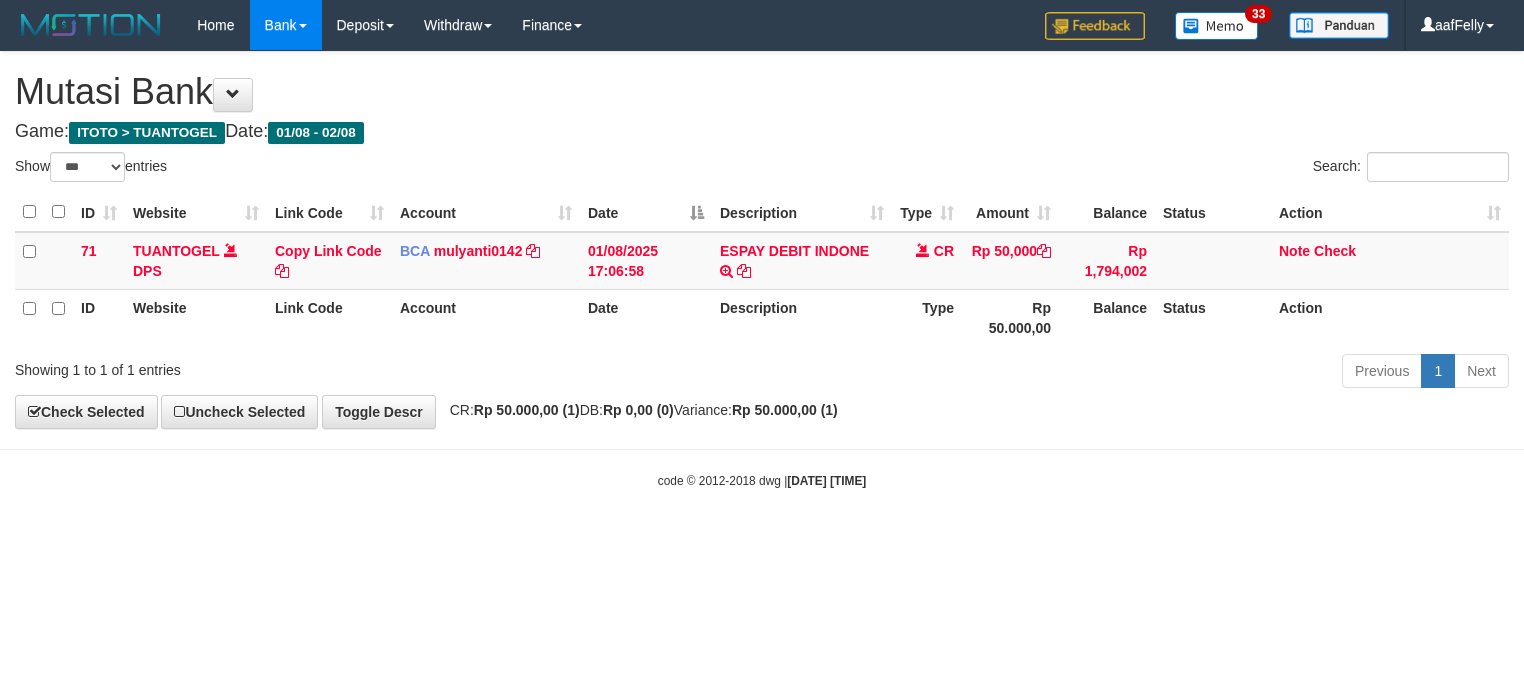 select on "***" 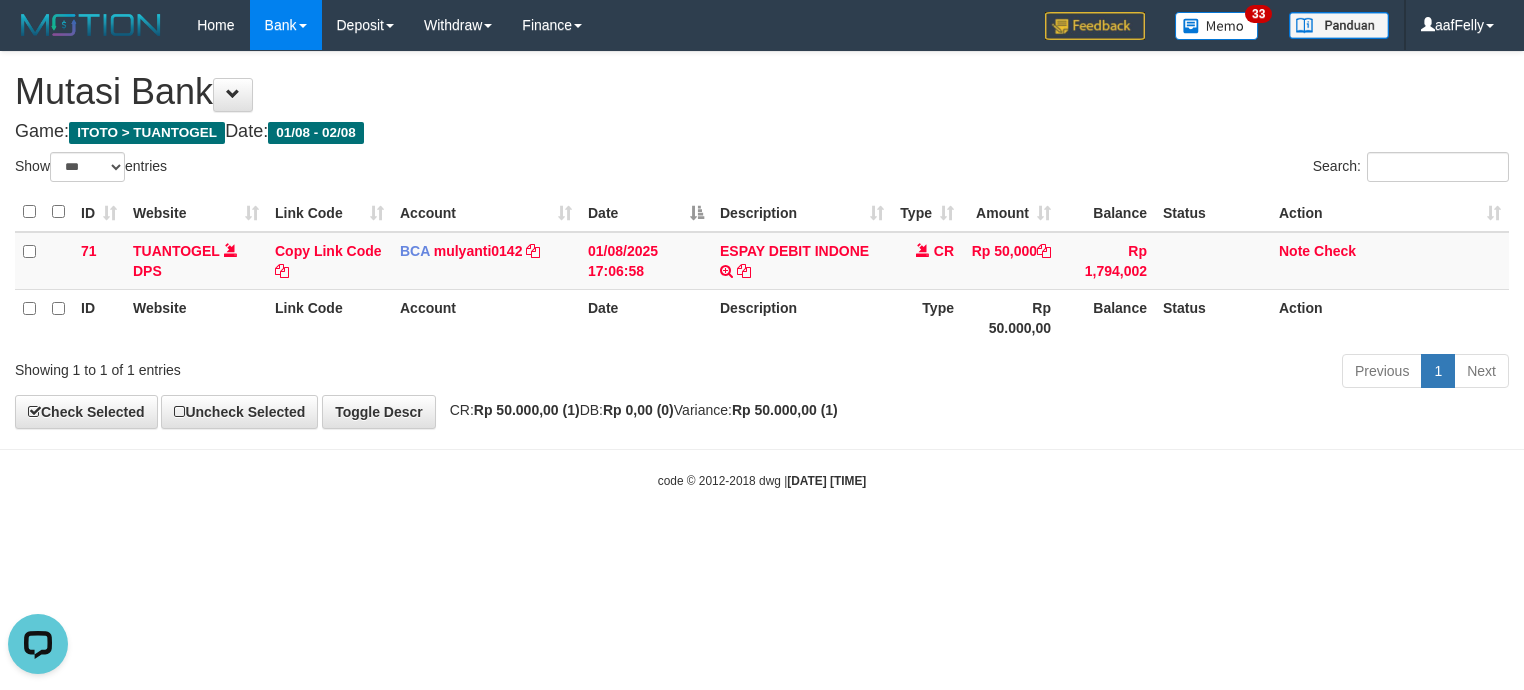scroll, scrollTop: 0, scrollLeft: 0, axis: both 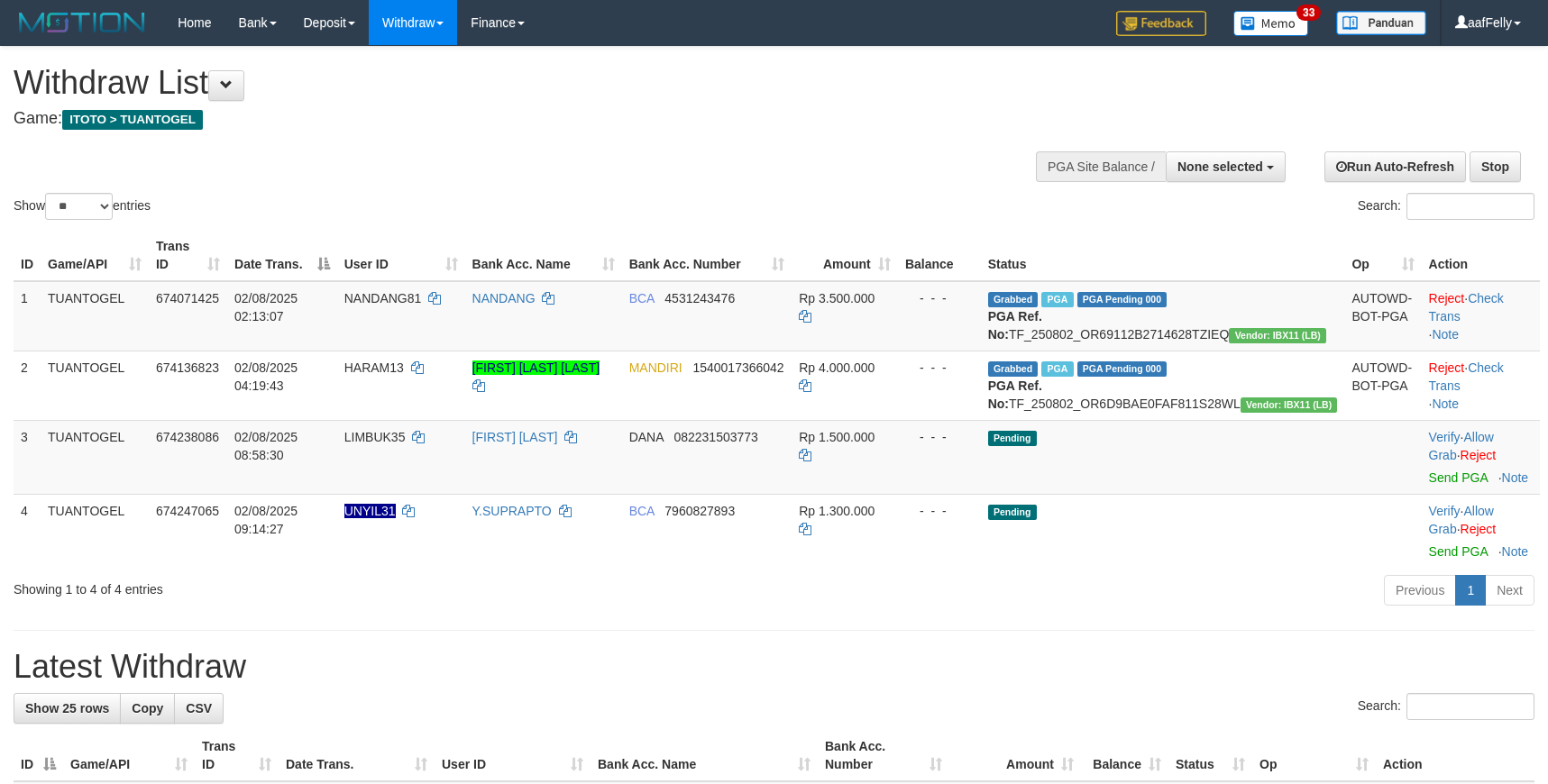 select 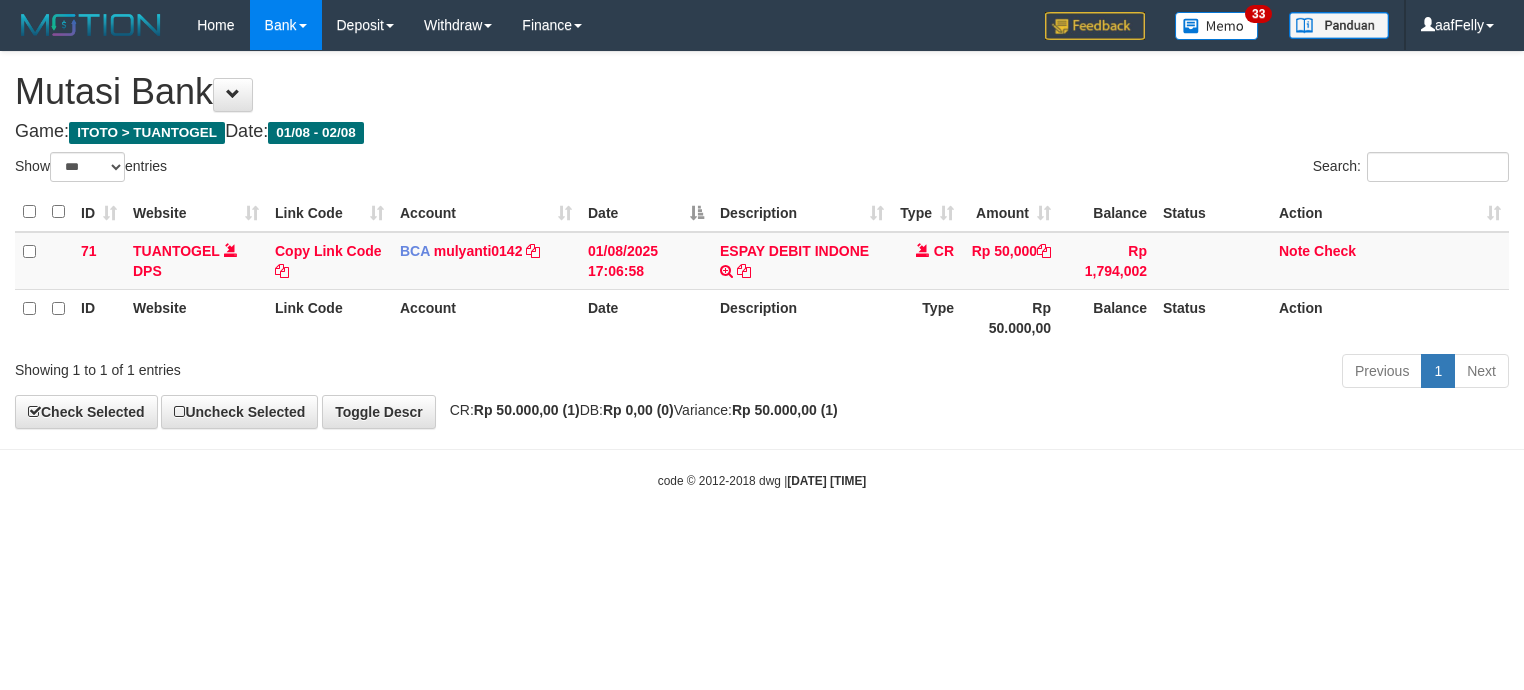 select on "***" 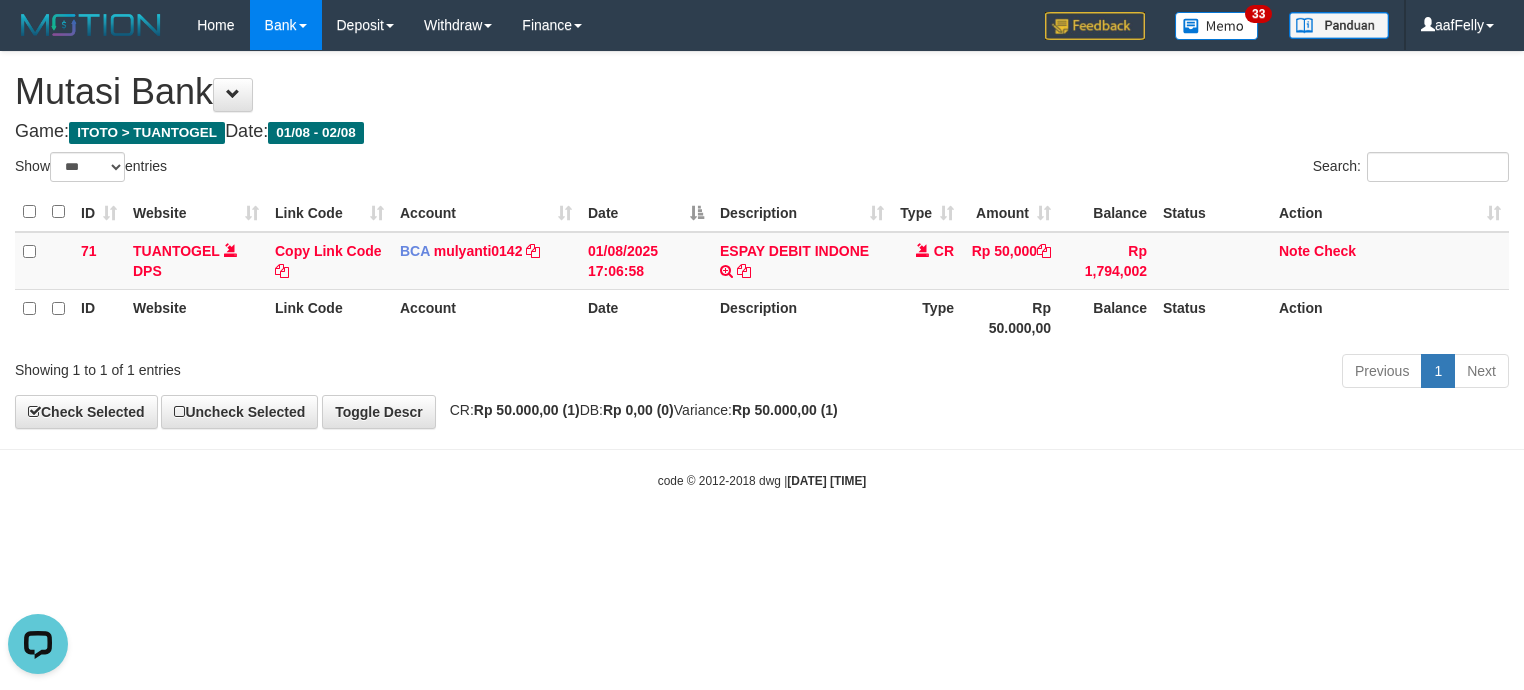 scroll, scrollTop: 0, scrollLeft: 0, axis: both 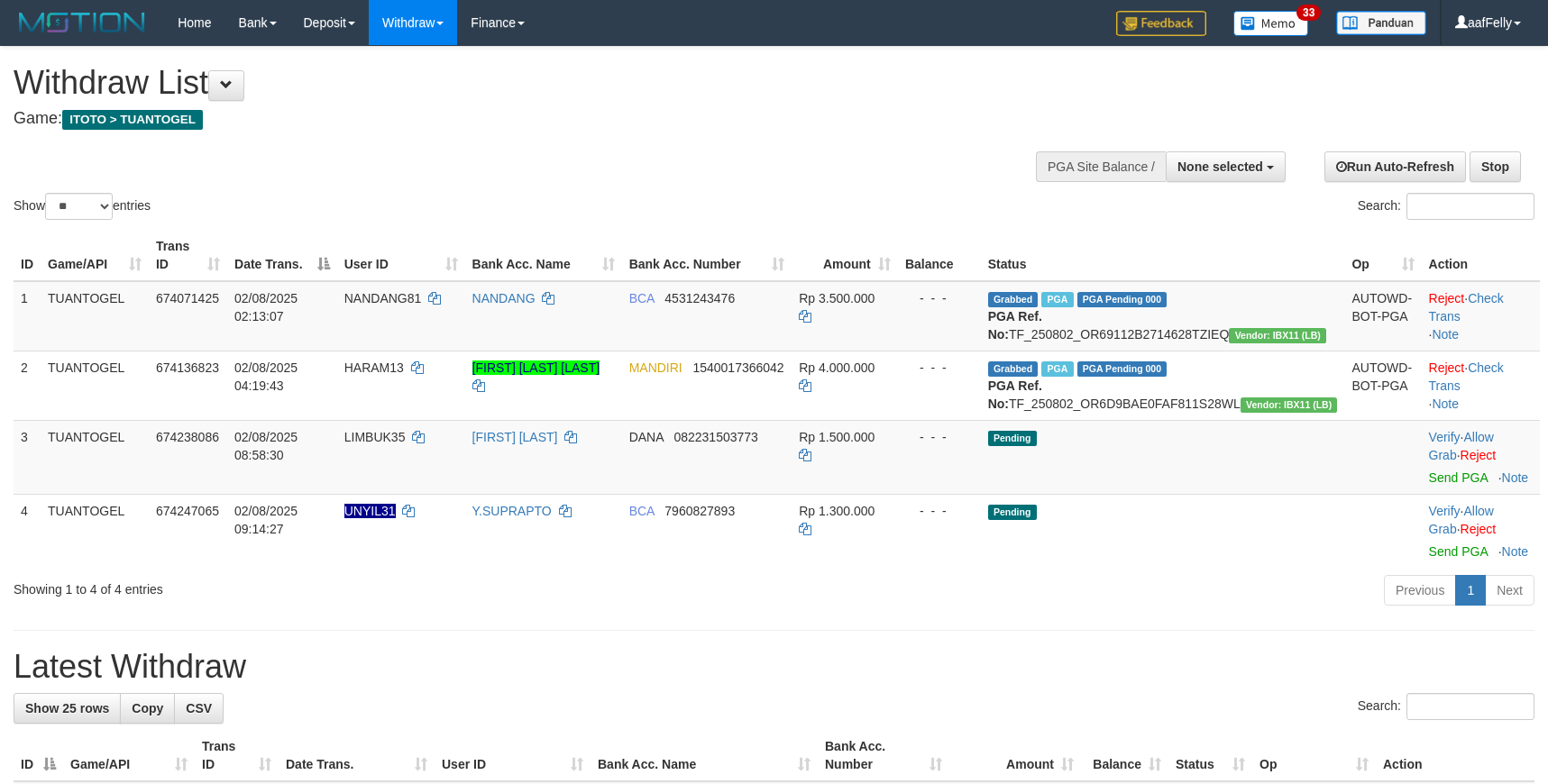 select 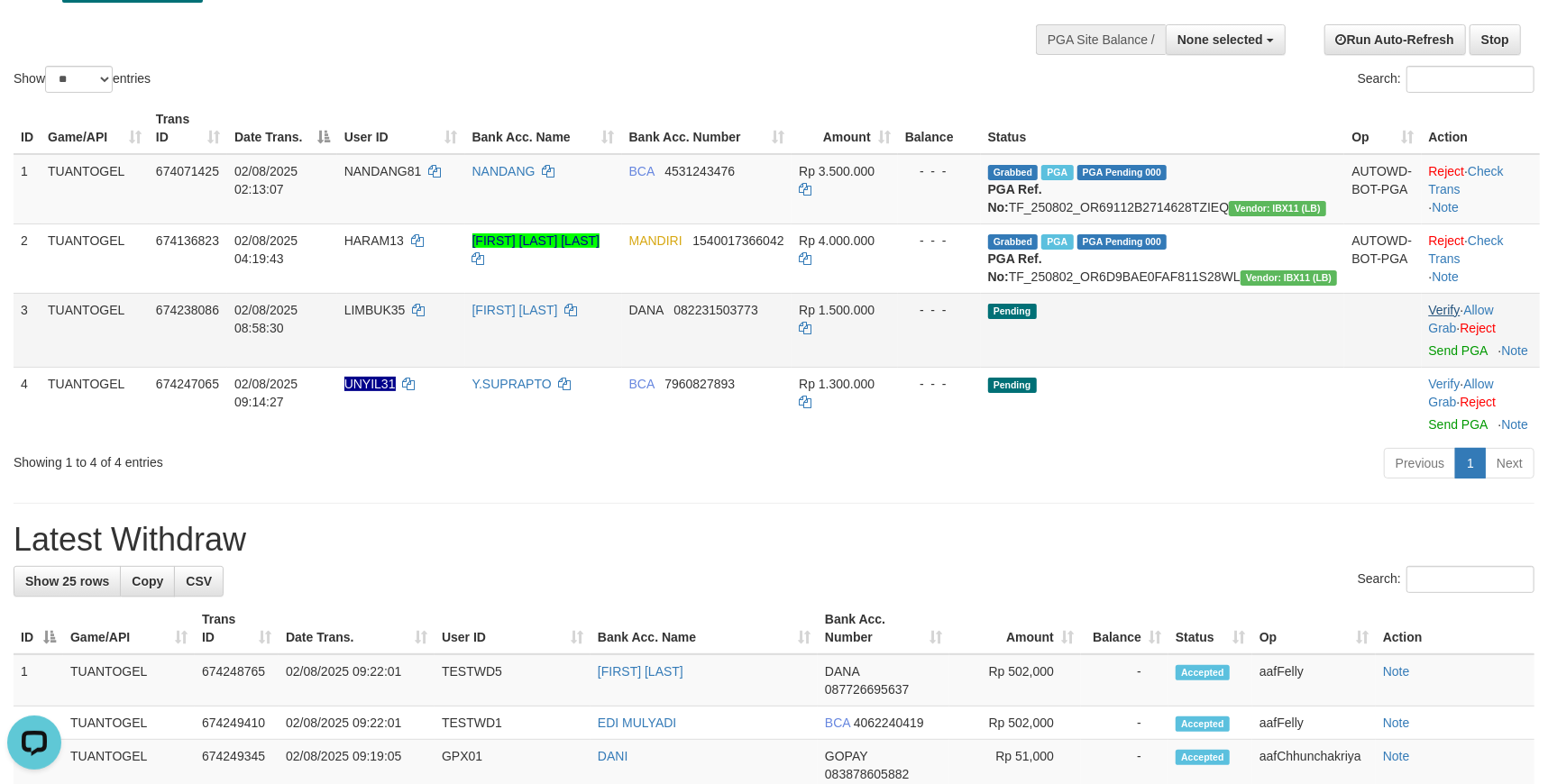 scroll, scrollTop: 0, scrollLeft: 0, axis: both 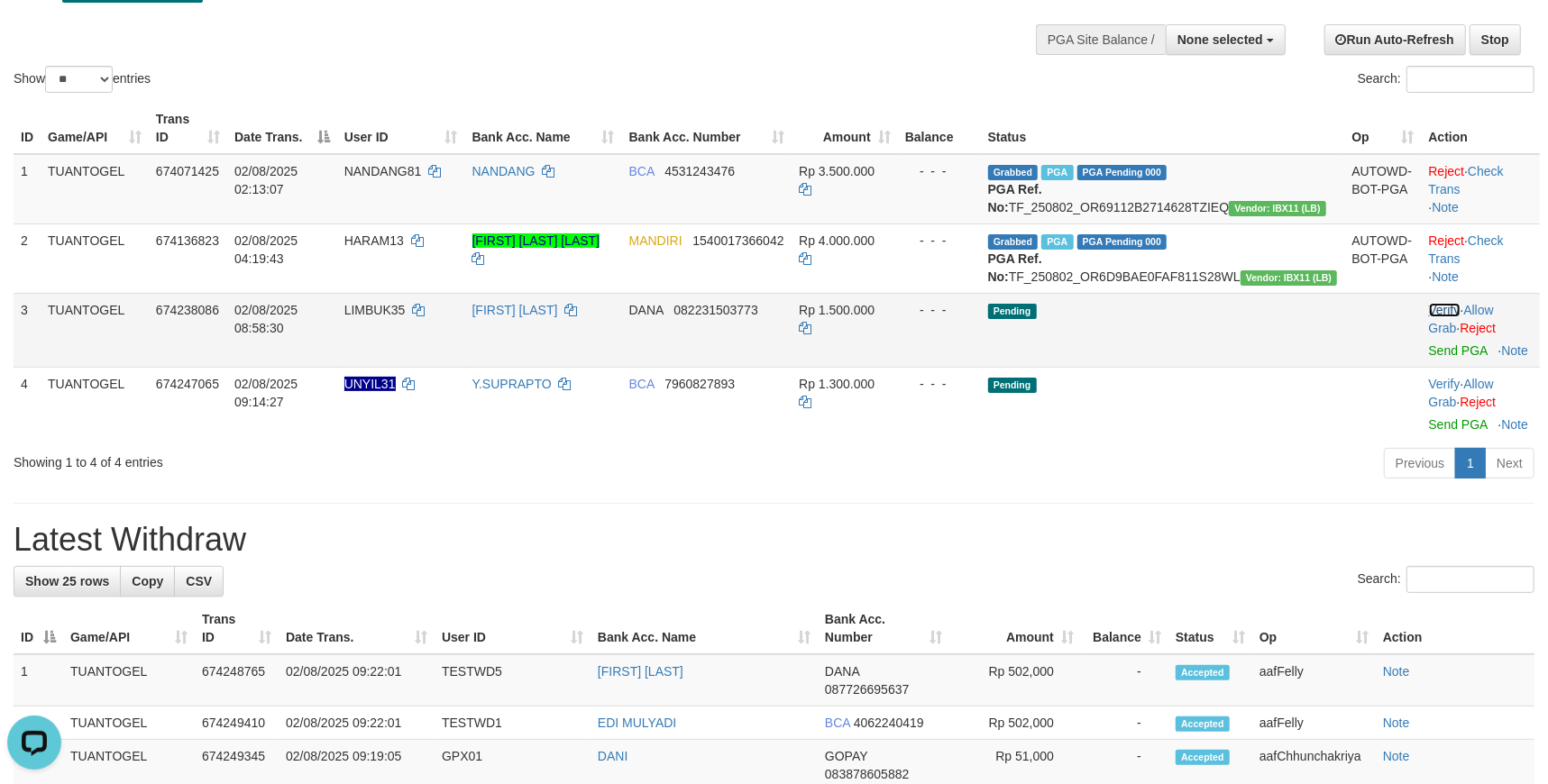 click on "Verify" at bounding box center (1444, 310) 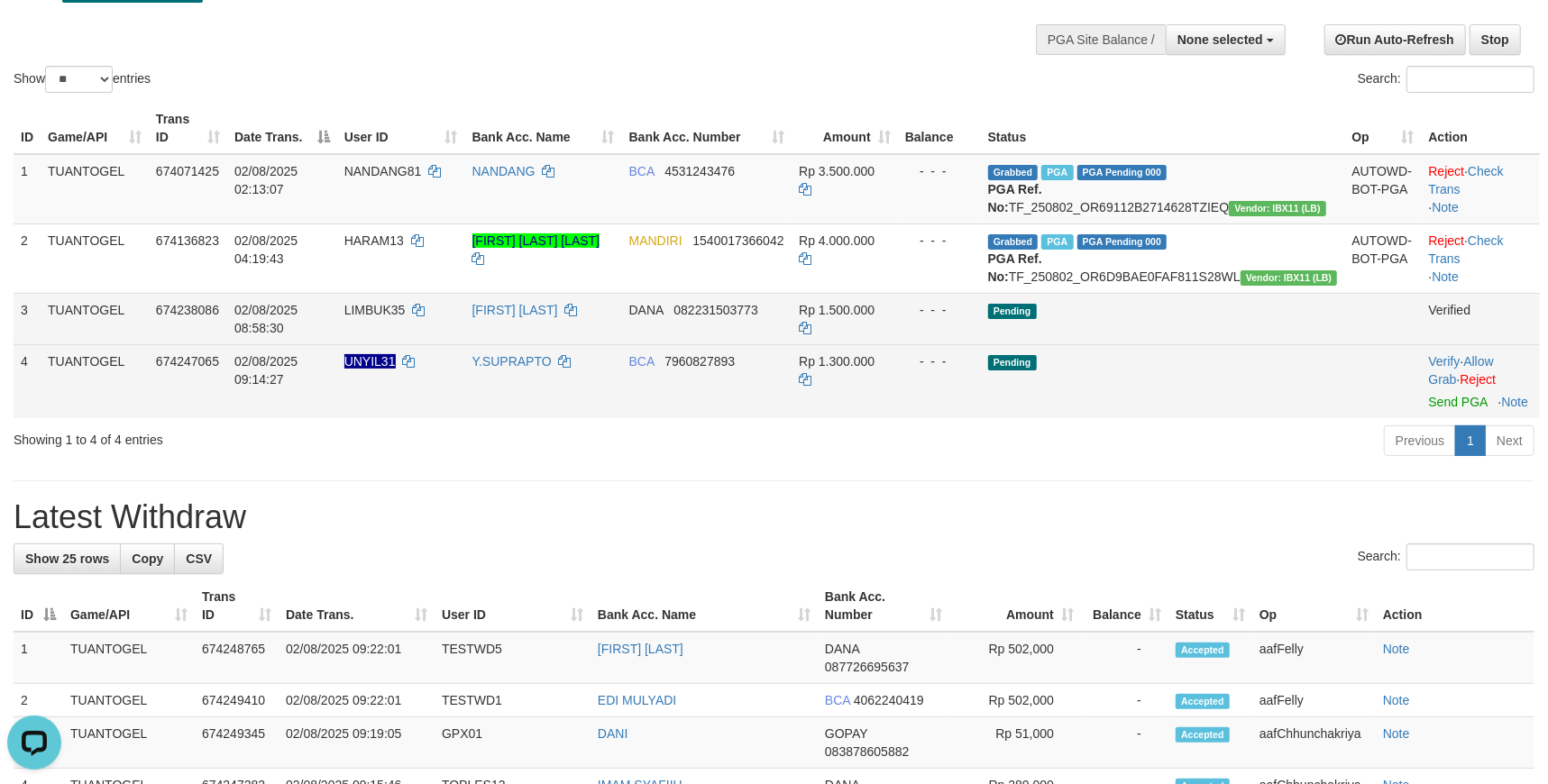 click on "UNYIL31" at bounding box center [370, 361] 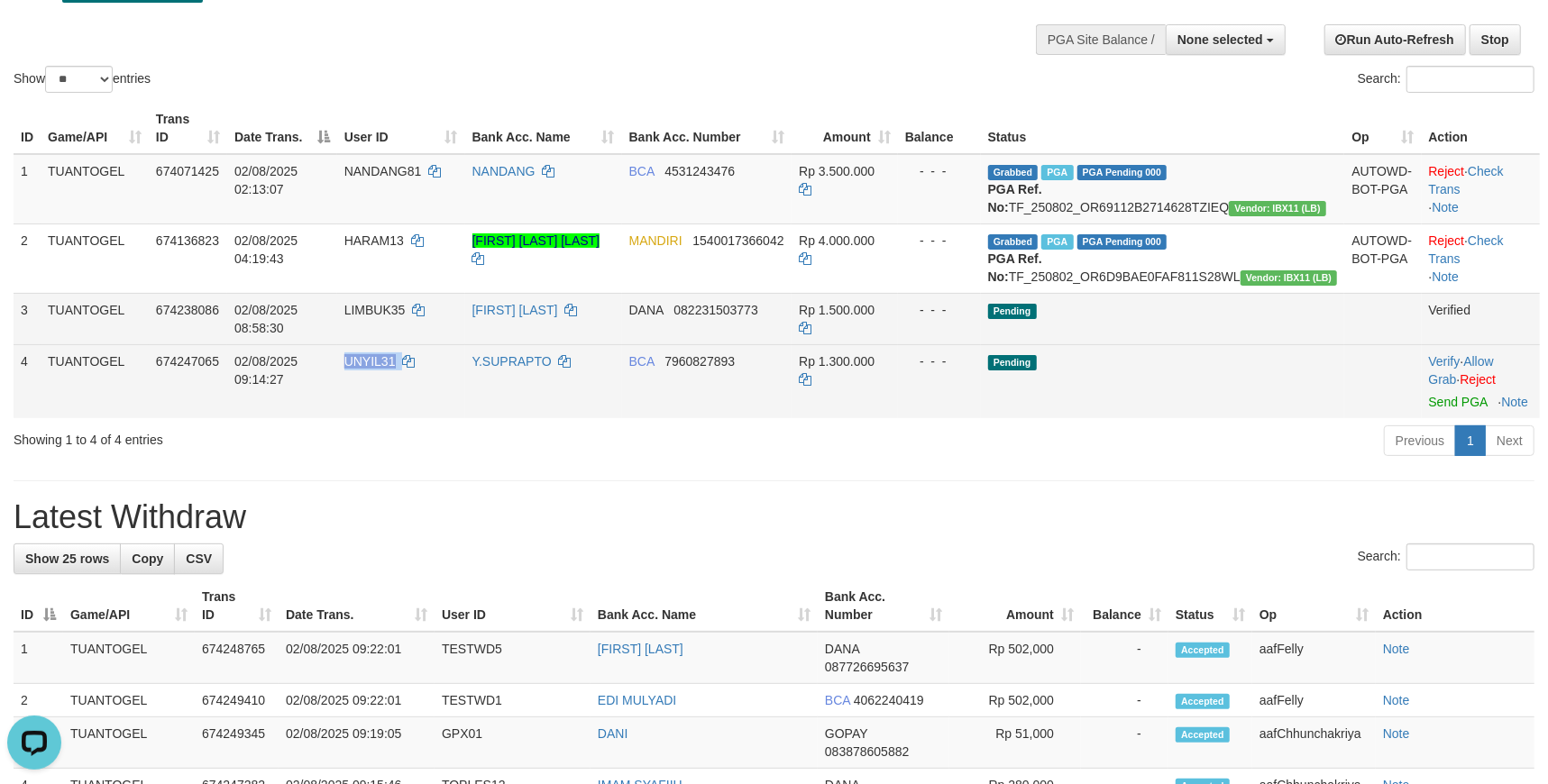 click on "UNYIL31" at bounding box center (370, 361) 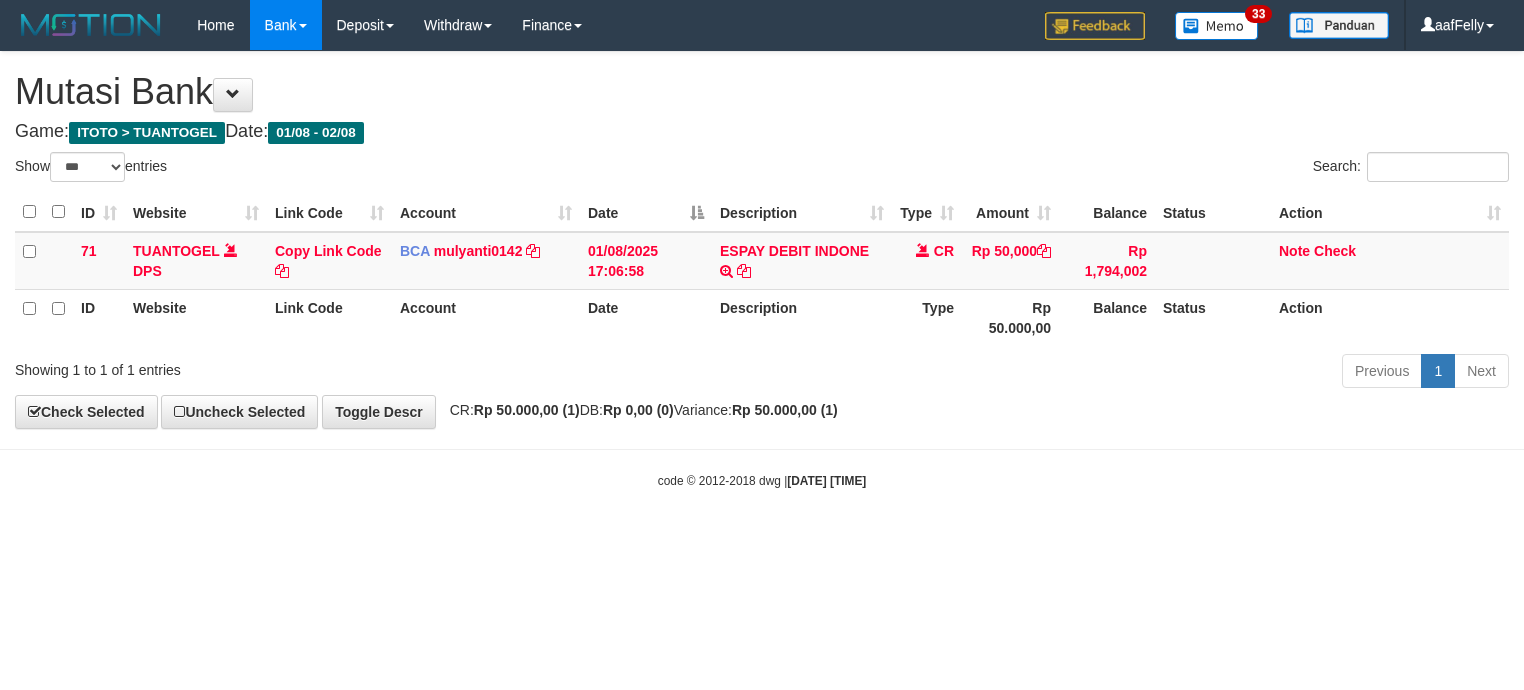 select on "***" 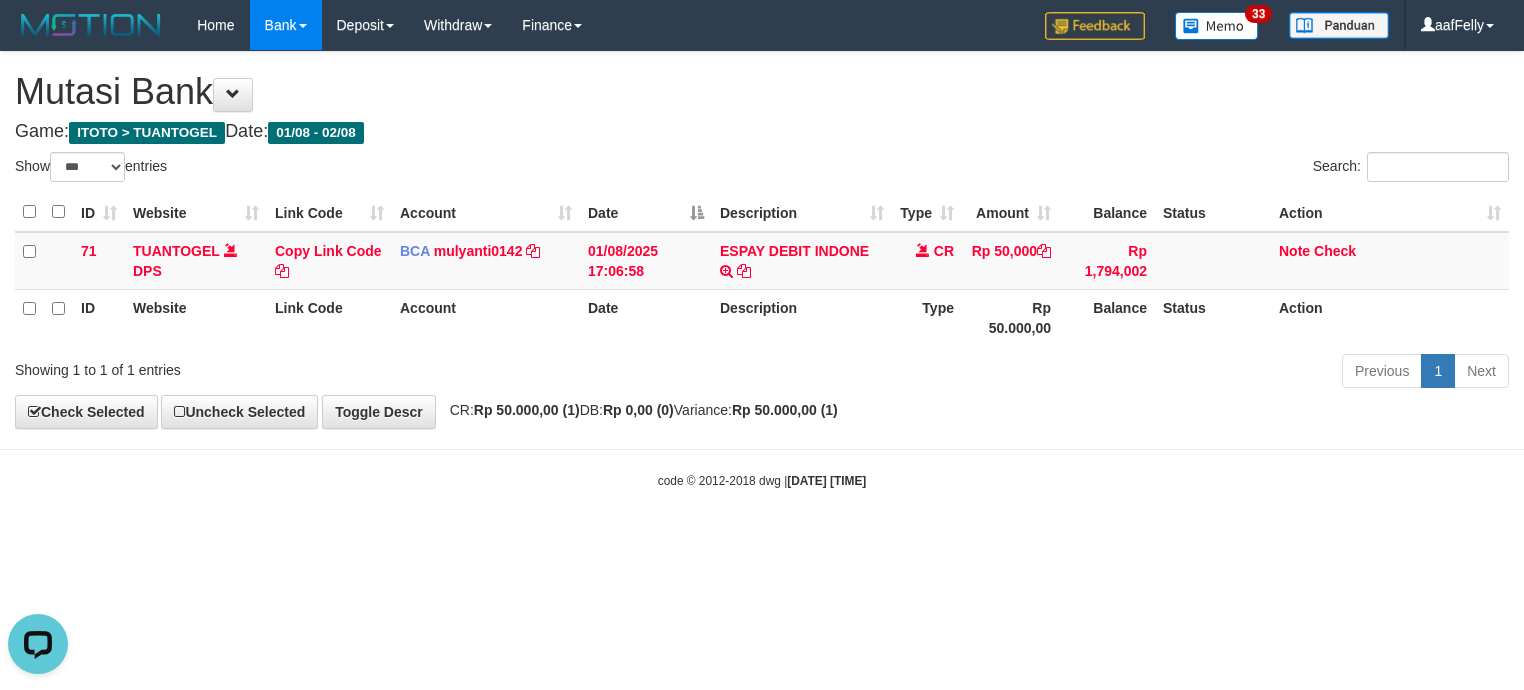 scroll, scrollTop: 0, scrollLeft: 0, axis: both 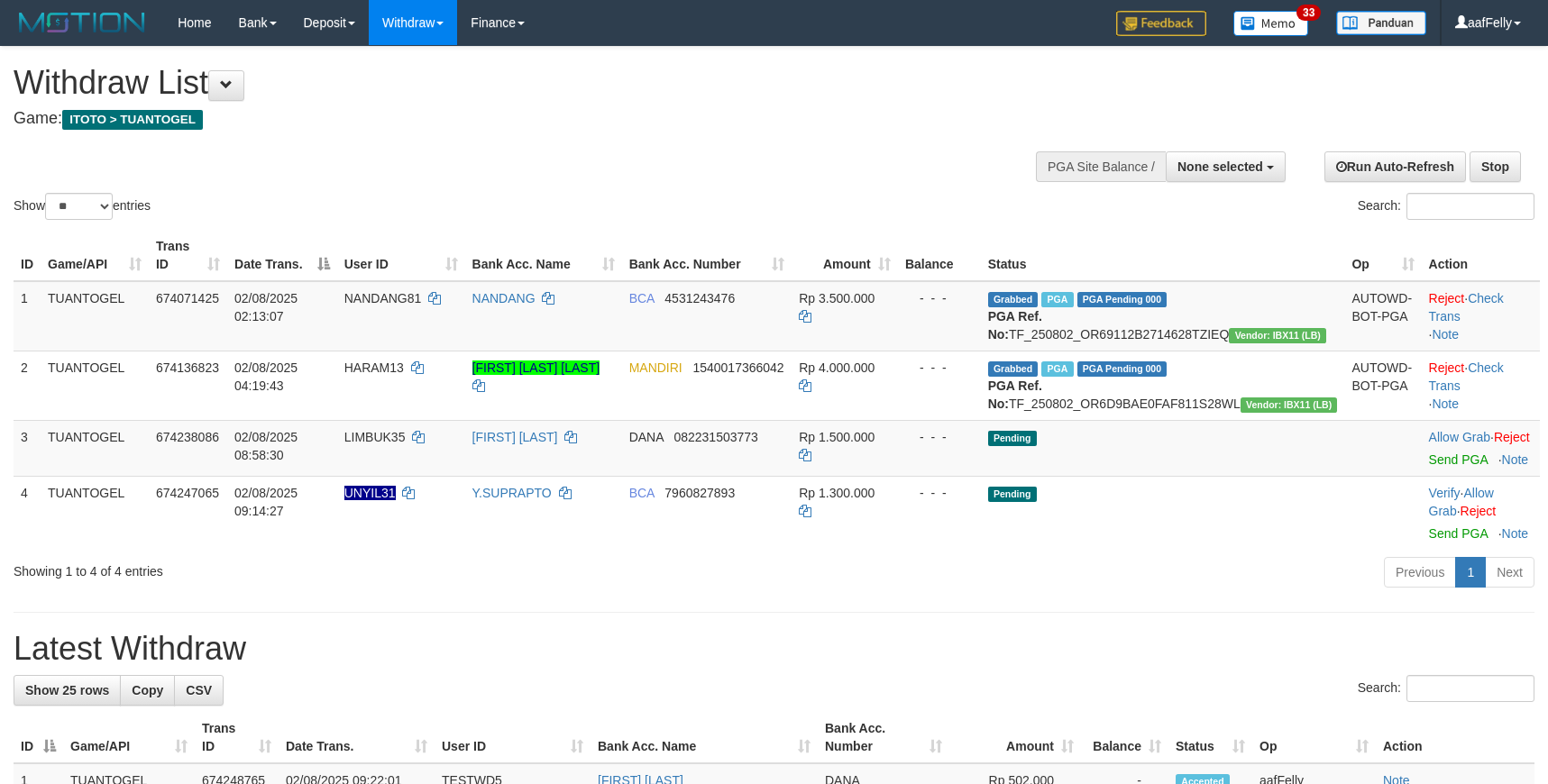 select 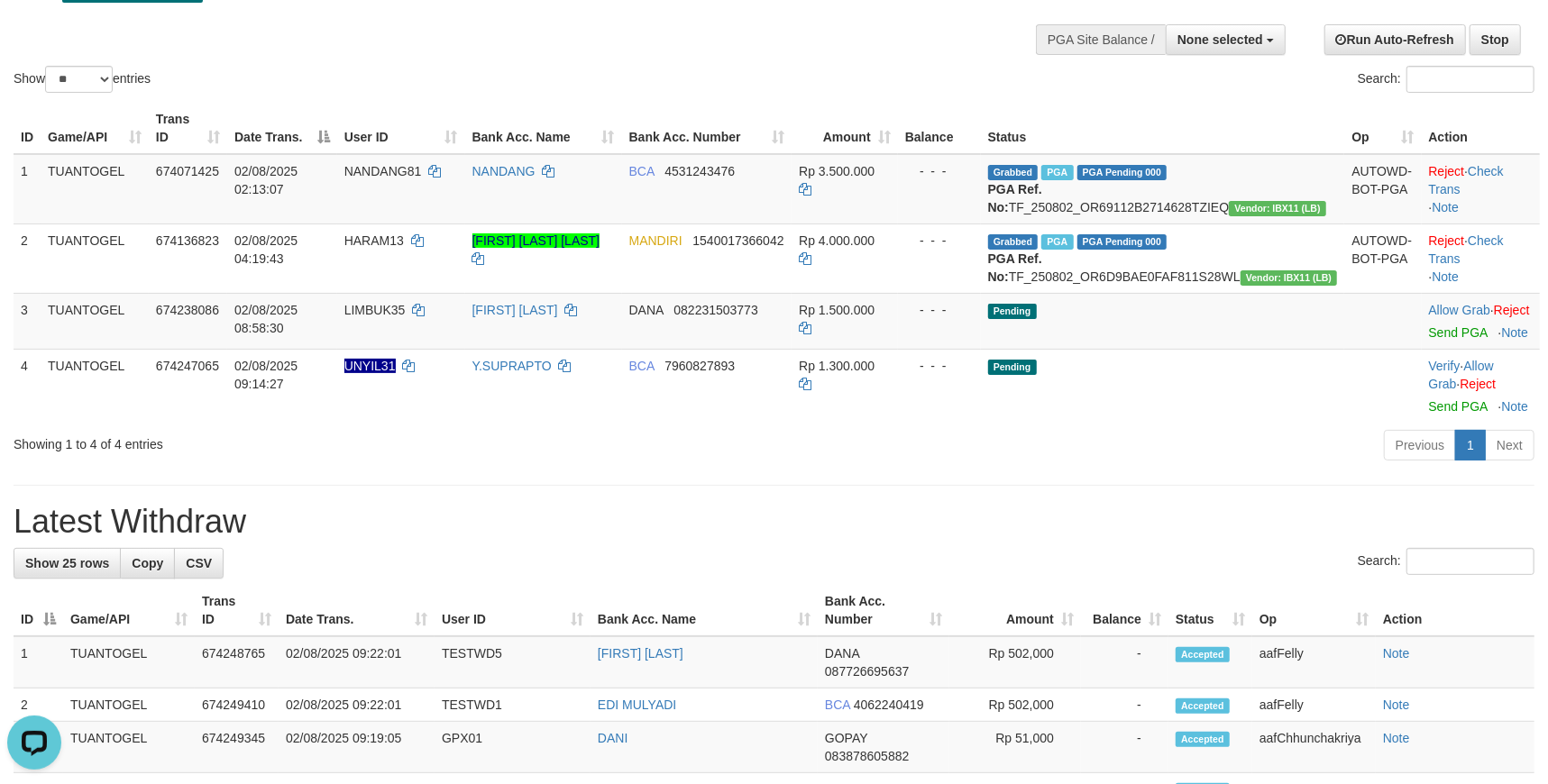 scroll, scrollTop: 0, scrollLeft: 0, axis: both 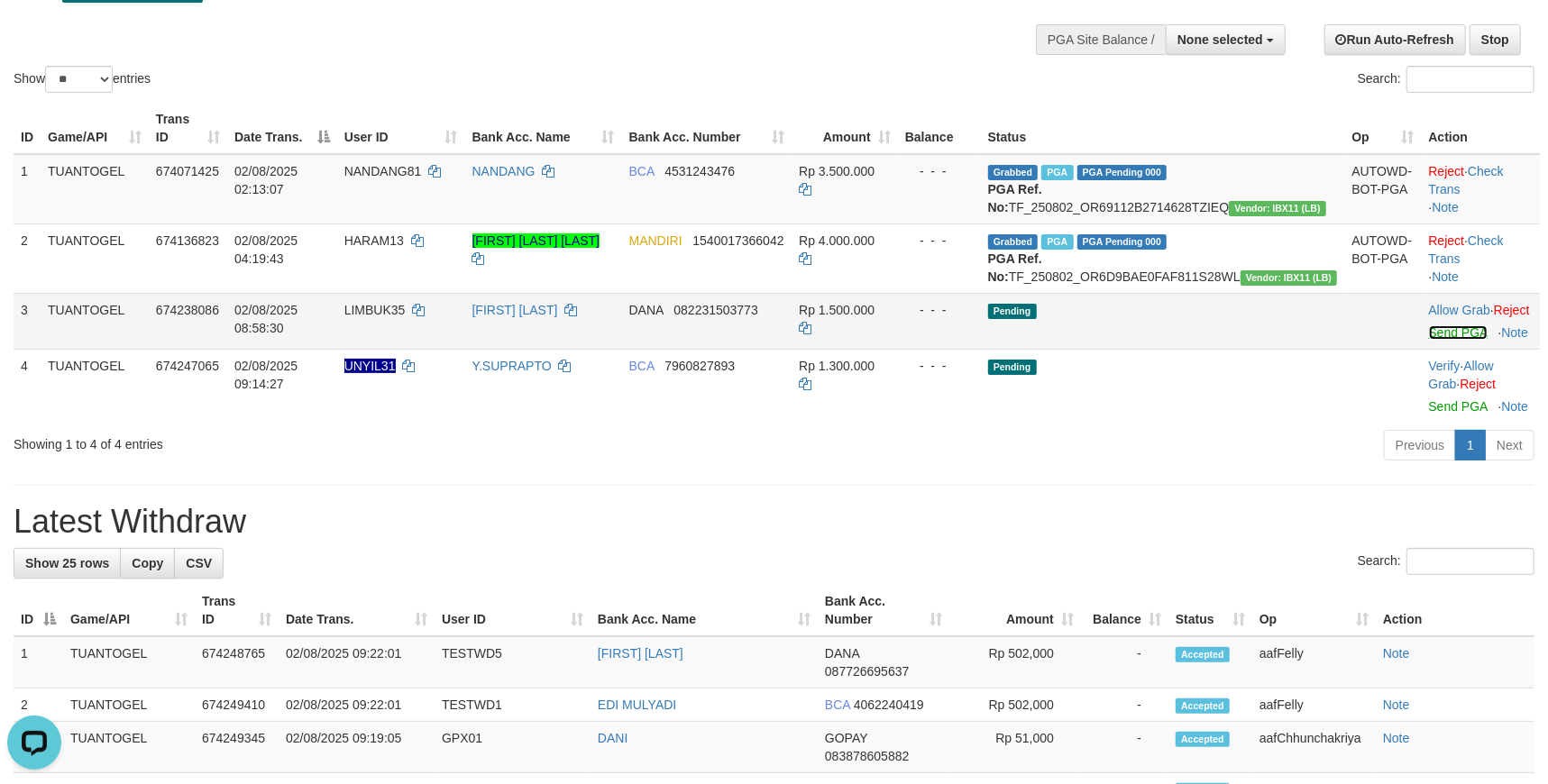 click on "Send PGA" at bounding box center (1458, 333) 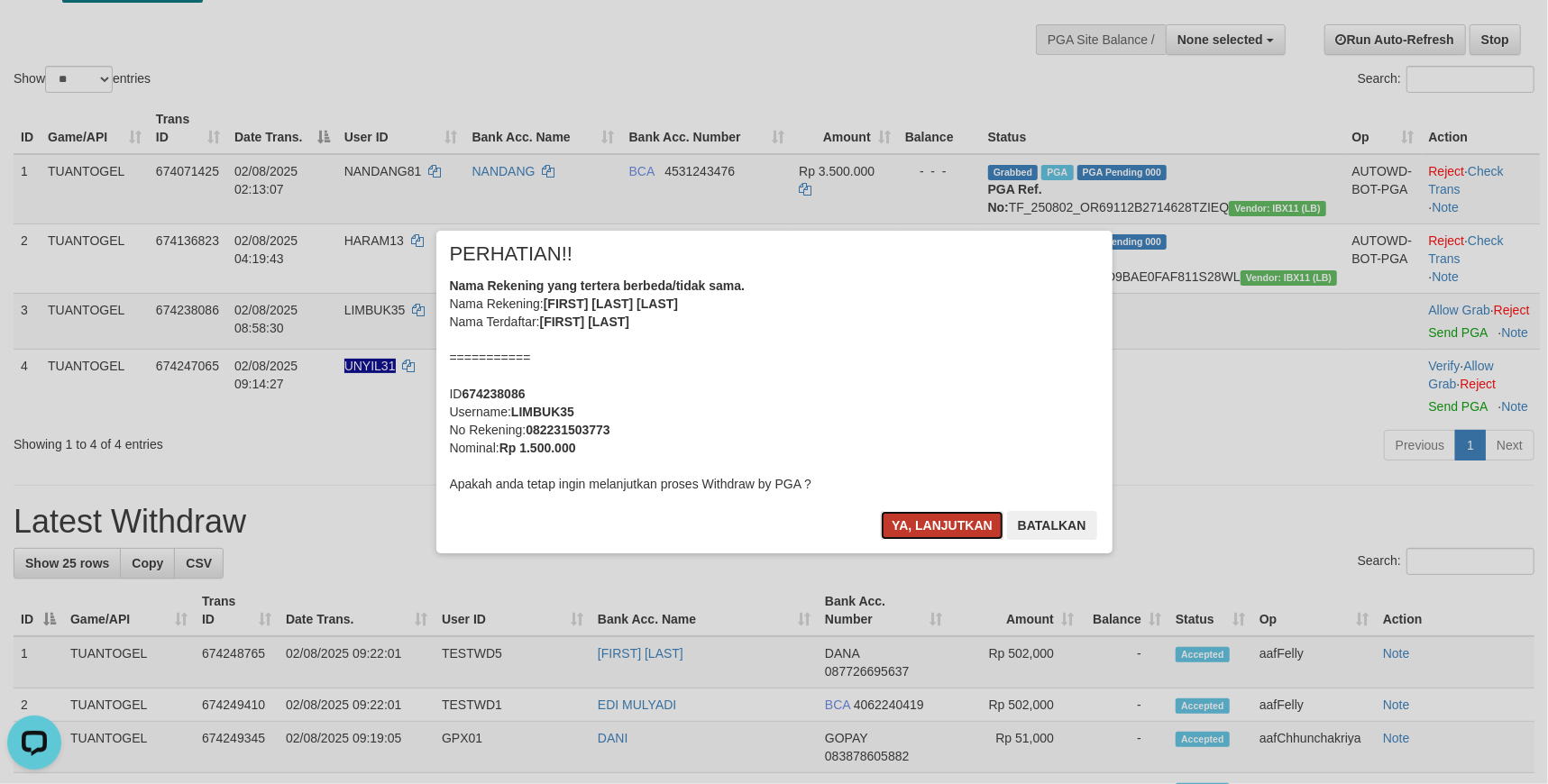 click on "Ya, lanjutkan" at bounding box center [942, 525] 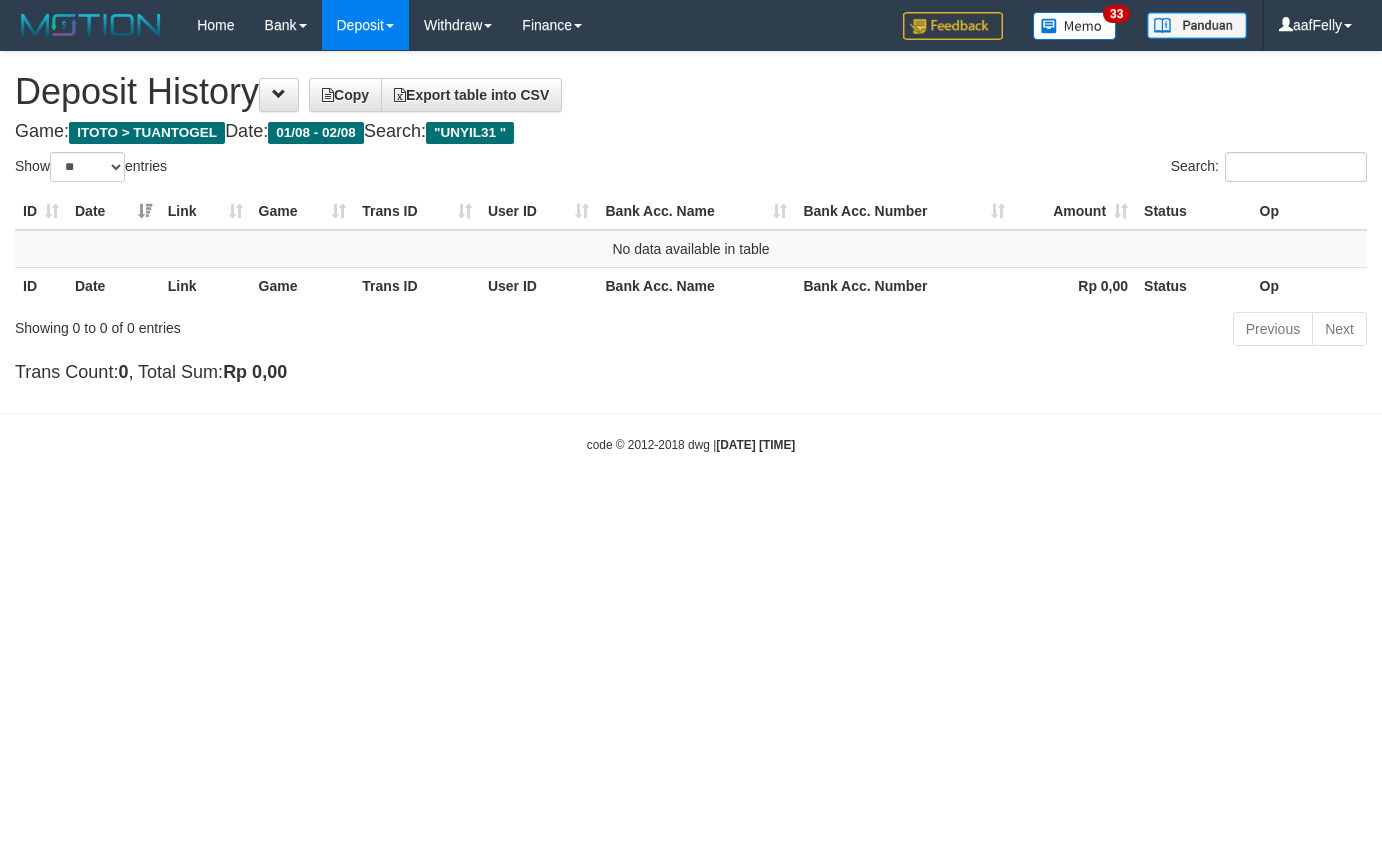 select on "**" 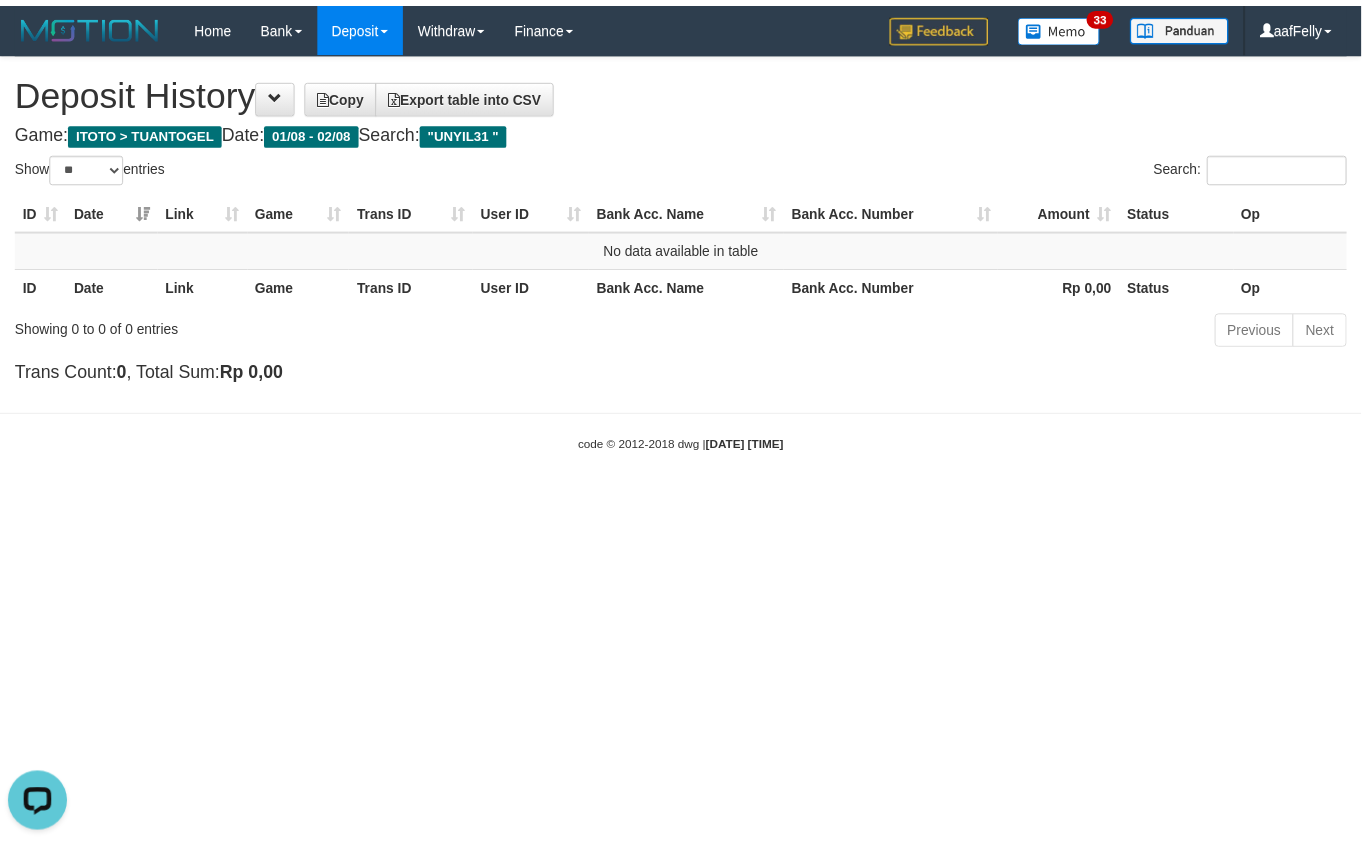 scroll, scrollTop: 0, scrollLeft: 0, axis: both 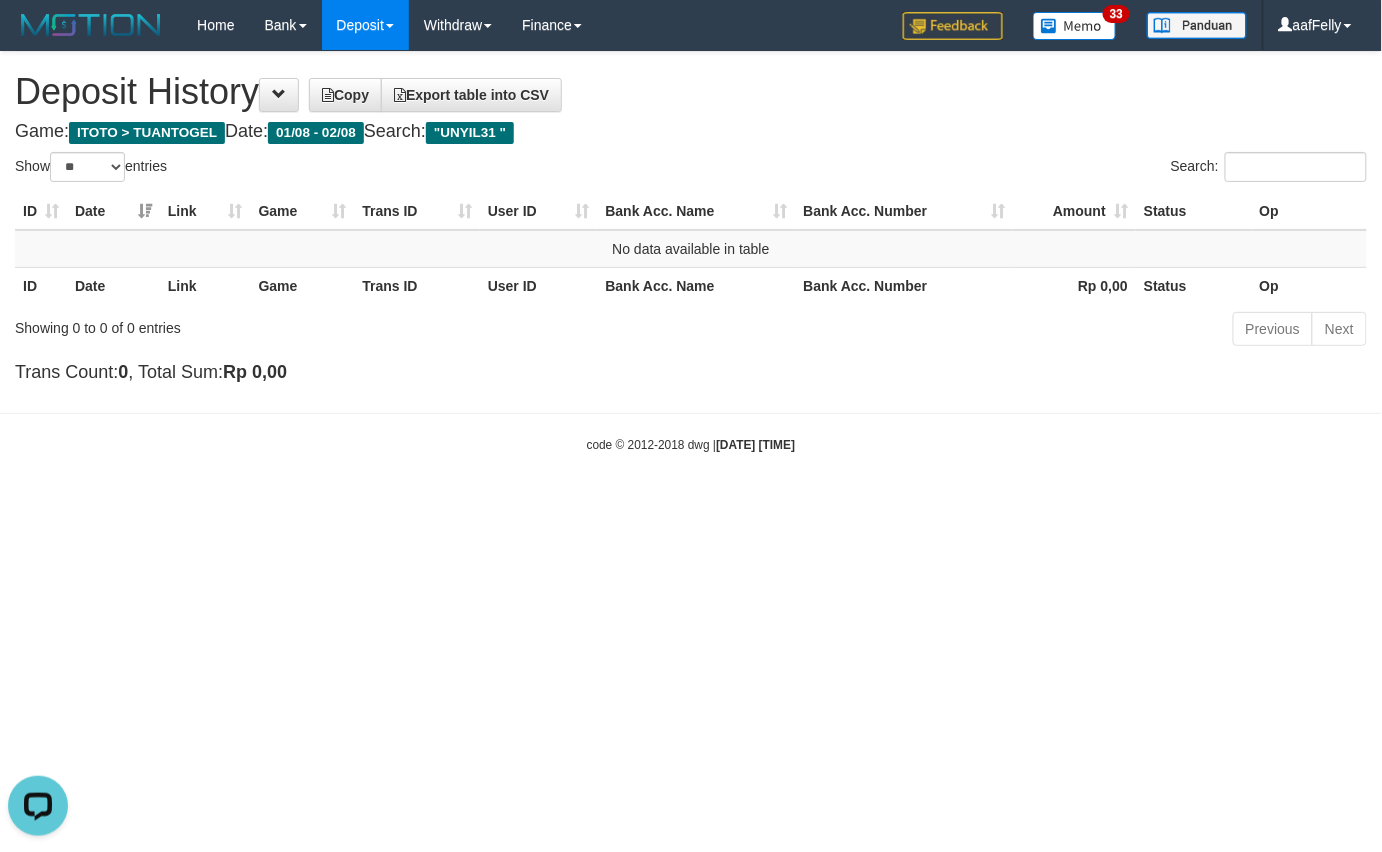 drag, startPoint x: 950, startPoint y: 552, endPoint x: 940, endPoint y: 534, distance: 20.59126 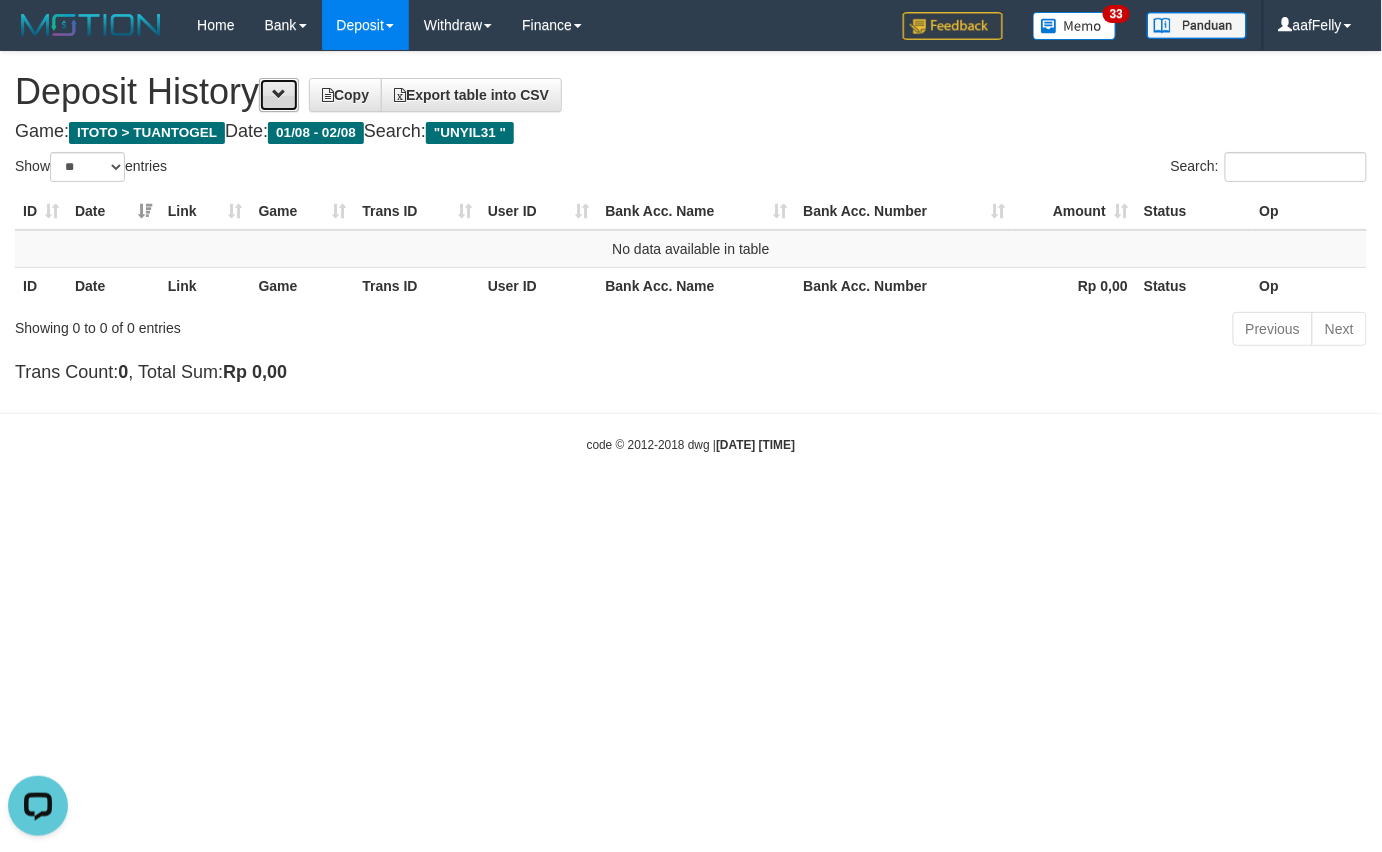 click at bounding box center (279, 95) 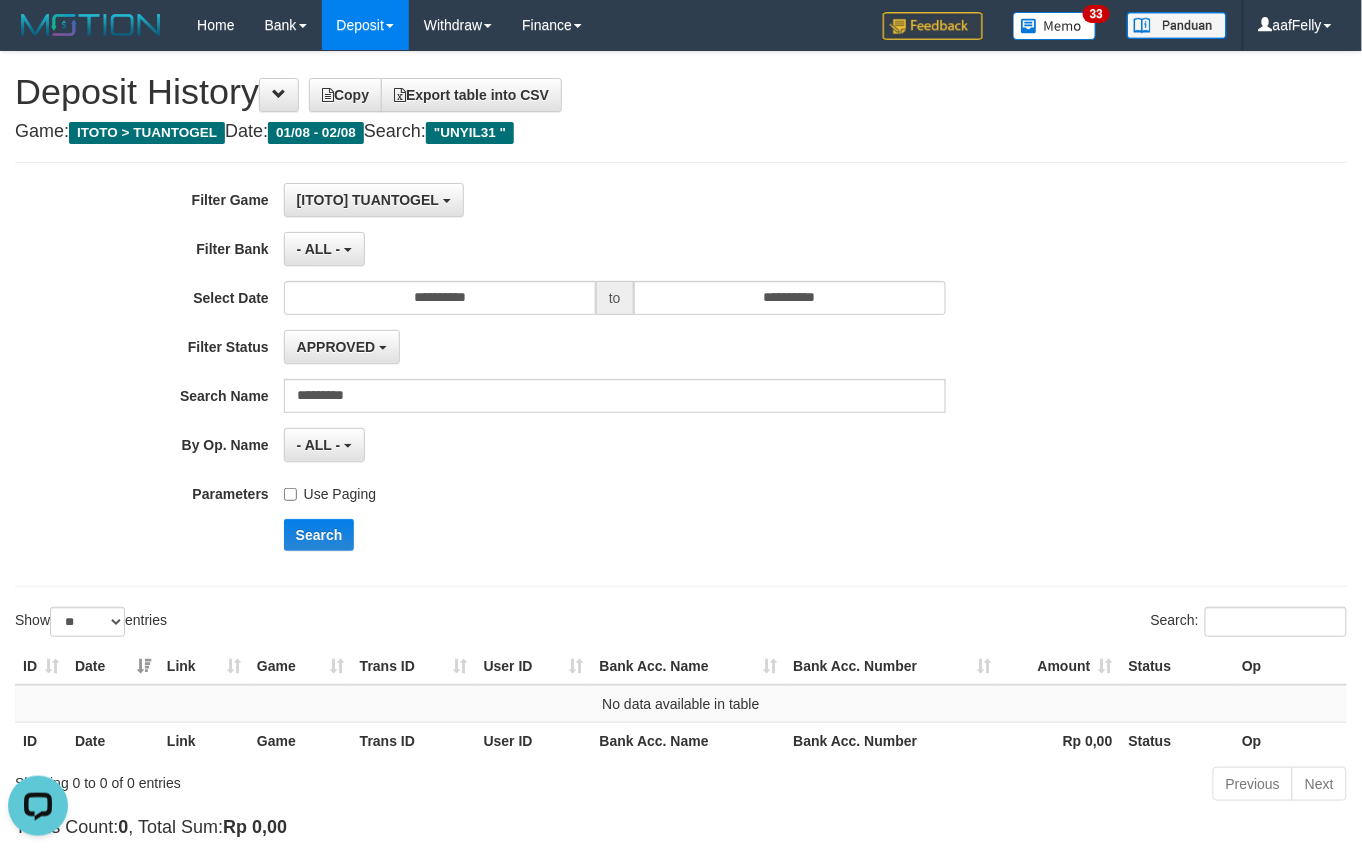 click on "**********" at bounding box center (567, 374) 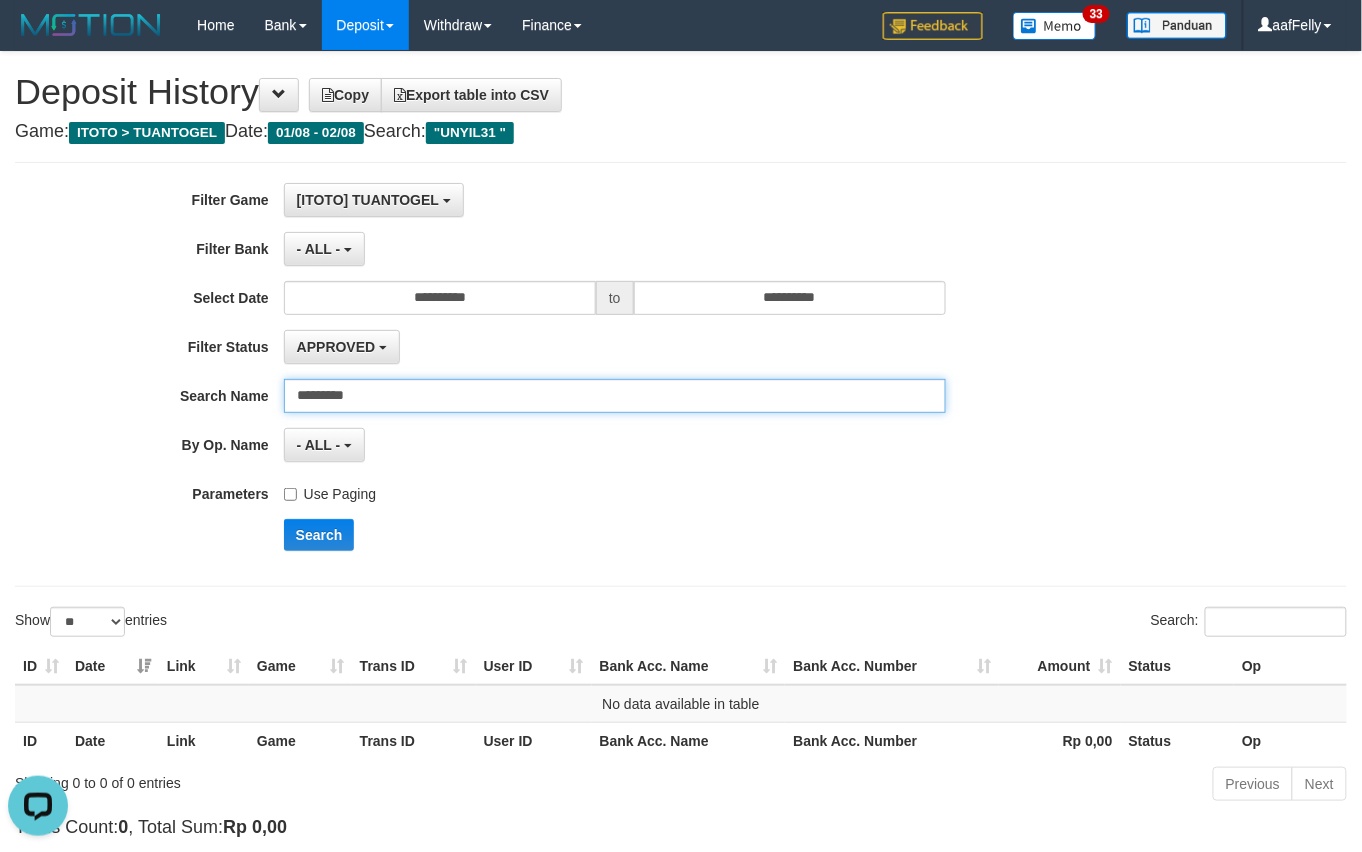 click on "*******" at bounding box center (615, 396) 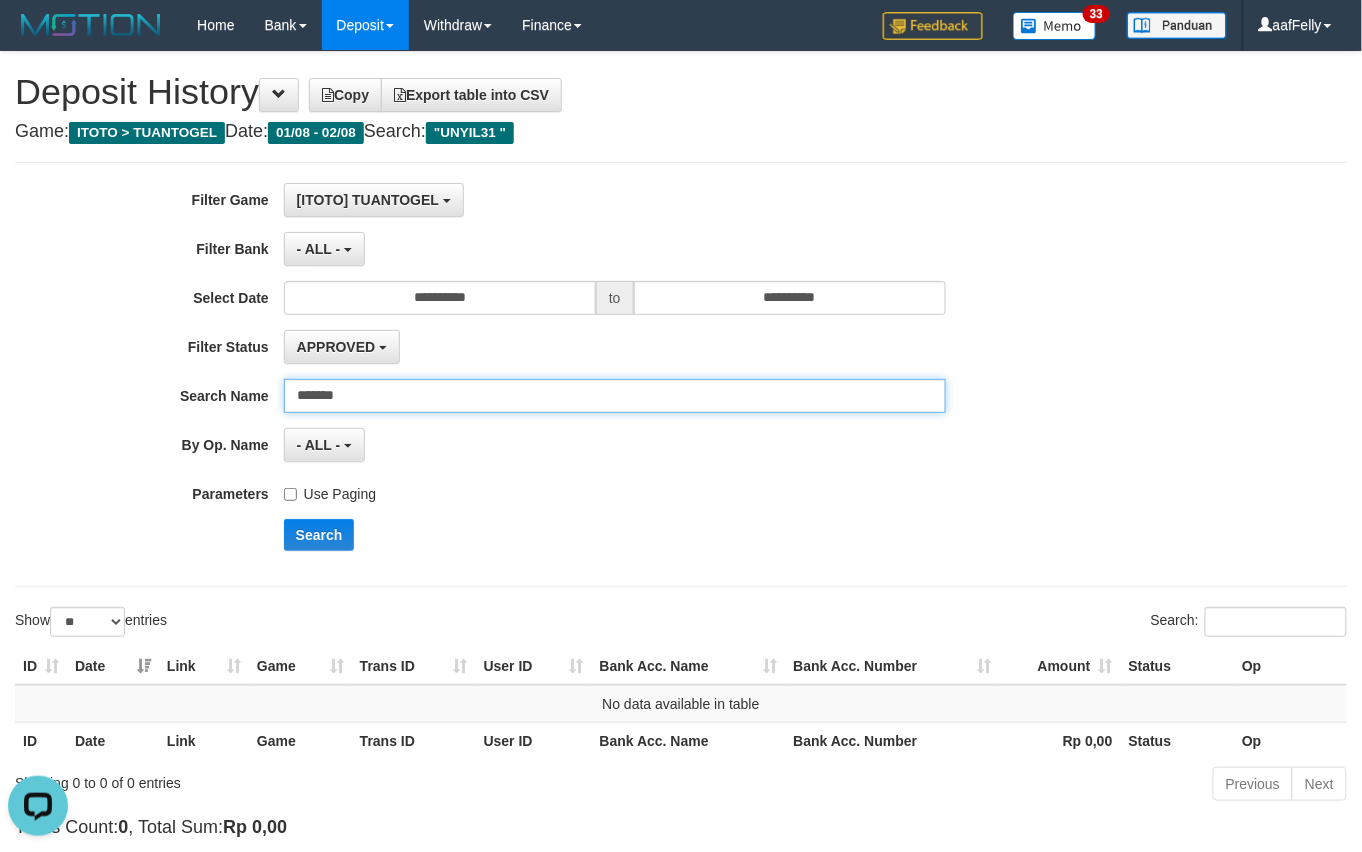 type on "*******" 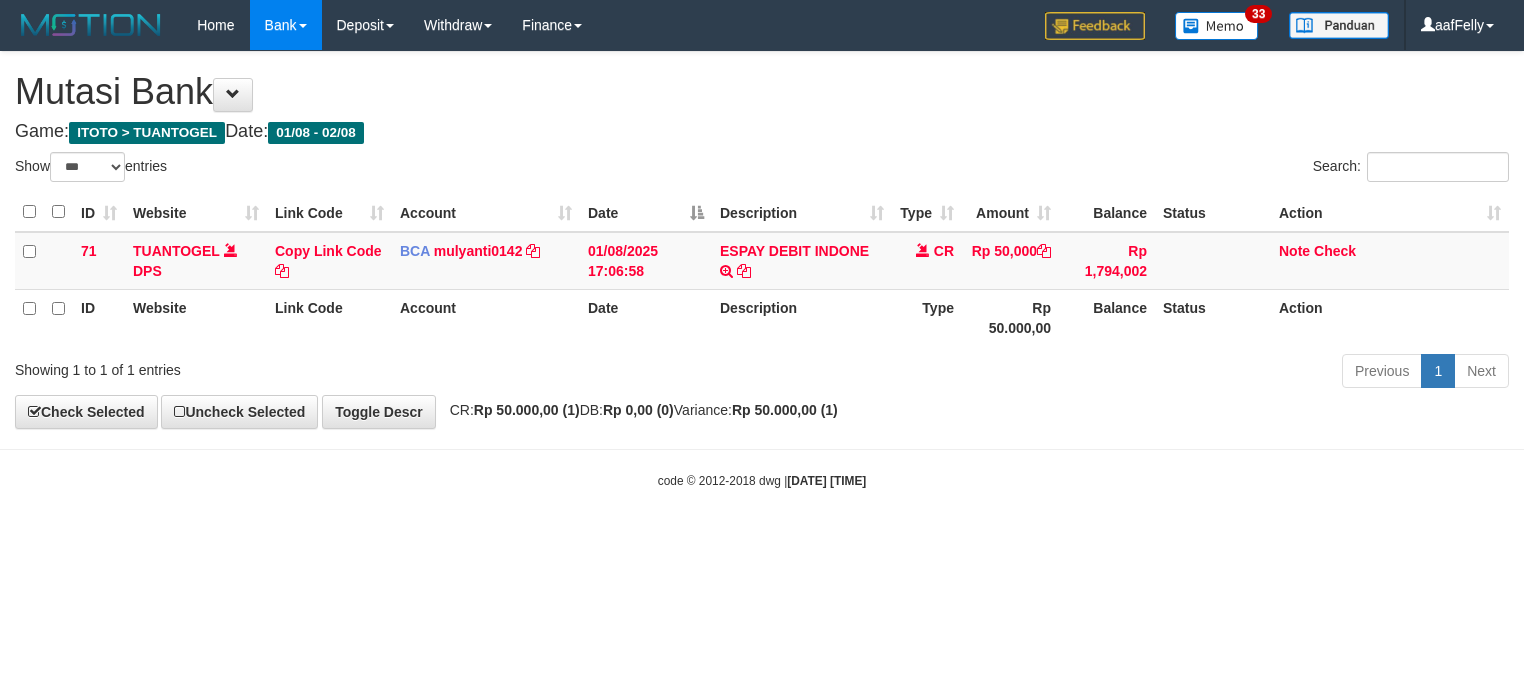 select on "***" 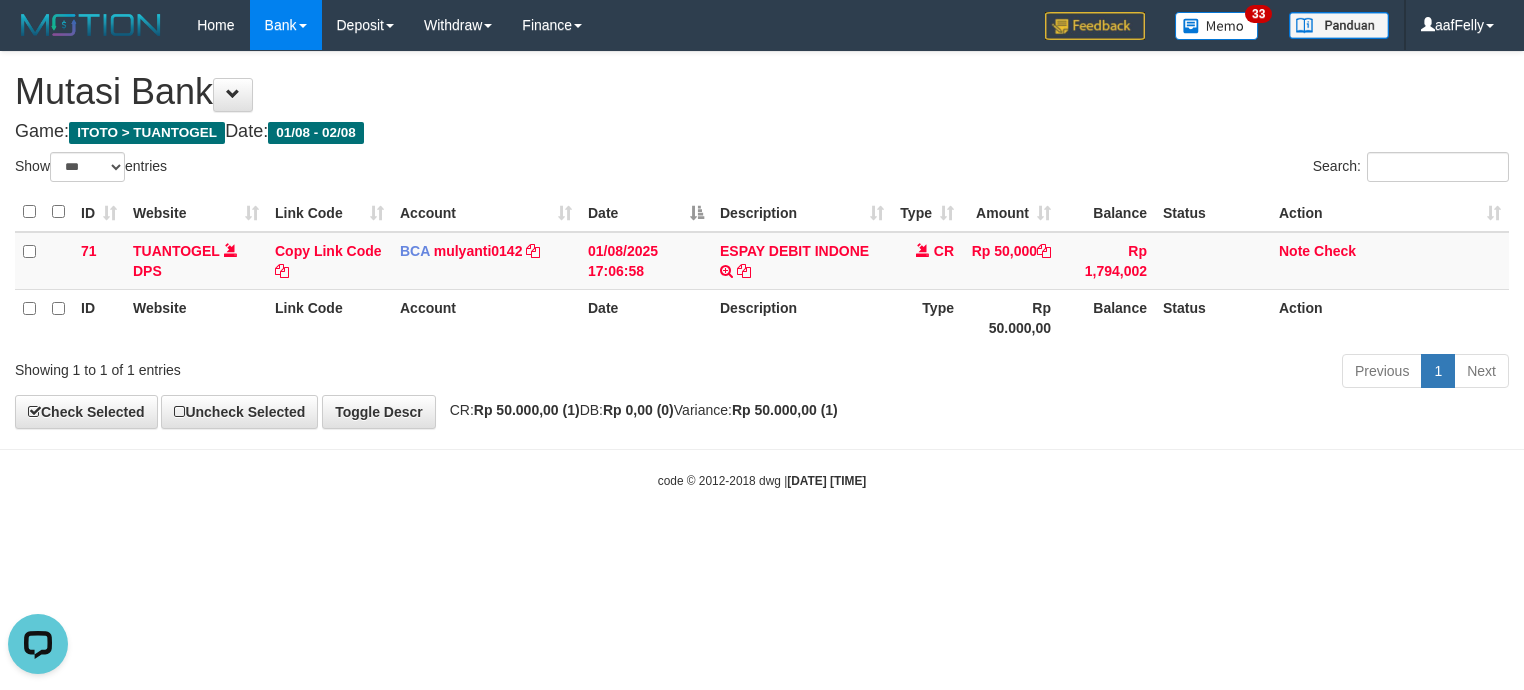 scroll, scrollTop: 0, scrollLeft: 0, axis: both 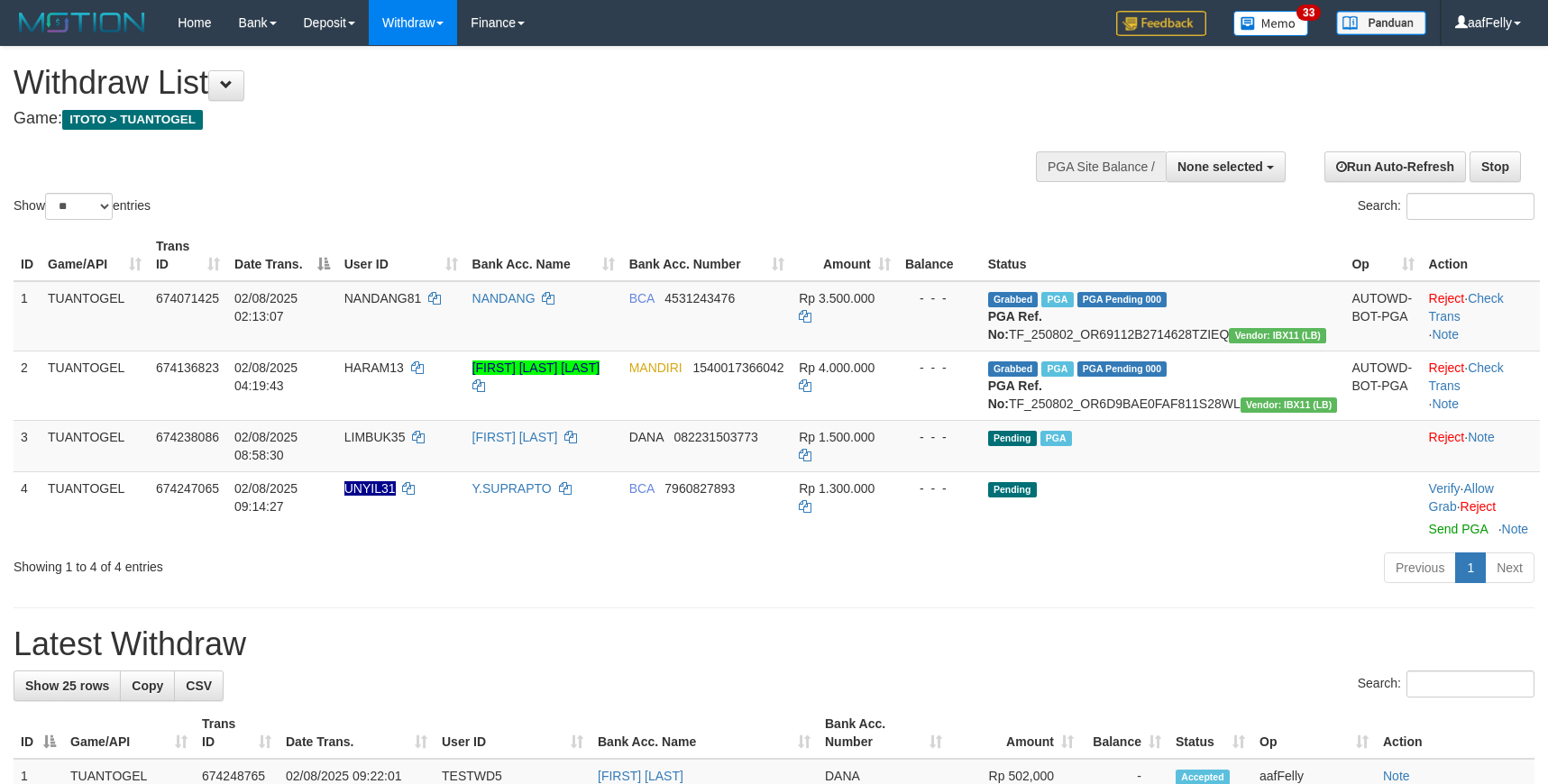 select 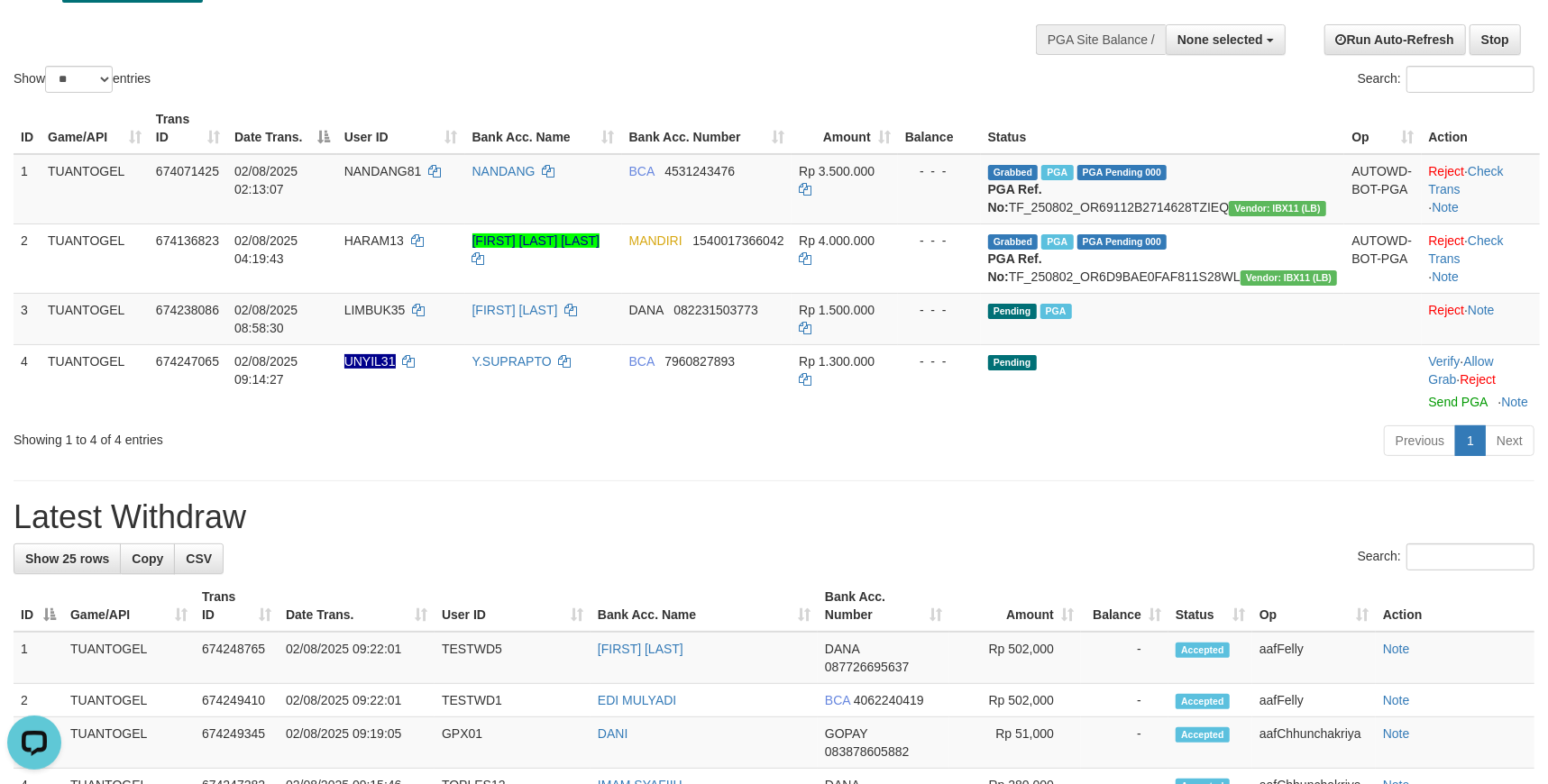 scroll, scrollTop: 0, scrollLeft: 0, axis: both 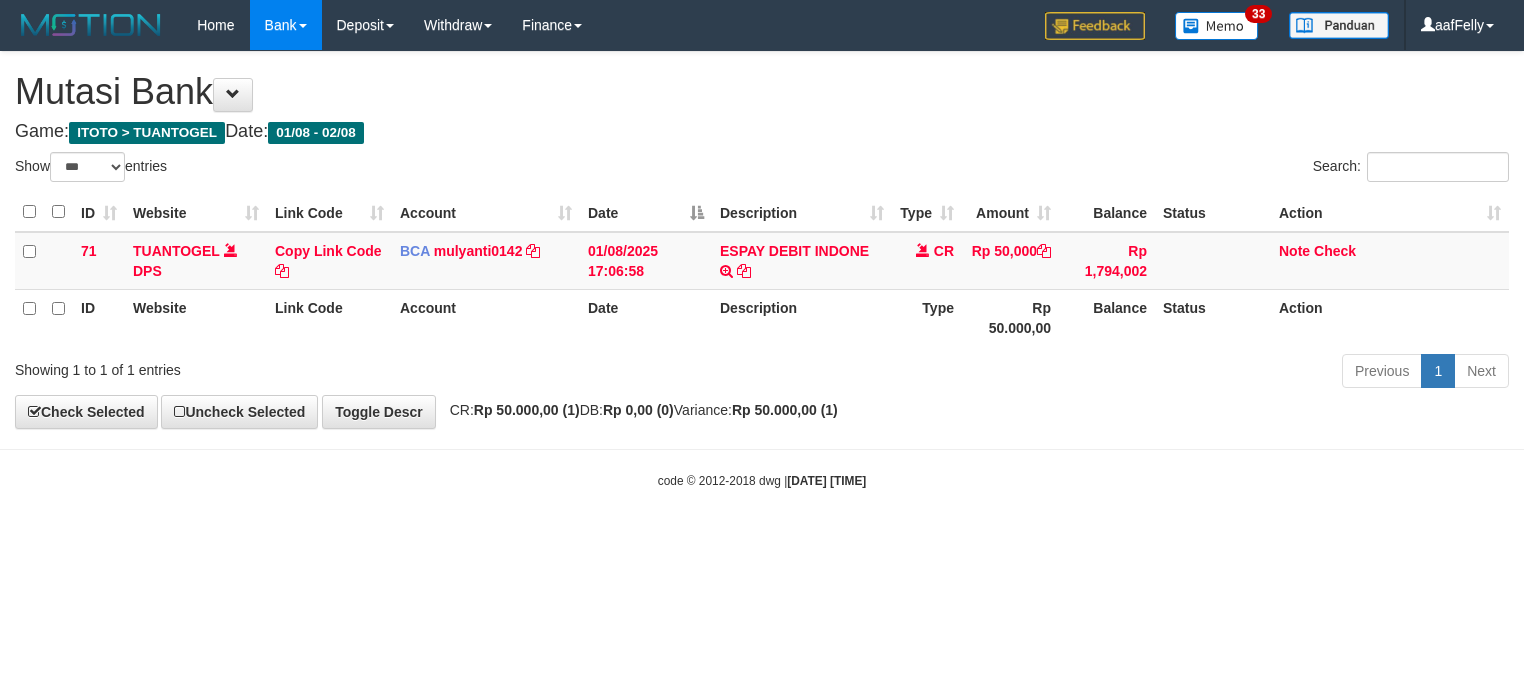 select on "***" 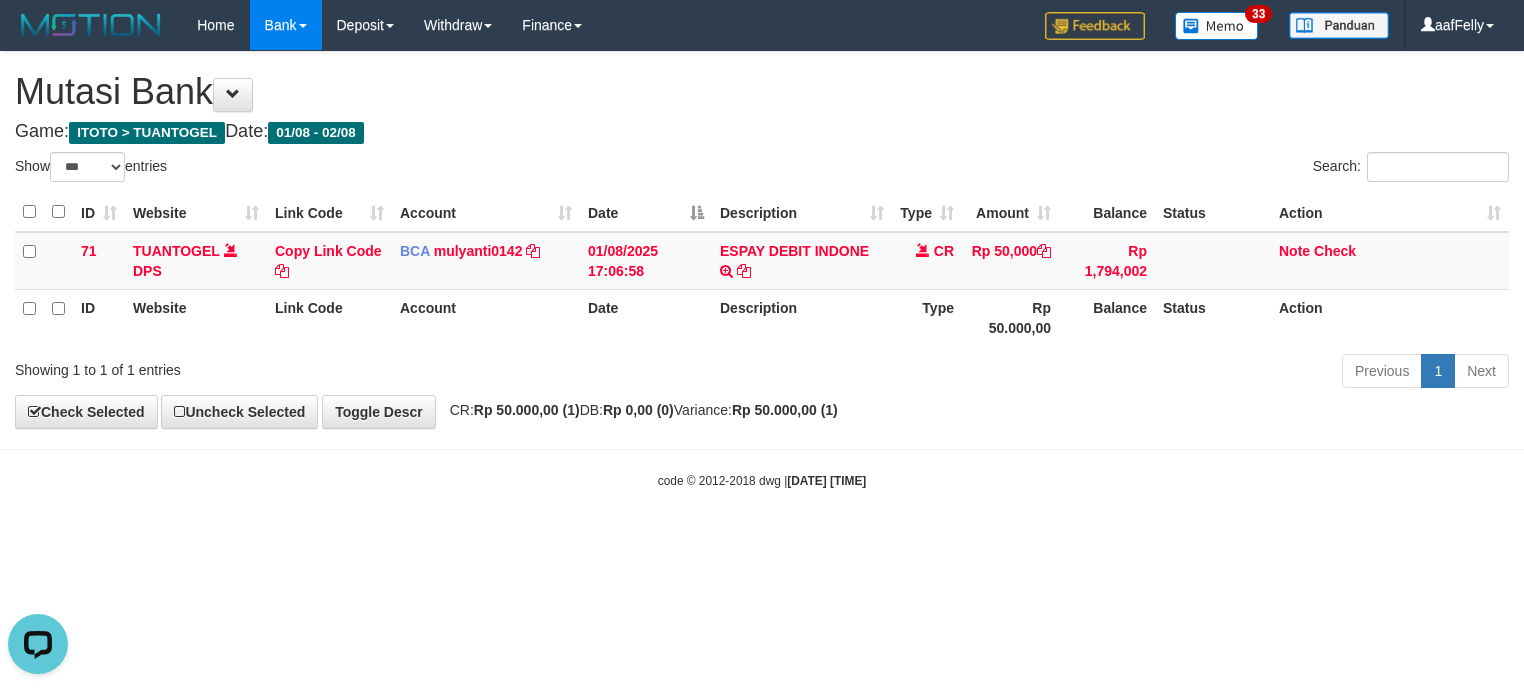 scroll, scrollTop: 0, scrollLeft: 0, axis: both 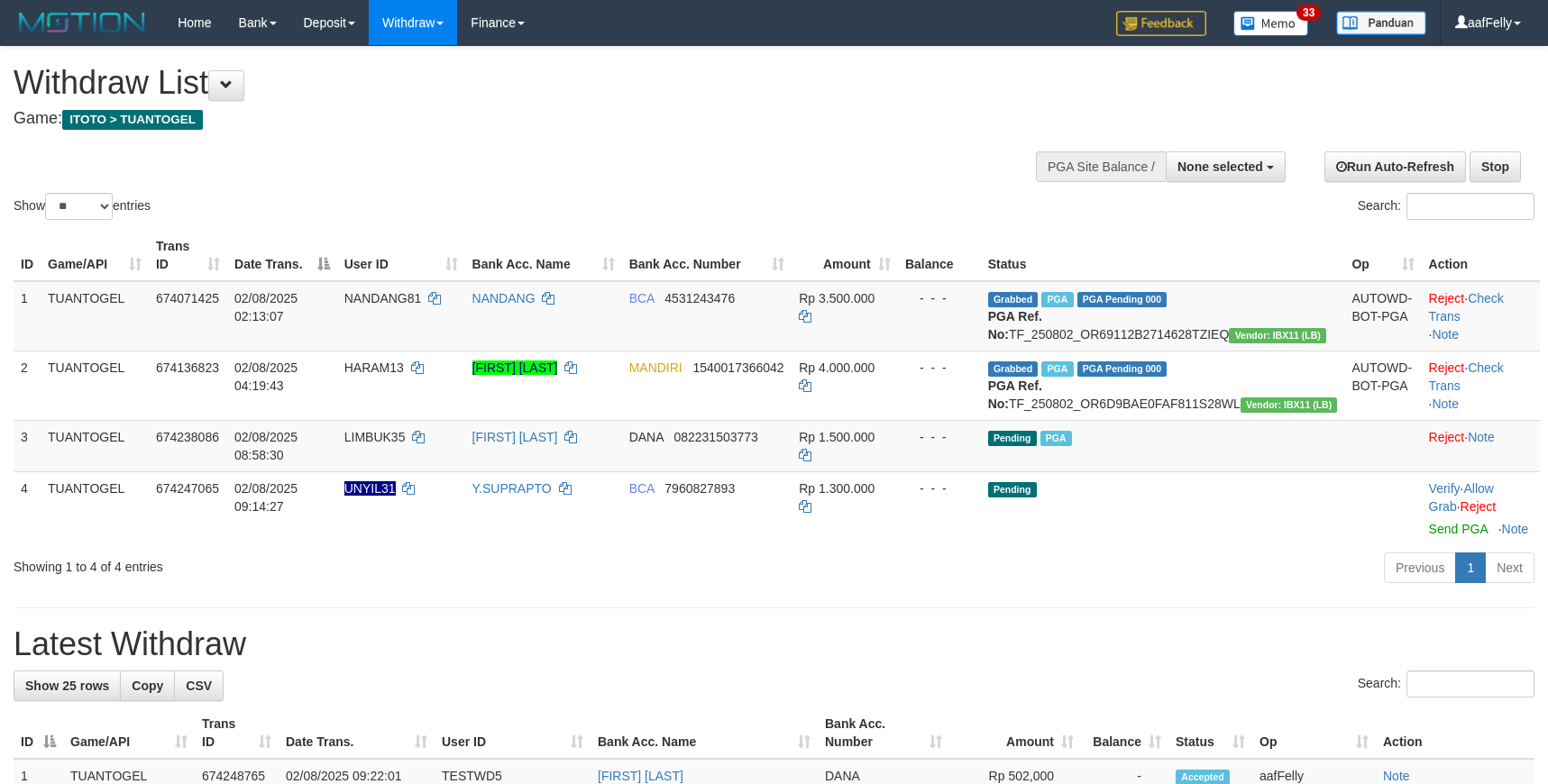 select 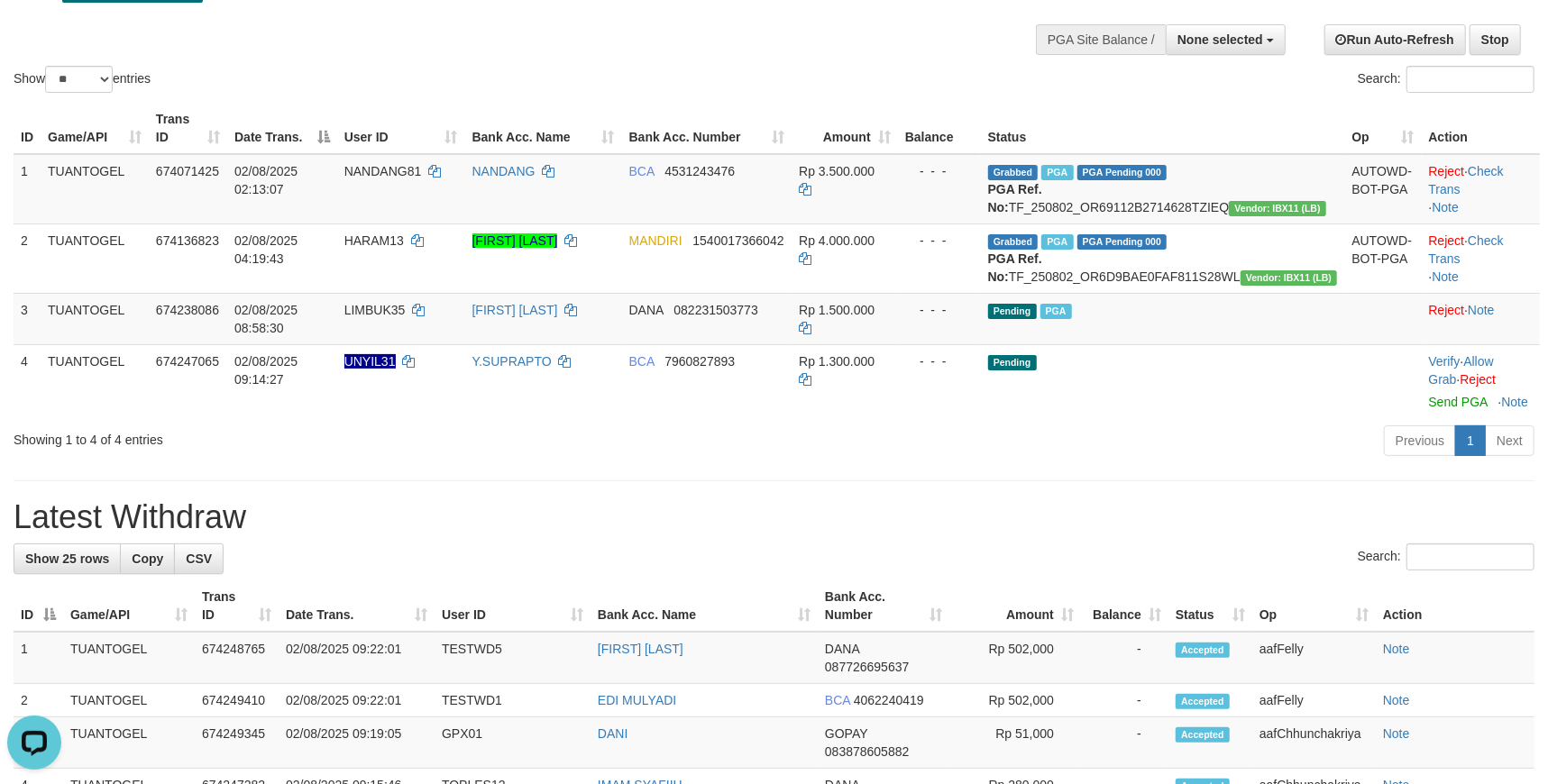 scroll, scrollTop: 0, scrollLeft: 0, axis: both 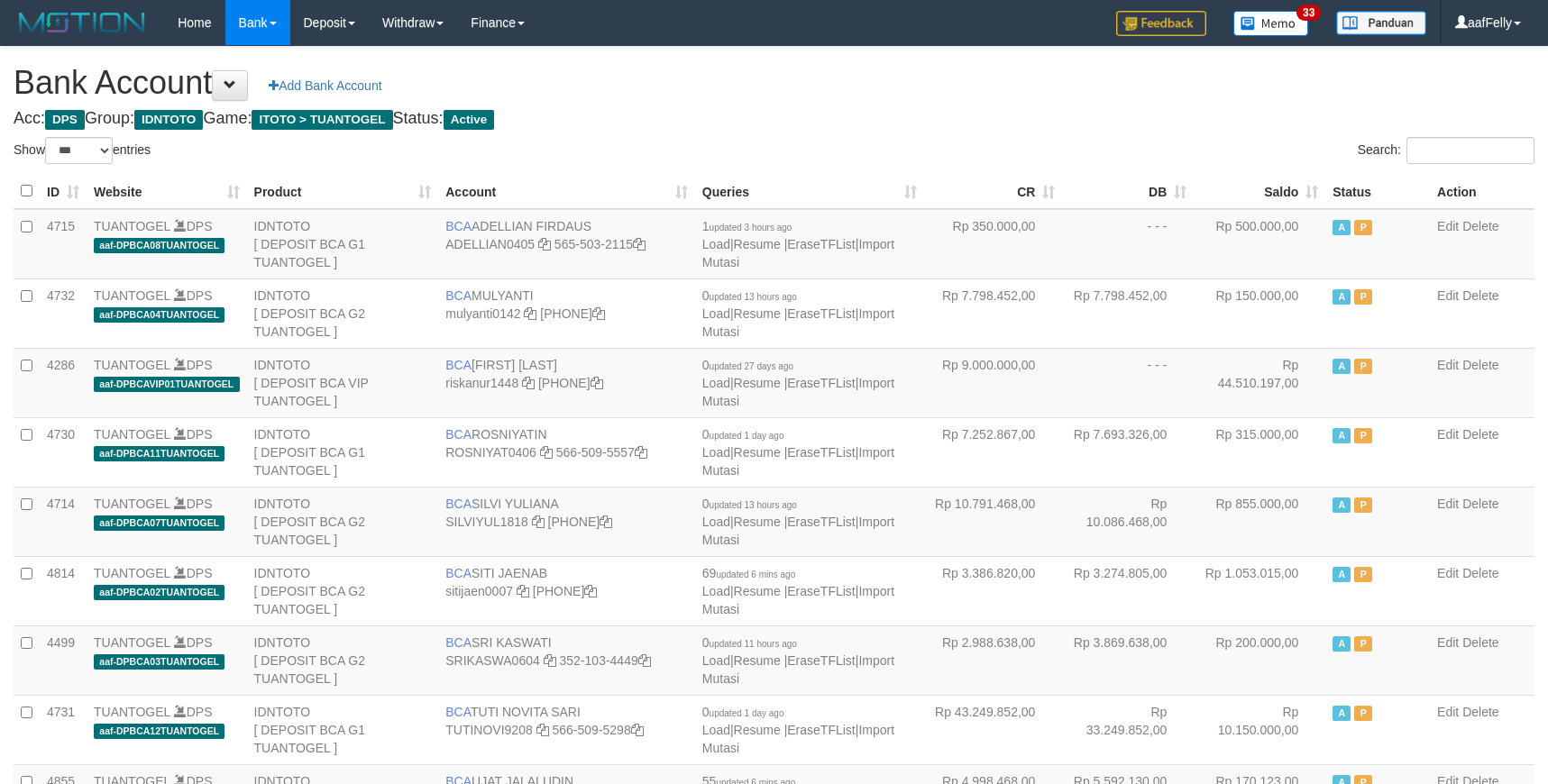 select on "***" 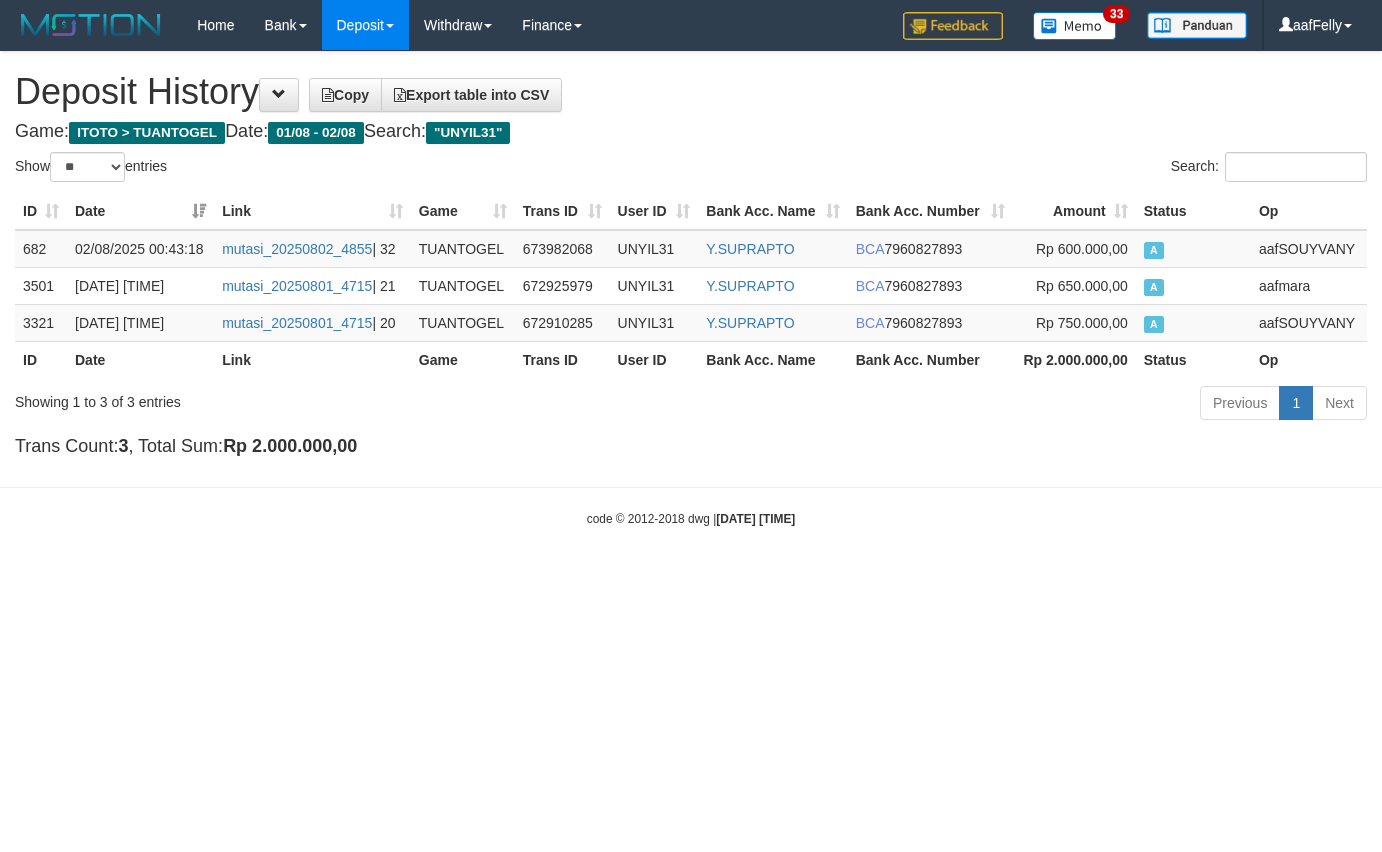 select on "**" 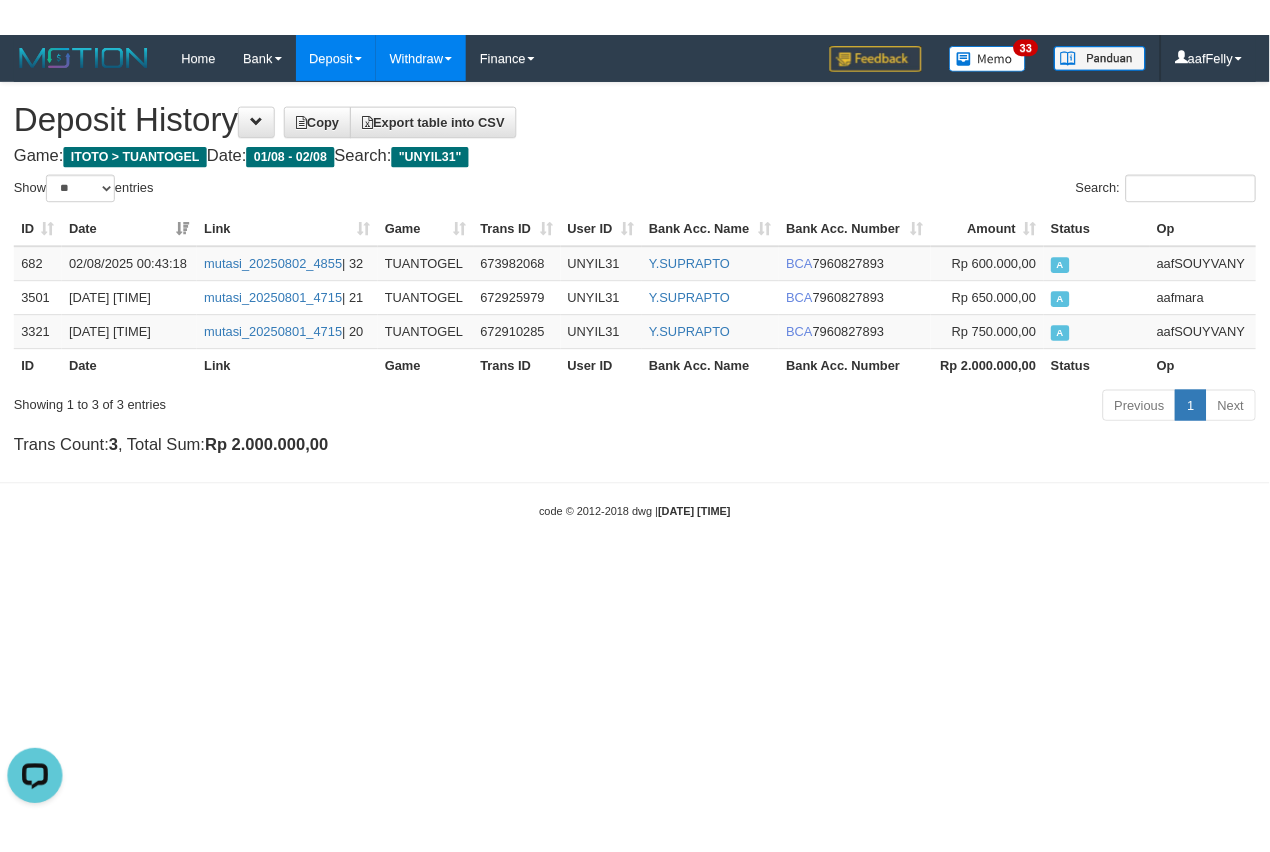 scroll, scrollTop: 0, scrollLeft: 0, axis: both 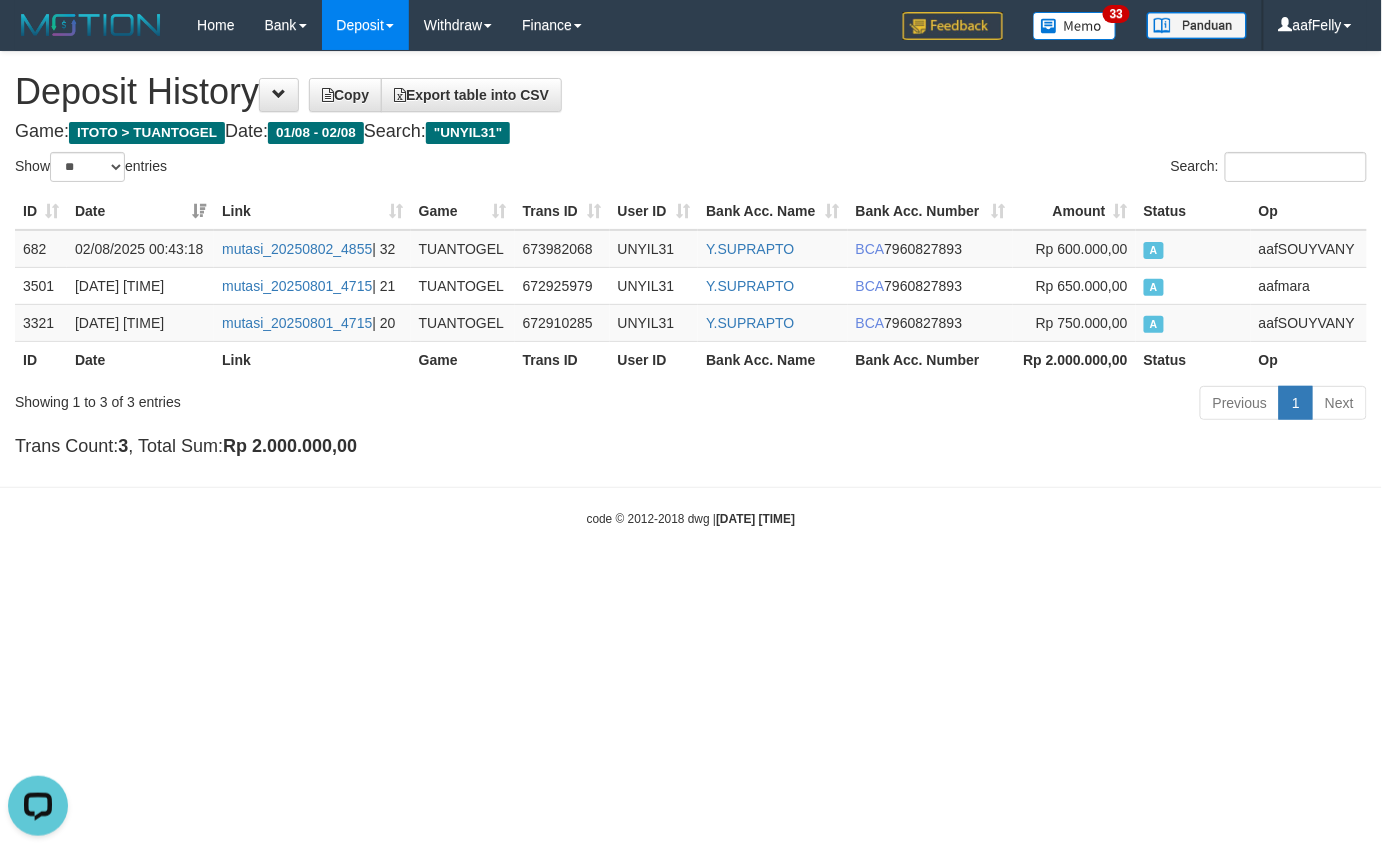 click on "Toggle navigation
Home
Bank
Account List
Load
By Website
Group
[ITOTO]													TUANTOGEL
By Load Group (DPS)
Group aaf-DPBCA02TUANTOGEL" at bounding box center (691, 289) 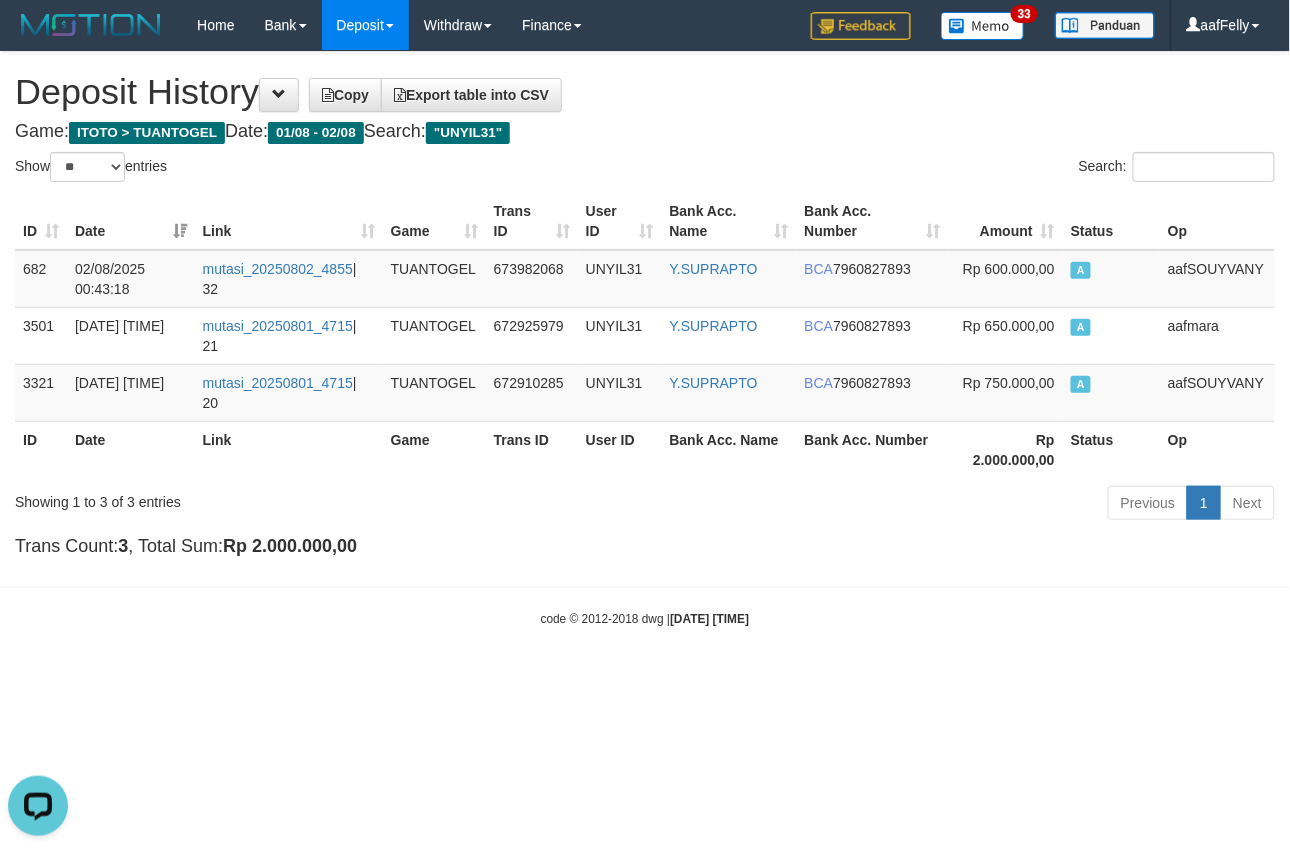 drag, startPoint x: 618, startPoint y: 696, endPoint x: 617, endPoint y: 613, distance: 83.00603 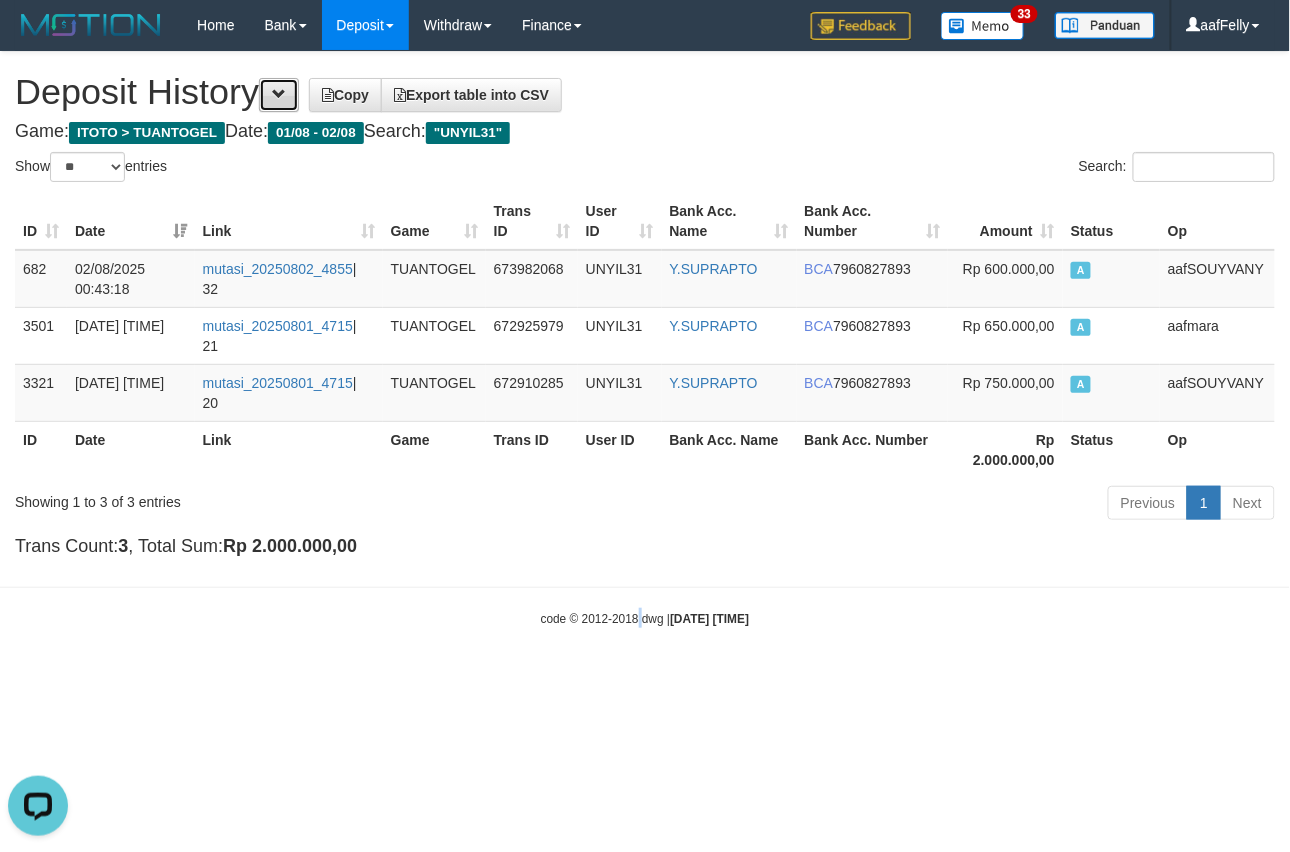 click at bounding box center [279, 95] 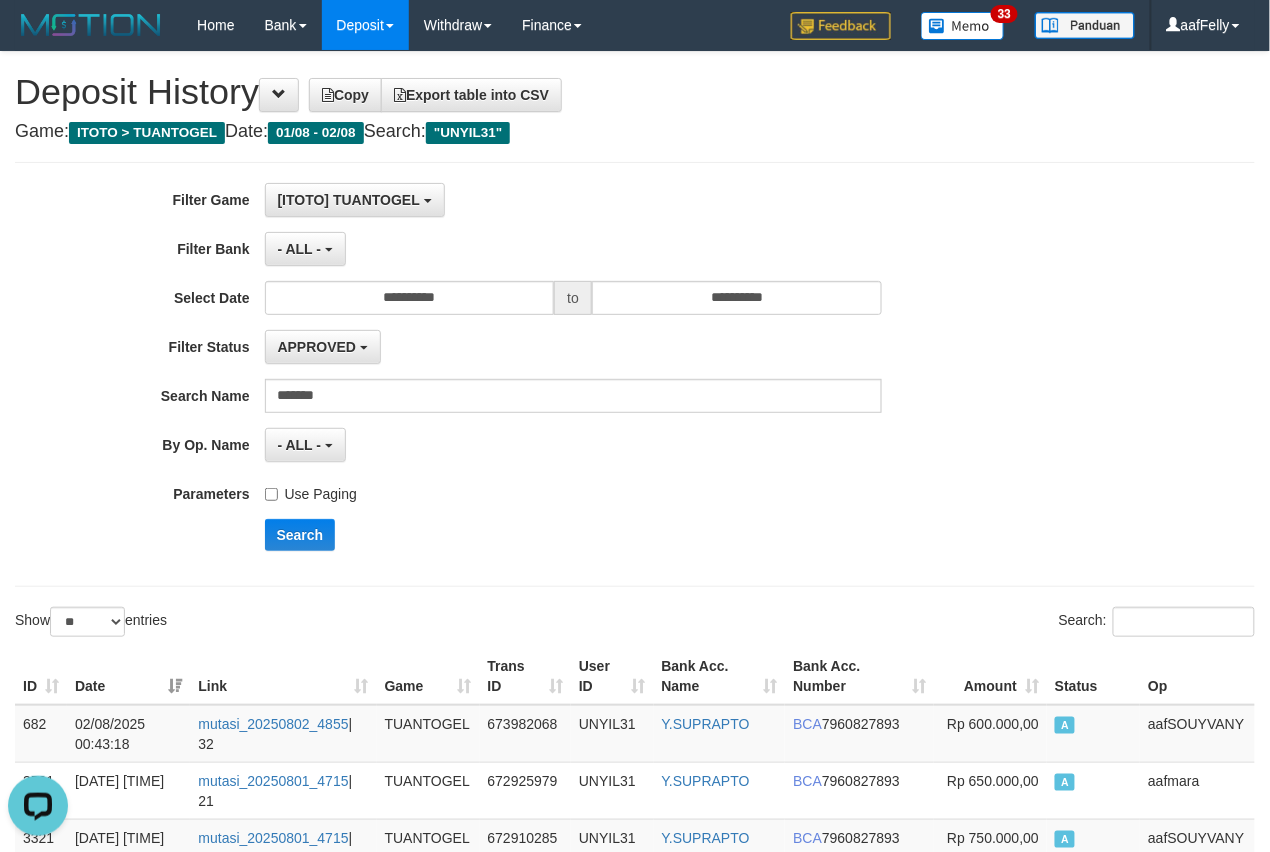 drag, startPoint x: 514, startPoint y: 377, endPoint x: 270, endPoint y: 412, distance: 246.49747 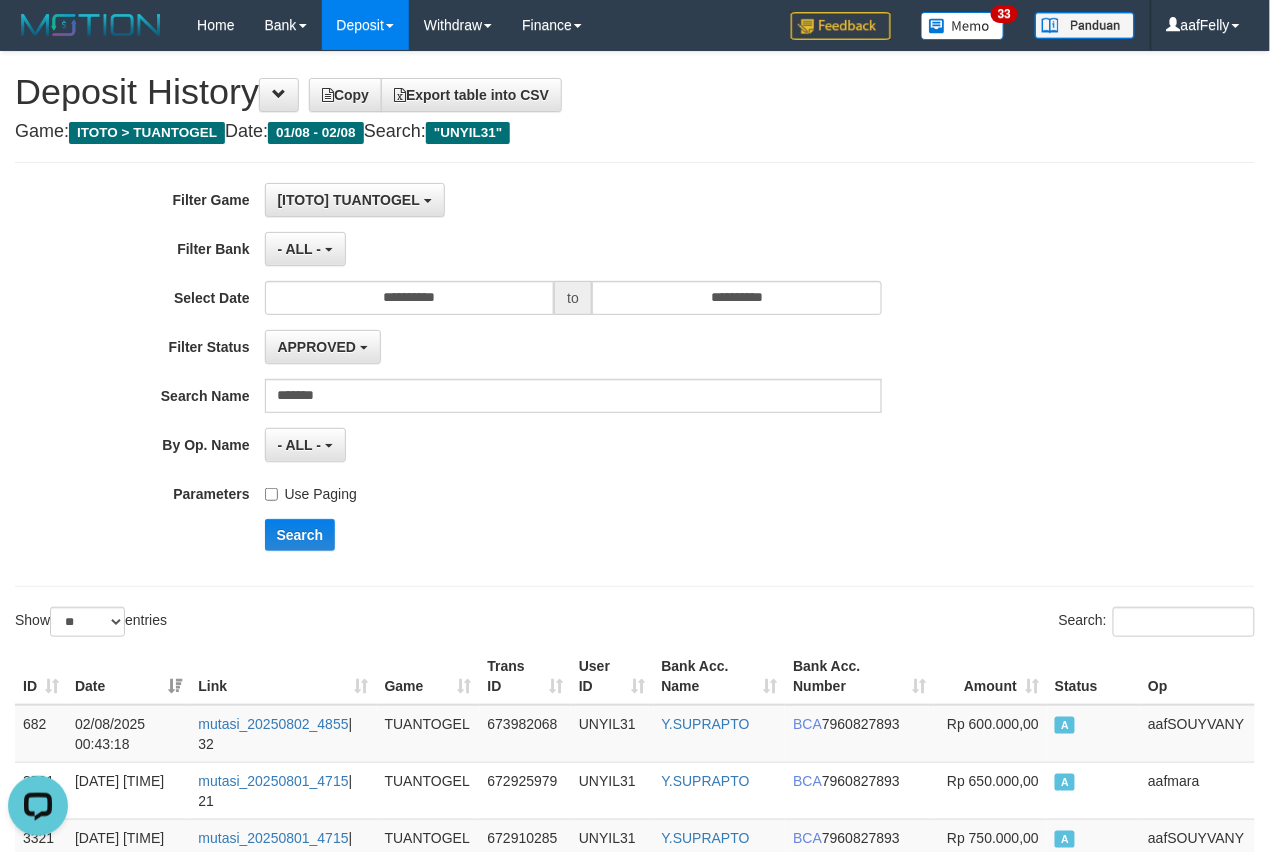 click on "**********" at bounding box center (529, 374) 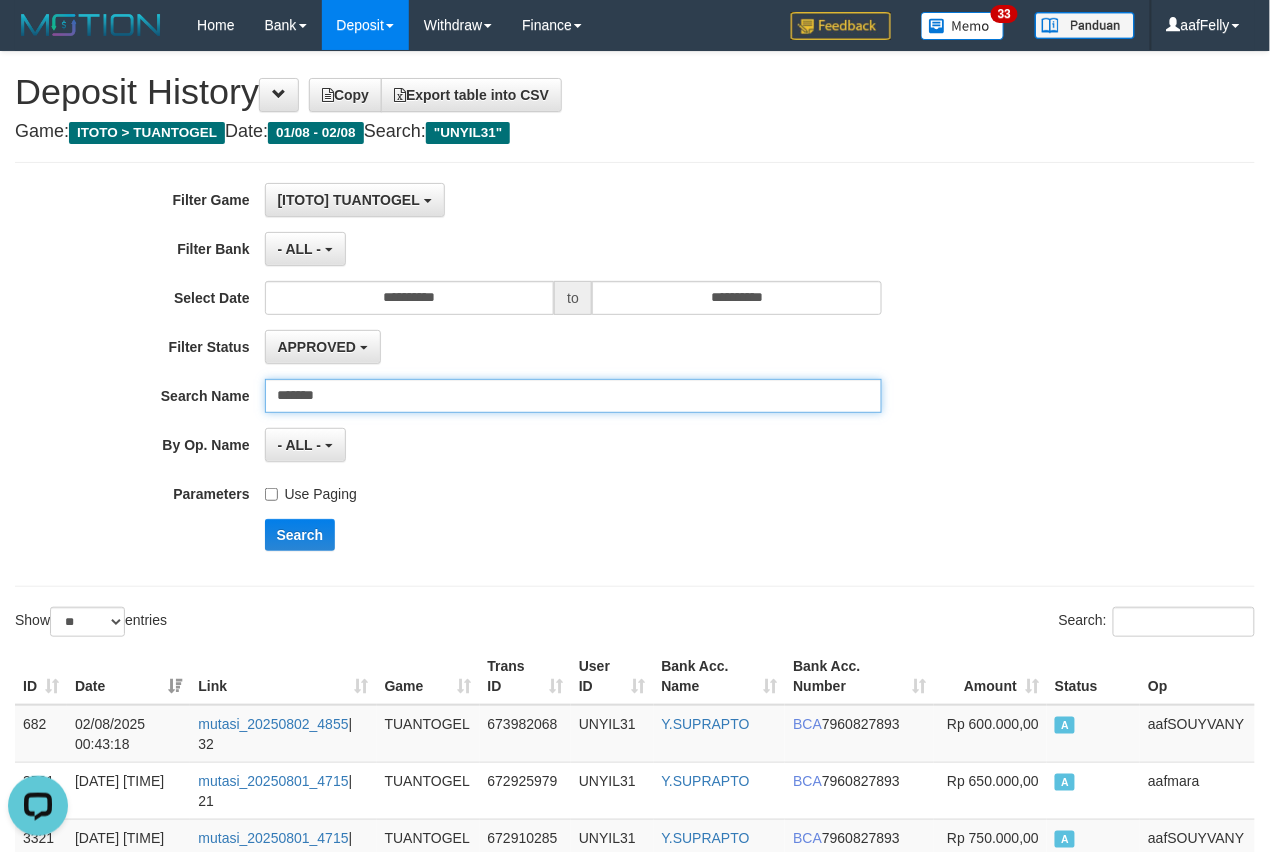 drag, startPoint x: 362, startPoint y: 392, endPoint x: 50, endPoint y: 328, distance: 318.49646 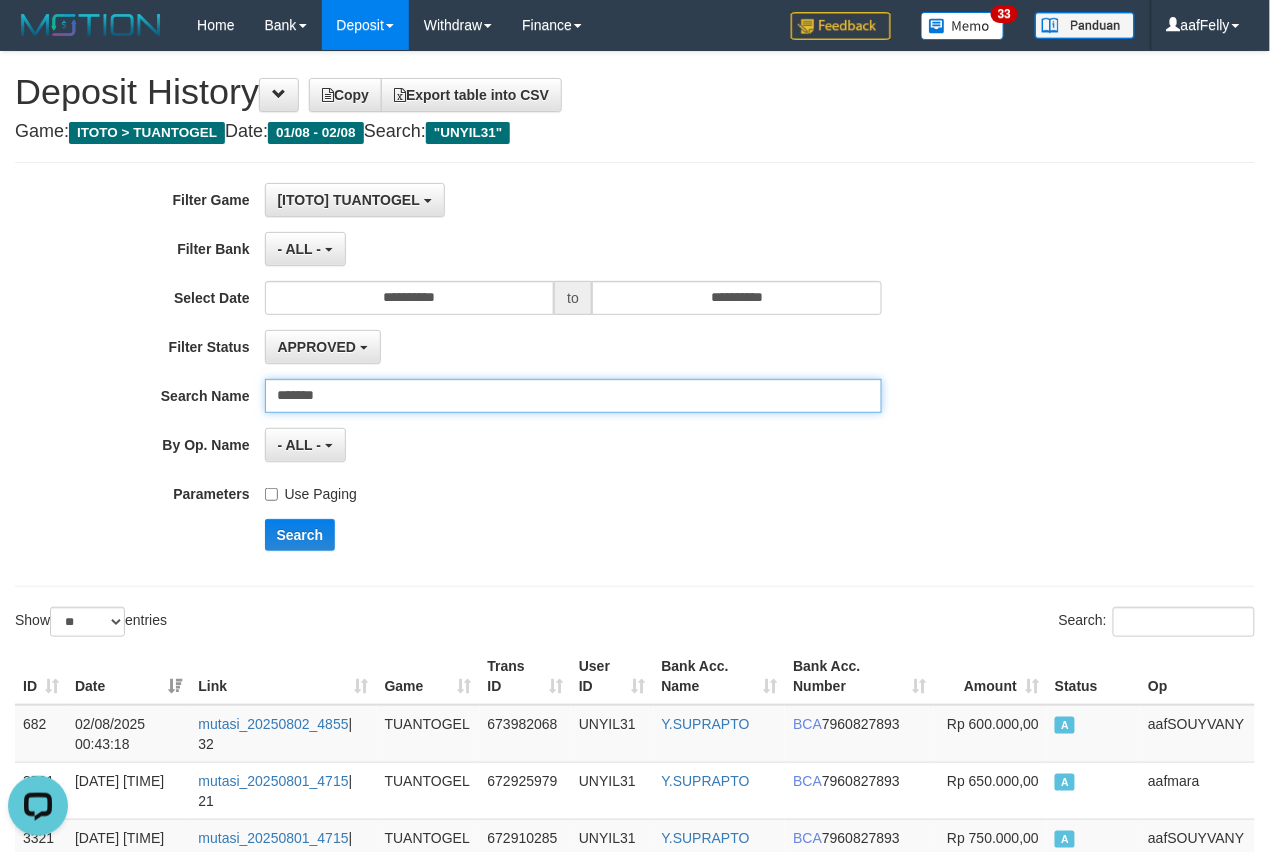 click on "**********" at bounding box center (529, 374) 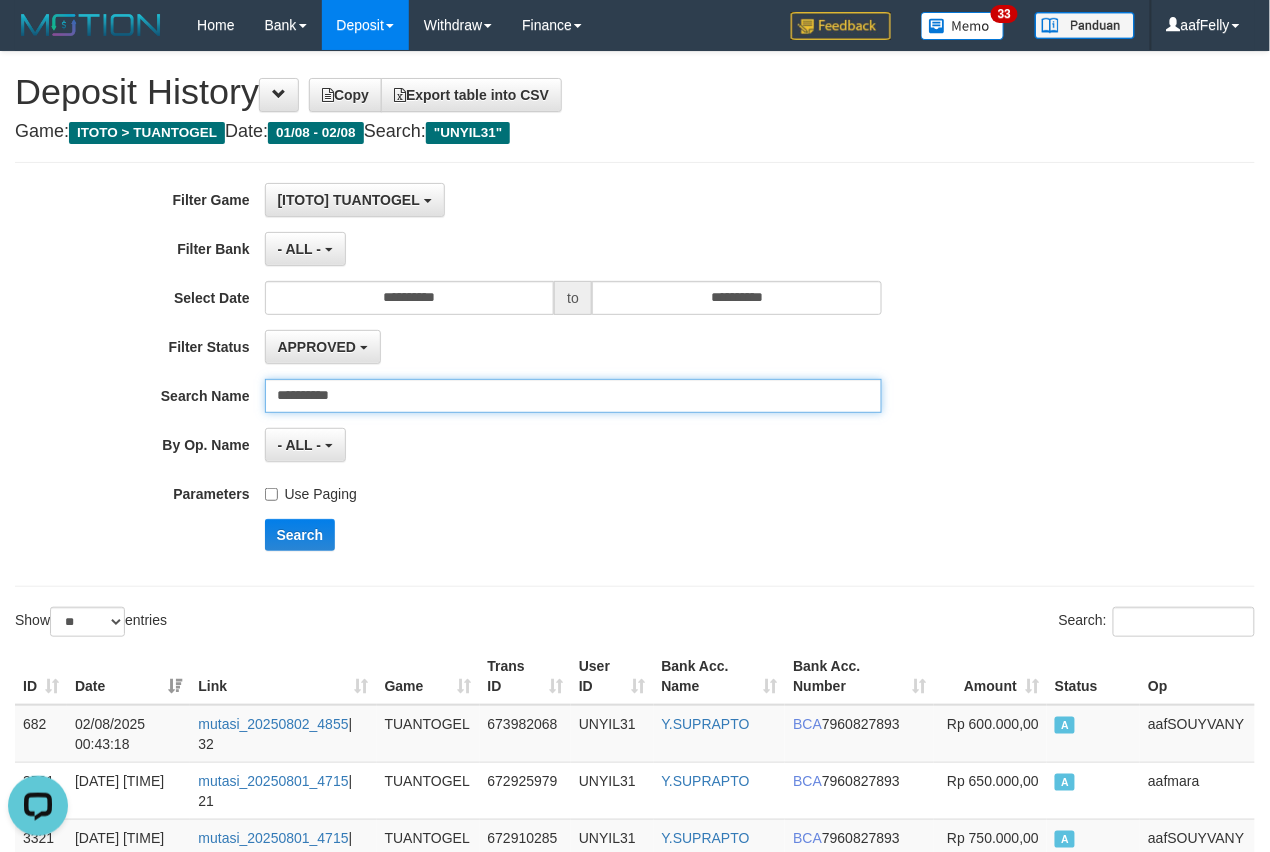 type on "********" 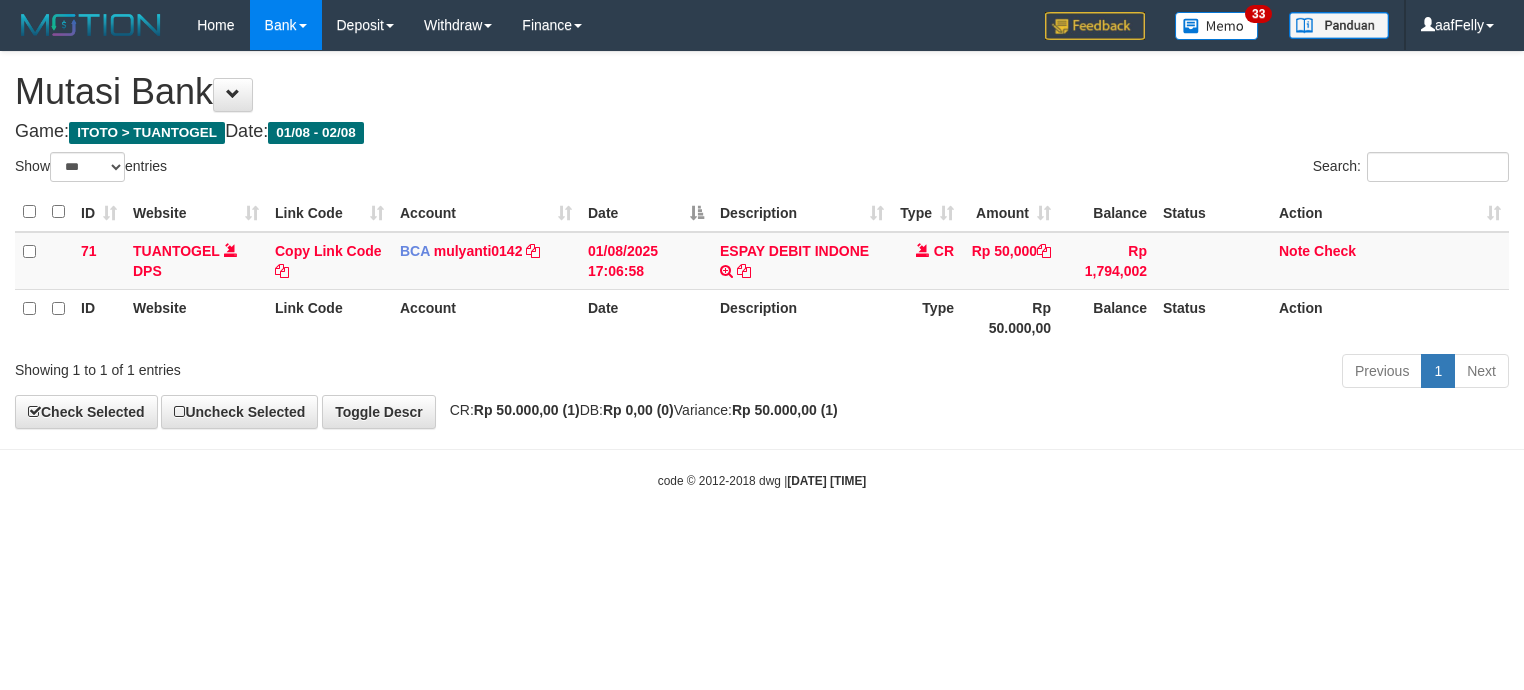 select on "***" 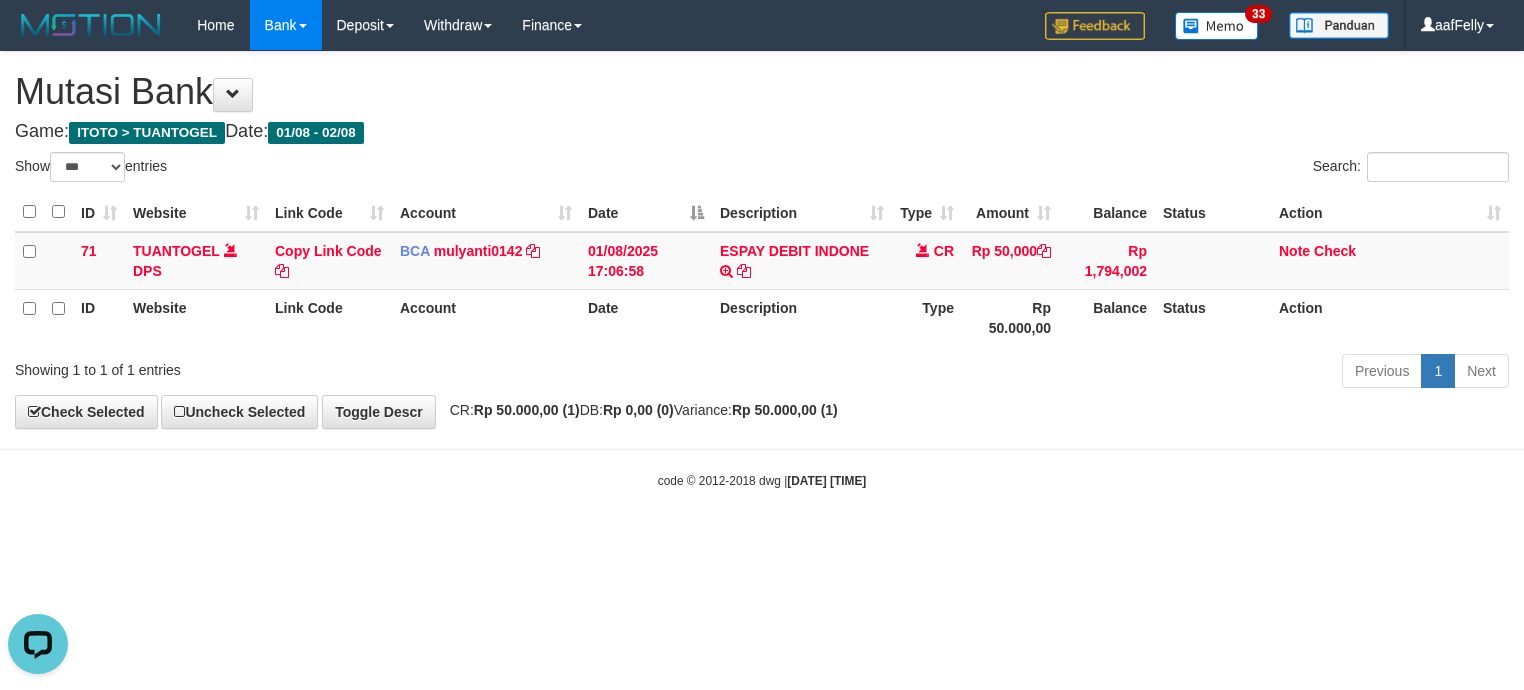 scroll, scrollTop: 0, scrollLeft: 0, axis: both 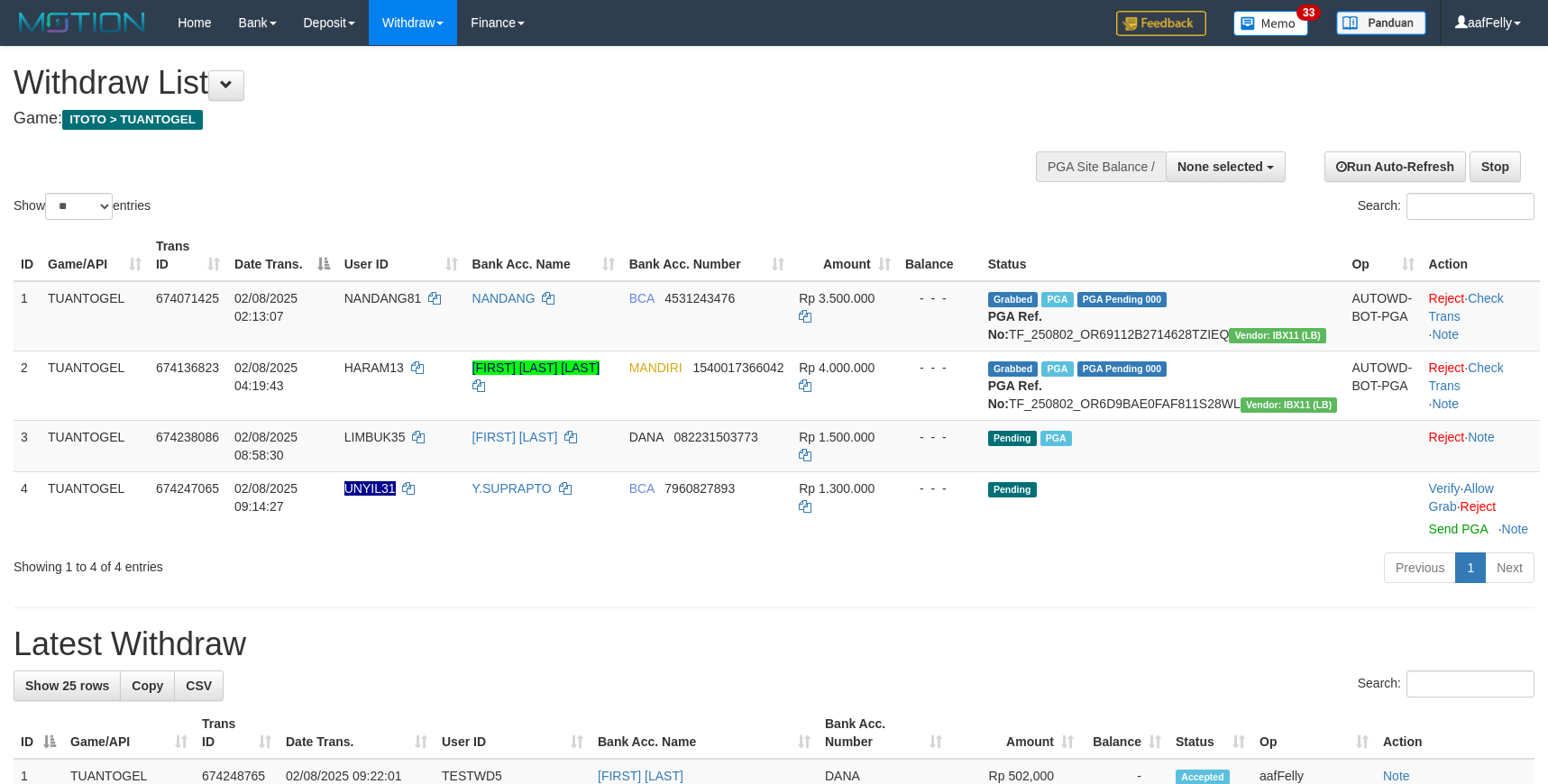 select 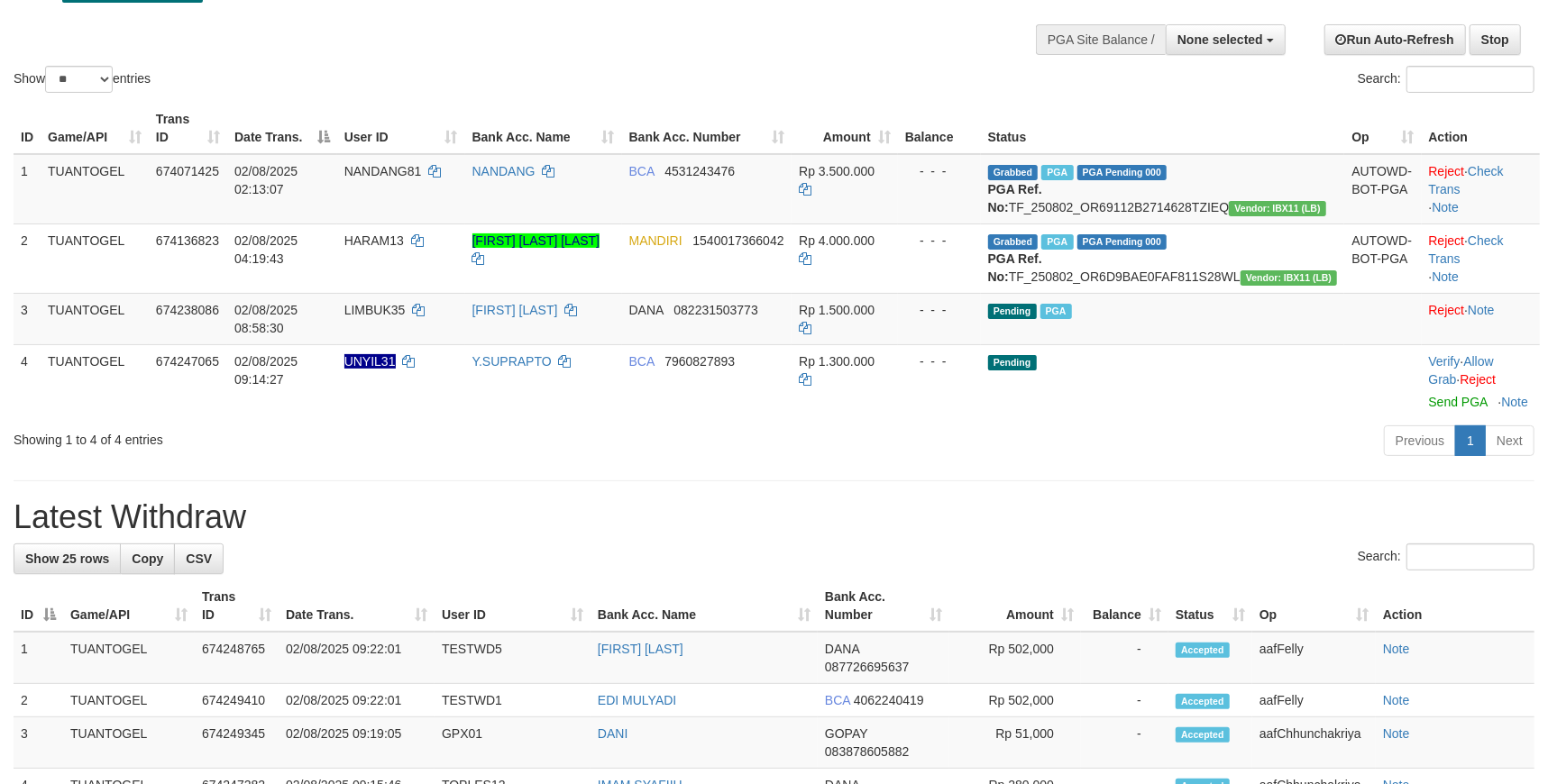 click on "Show  ** ** ** ***  entries Search:" at bounding box center (774, 8) 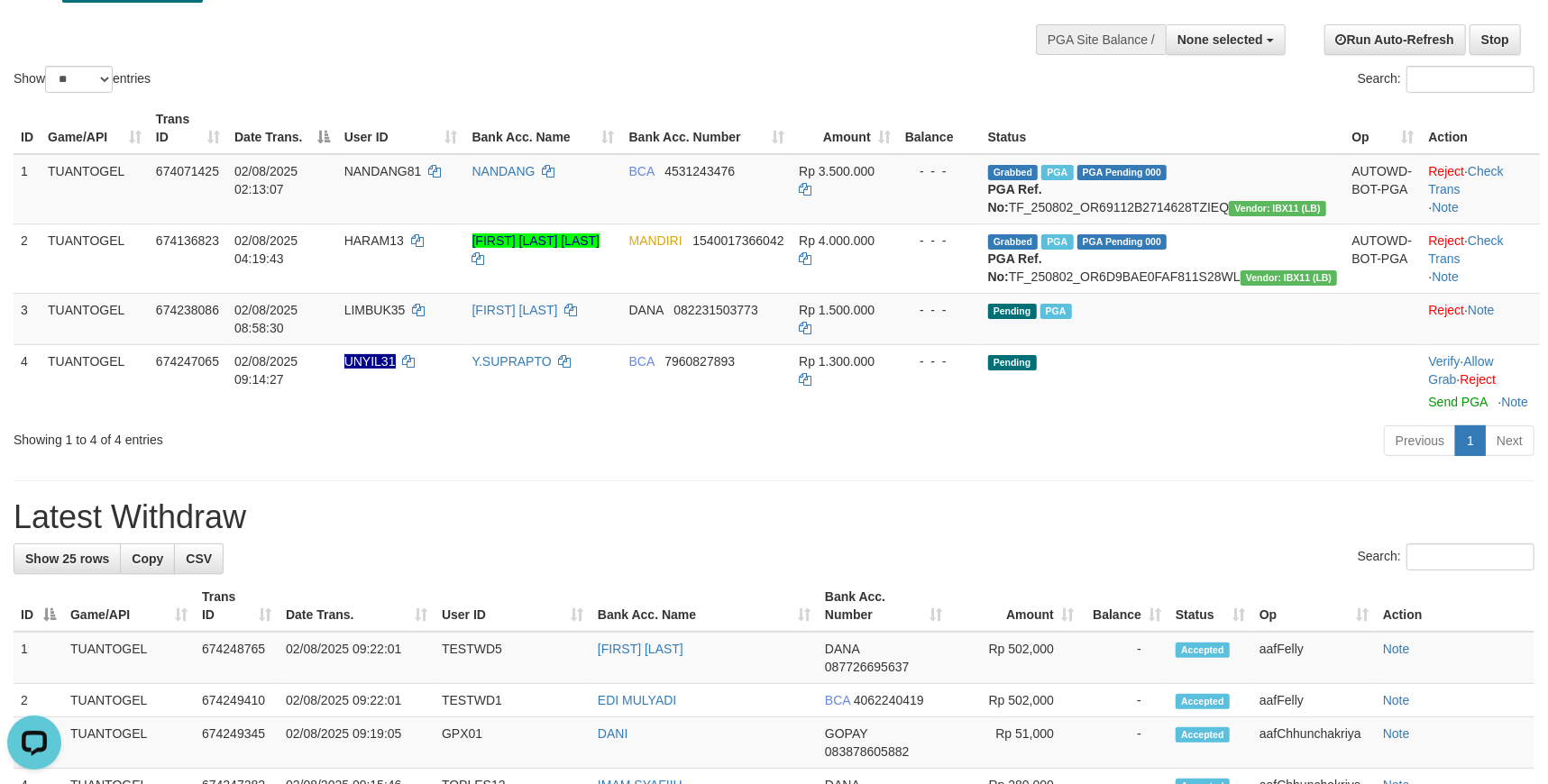 scroll, scrollTop: 0, scrollLeft: 0, axis: both 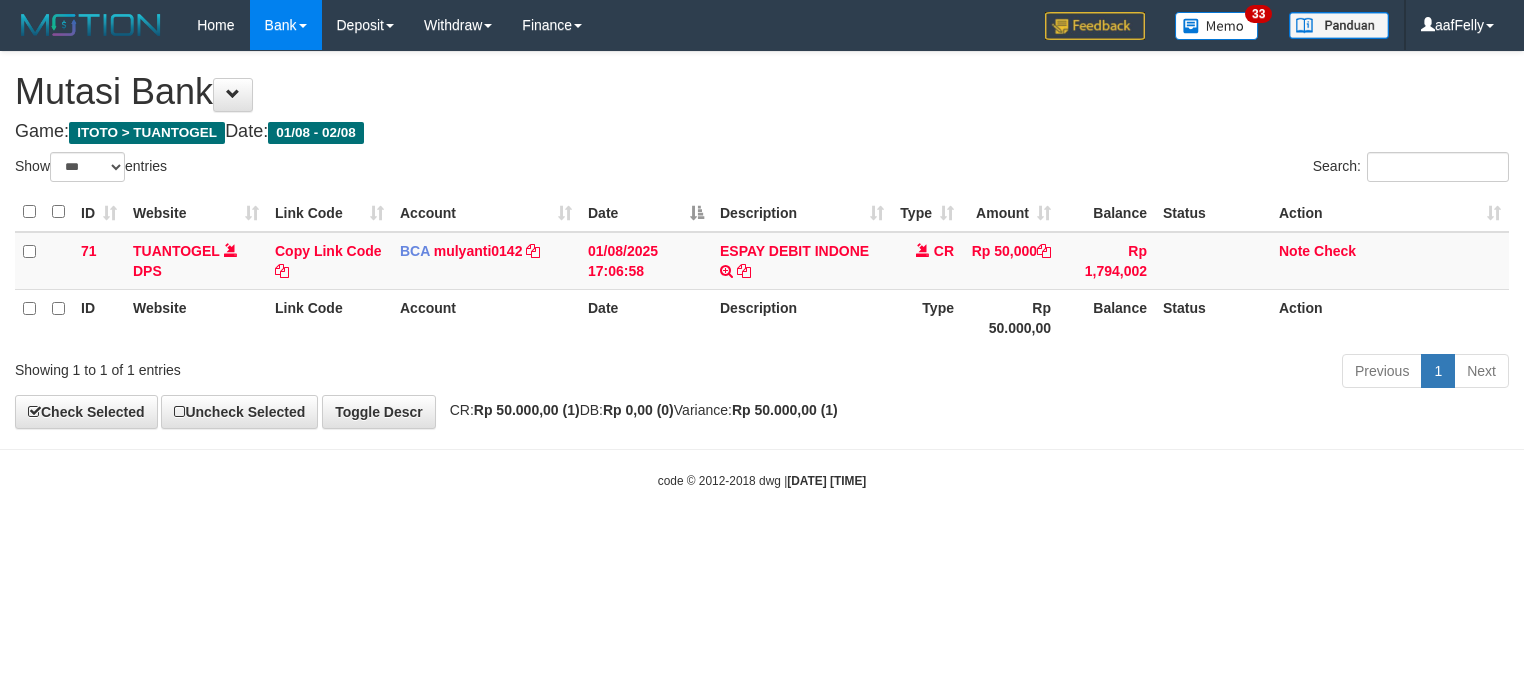 select on "***" 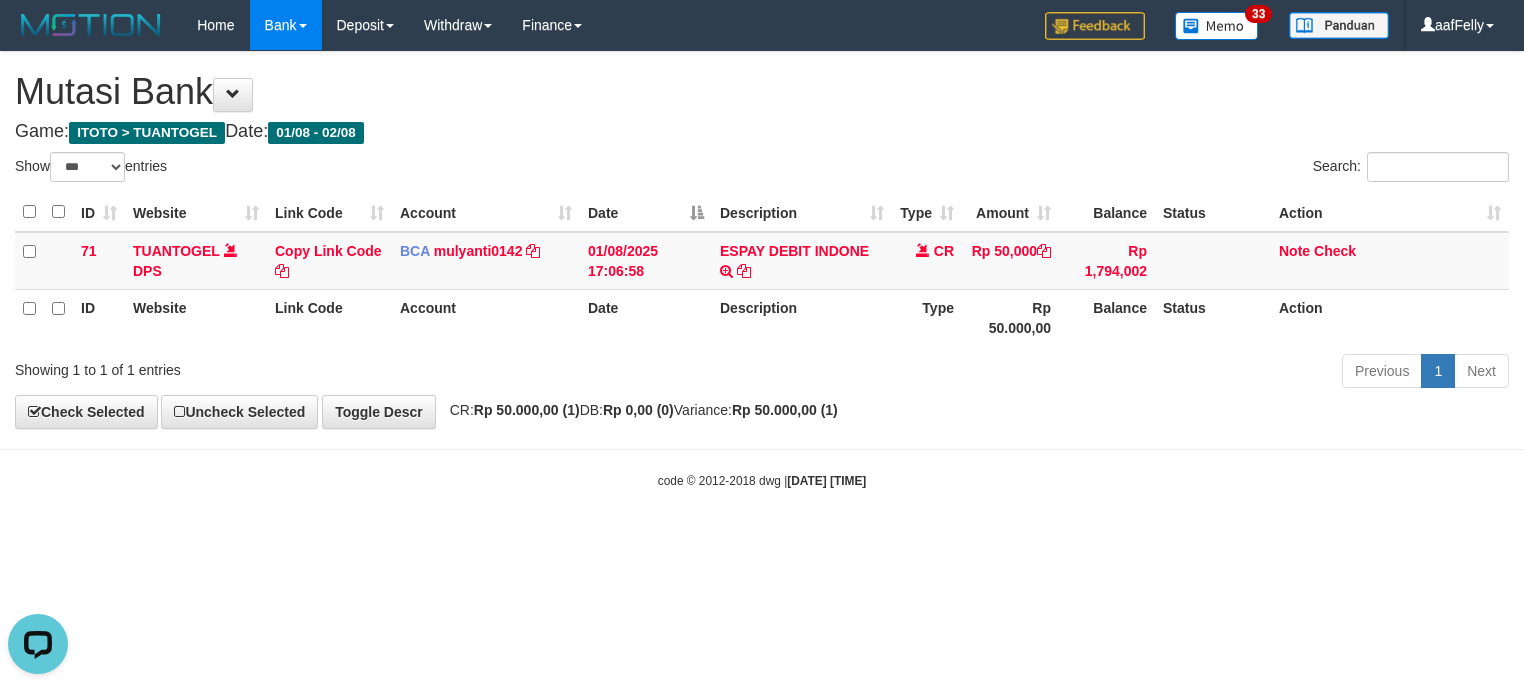 scroll, scrollTop: 0, scrollLeft: 0, axis: both 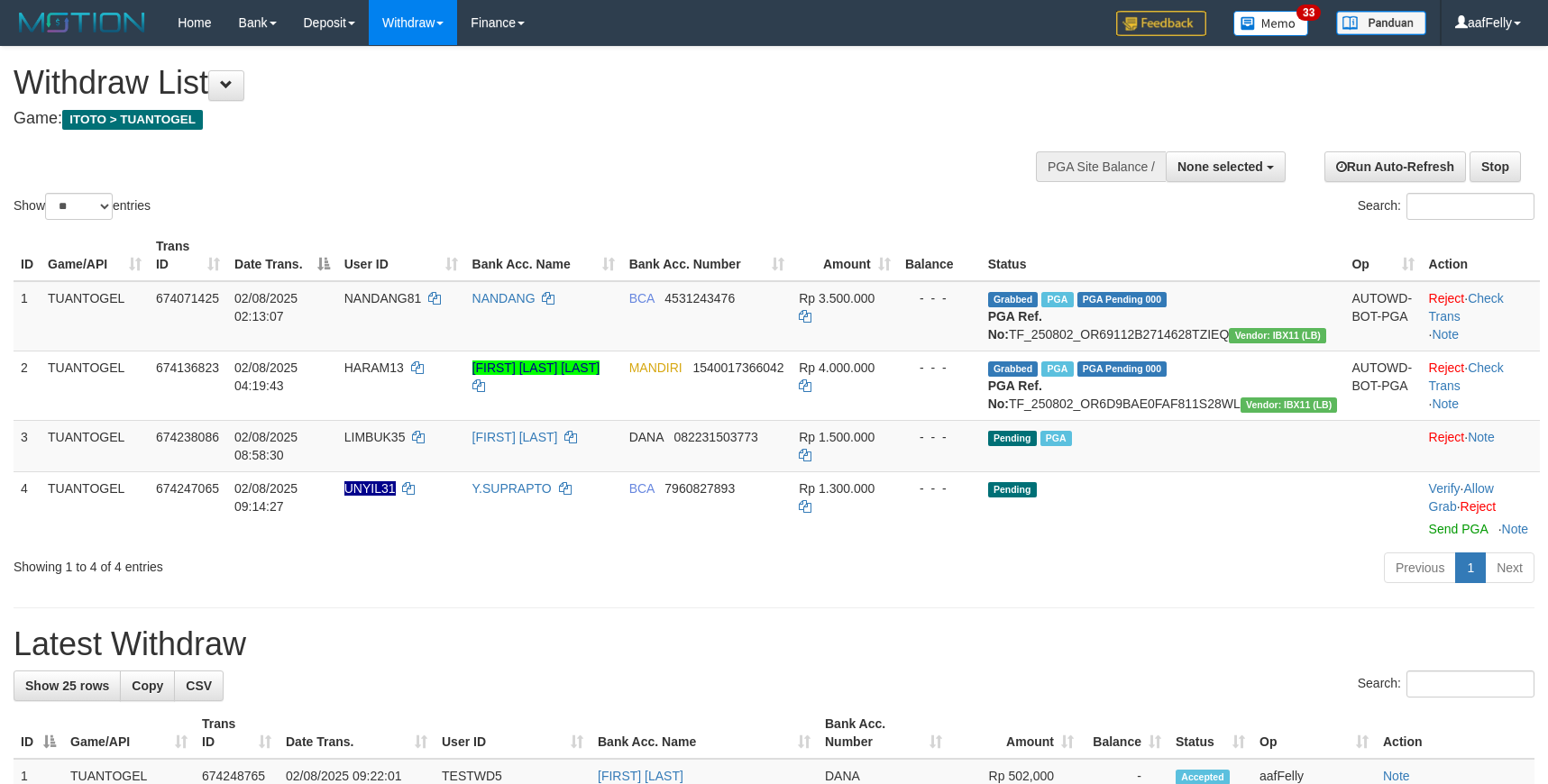 select 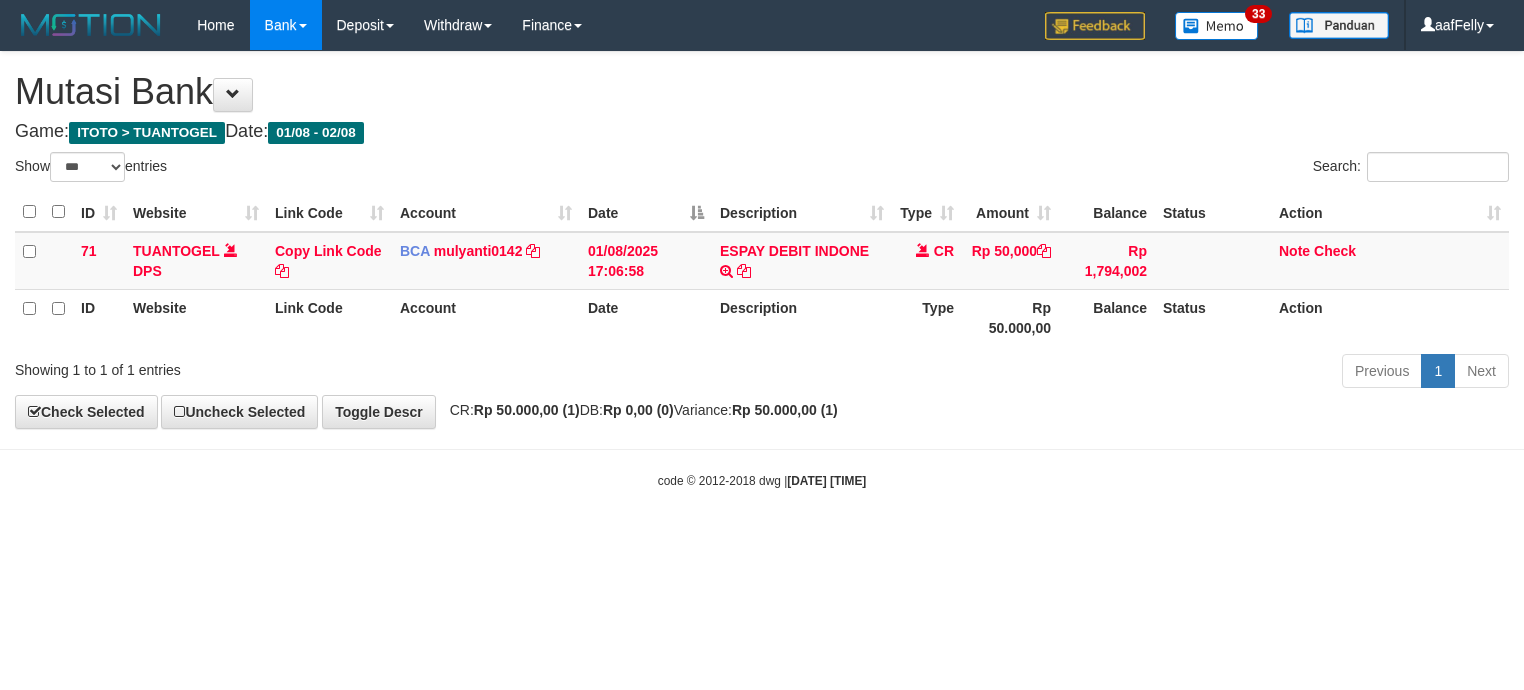select on "***" 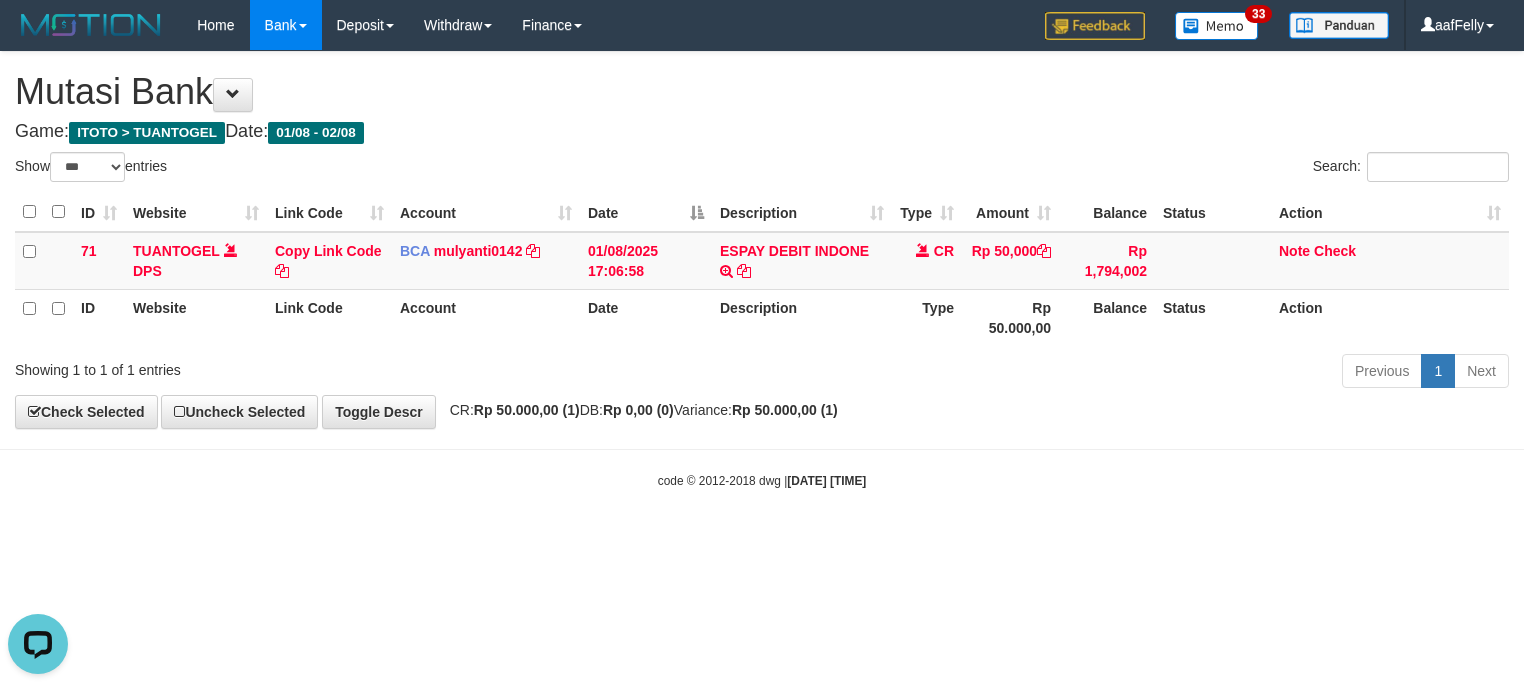 scroll, scrollTop: 0, scrollLeft: 0, axis: both 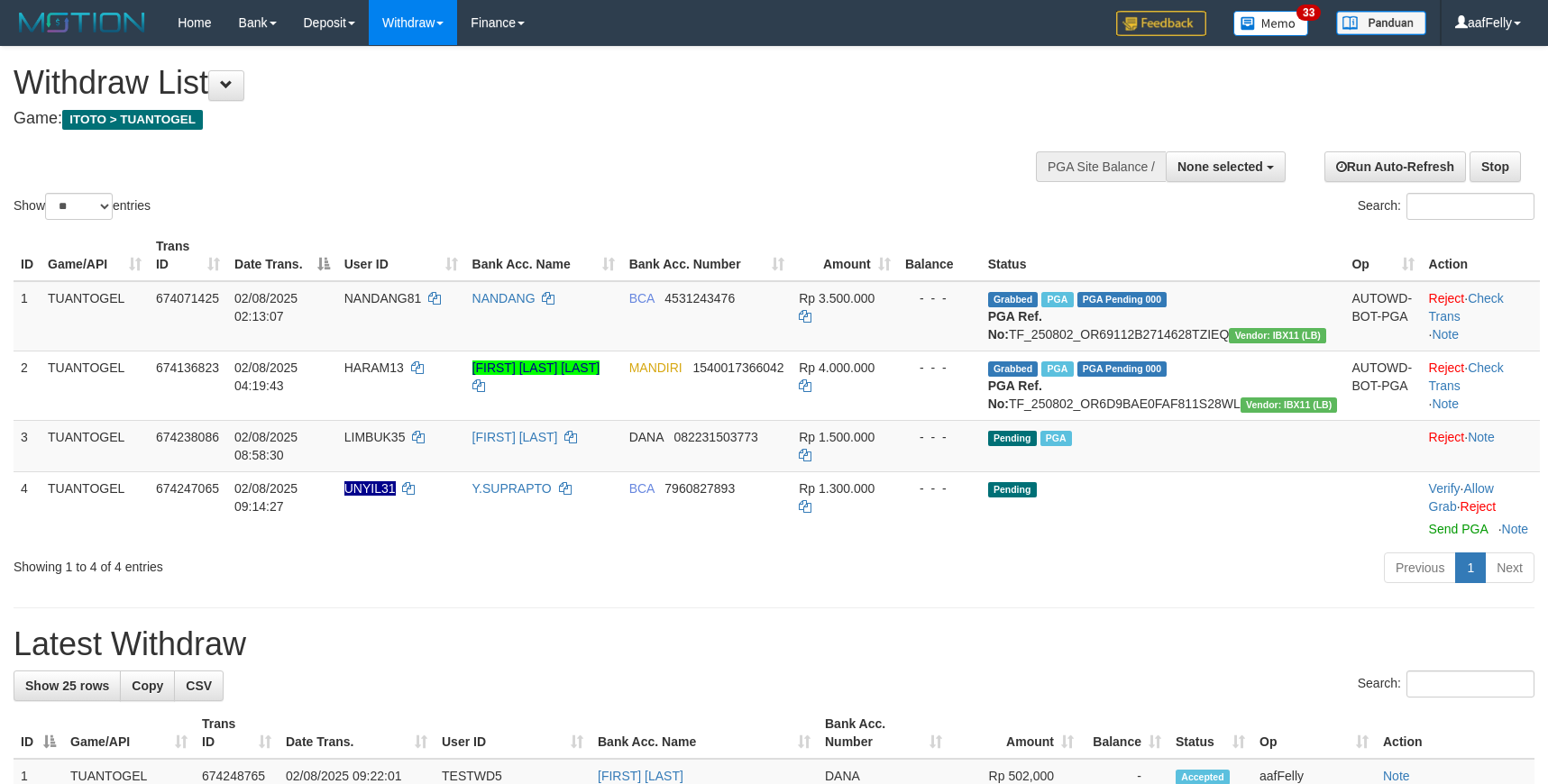 select 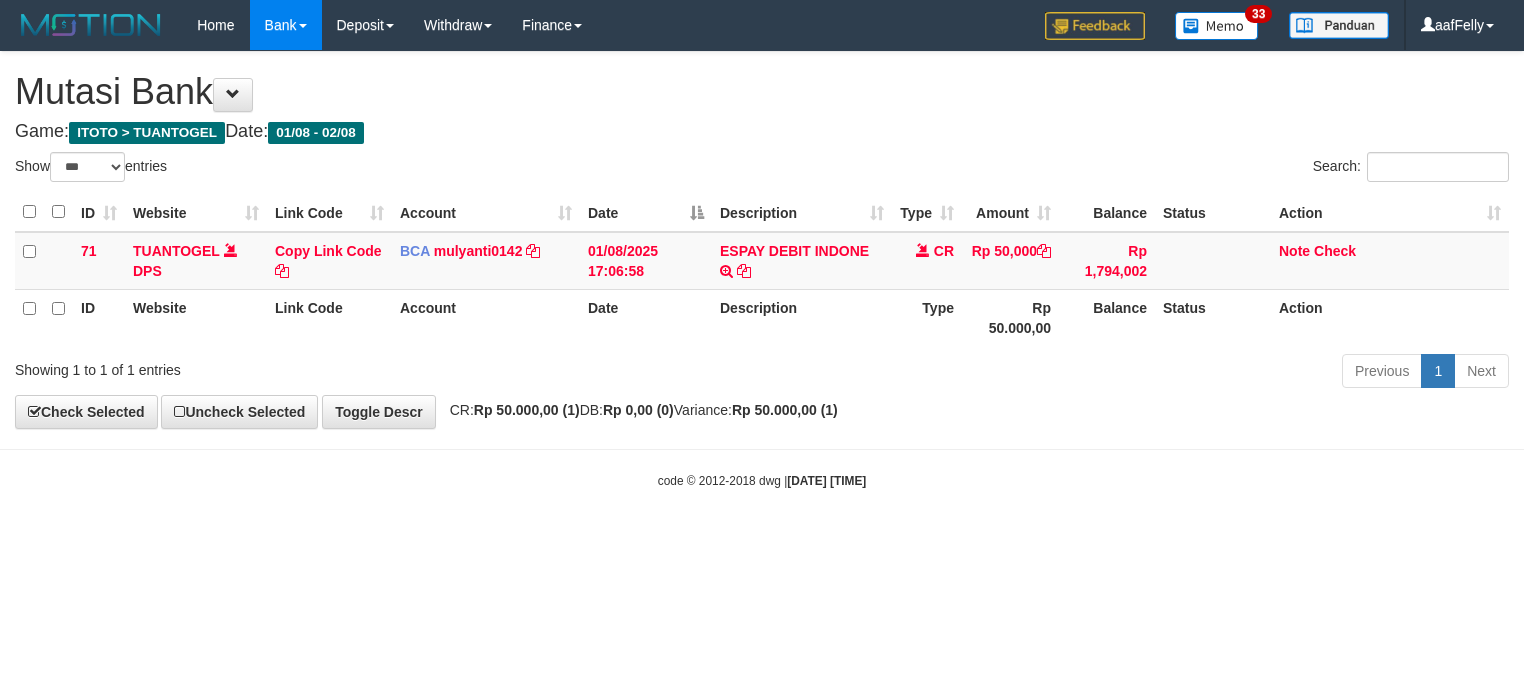 select on "***" 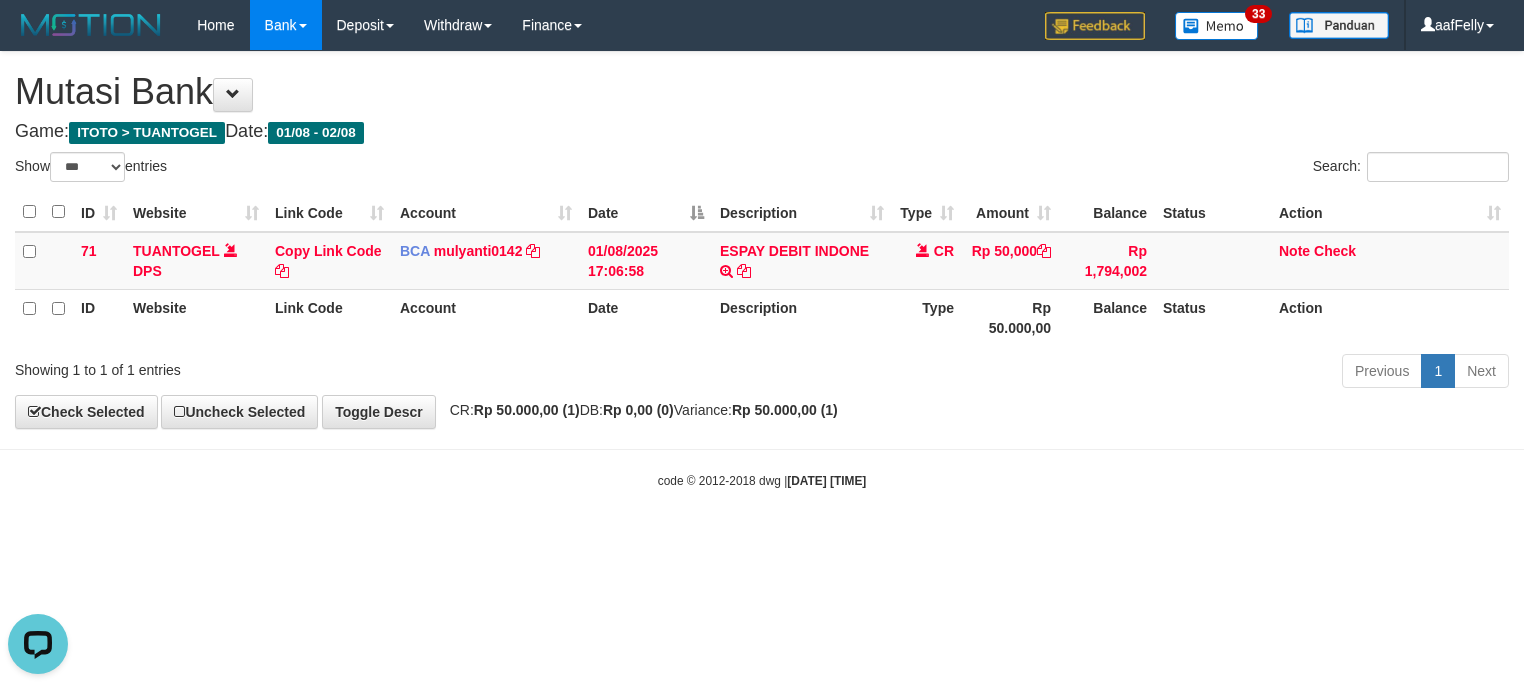 scroll, scrollTop: 0, scrollLeft: 0, axis: both 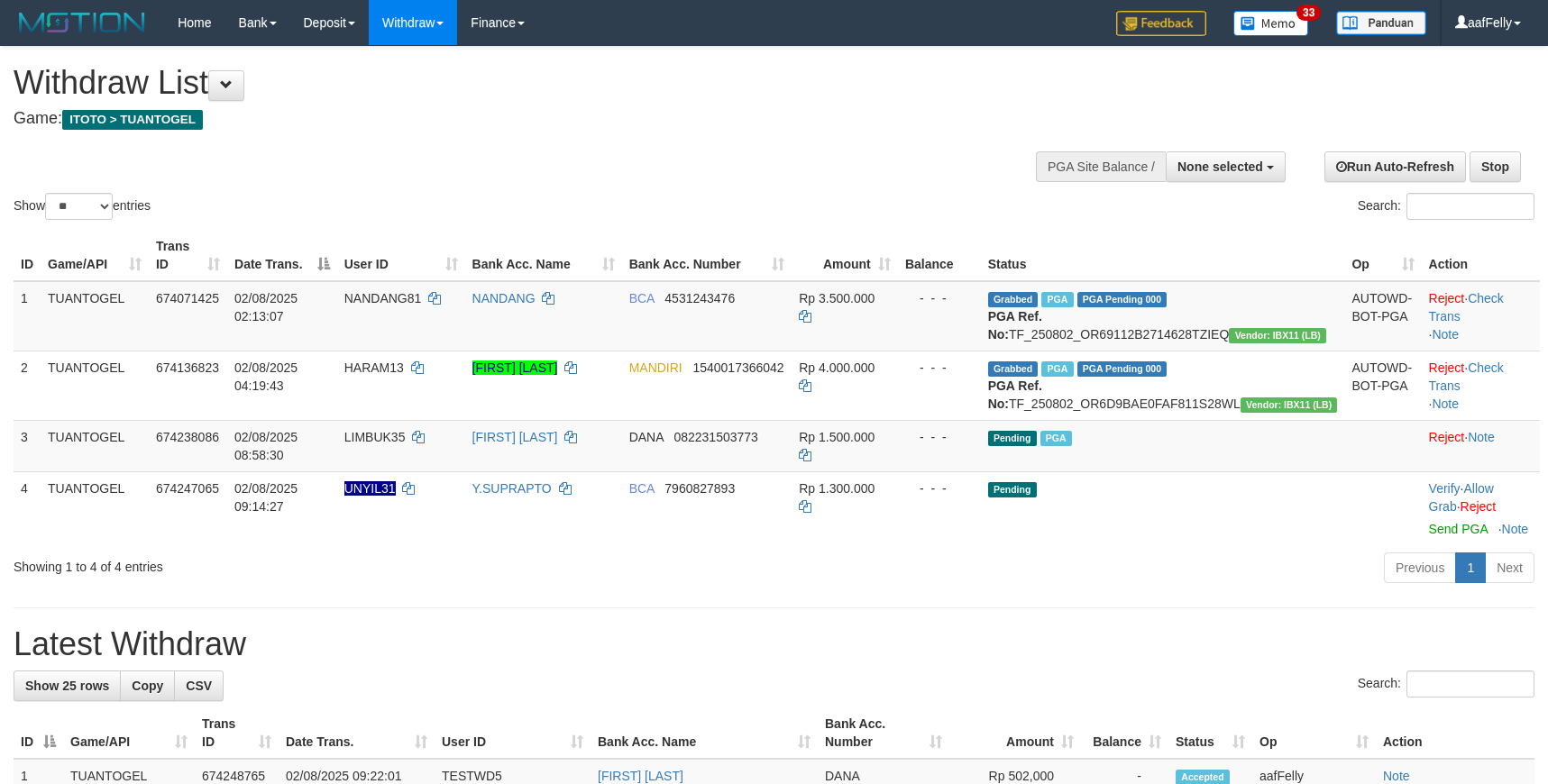 select 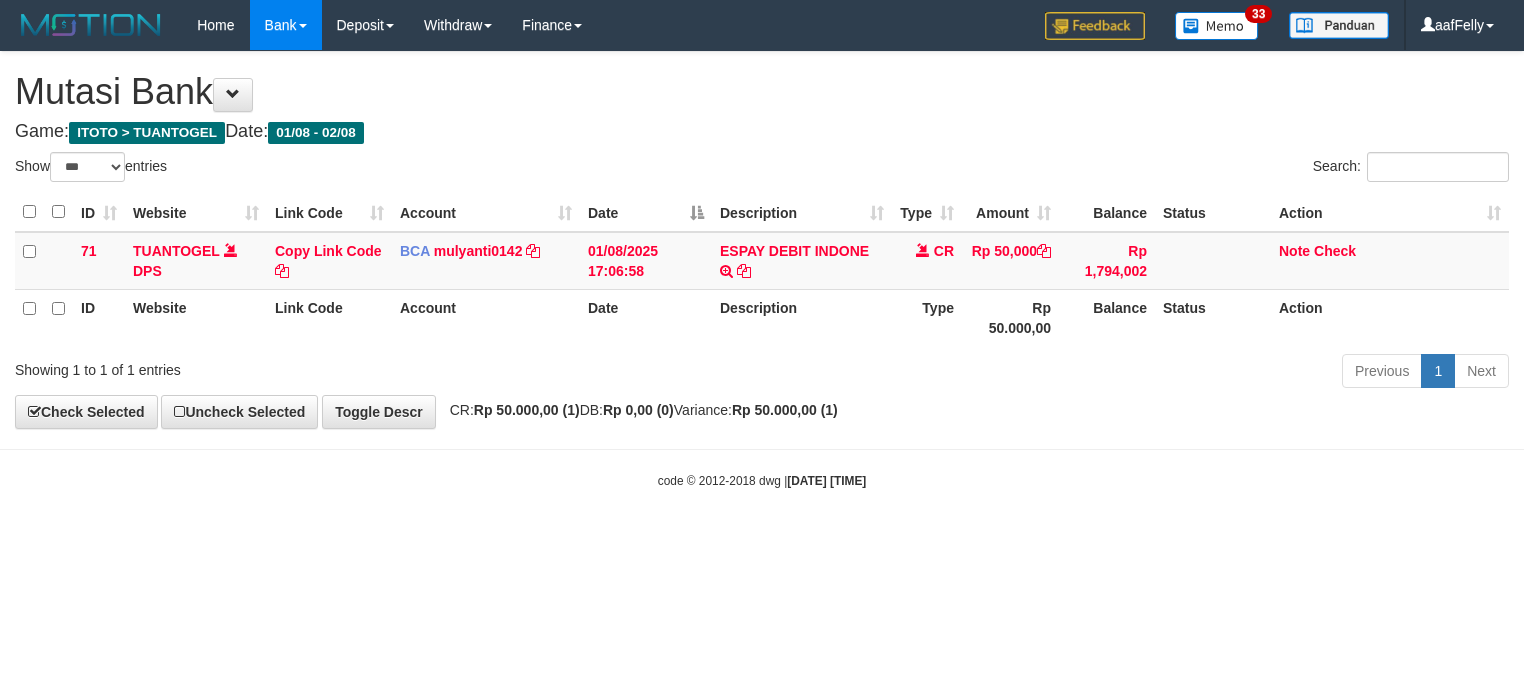 select on "***" 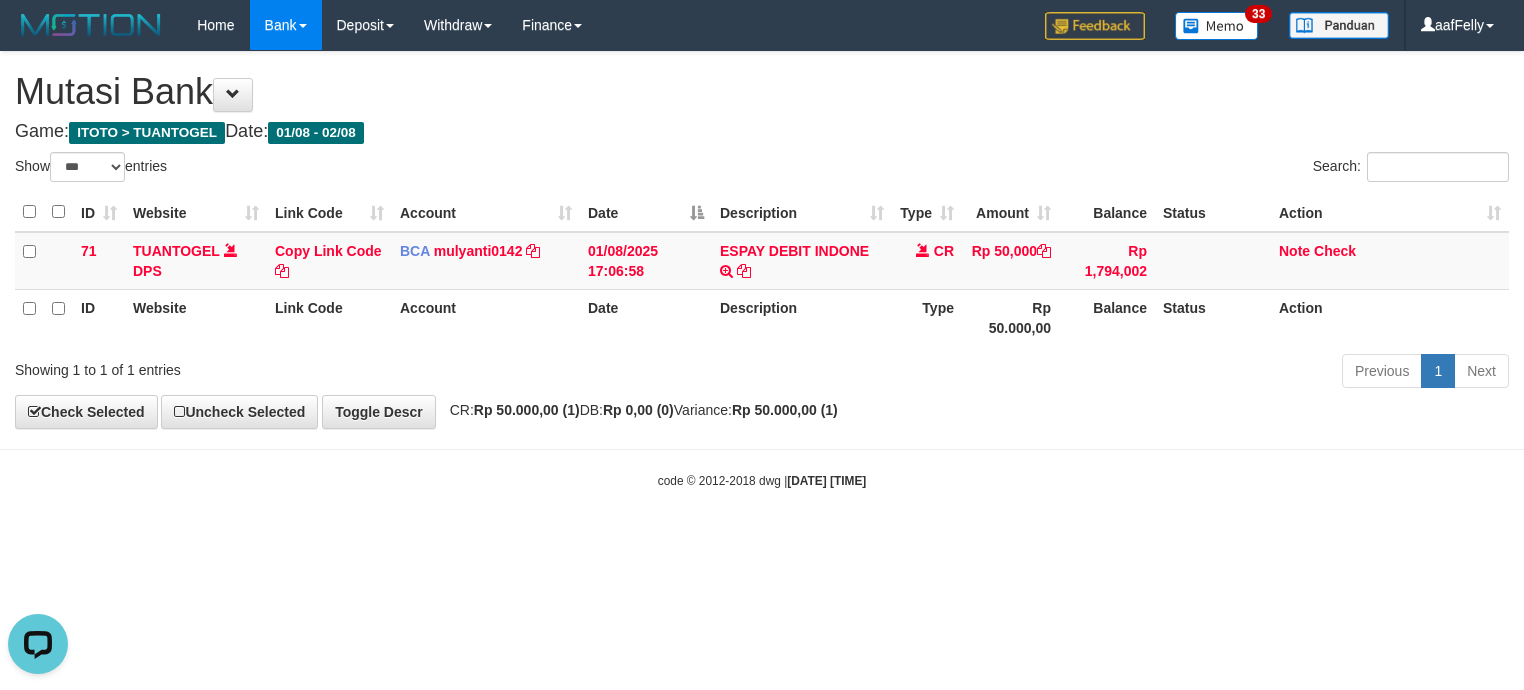 scroll, scrollTop: 0, scrollLeft: 0, axis: both 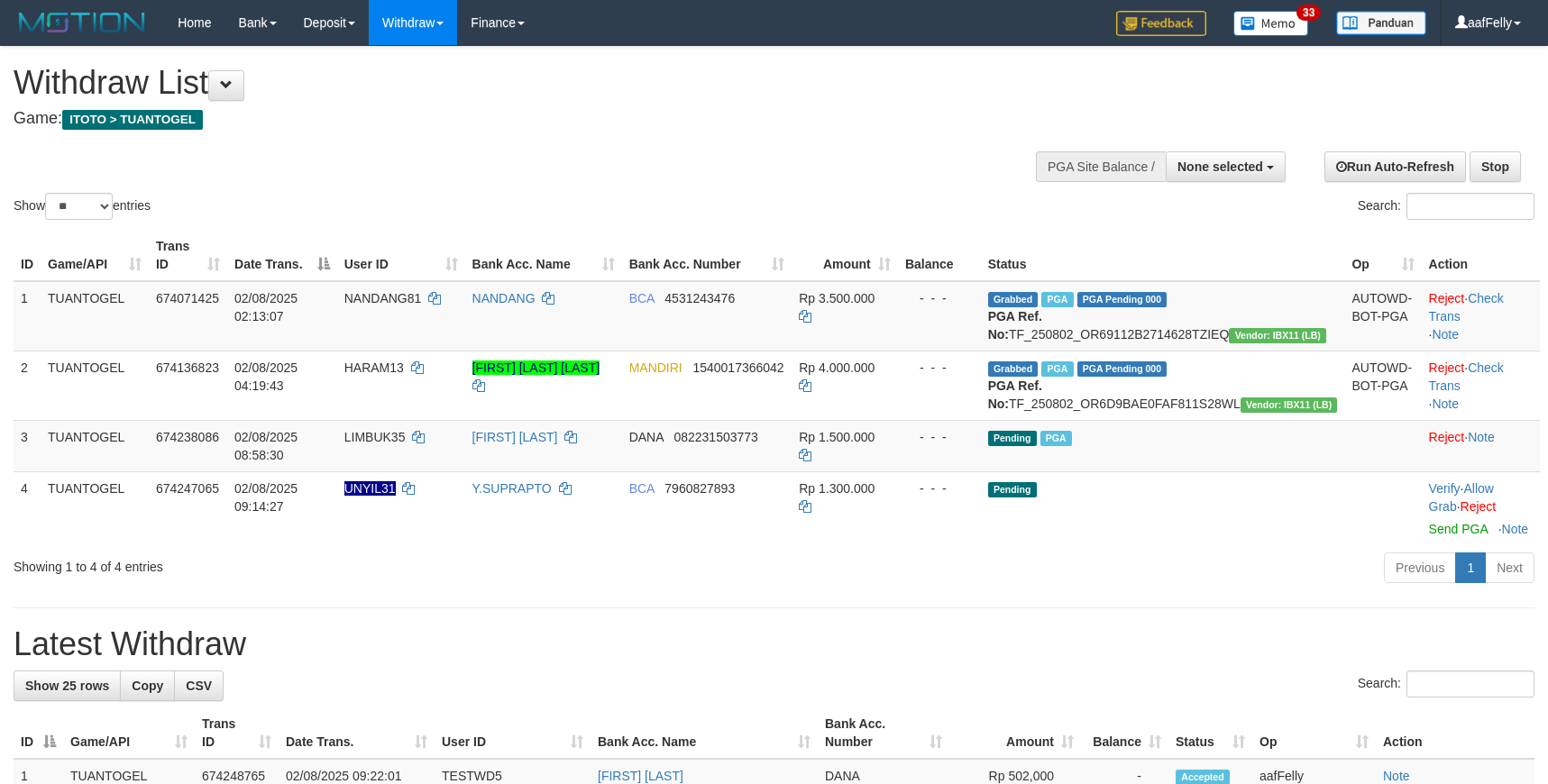 select 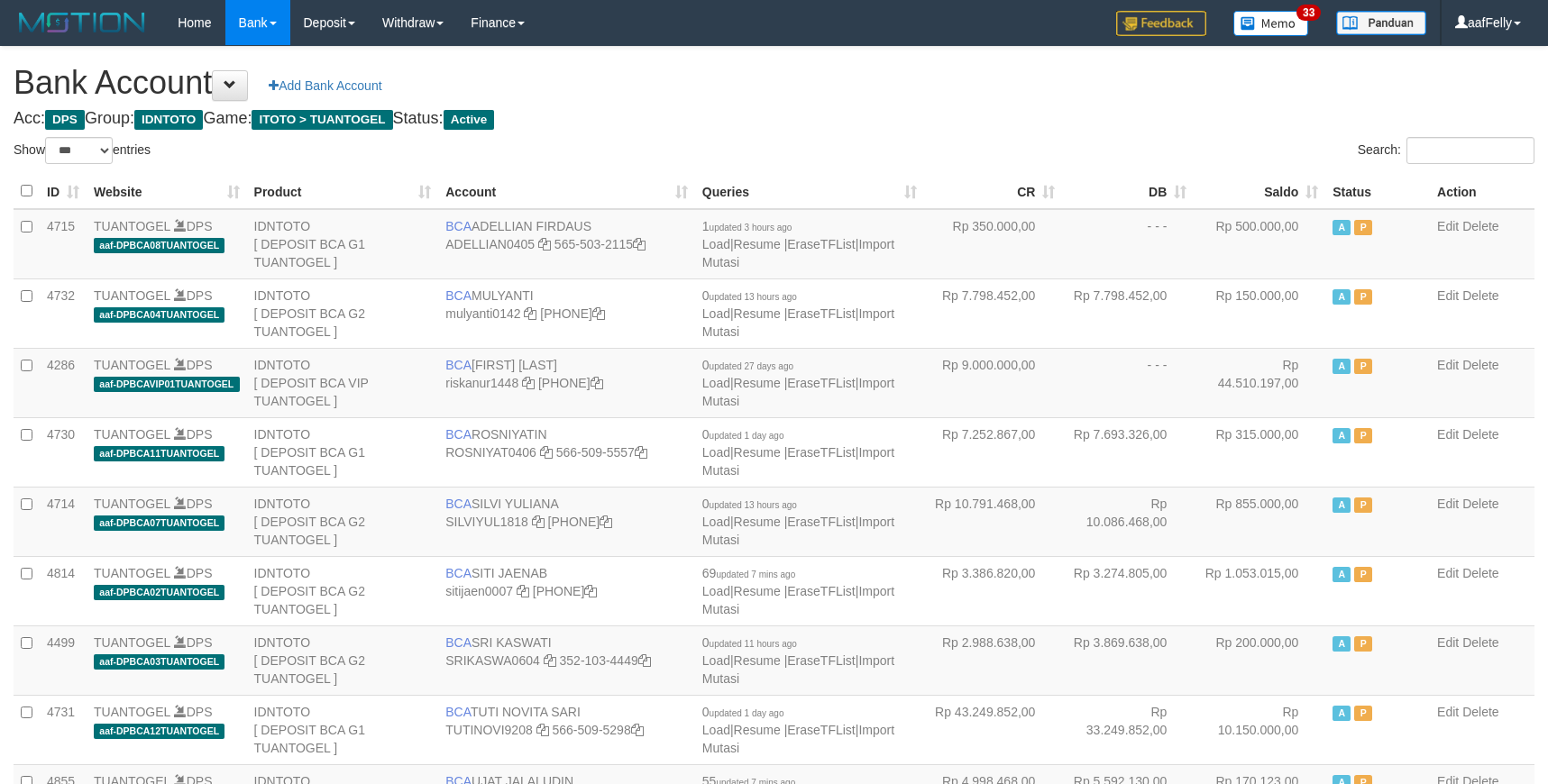 select on "***" 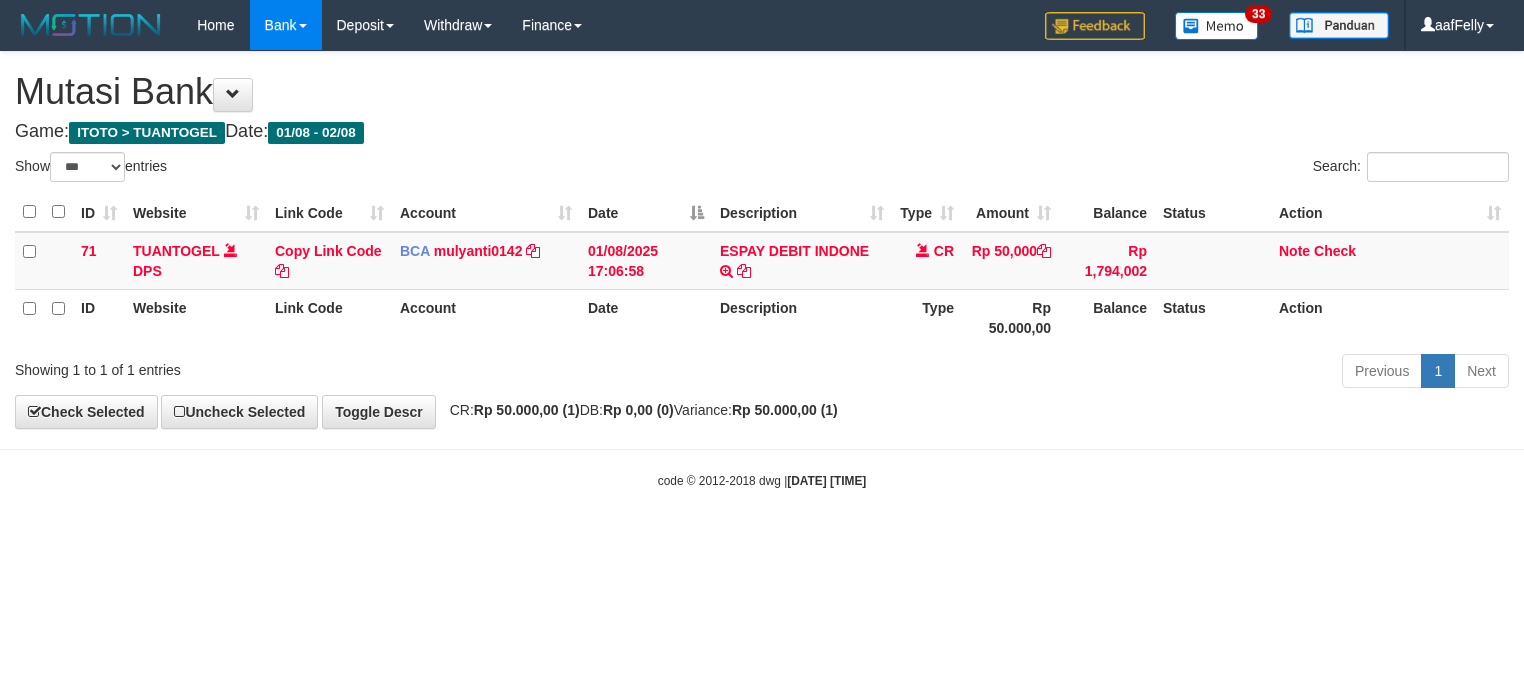 select on "***" 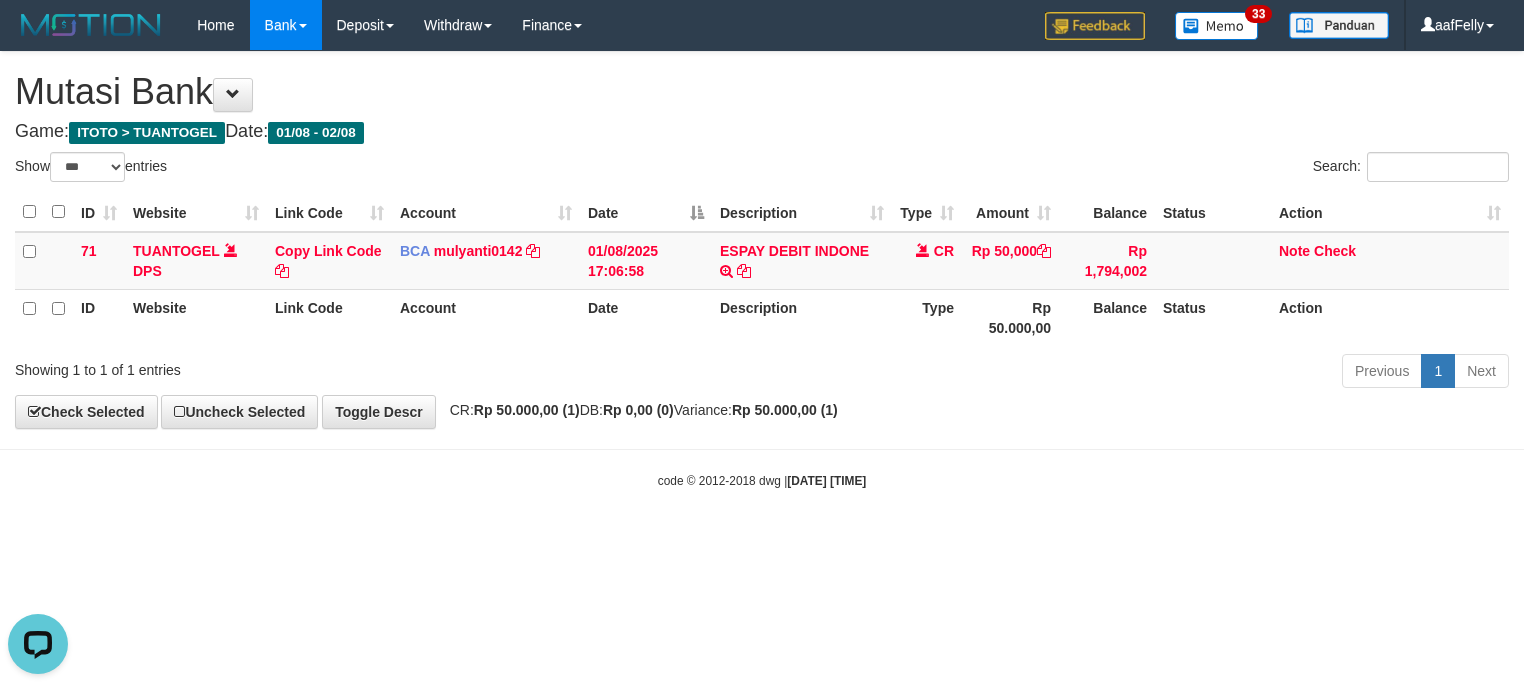 scroll, scrollTop: 0, scrollLeft: 0, axis: both 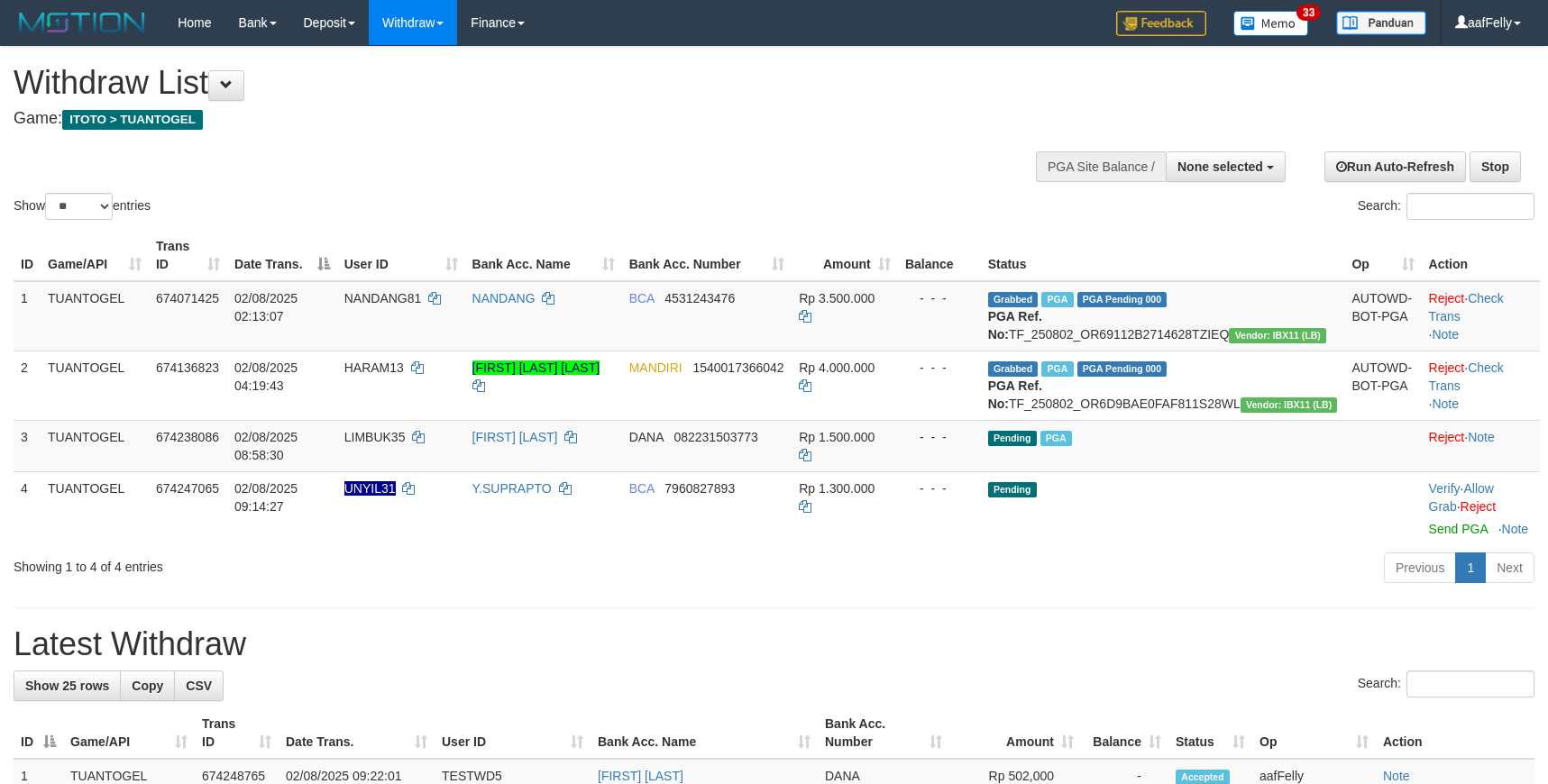 select 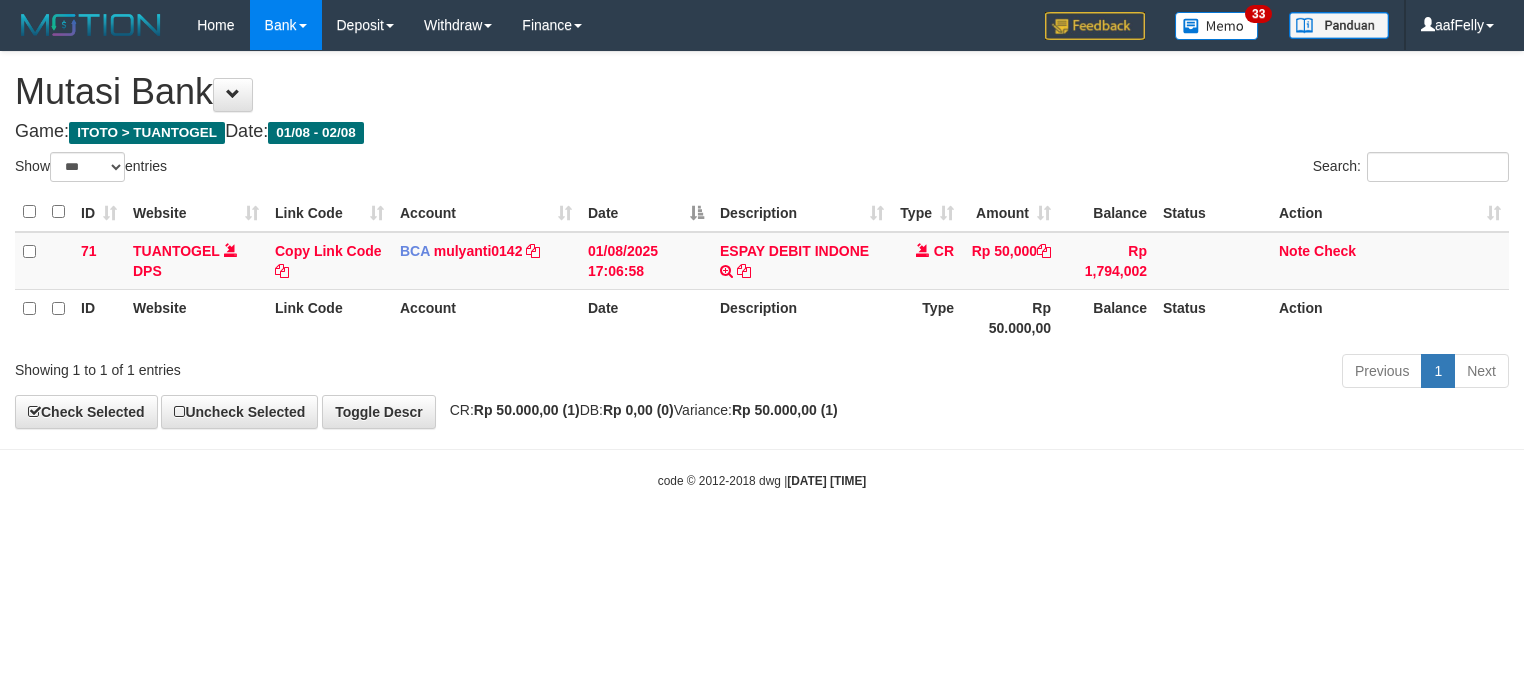 select on "***" 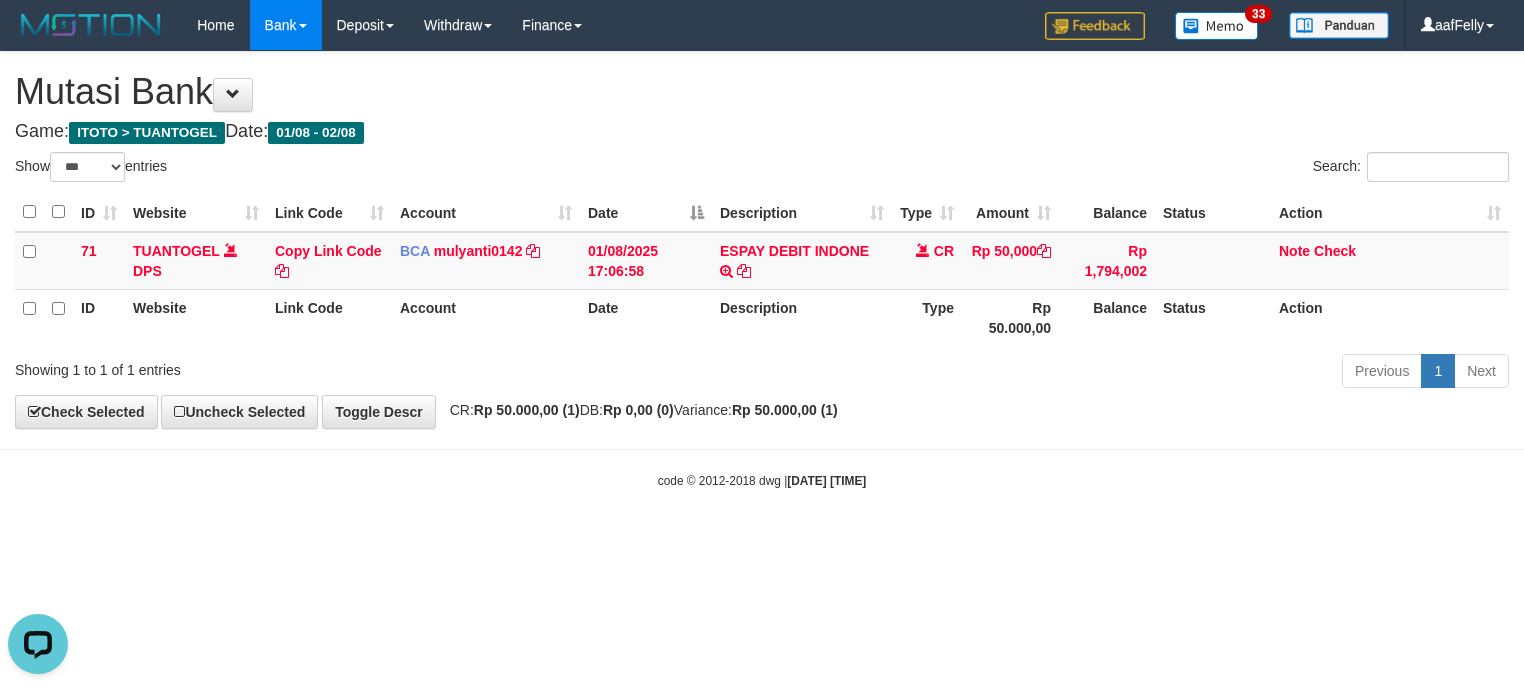 scroll, scrollTop: 0, scrollLeft: 0, axis: both 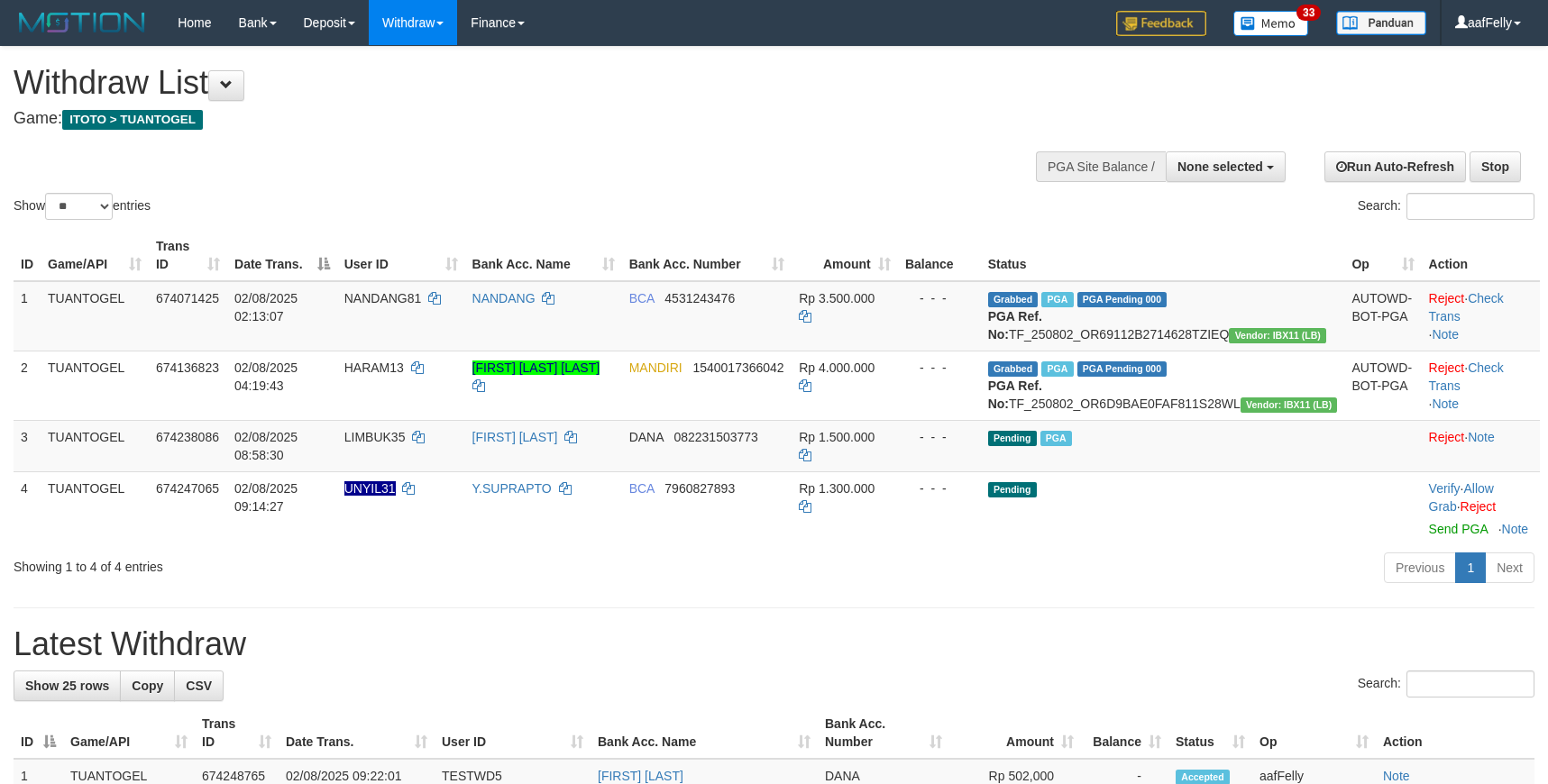 select 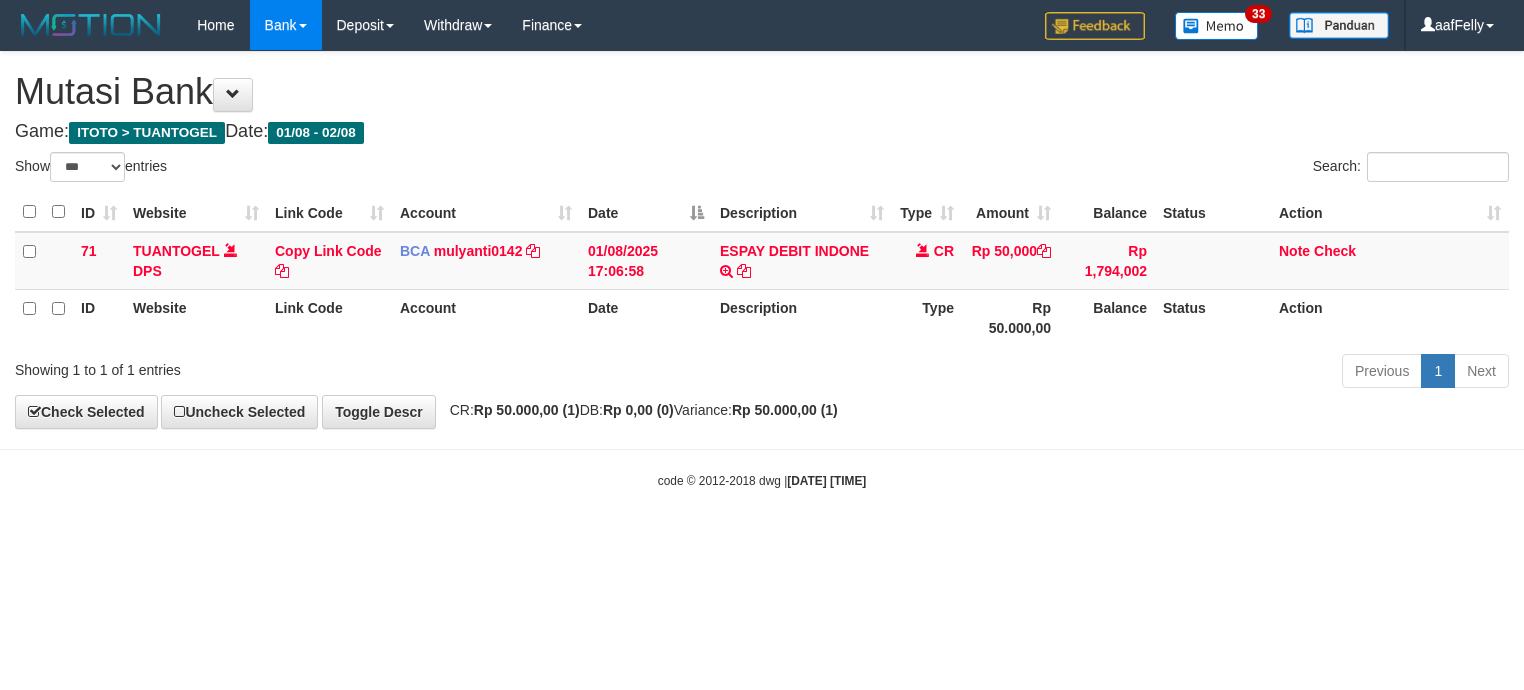 select on "***" 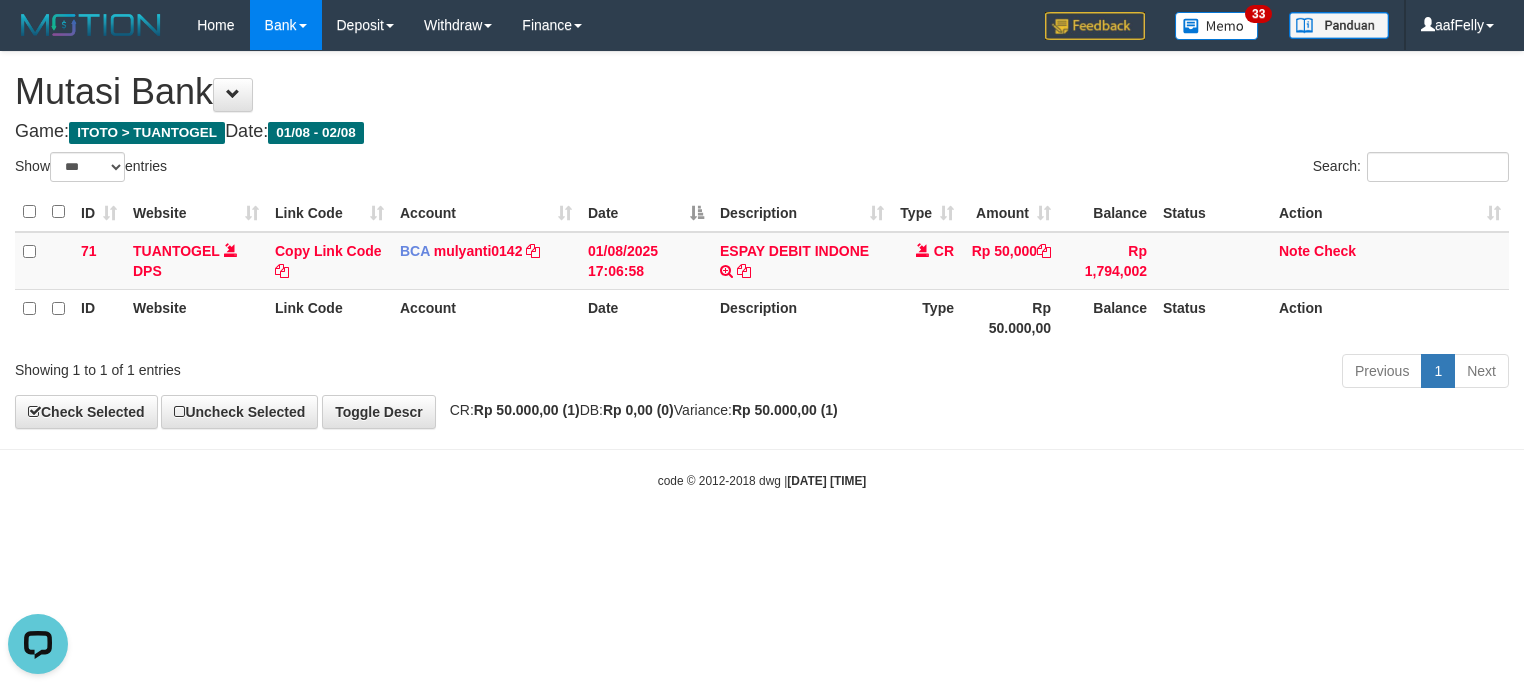 scroll, scrollTop: 0, scrollLeft: 0, axis: both 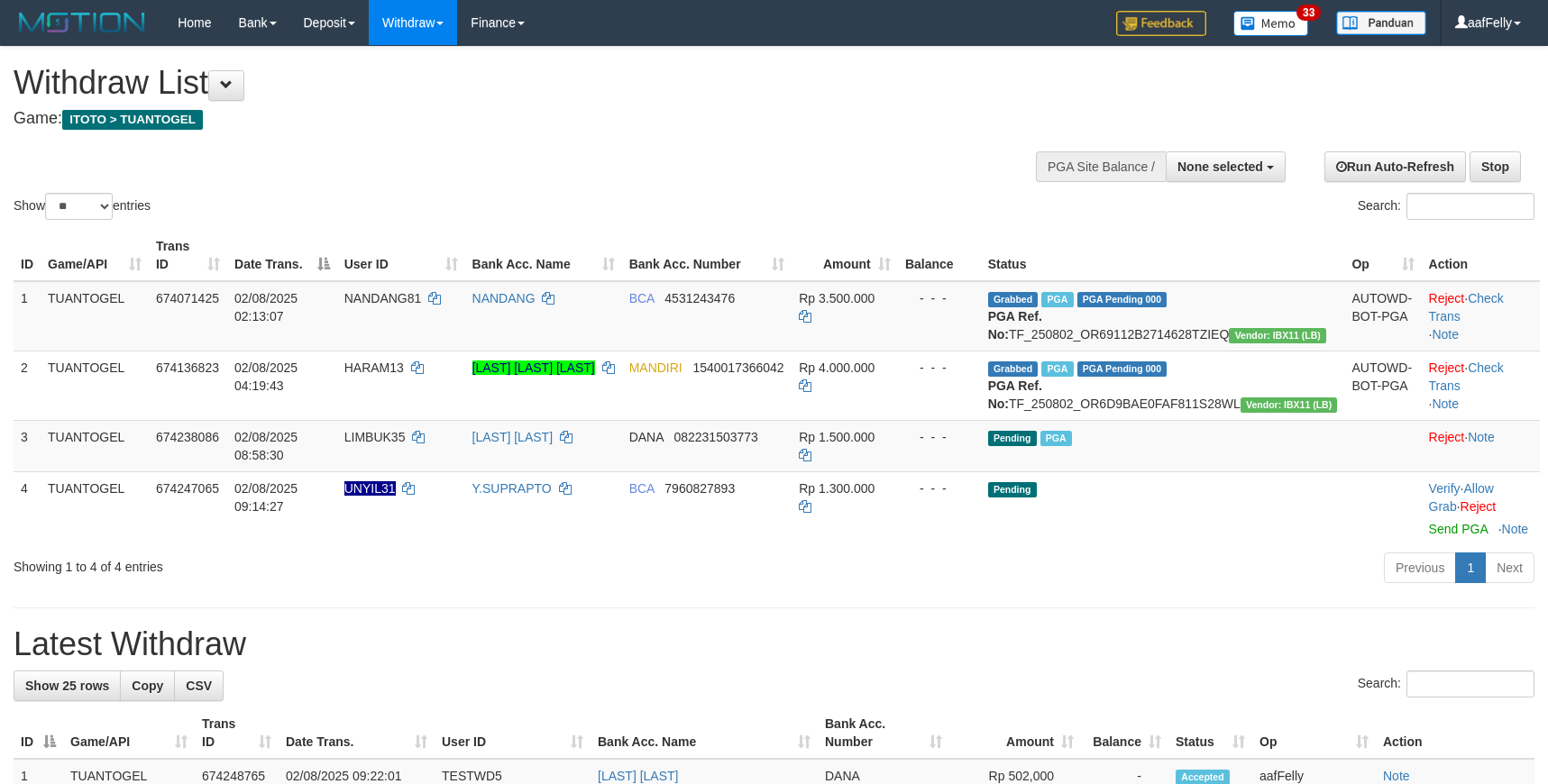 select 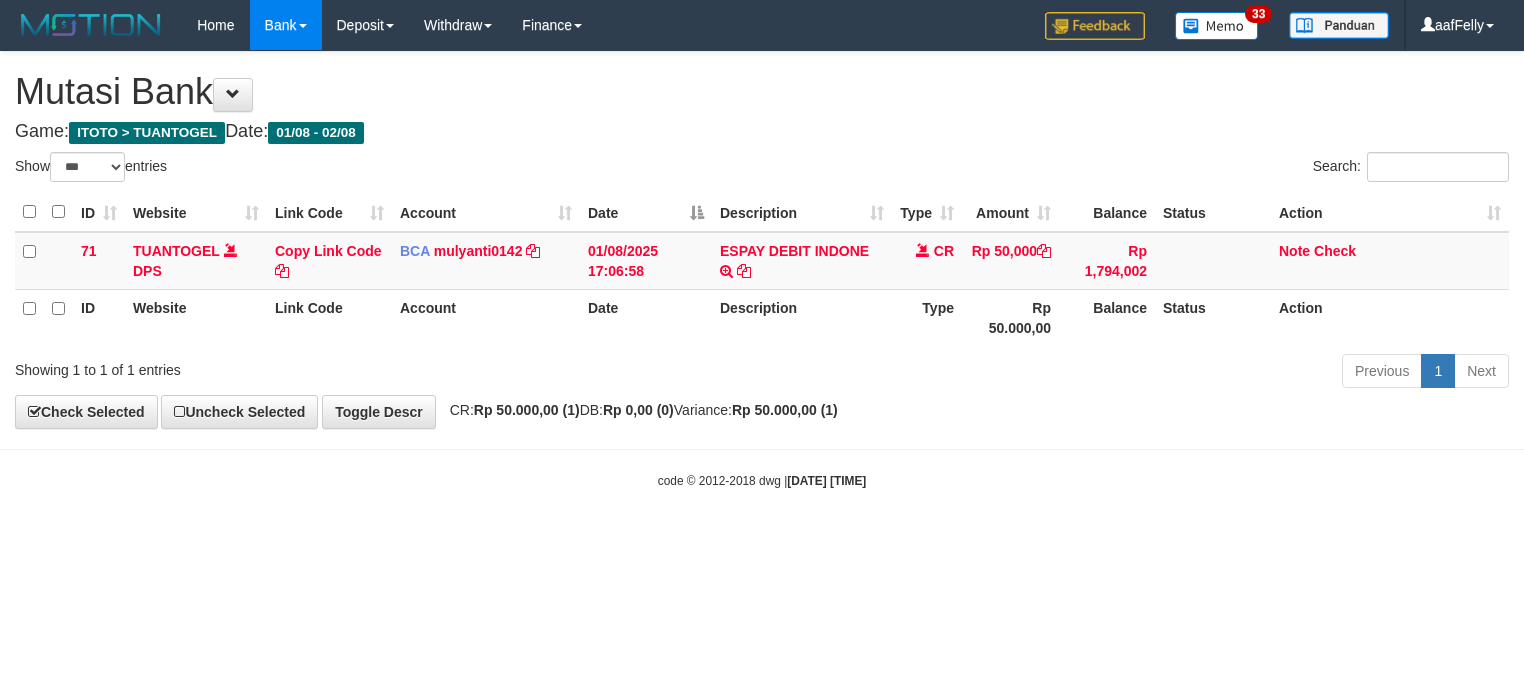 select on "***" 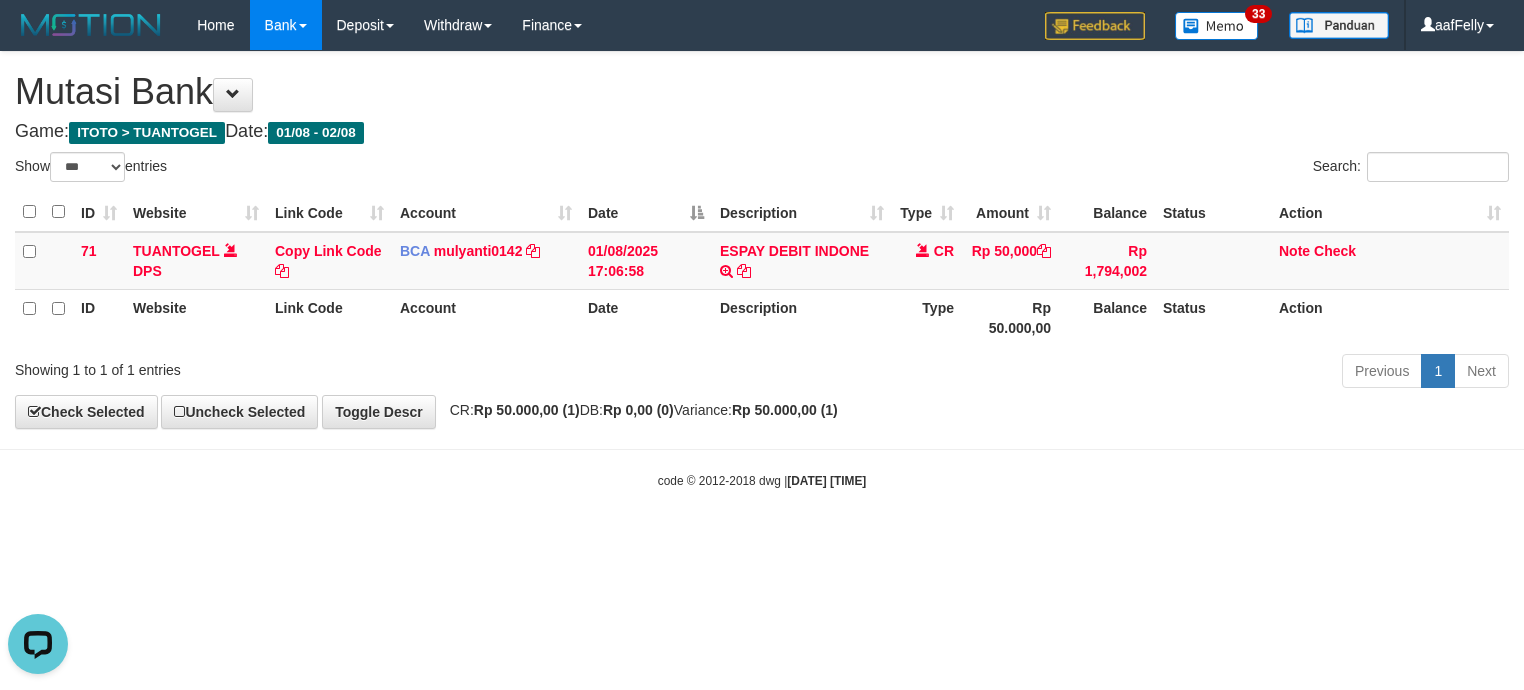 scroll, scrollTop: 0, scrollLeft: 0, axis: both 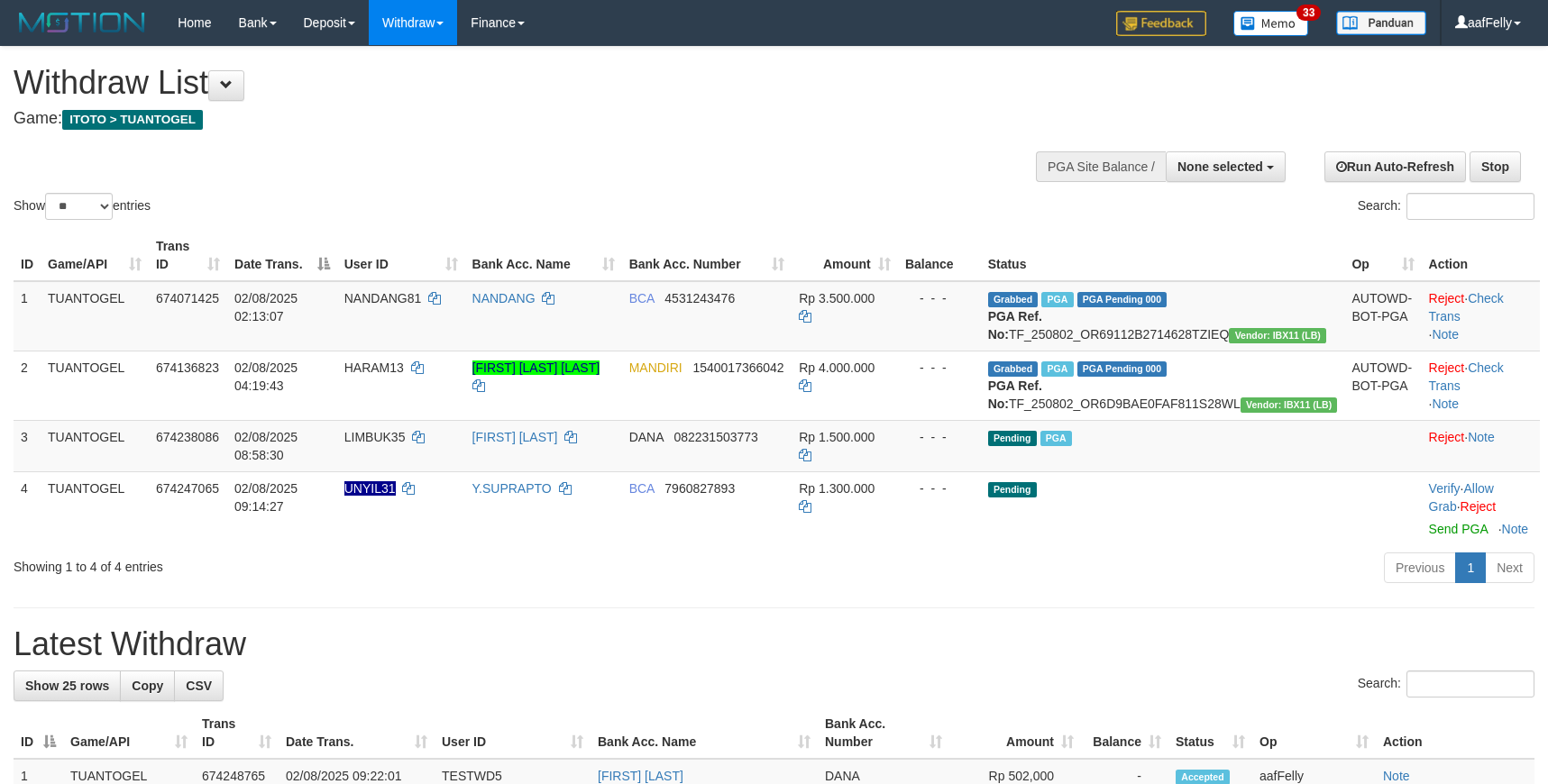 select 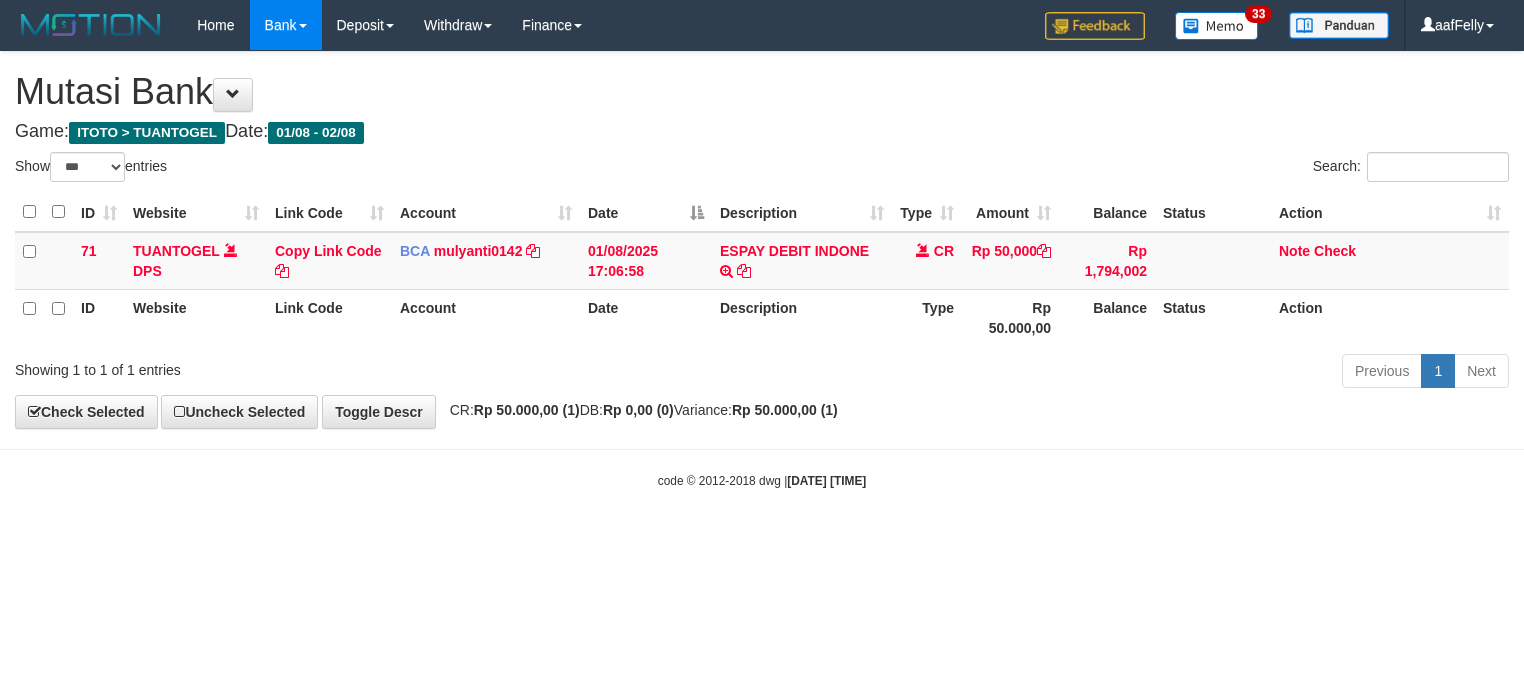 select on "***" 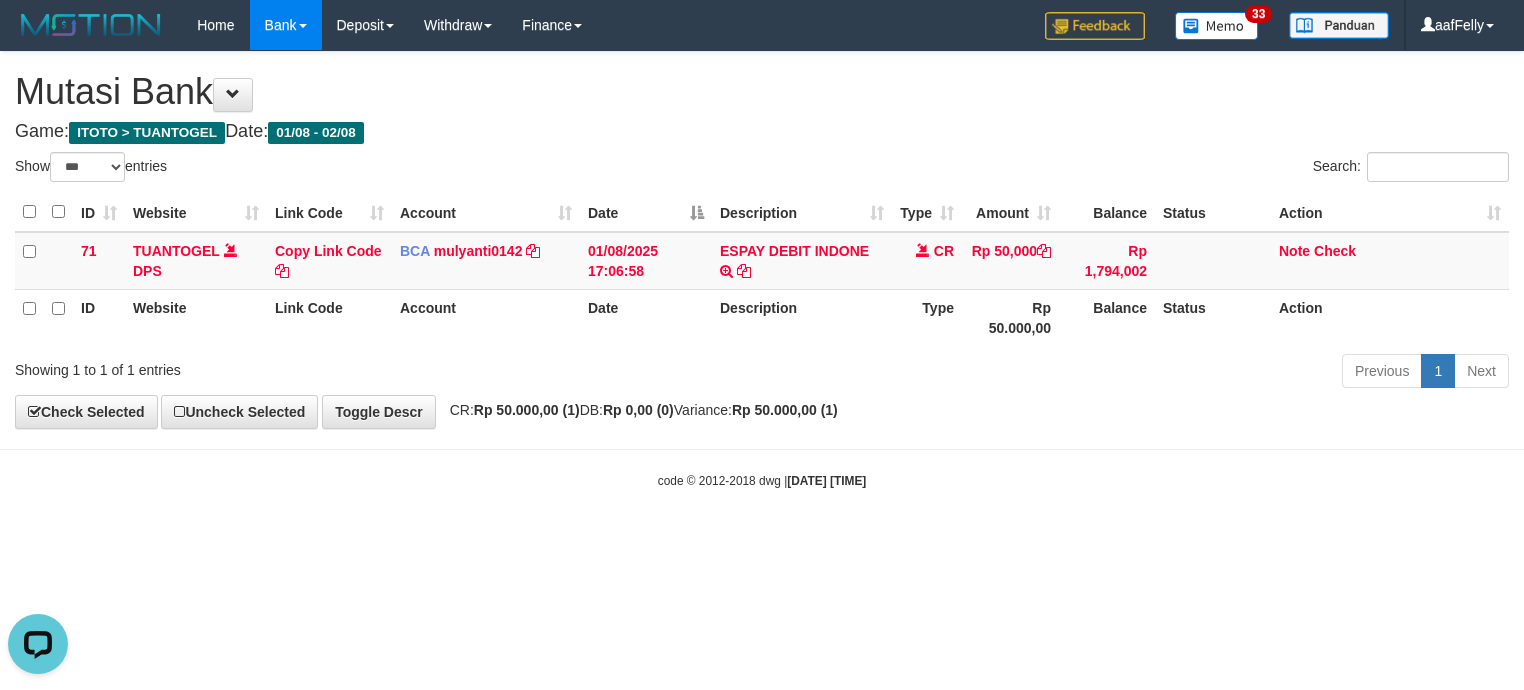 scroll, scrollTop: 0, scrollLeft: 0, axis: both 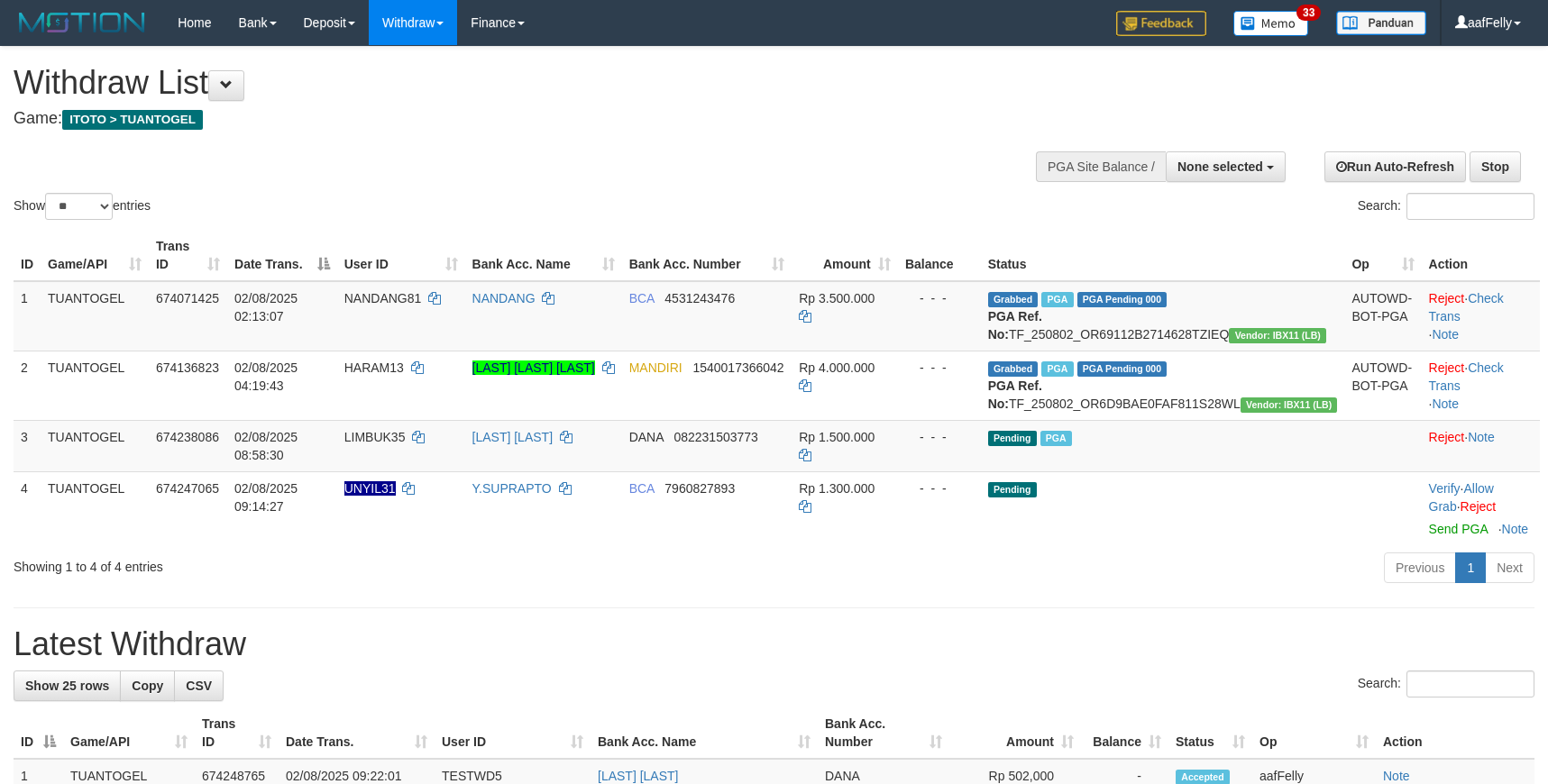 select 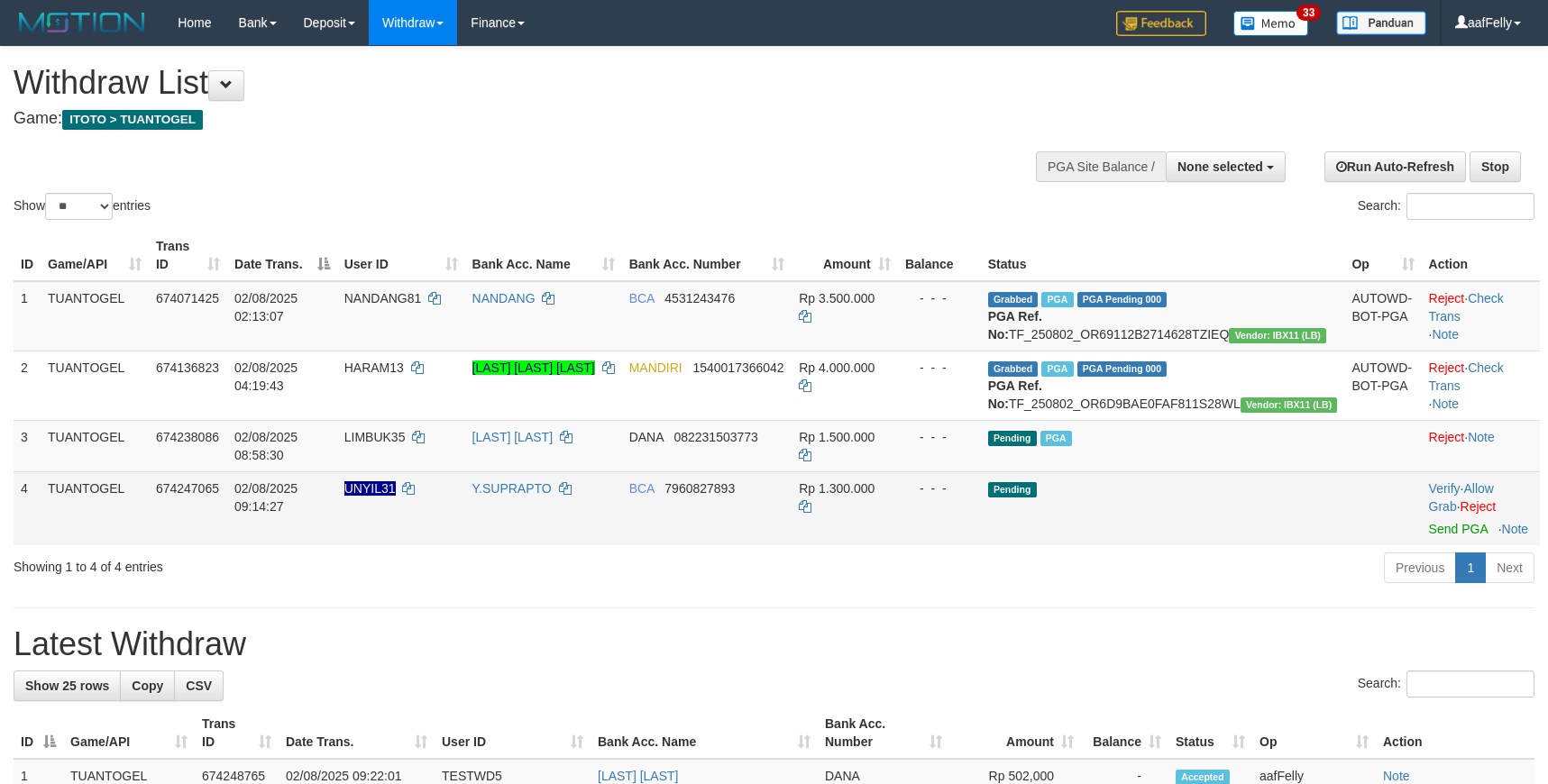 scroll, scrollTop: 127, scrollLeft: 0, axis: vertical 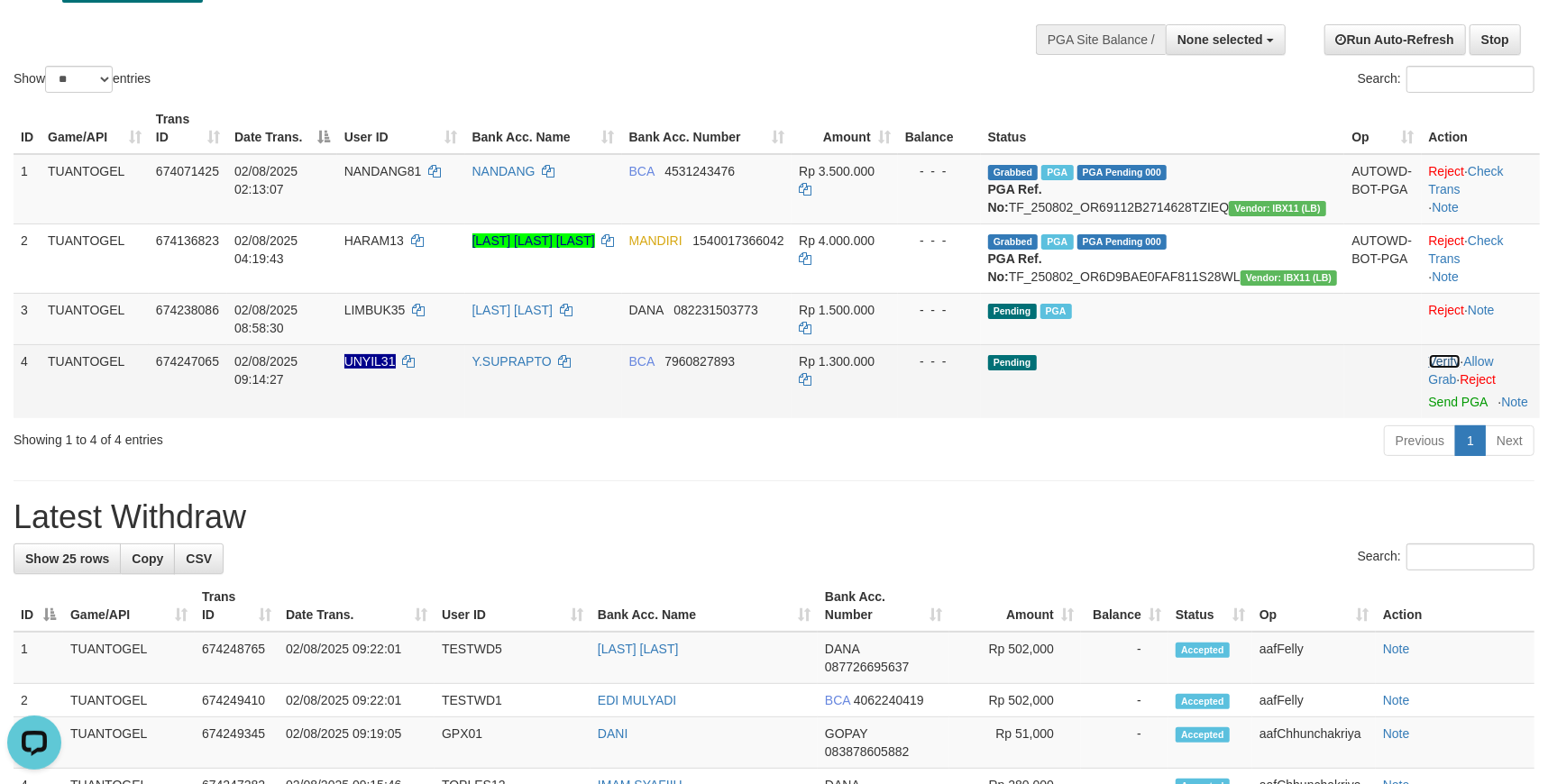 click on "Verify" at bounding box center [1444, 361] 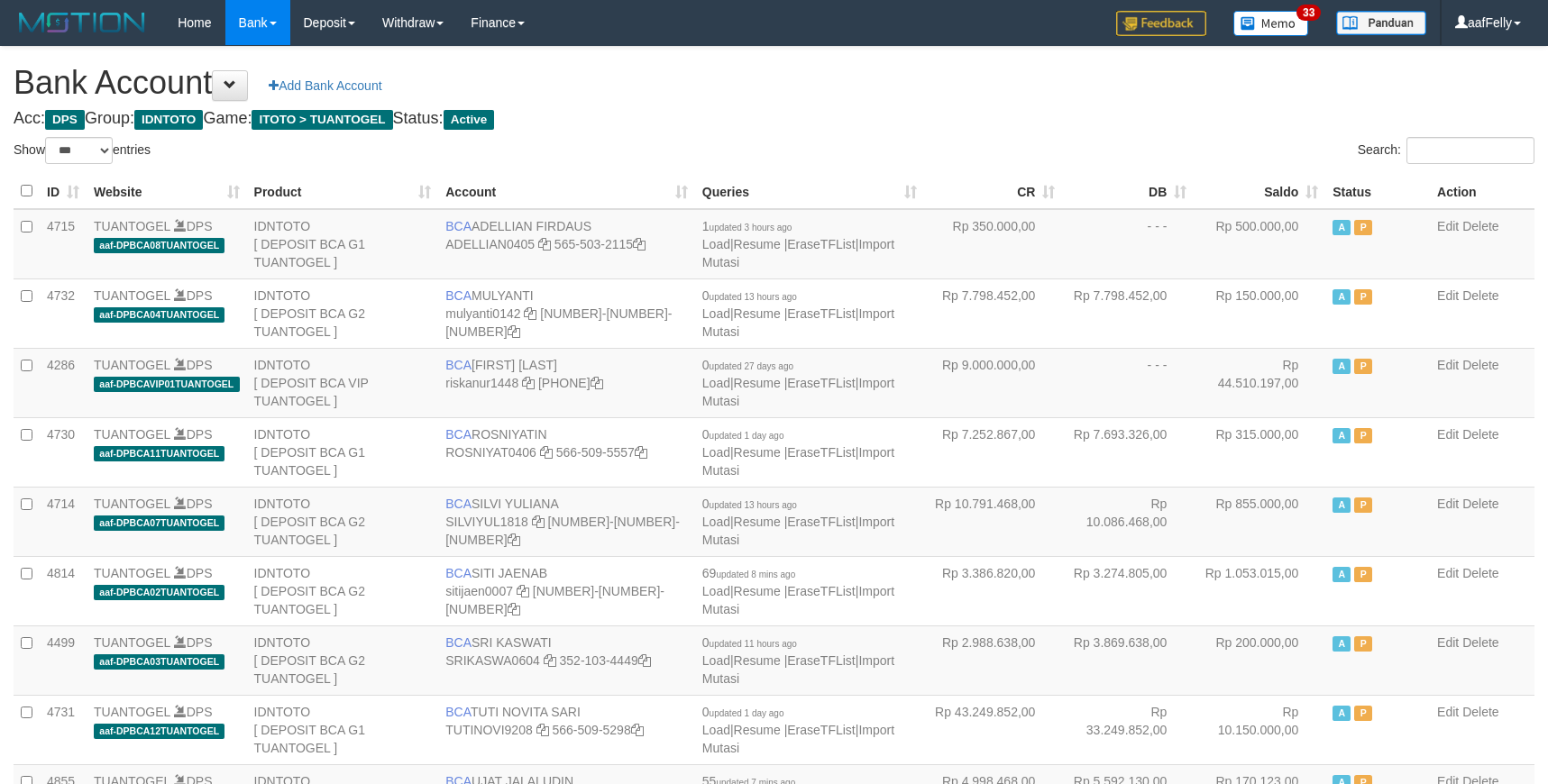 select on "***" 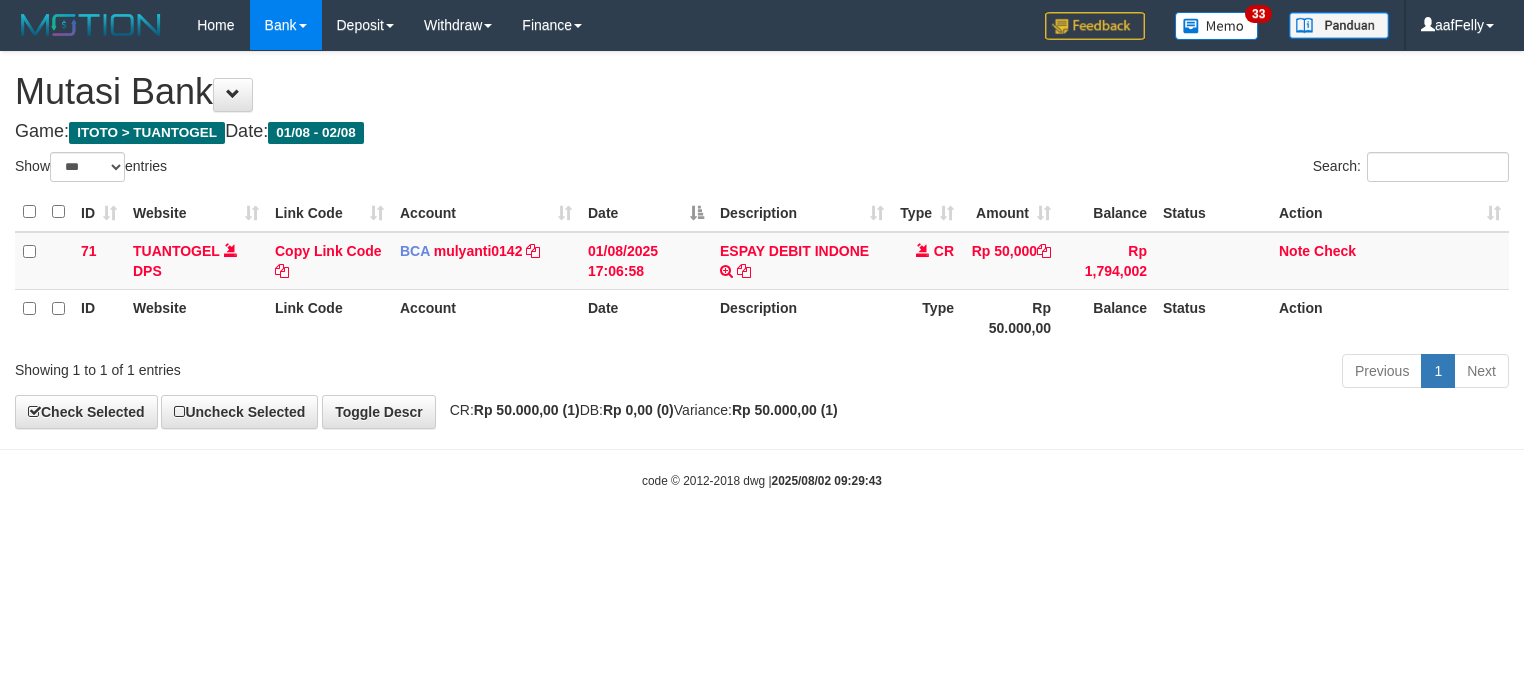 select on "***" 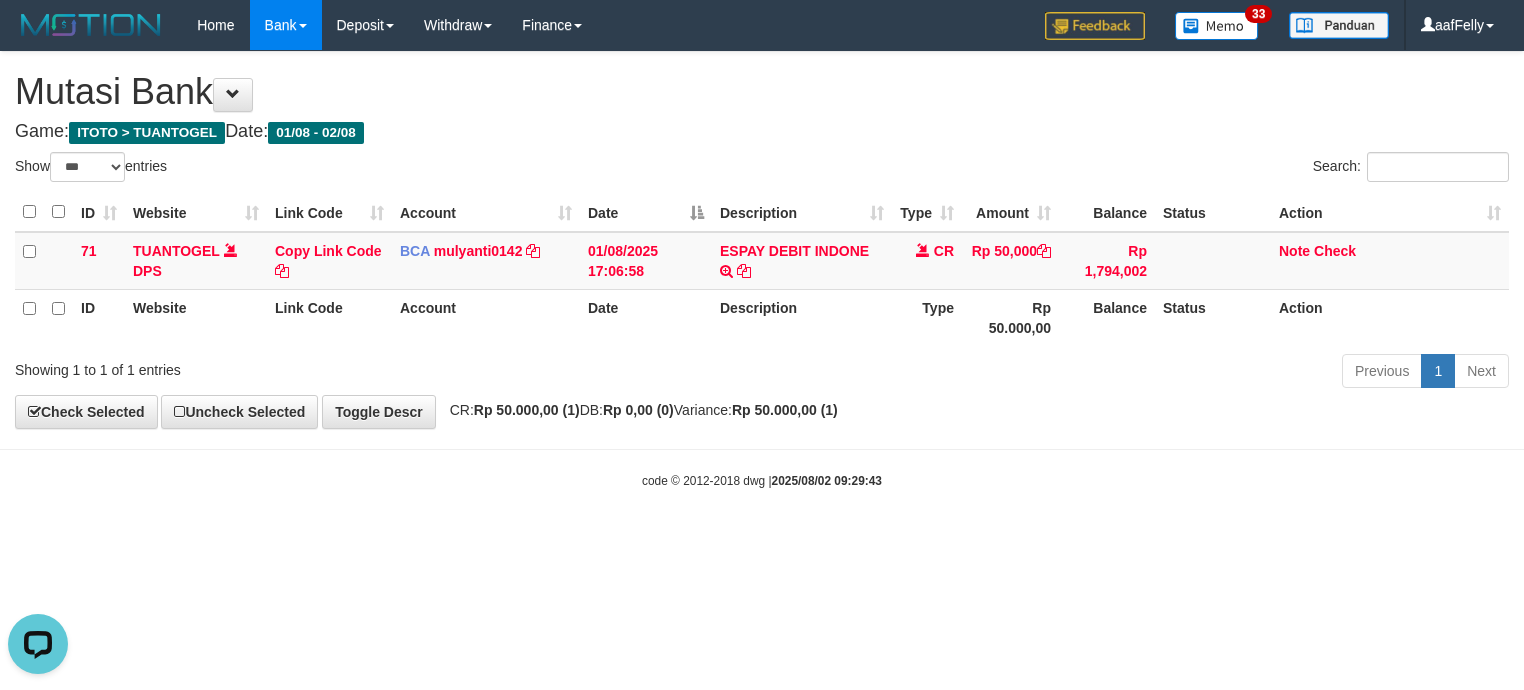 scroll, scrollTop: 0, scrollLeft: 0, axis: both 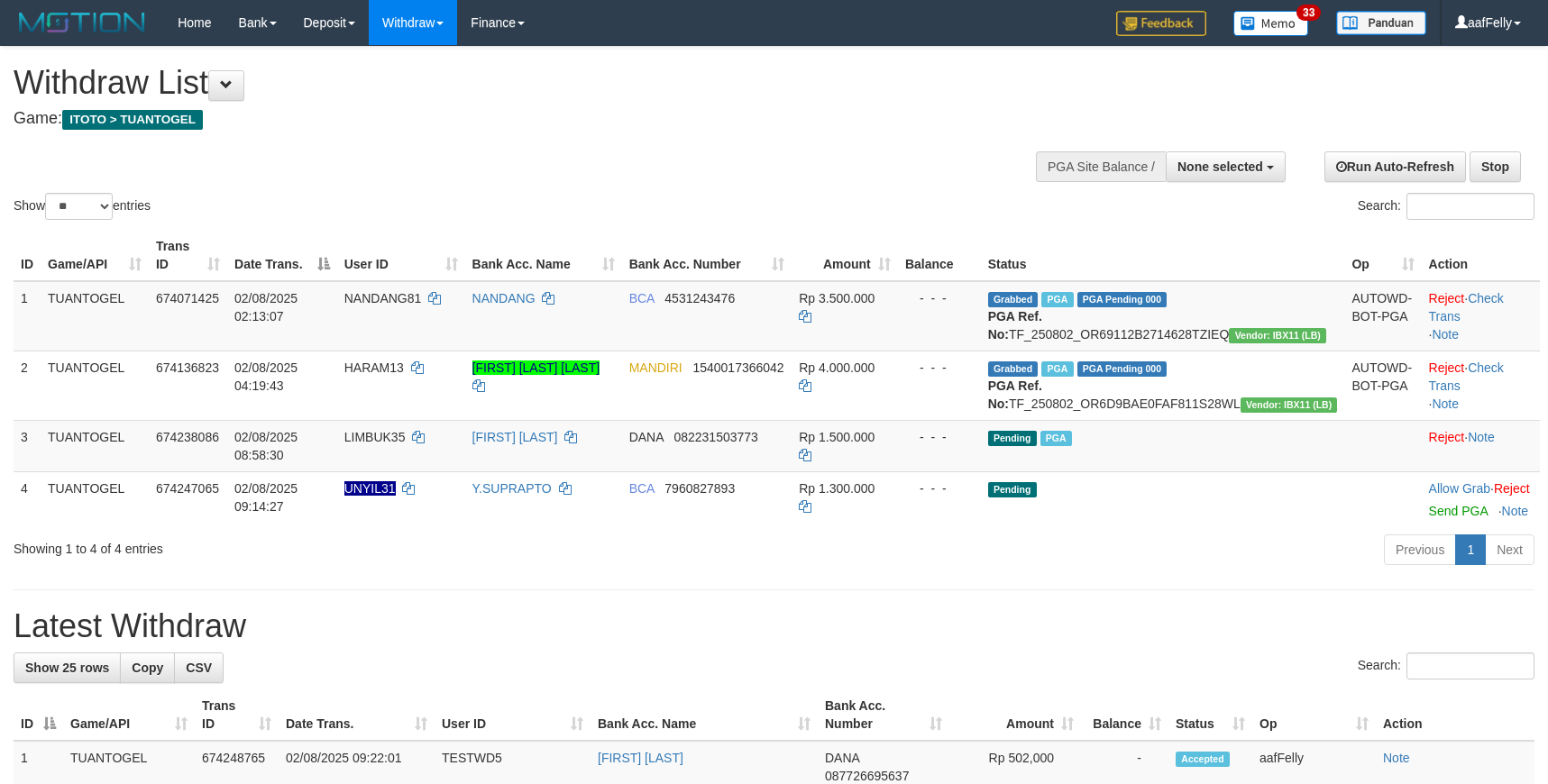 select 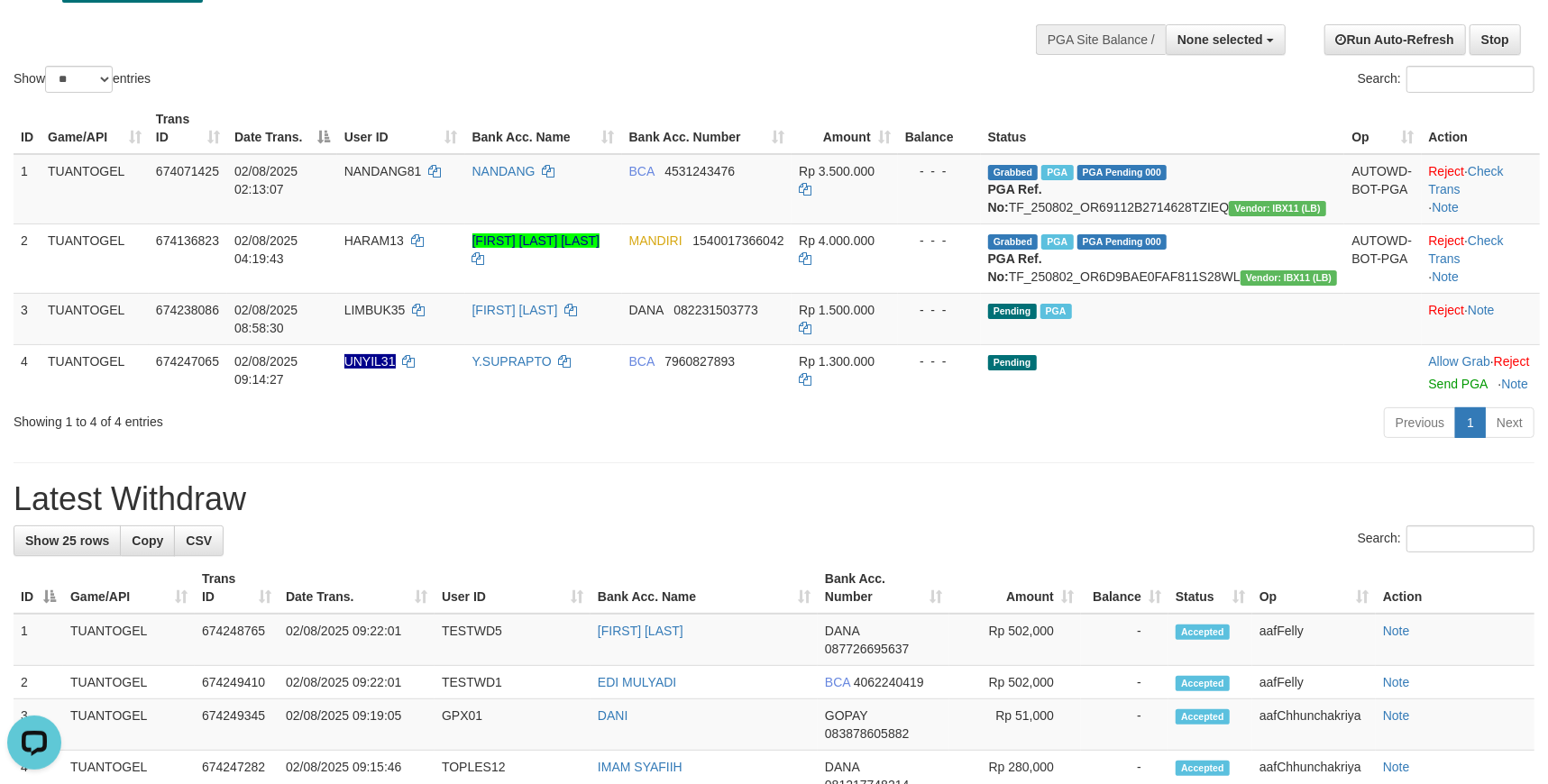 scroll, scrollTop: 0, scrollLeft: 0, axis: both 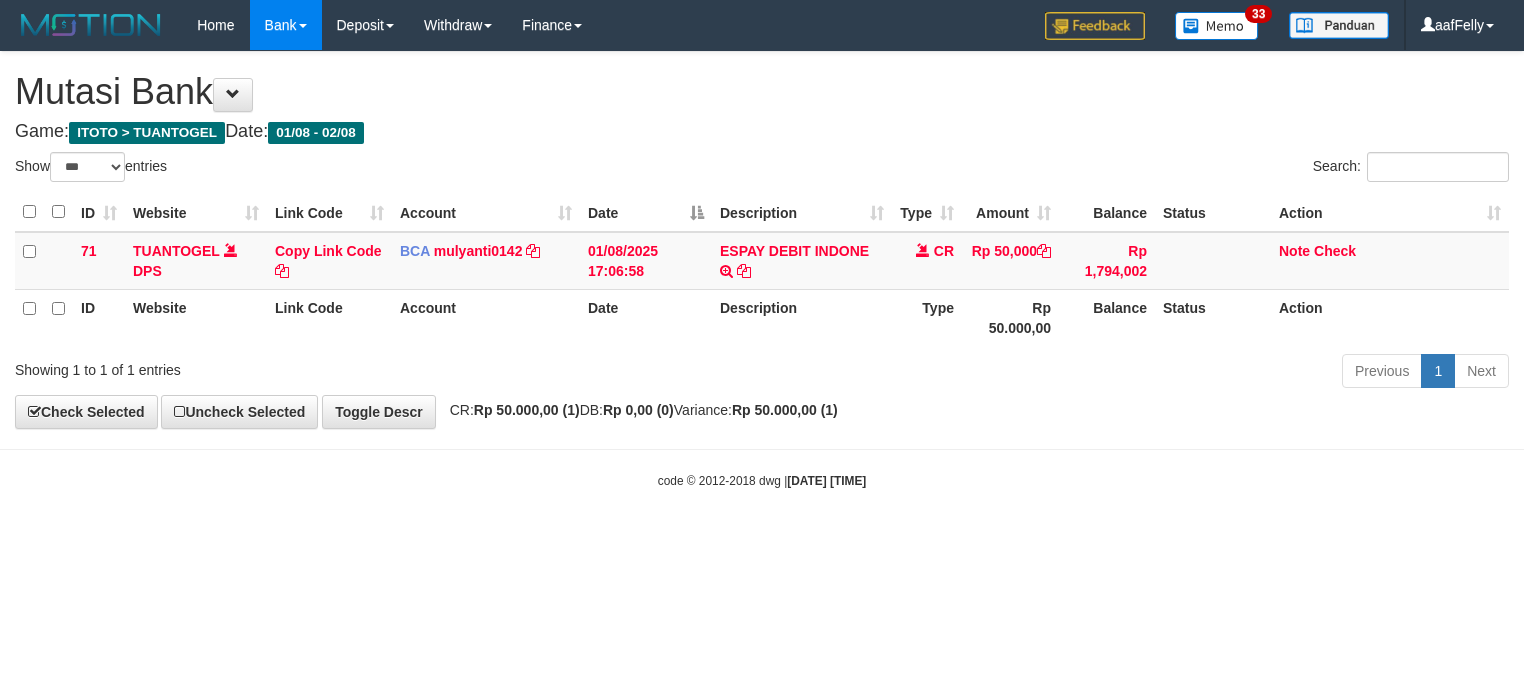select on "***" 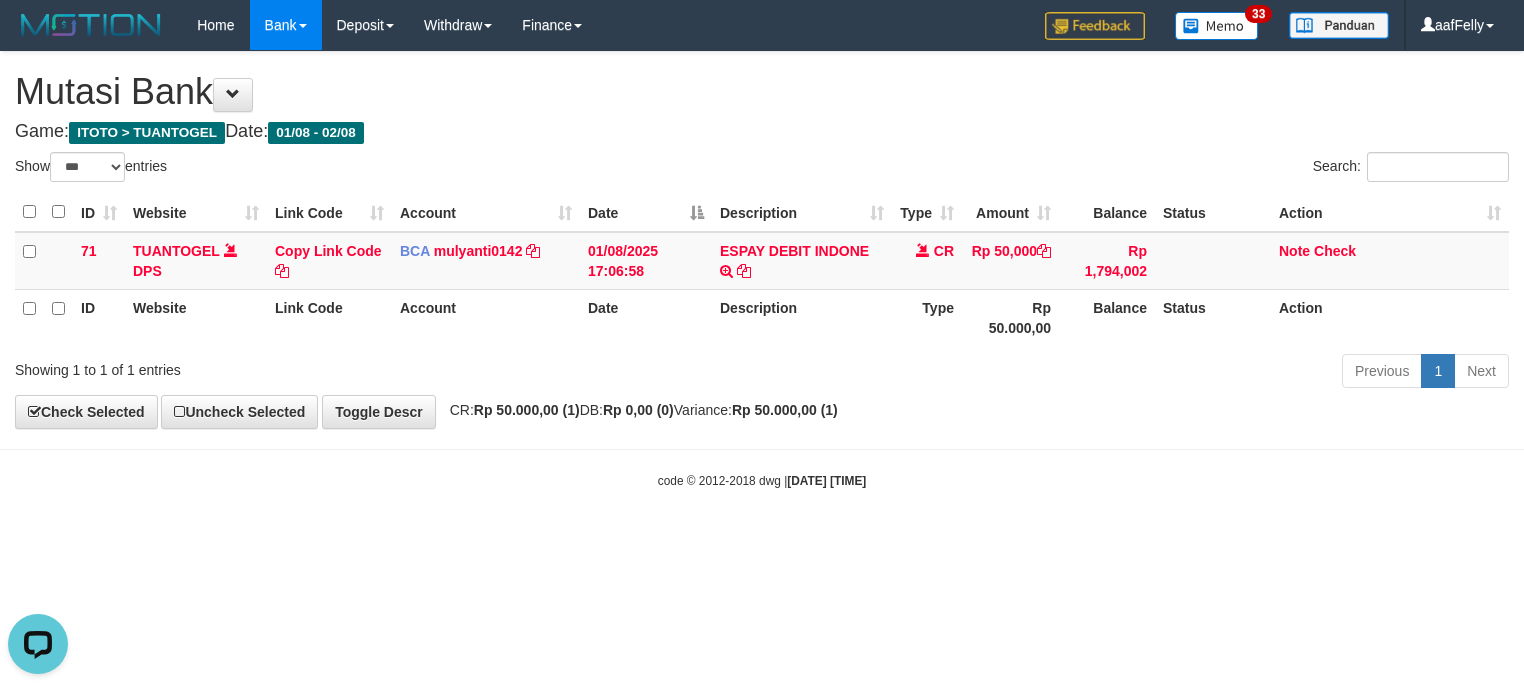 scroll, scrollTop: 0, scrollLeft: 0, axis: both 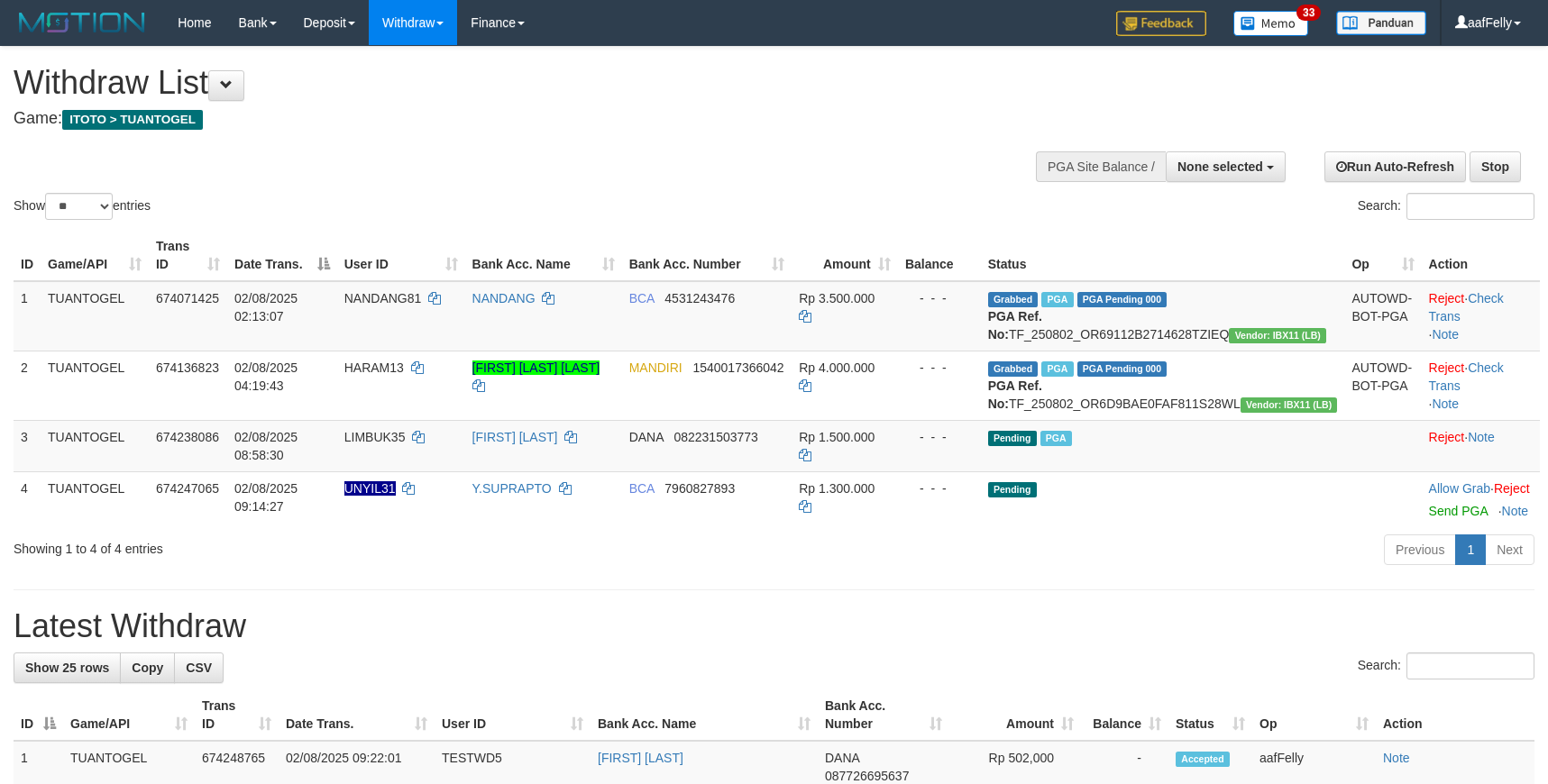 select 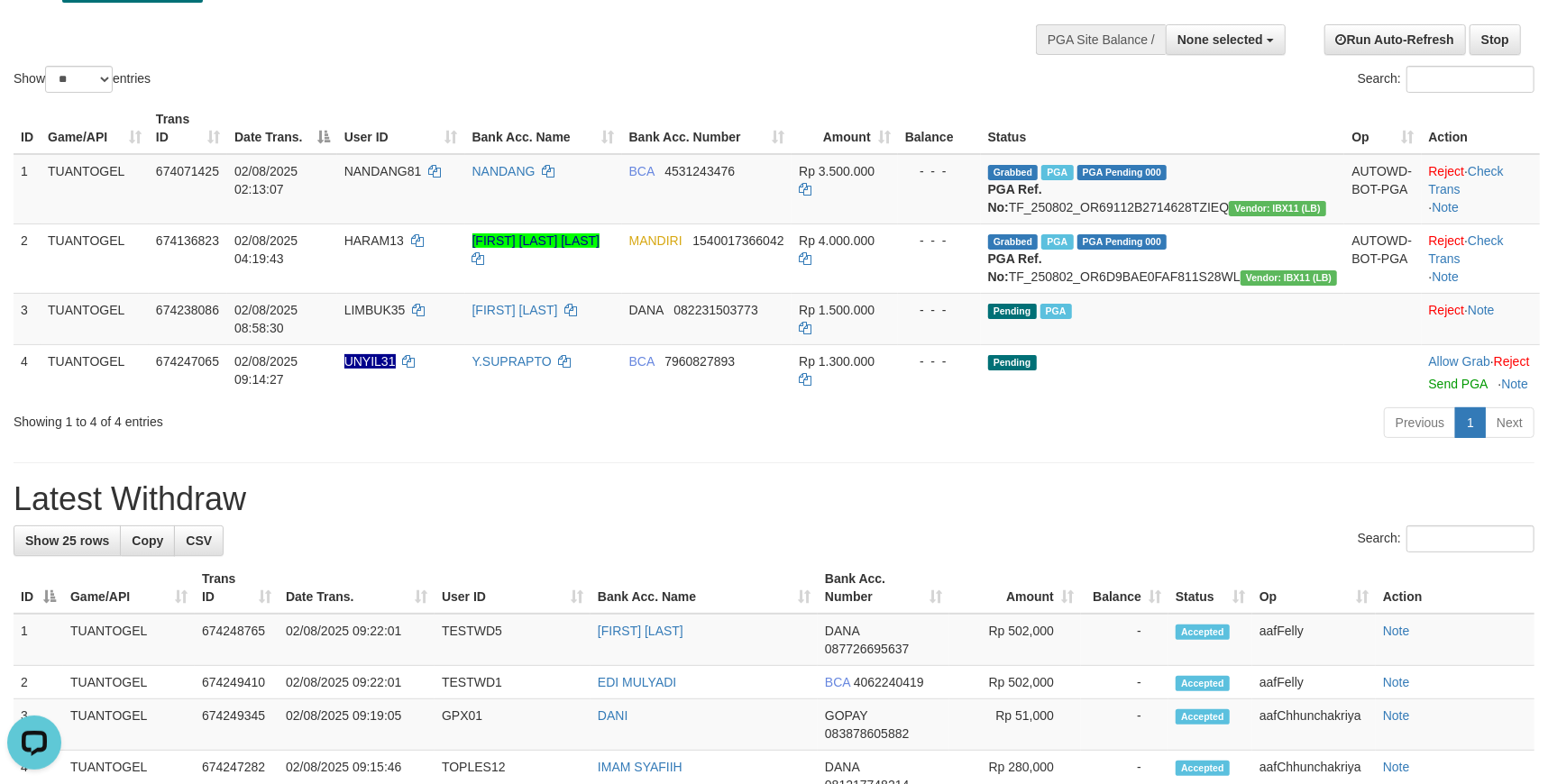 scroll, scrollTop: 0, scrollLeft: 0, axis: both 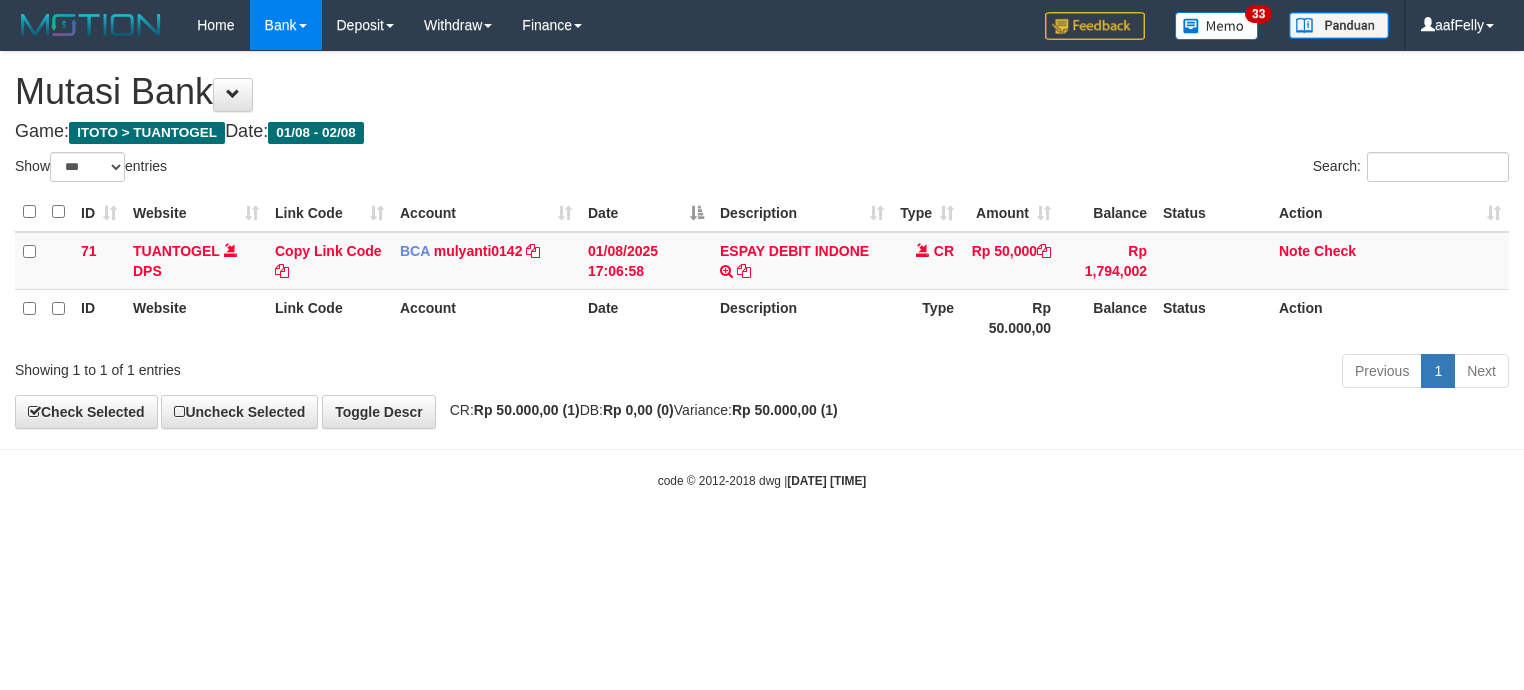 select on "***" 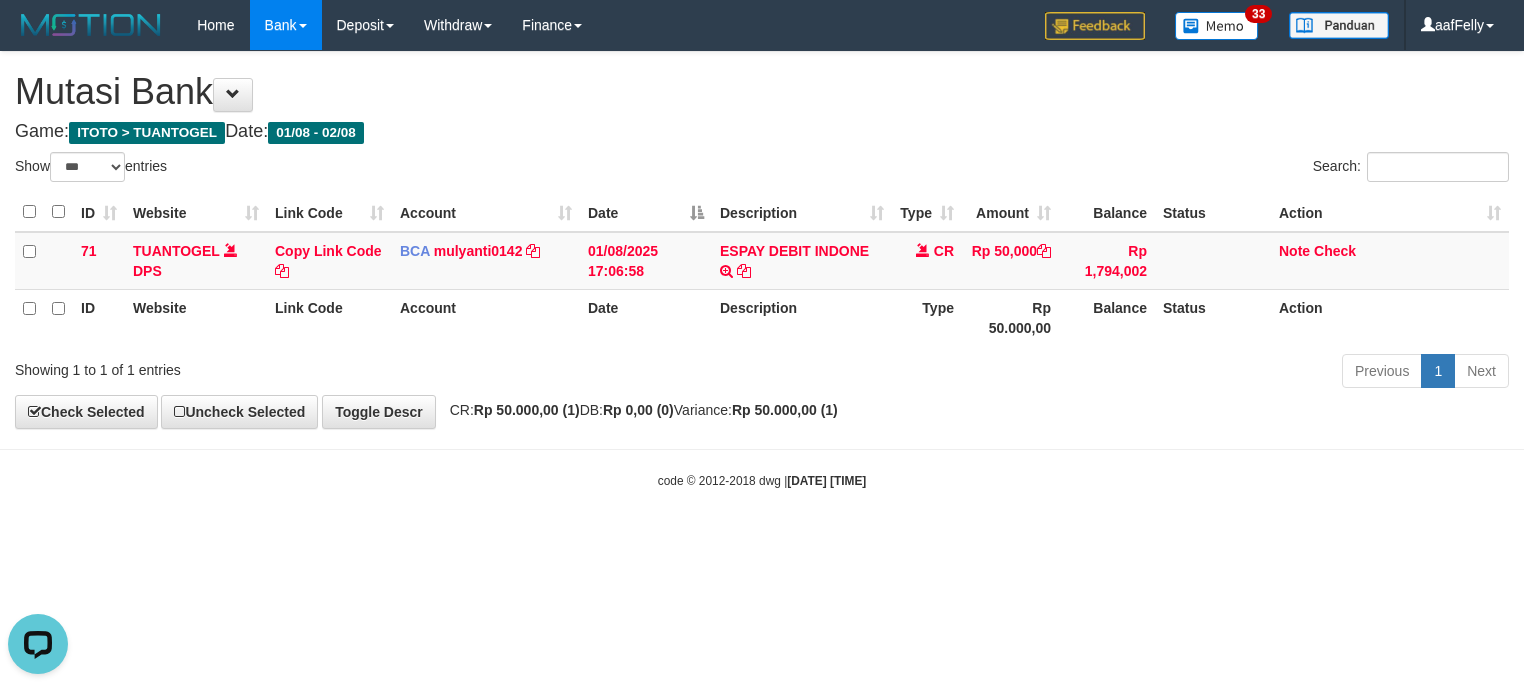 scroll, scrollTop: 0, scrollLeft: 0, axis: both 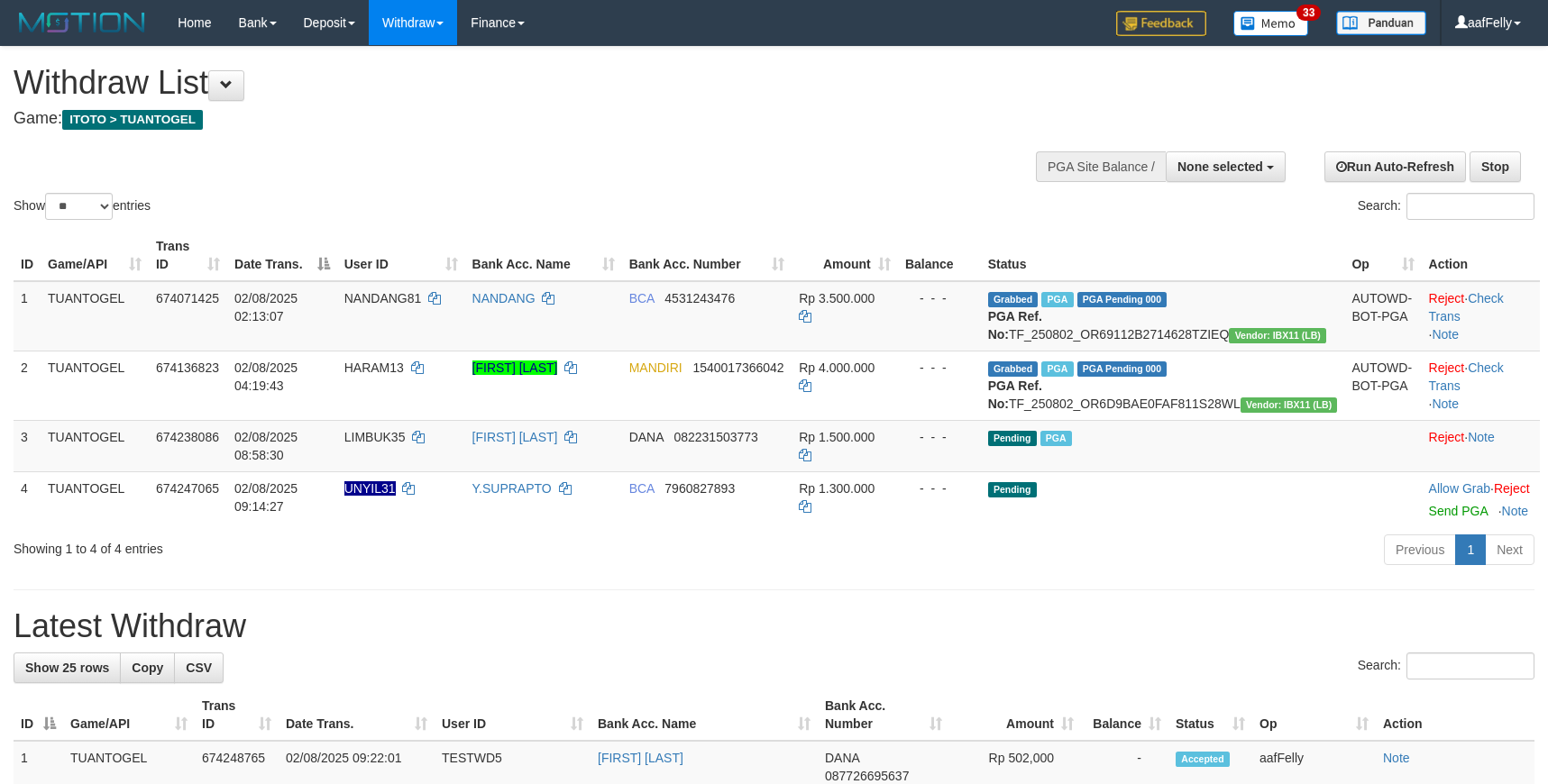 select 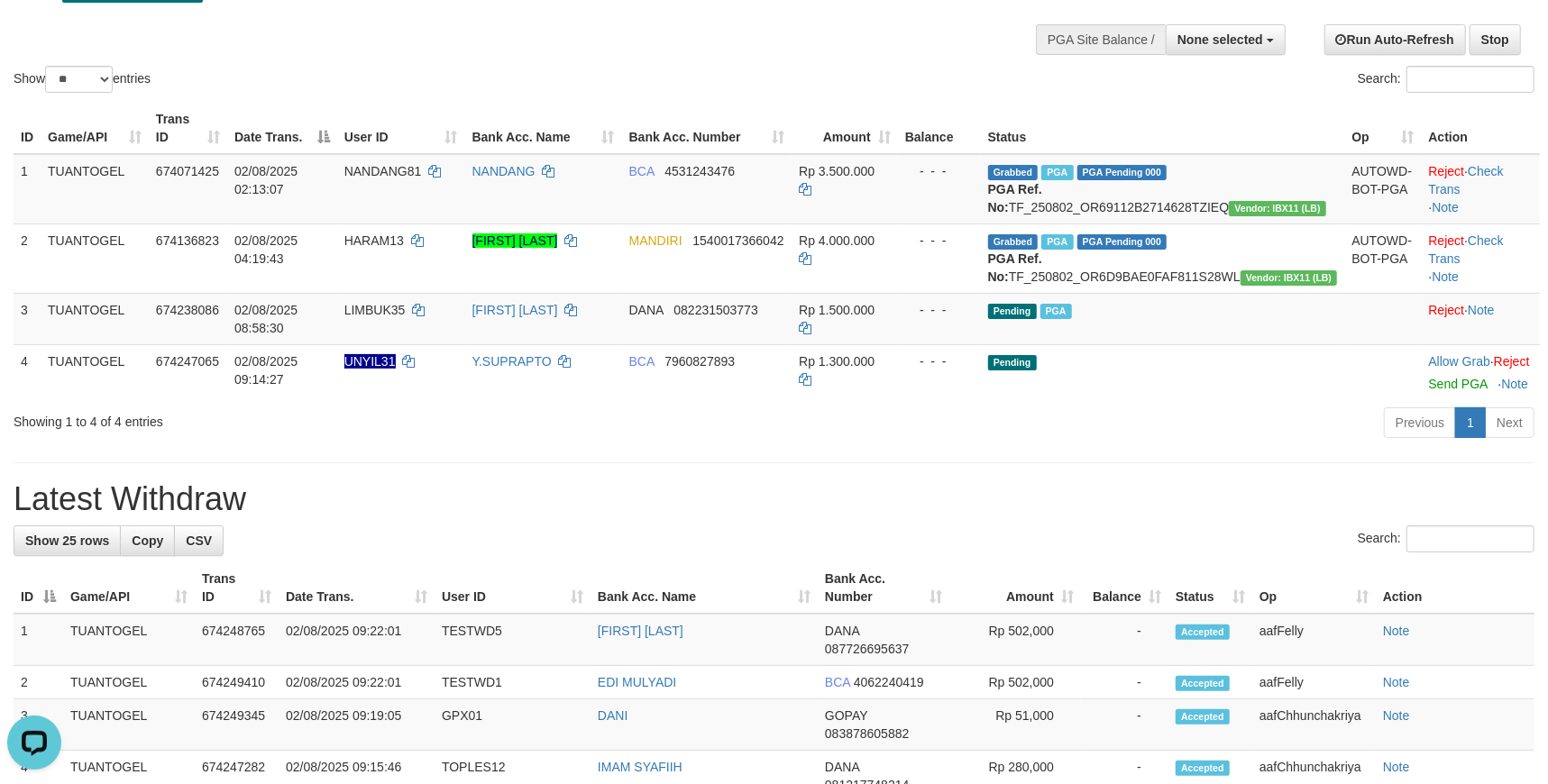 scroll, scrollTop: 0, scrollLeft: 0, axis: both 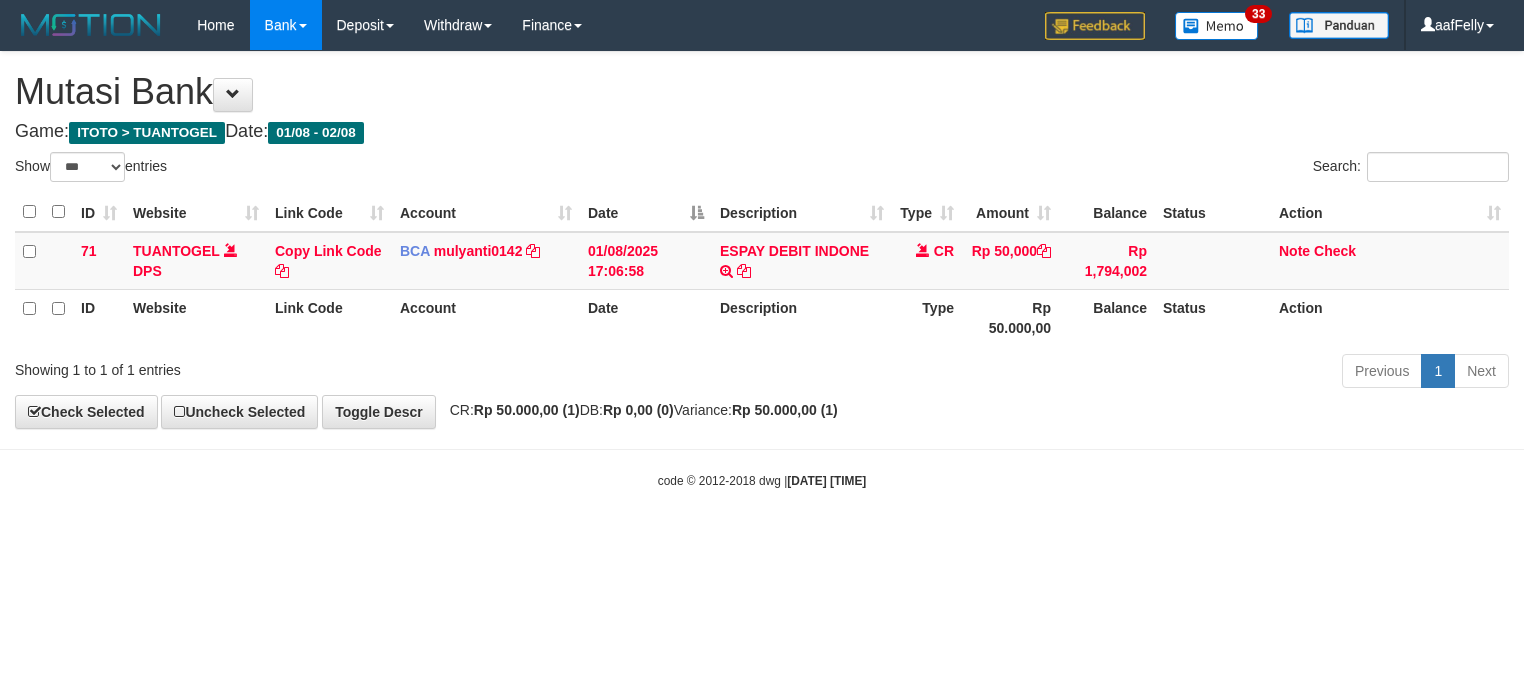 select on "***" 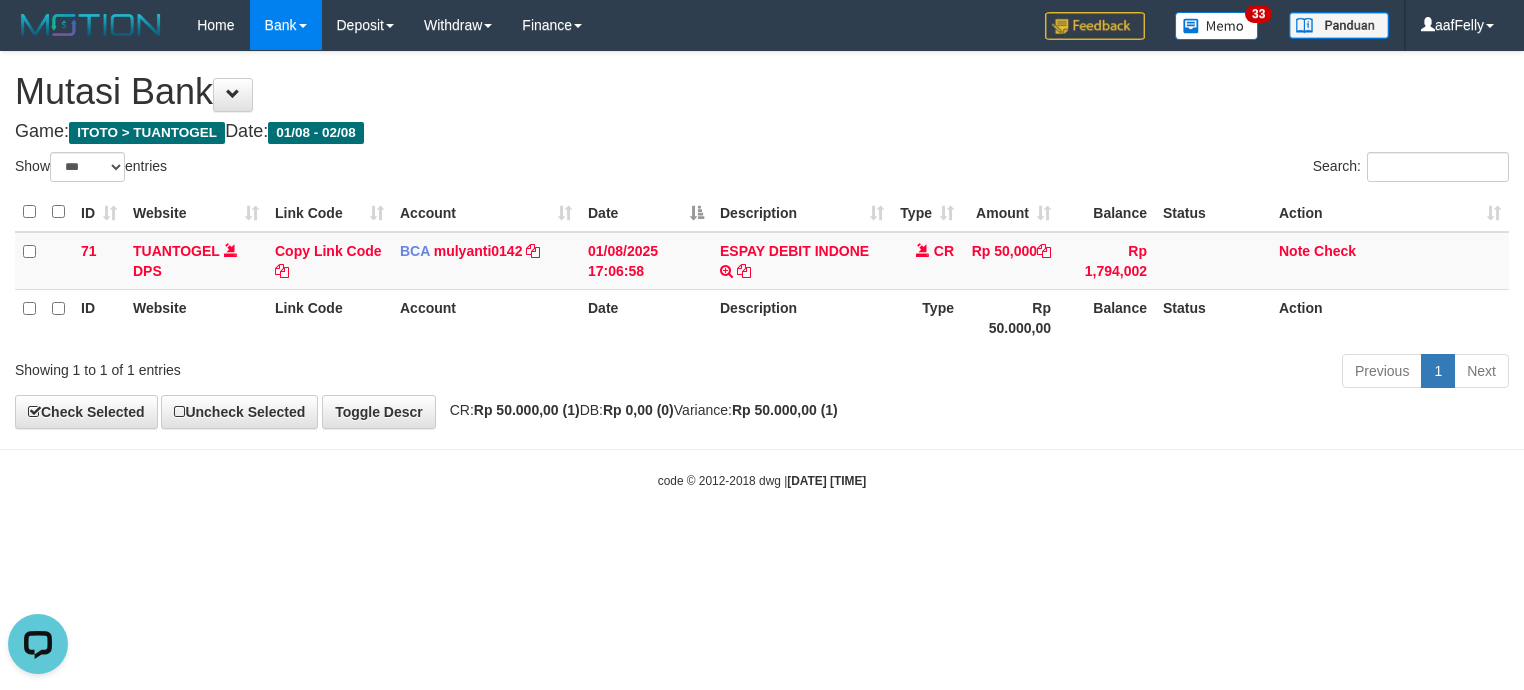 scroll, scrollTop: 0, scrollLeft: 0, axis: both 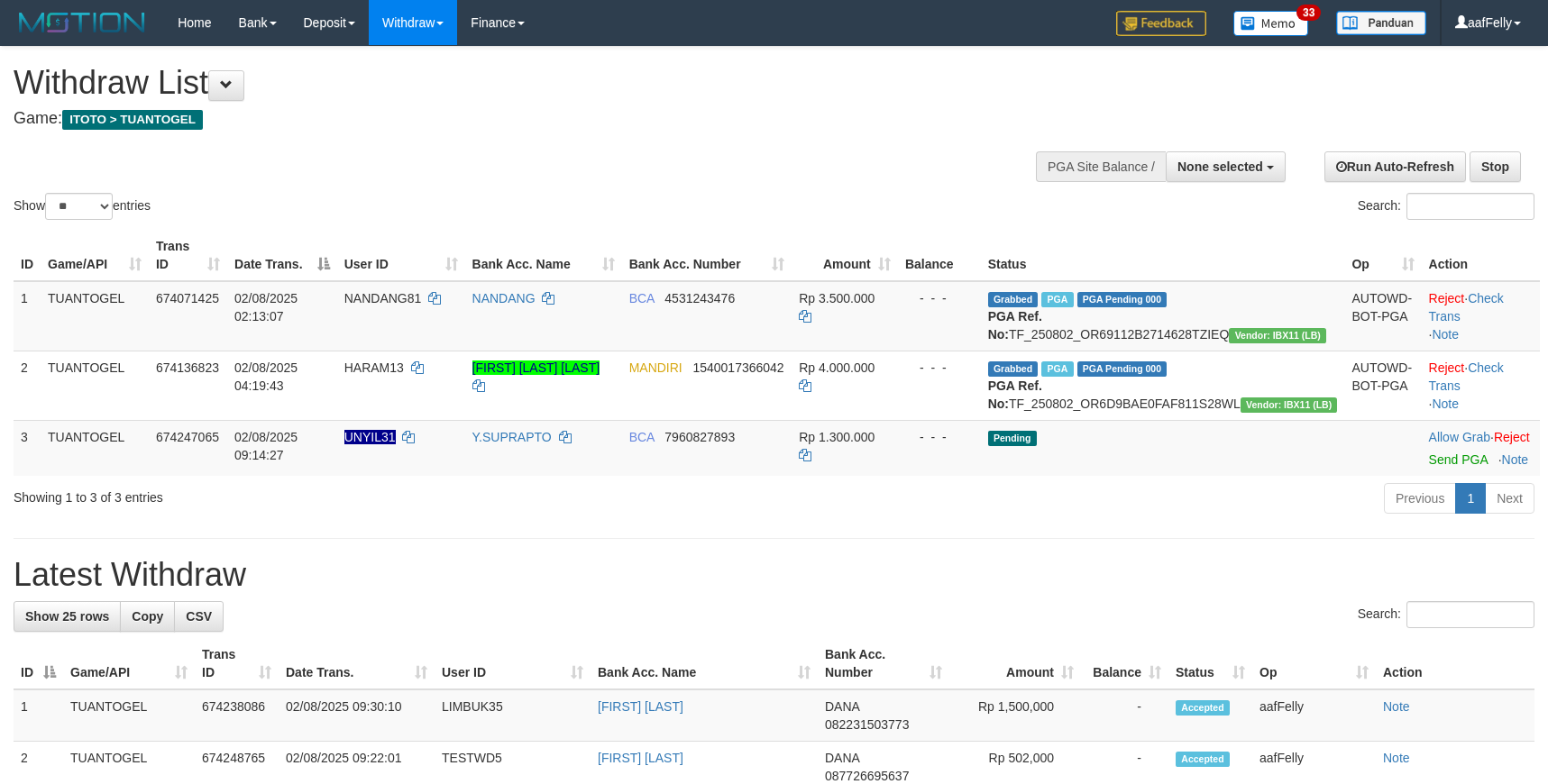 select 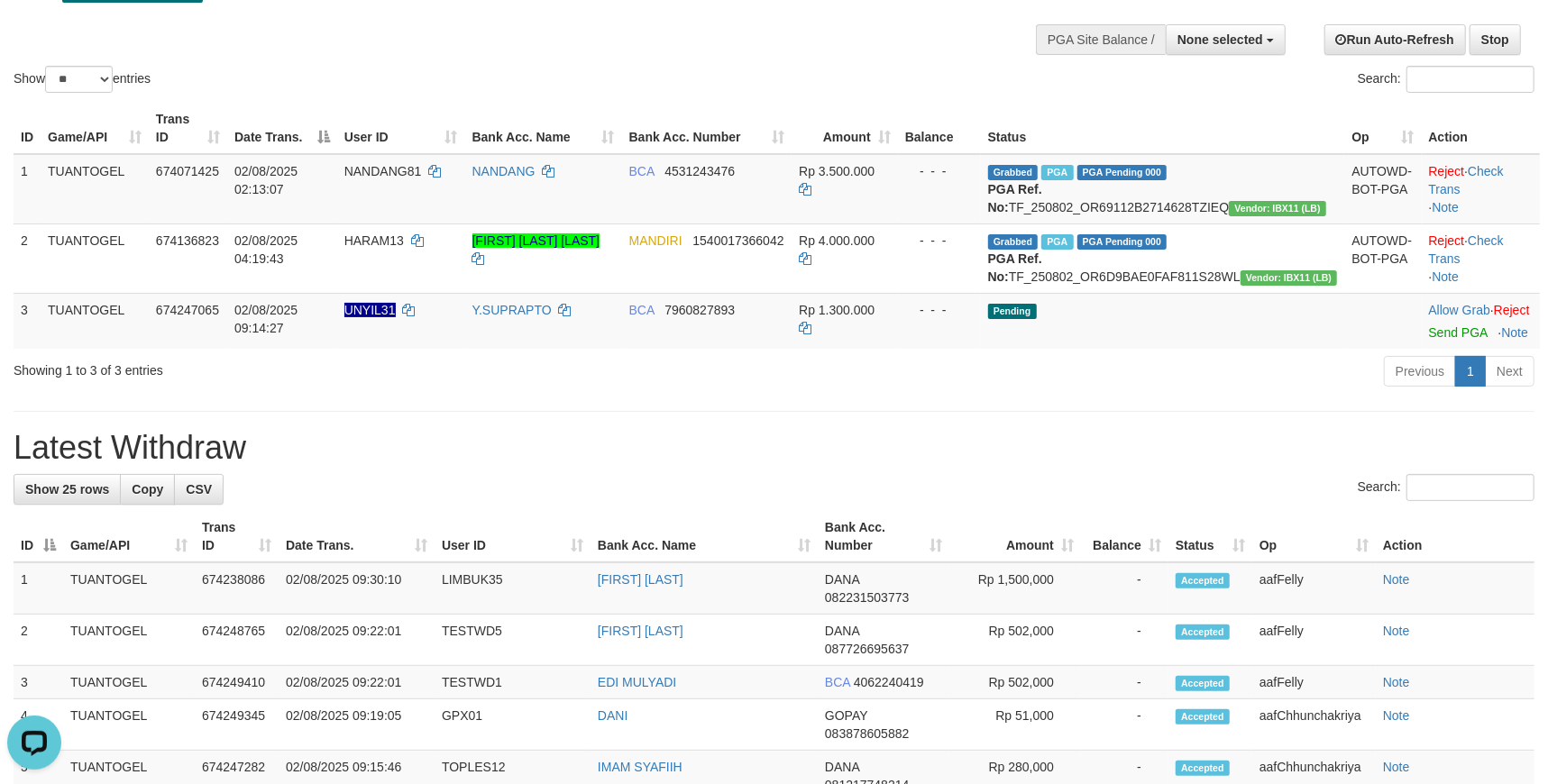 scroll, scrollTop: 0, scrollLeft: 0, axis: both 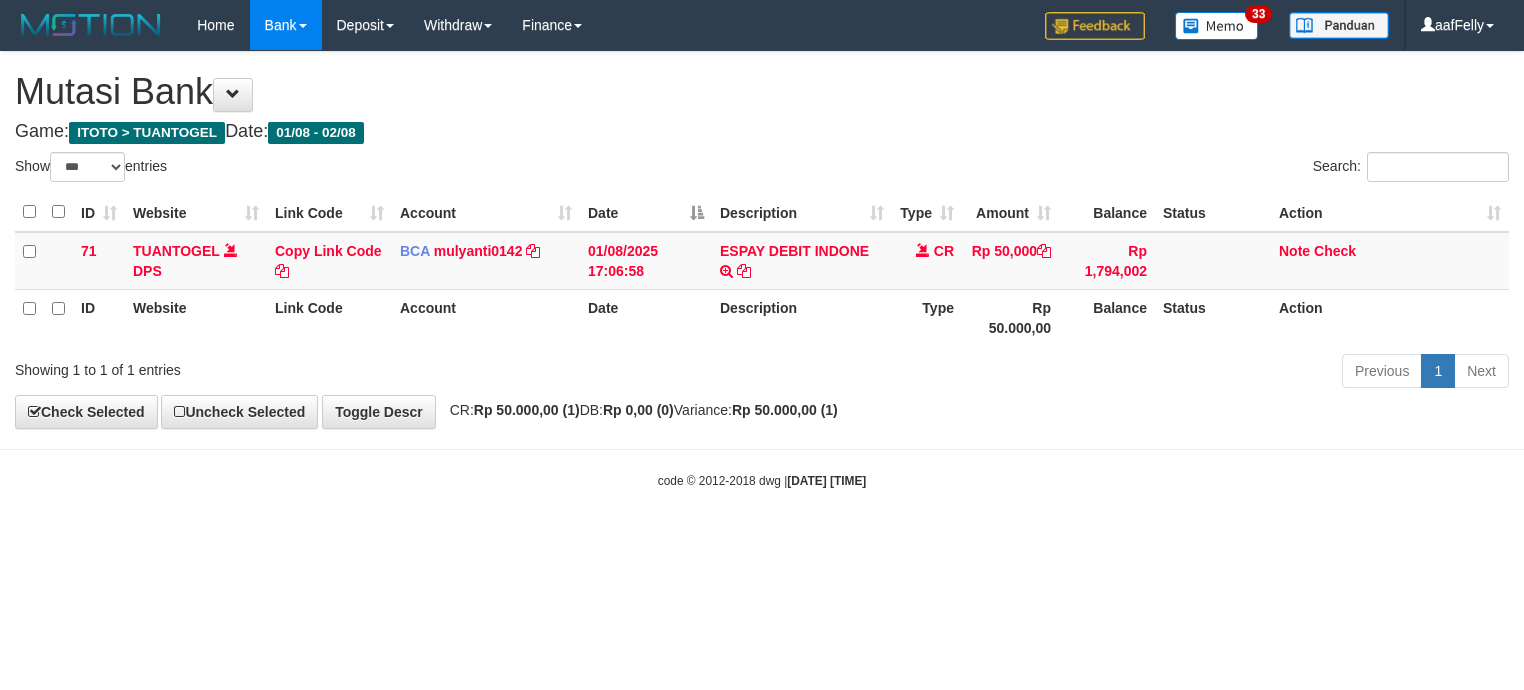 select on "***" 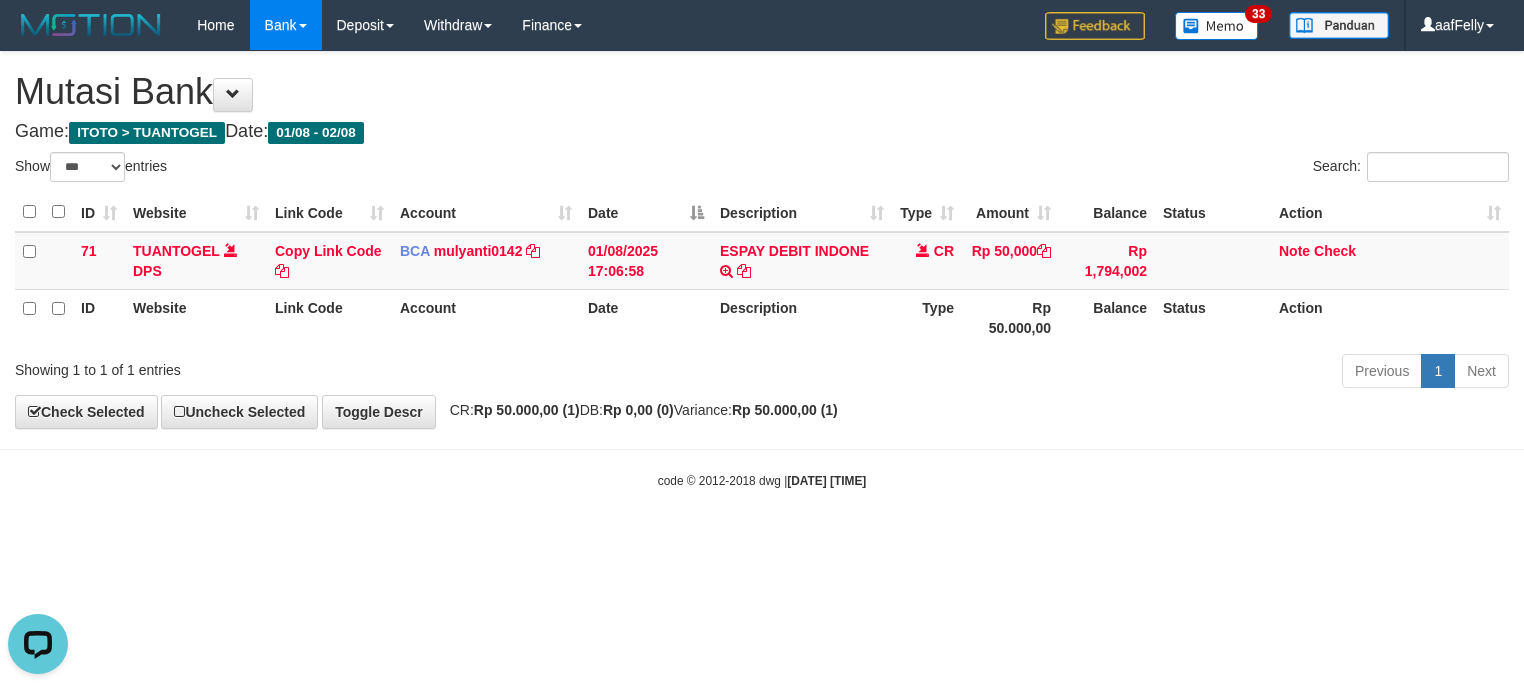 scroll, scrollTop: 0, scrollLeft: 0, axis: both 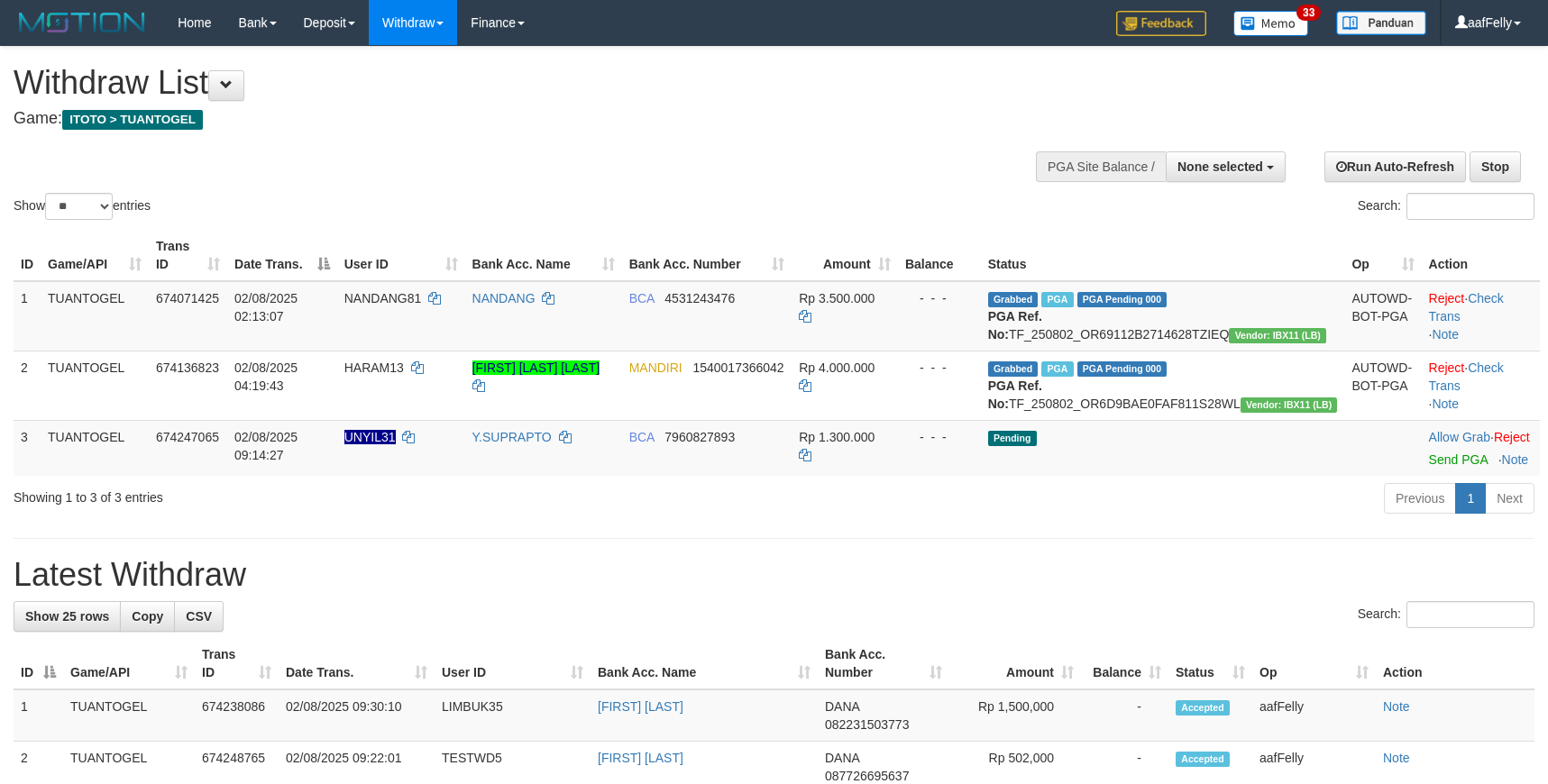 select 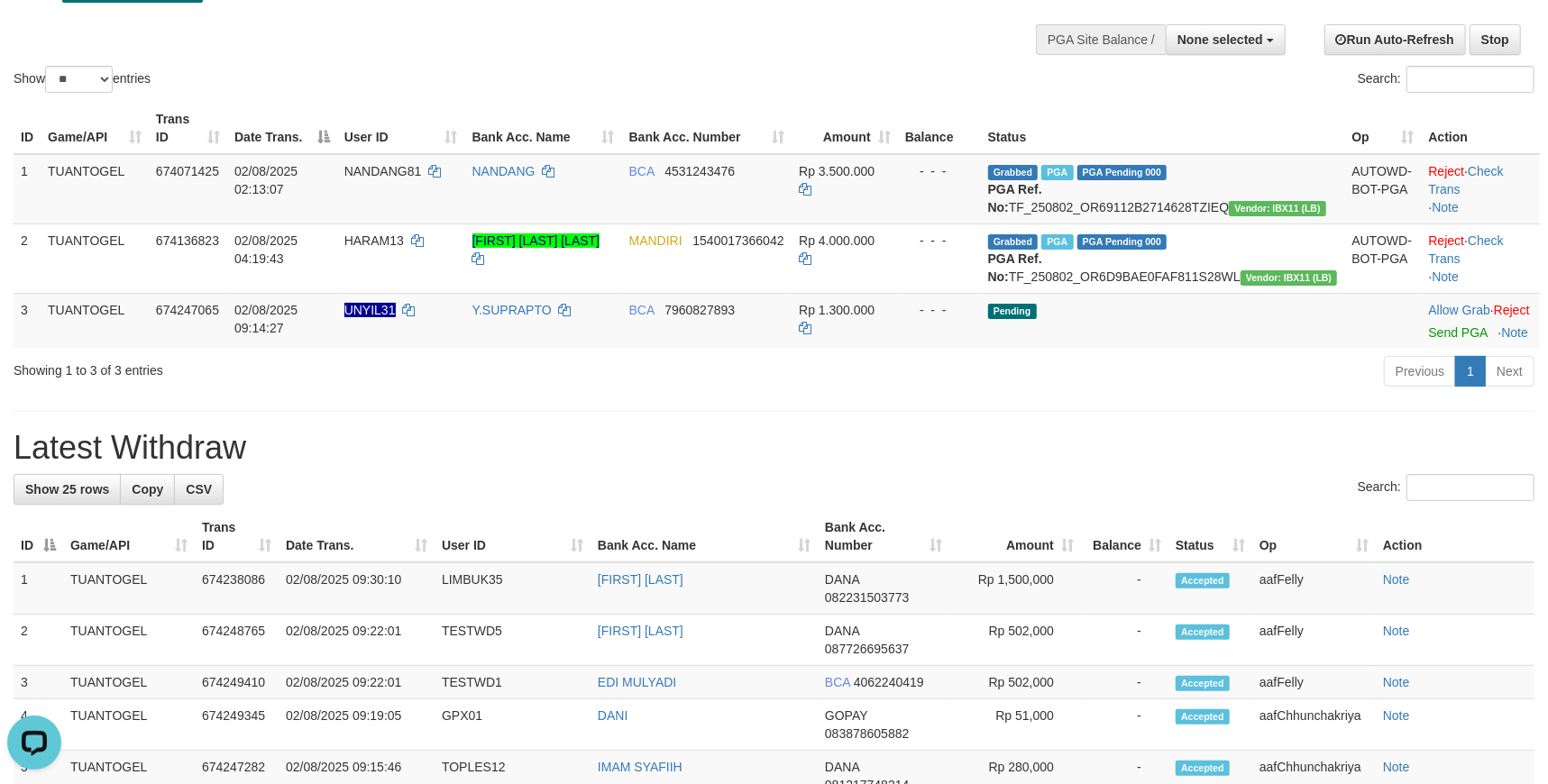 scroll, scrollTop: 0, scrollLeft: 0, axis: both 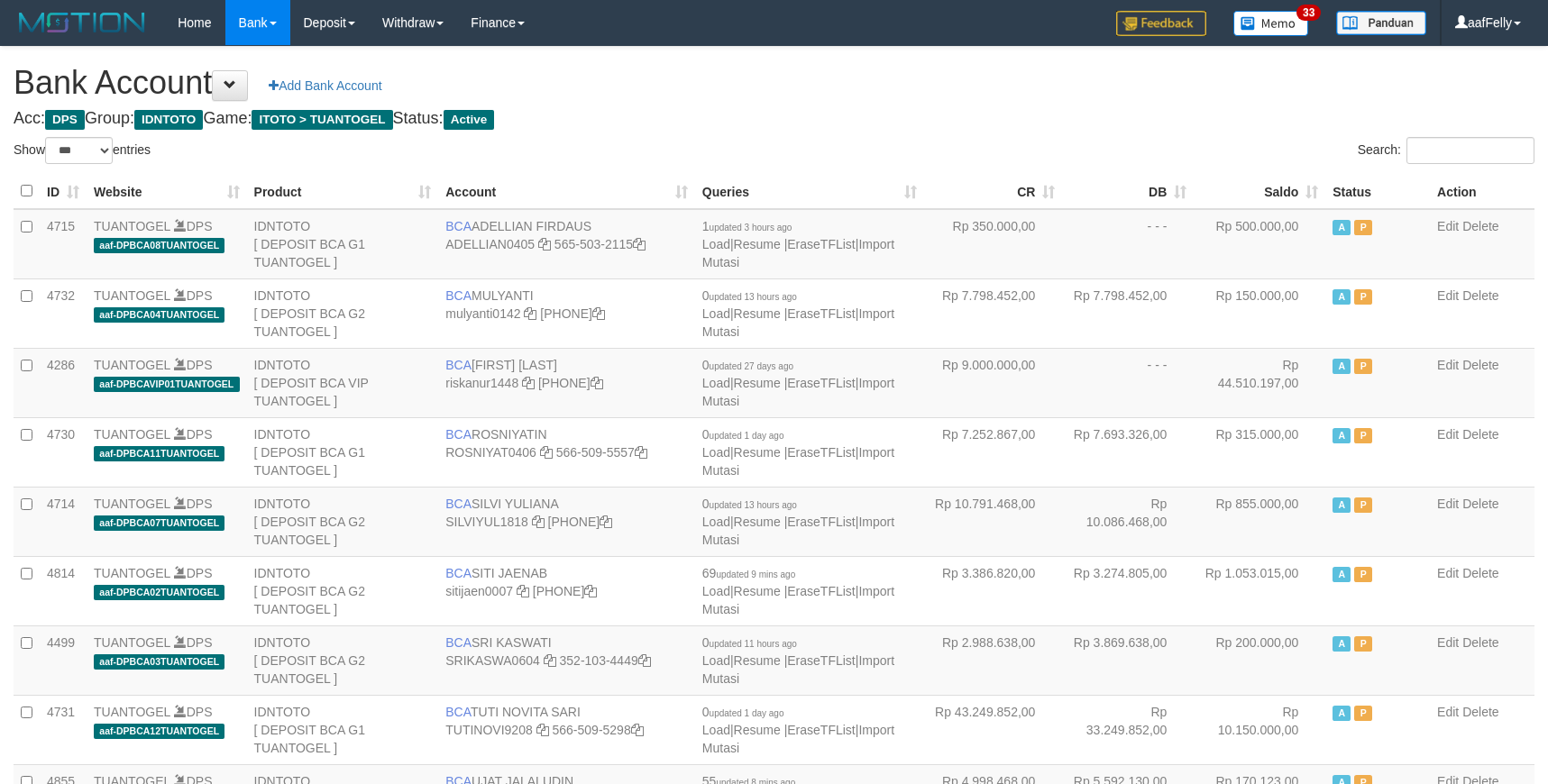 select on "***" 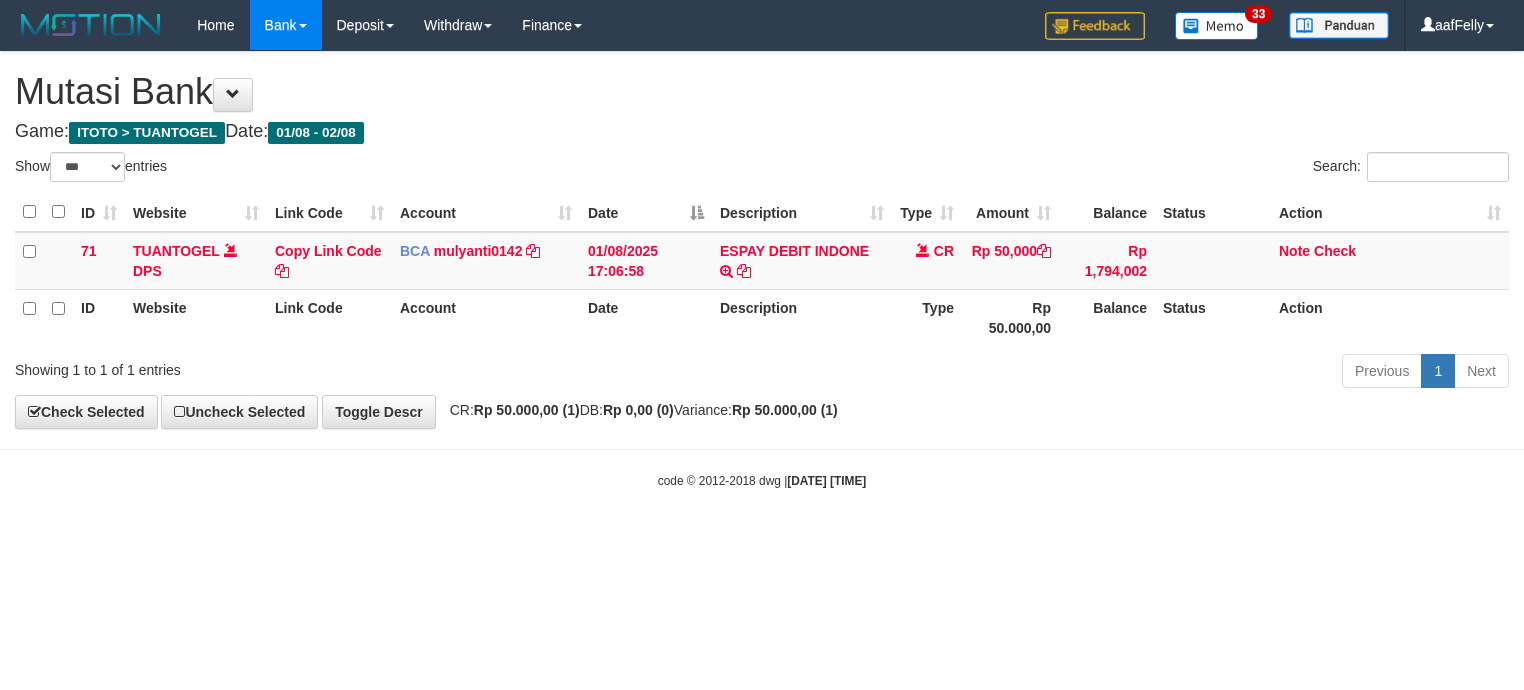 select on "***" 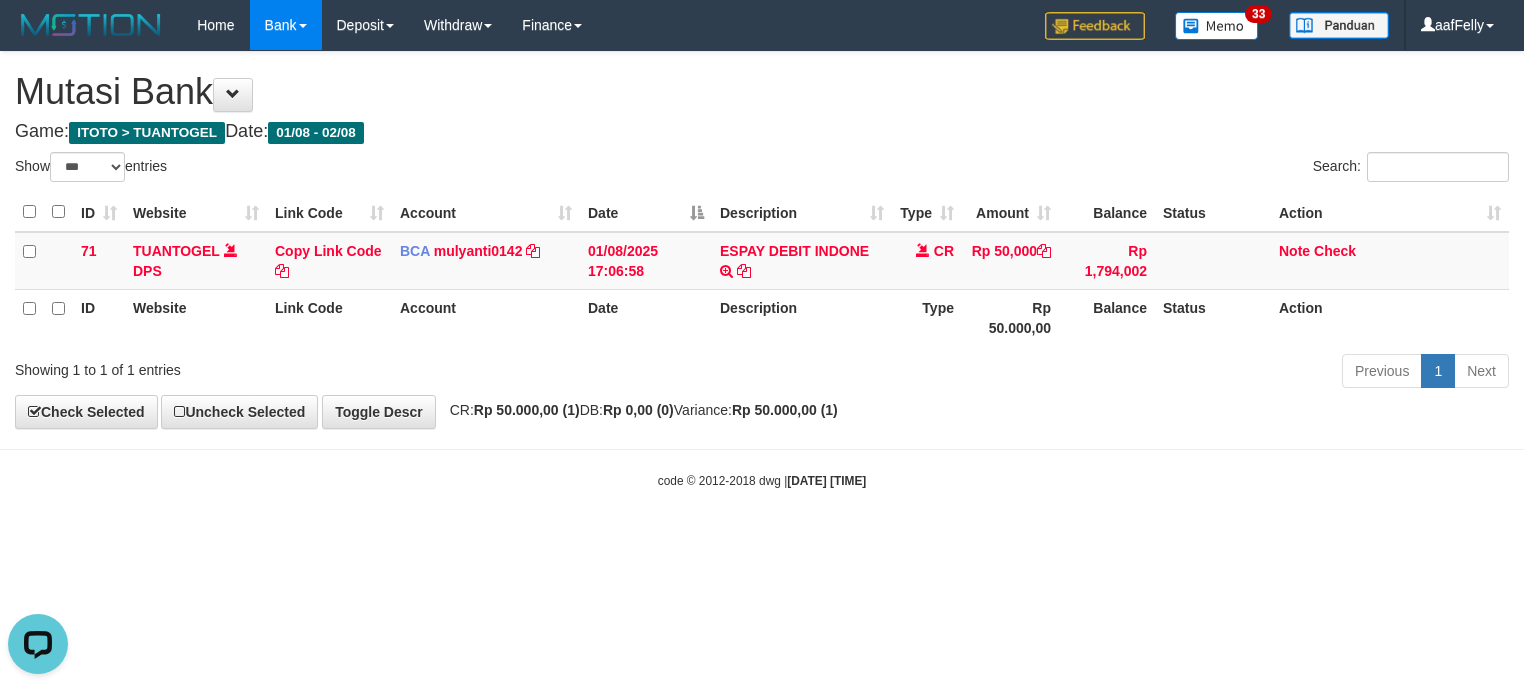 scroll, scrollTop: 0, scrollLeft: 0, axis: both 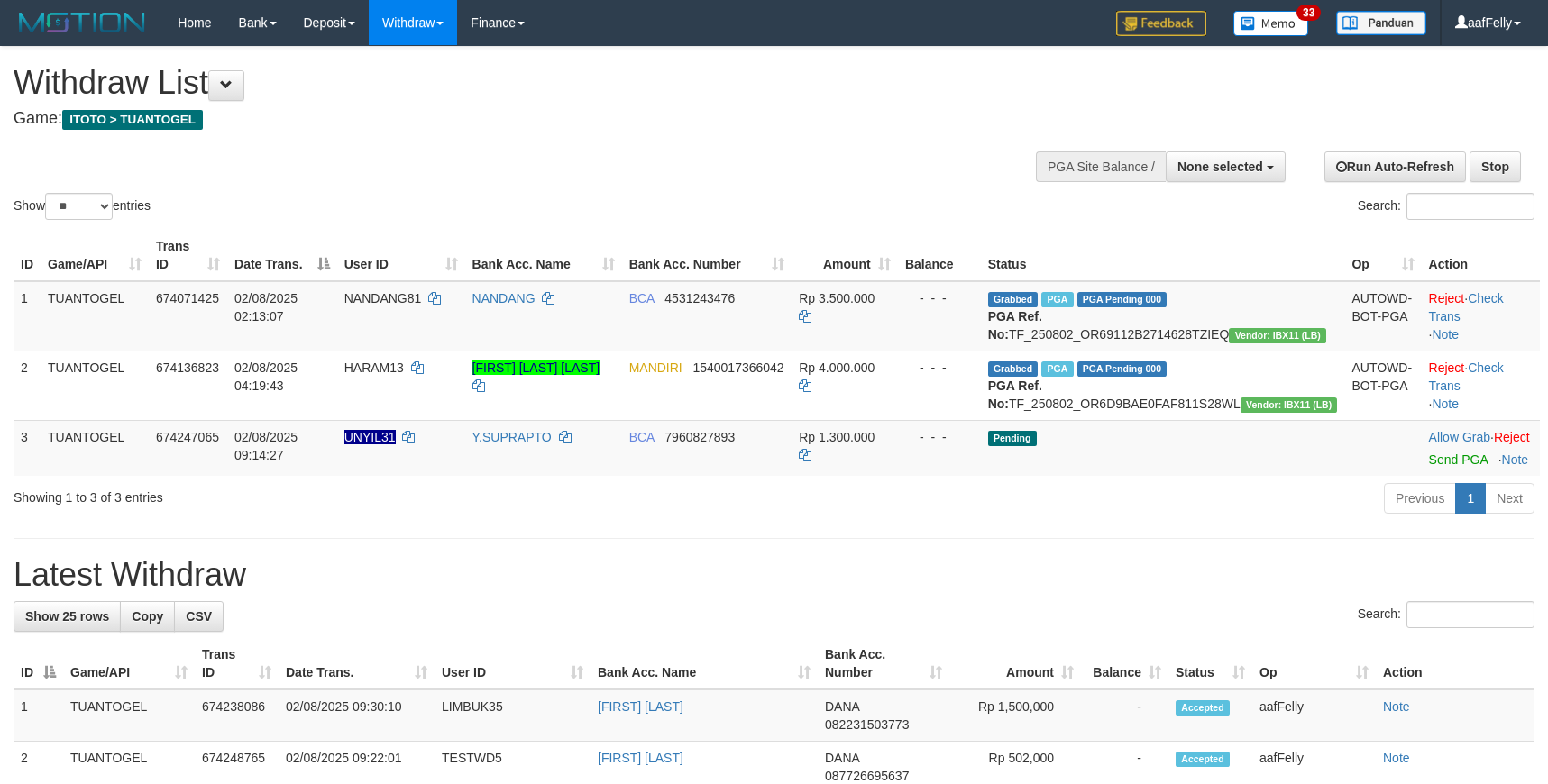 select 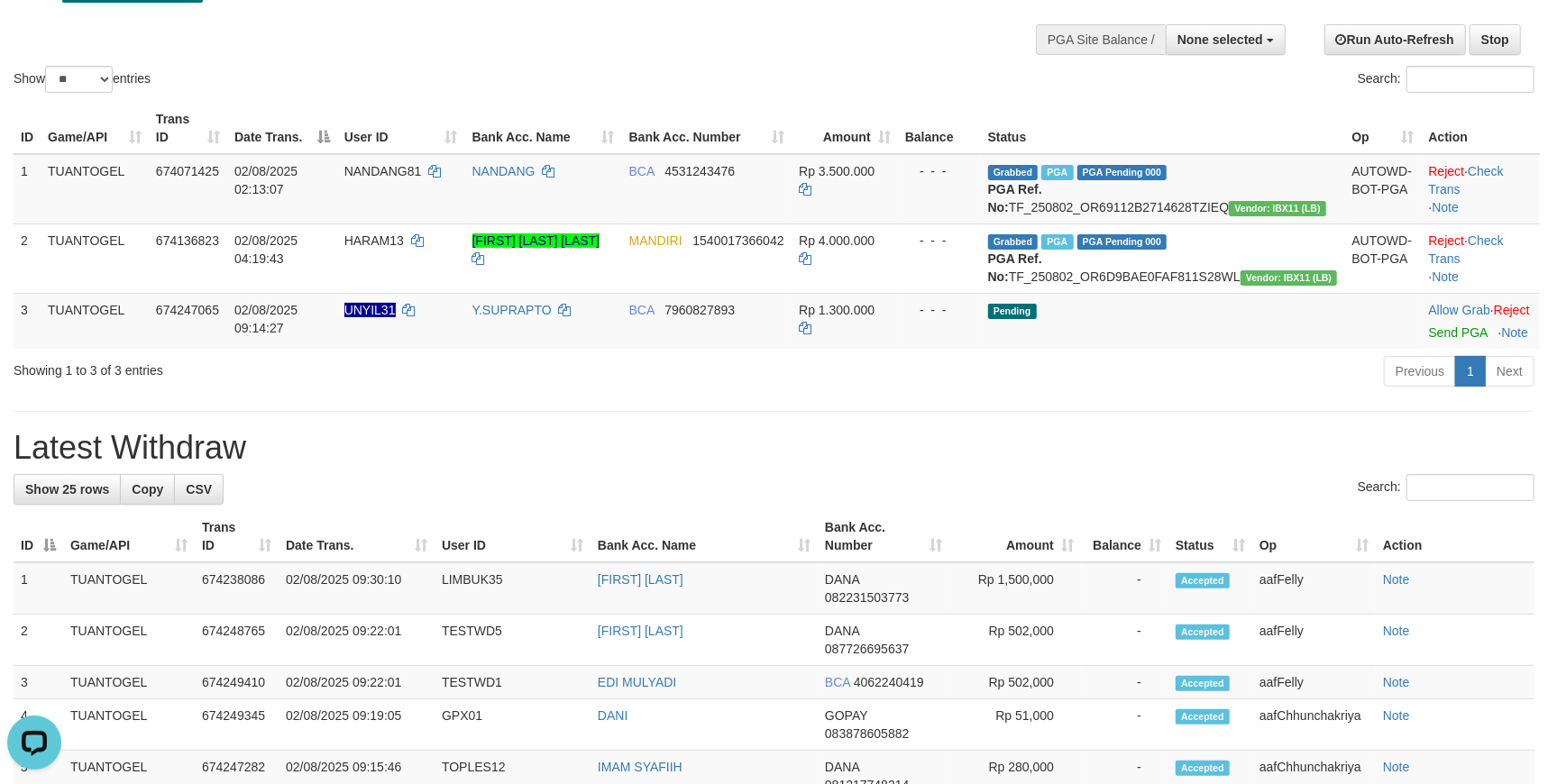 scroll, scrollTop: 0, scrollLeft: 0, axis: both 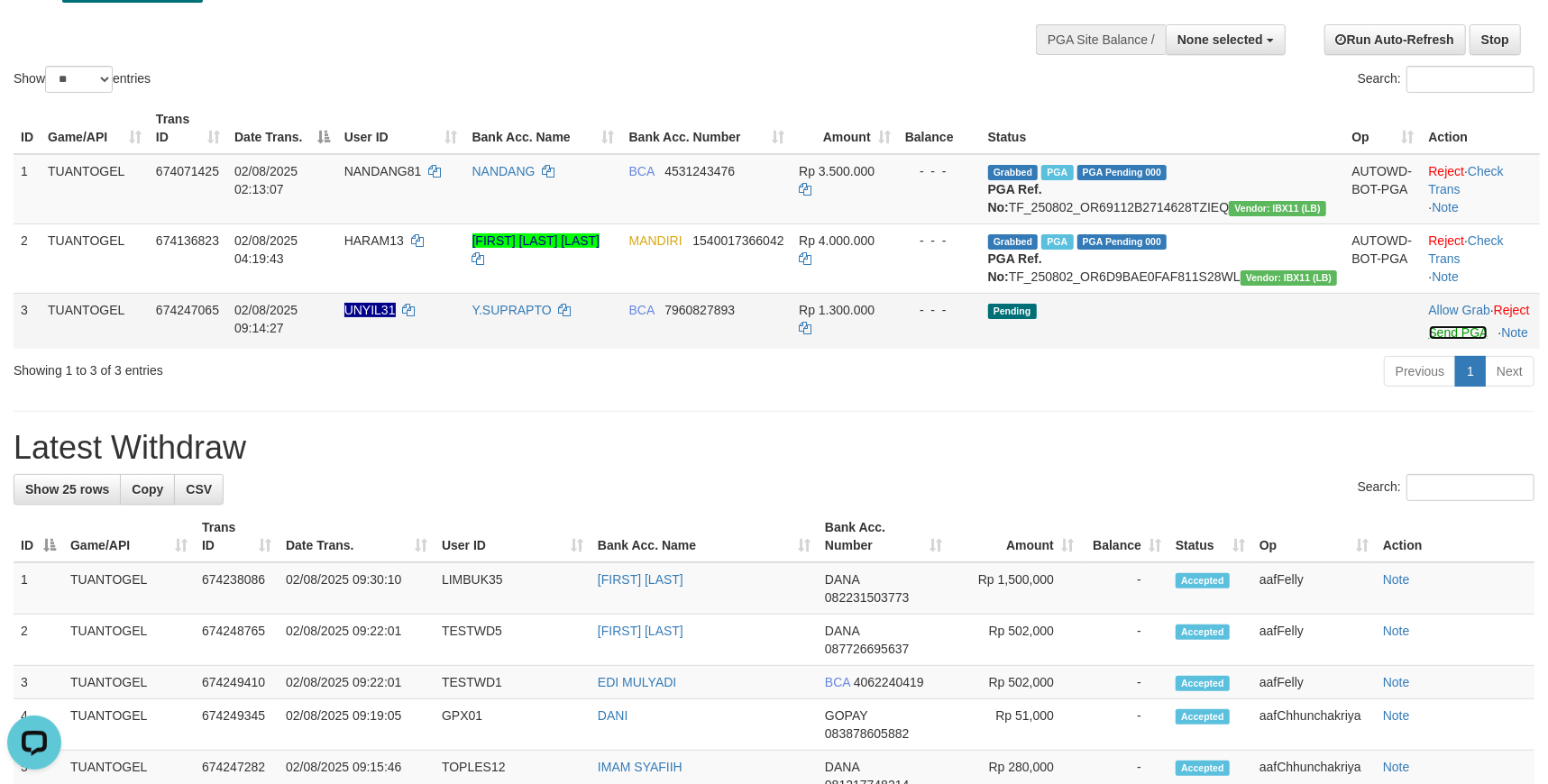 click on "Send PGA" at bounding box center [1458, 333] 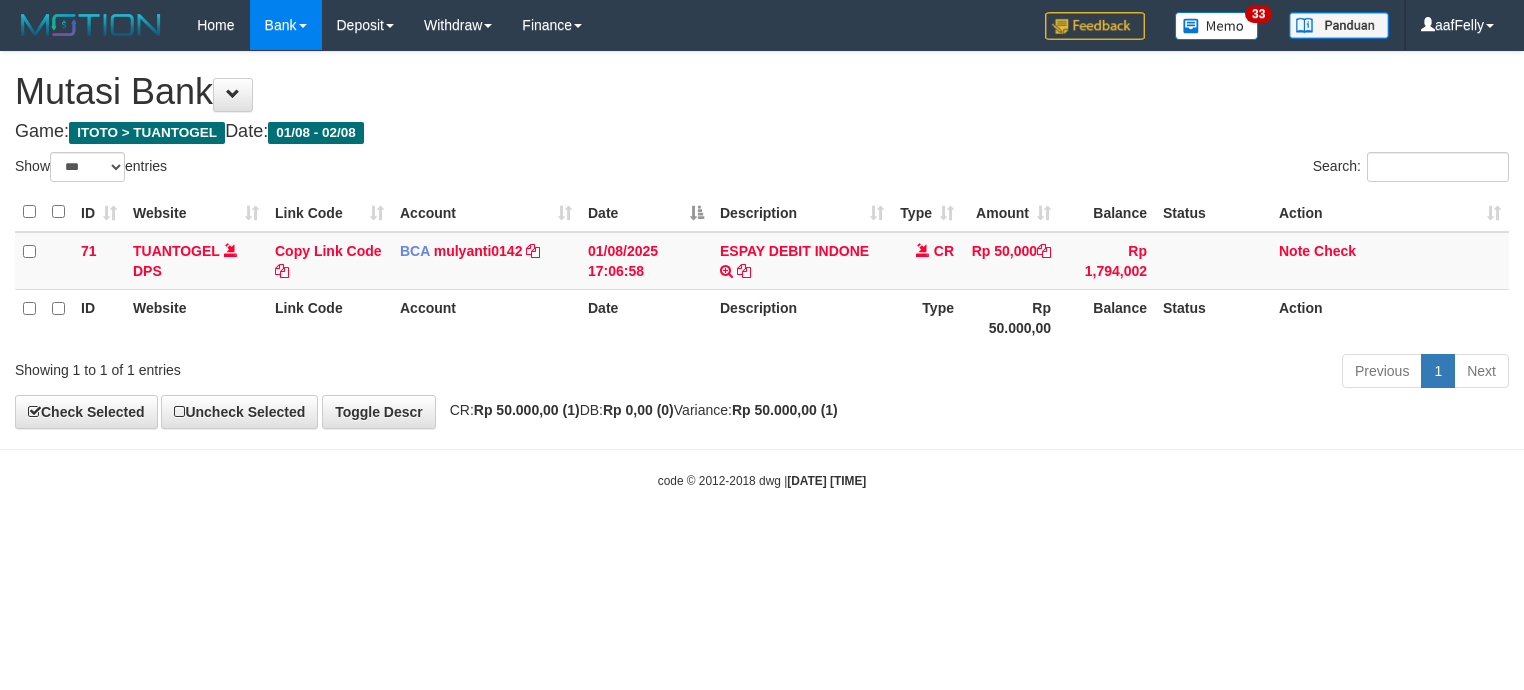 select on "***" 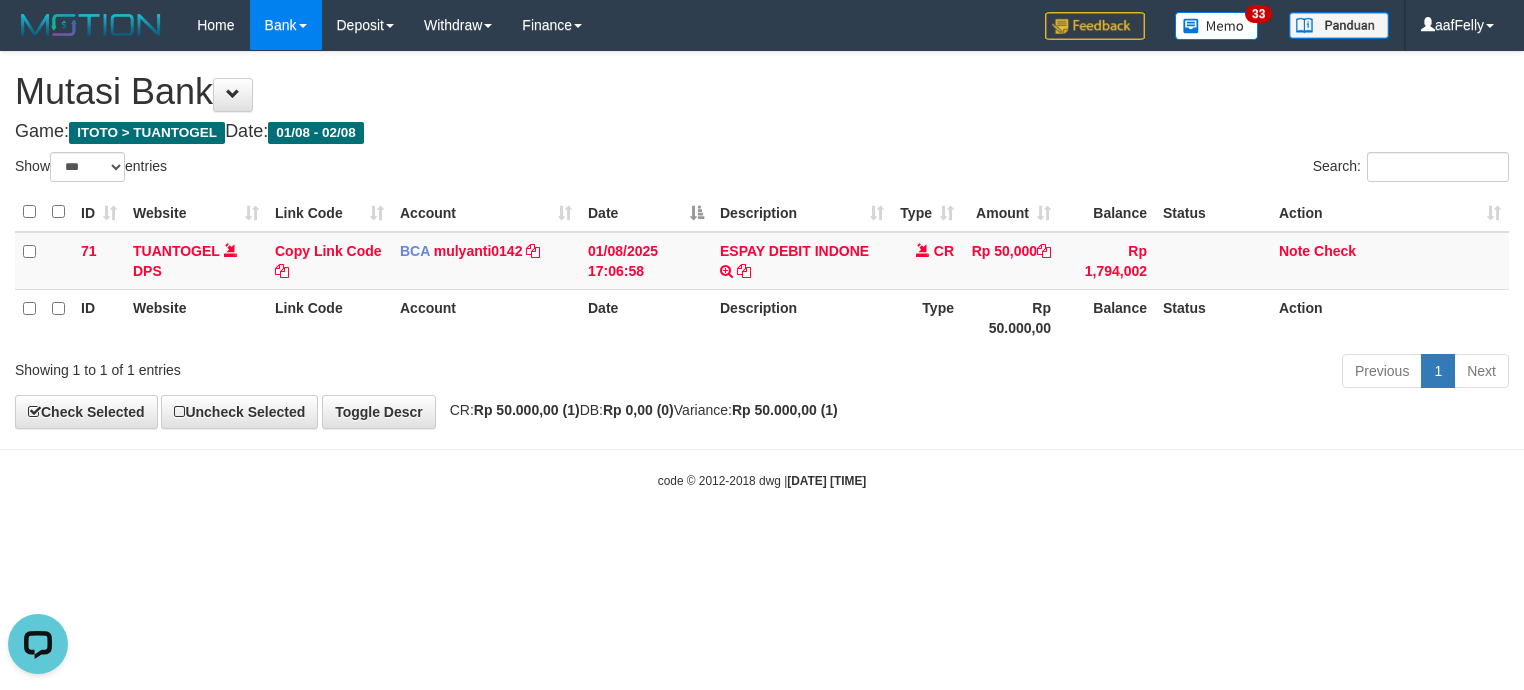 scroll, scrollTop: 0, scrollLeft: 0, axis: both 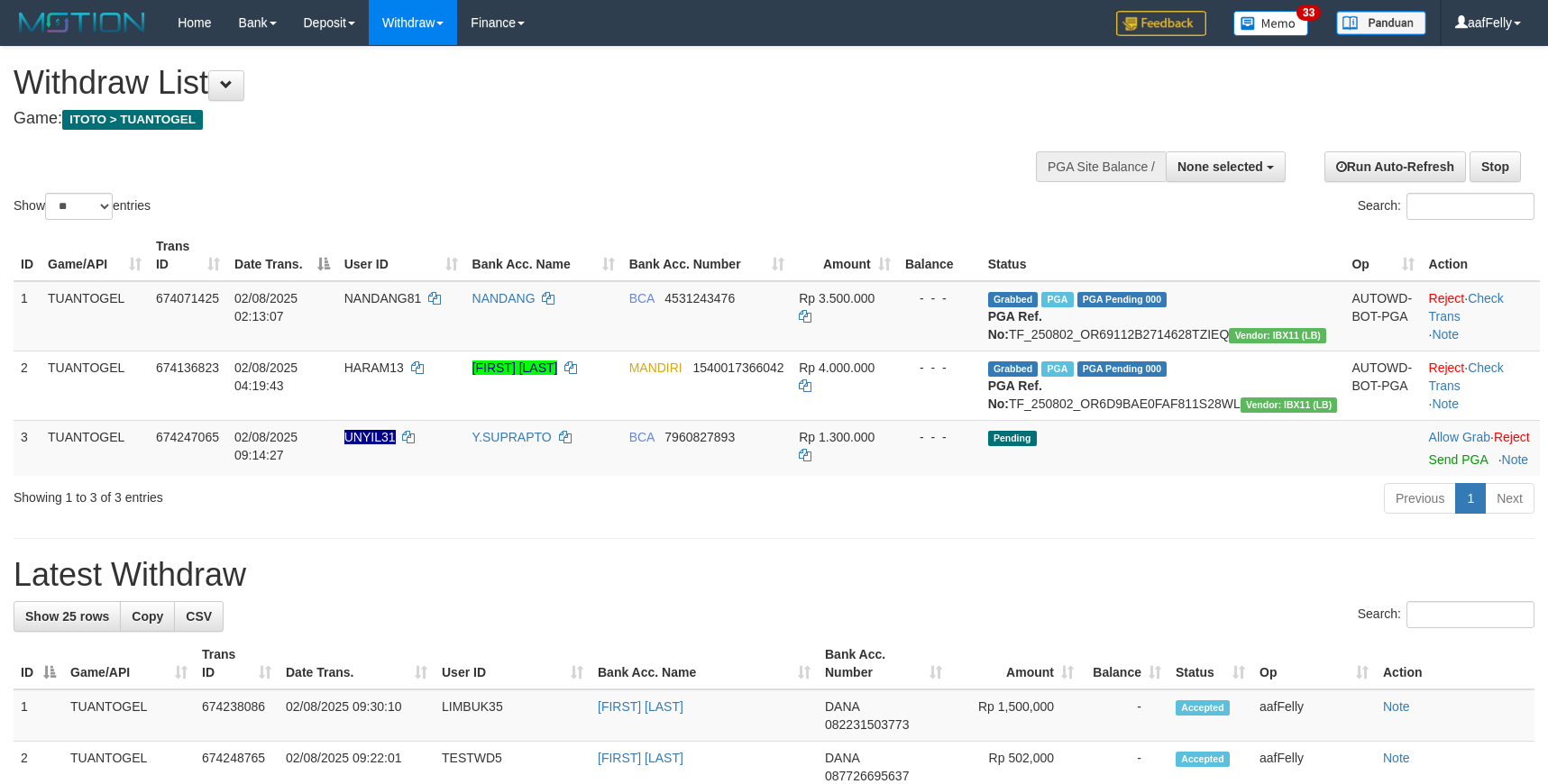 select 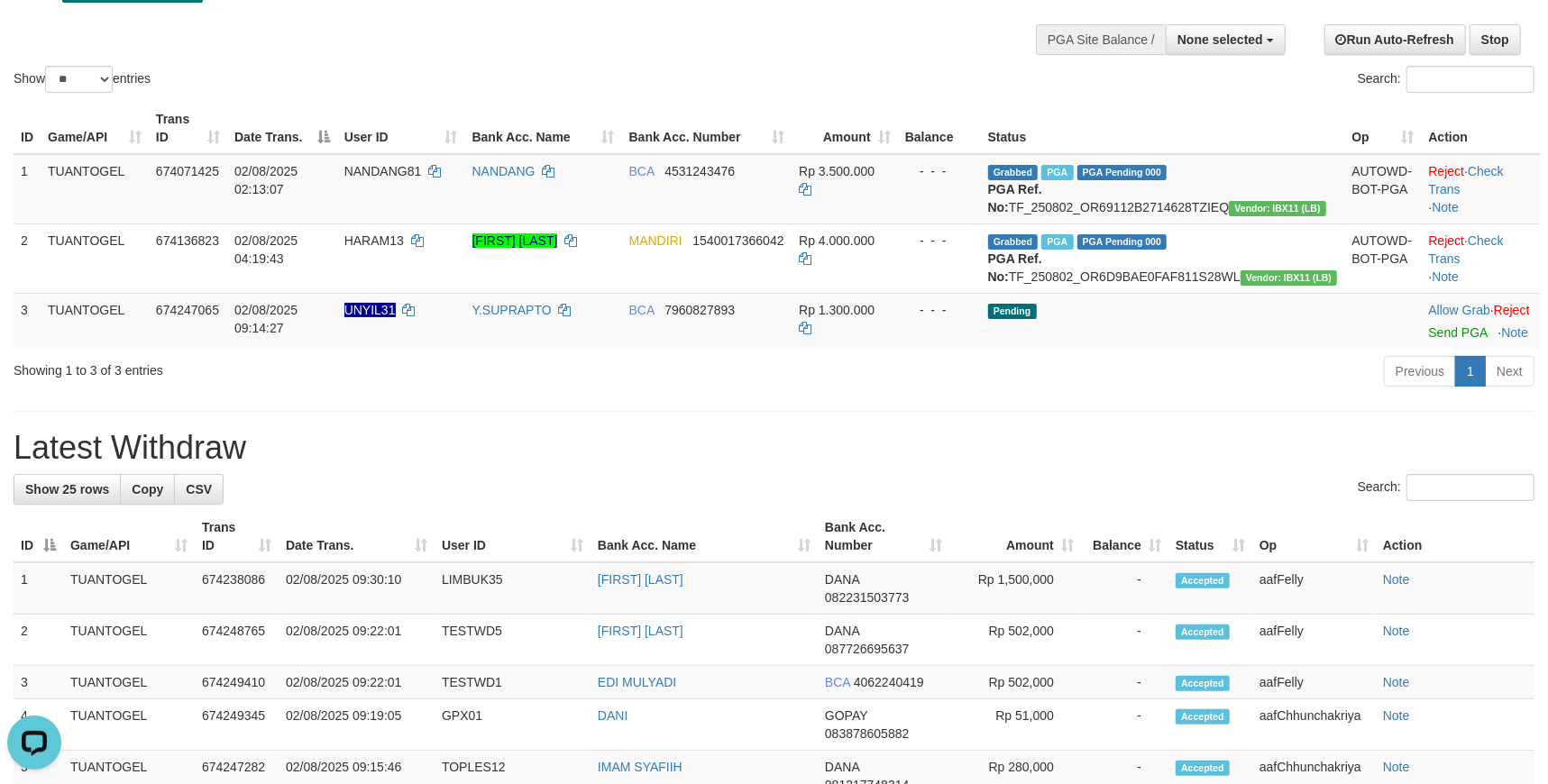 scroll, scrollTop: 0, scrollLeft: 0, axis: both 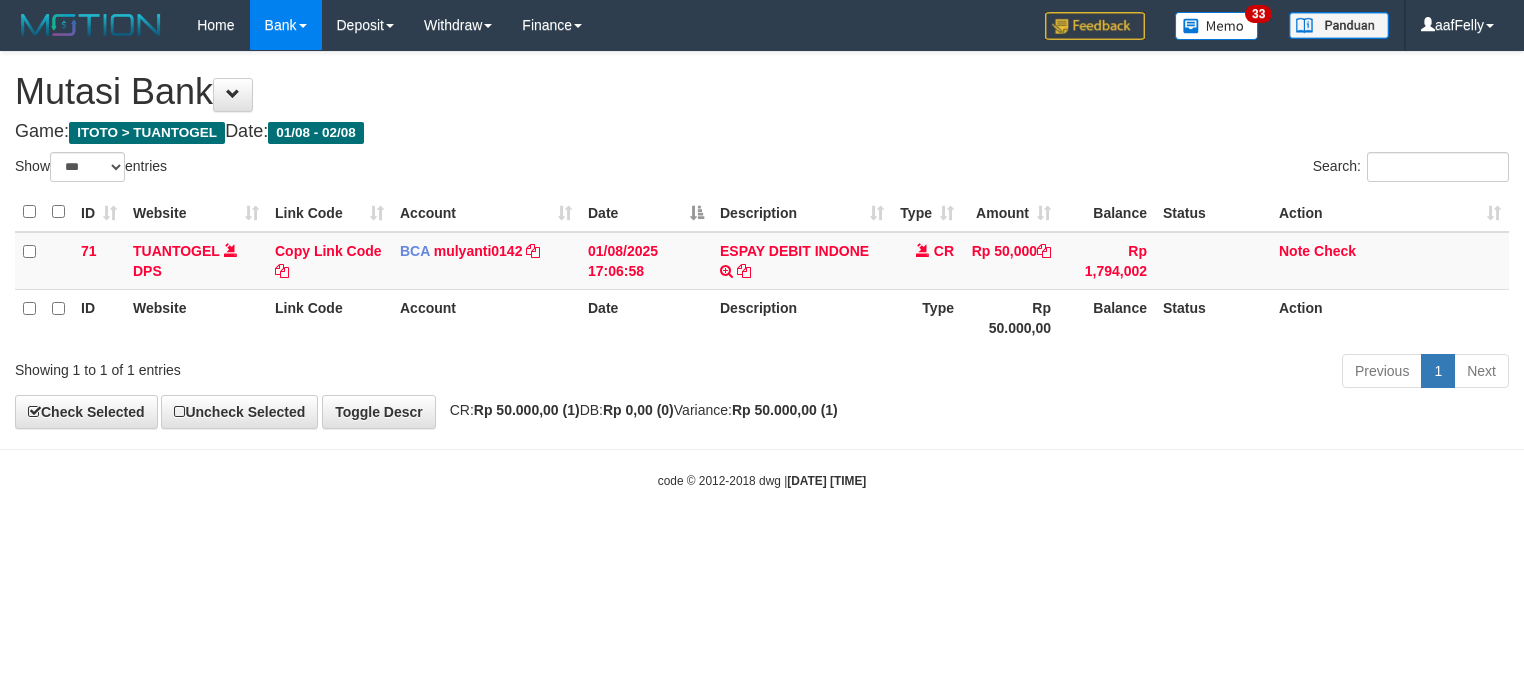select on "***" 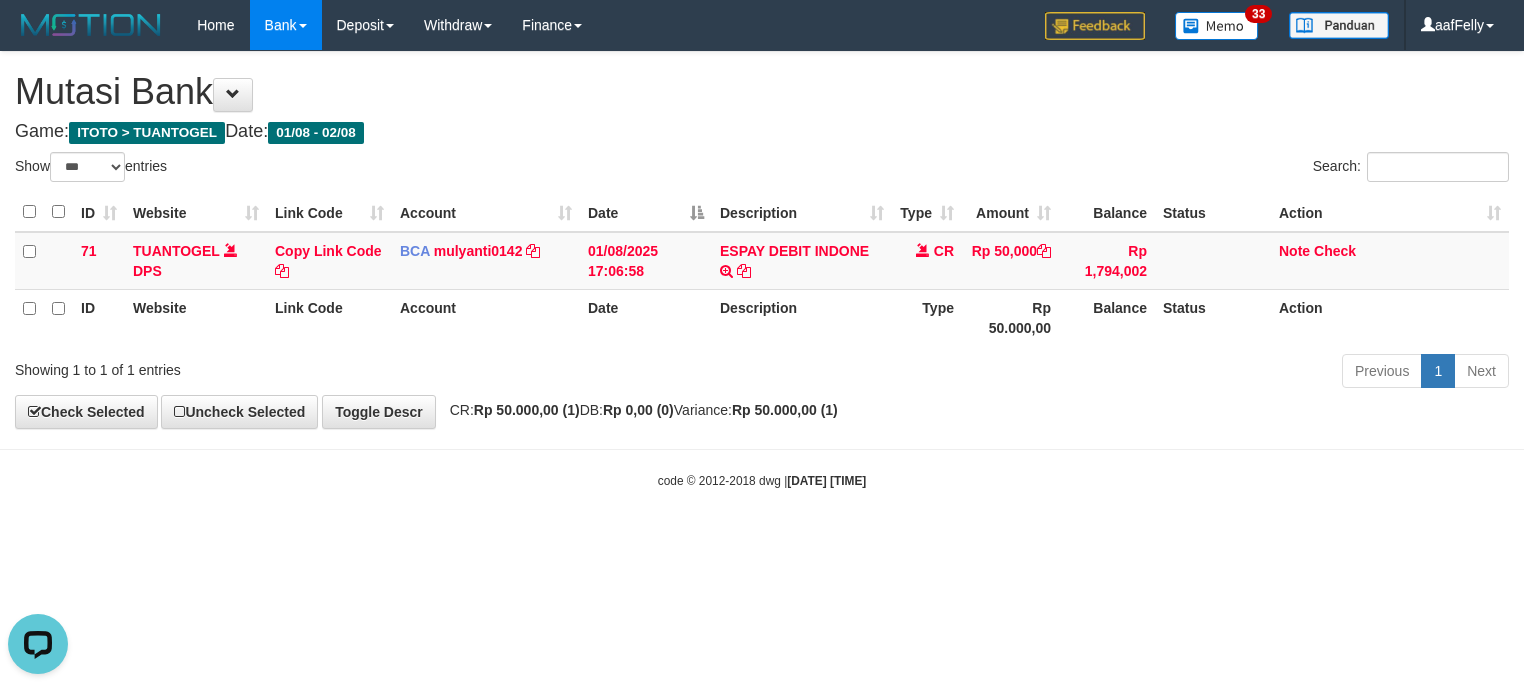 scroll, scrollTop: 0, scrollLeft: 0, axis: both 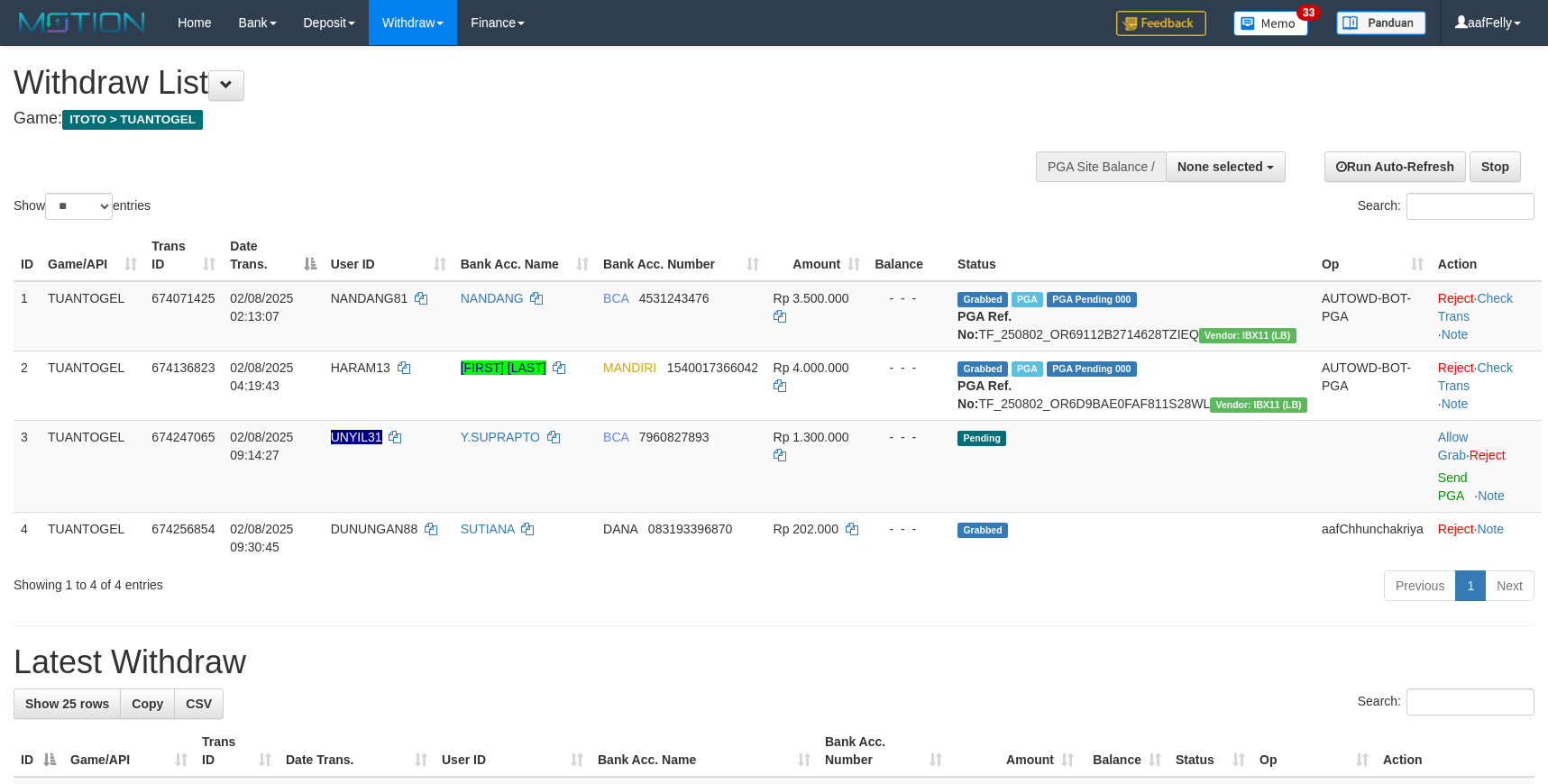 select 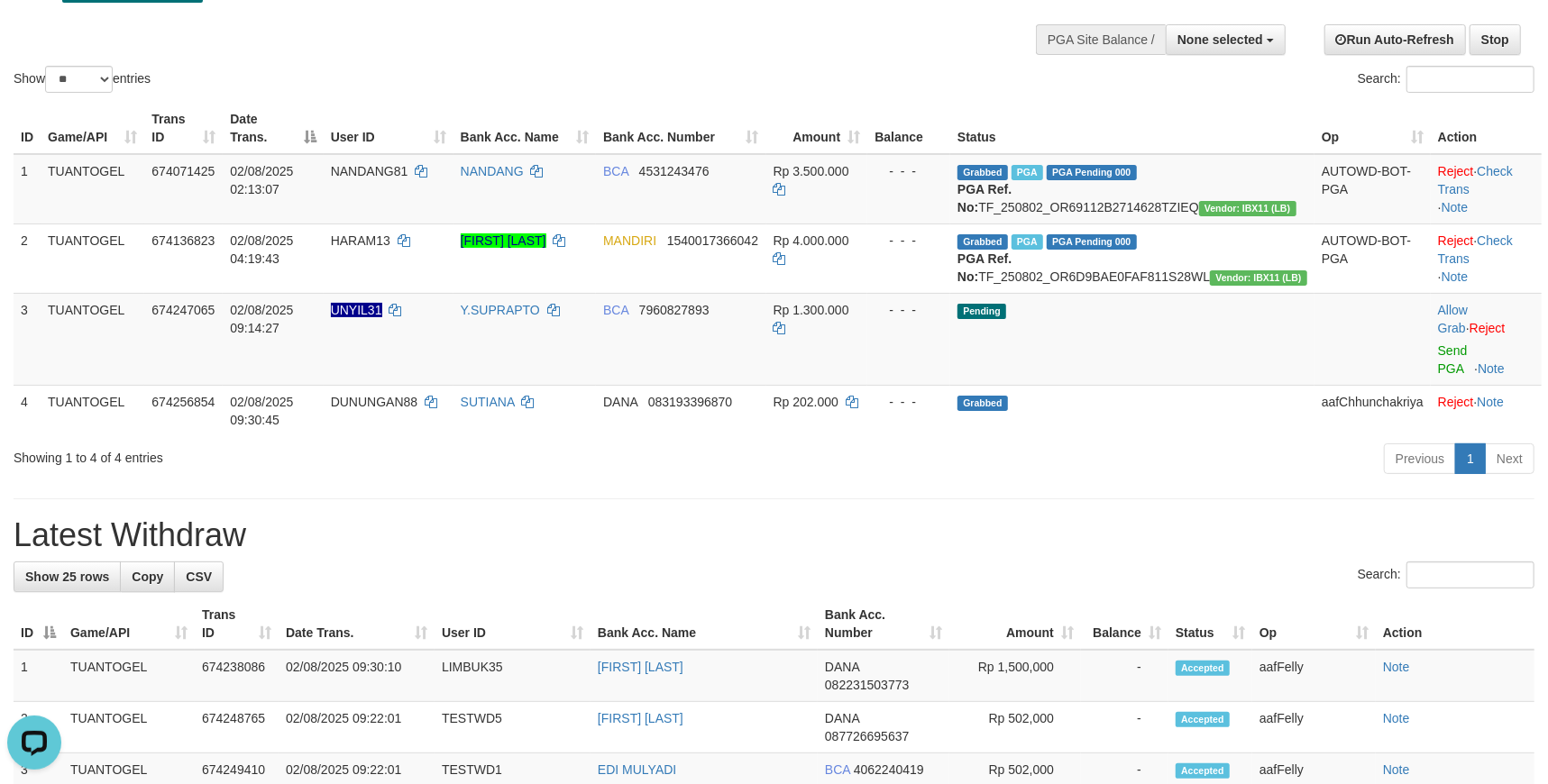 scroll, scrollTop: 0, scrollLeft: 0, axis: both 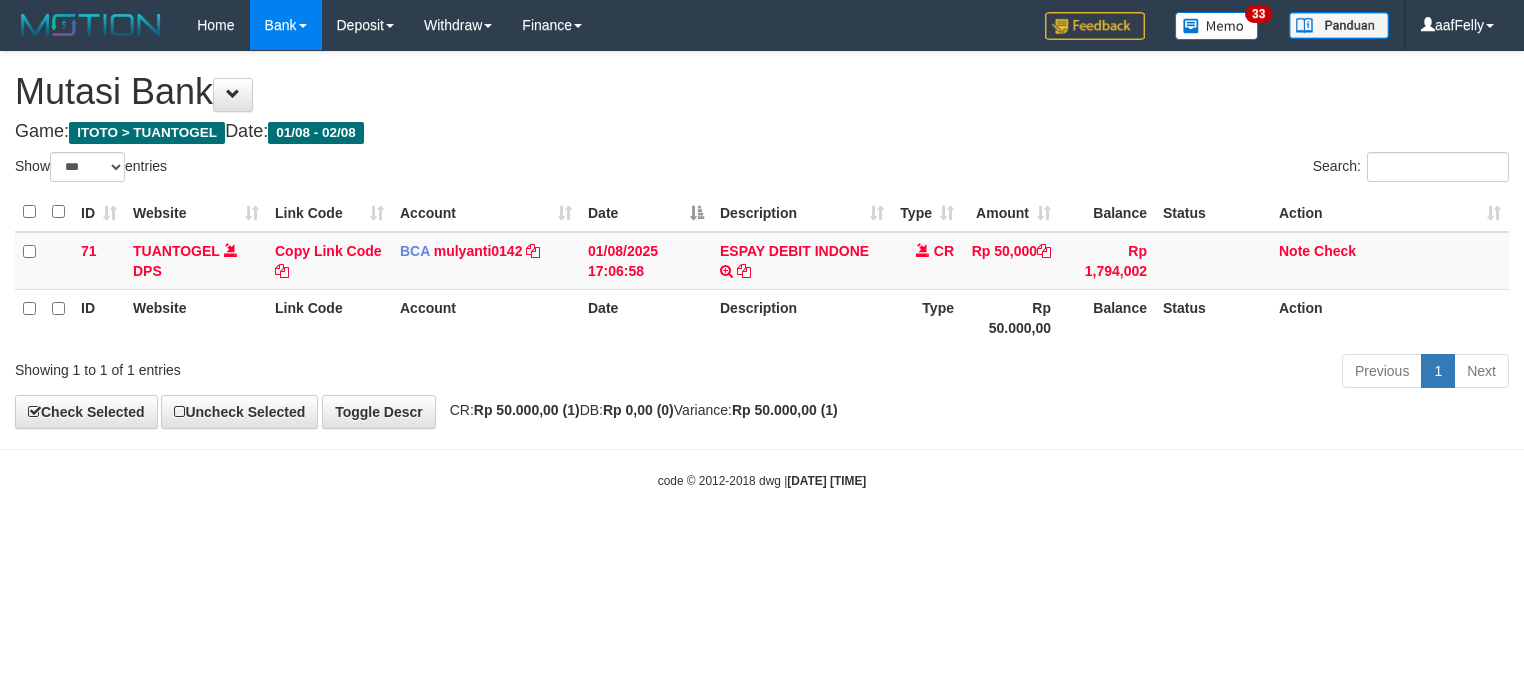 select on "***" 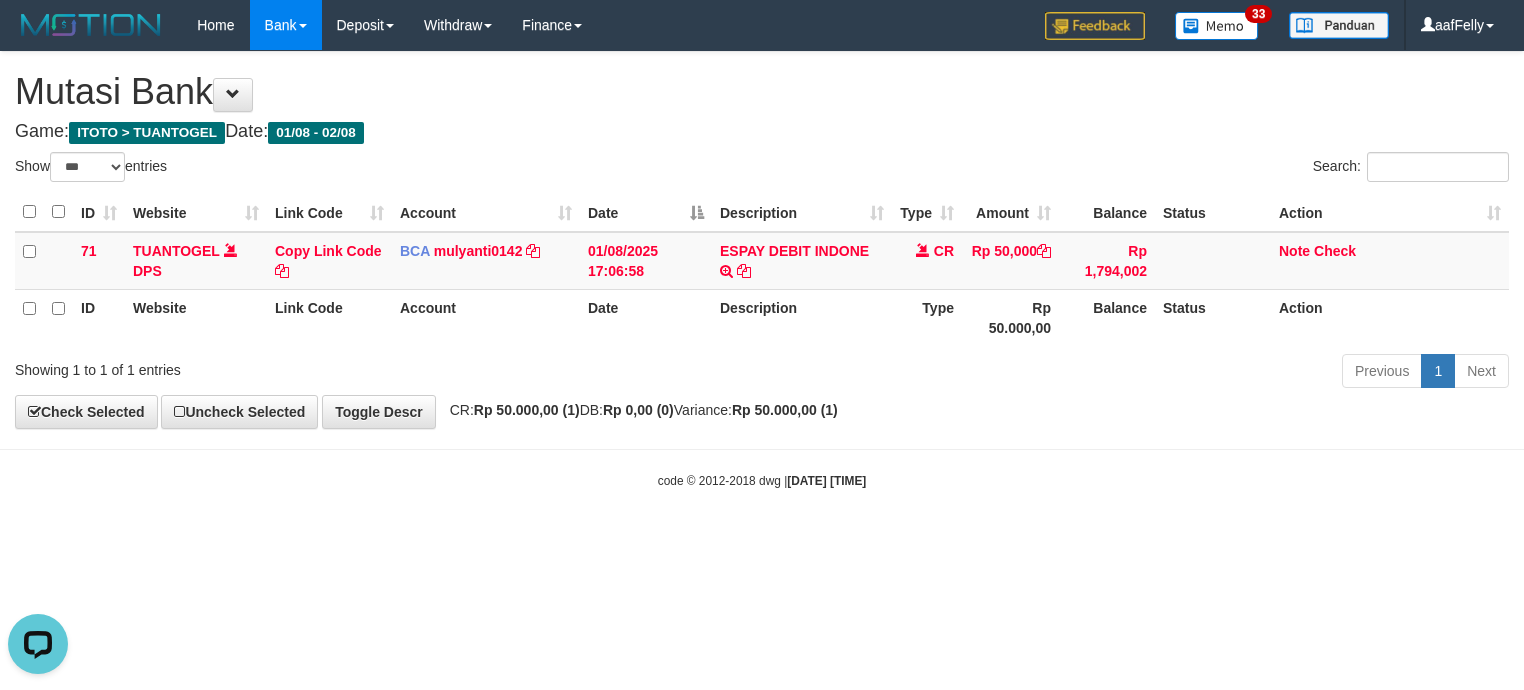 scroll, scrollTop: 0, scrollLeft: 0, axis: both 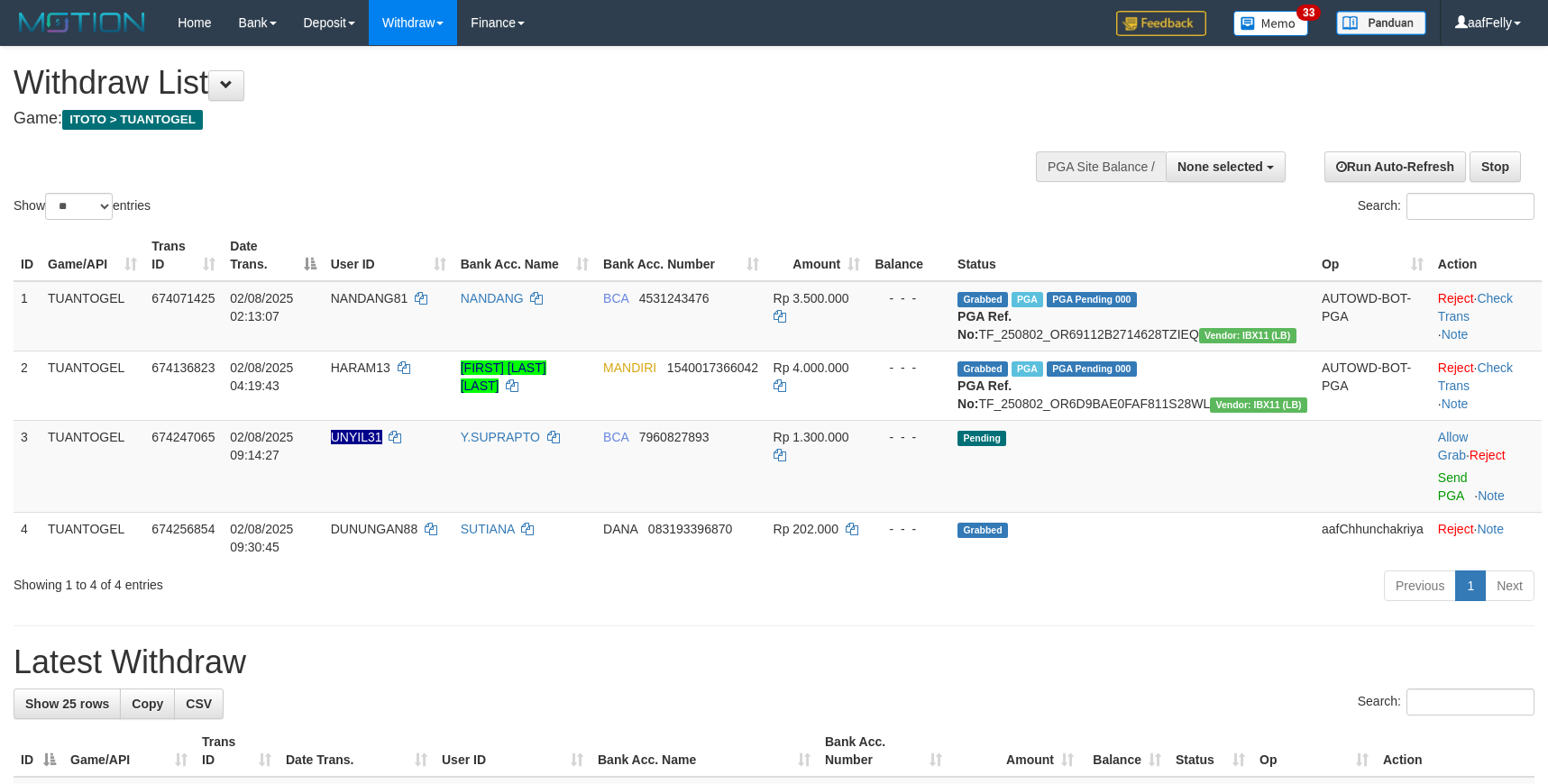 select 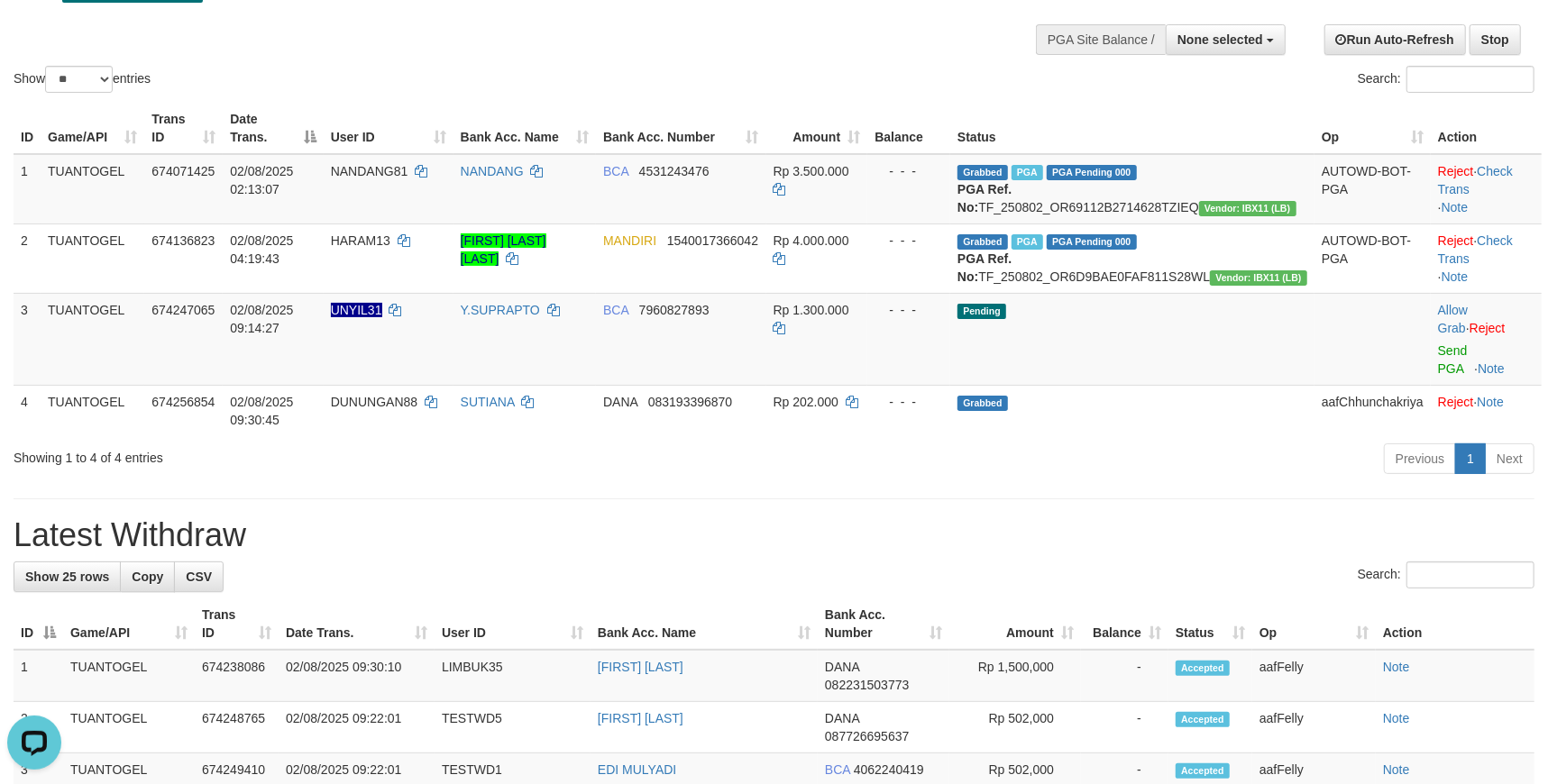 scroll, scrollTop: 0, scrollLeft: 0, axis: both 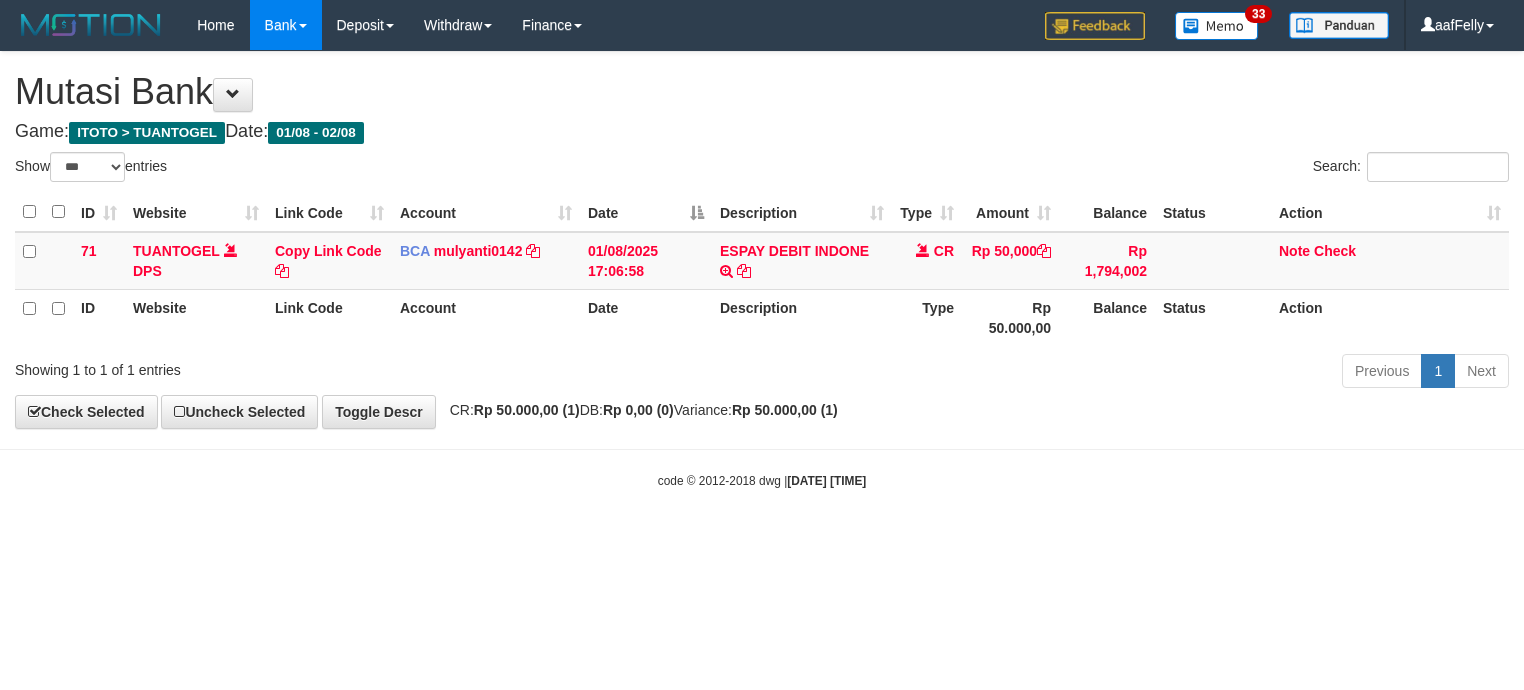 select on "***" 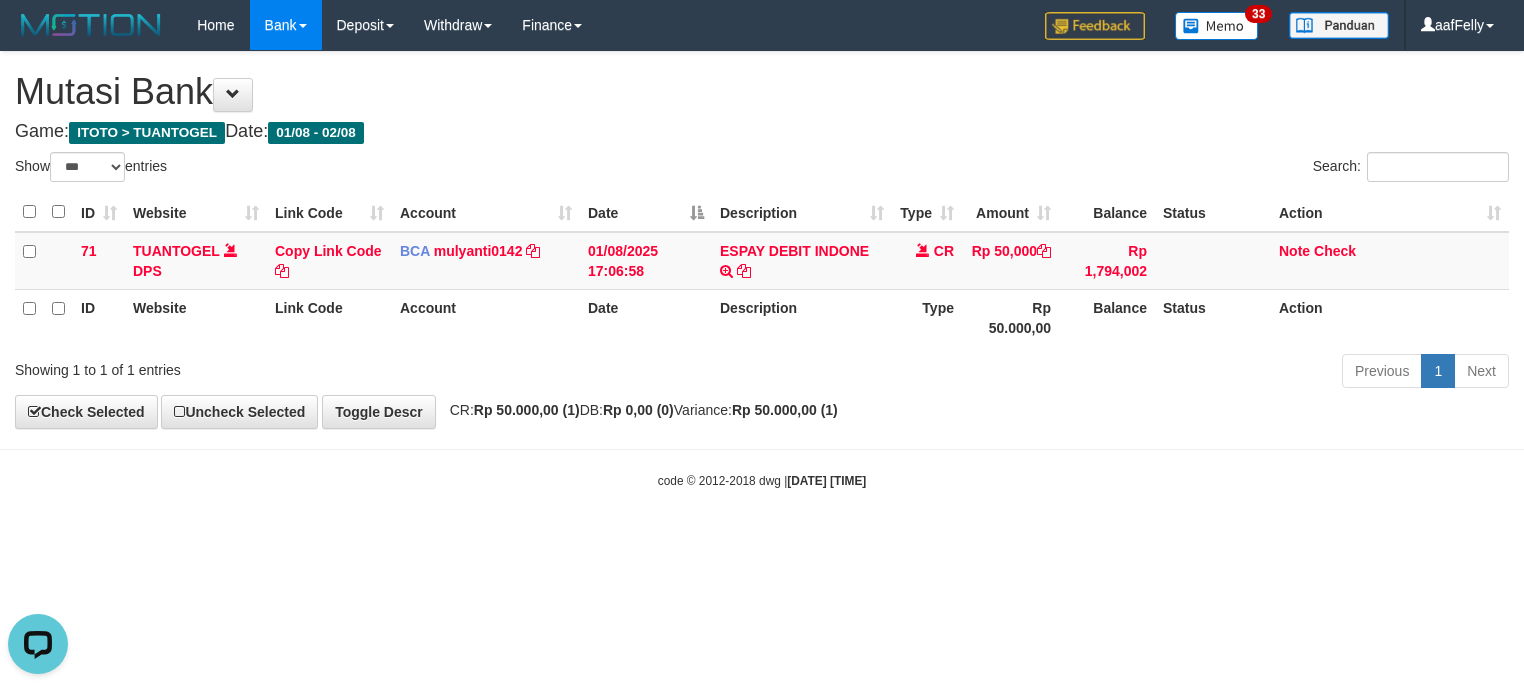 scroll, scrollTop: 0, scrollLeft: 0, axis: both 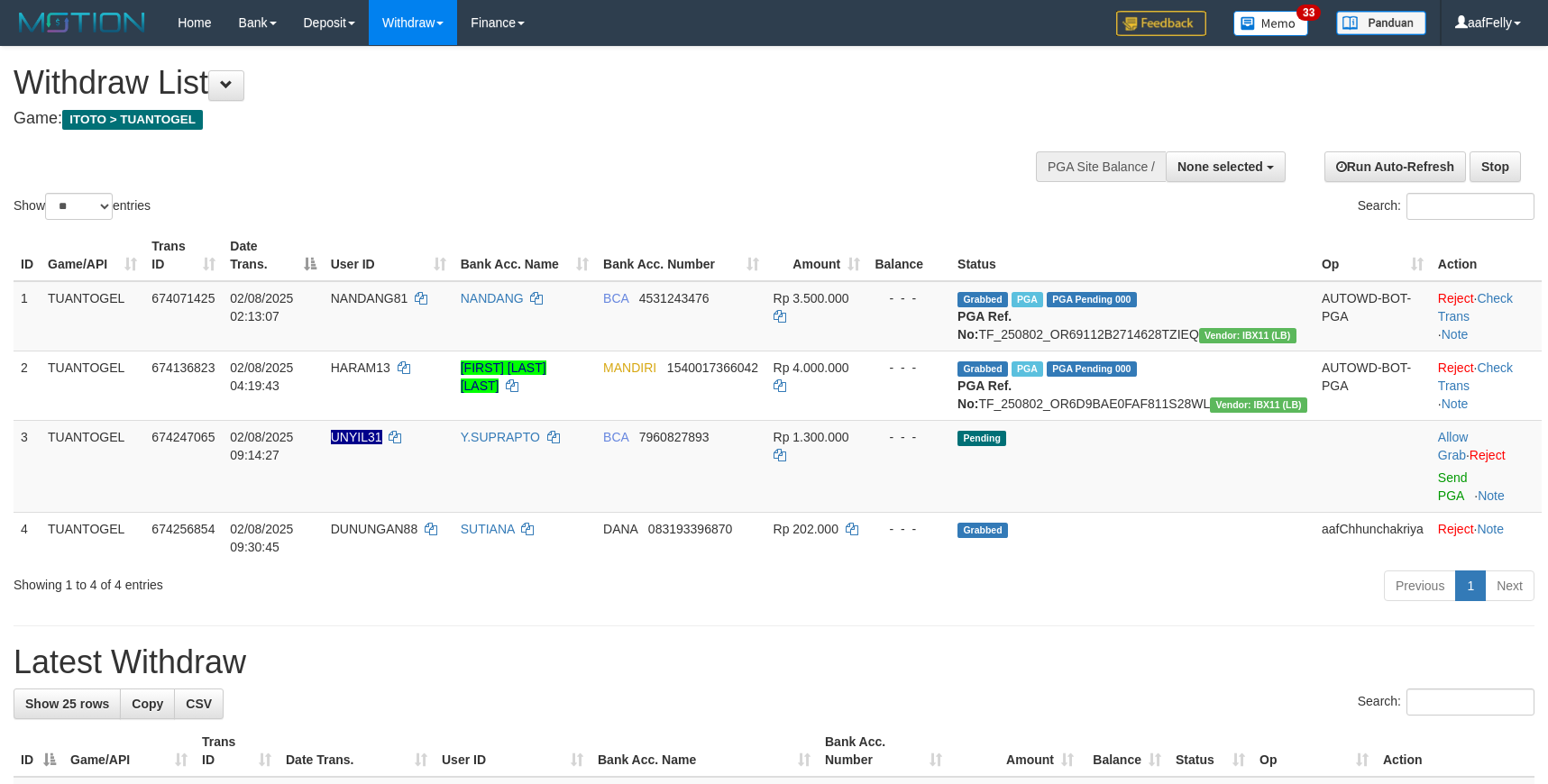 select 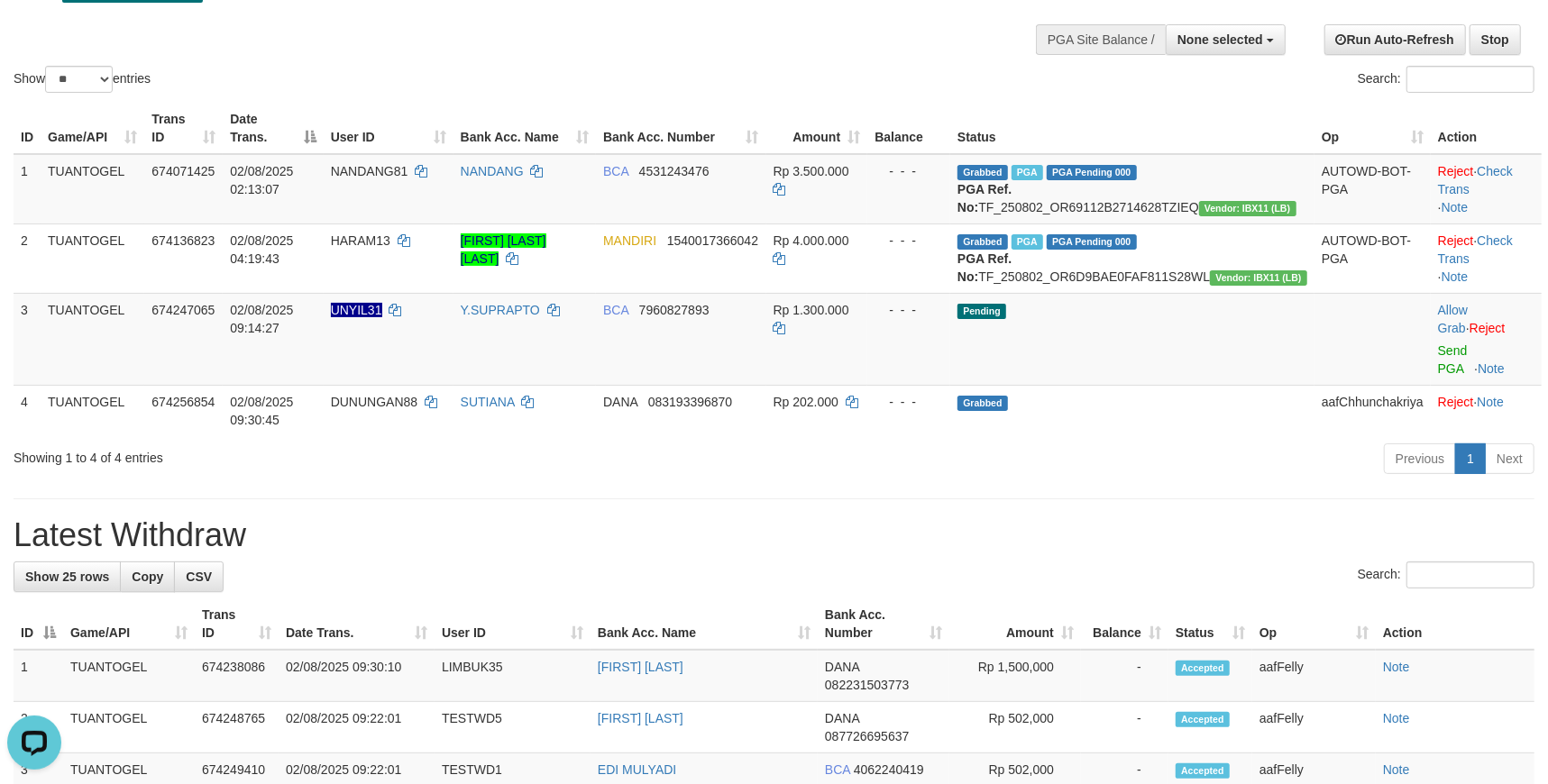 scroll, scrollTop: 0, scrollLeft: 0, axis: both 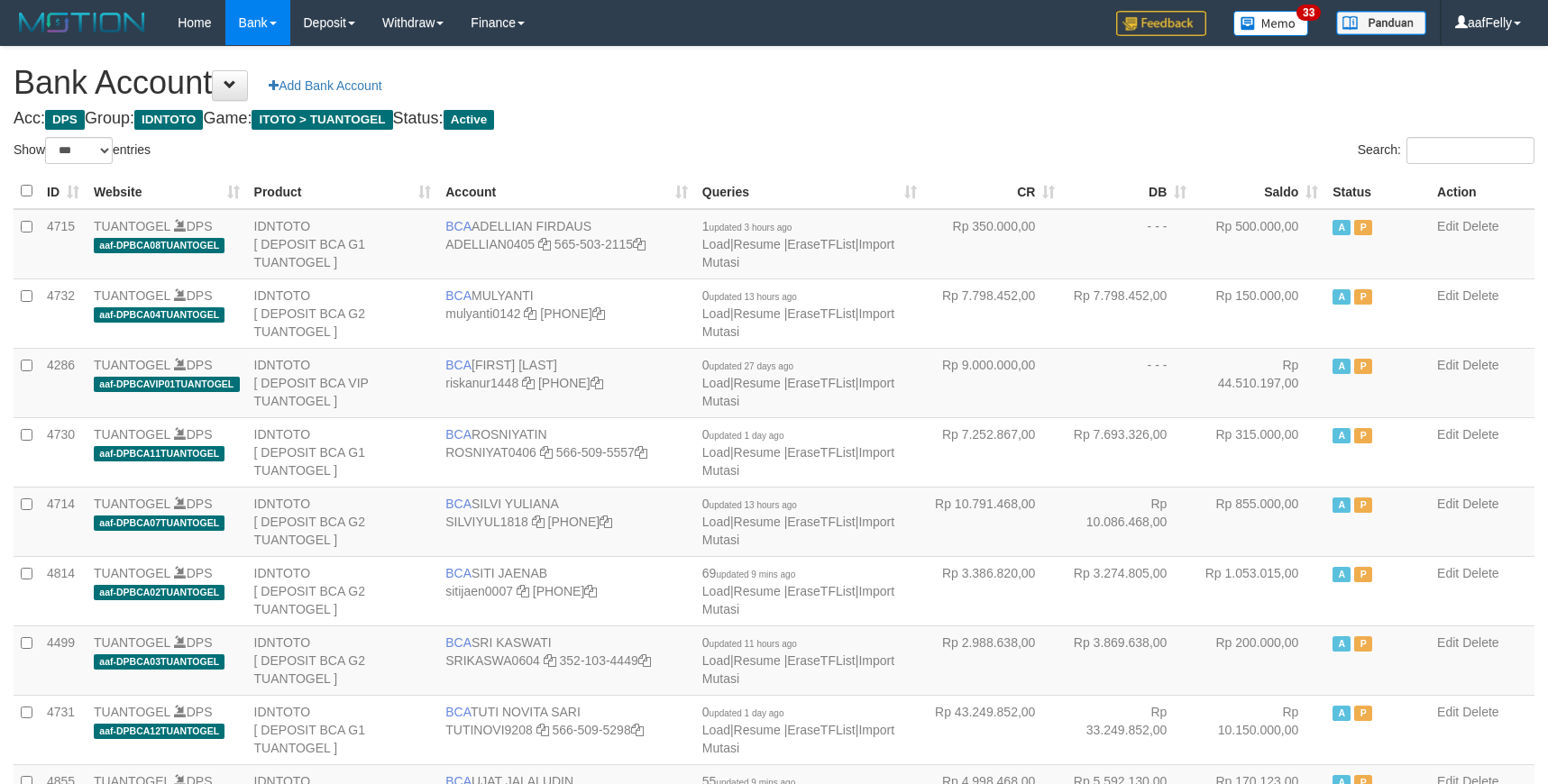 select on "***" 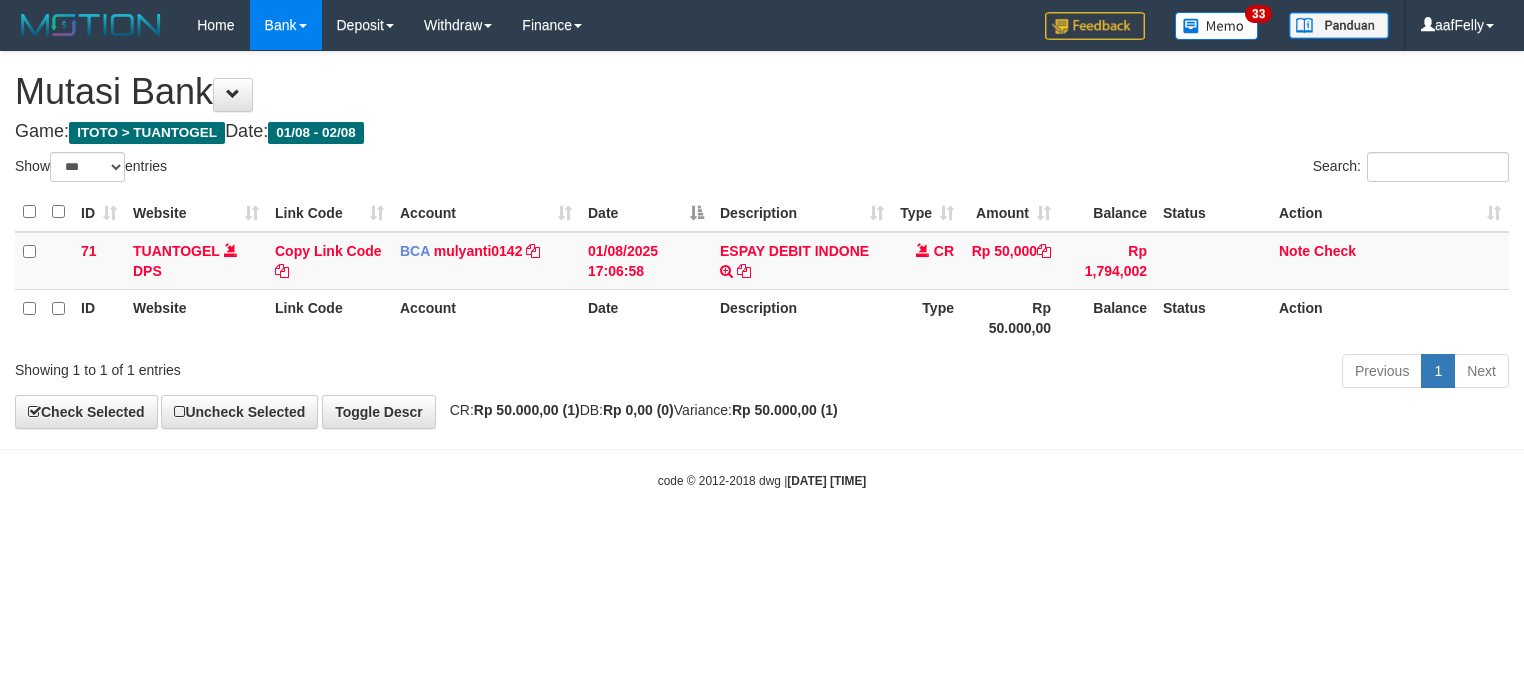 select on "***" 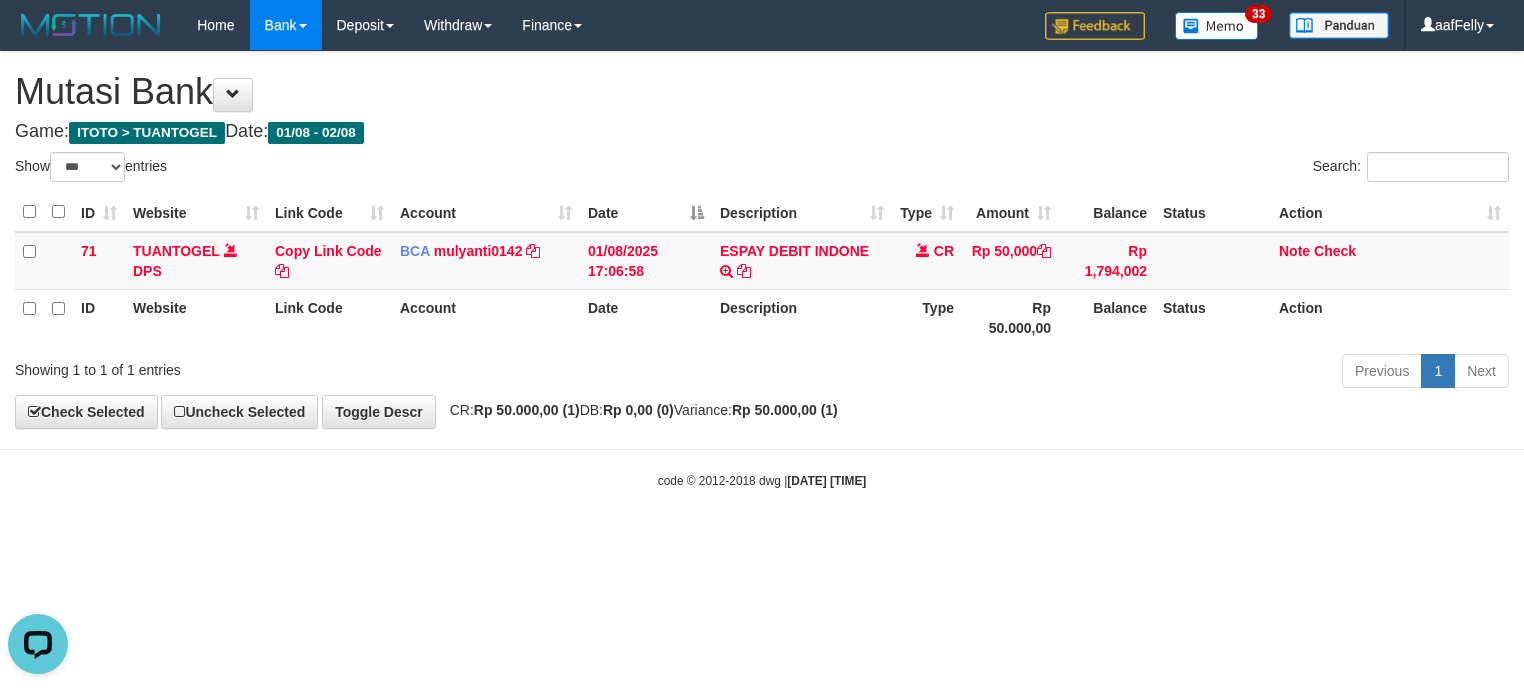 scroll, scrollTop: 0, scrollLeft: 0, axis: both 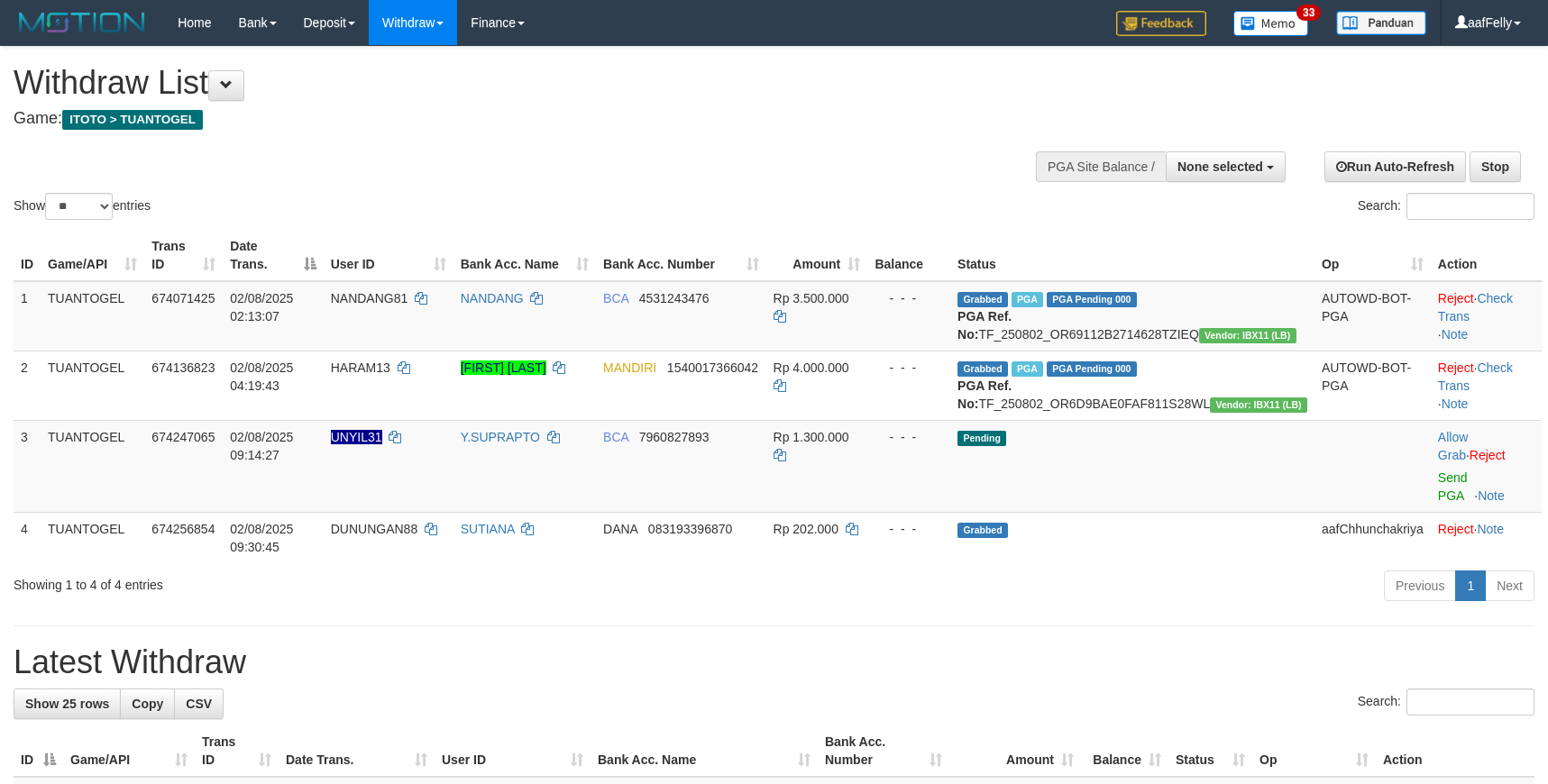 select 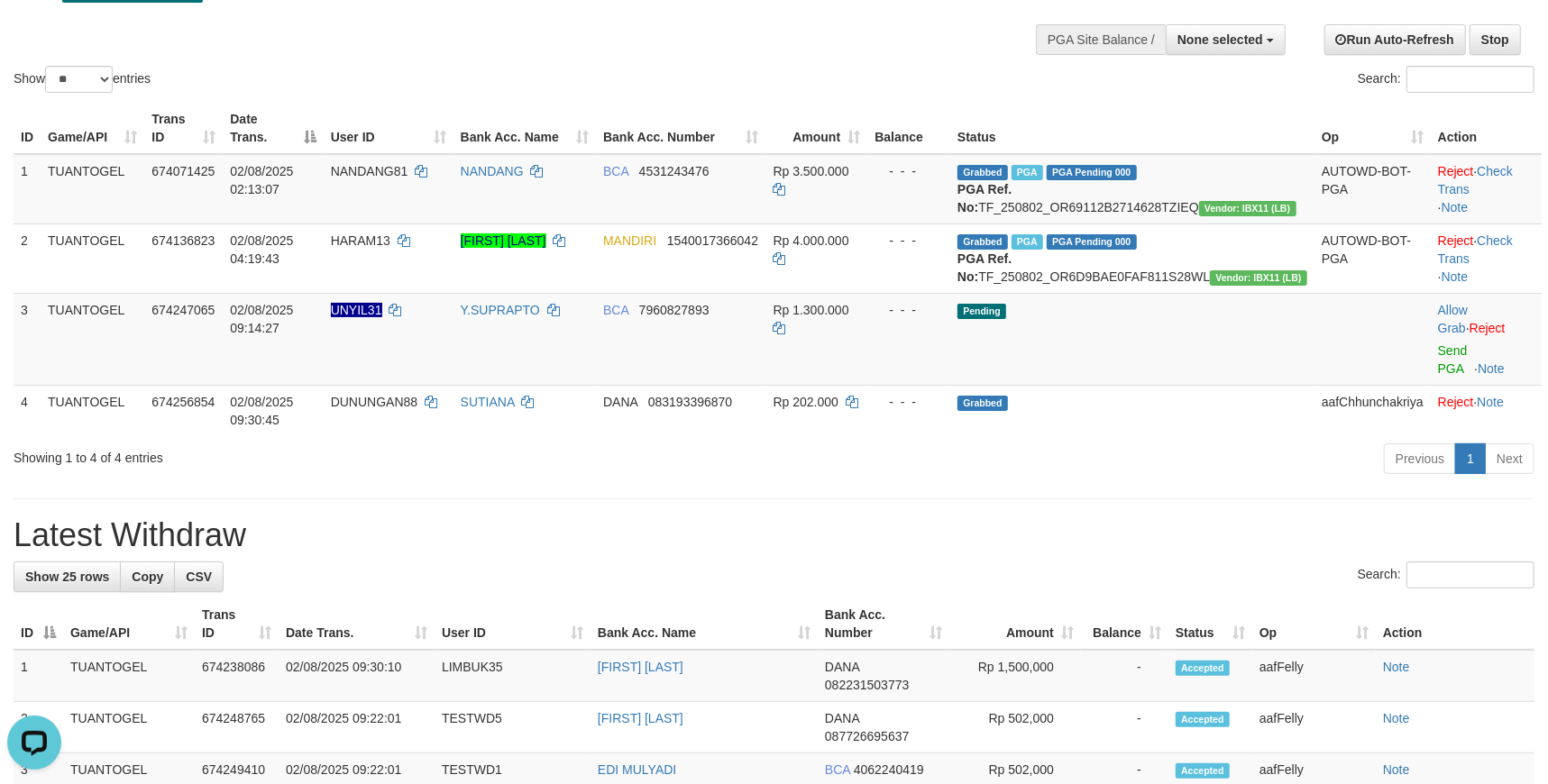scroll, scrollTop: 0, scrollLeft: 0, axis: both 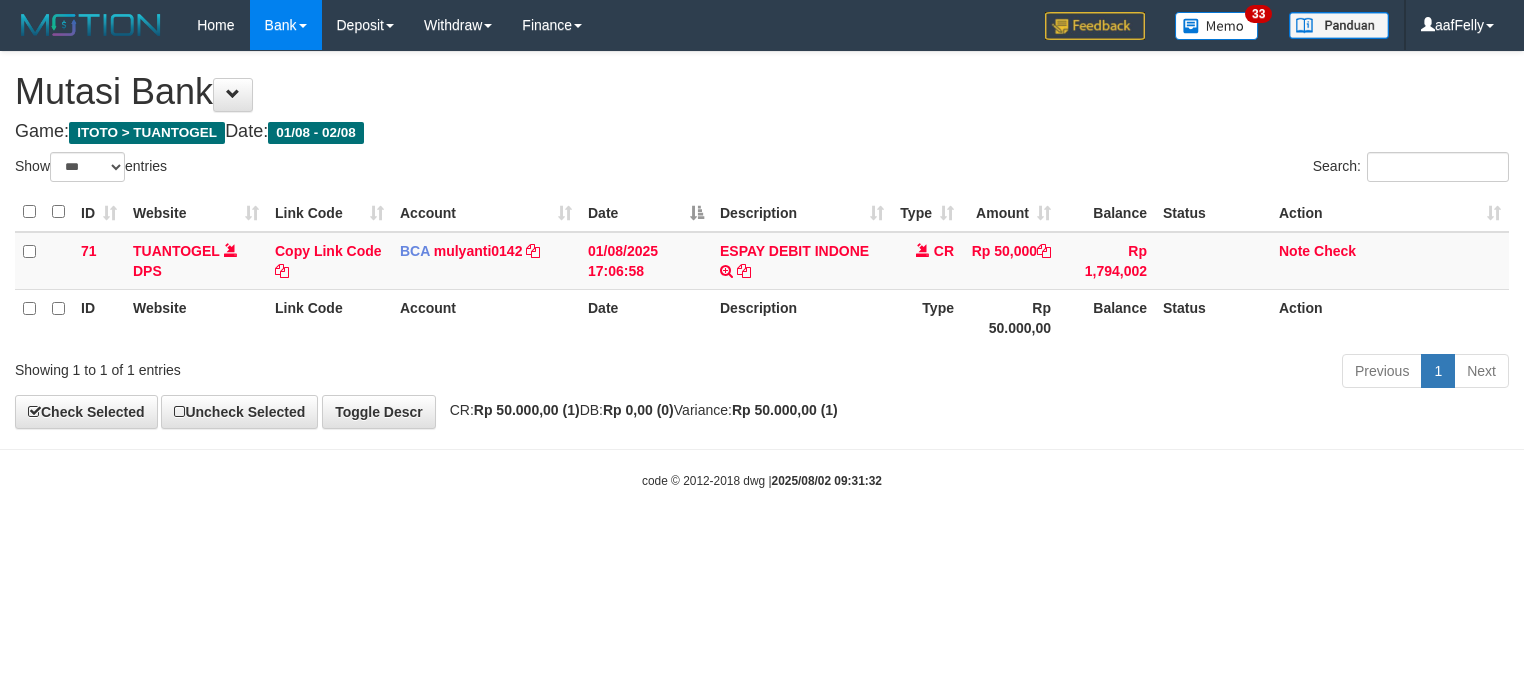 select on "***" 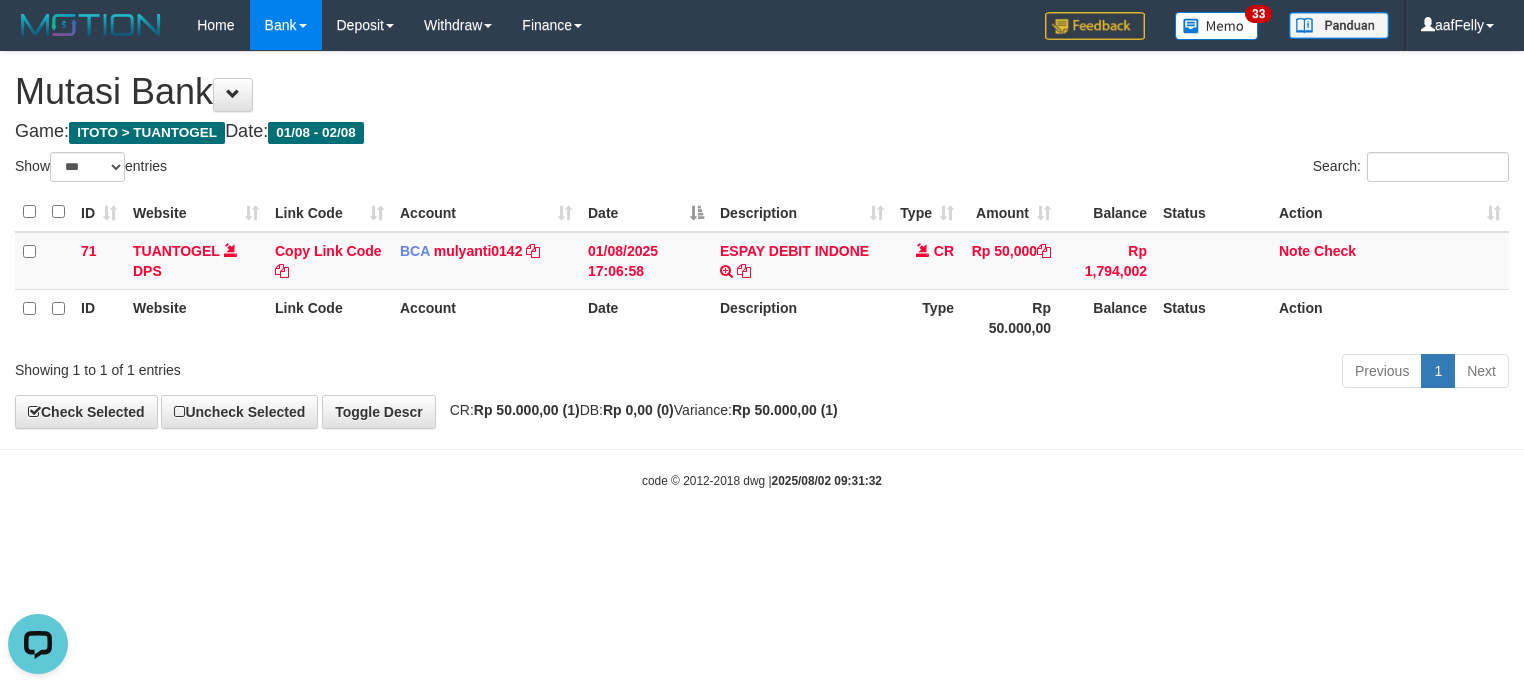 scroll, scrollTop: 0, scrollLeft: 0, axis: both 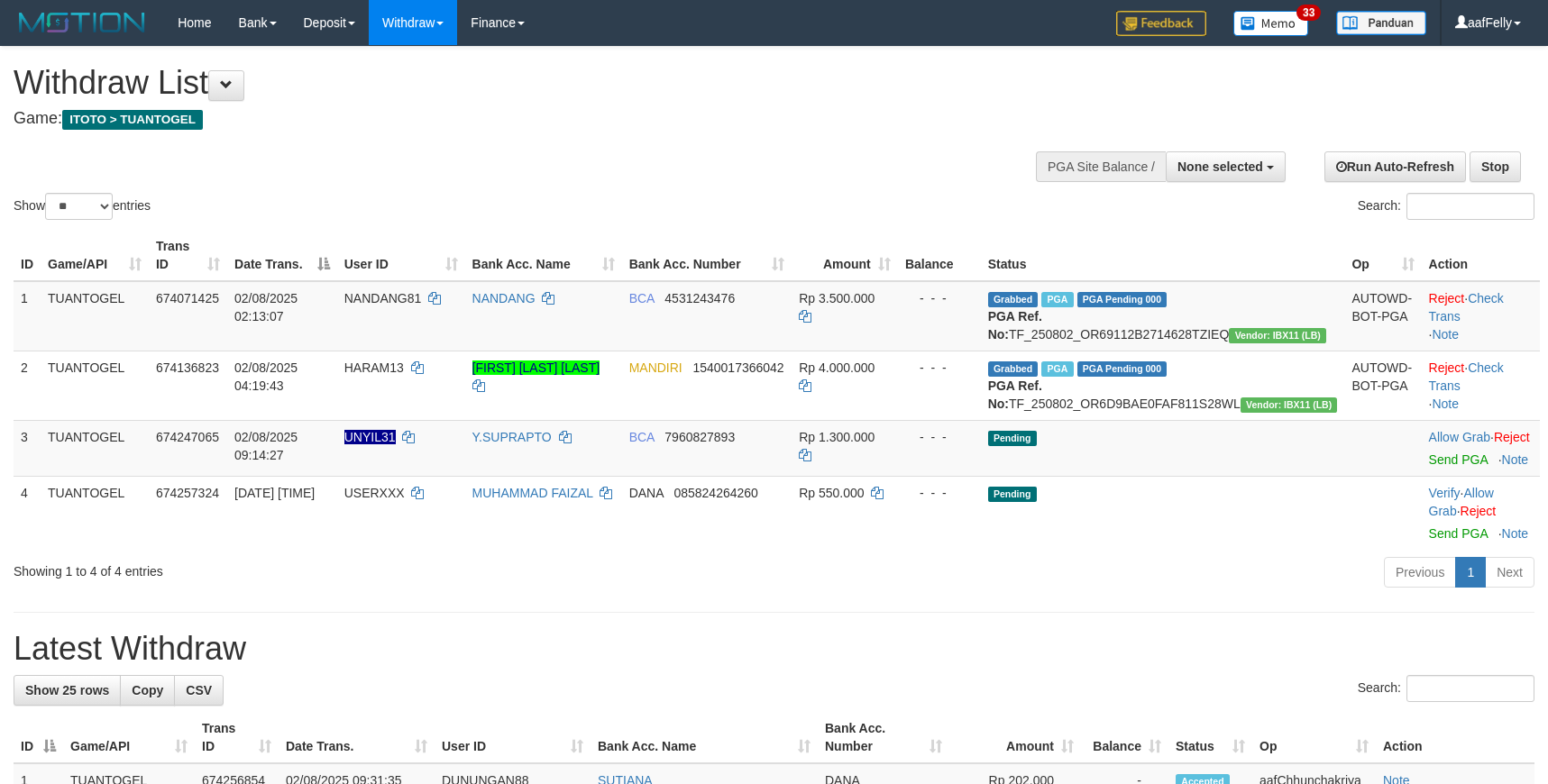 select 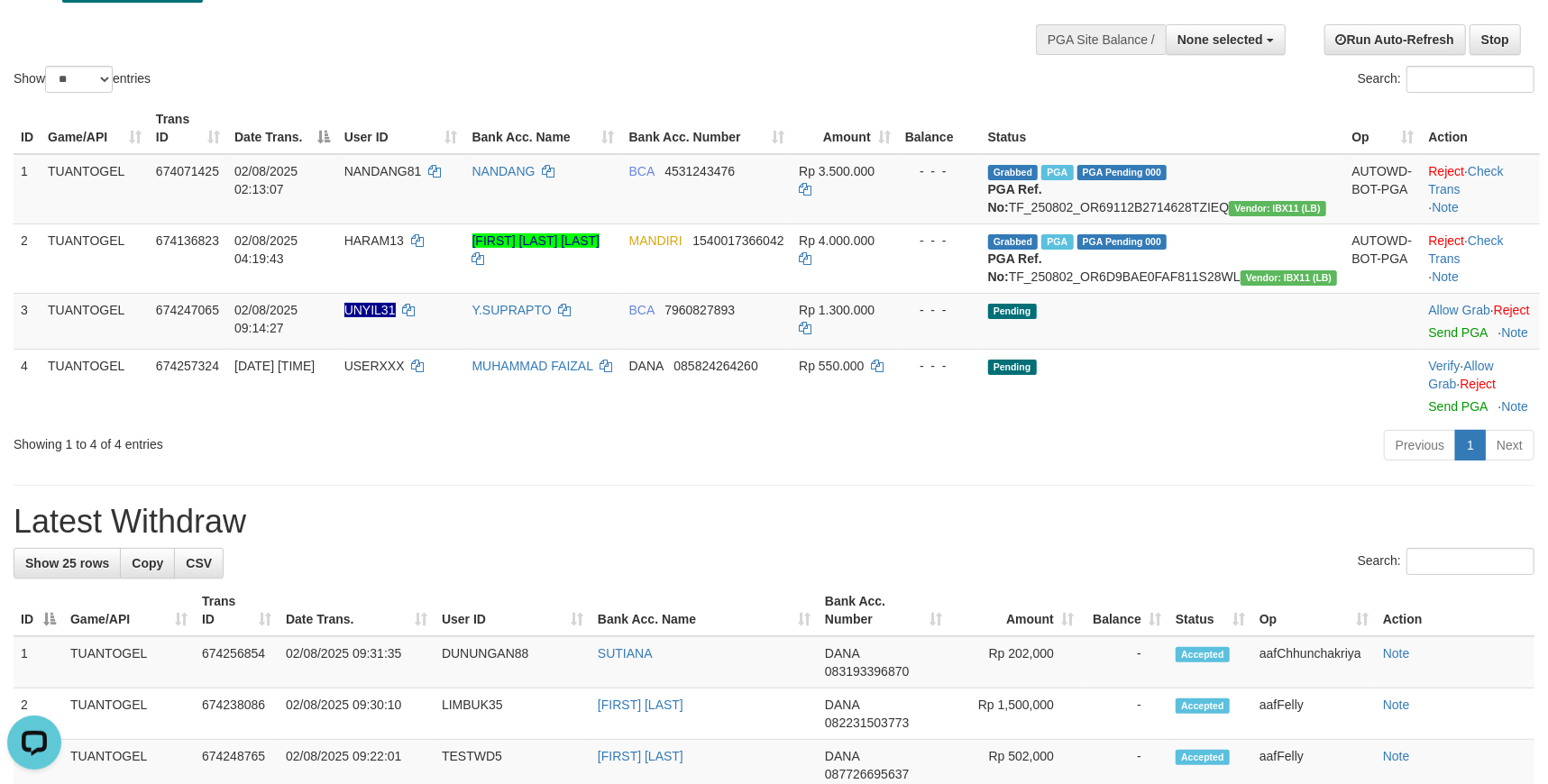 scroll, scrollTop: 0, scrollLeft: 0, axis: both 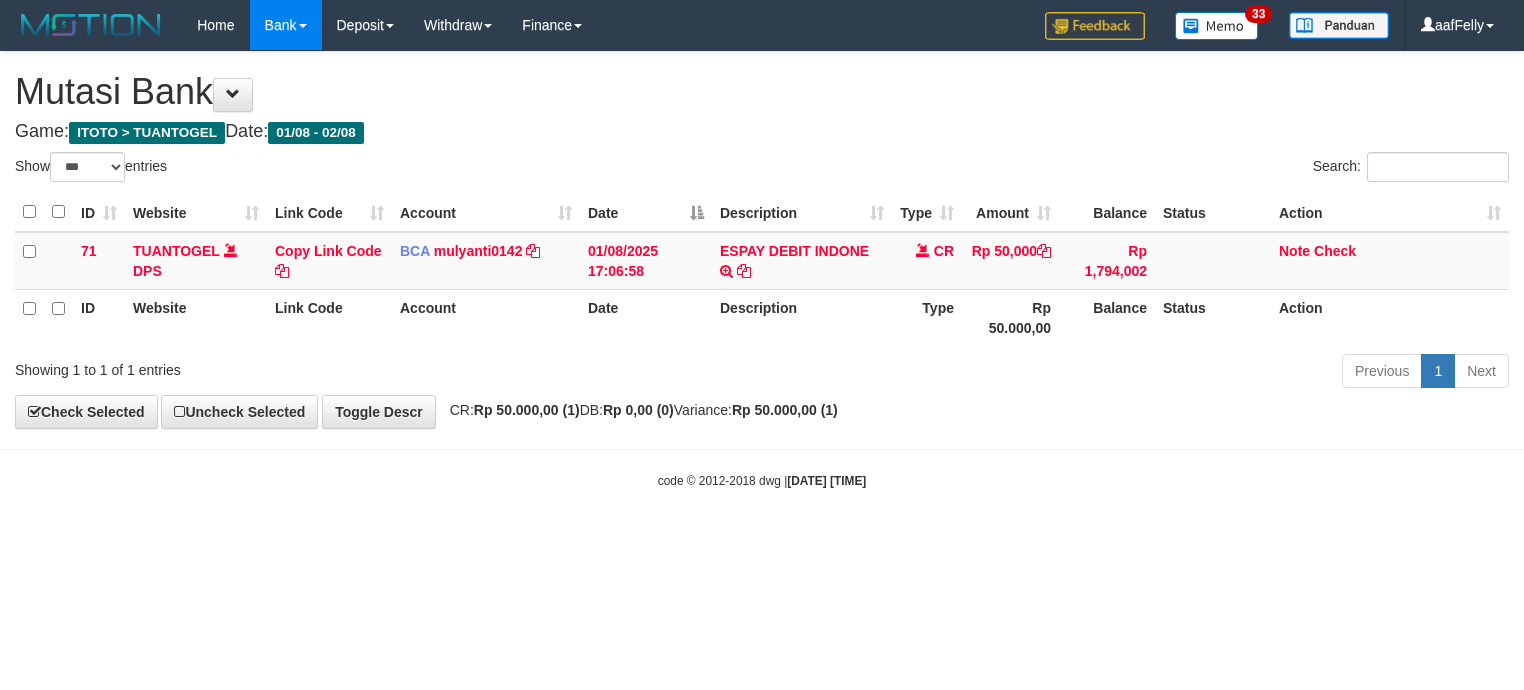 select on "***" 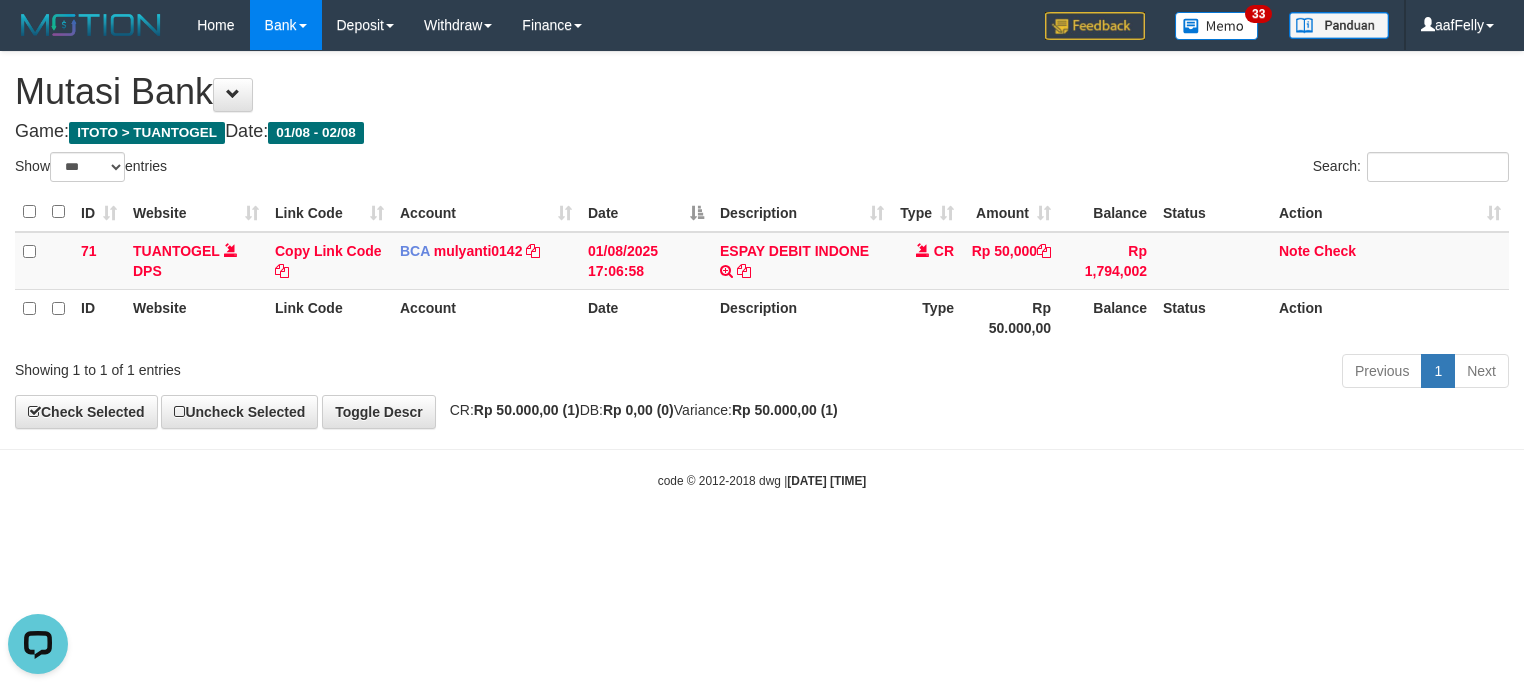 scroll, scrollTop: 0, scrollLeft: 0, axis: both 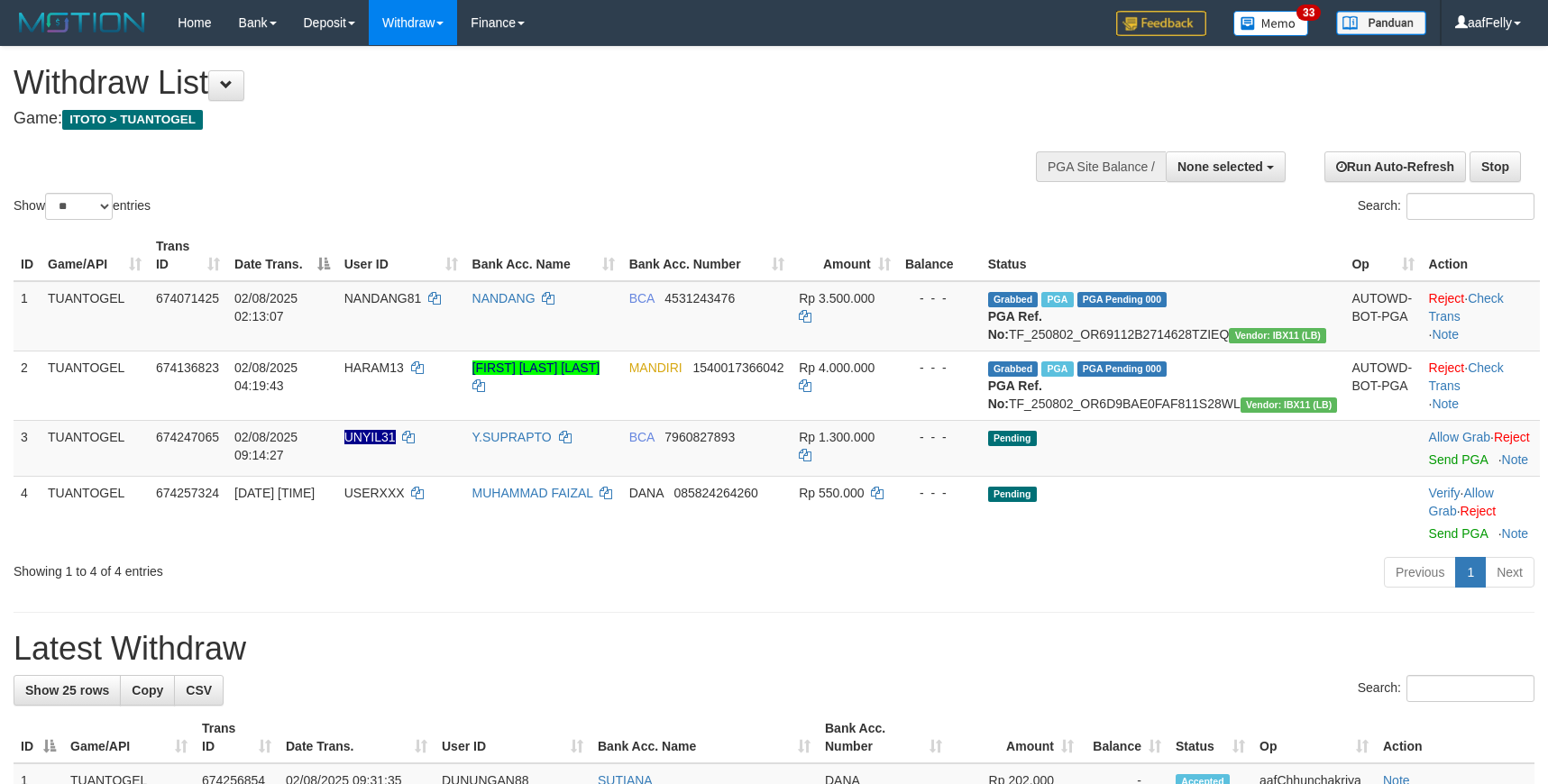select 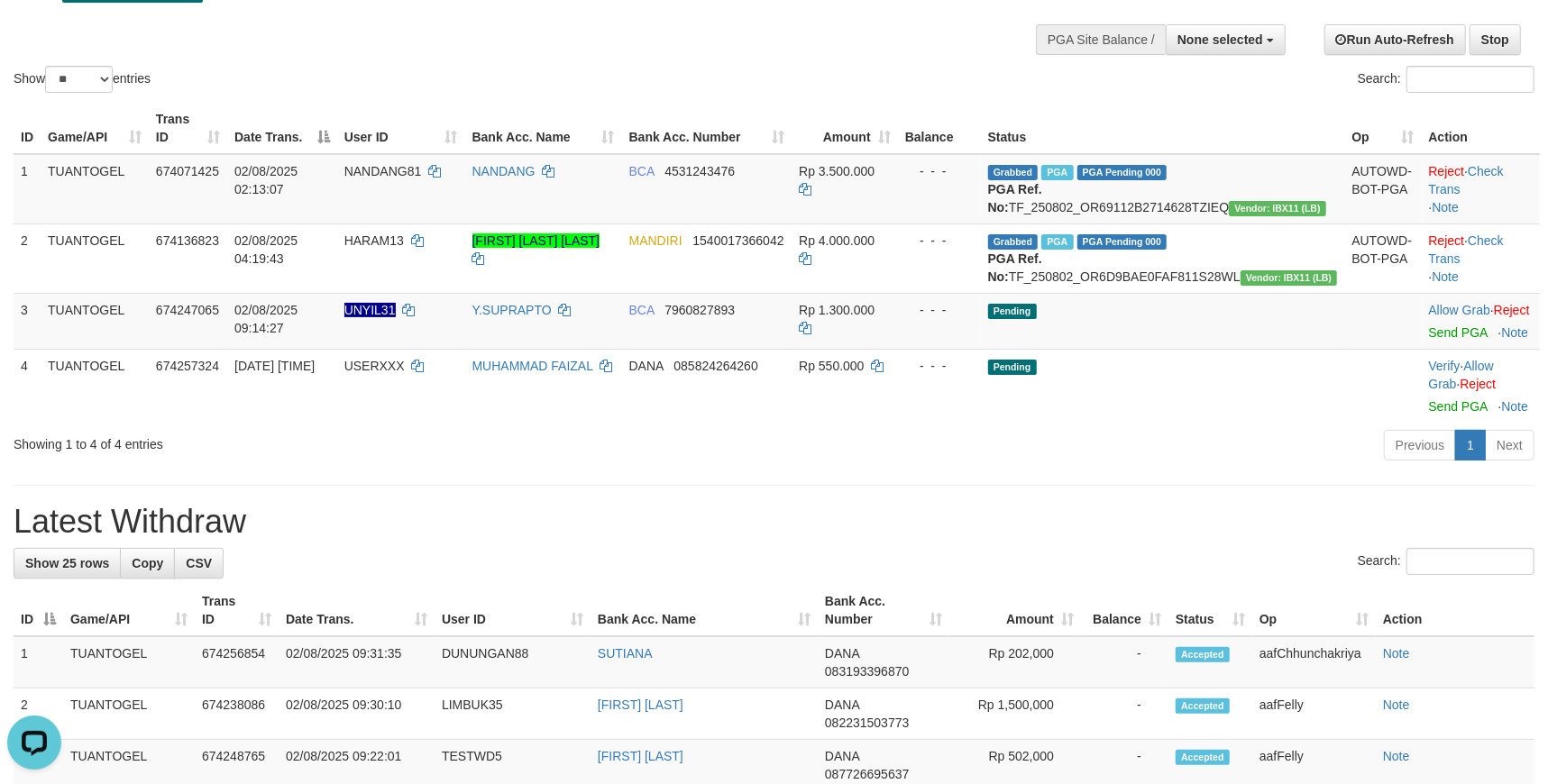 scroll, scrollTop: 0, scrollLeft: 0, axis: both 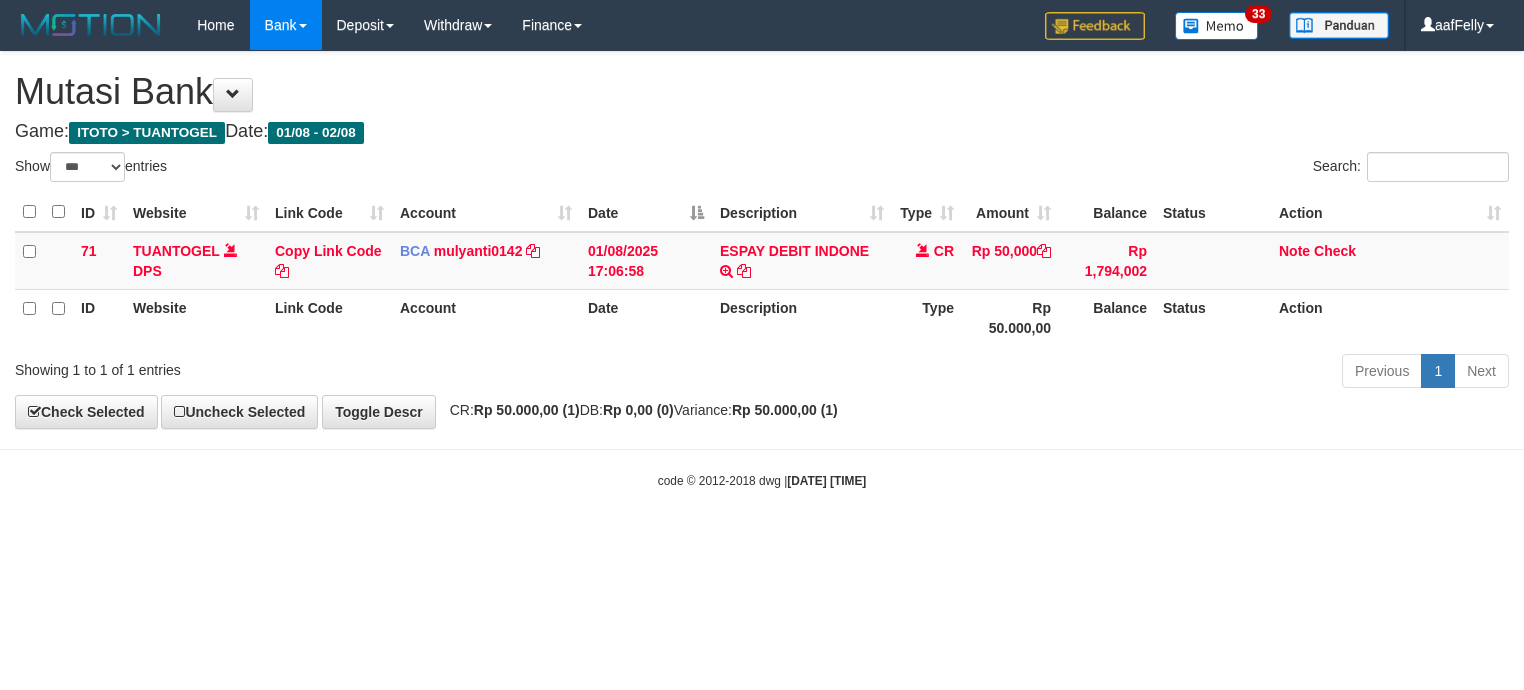select on "***" 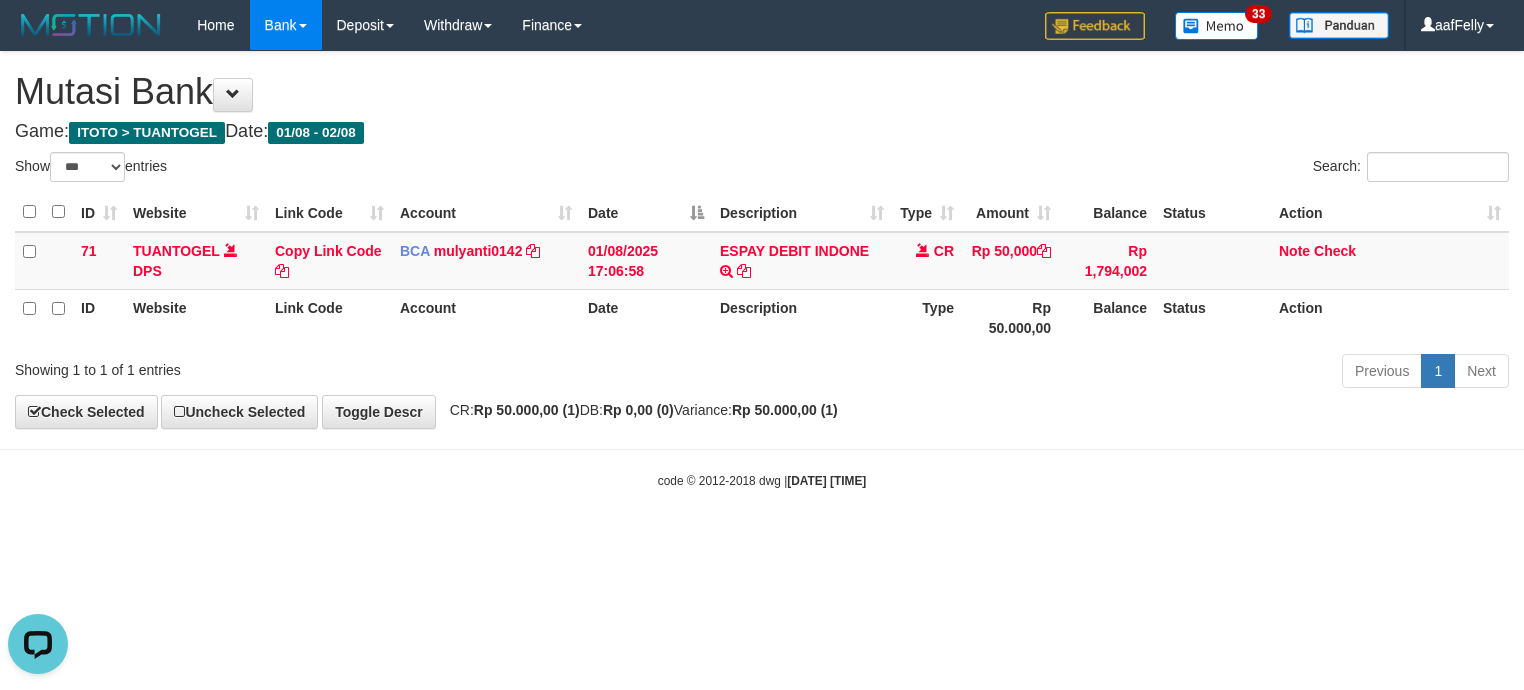 scroll, scrollTop: 0, scrollLeft: 0, axis: both 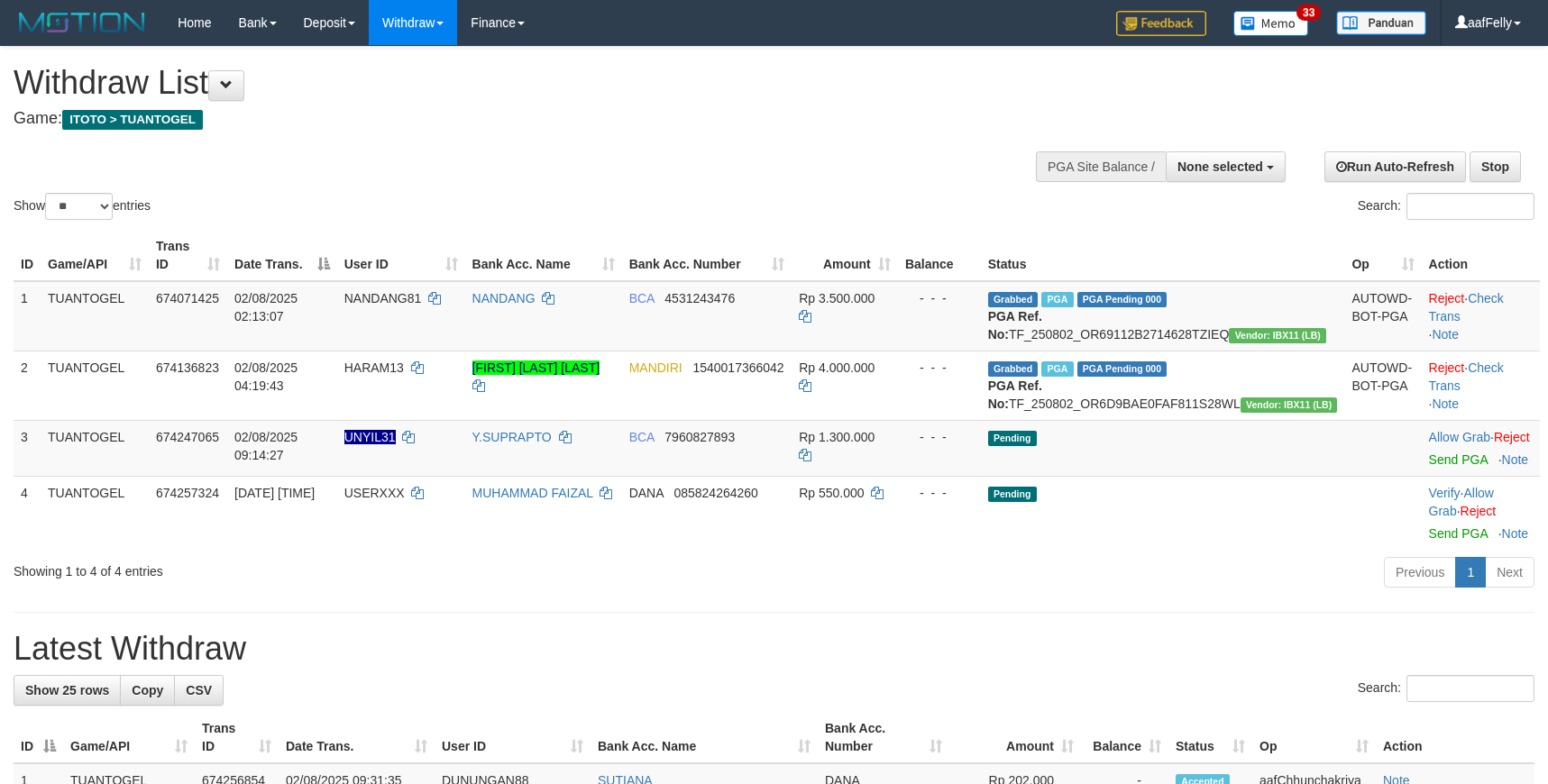 select 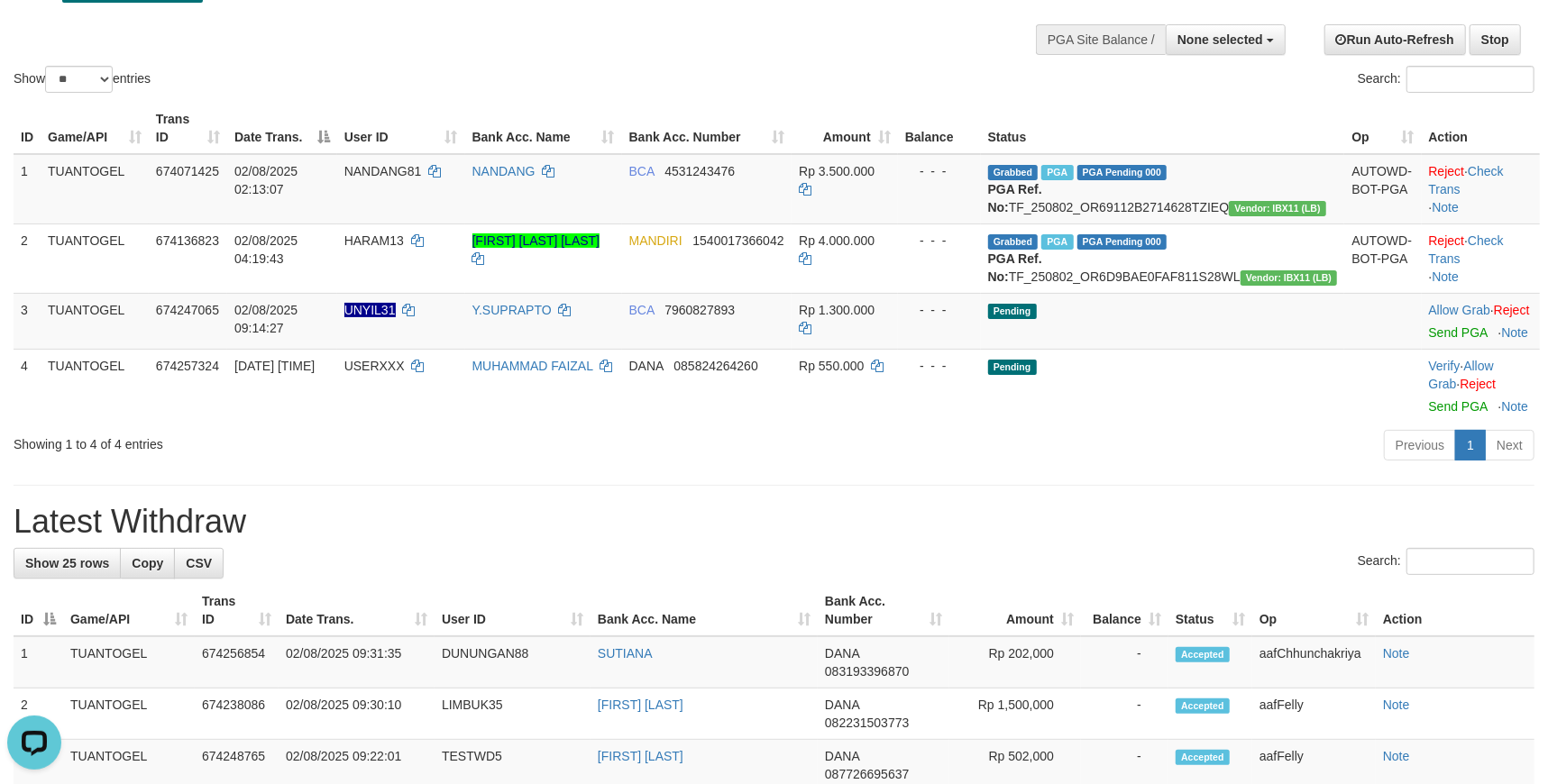 scroll, scrollTop: 0, scrollLeft: 0, axis: both 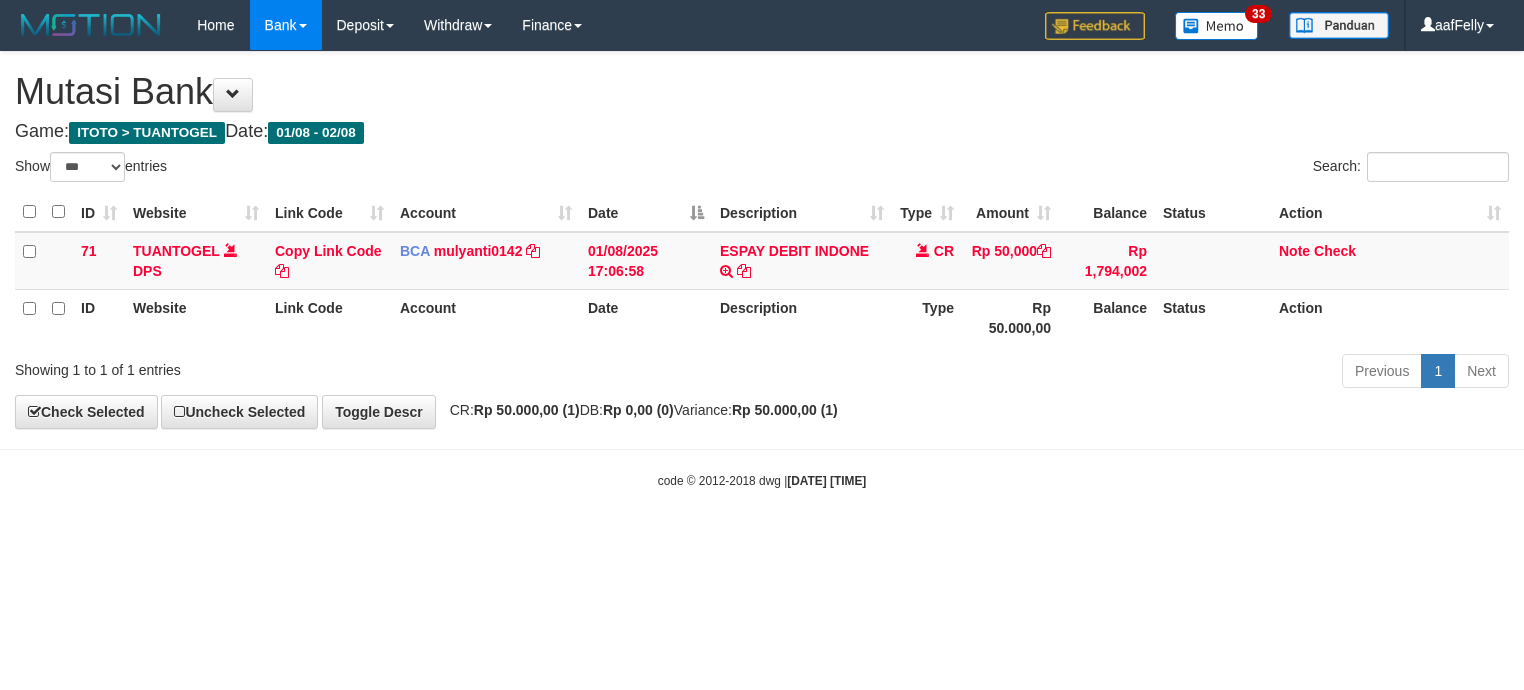 select on "***" 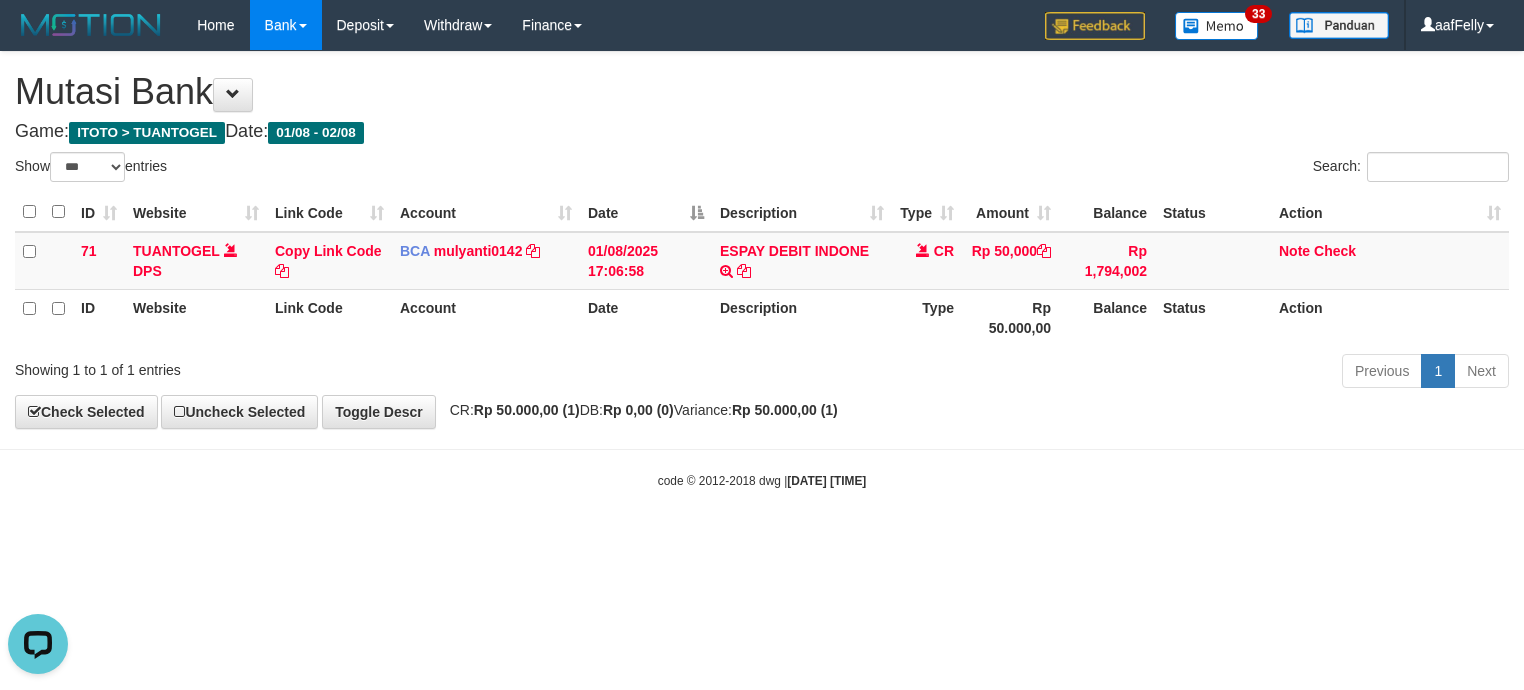 scroll, scrollTop: 0, scrollLeft: 0, axis: both 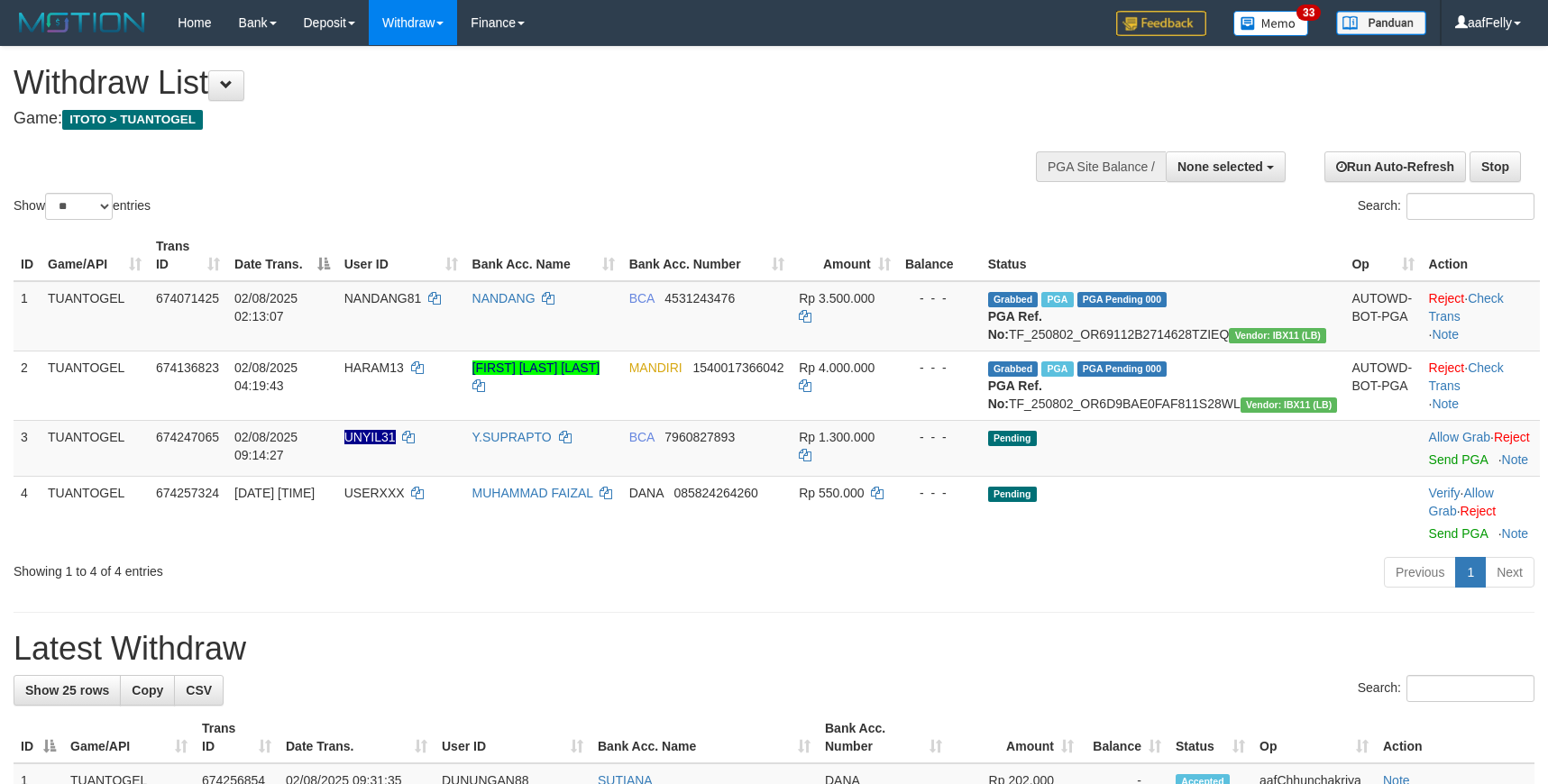 select 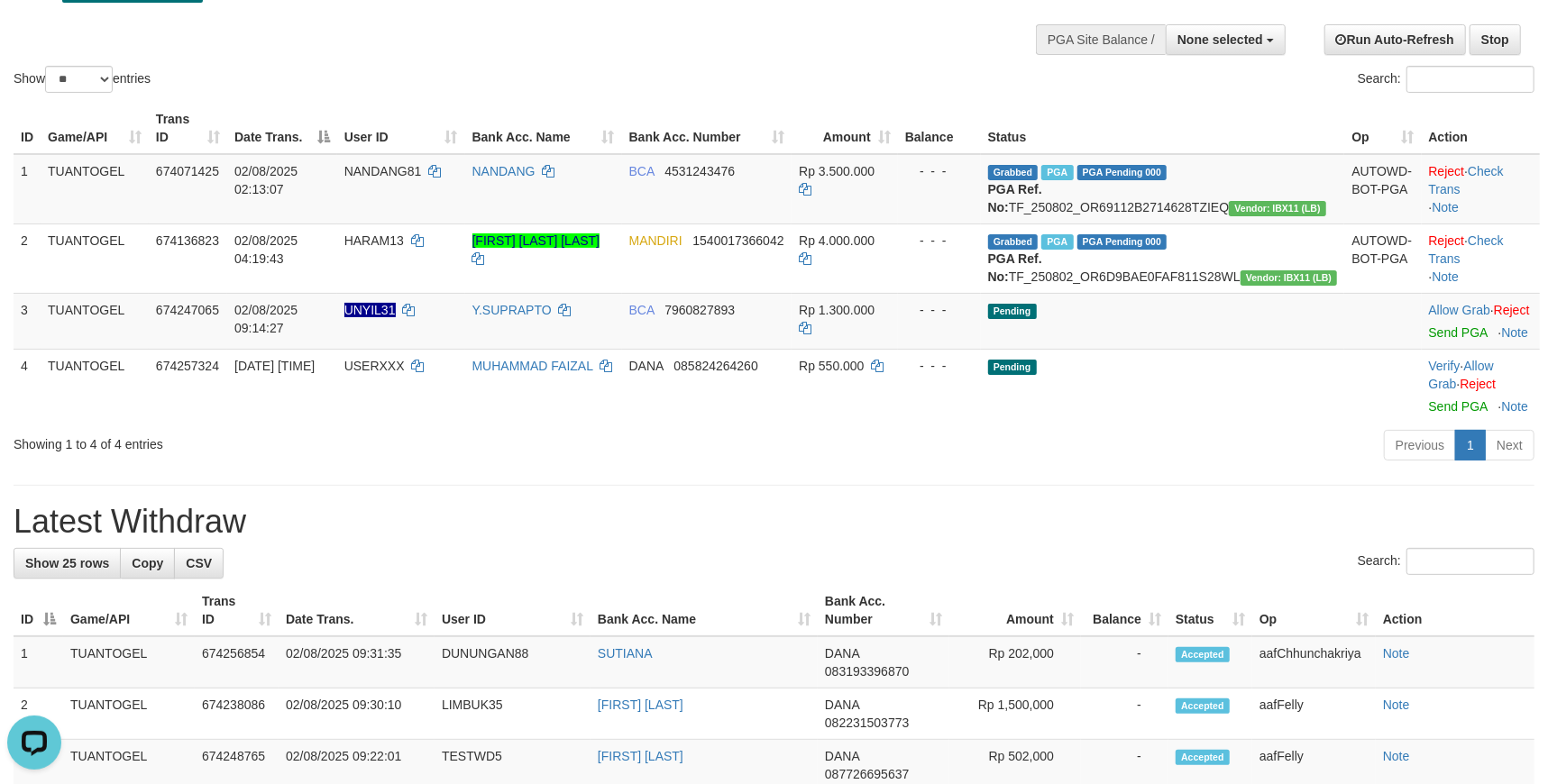scroll, scrollTop: 0, scrollLeft: 0, axis: both 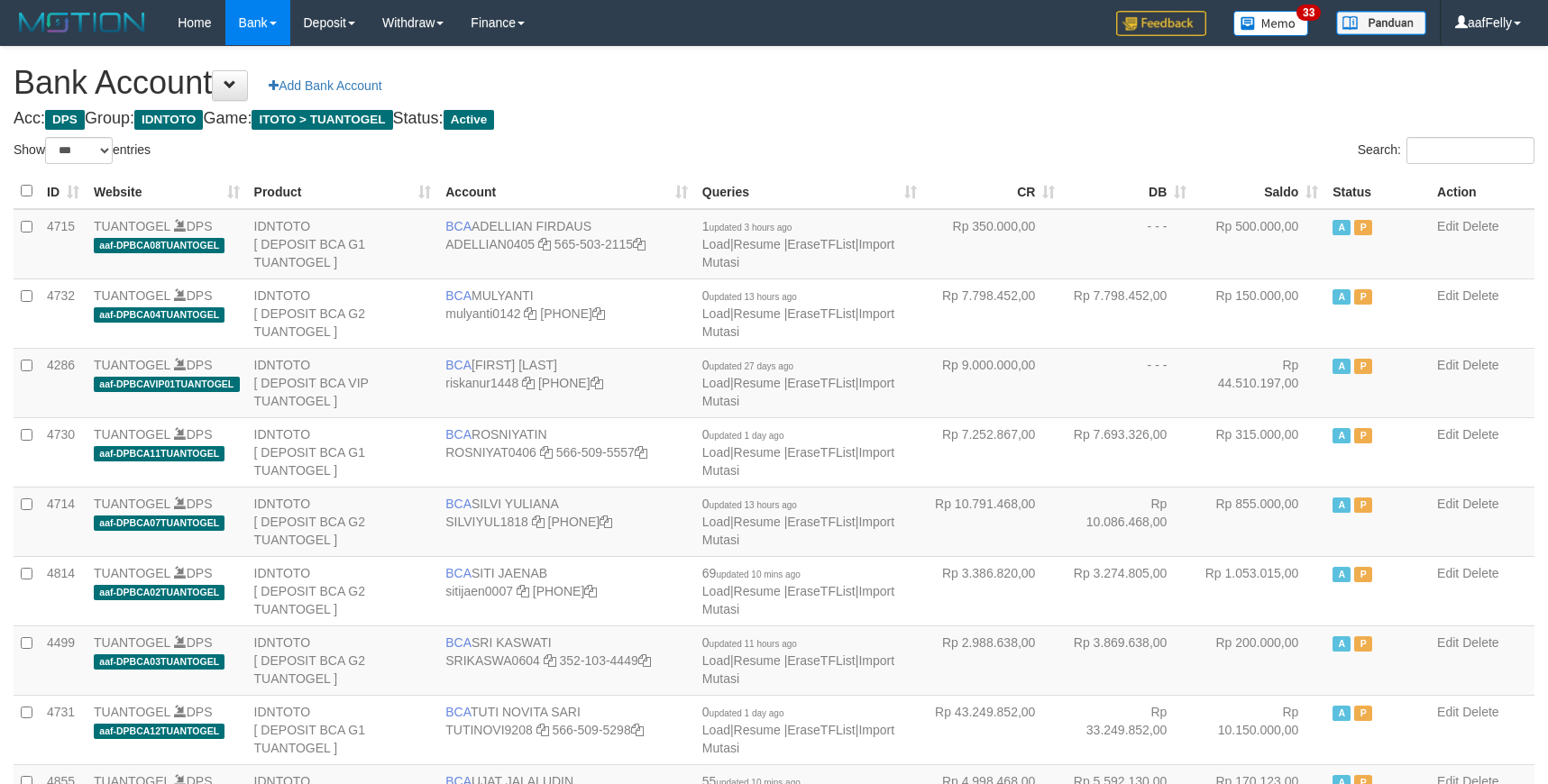 select on "***" 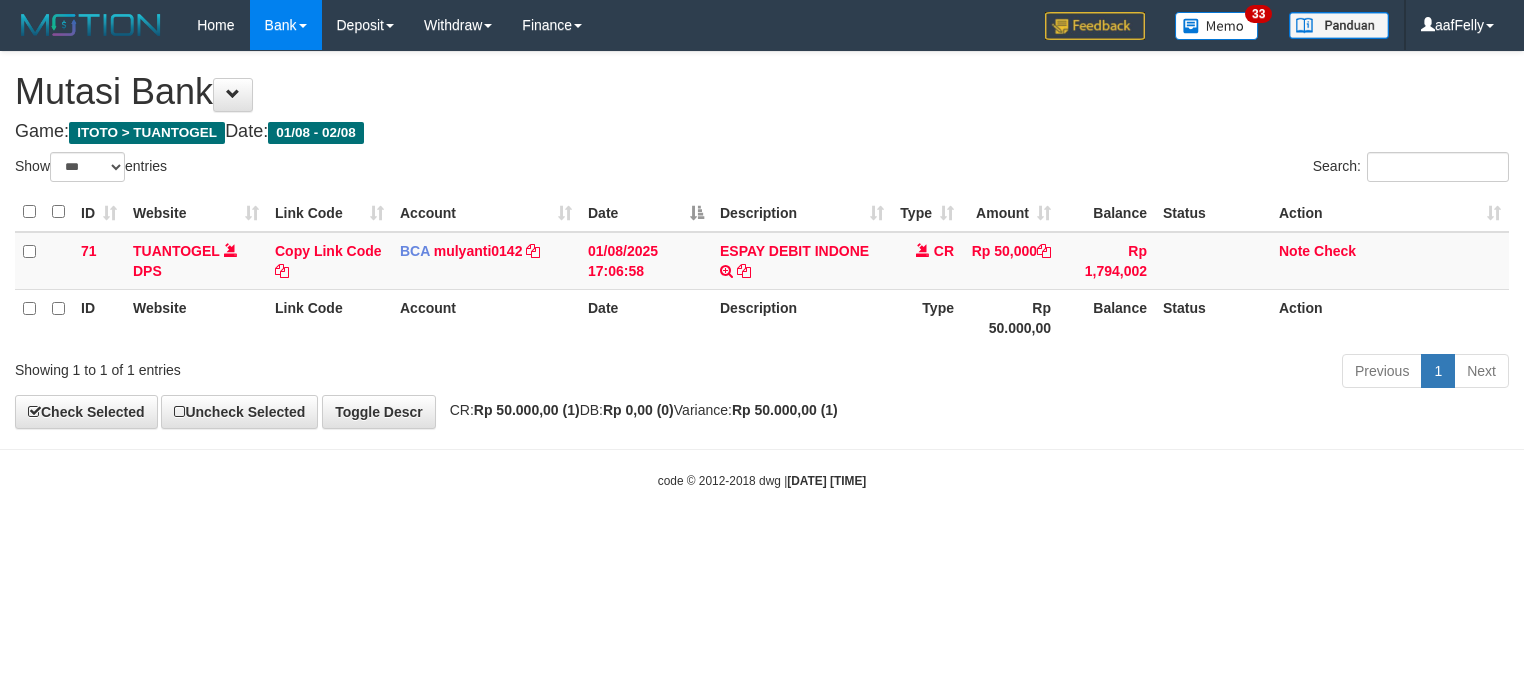select on "***" 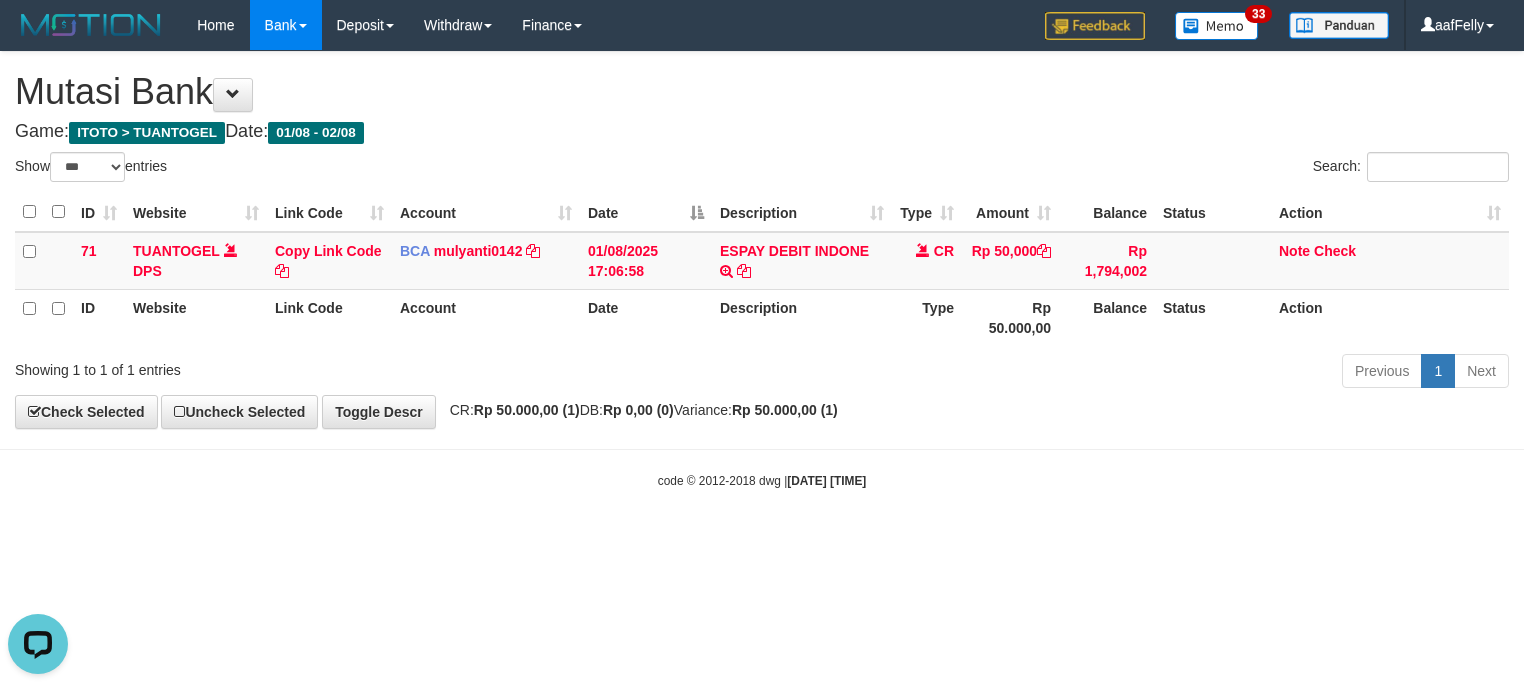 scroll, scrollTop: 0, scrollLeft: 0, axis: both 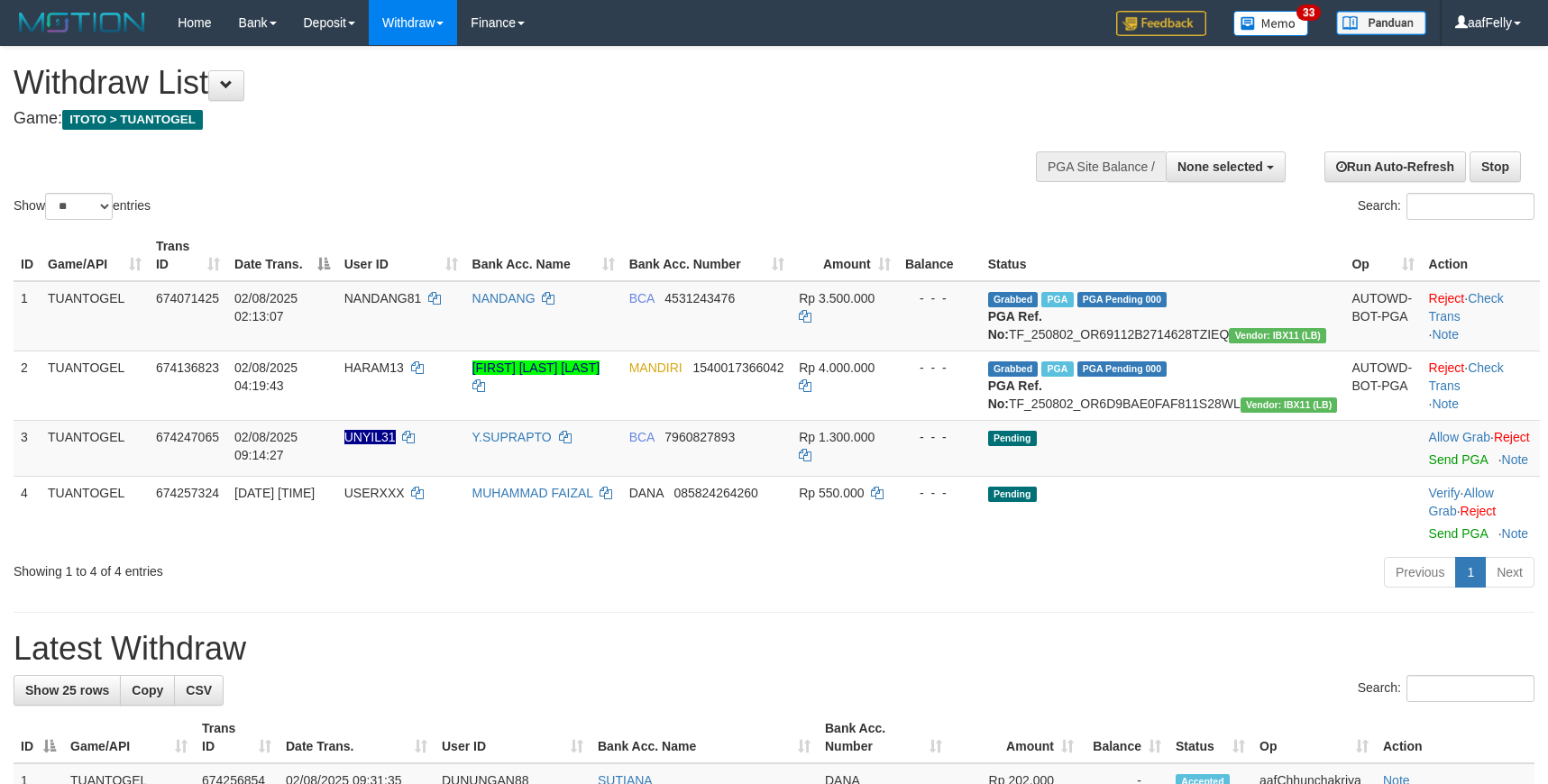 select 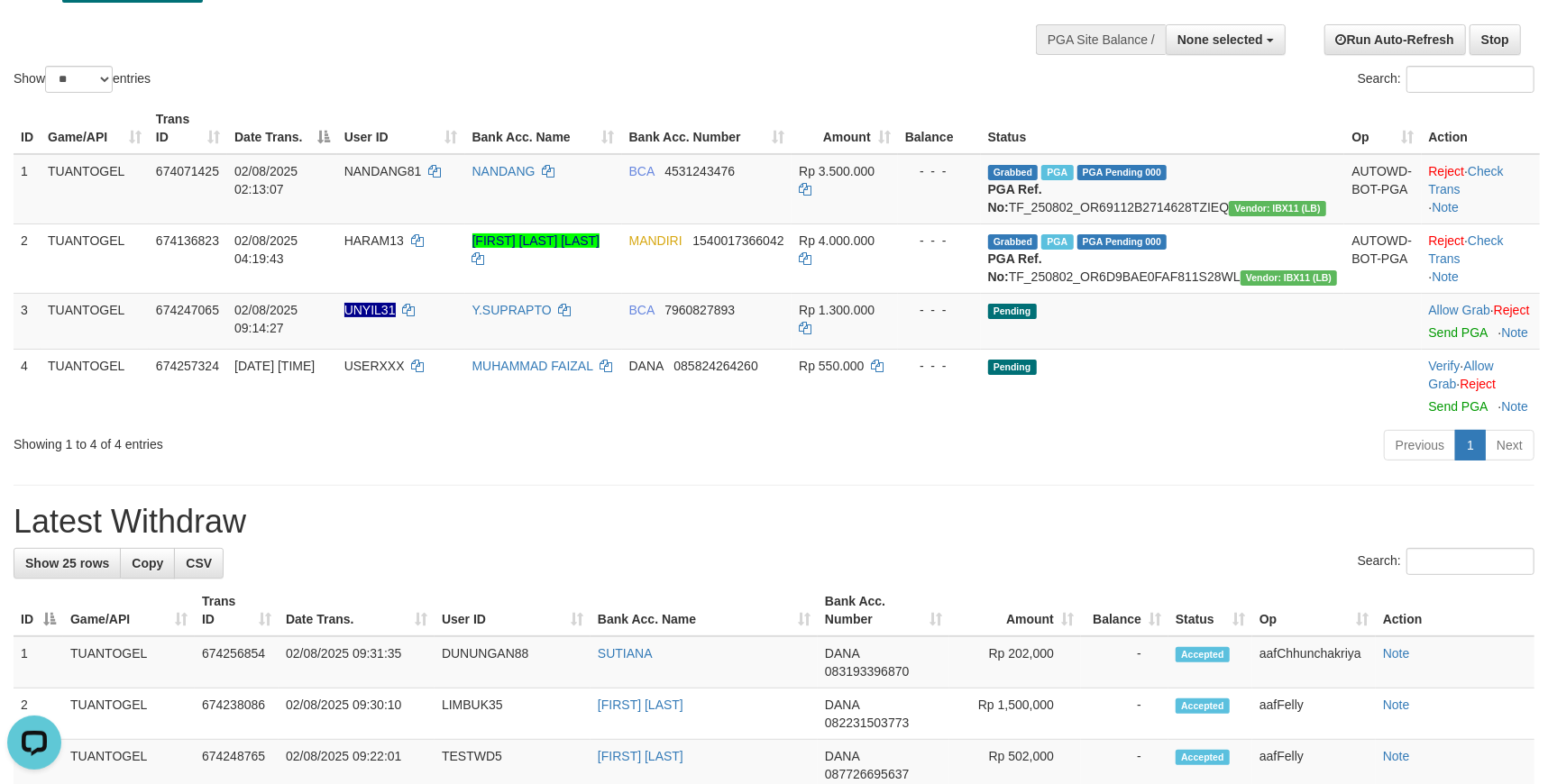 scroll, scrollTop: 0, scrollLeft: 0, axis: both 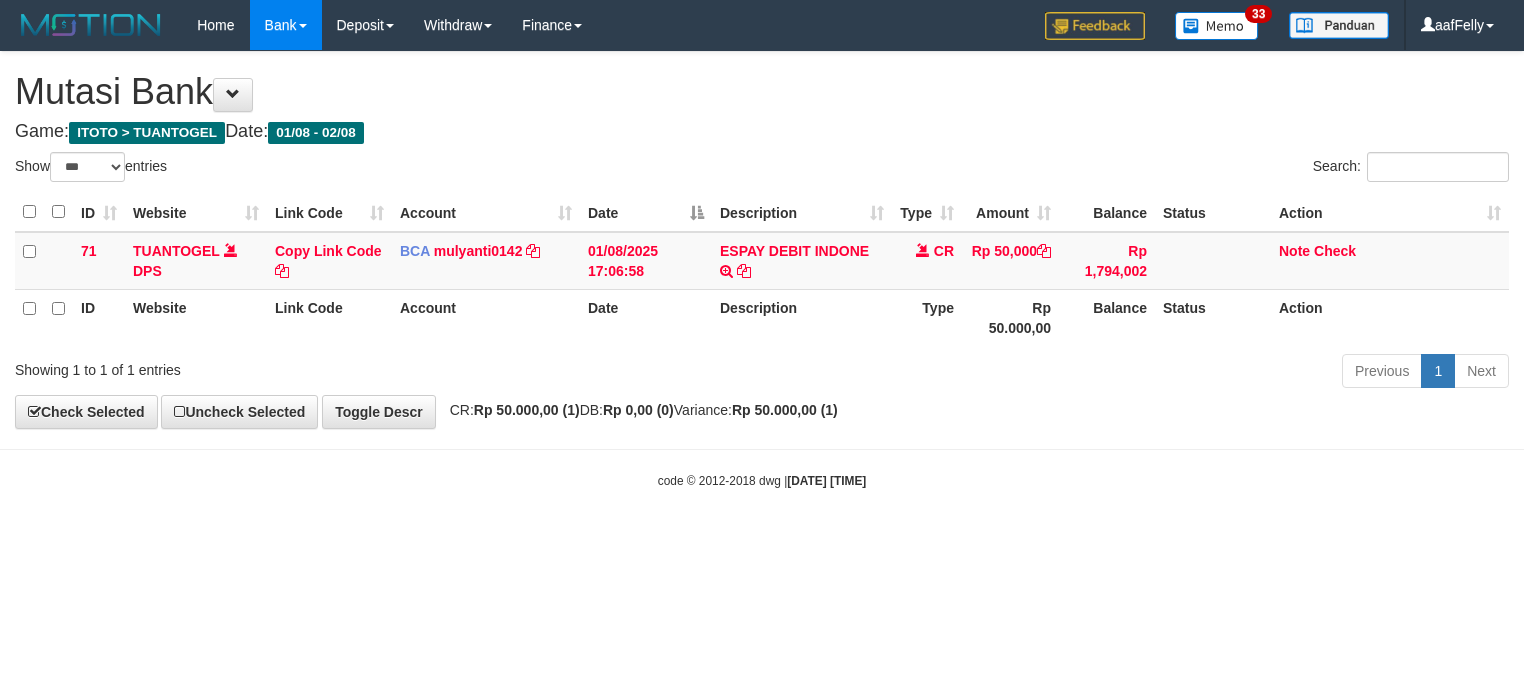 select on "***" 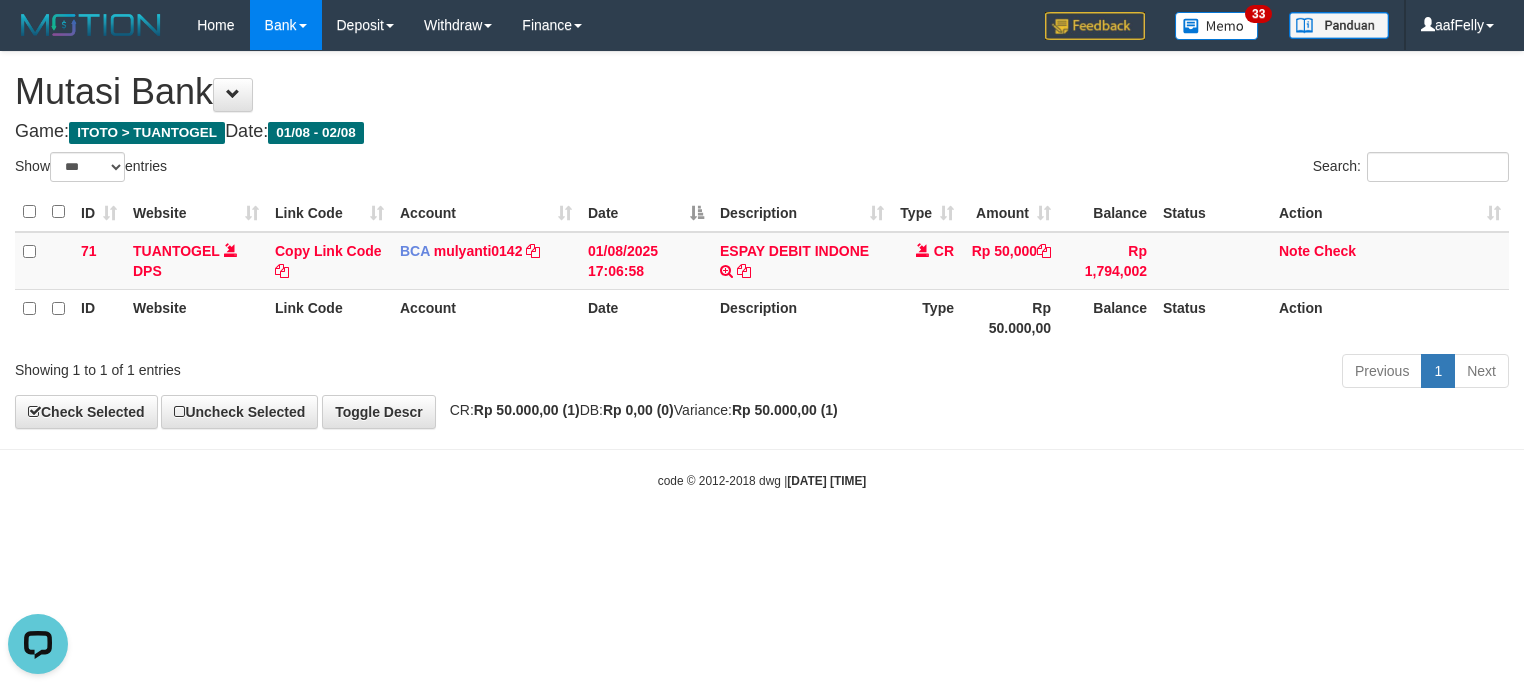 scroll, scrollTop: 0, scrollLeft: 0, axis: both 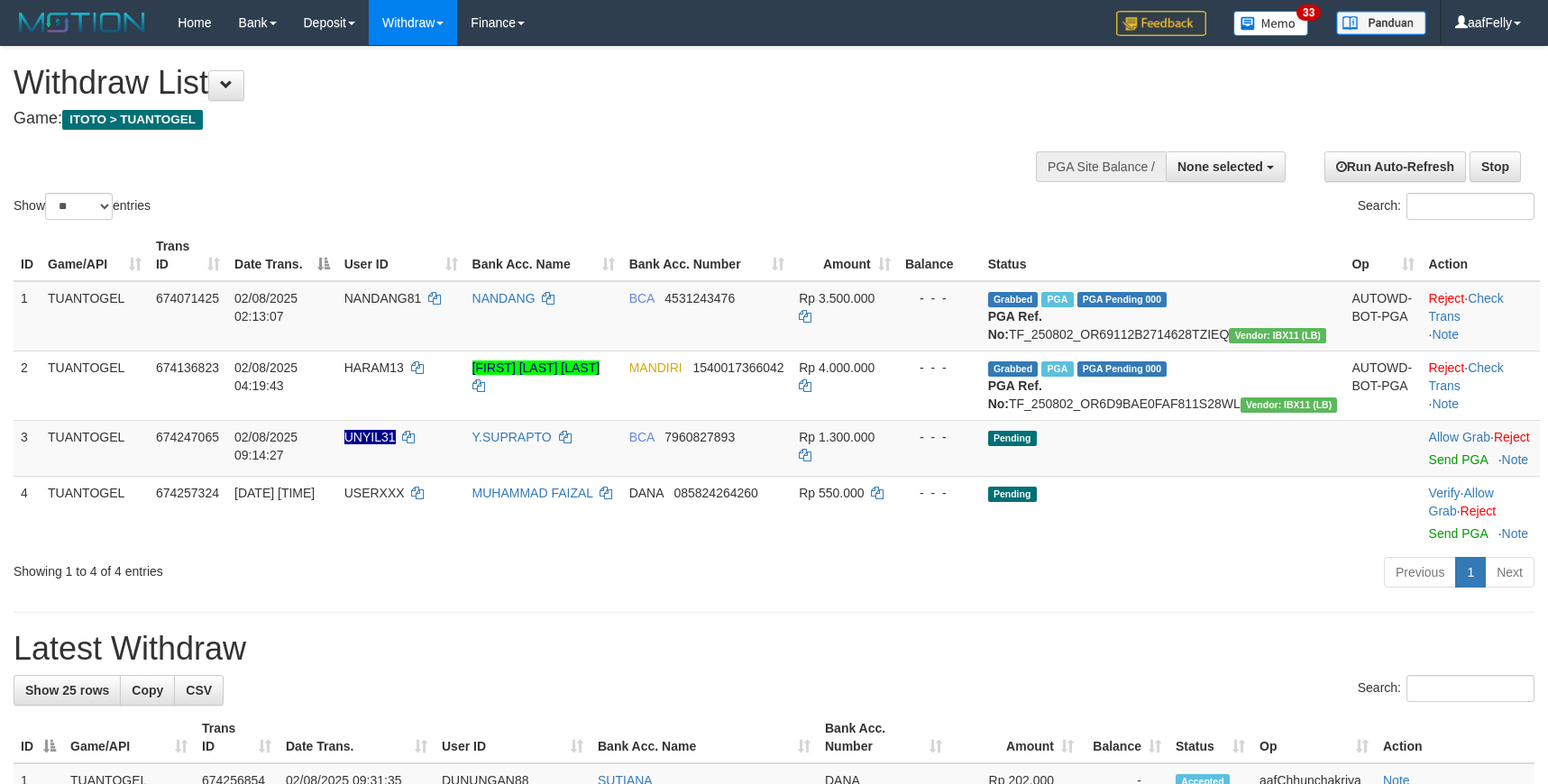 select 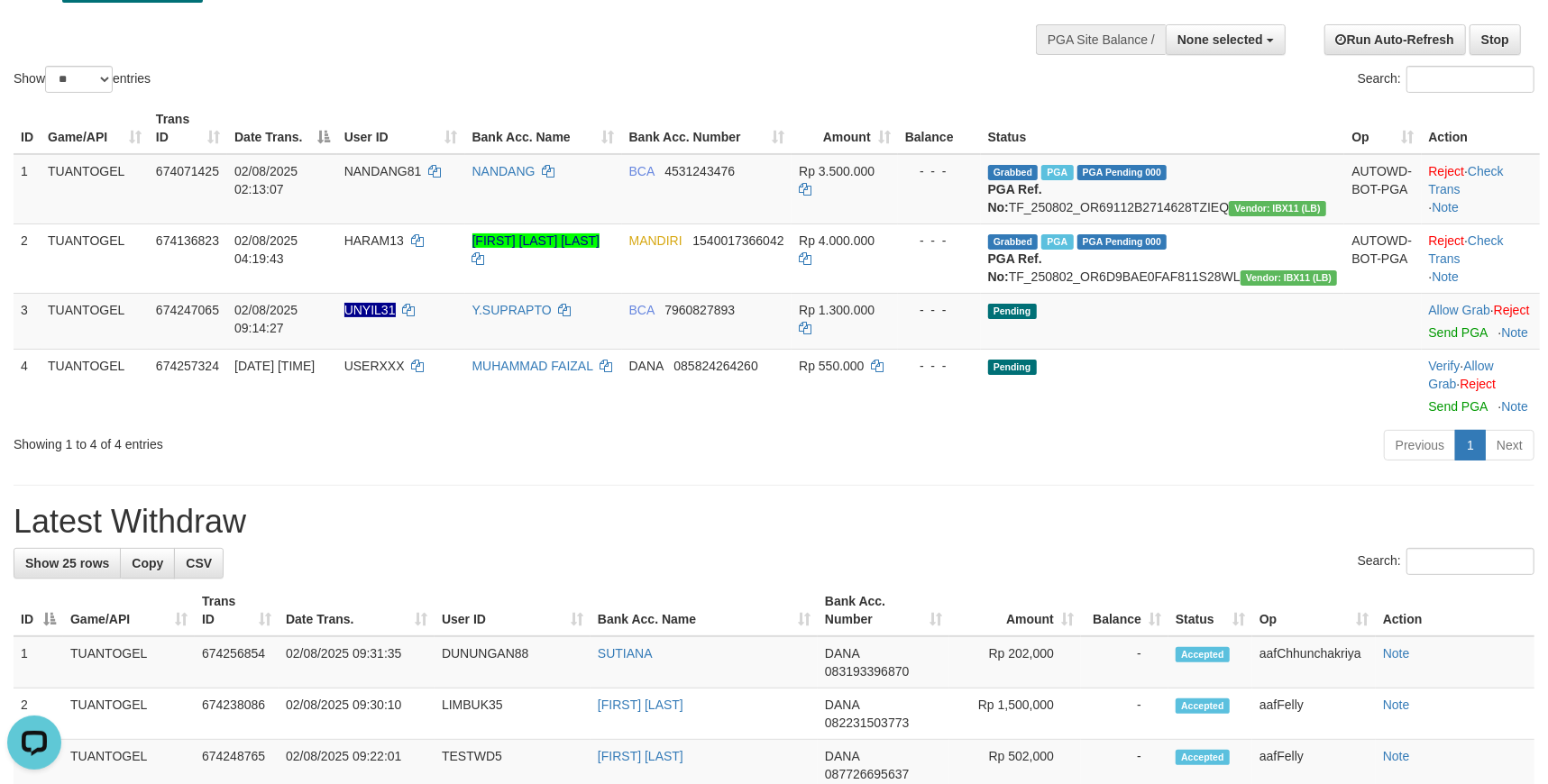 scroll, scrollTop: 0, scrollLeft: 0, axis: both 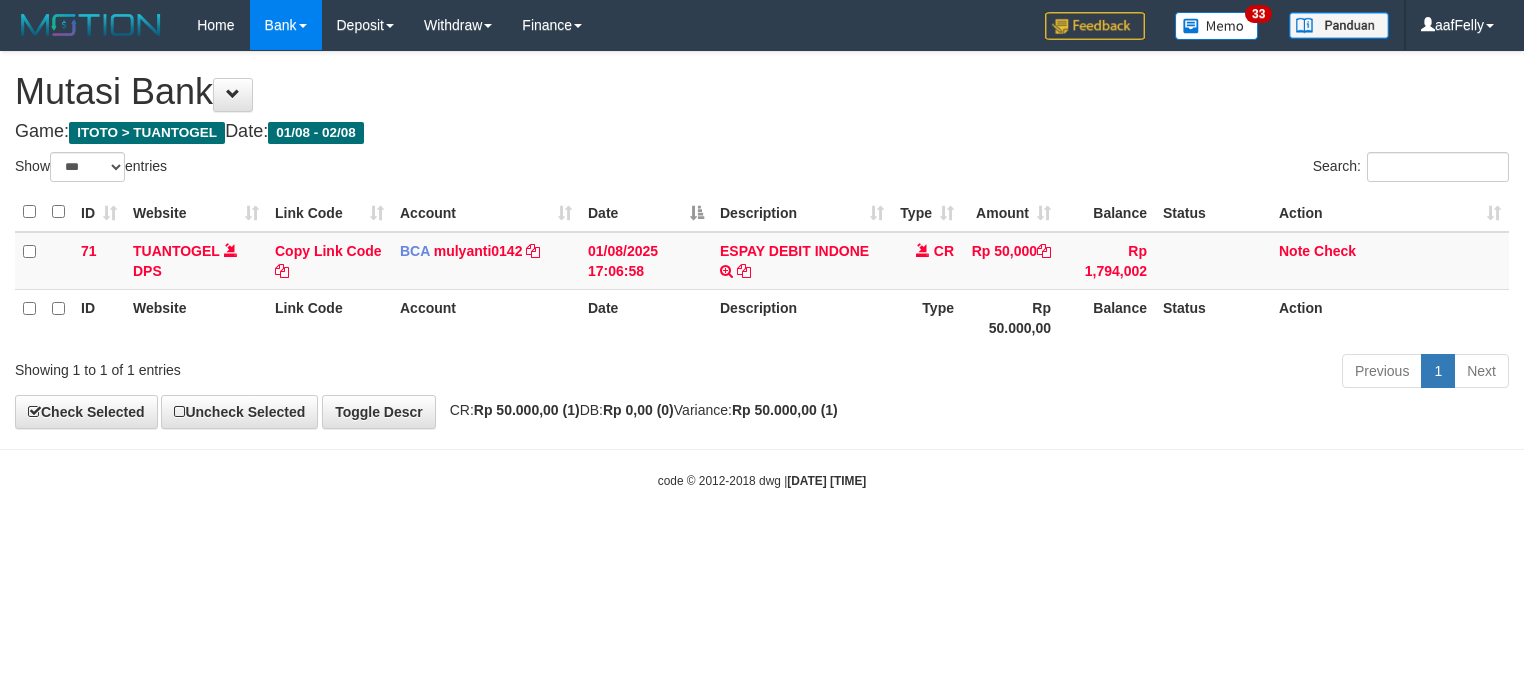 select on "***" 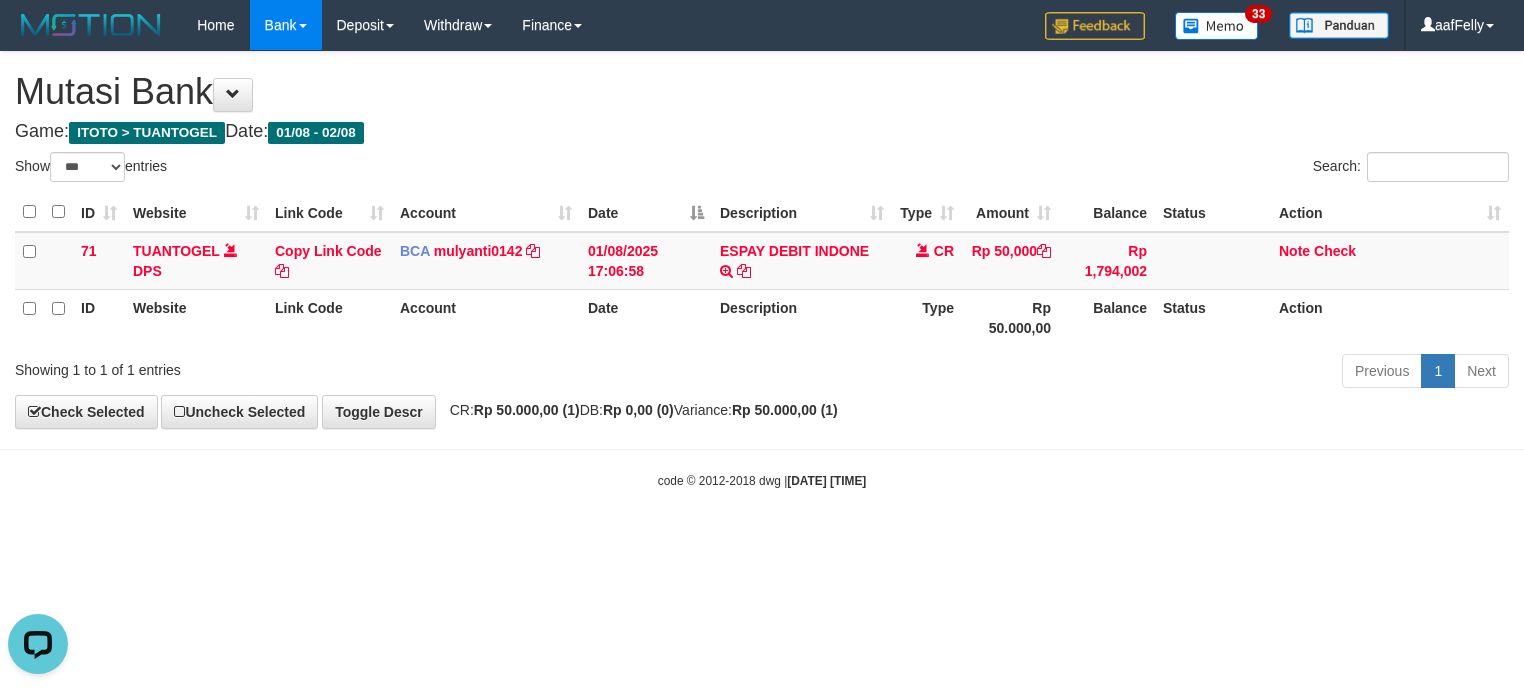 scroll, scrollTop: 0, scrollLeft: 0, axis: both 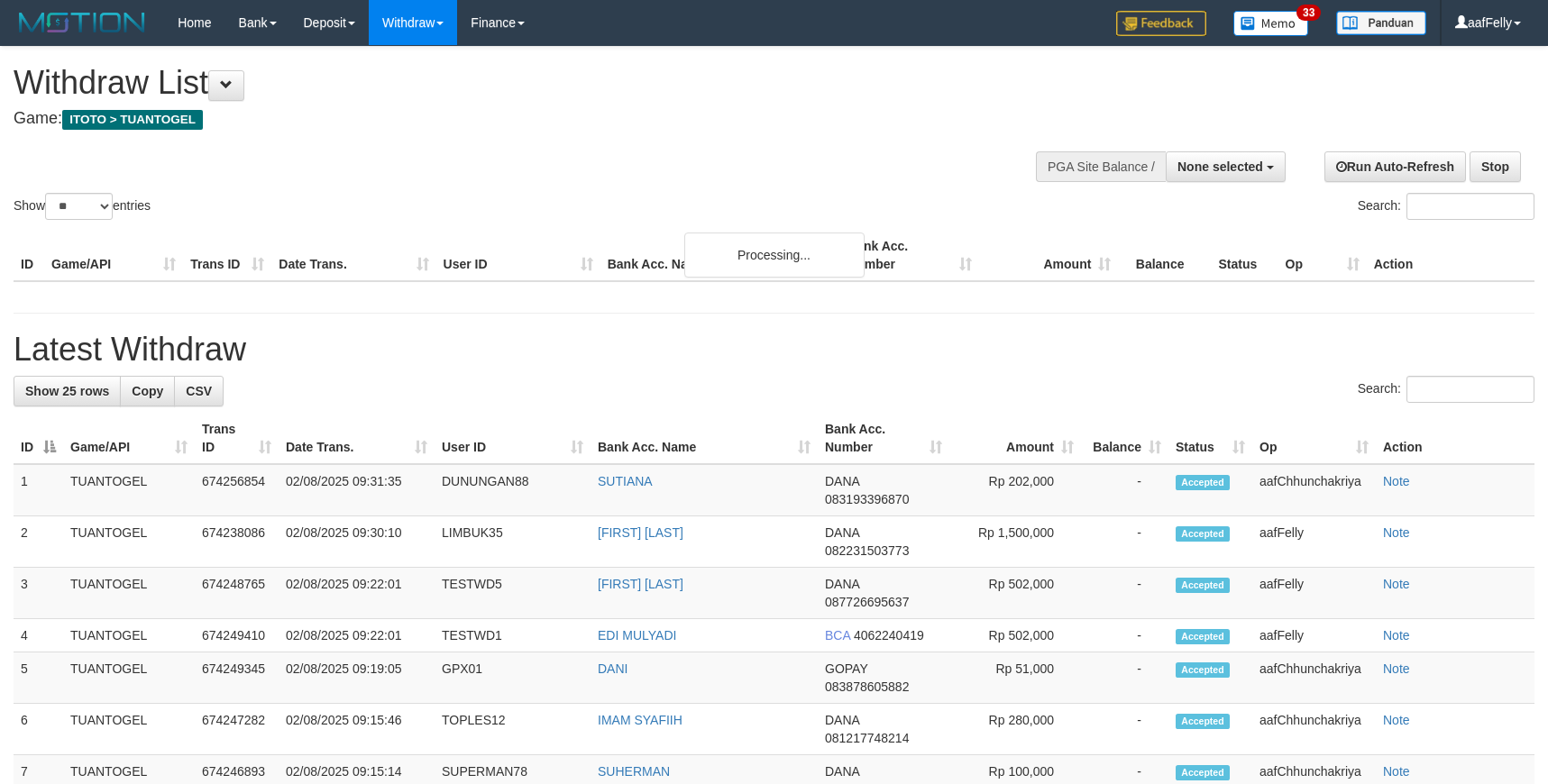 select 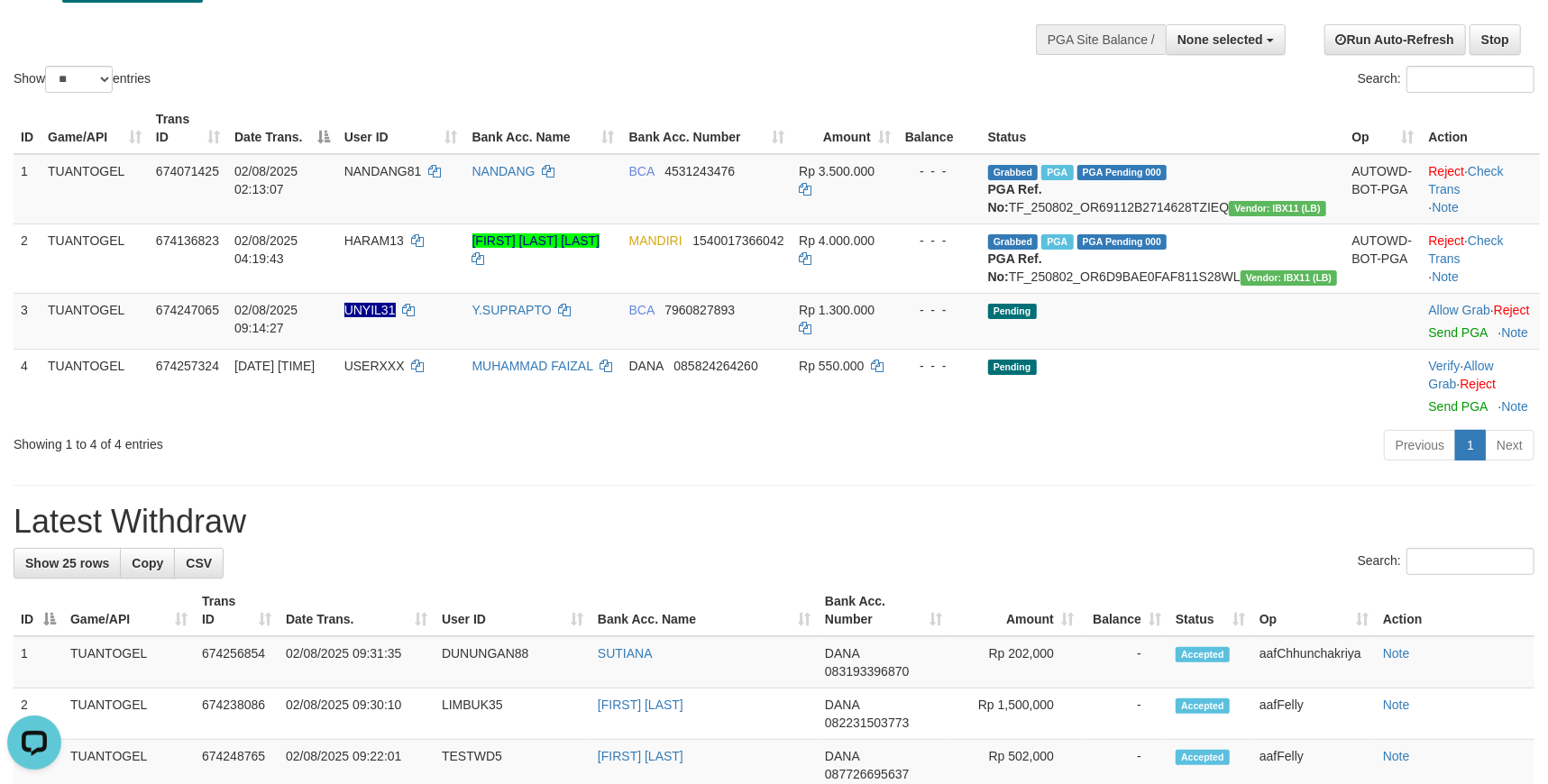 scroll, scrollTop: 0, scrollLeft: 0, axis: both 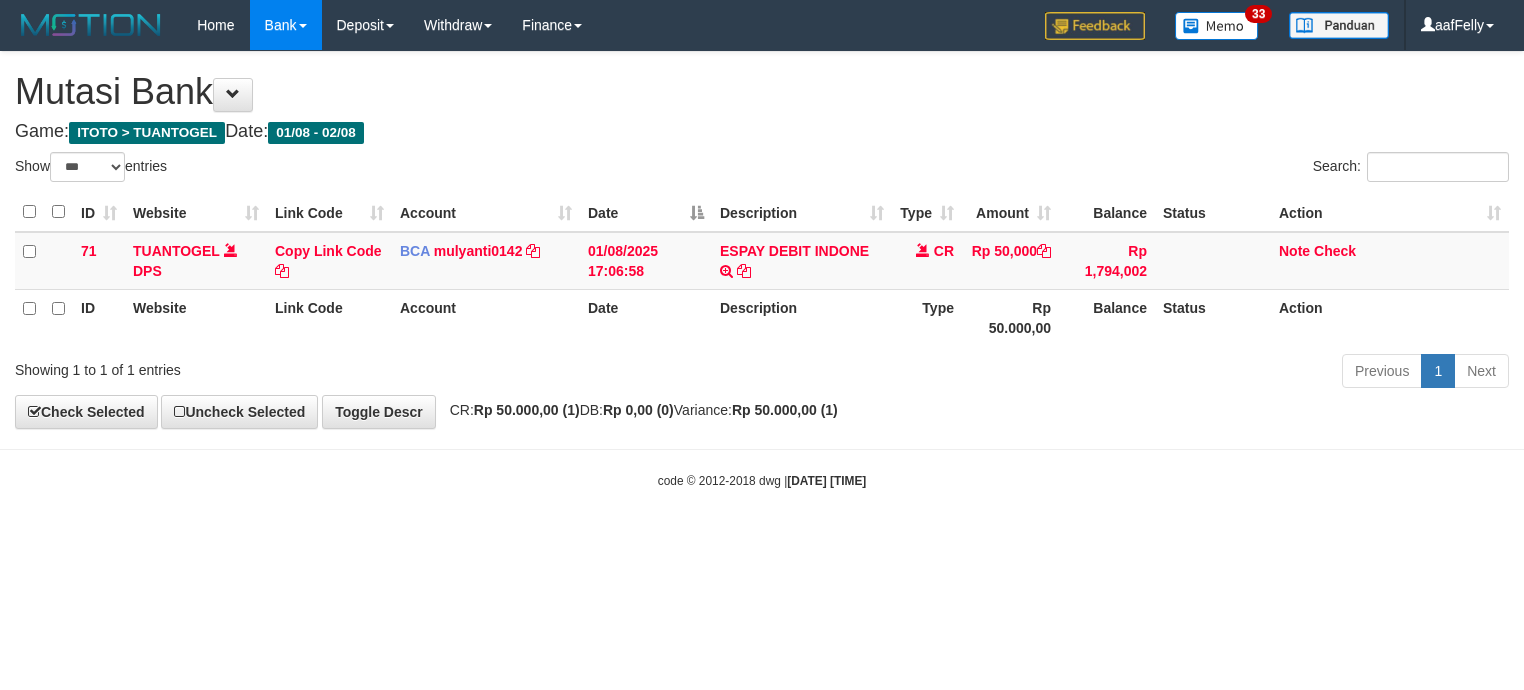 select on "***" 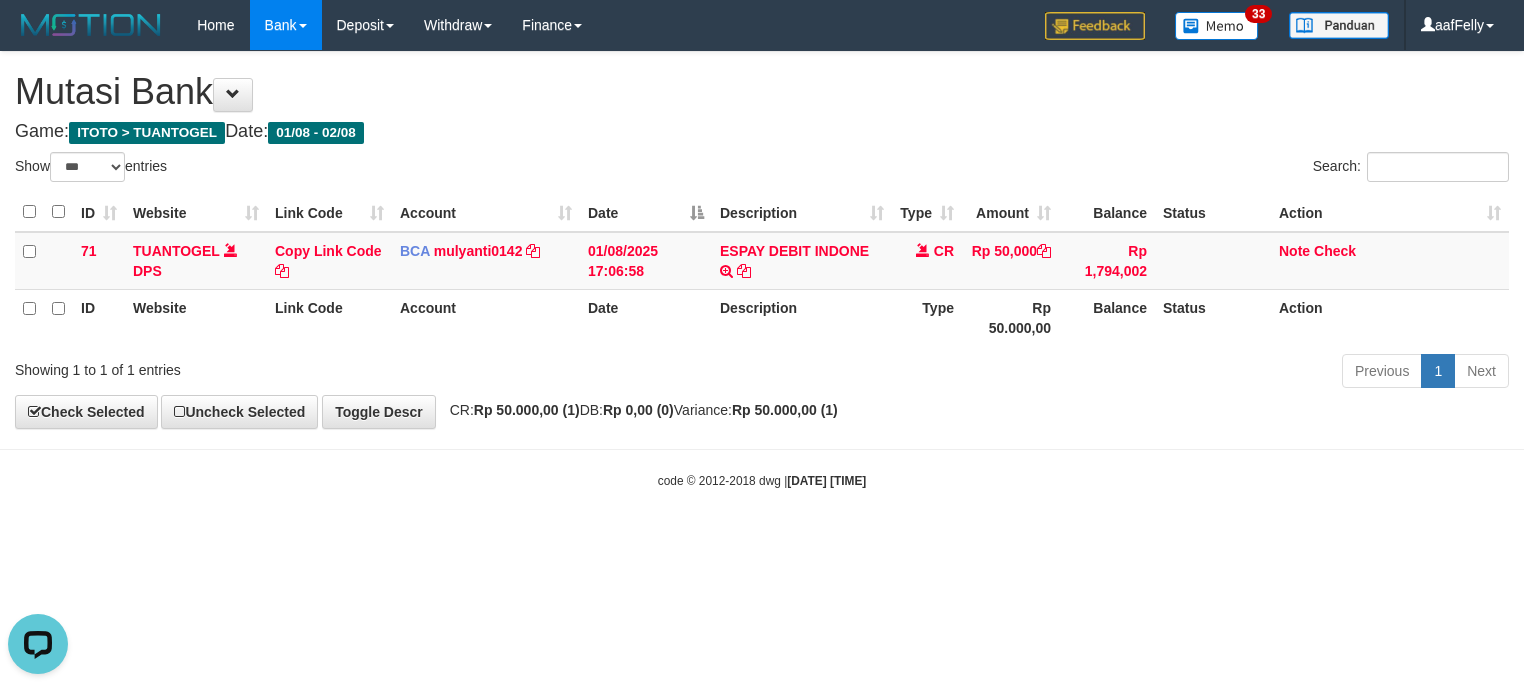 scroll, scrollTop: 0, scrollLeft: 0, axis: both 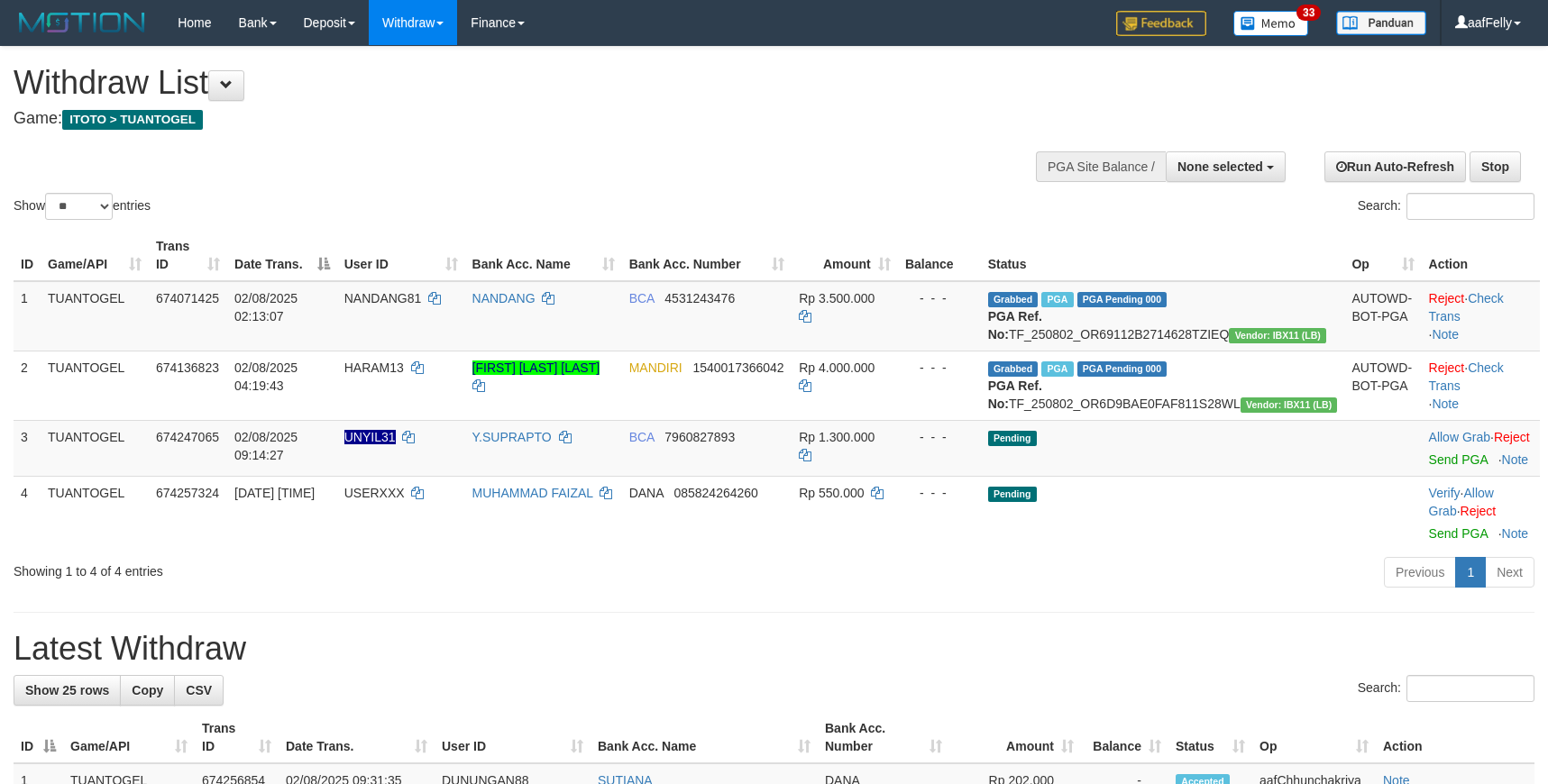 select 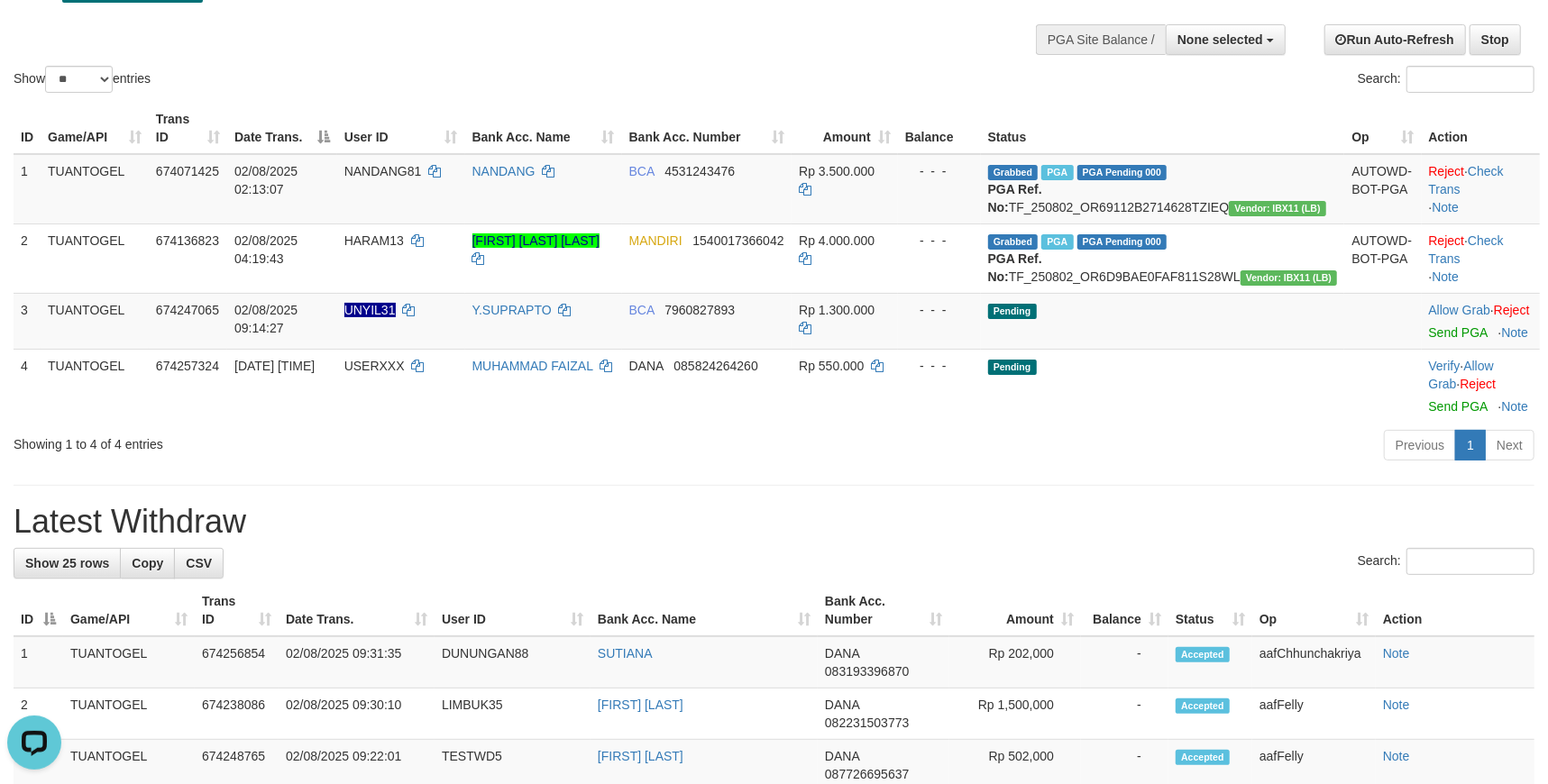 scroll, scrollTop: 0, scrollLeft: 0, axis: both 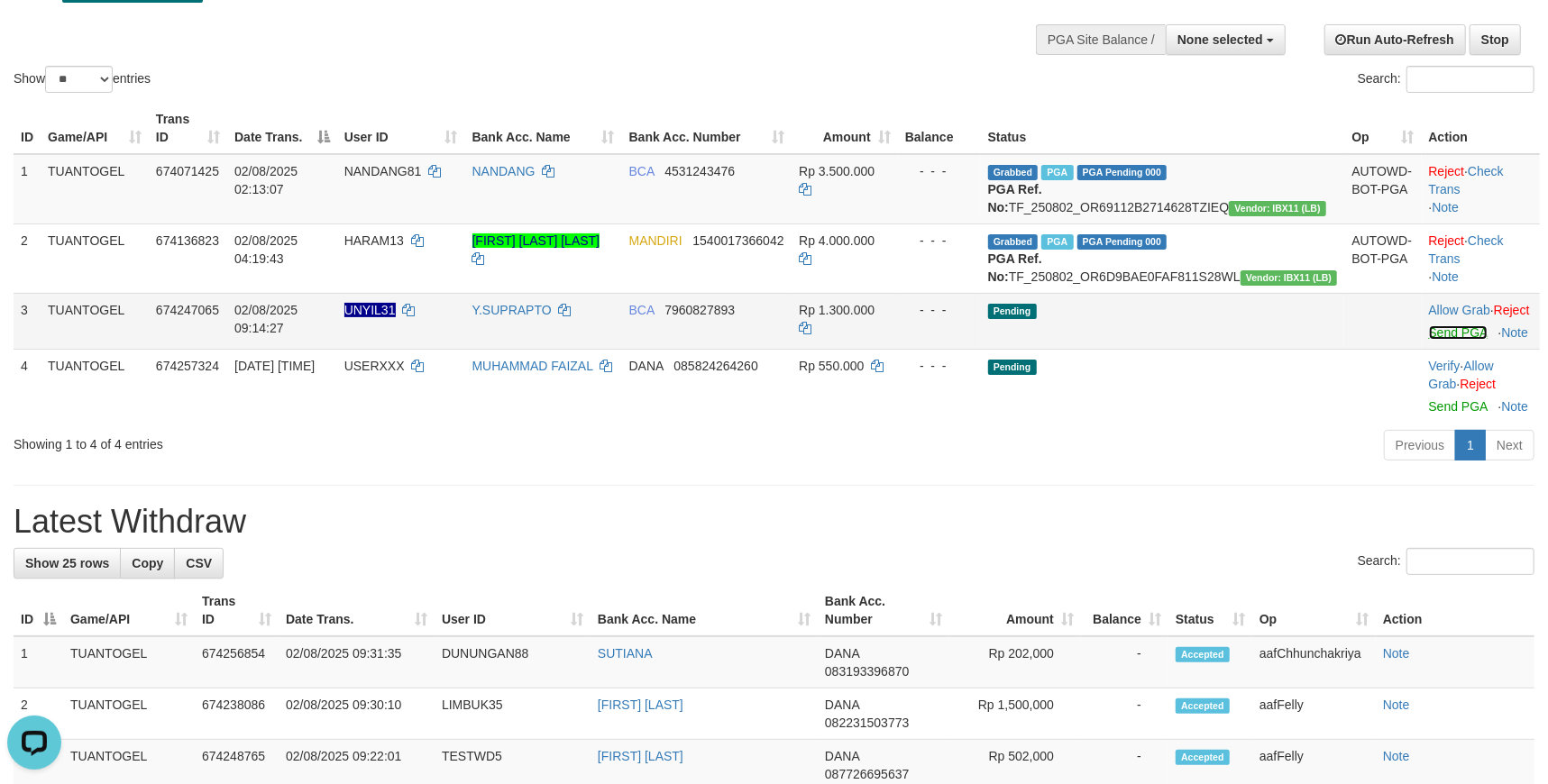 click on "Send PGA" at bounding box center [1458, 333] 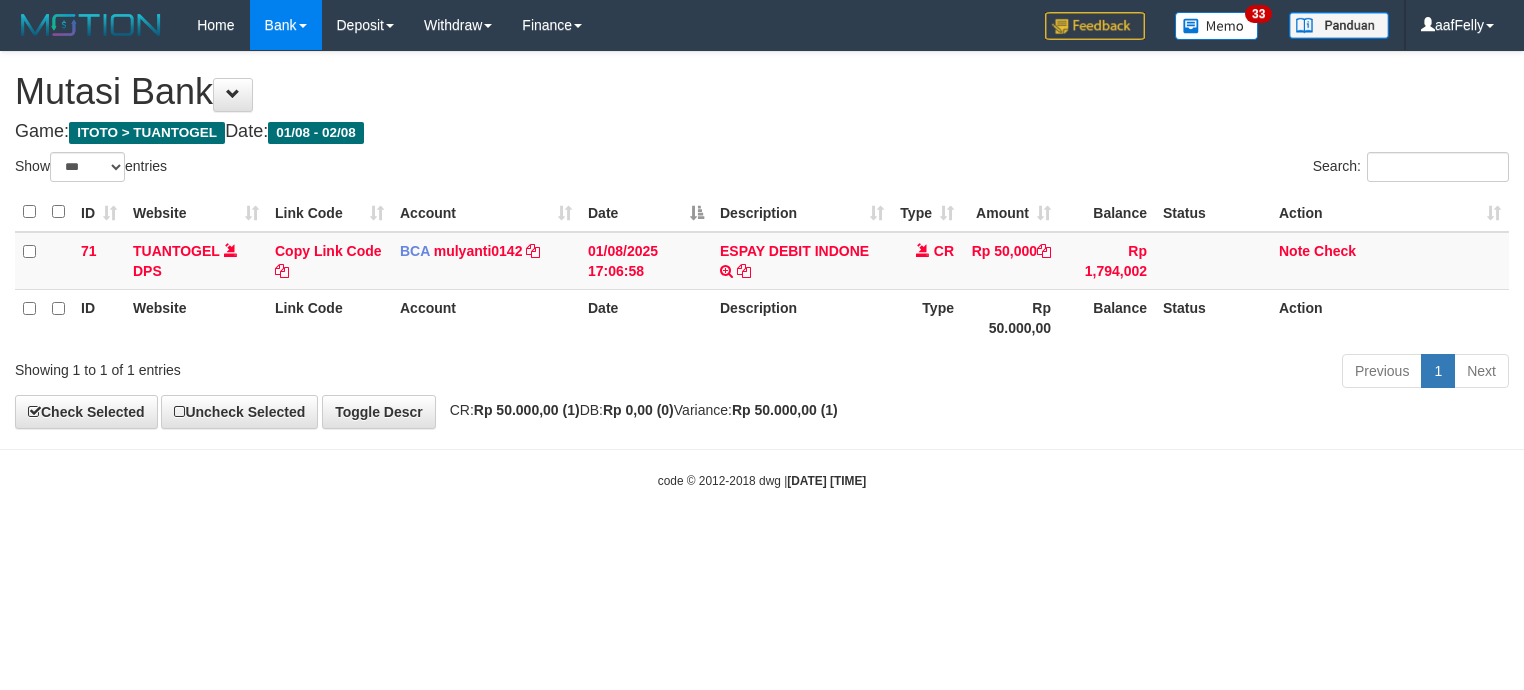 select on "***" 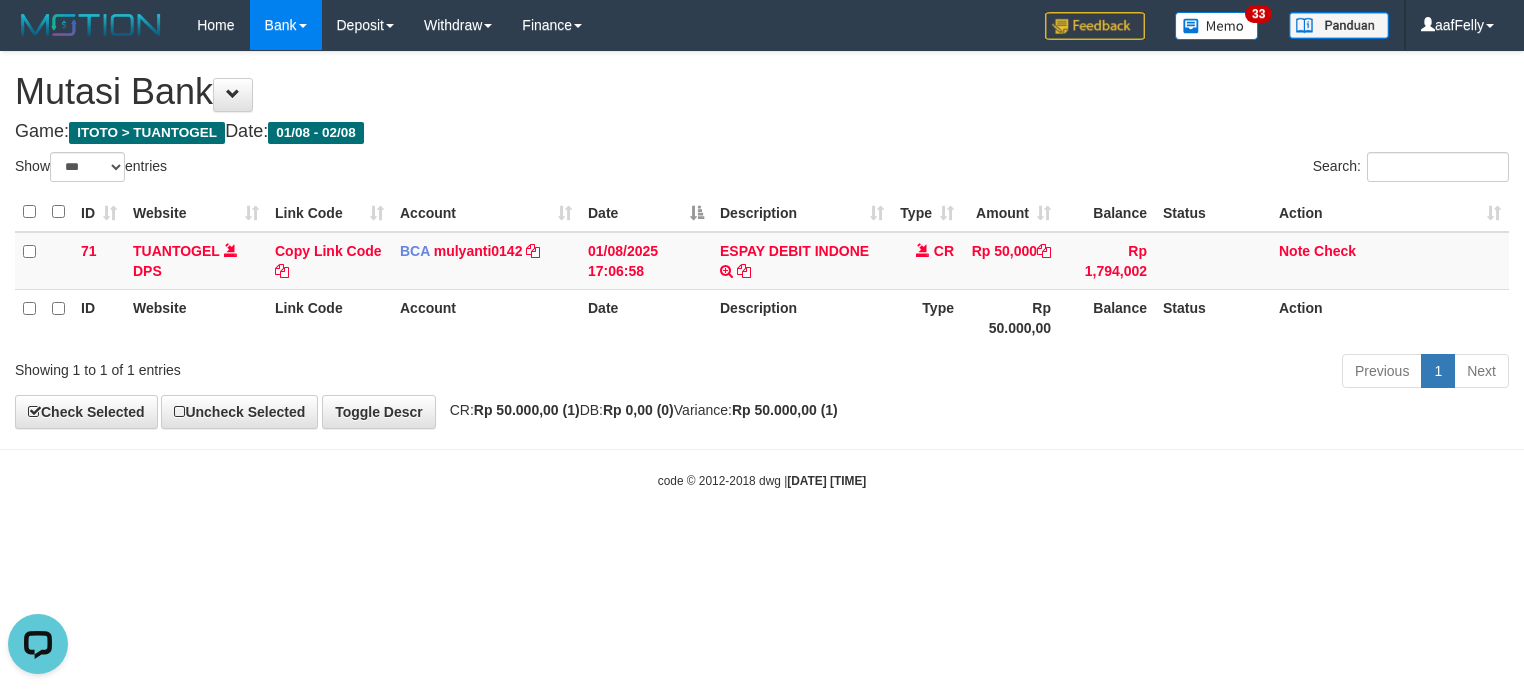 scroll, scrollTop: 0, scrollLeft: 0, axis: both 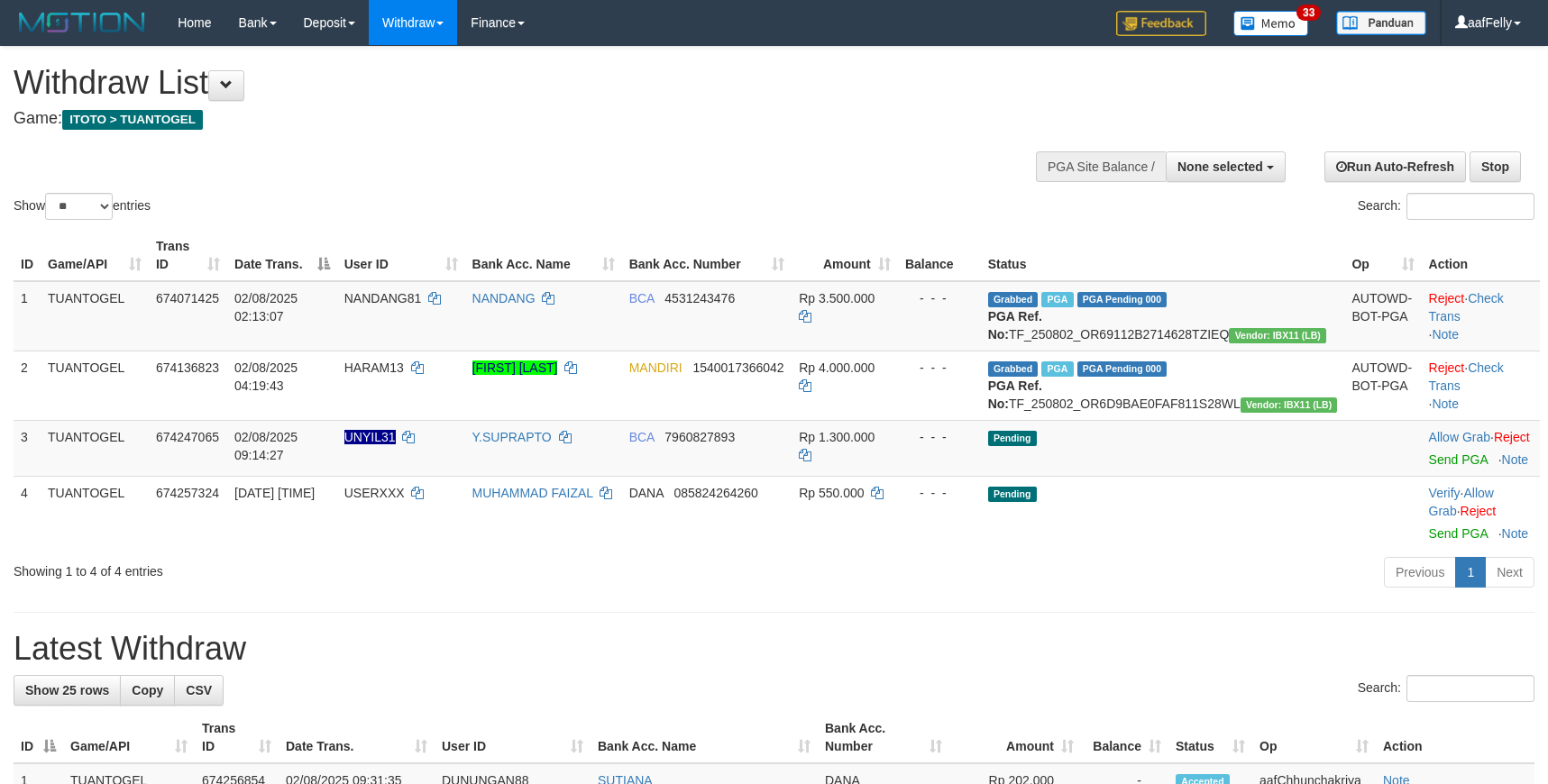 select 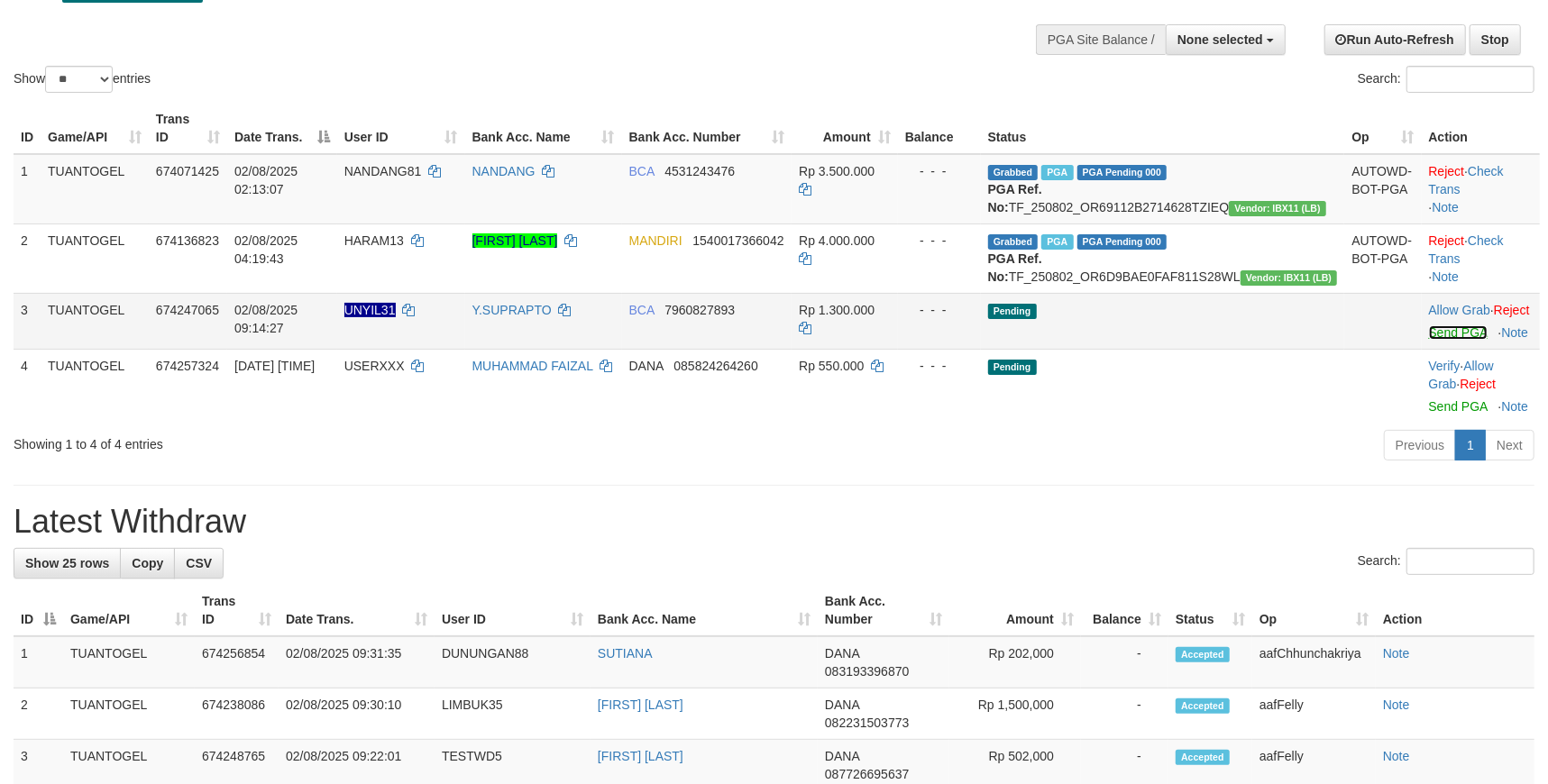 click on "Send PGA" at bounding box center (1458, 333) 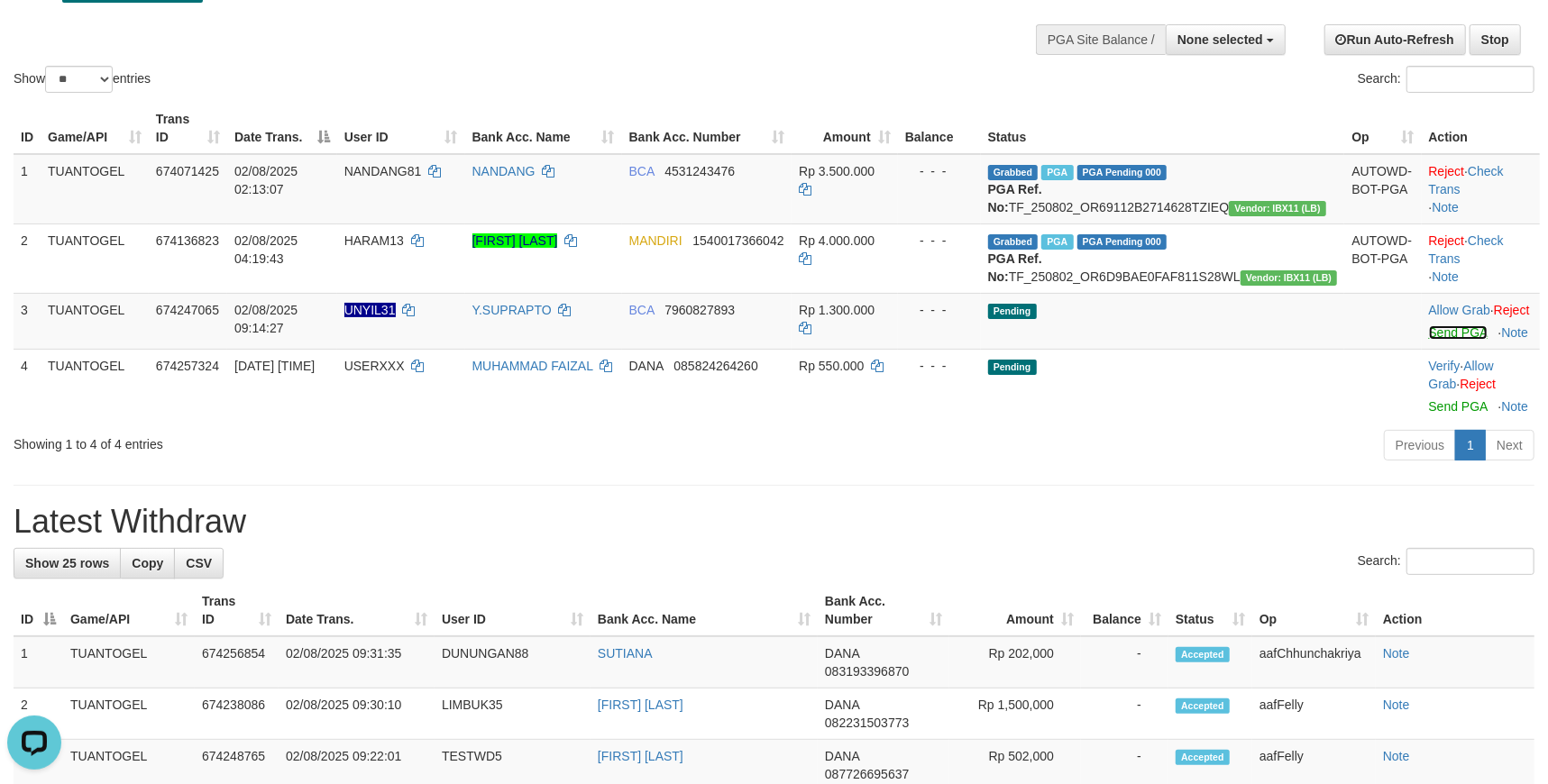 scroll, scrollTop: 0, scrollLeft: 0, axis: both 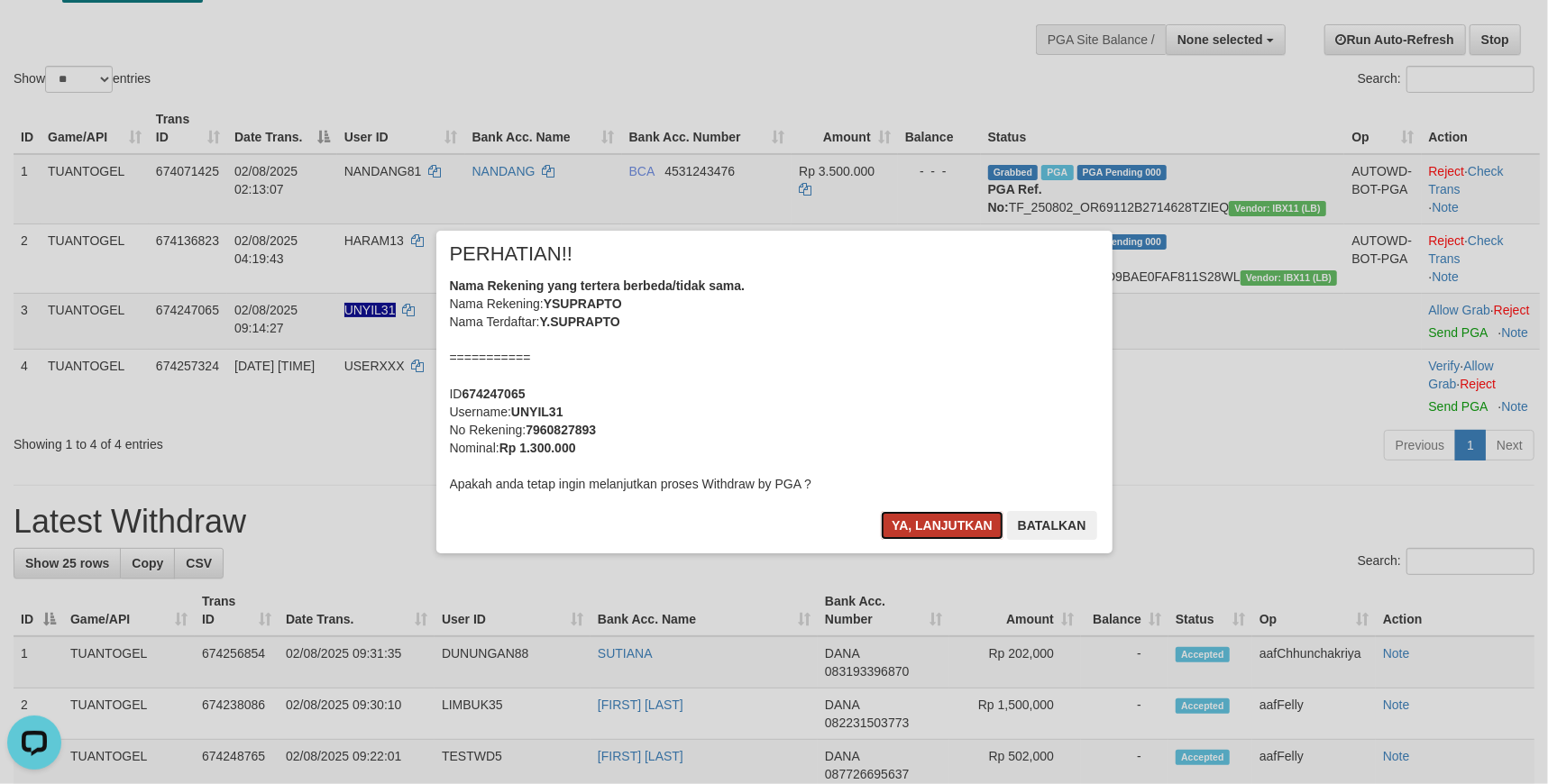 click on "Ya, lanjutkan" at bounding box center [942, 525] 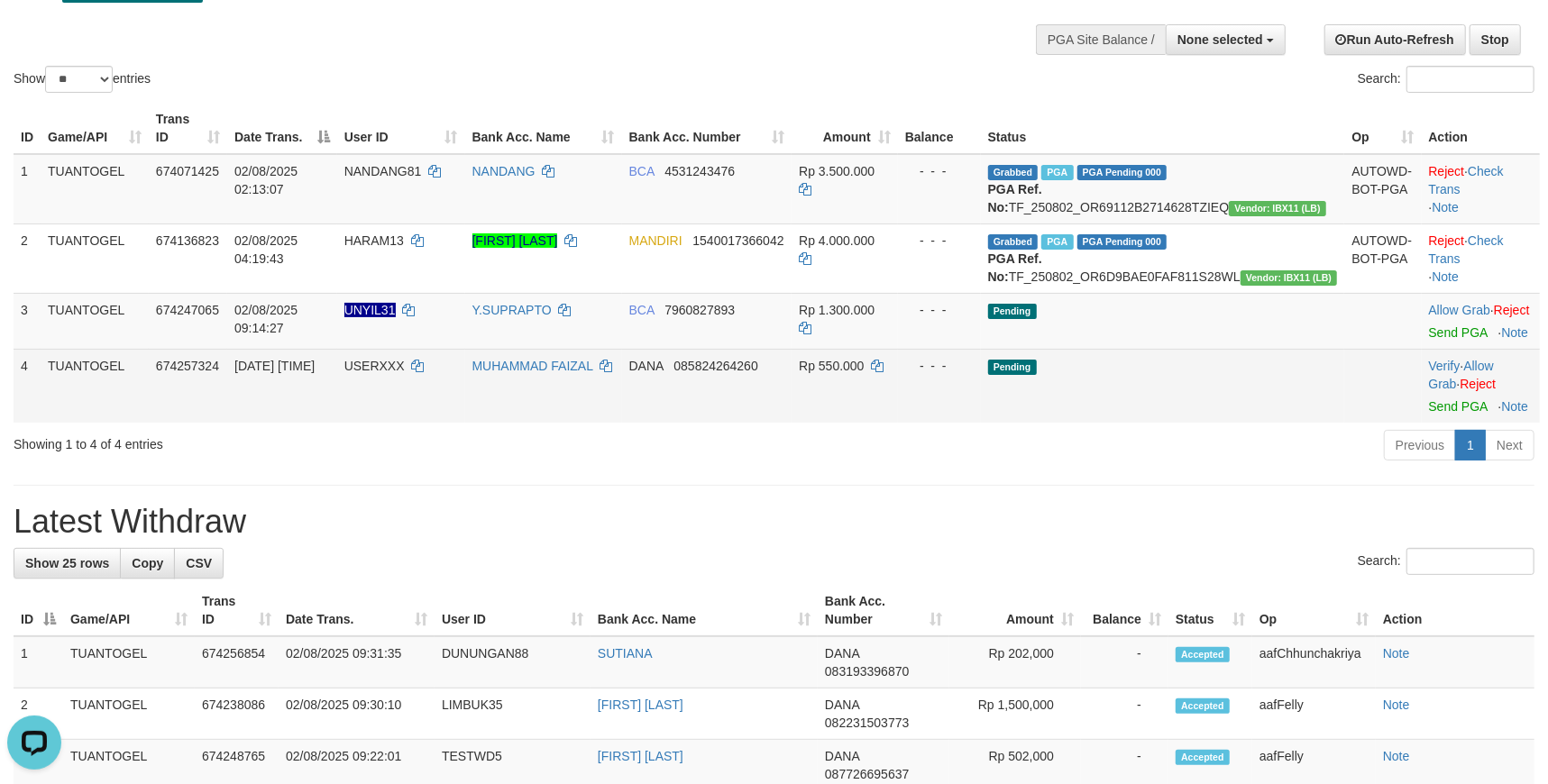 drag, startPoint x: 509, startPoint y: 537, endPoint x: 382, endPoint y: 448, distance: 155.08062 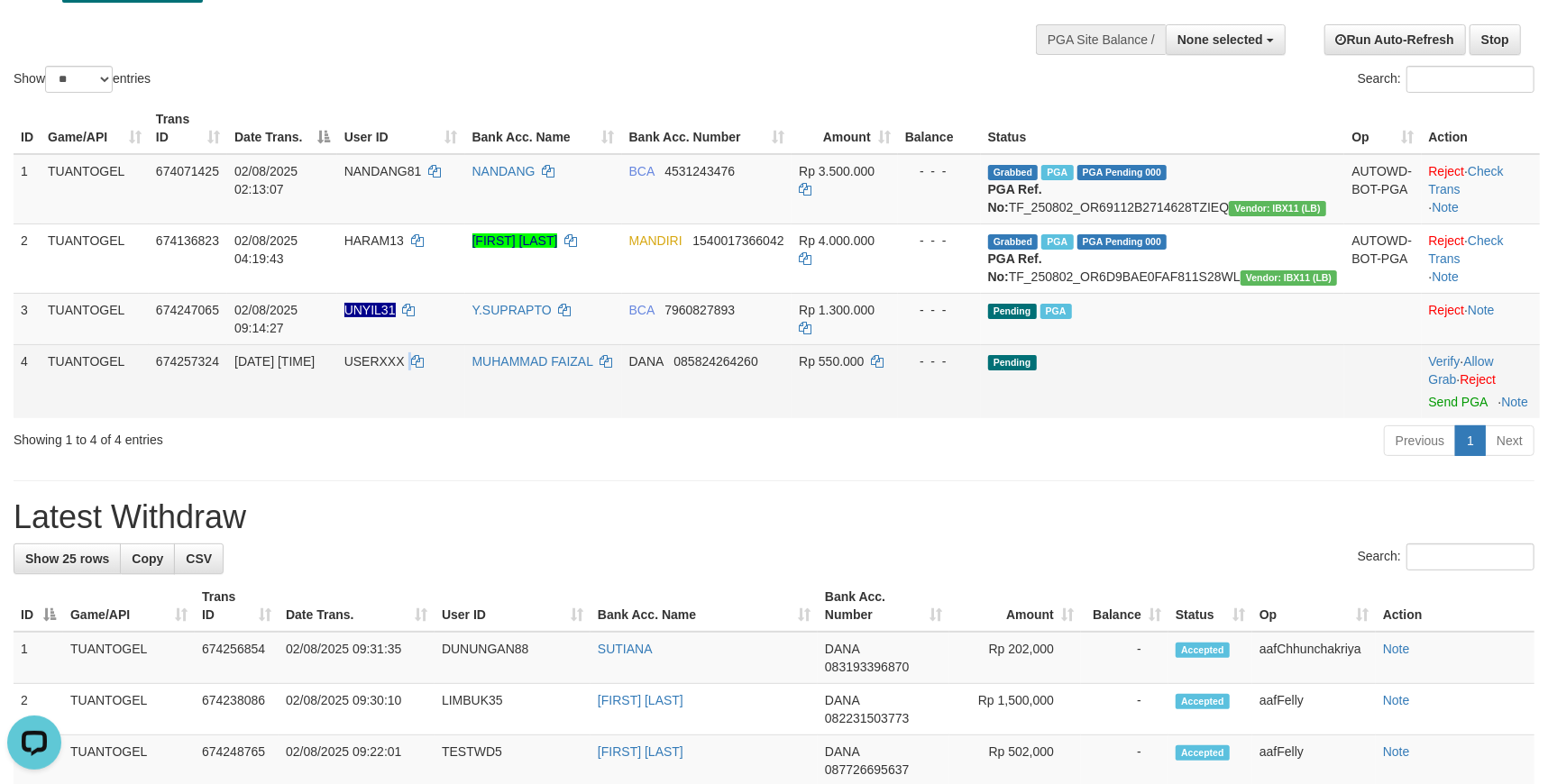 click on "USERXXX" at bounding box center (401, 381) 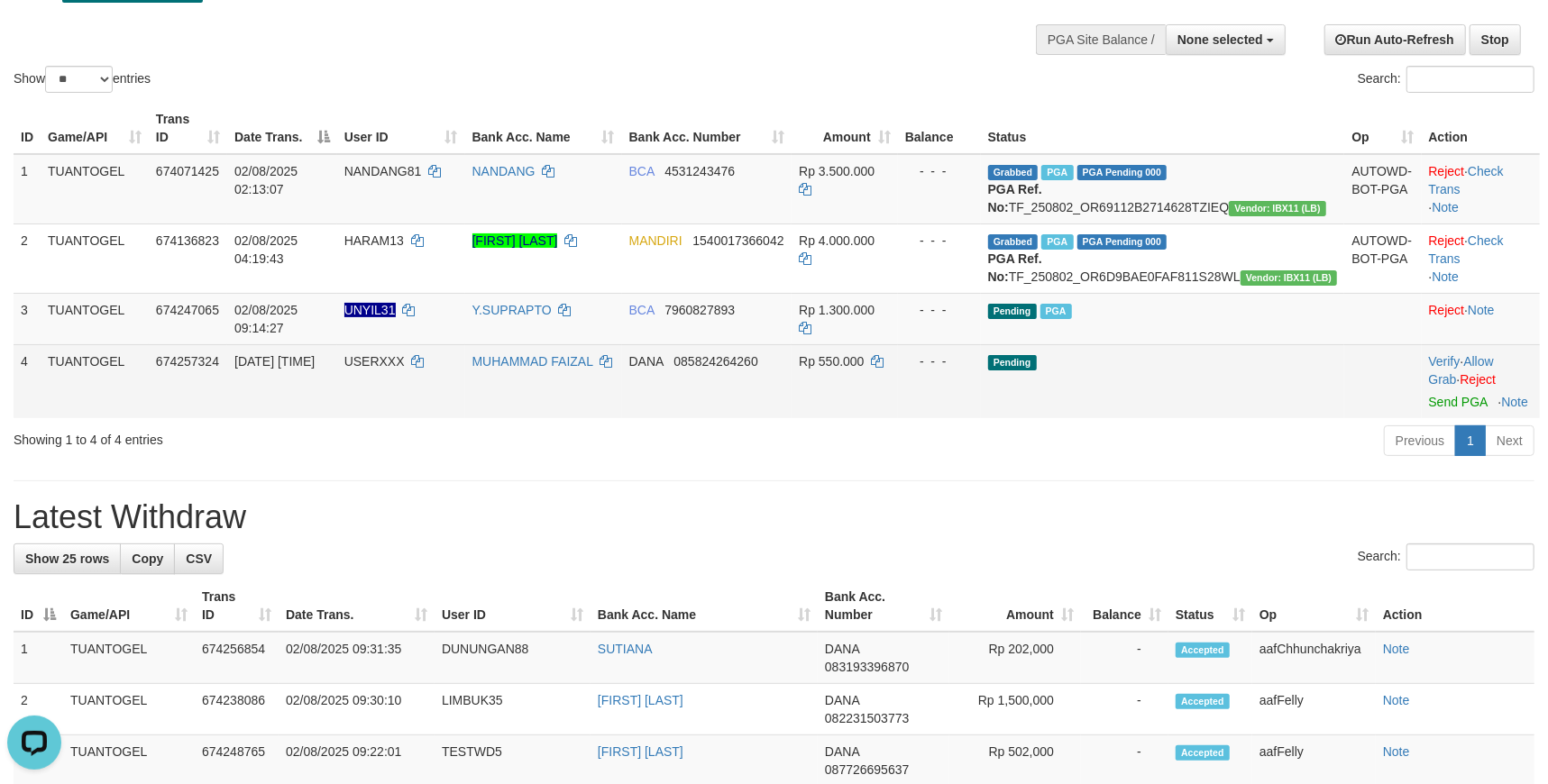 click on "USERXXX" at bounding box center [401, 381] 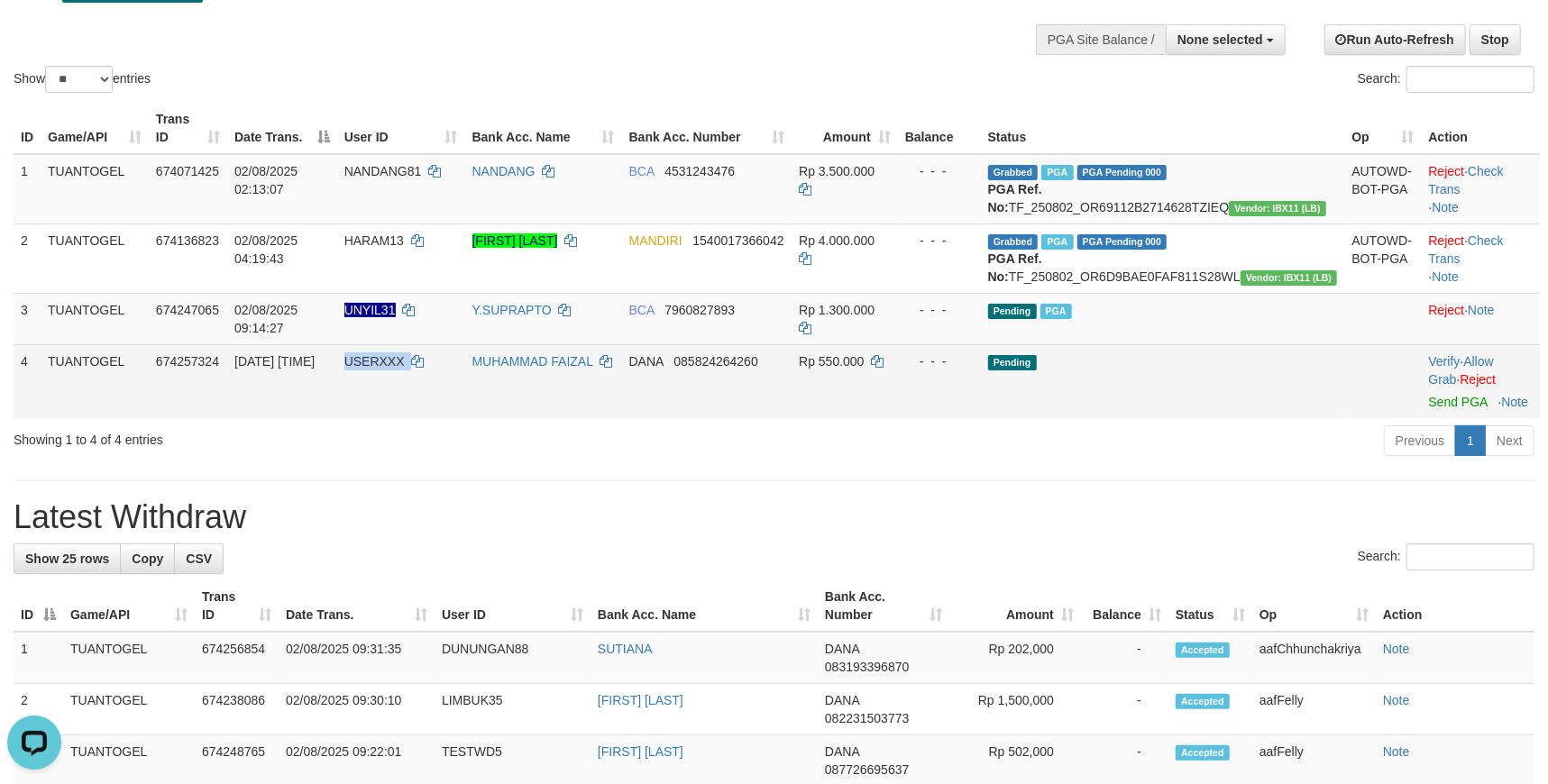 click on "USERXXX" at bounding box center [401, 381] 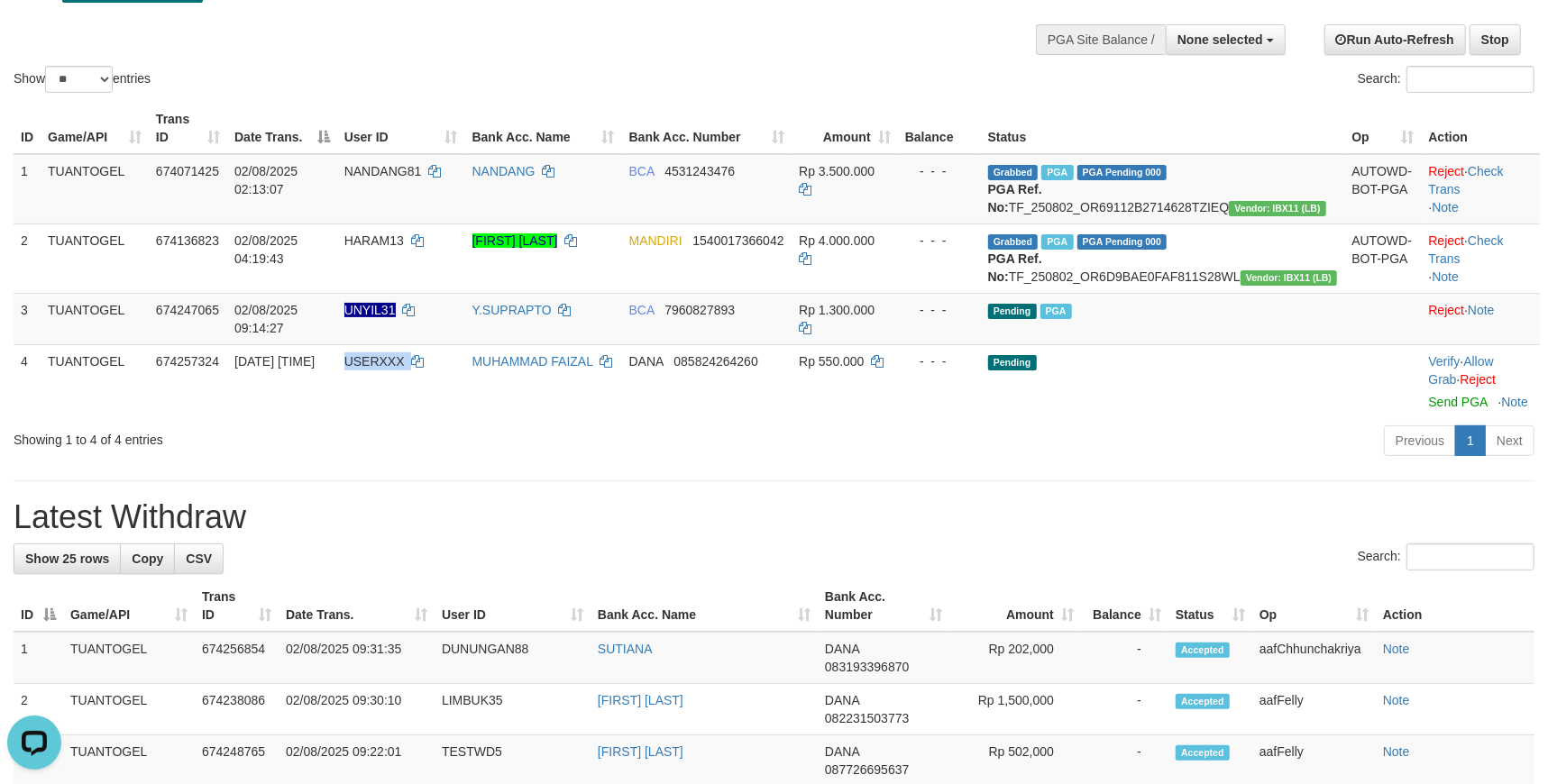 copy on "USERXXX" 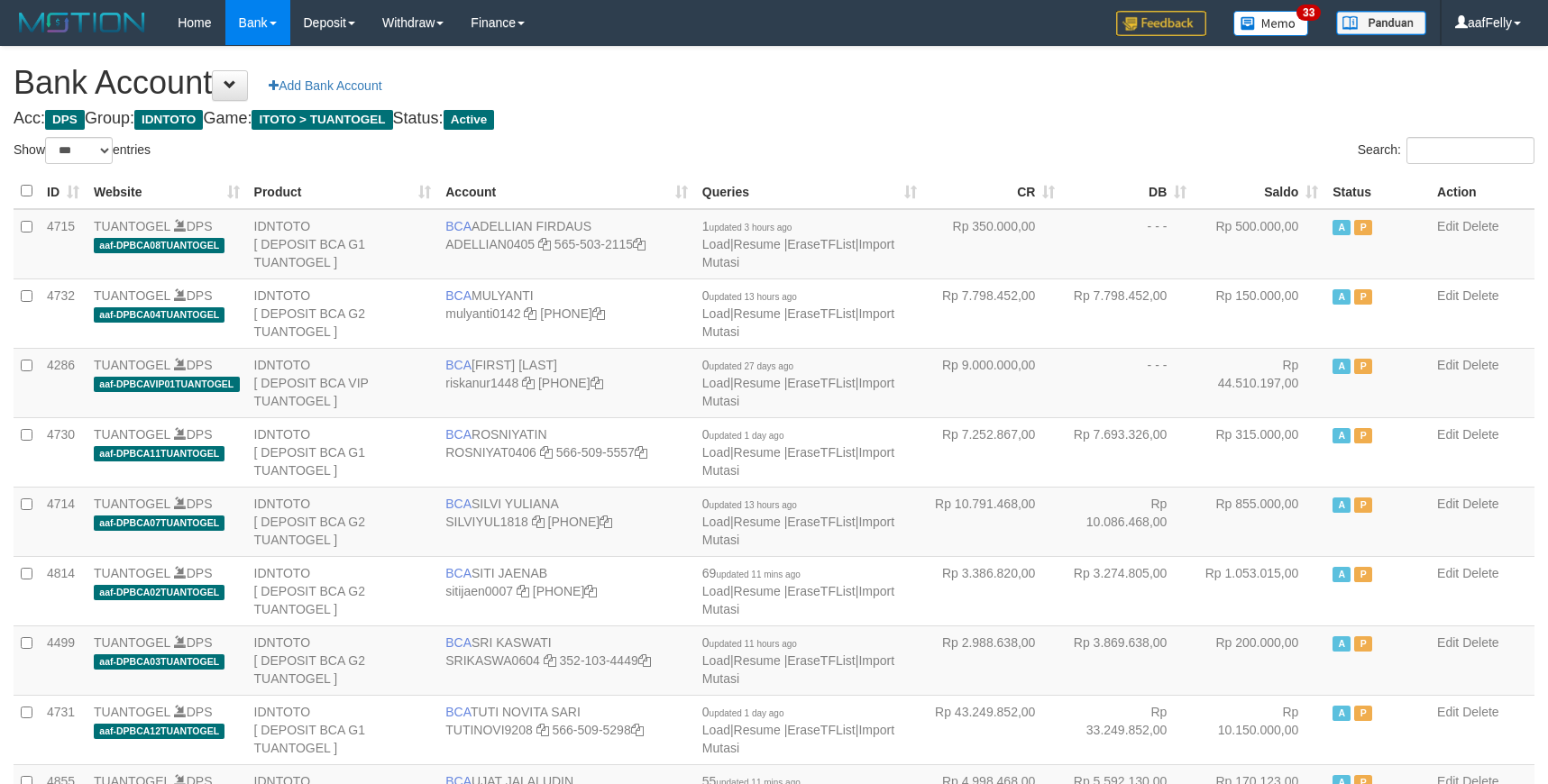 select on "***" 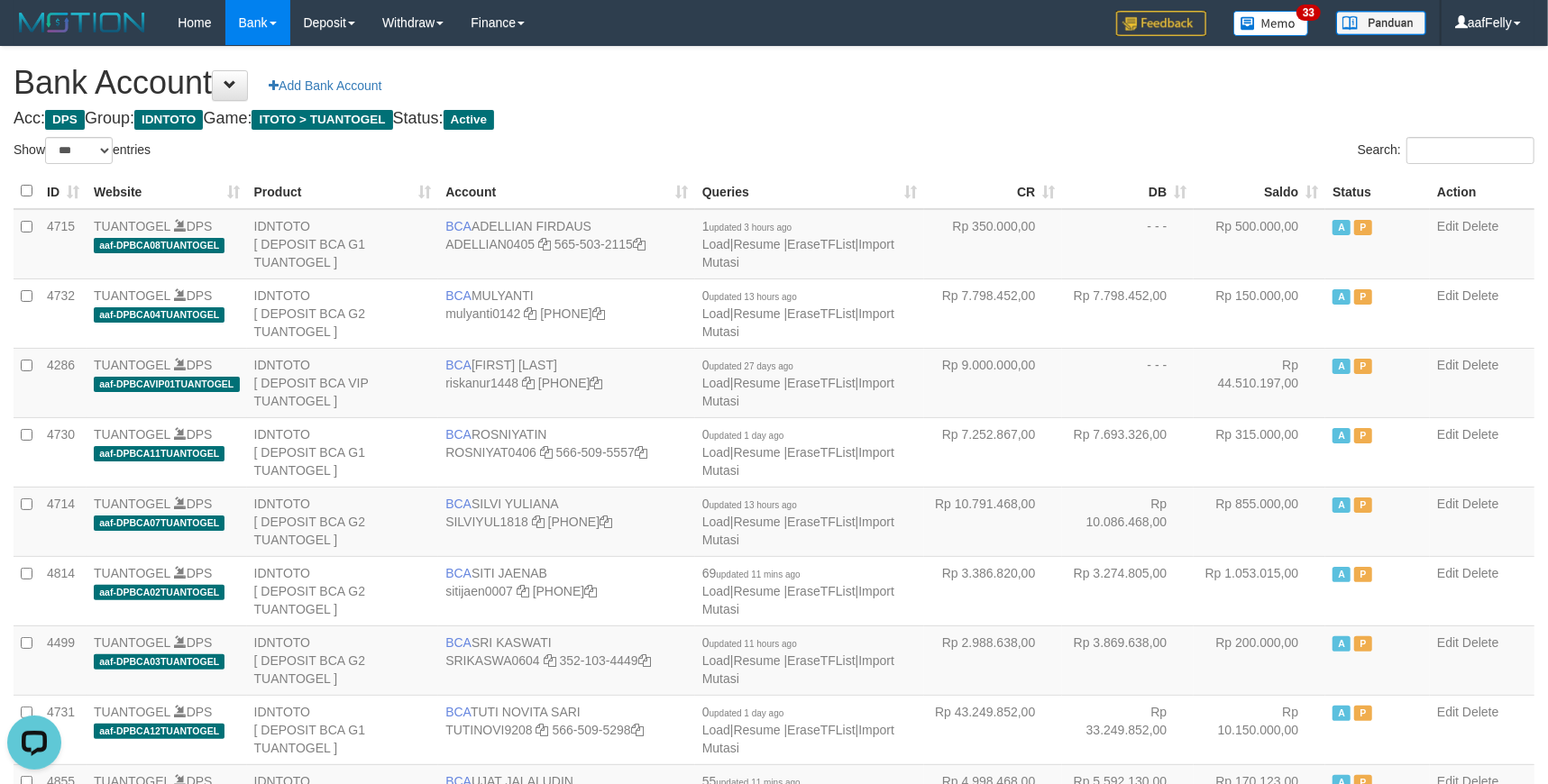scroll, scrollTop: 0, scrollLeft: 0, axis: both 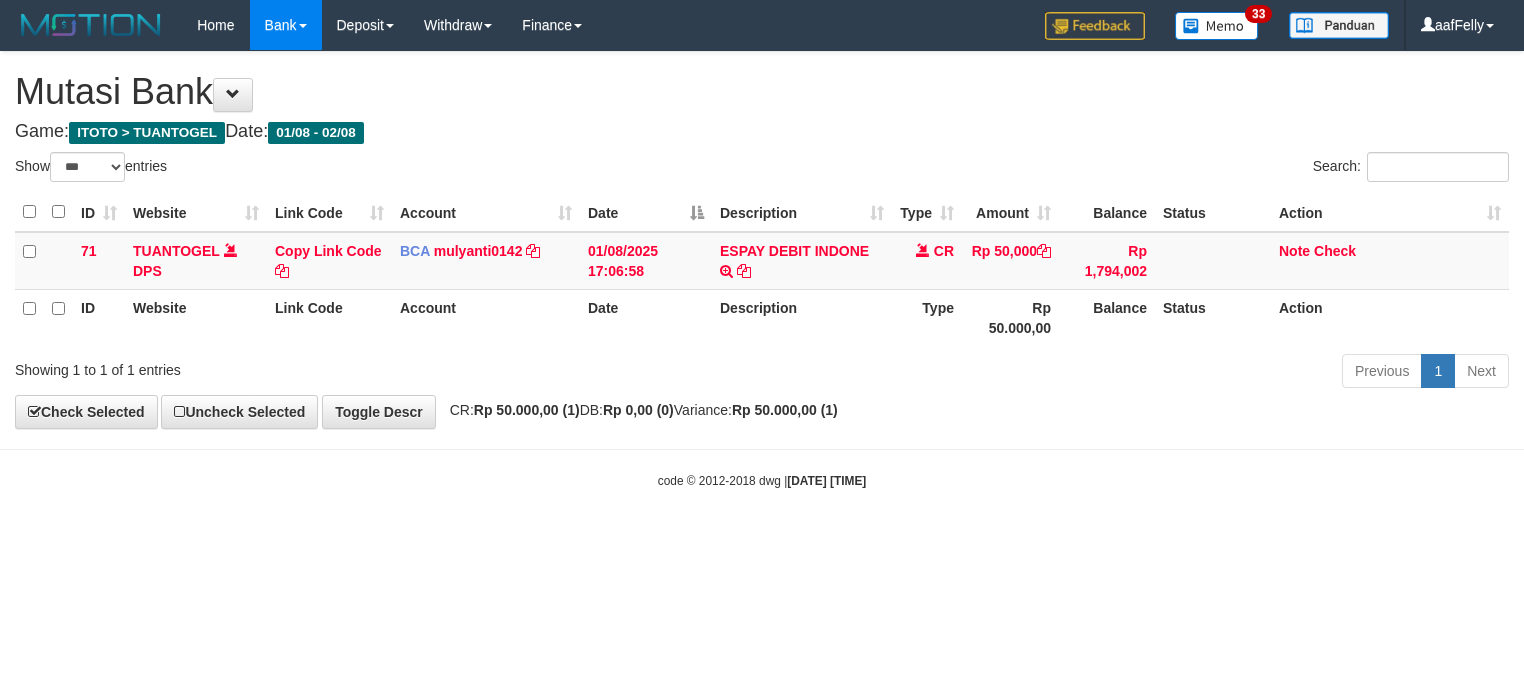 select on "***" 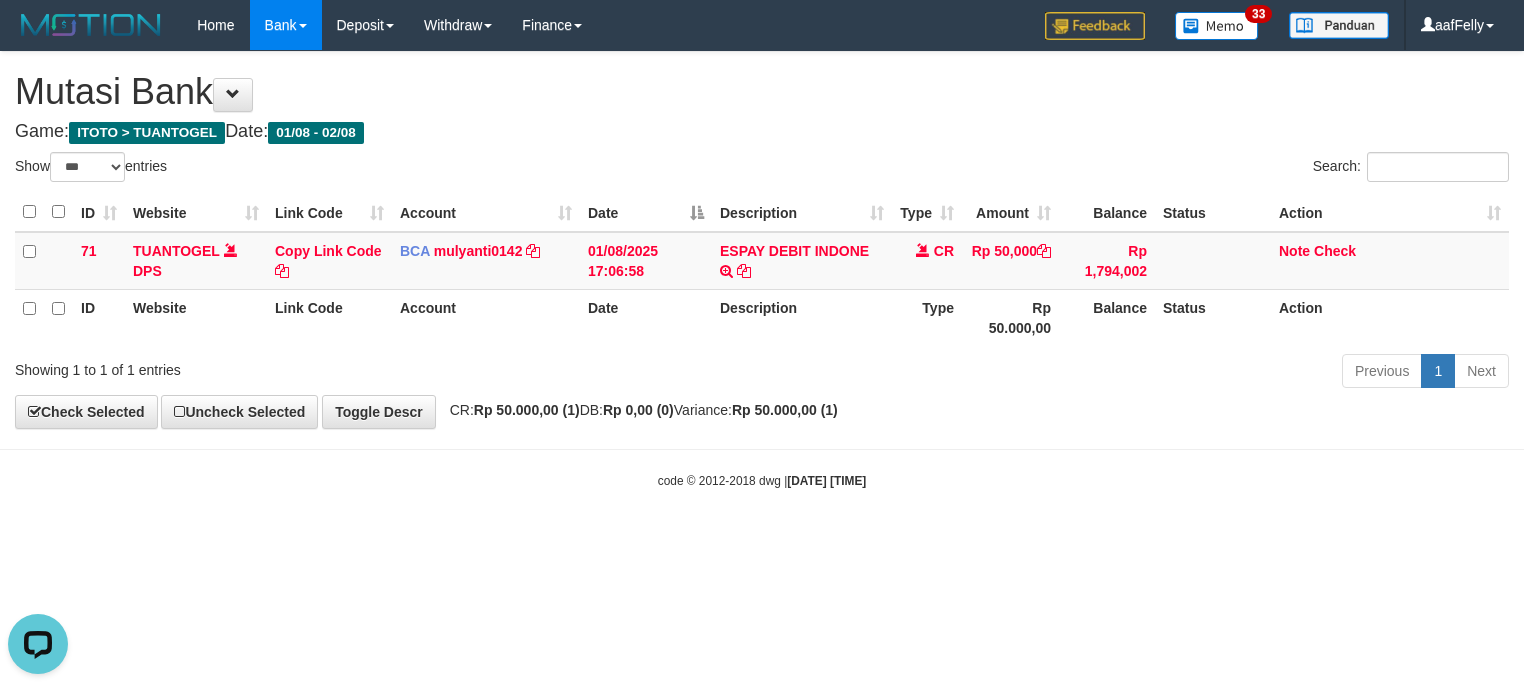 scroll, scrollTop: 0, scrollLeft: 0, axis: both 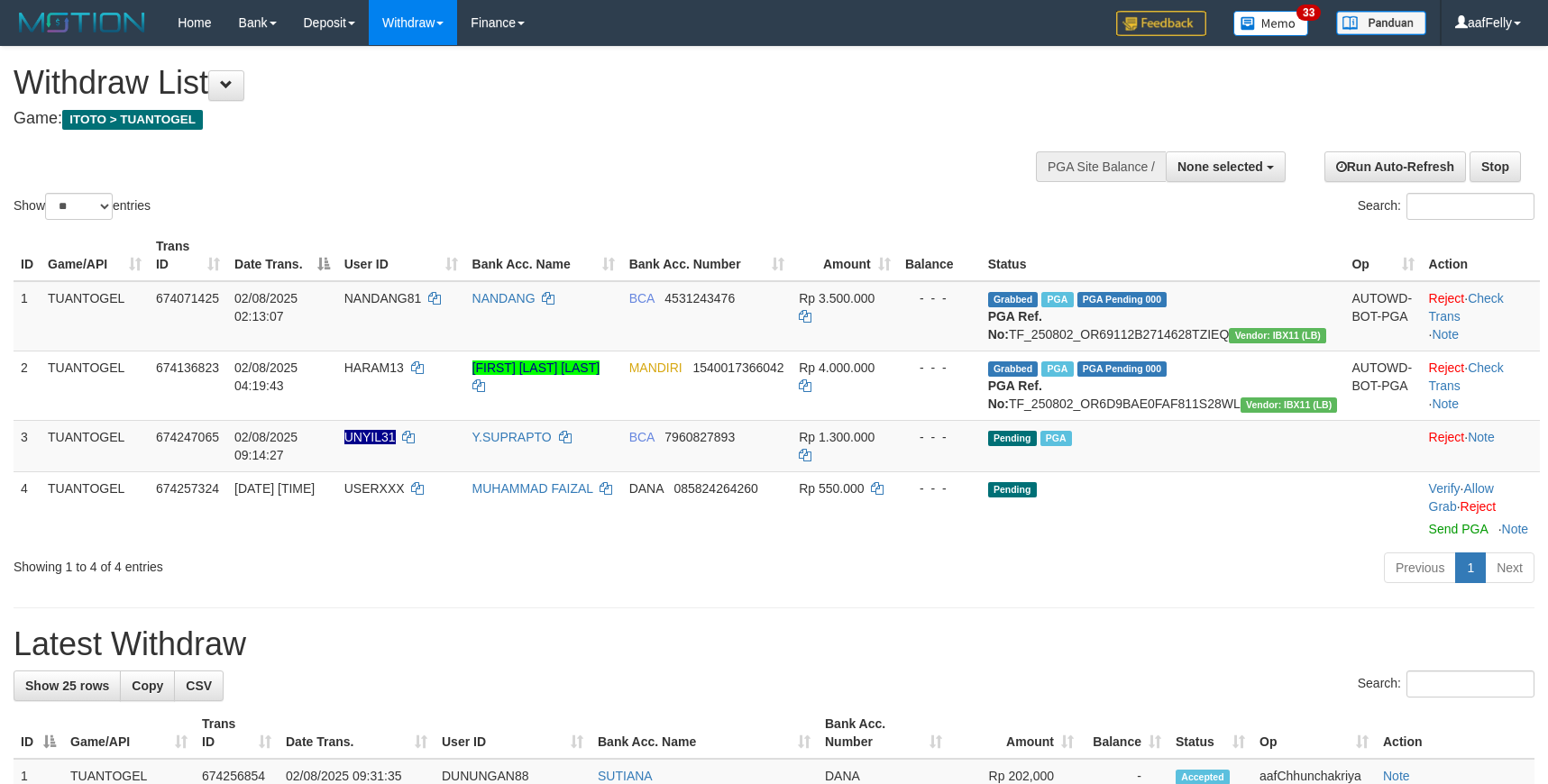 select 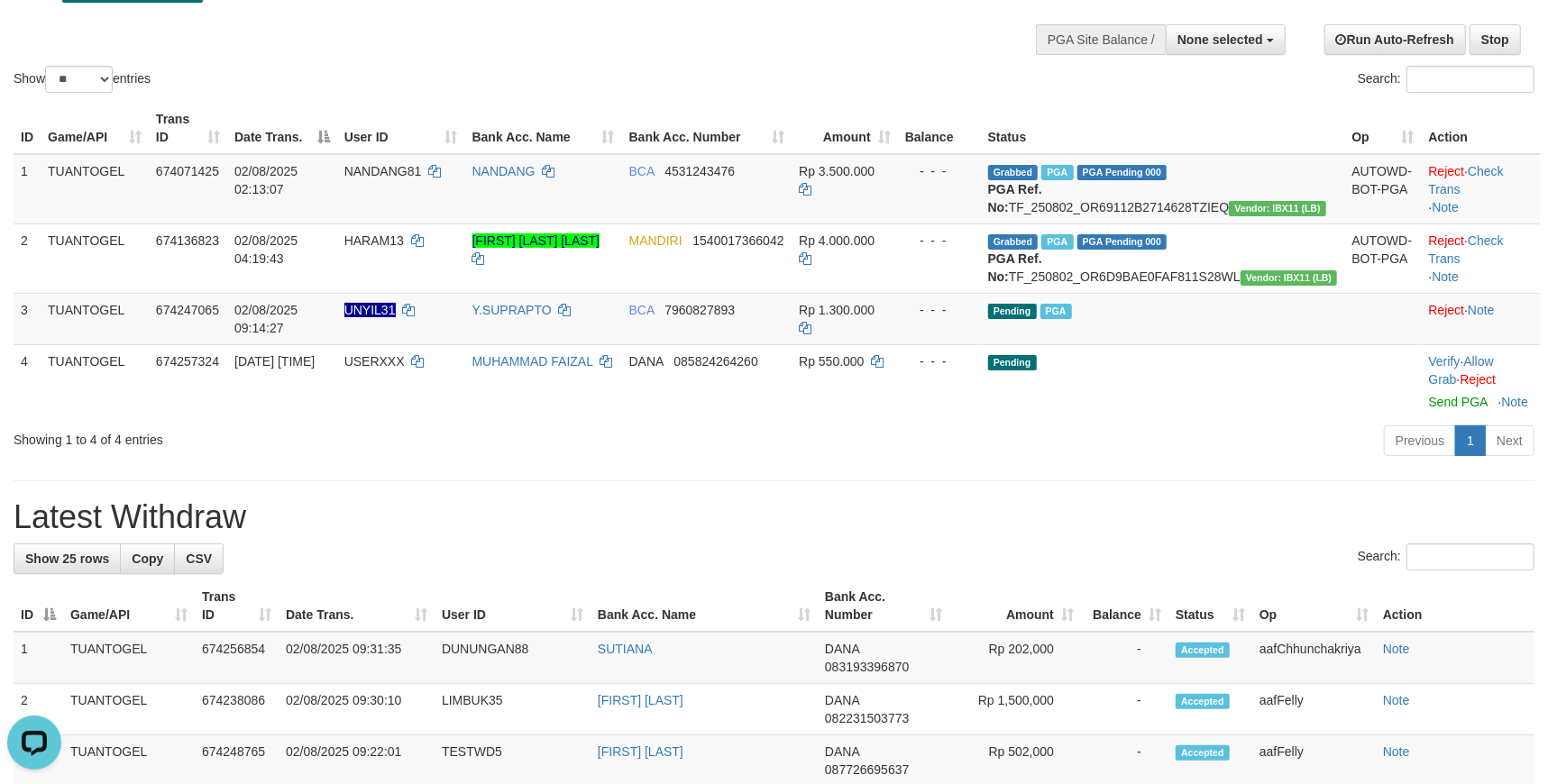 scroll, scrollTop: 0, scrollLeft: 0, axis: both 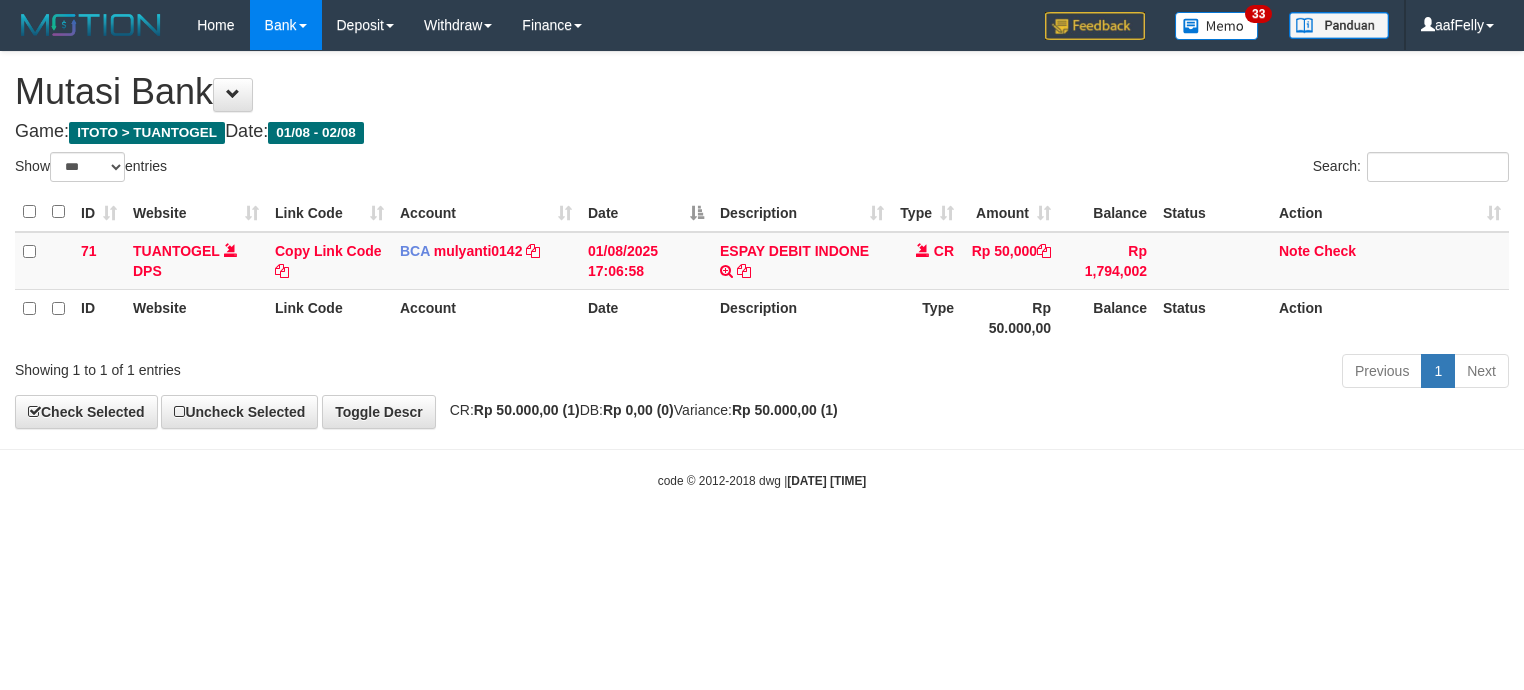 select on "***" 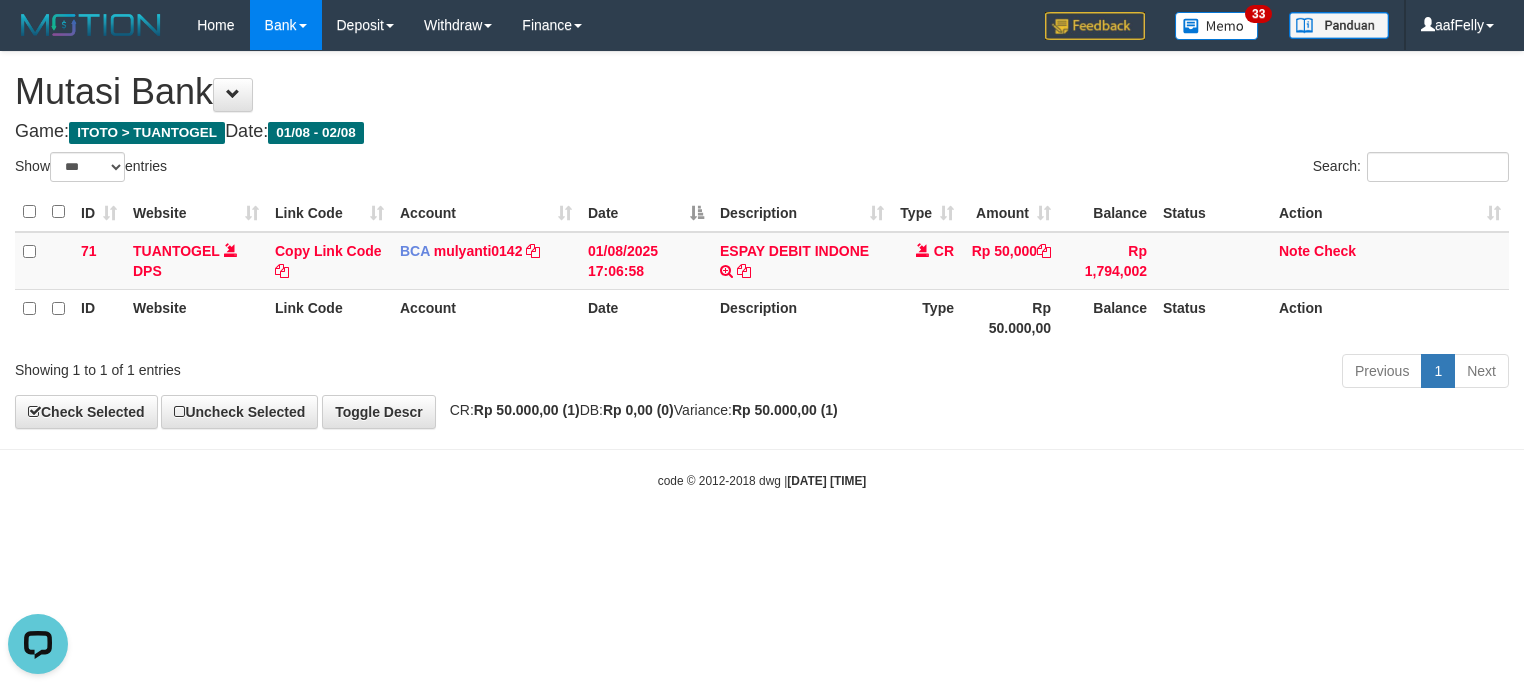 scroll, scrollTop: 0, scrollLeft: 0, axis: both 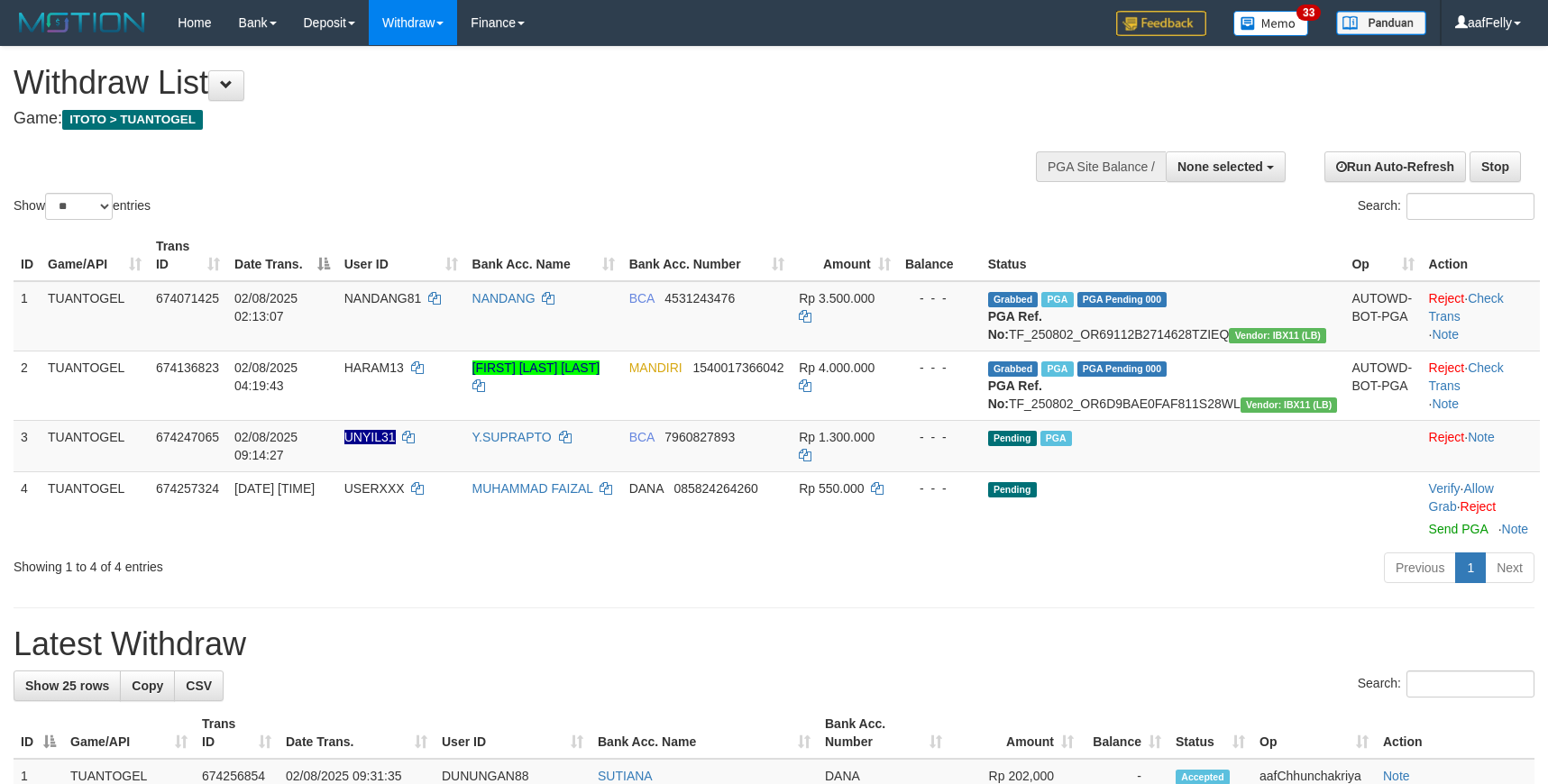 select 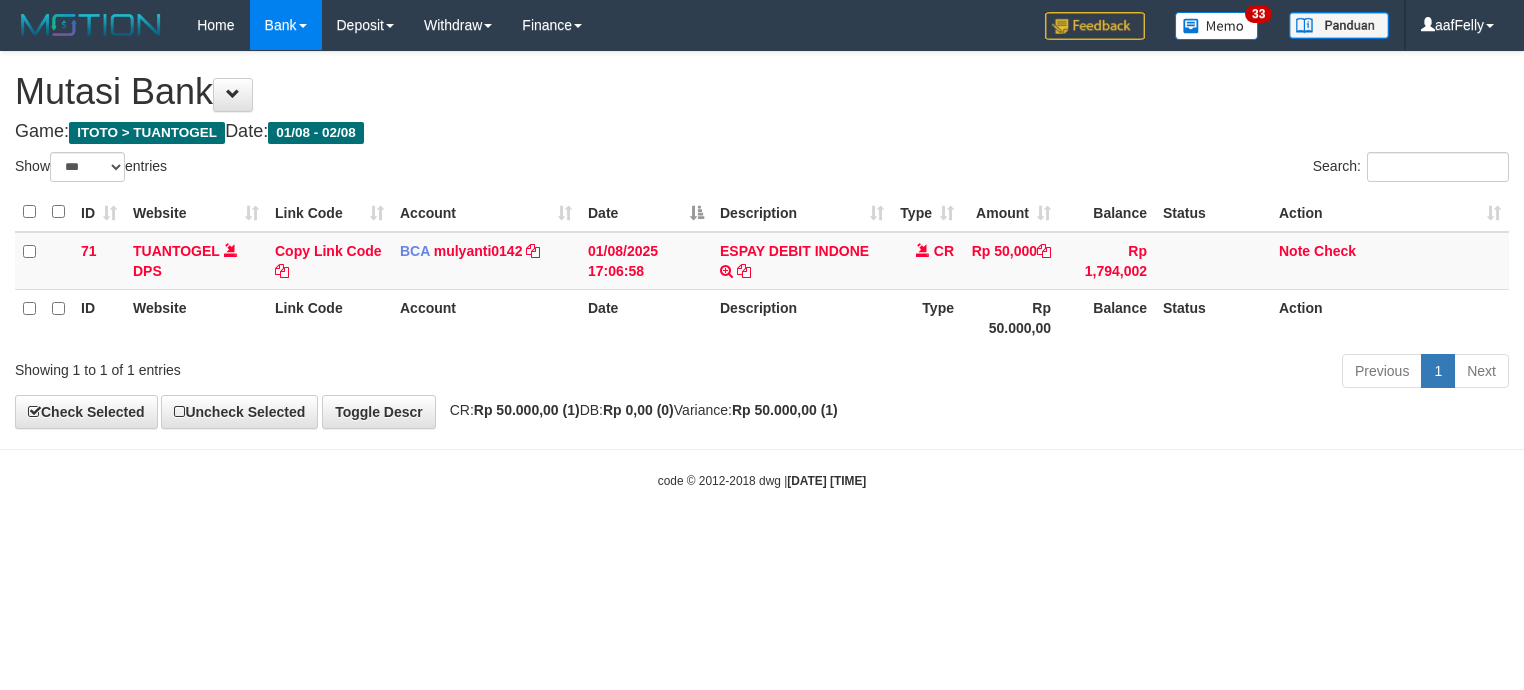 select on "***" 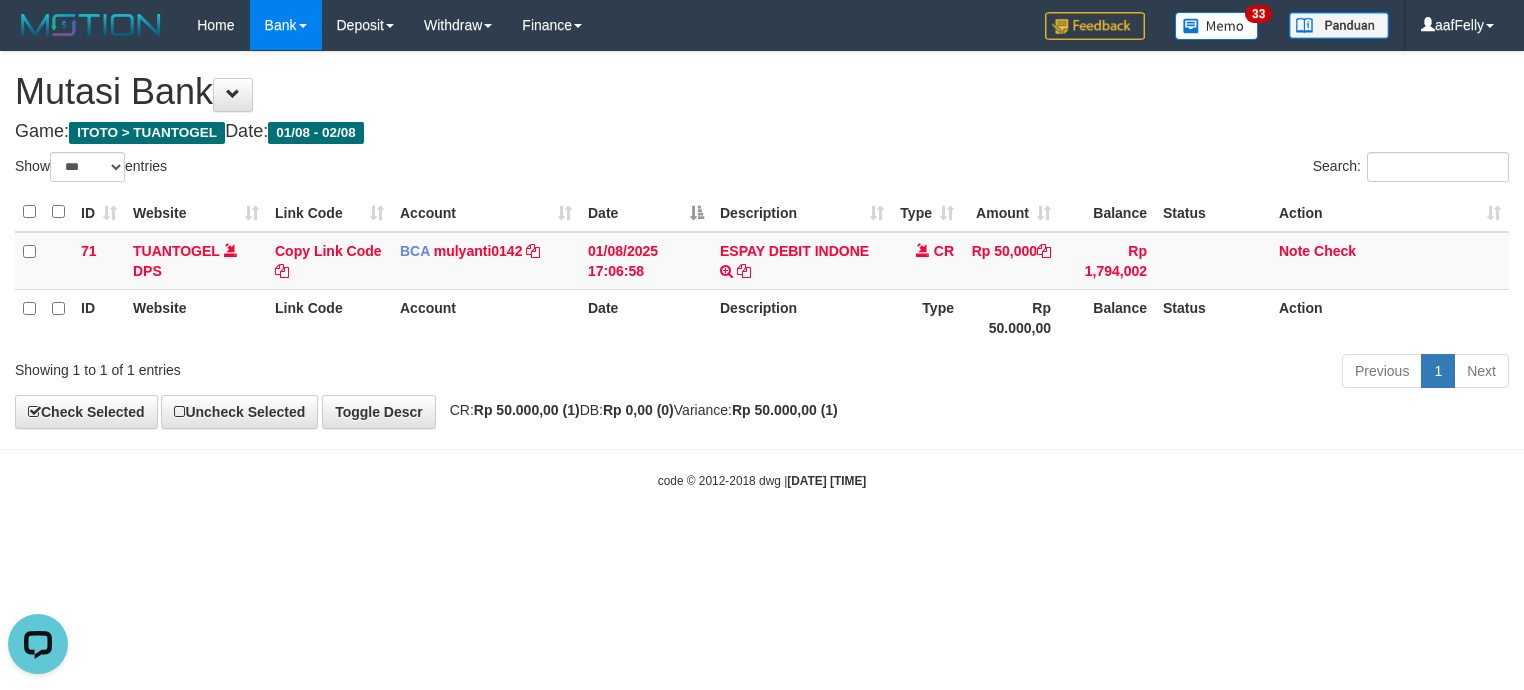 scroll, scrollTop: 0, scrollLeft: 0, axis: both 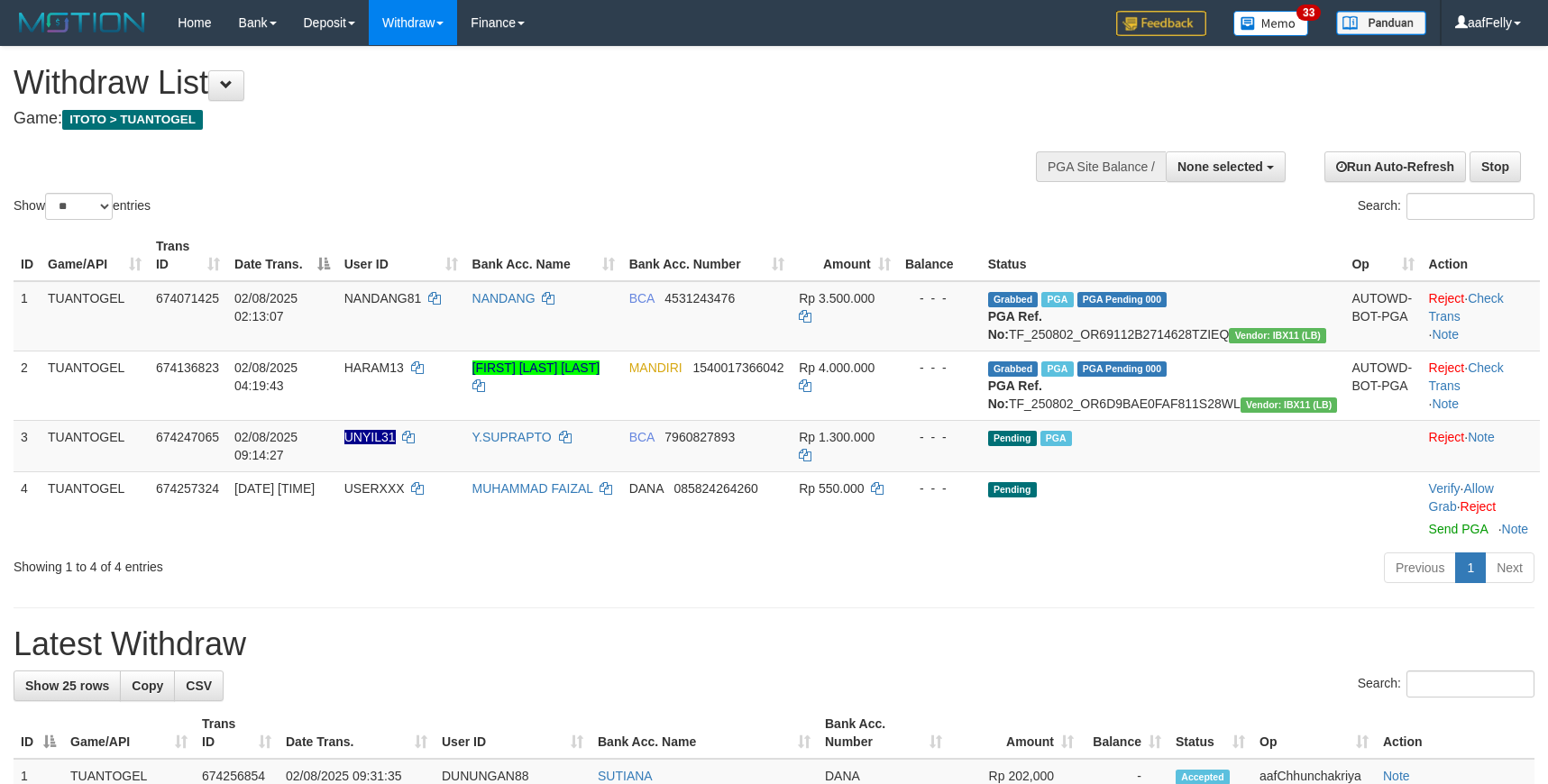 select 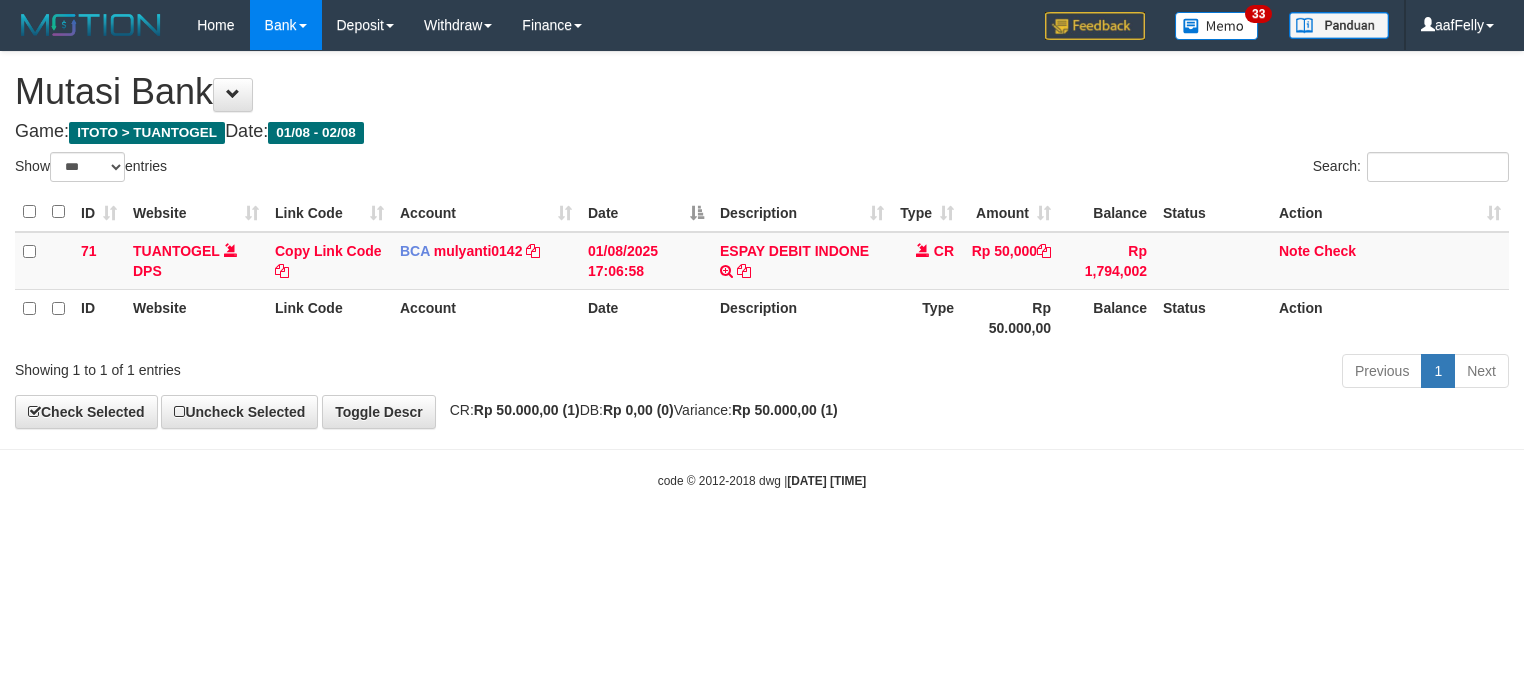 select on "***" 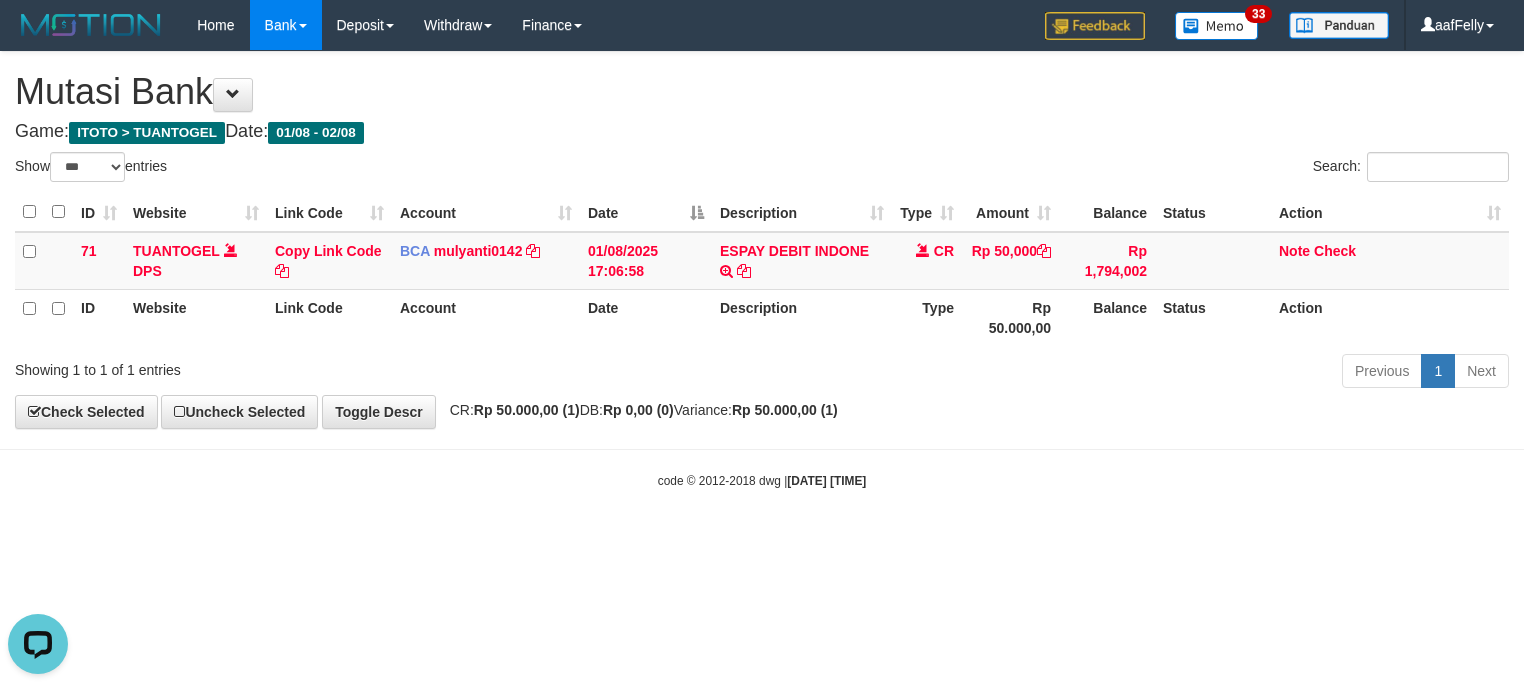 scroll, scrollTop: 0, scrollLeft: 0, axis: both 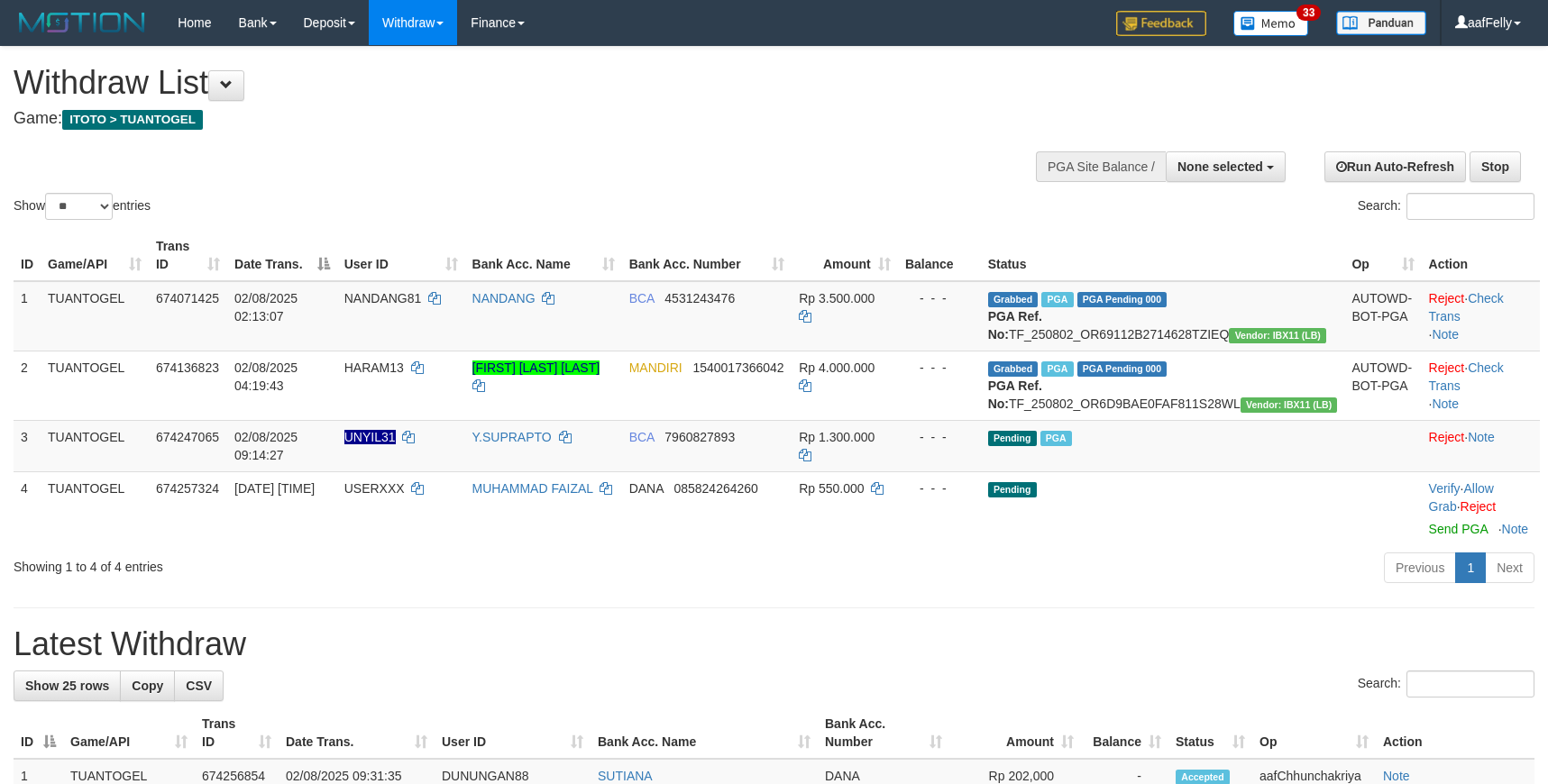 select 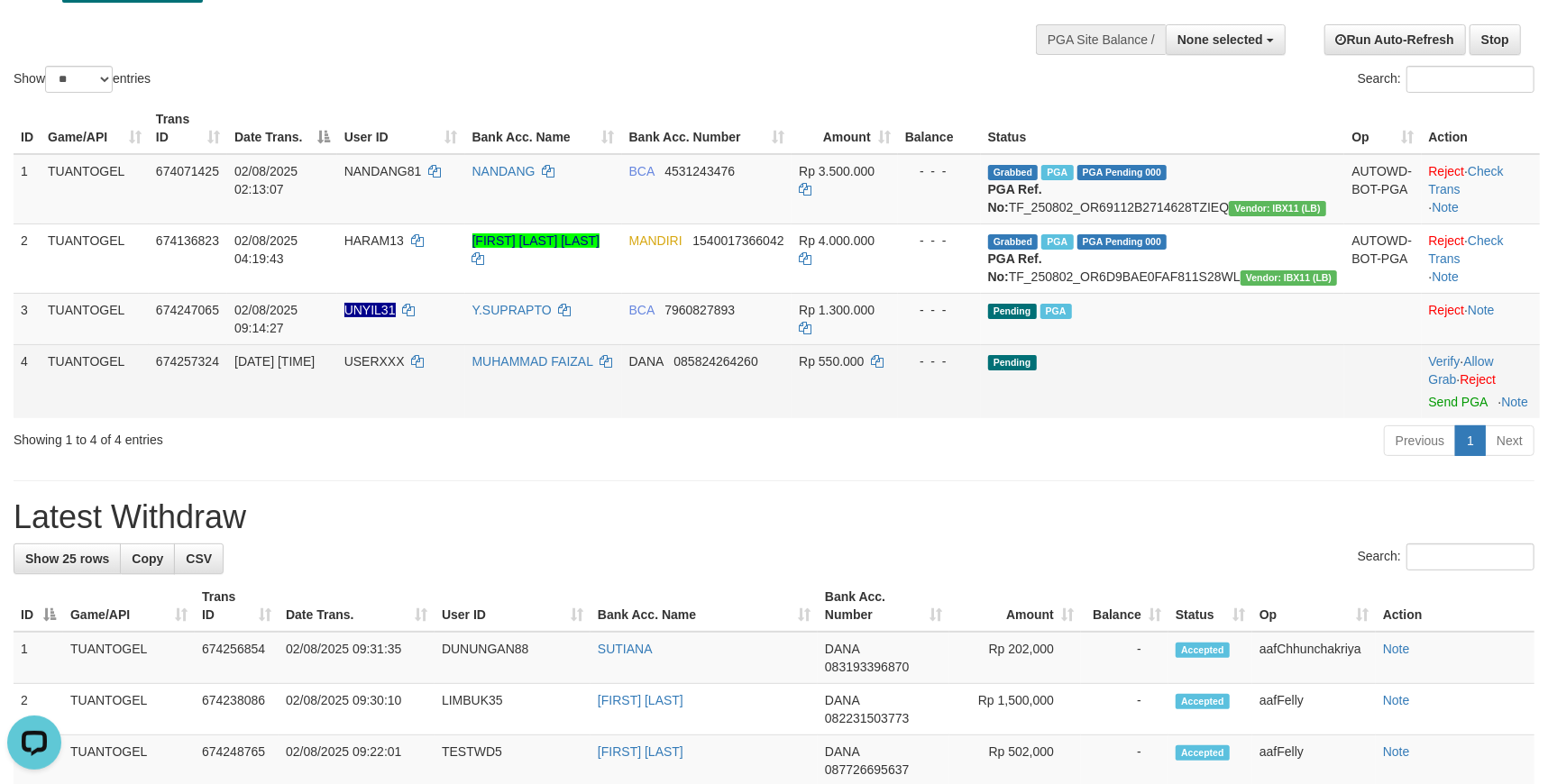 scroll, scrollTop: 0, scrollLeft: 0, axis: both 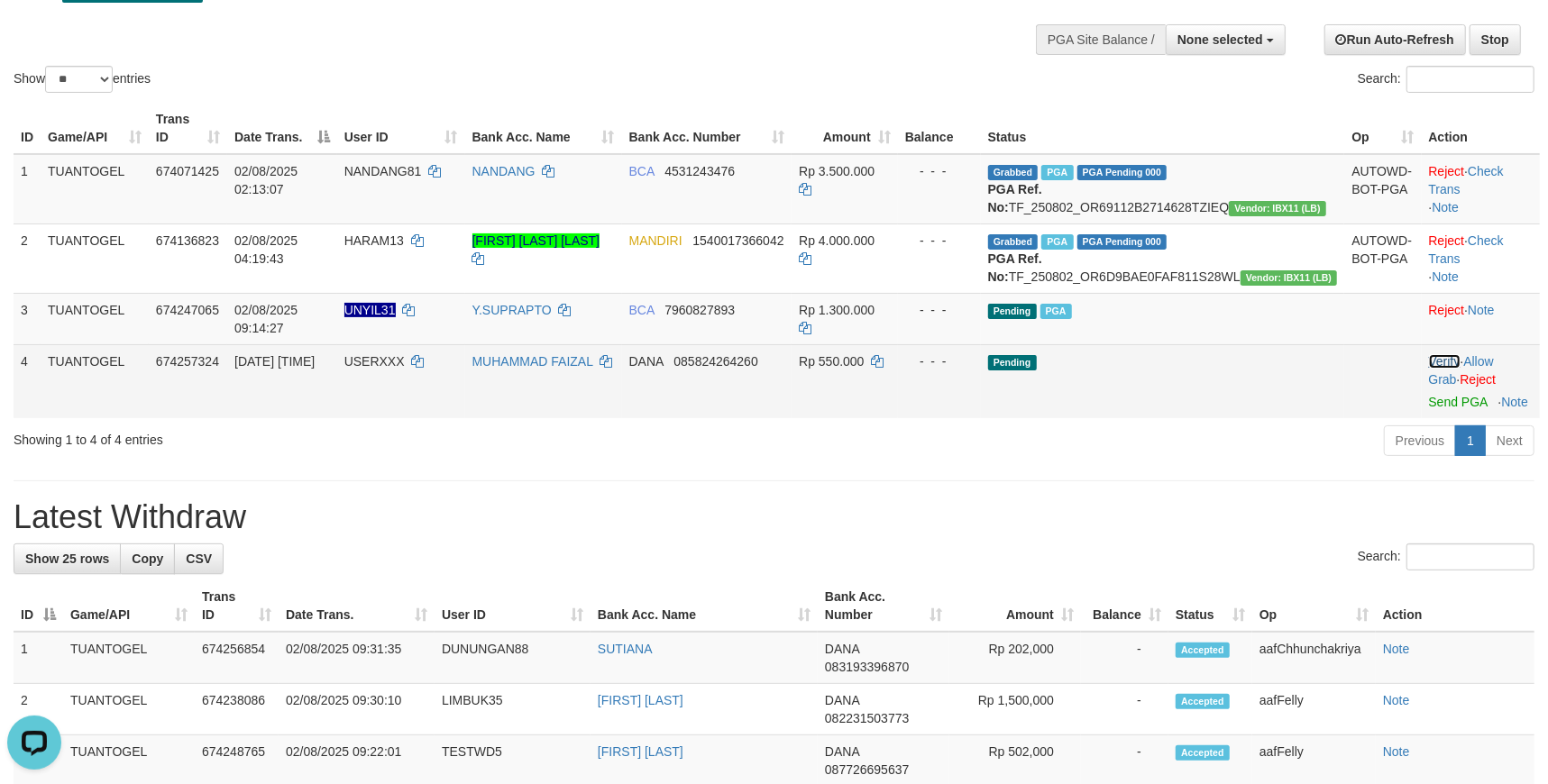 click on "Verify" at bounding box center [1444, 361] 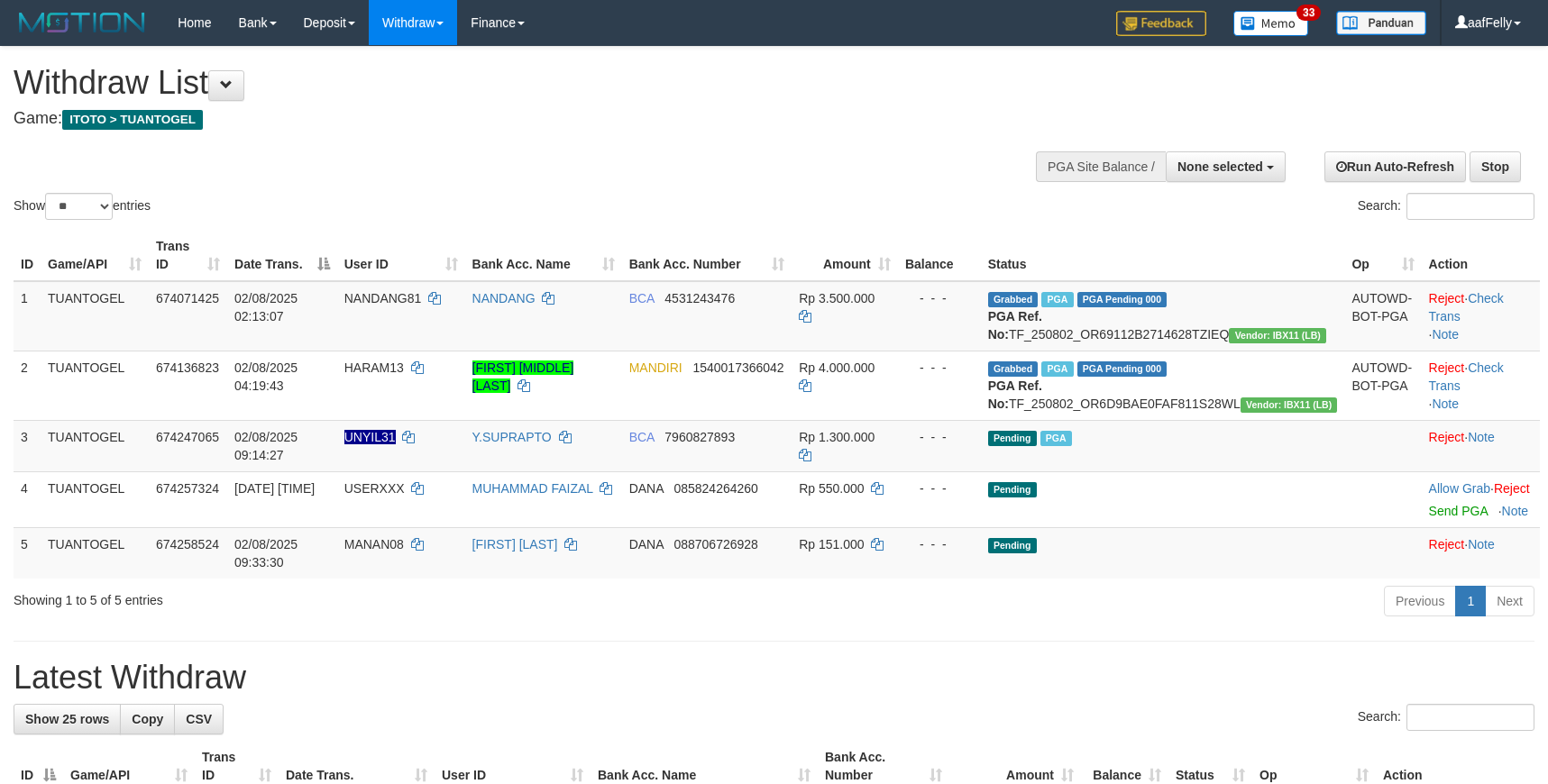 select 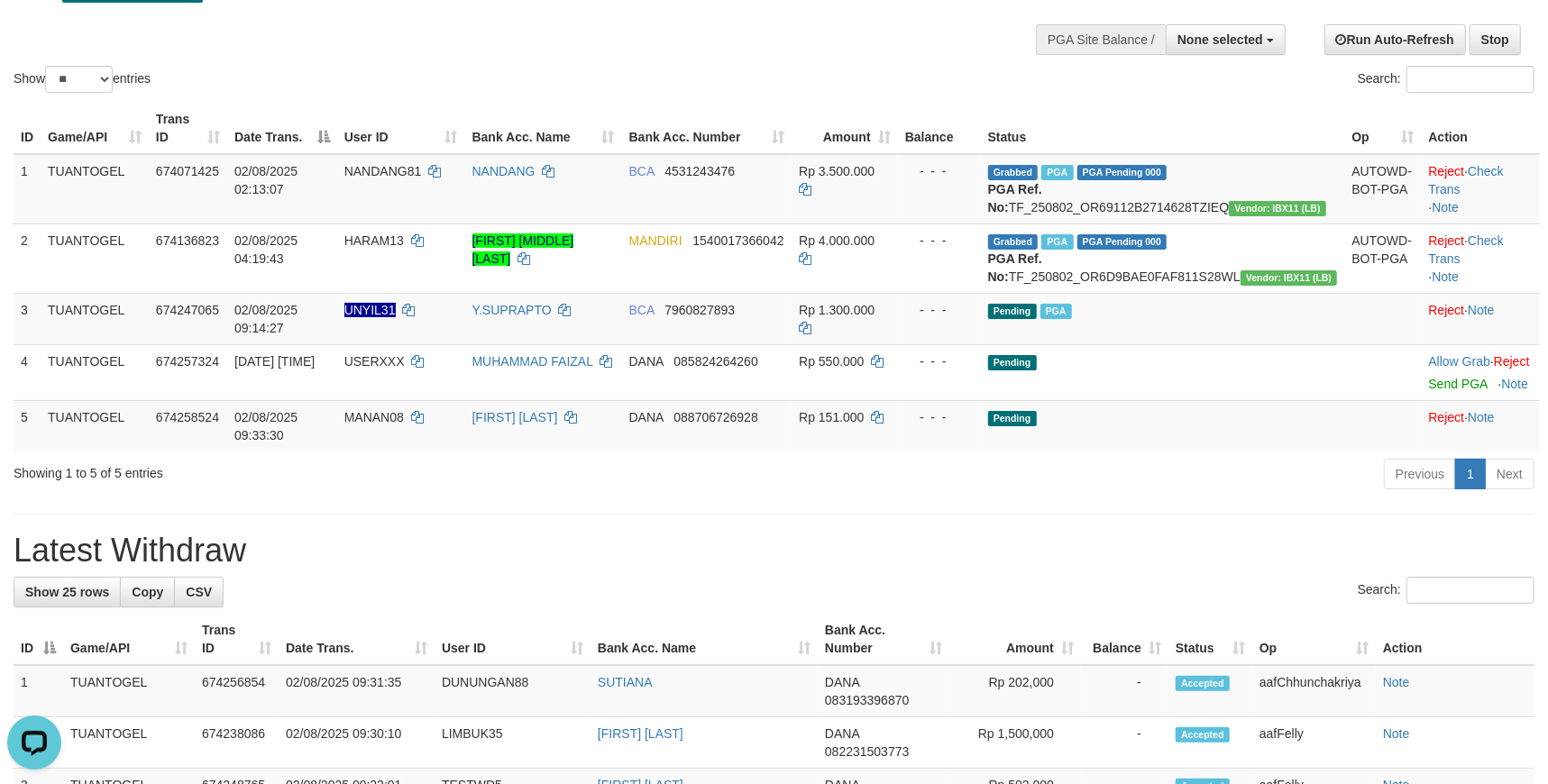 scroll, scrollTop: 0, scrollLeft: 0, axis: both 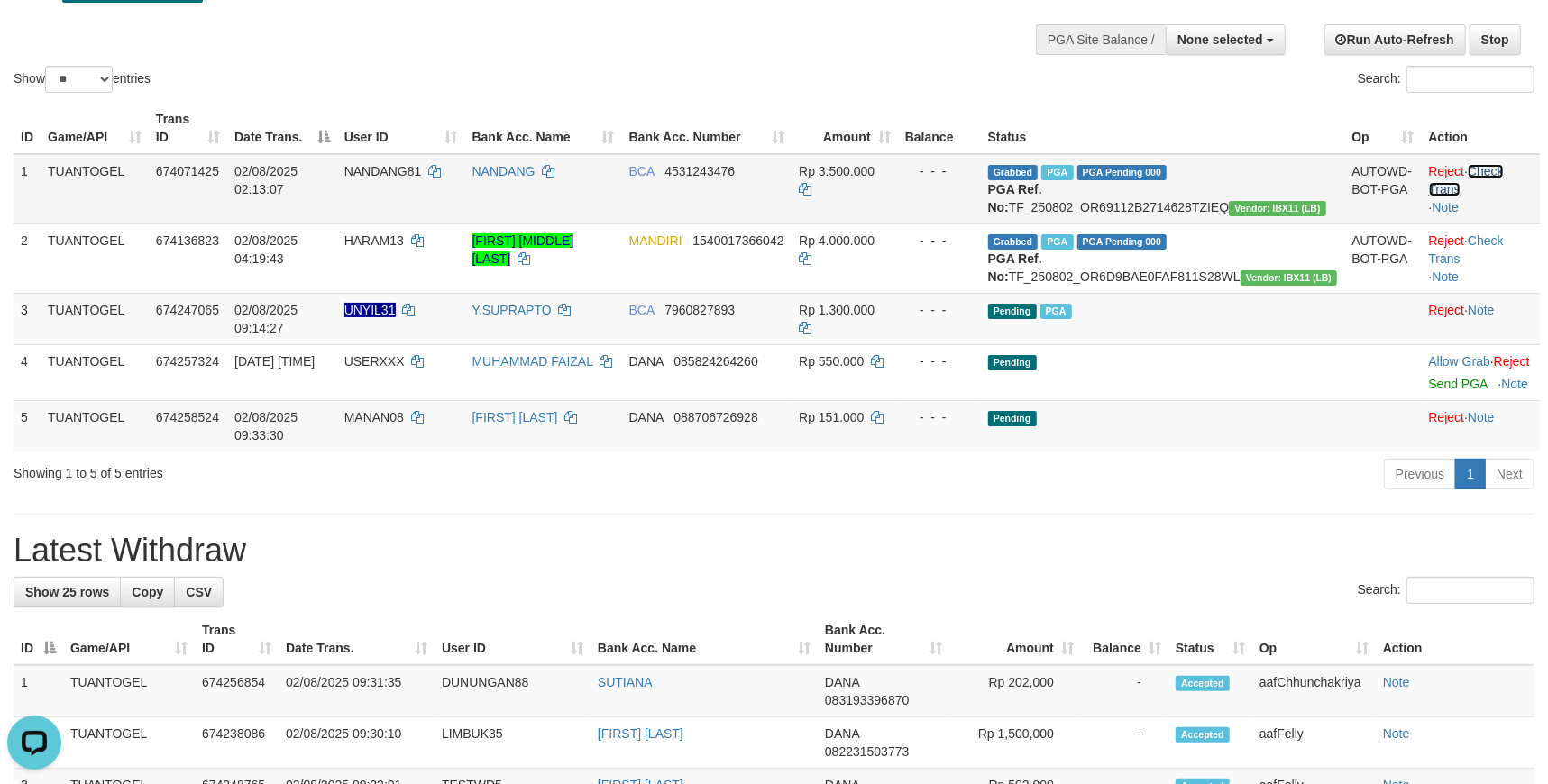 click on "Check Trans" at bounding box center [1466, 180] 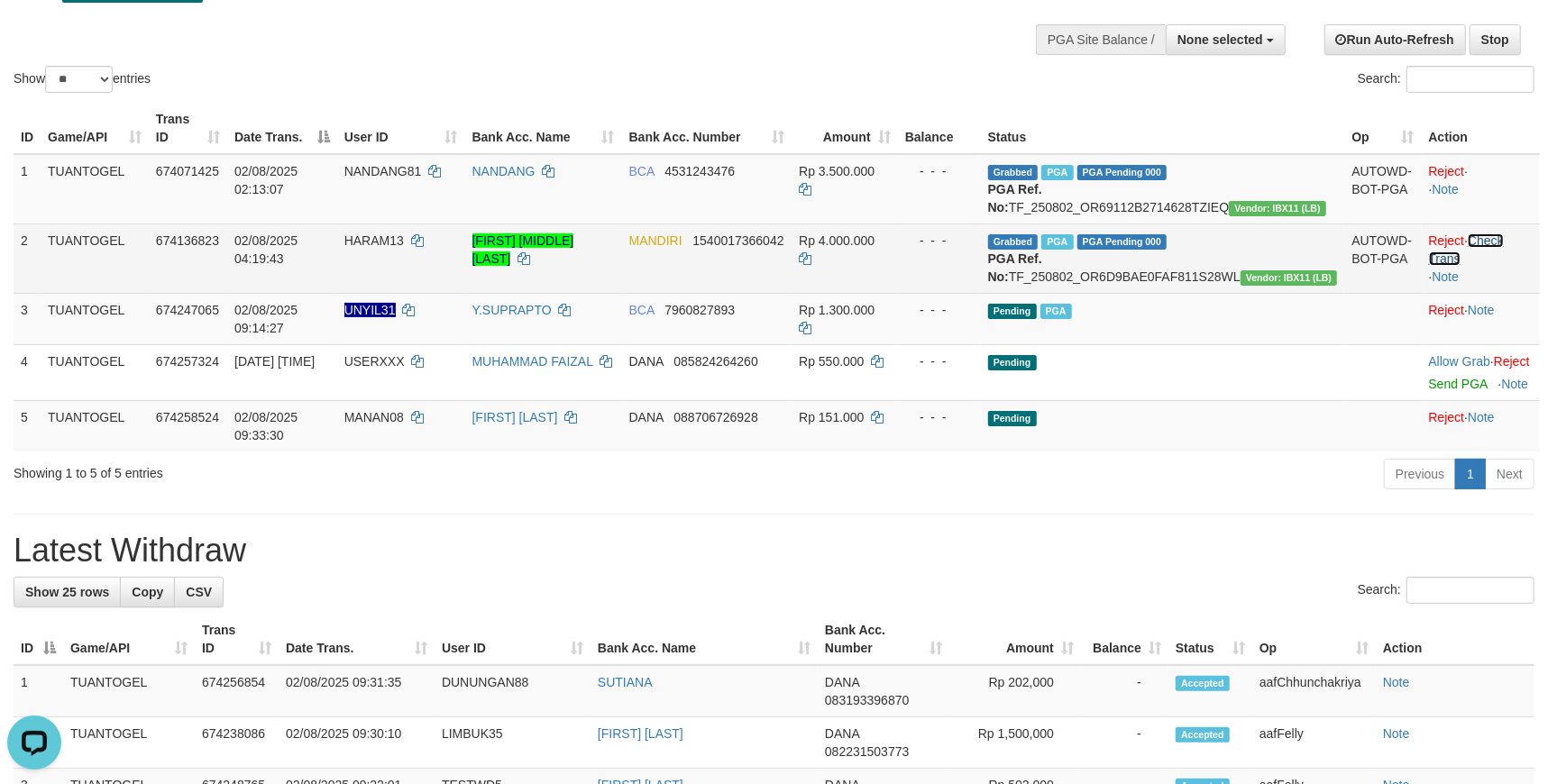 click on "Check Trans" at bounding box center [1466, 250] 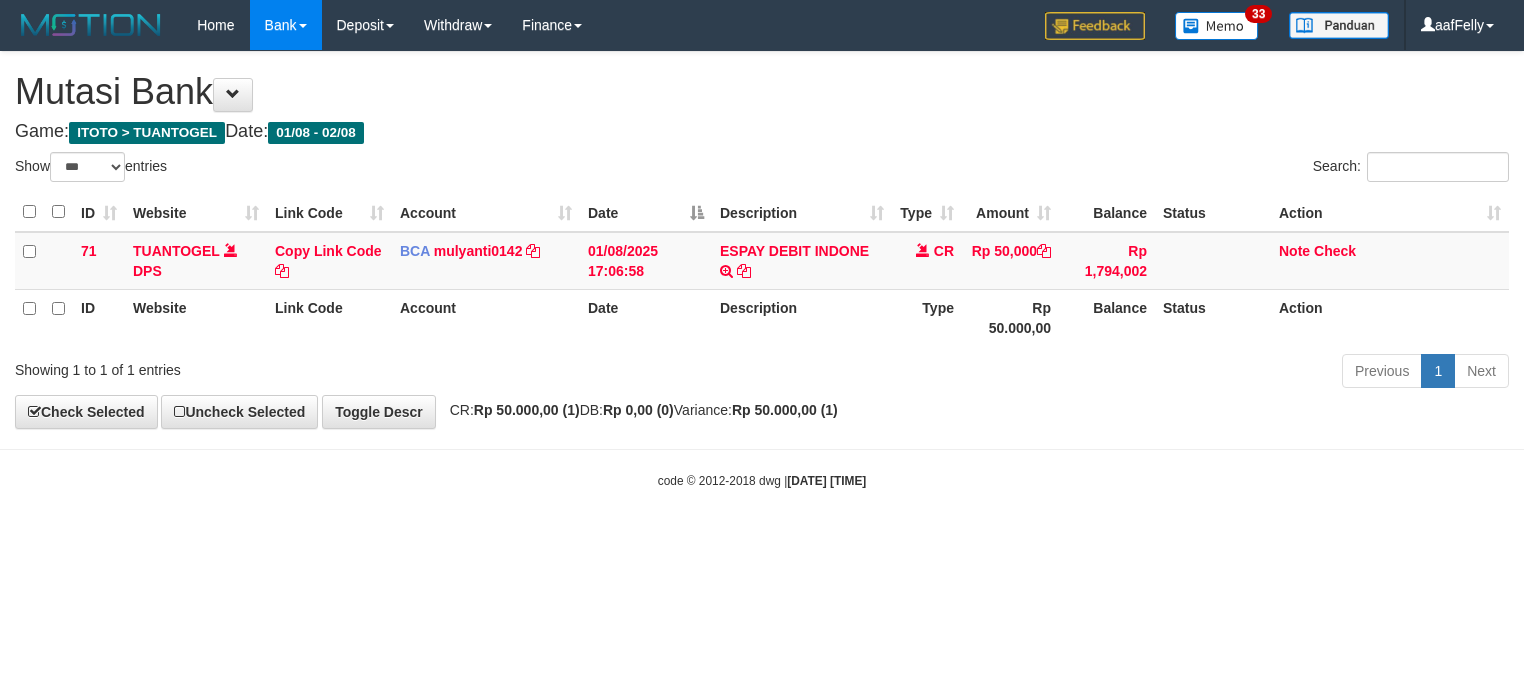 select on "***" 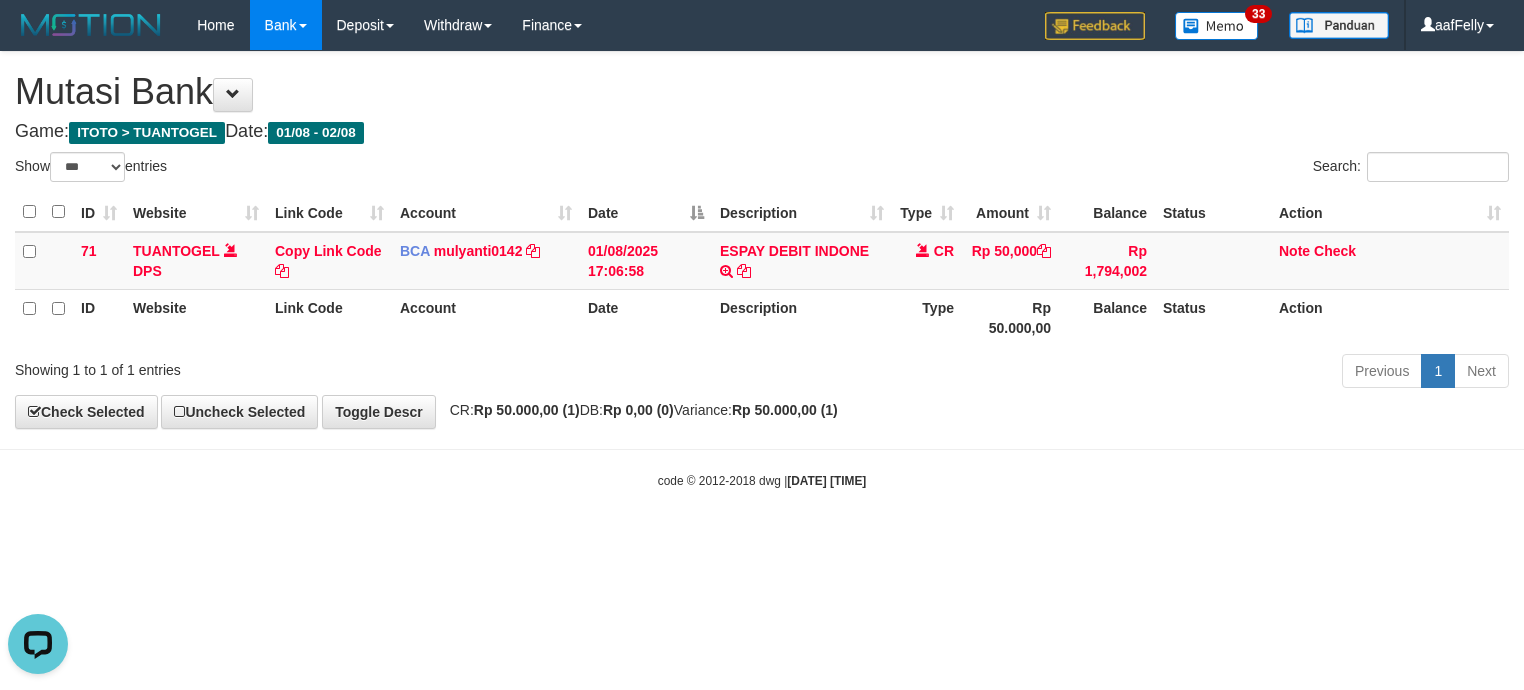 scroll, scrollTop: 0, scrollLeft: 0, axis: both 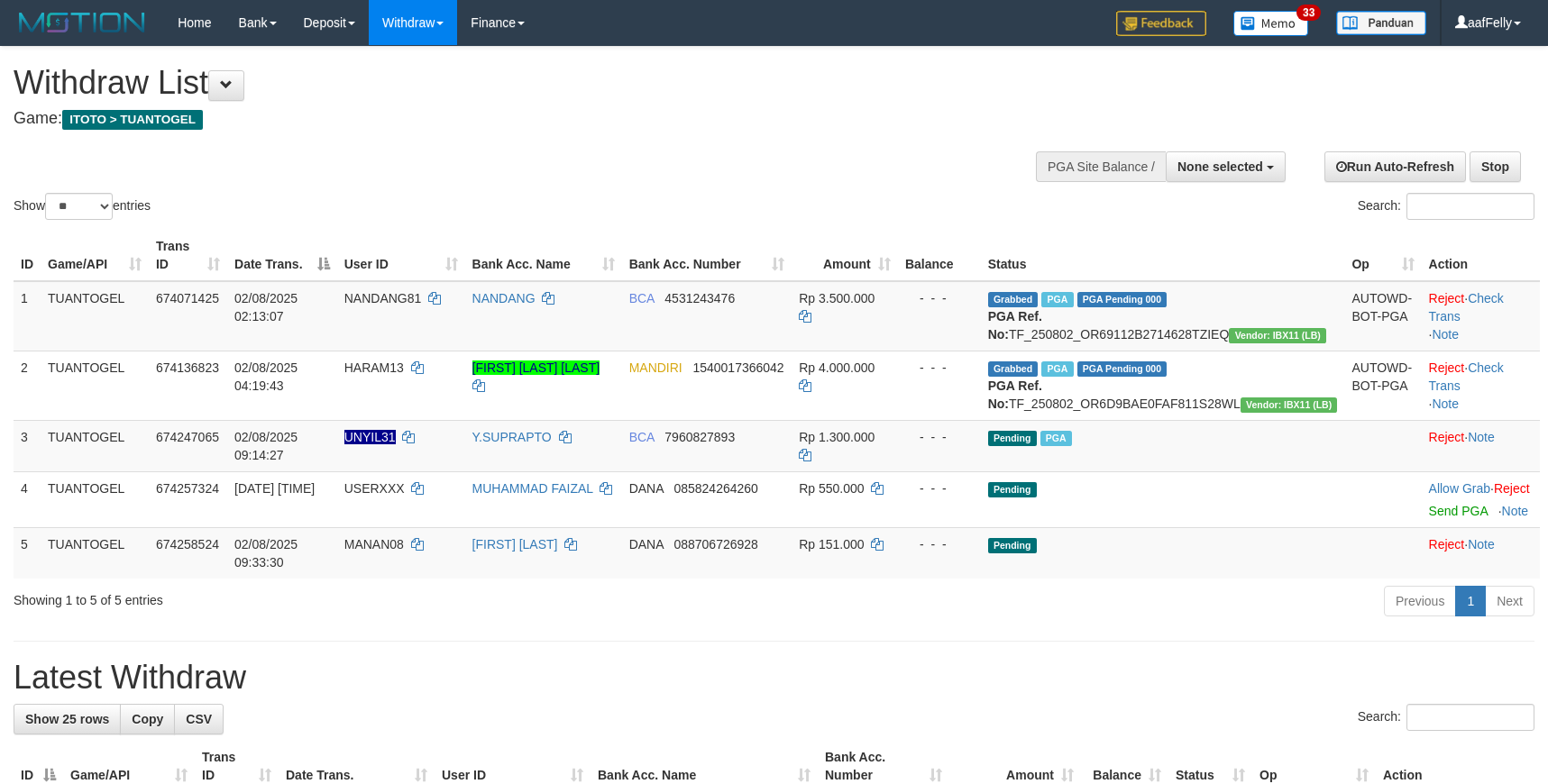 select 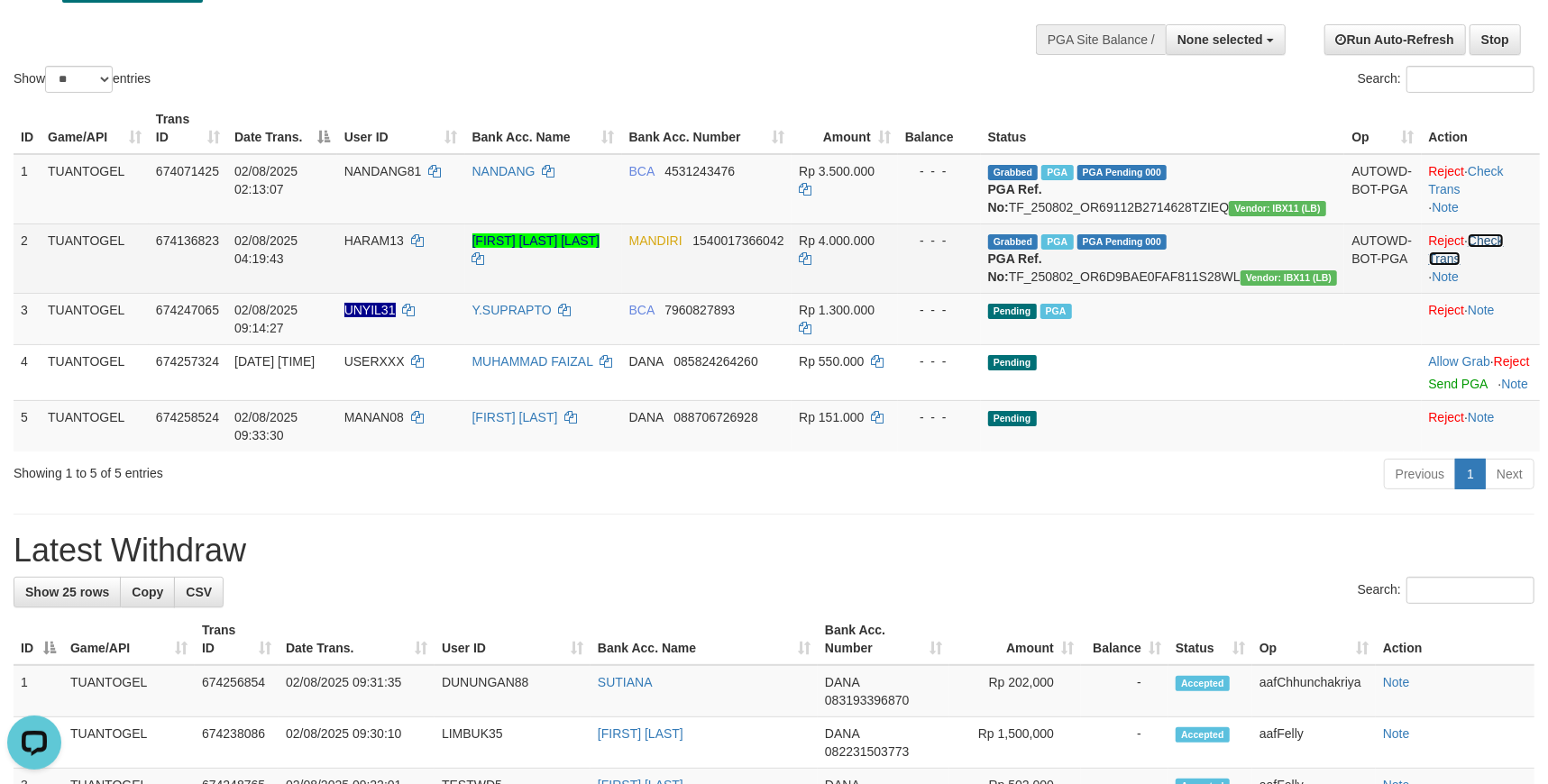 scroll, scrollTop: 0, scrollLeft: 0, axis: both 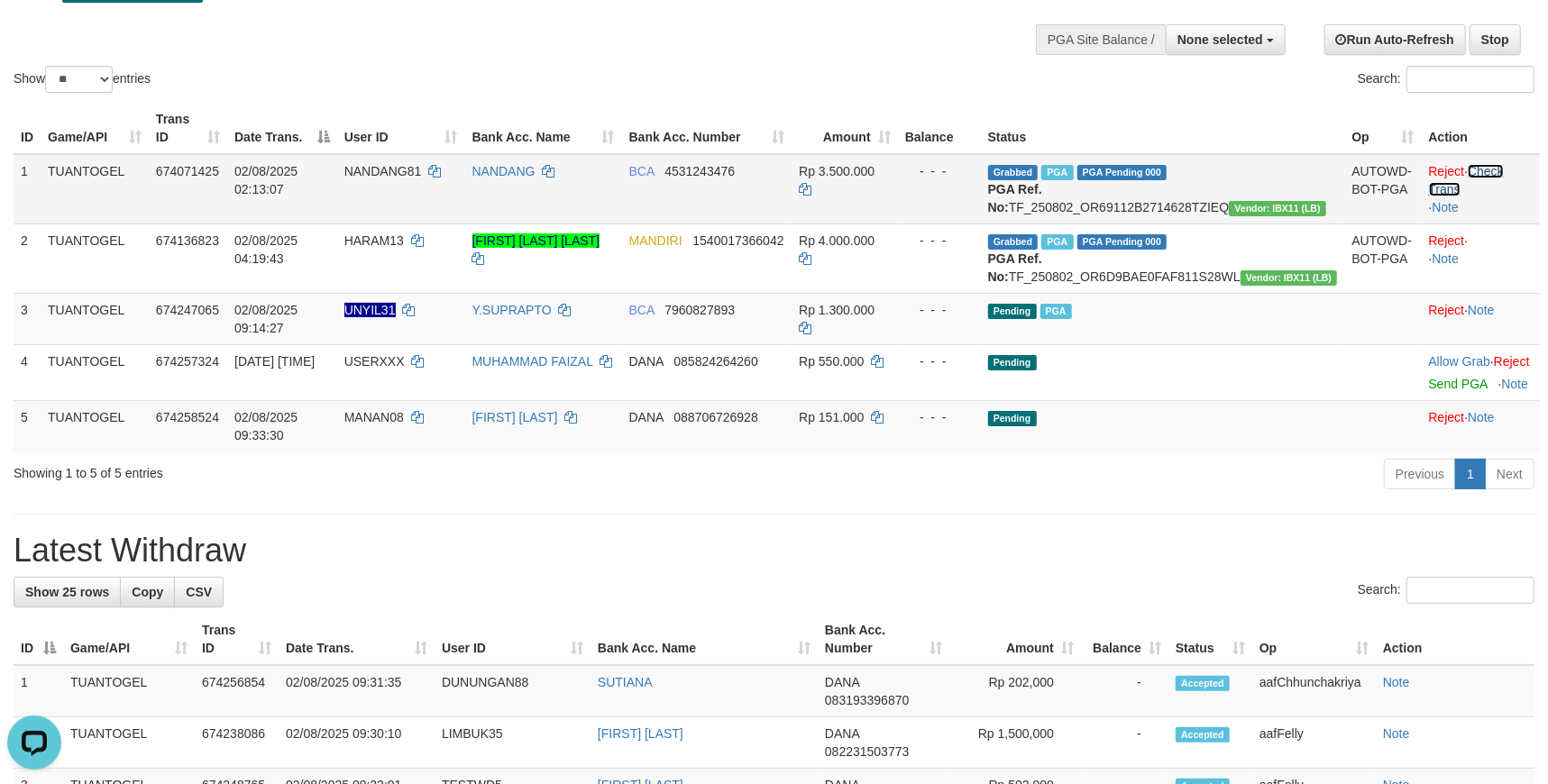click on "Check Trans" at bounding box center [1466, 180] 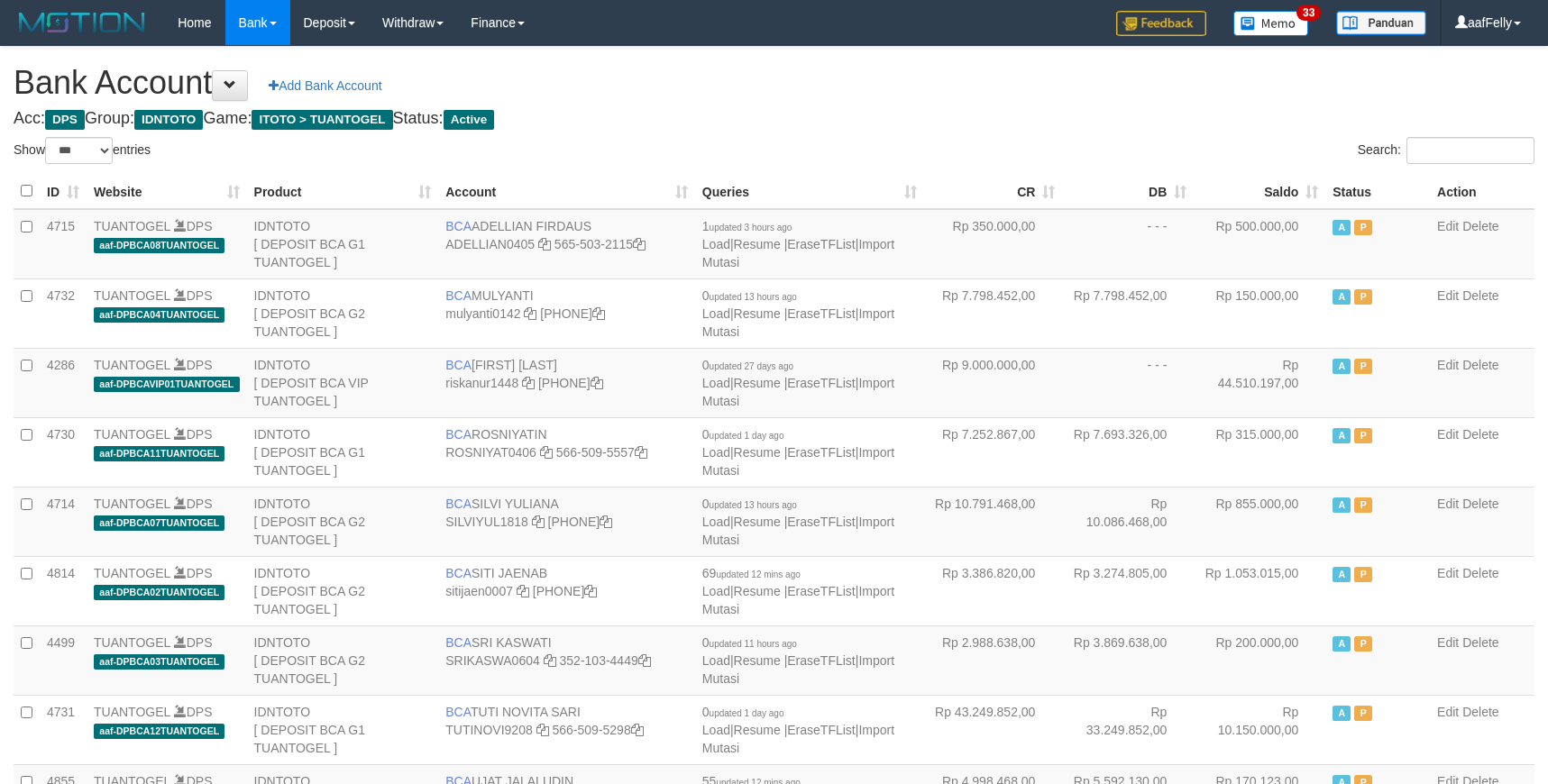select on "***" 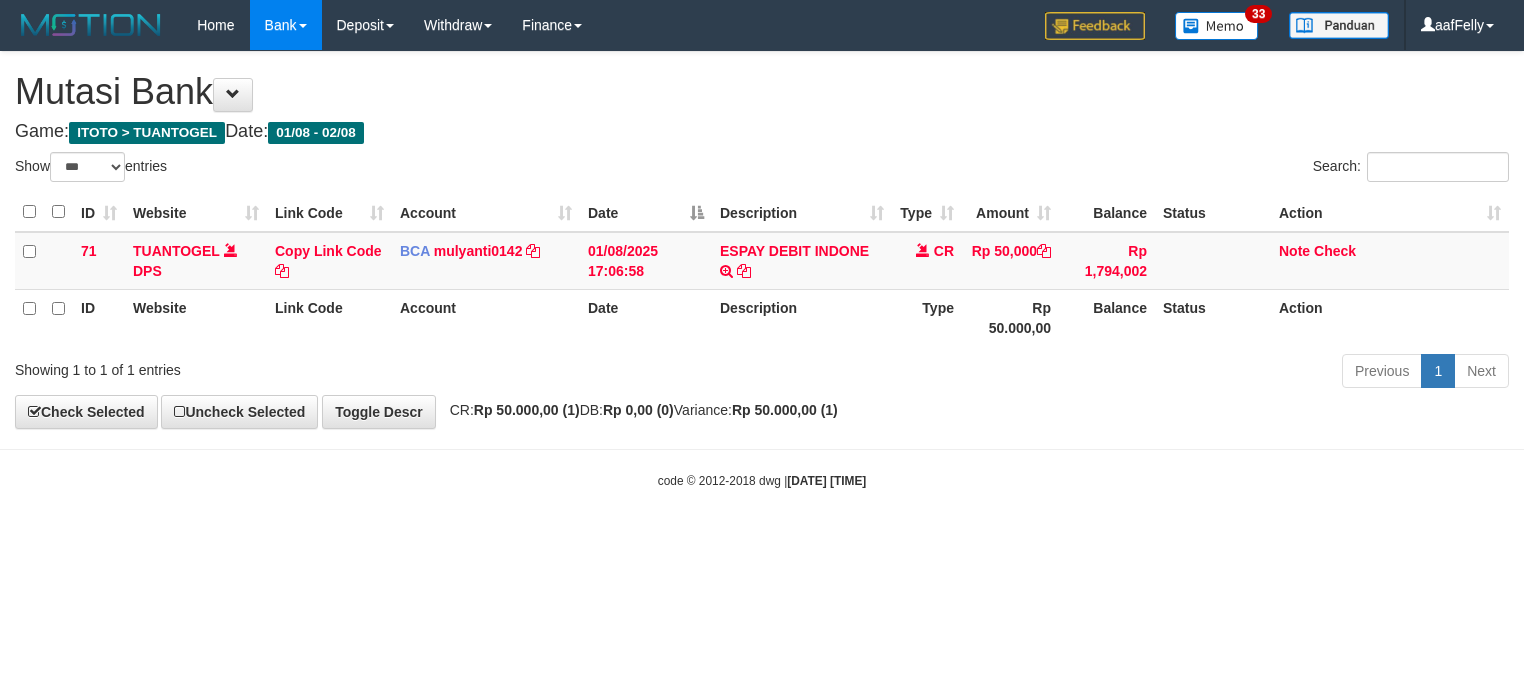 select on "***" 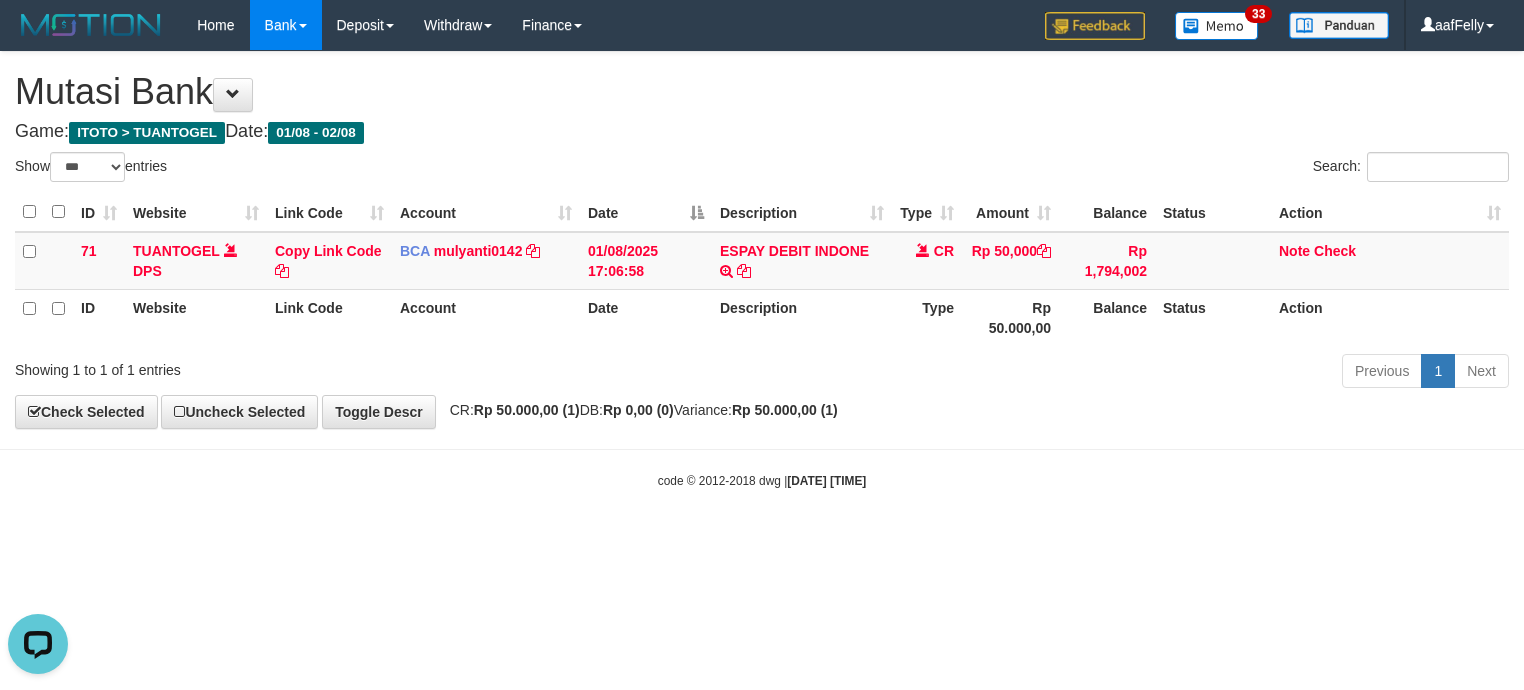 scroll, scrollTop: 0, scrollLeft: 0, axis: both 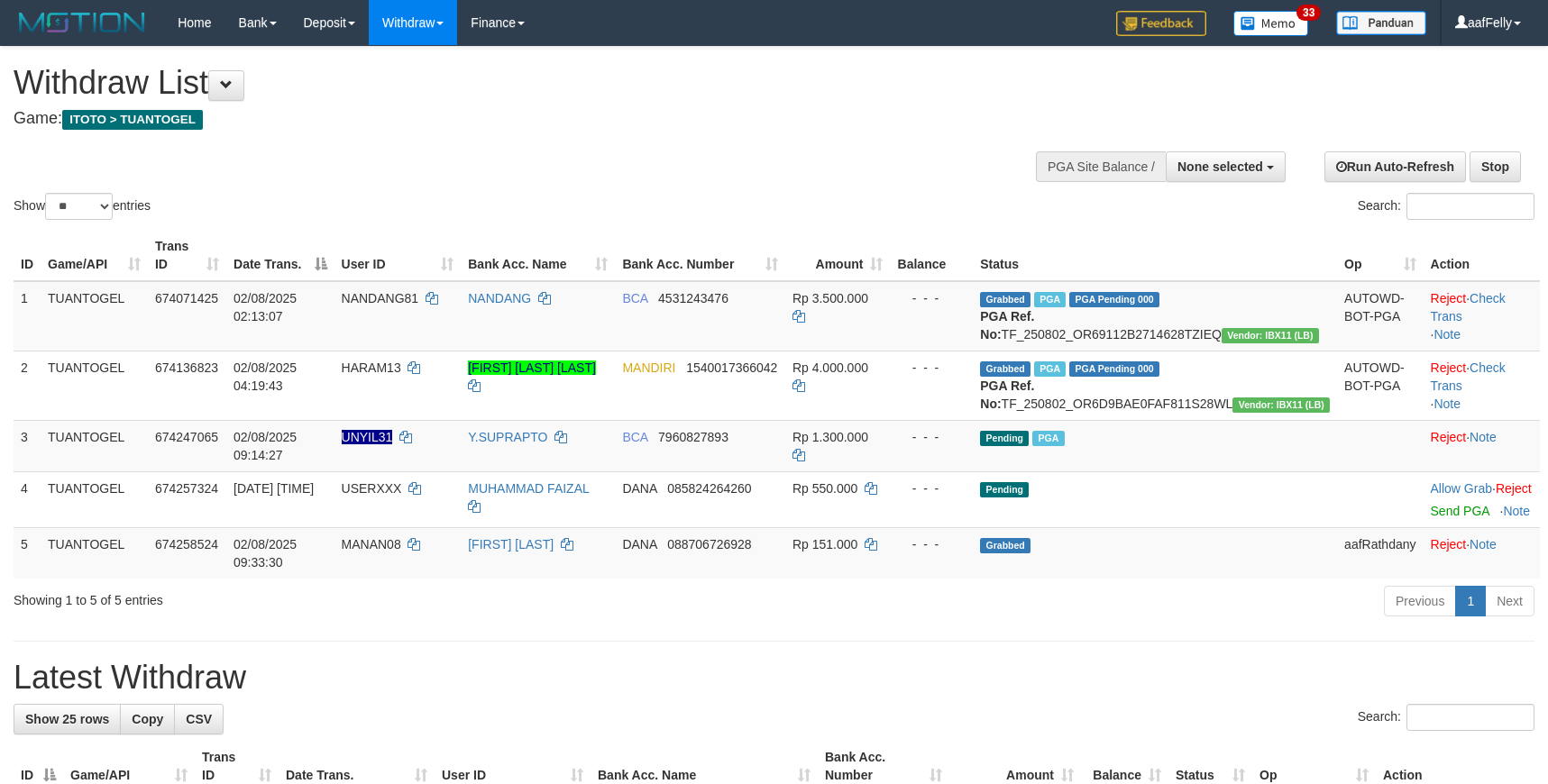 select 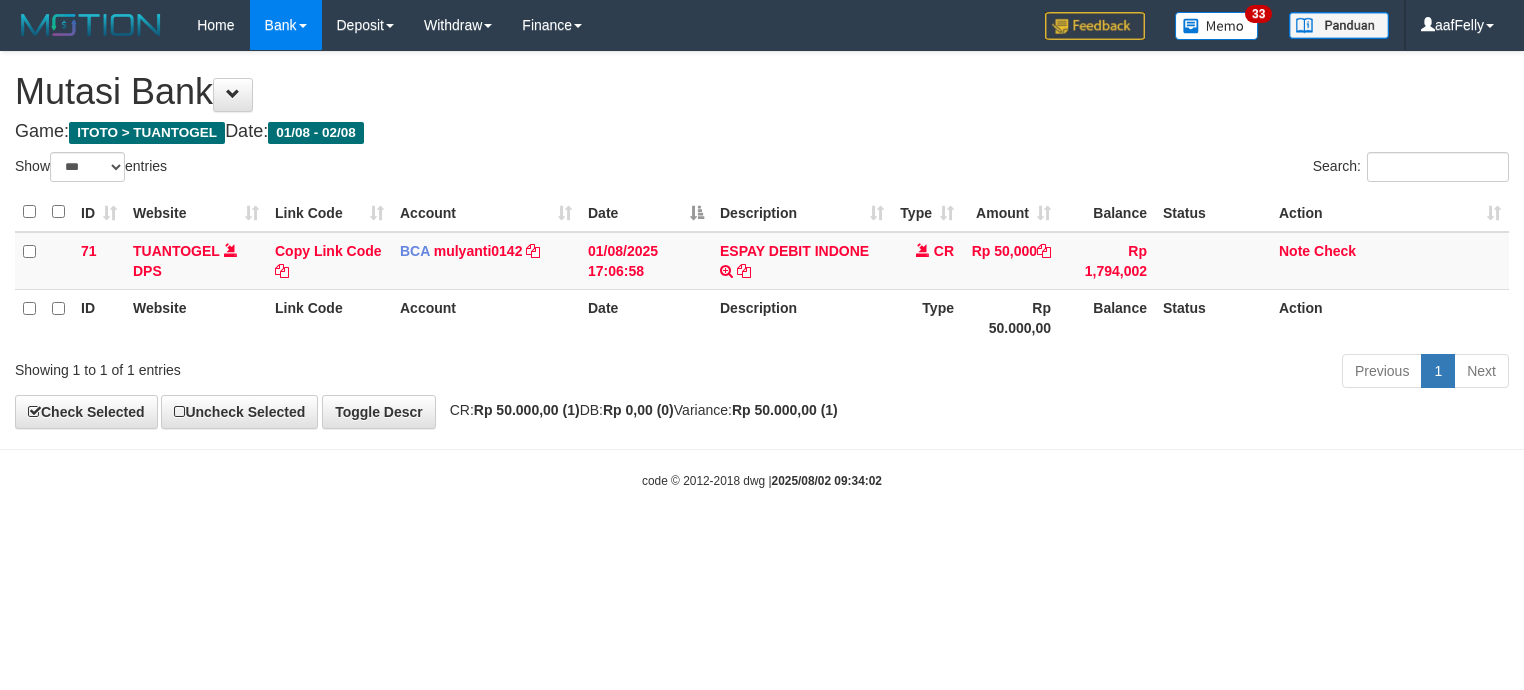 select on "***" 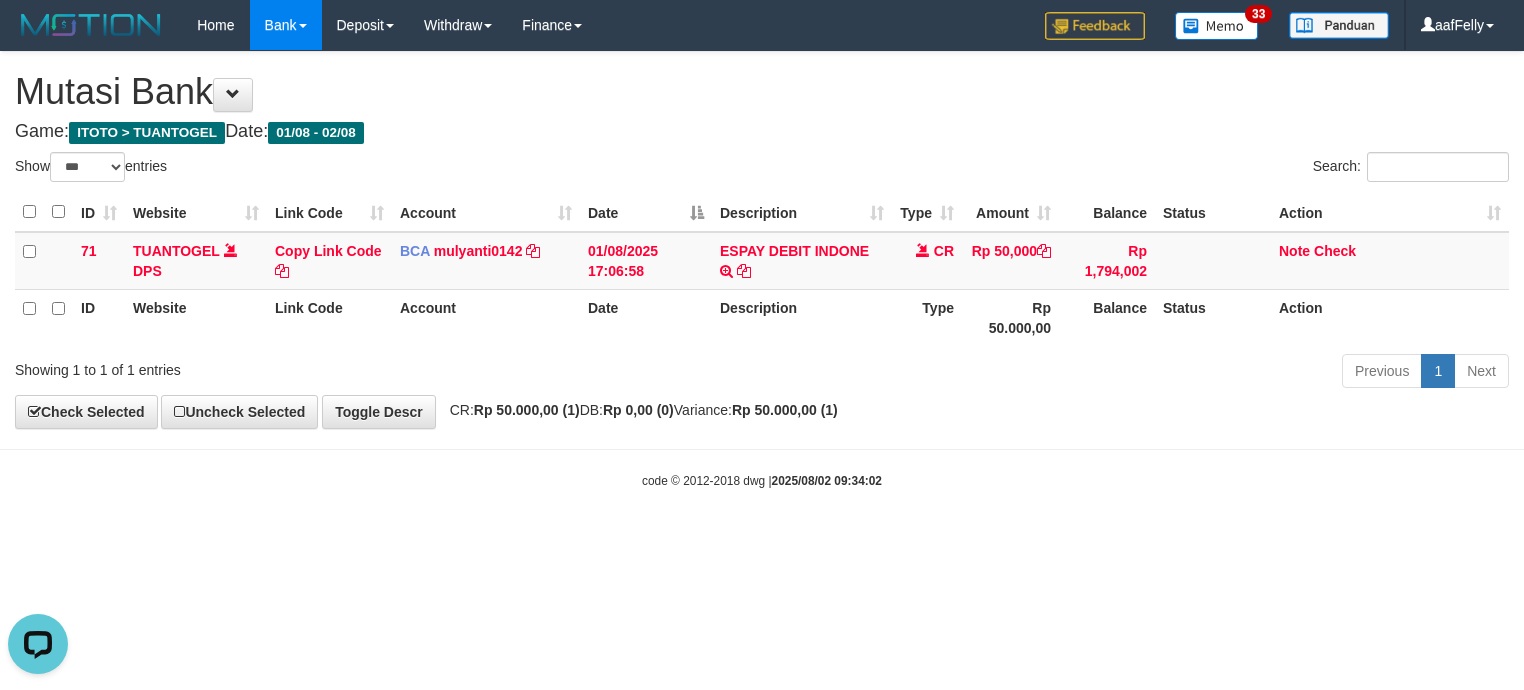 scroll, scrollTop: 0, scrollLeft: 0, axis: both 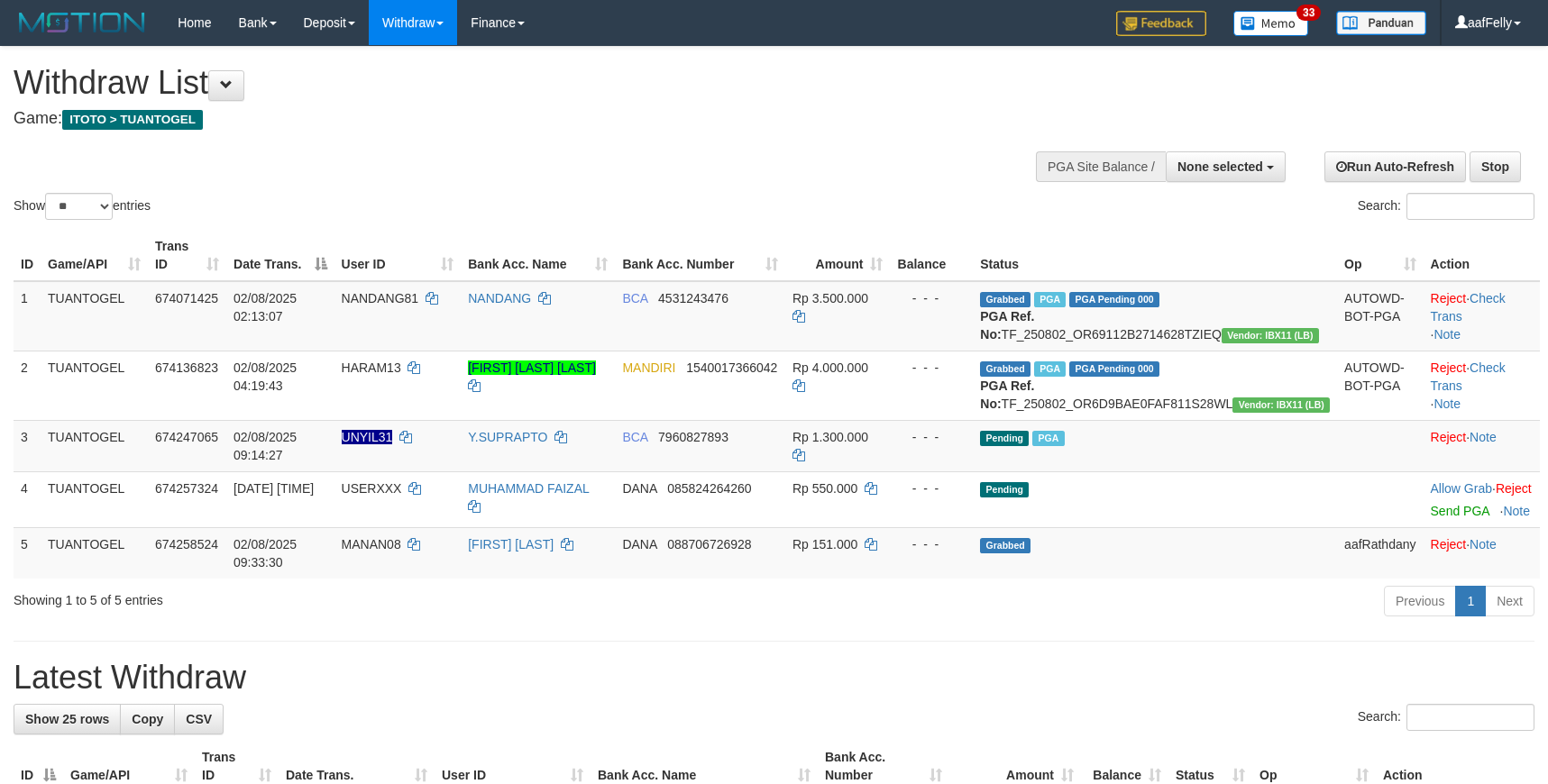 select 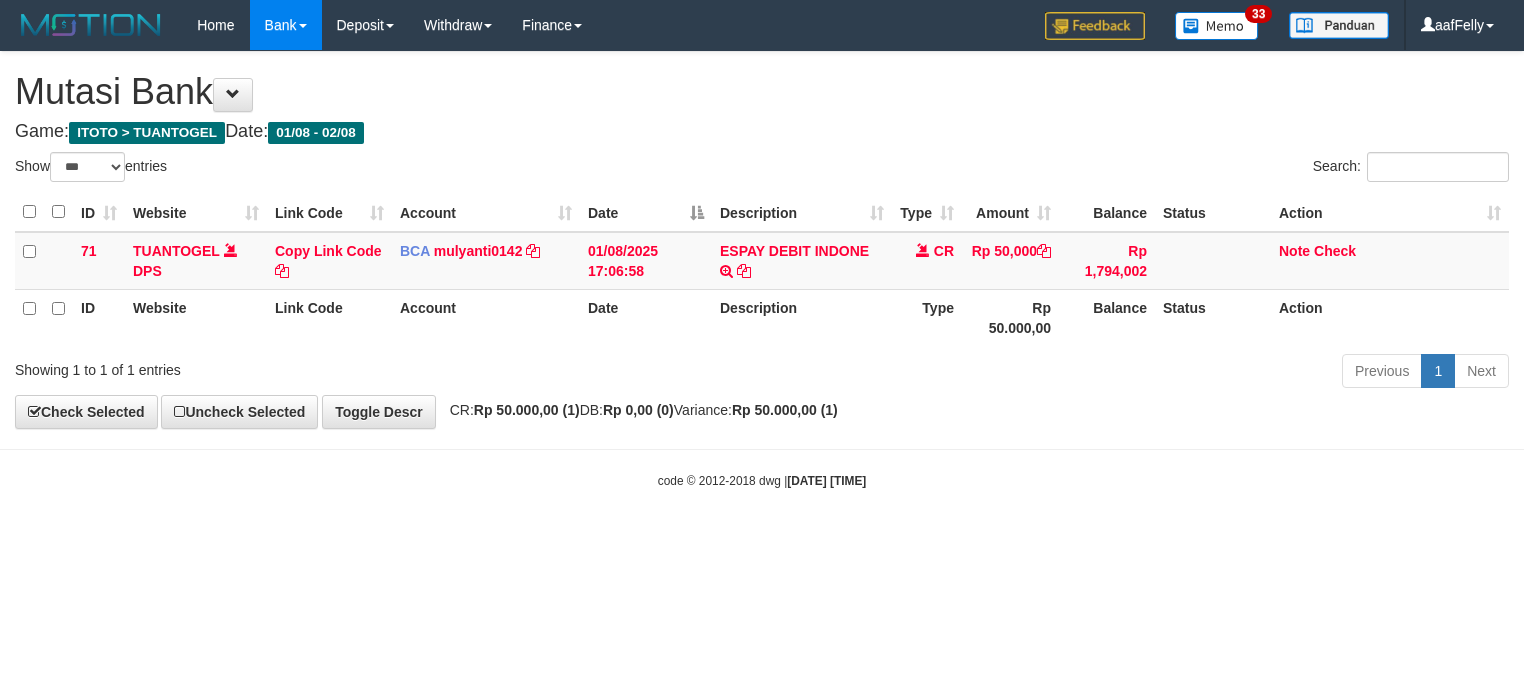 select on "***" 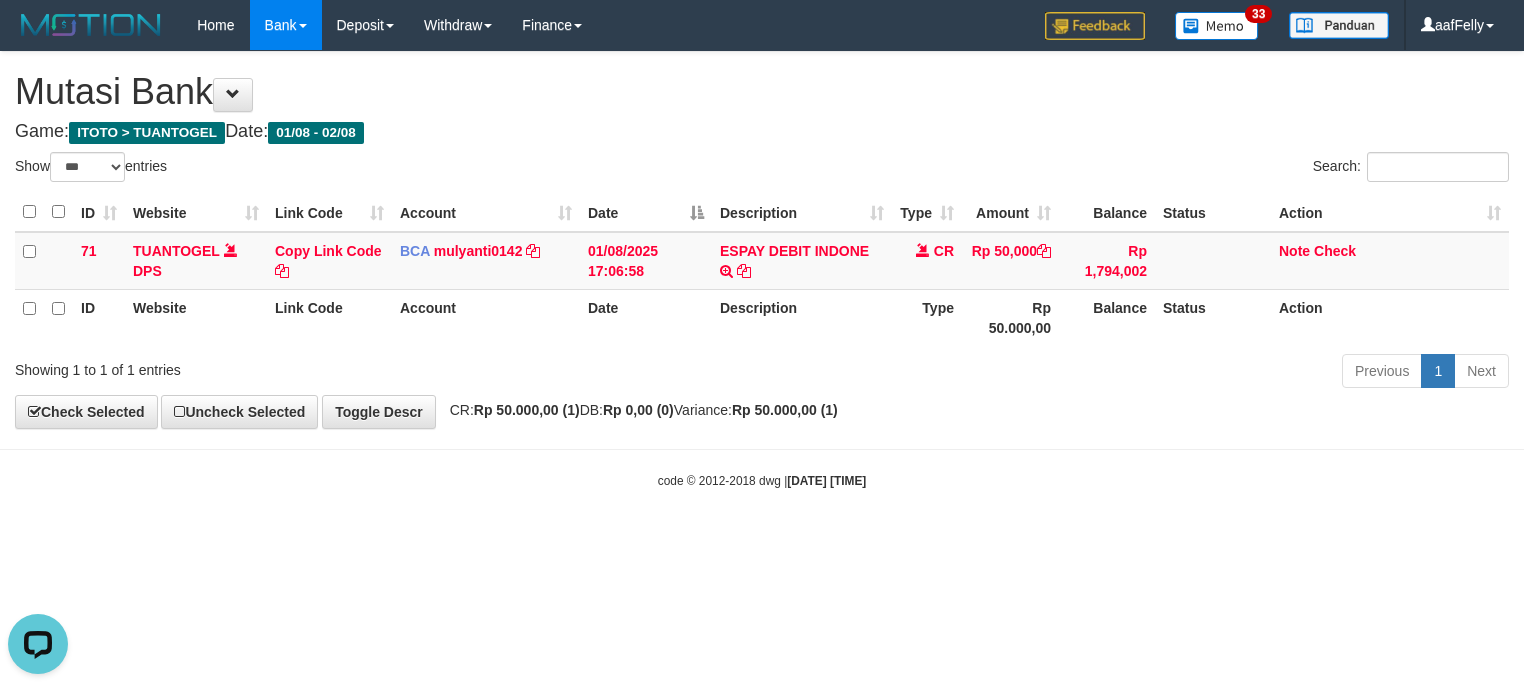 scroll, scrollTop: 0, scrollLeft: 0, axis: both 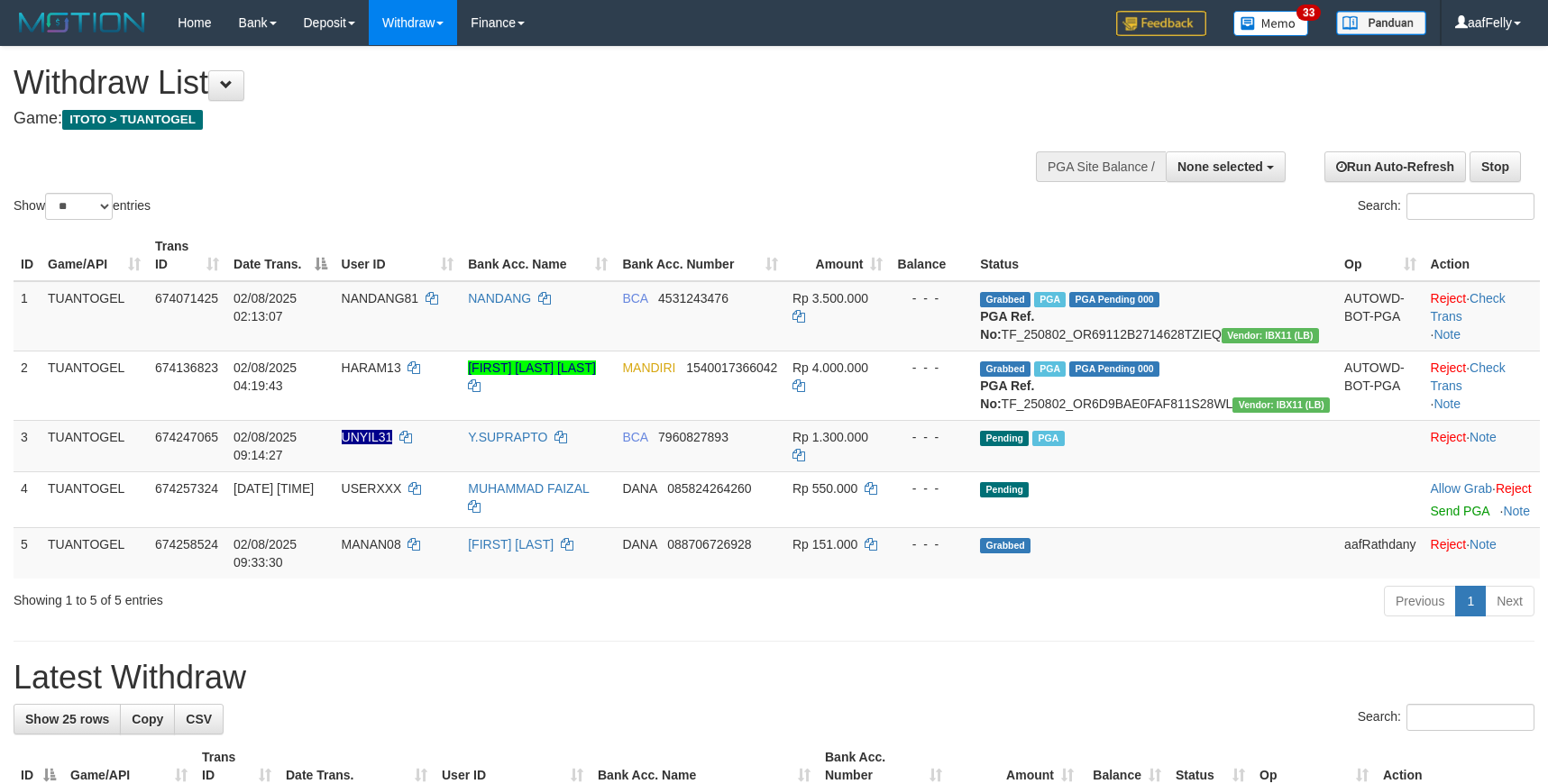 select 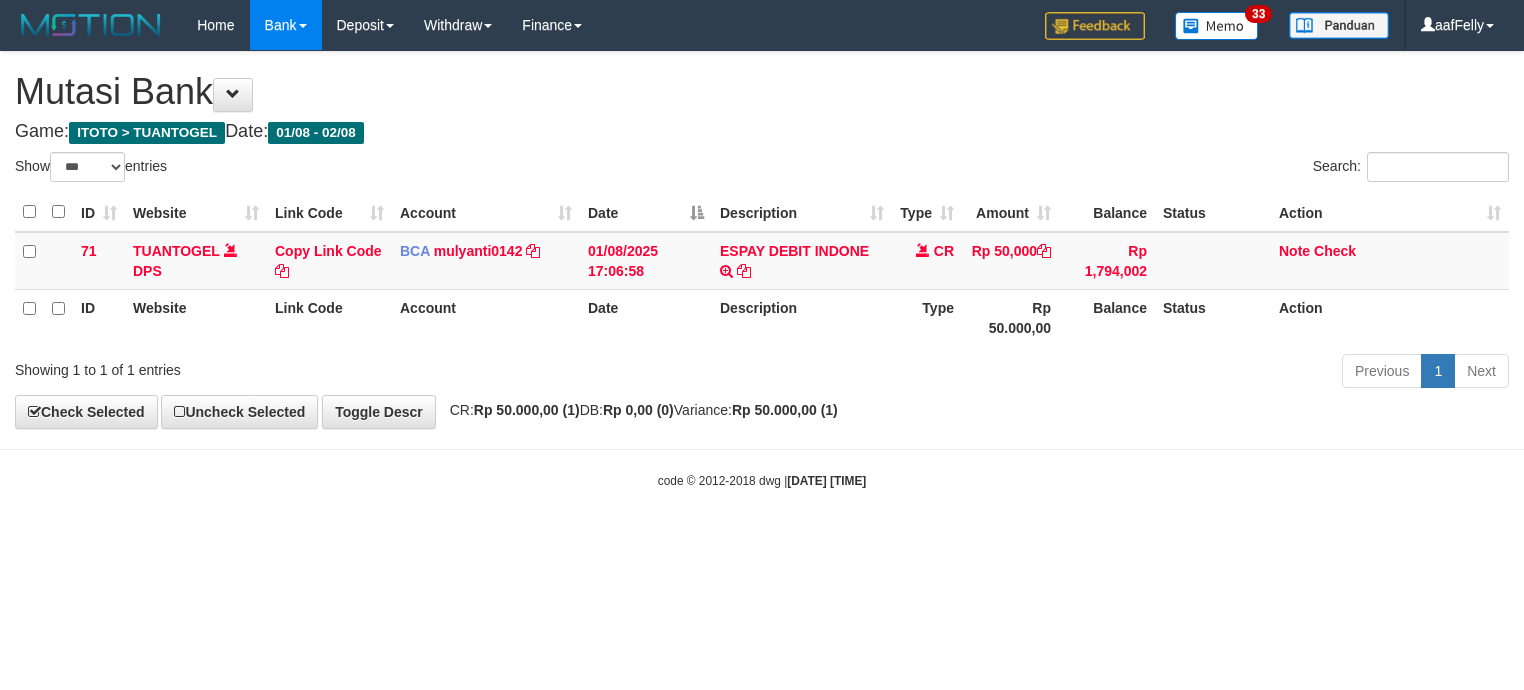 select on "***" 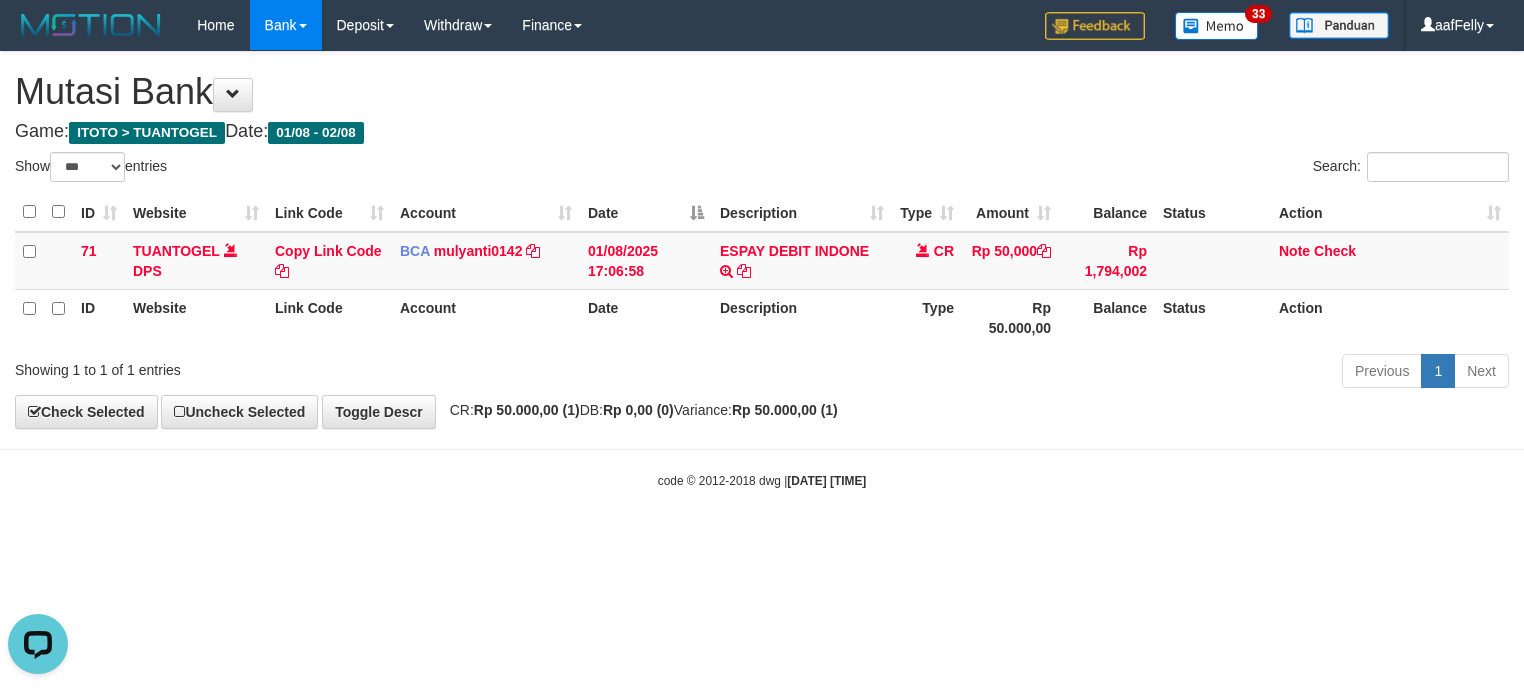 scroll, scrollTop: 0, scrollLeft: 0, axis: both 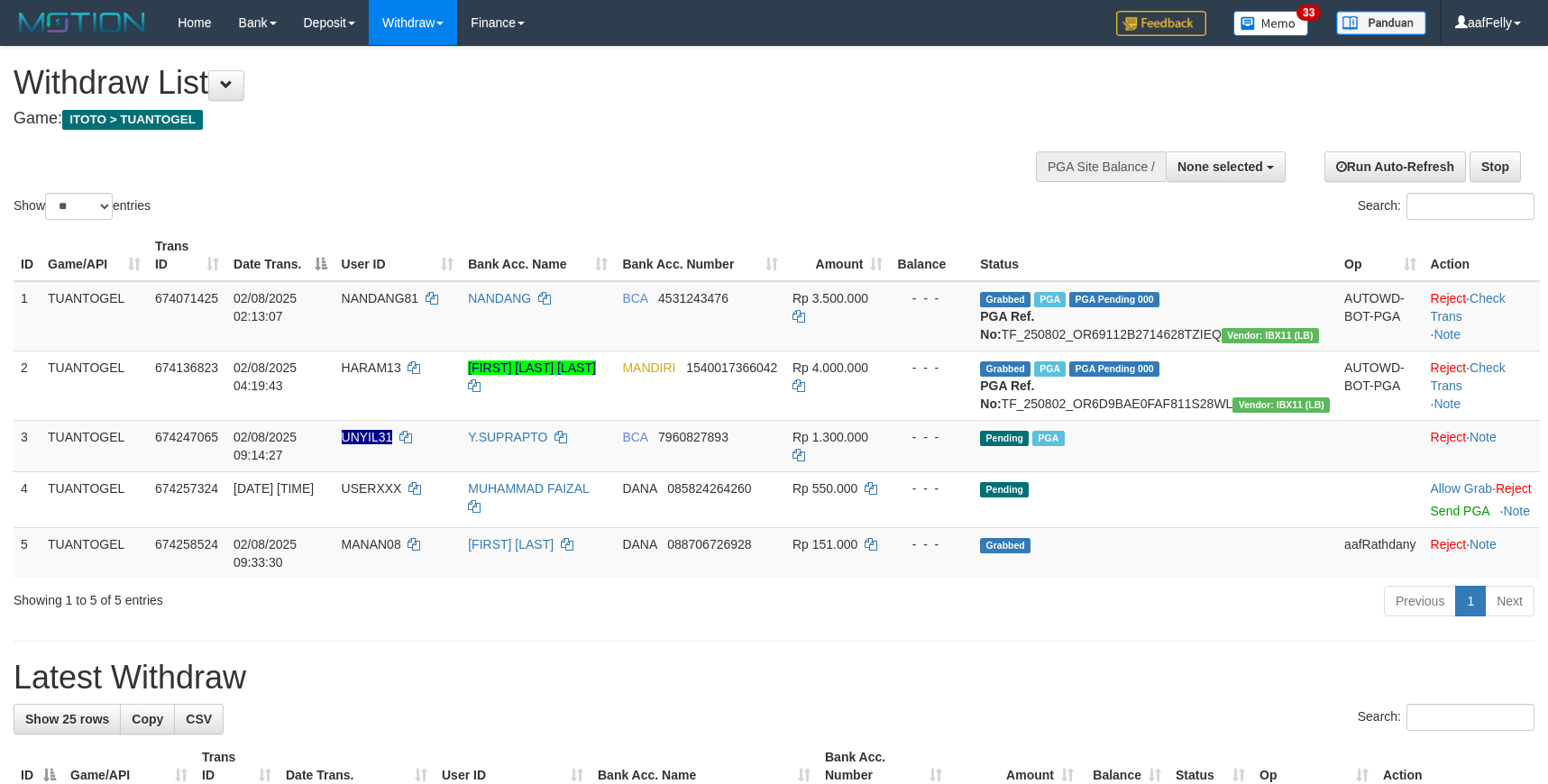 select 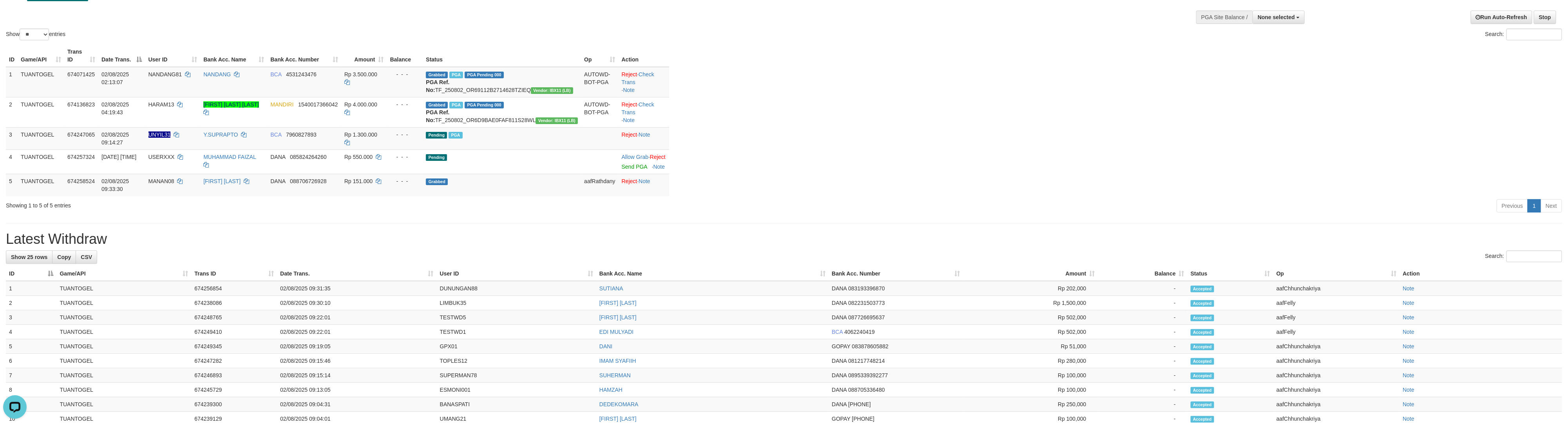 scroll, scrollTop: 55, scrollLeft: 0, axis: vertical 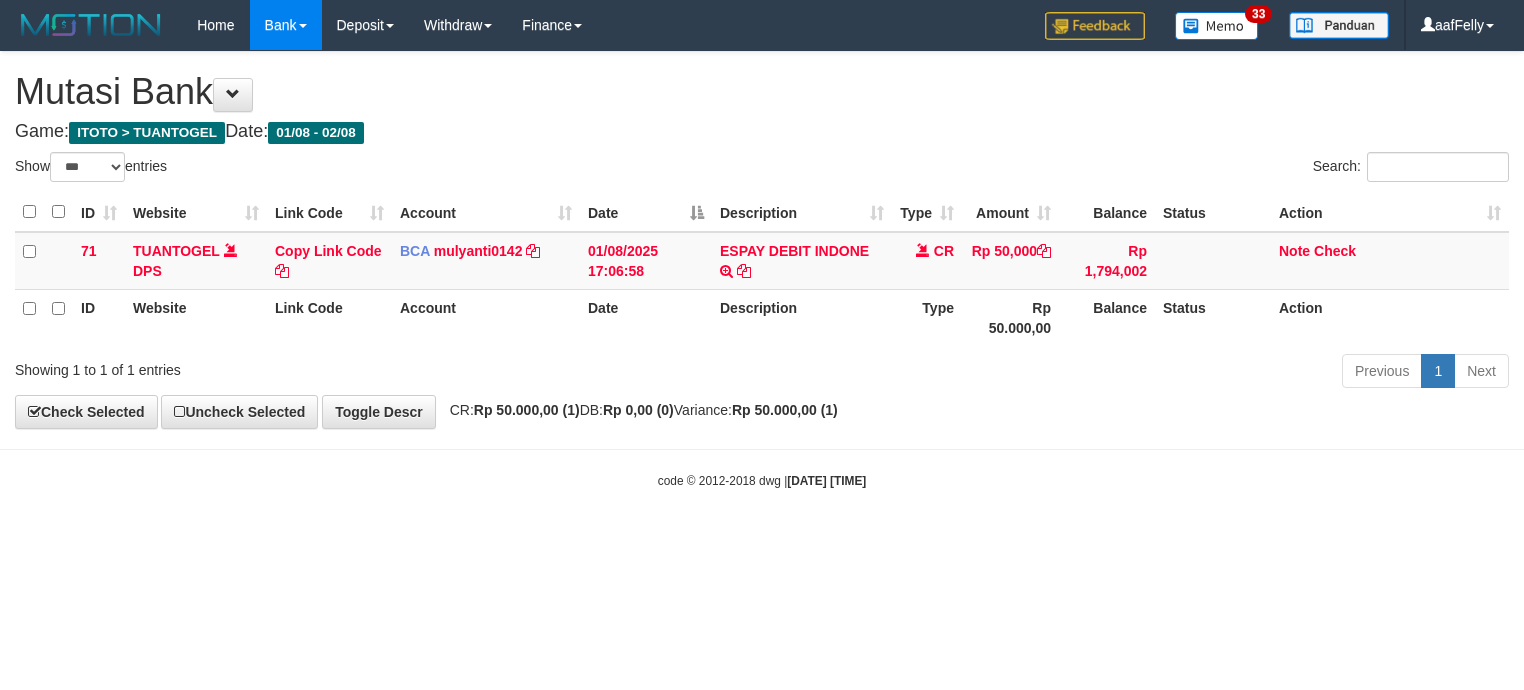 select on "***" 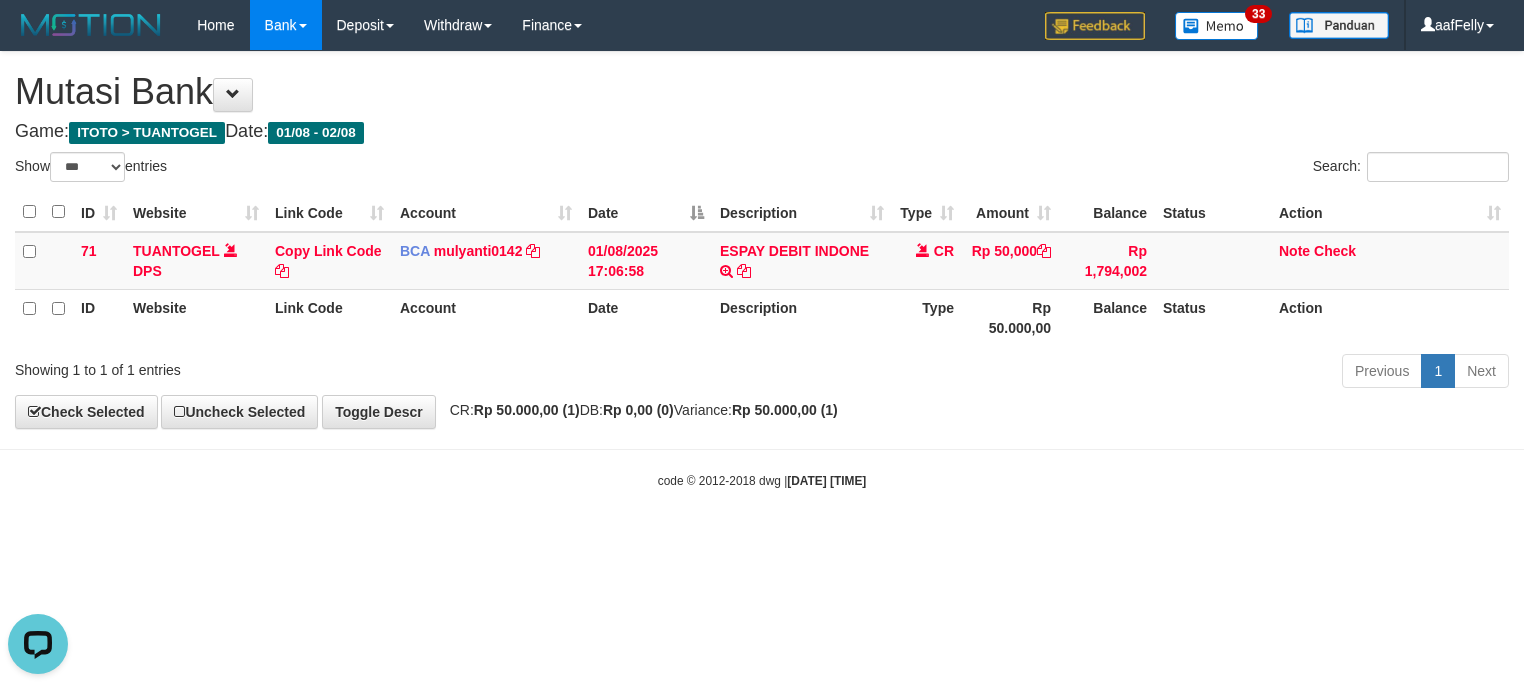 scroll, scrollTop: 0, scrollLeft: 0, axis: both 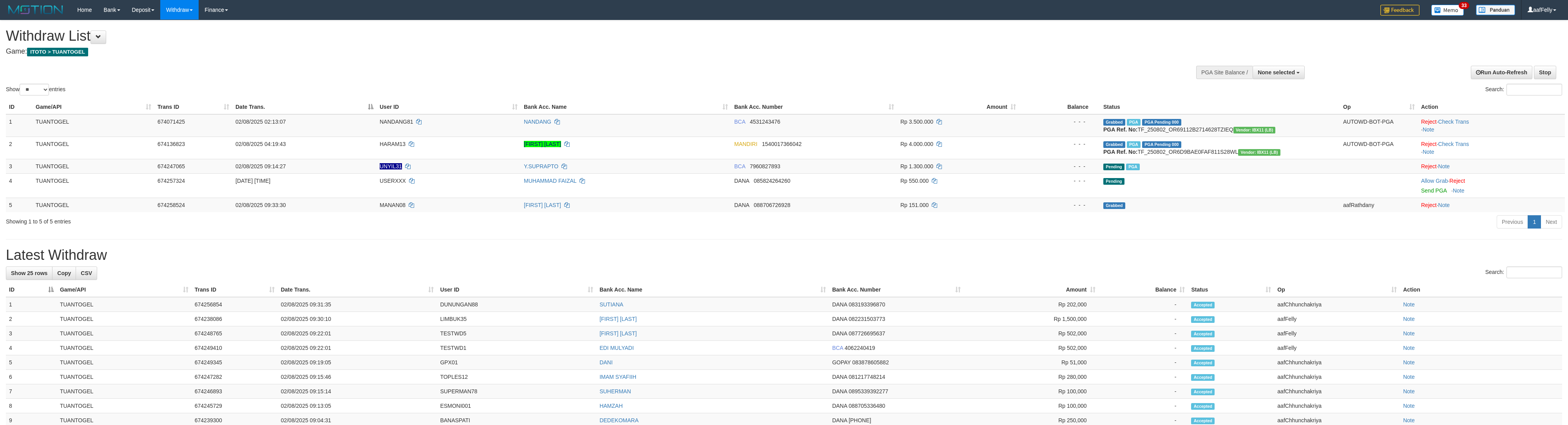 select 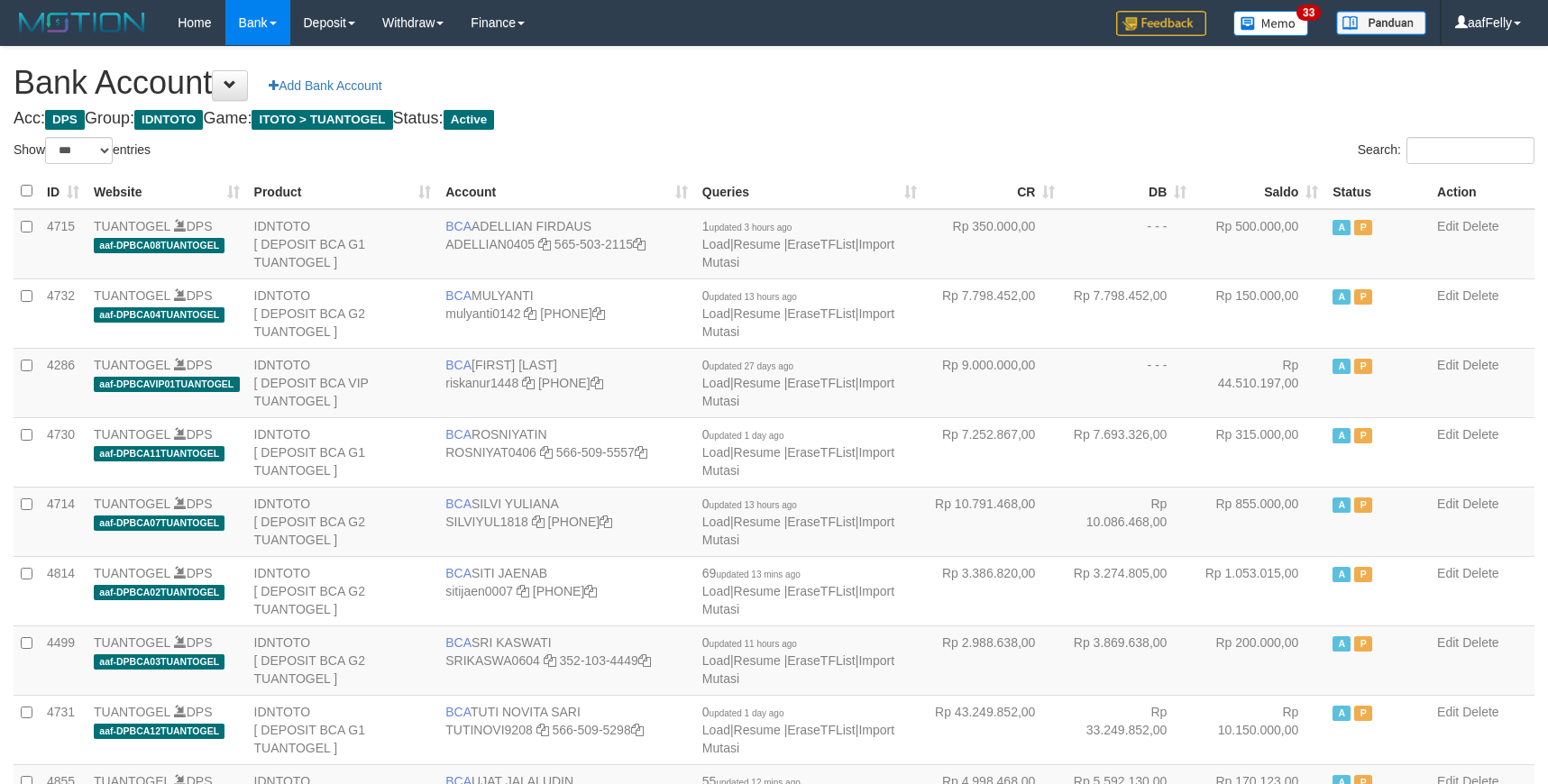 select on "***" 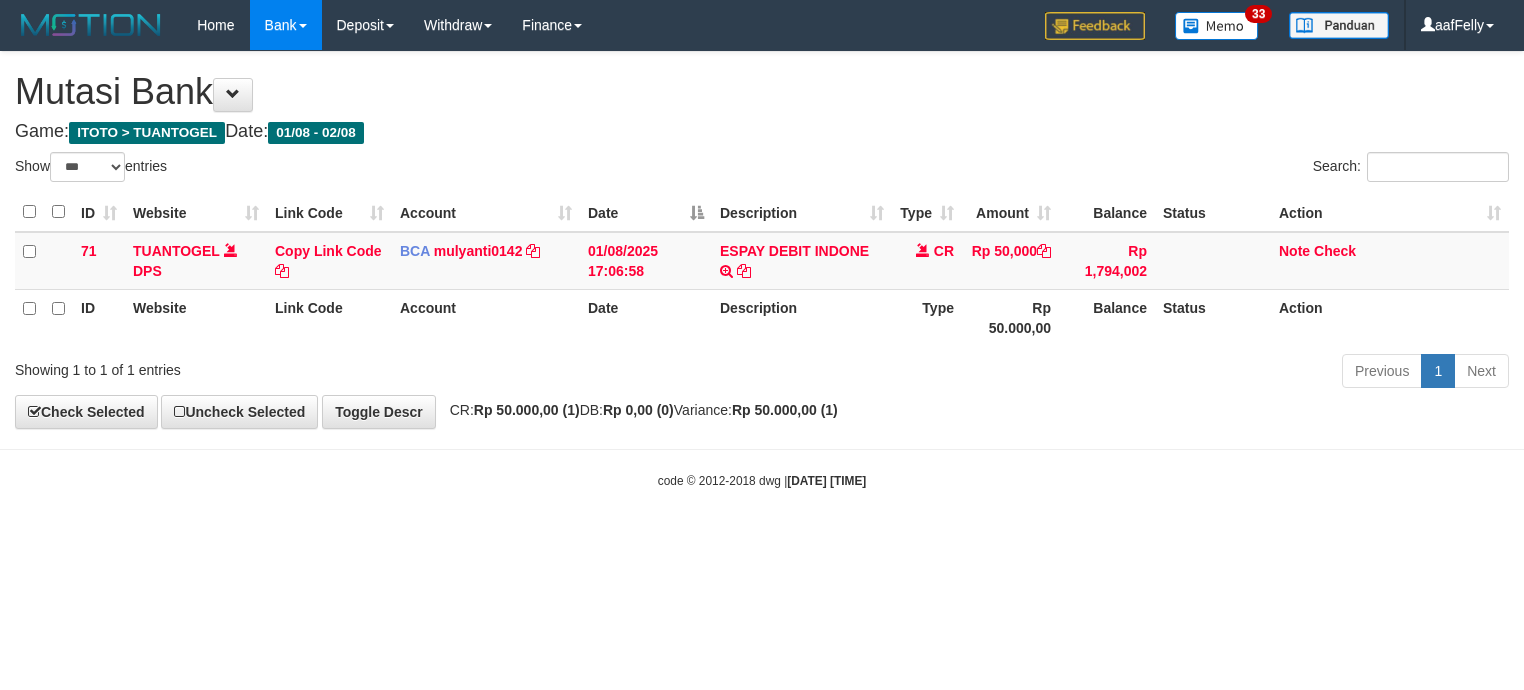 select on "***" 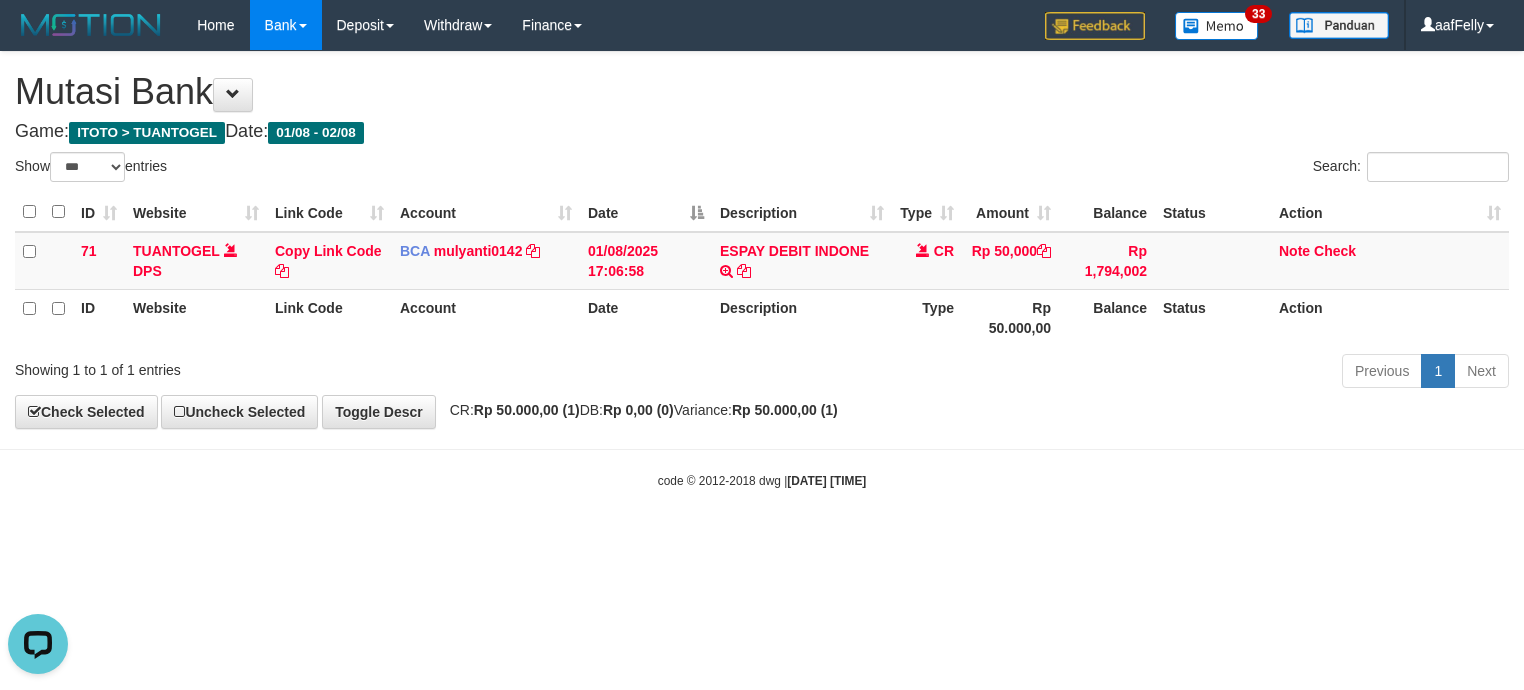 scroll, scrollTop: 0, scrollLeft: 0, axis: both 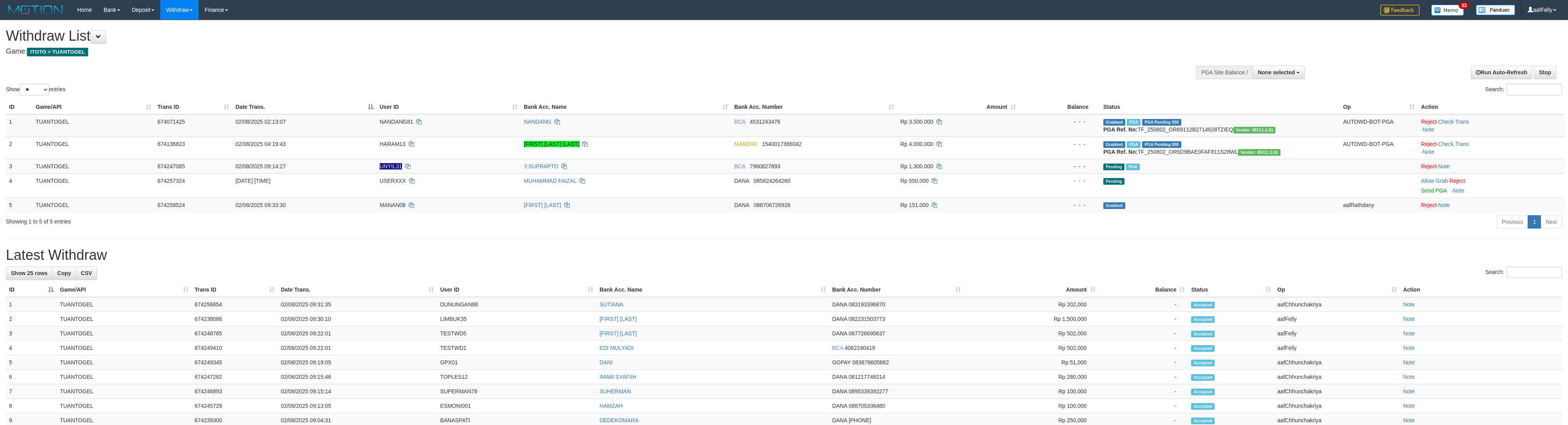 select 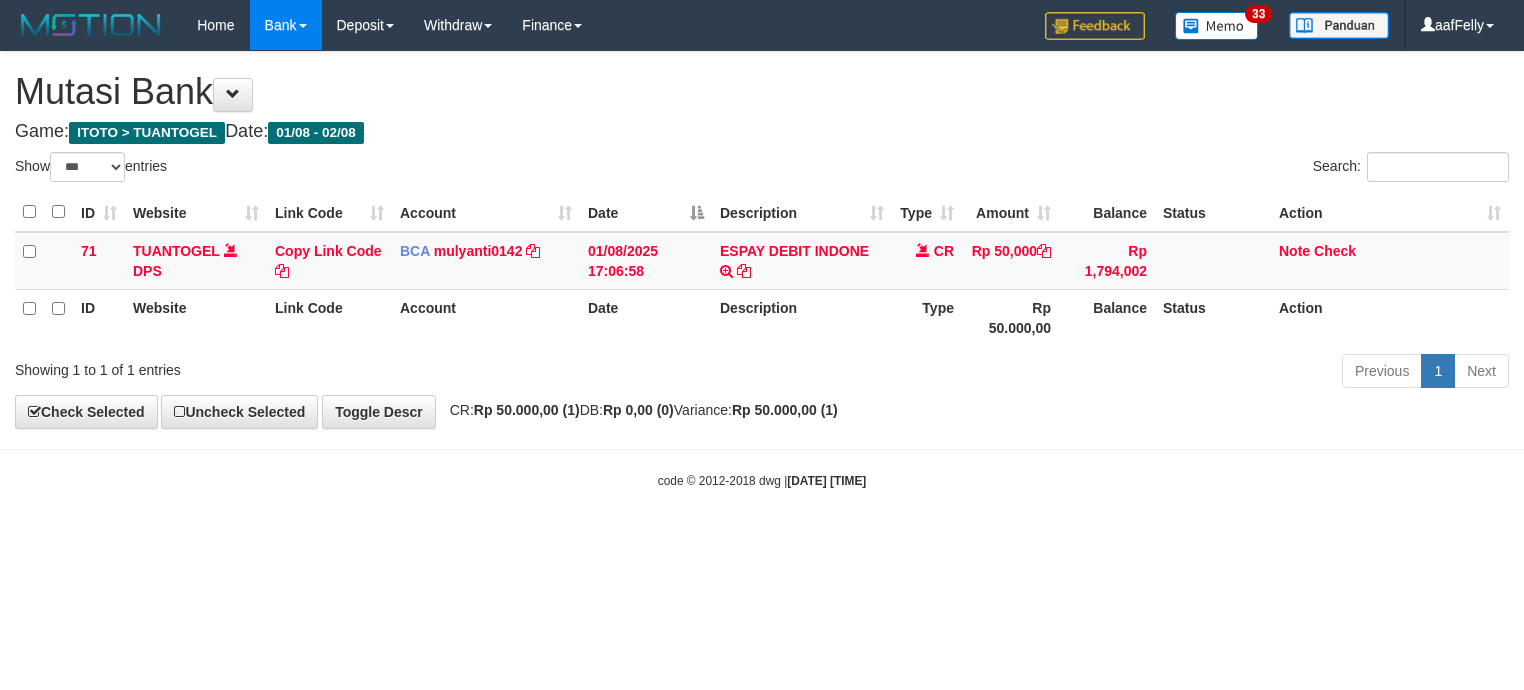 select on "***" 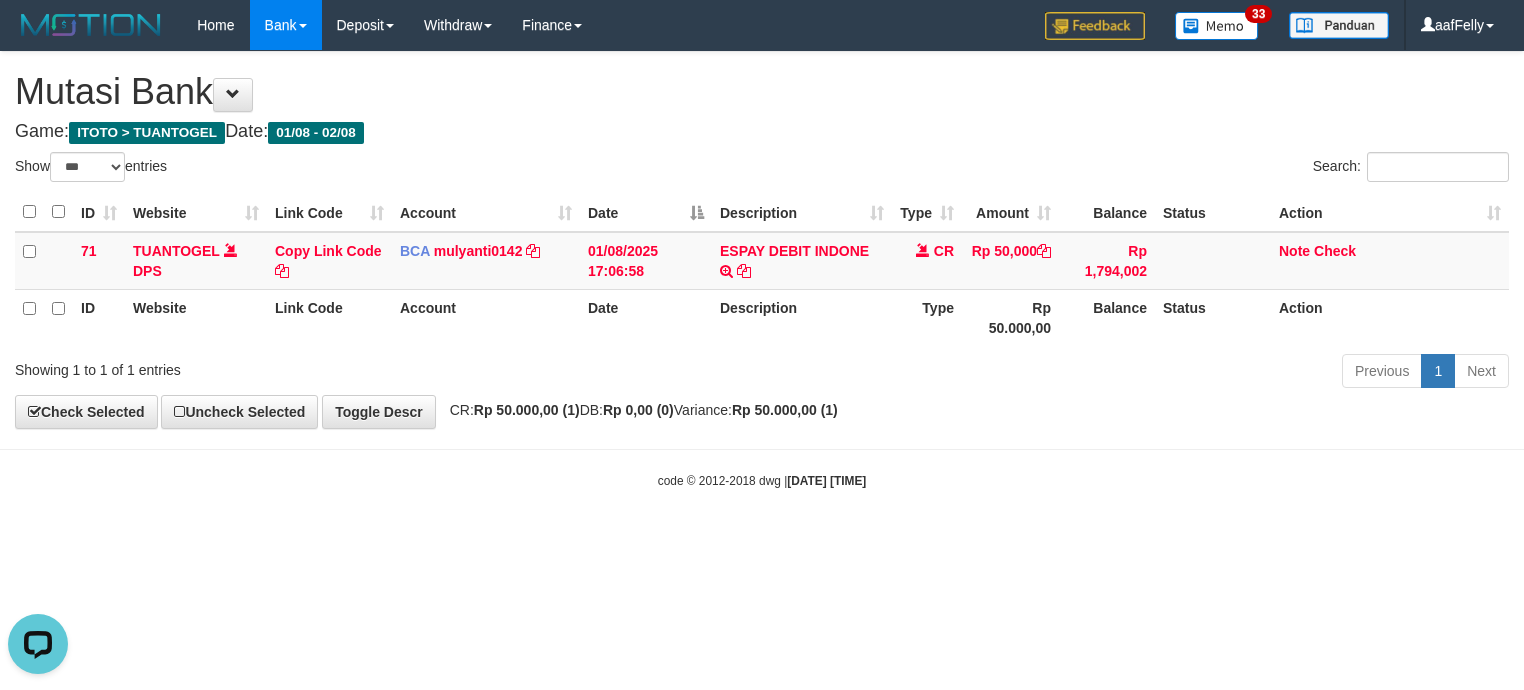 scroll, scrollTop: 0, scrollLeft: 0, axis: both 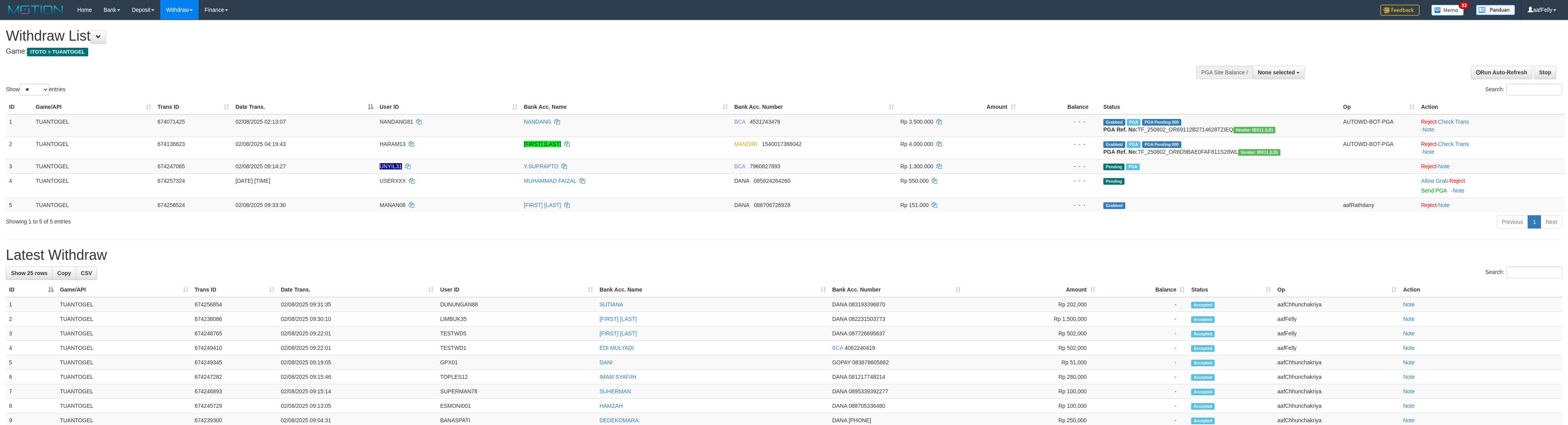 select 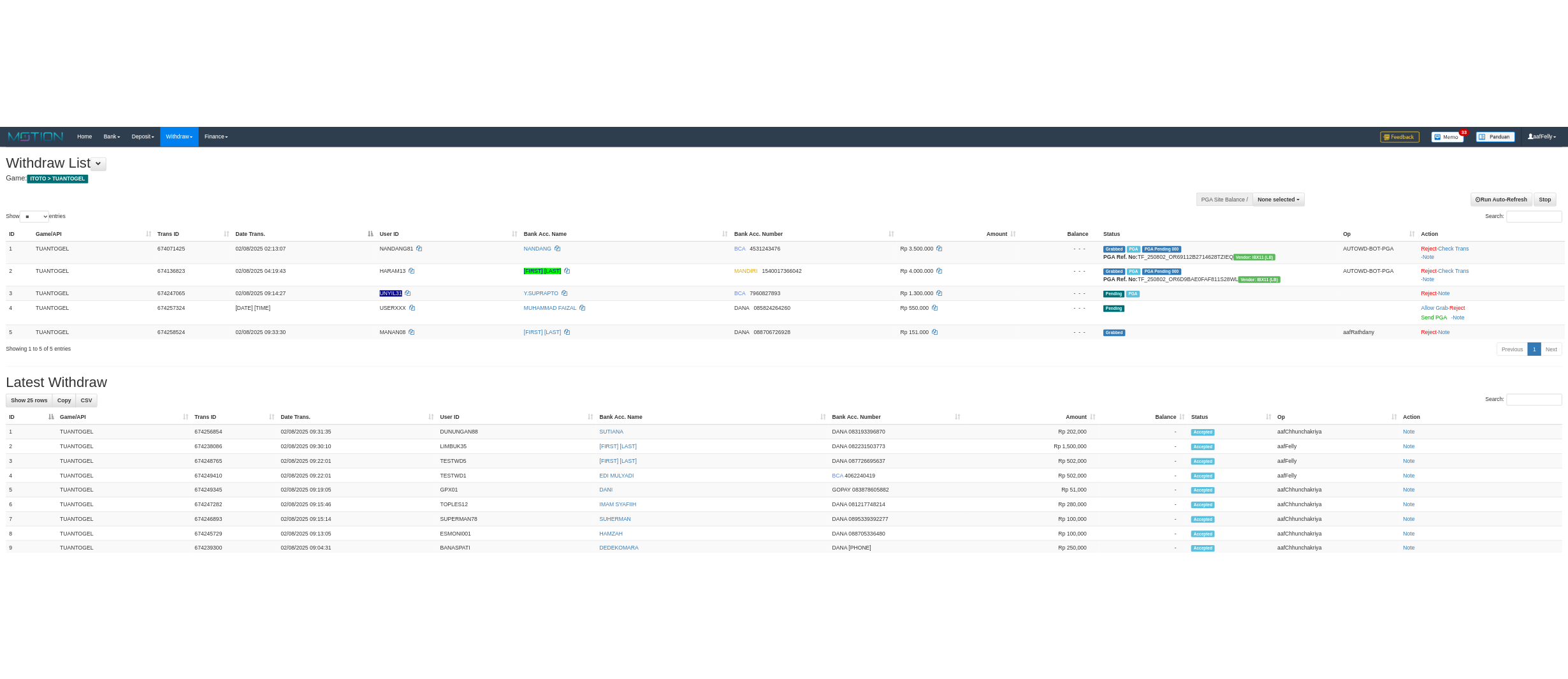 scroll, scrollTop: 90, scrollLeft: 0, axis: vertical 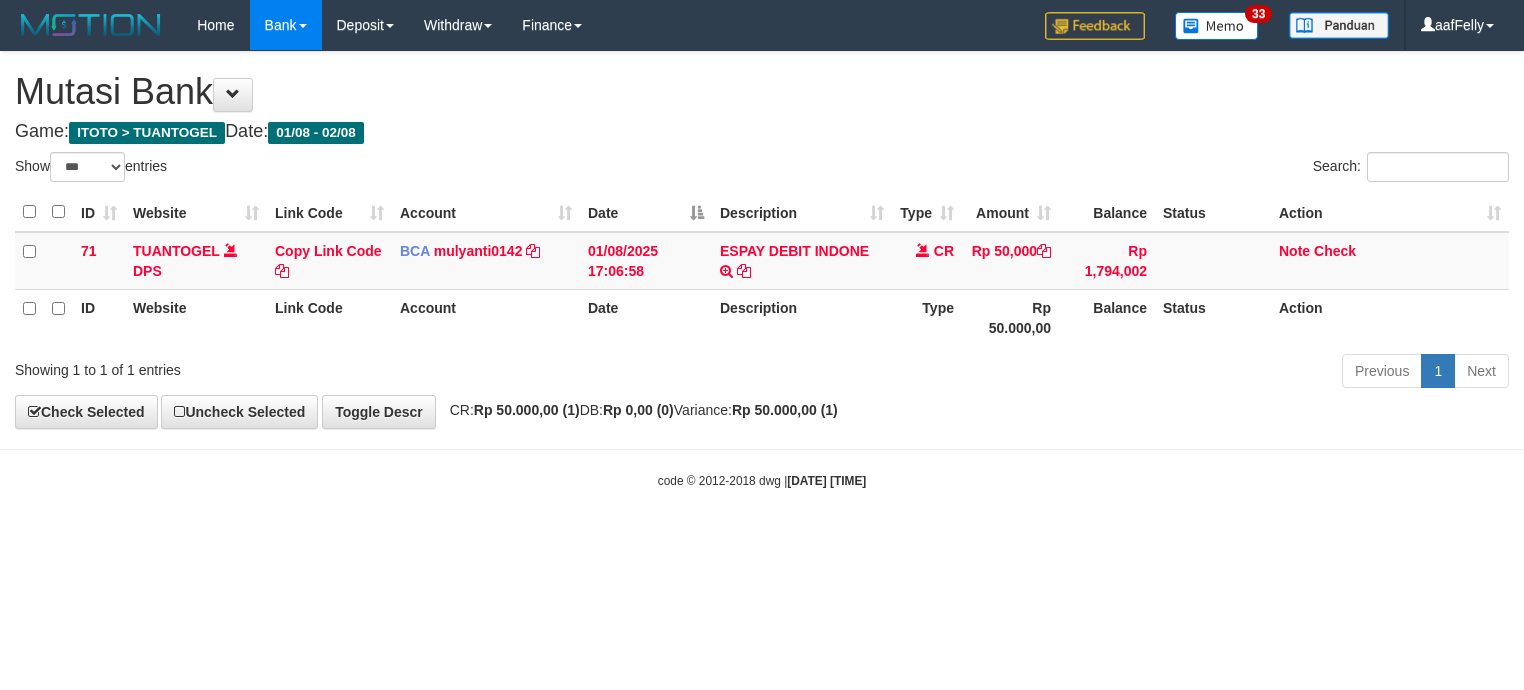 select on "***" 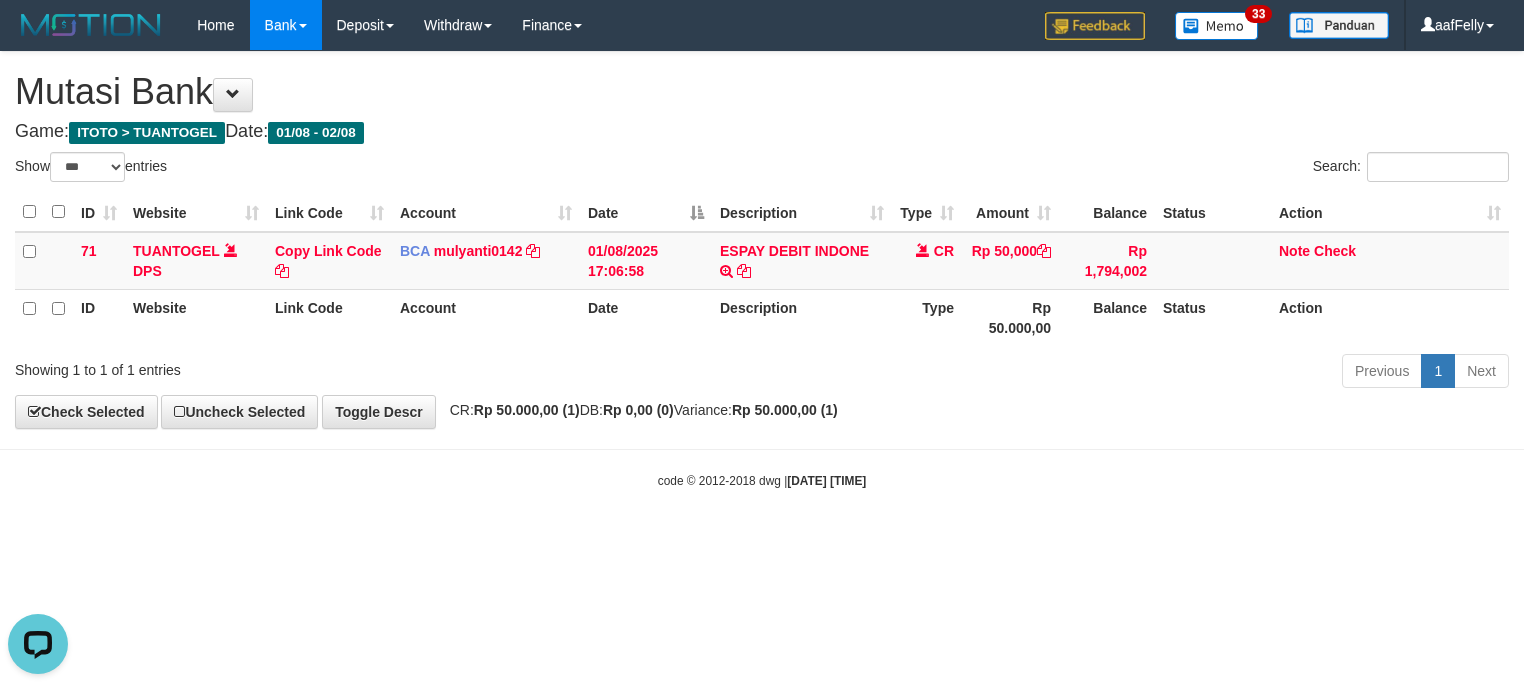 scroll, scrollTop: 0, scrollLeft: 0, axis: both 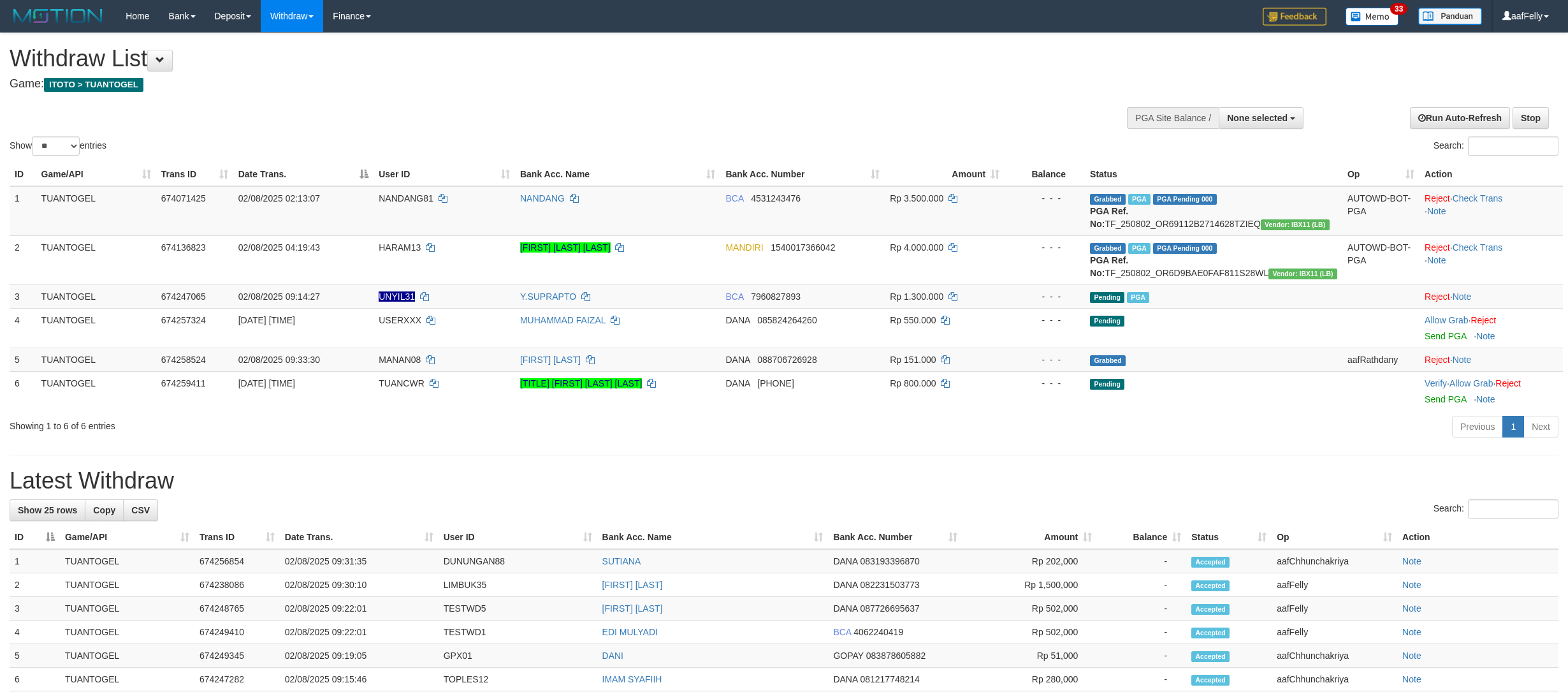 select 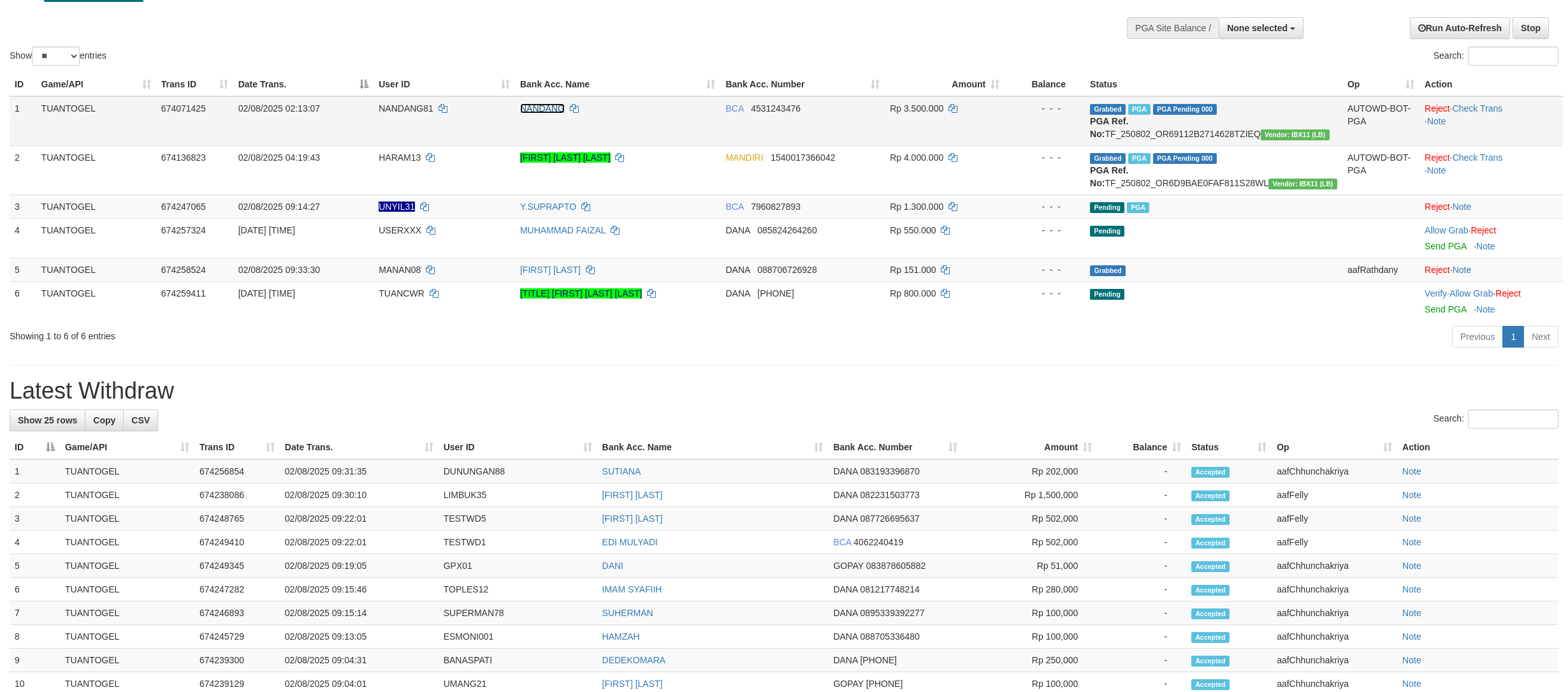click on "NANDANG" at bounding box center [542, 108] 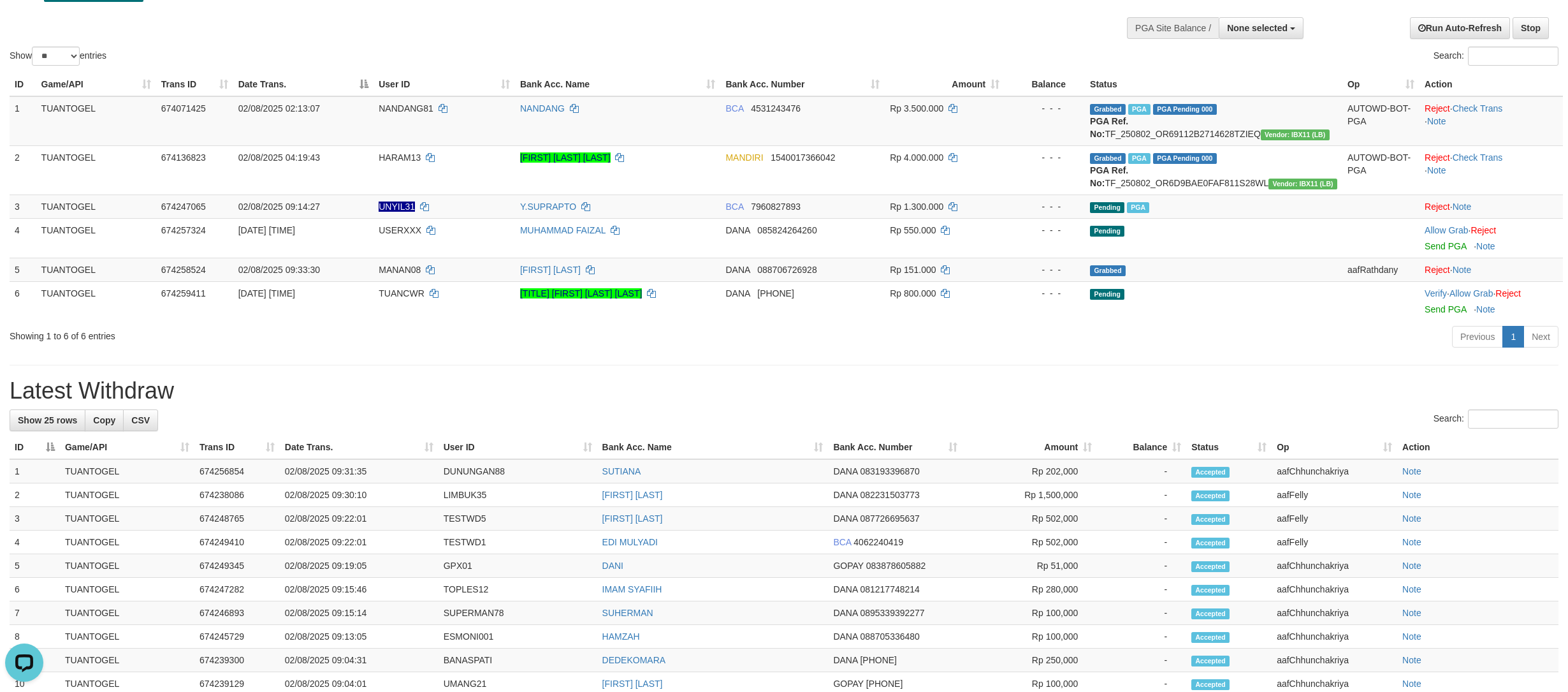 scroll, scrollTop: 0, scrollLeft: 0, axis: both 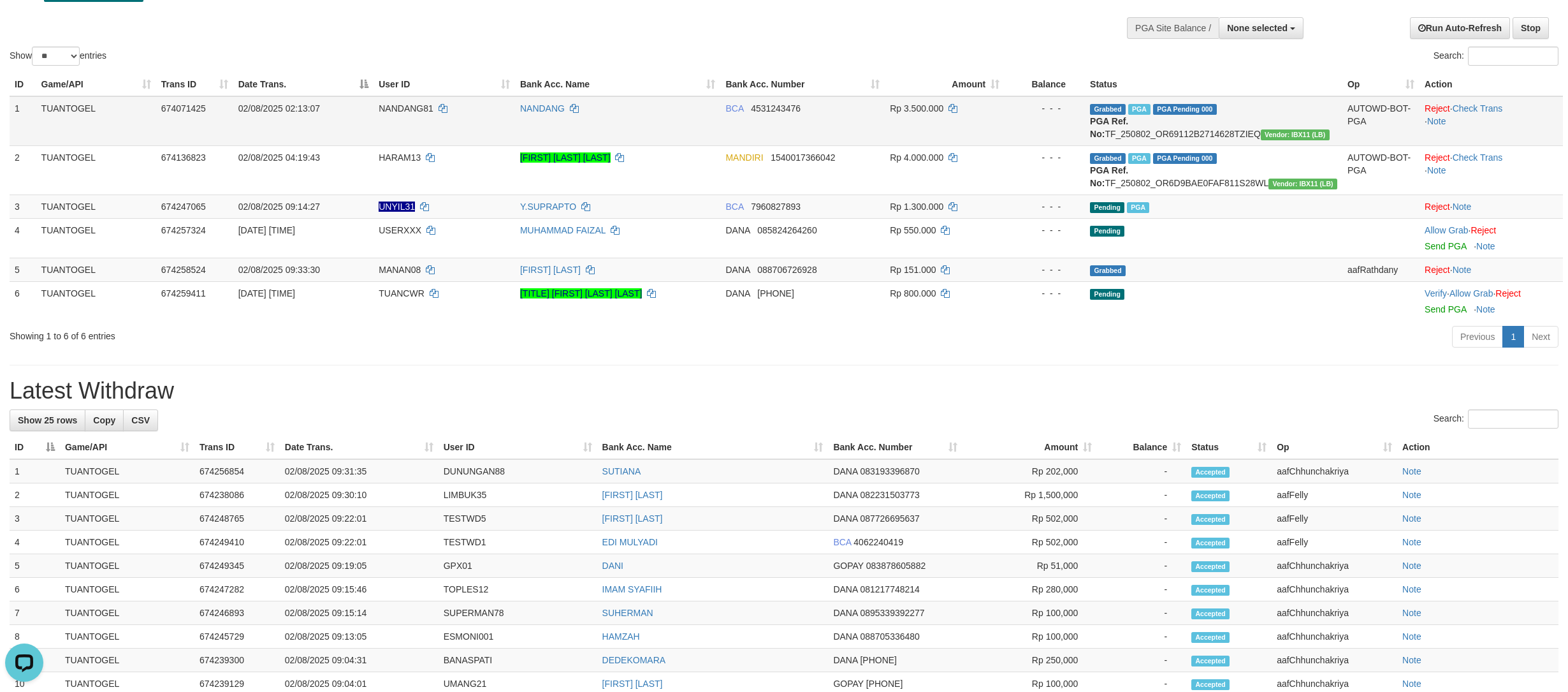 click on "NANDANG81" at bounding box center [406, 108] 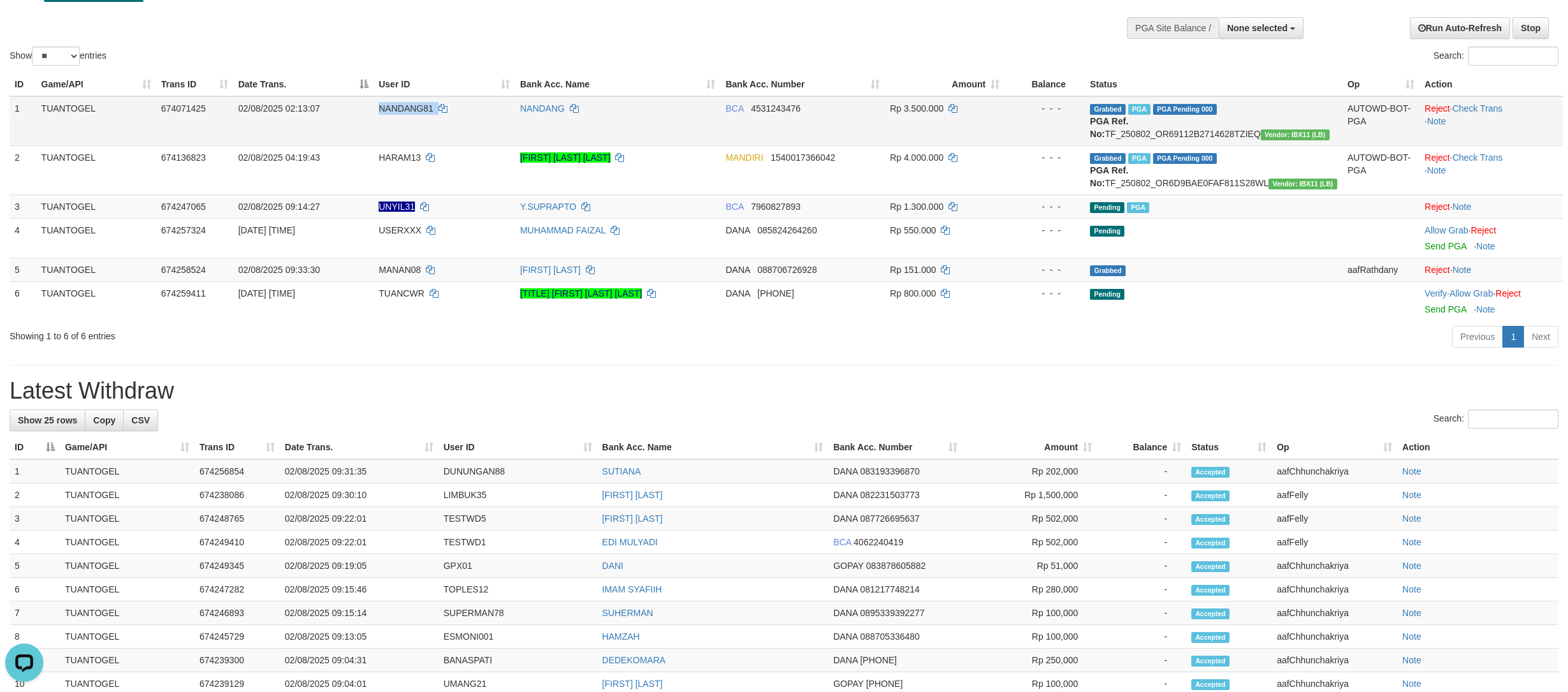 click on "NANDANG81" at bounding box center (406, 108) 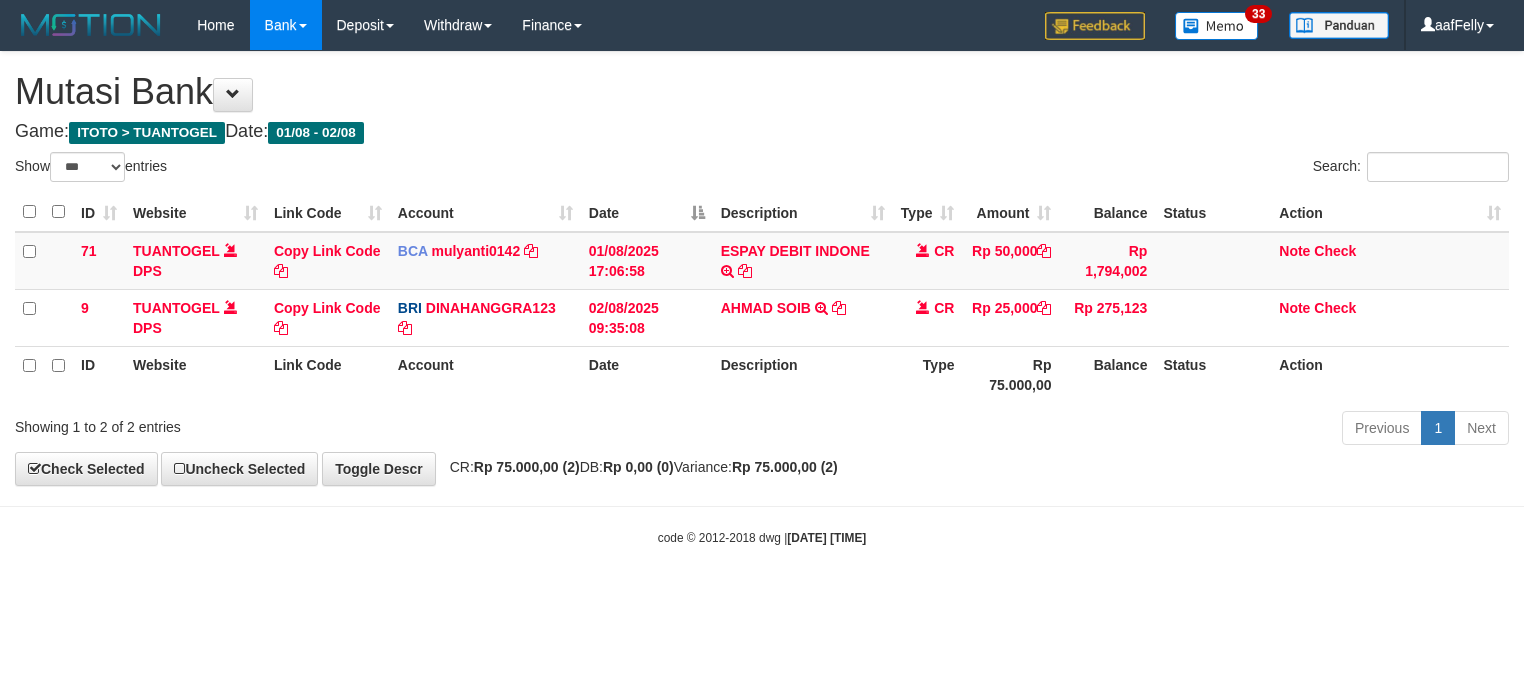 select on "***" 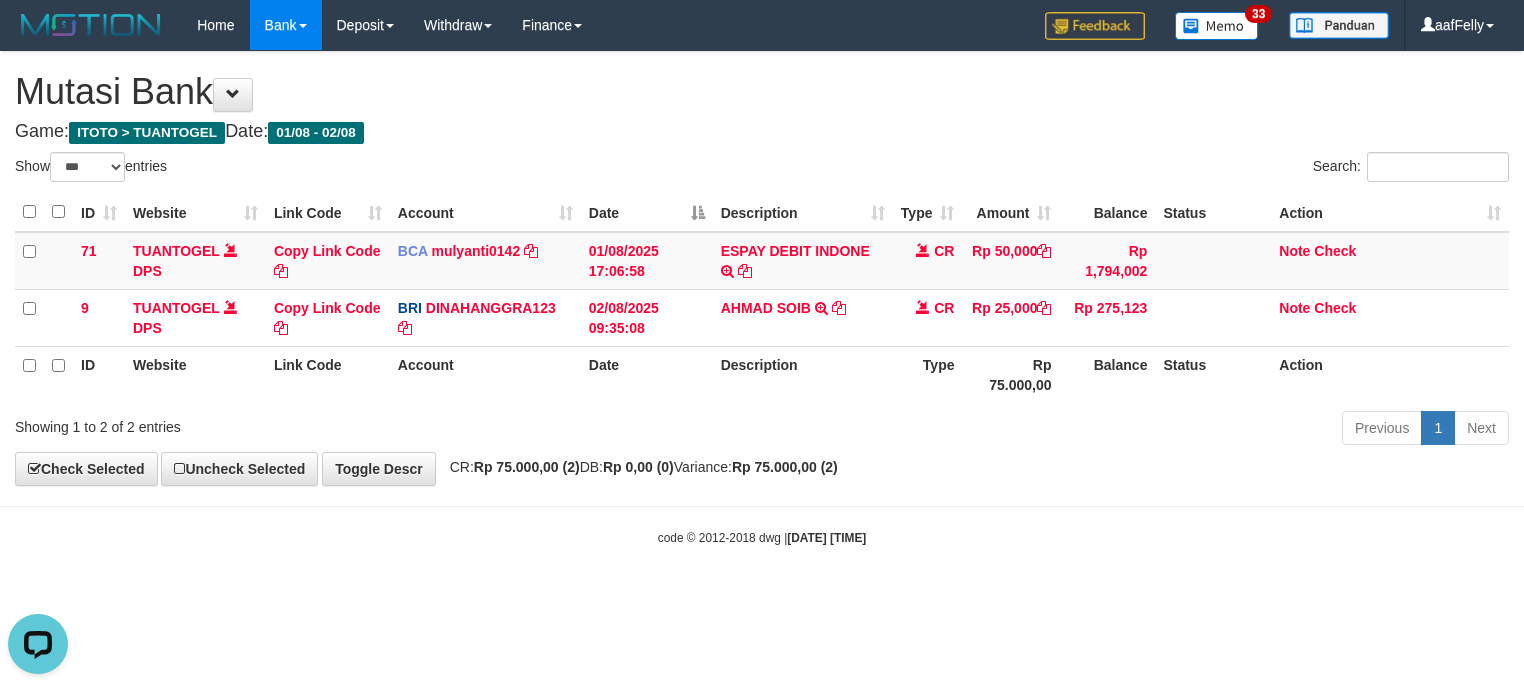 scroll, scrollTop: 0, scrollLeft: 0, axis: both 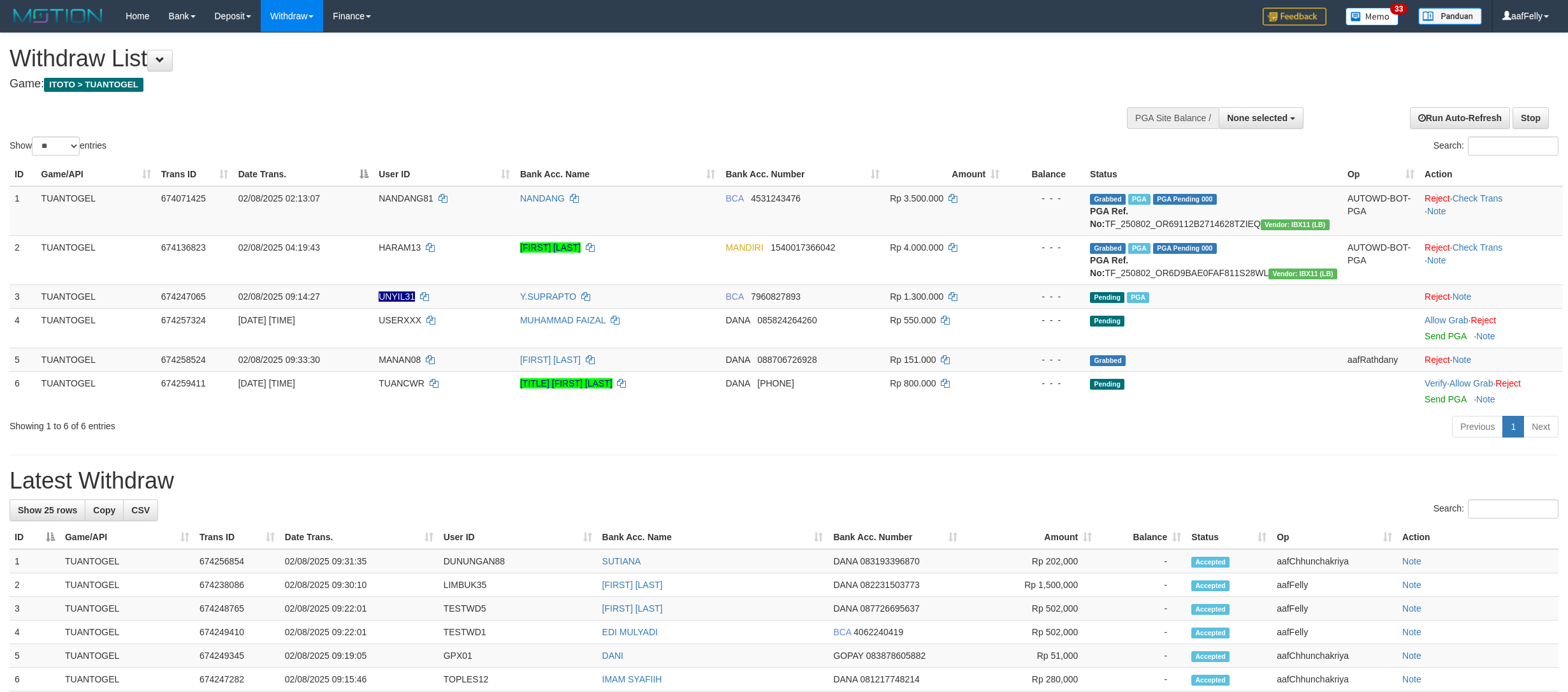 select 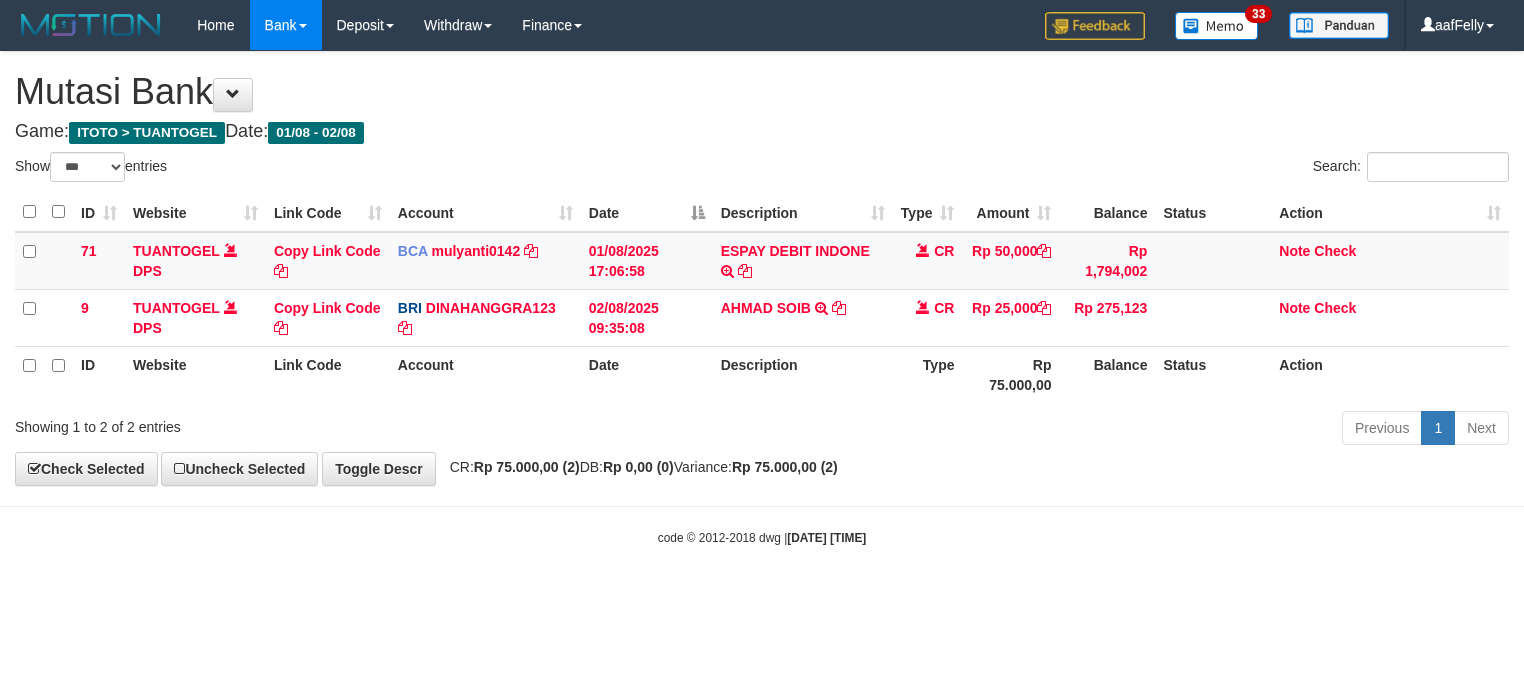 select on "***" 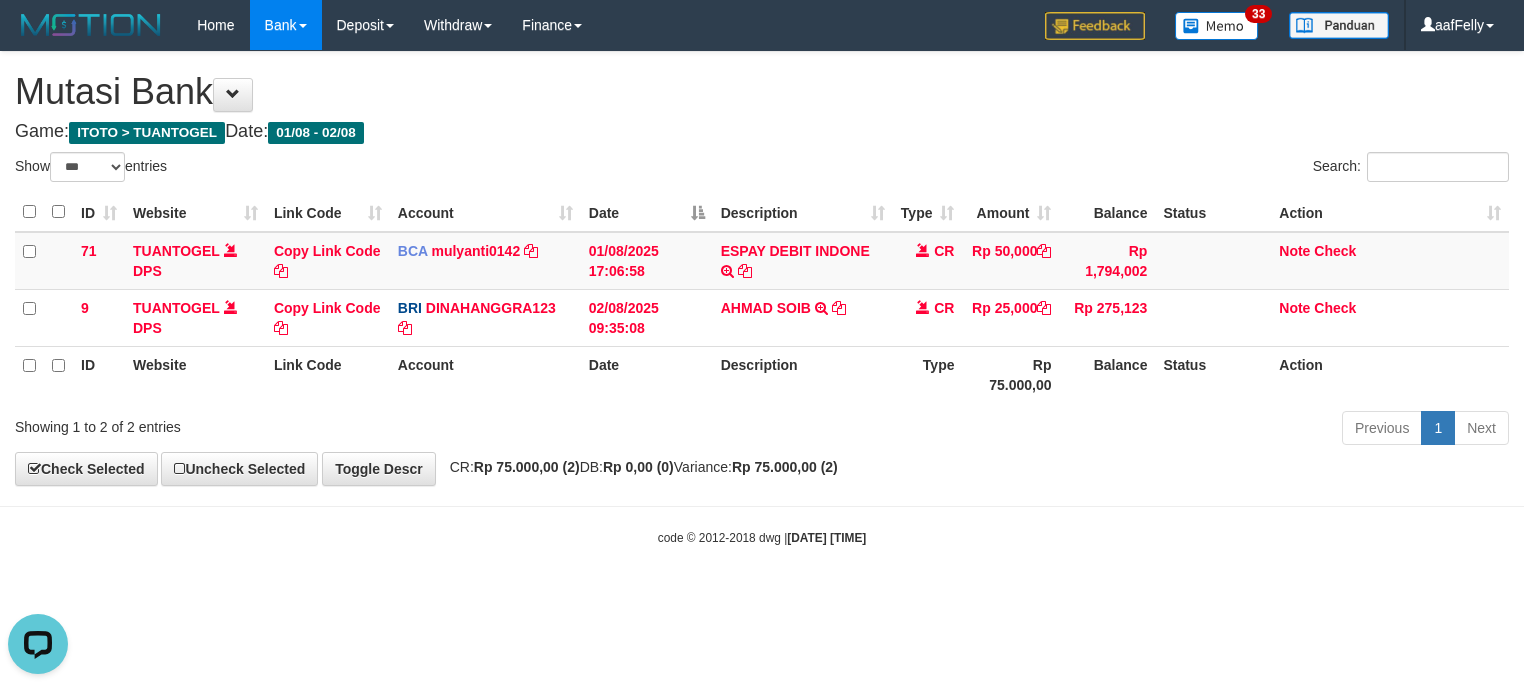scroll, scrollTop: 0, scrollLeft: 0, axis: both 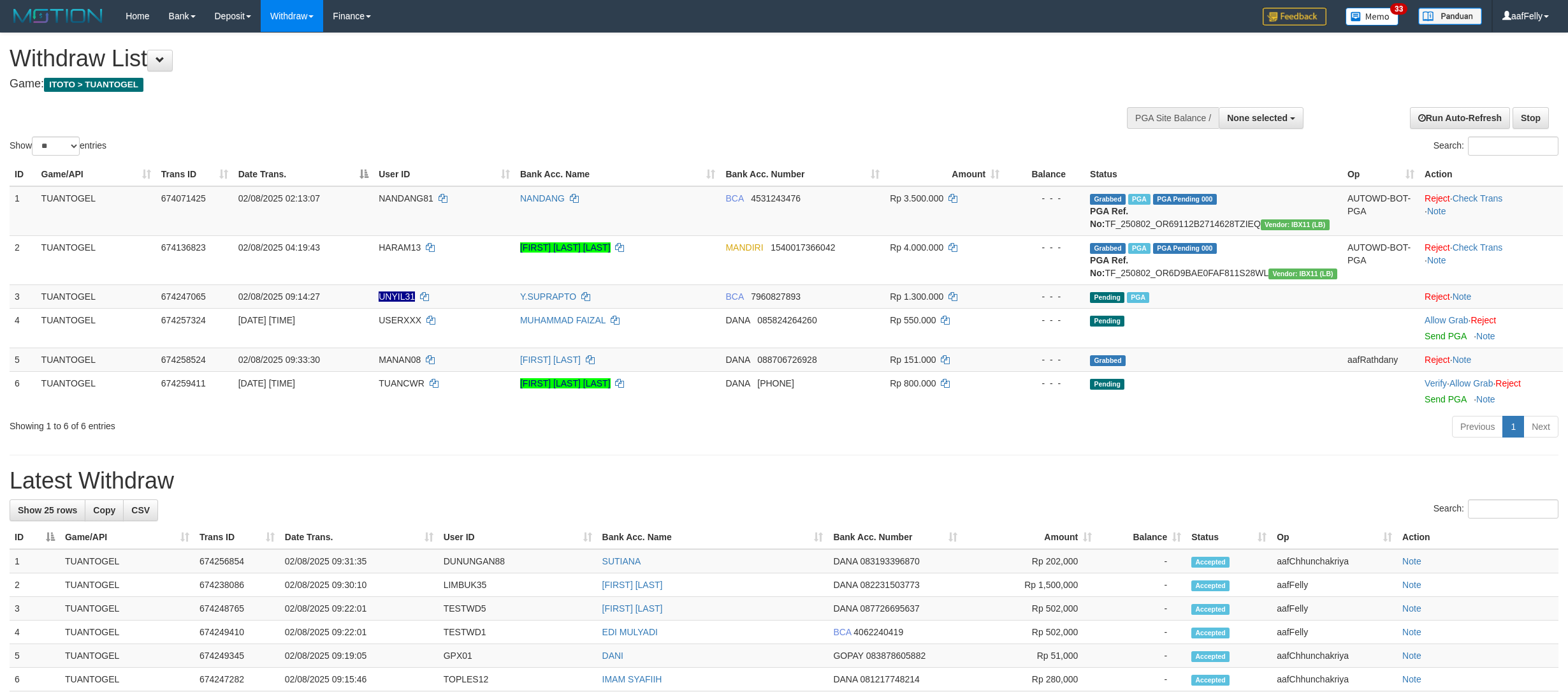 select 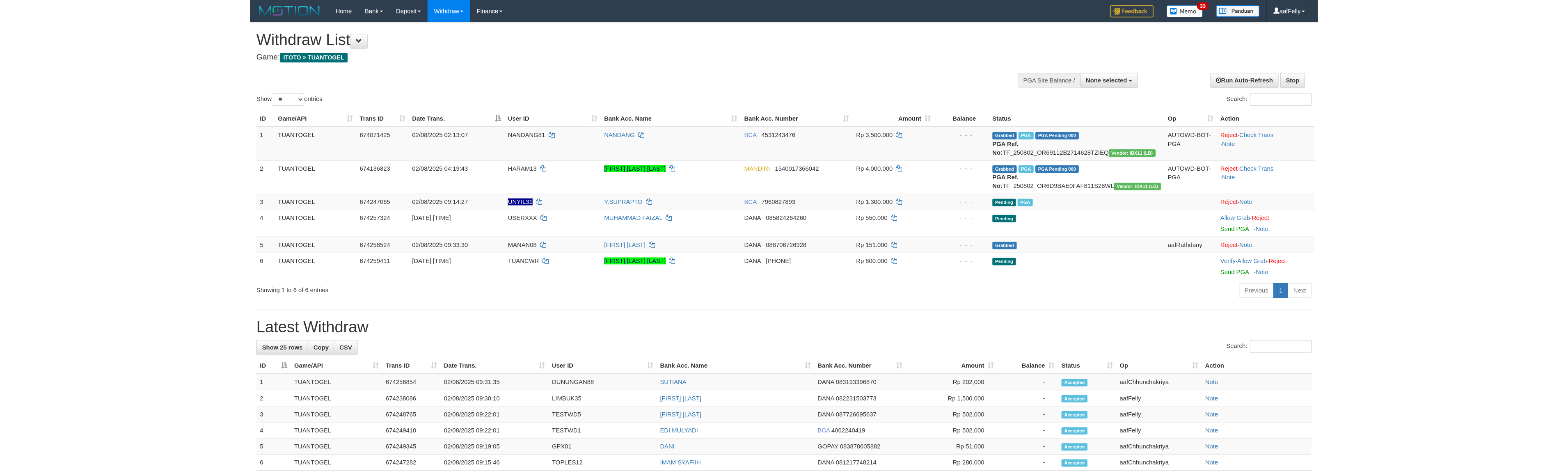 scroll, scrollTop: 58, scrollLeft: 0, axis: vertical 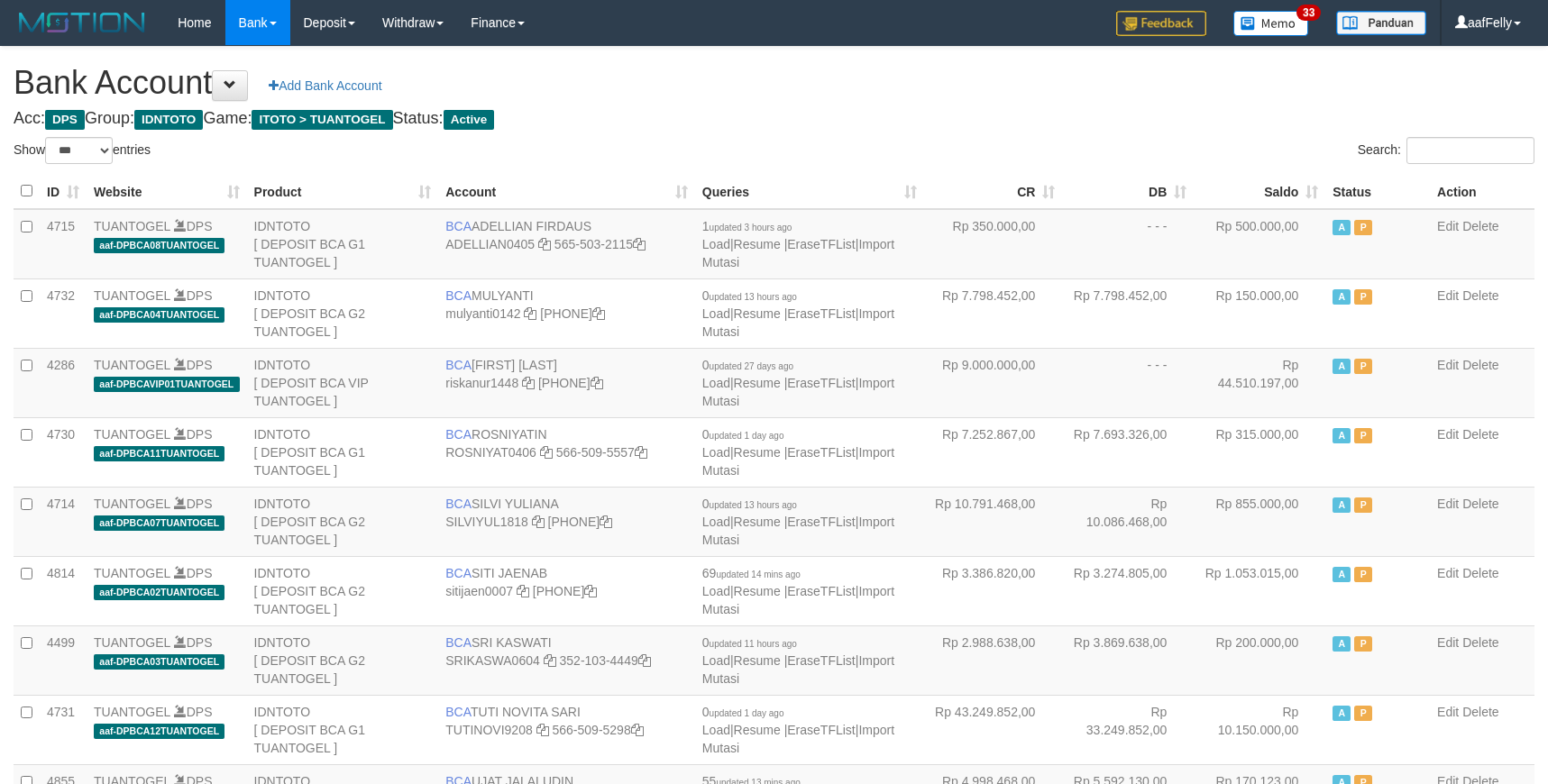 select on "***" 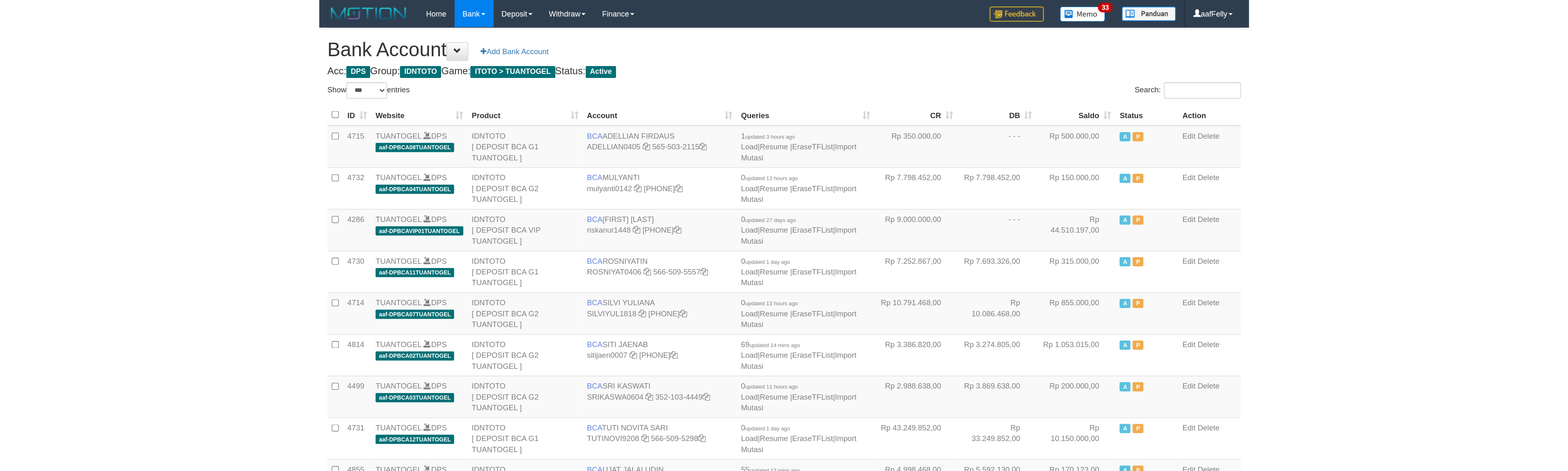 scroll, scrollTop: 0, scrollLeft: 0, axis: both 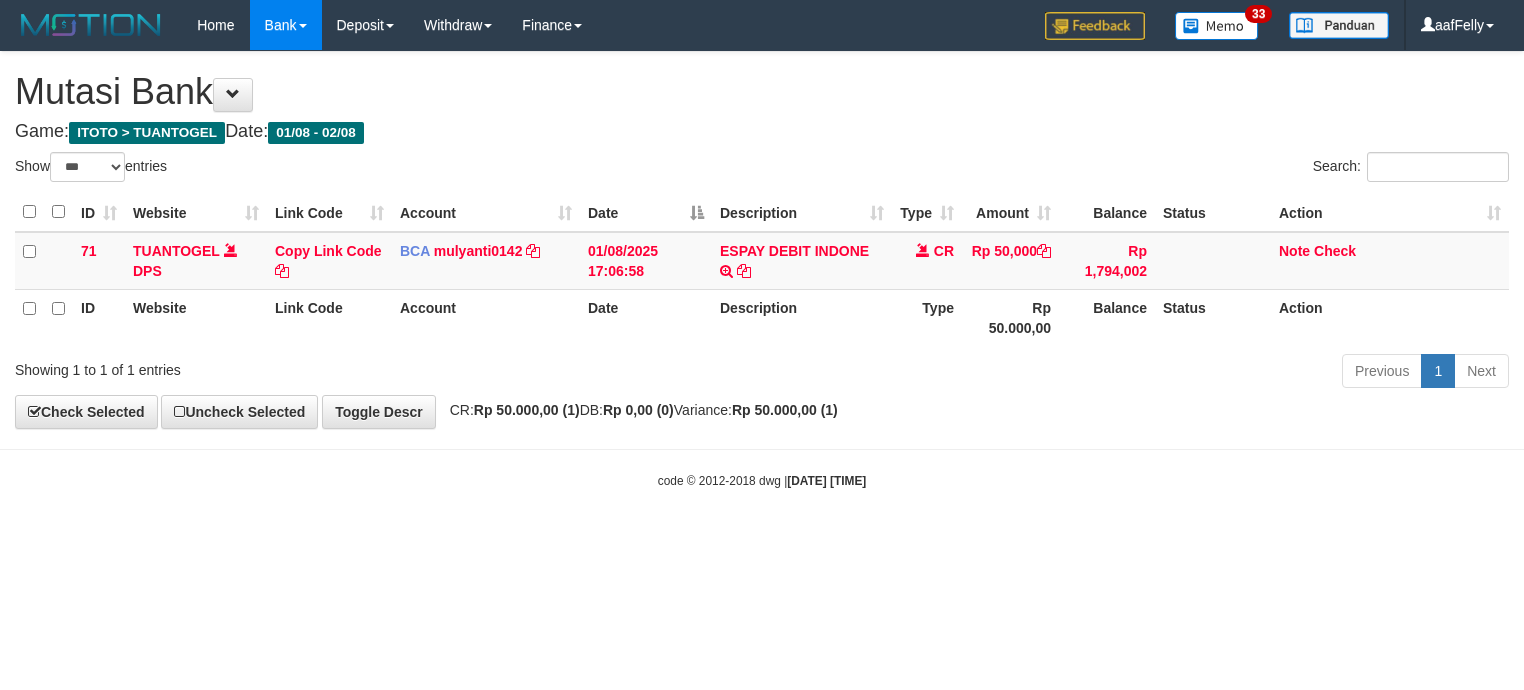 select on "***" 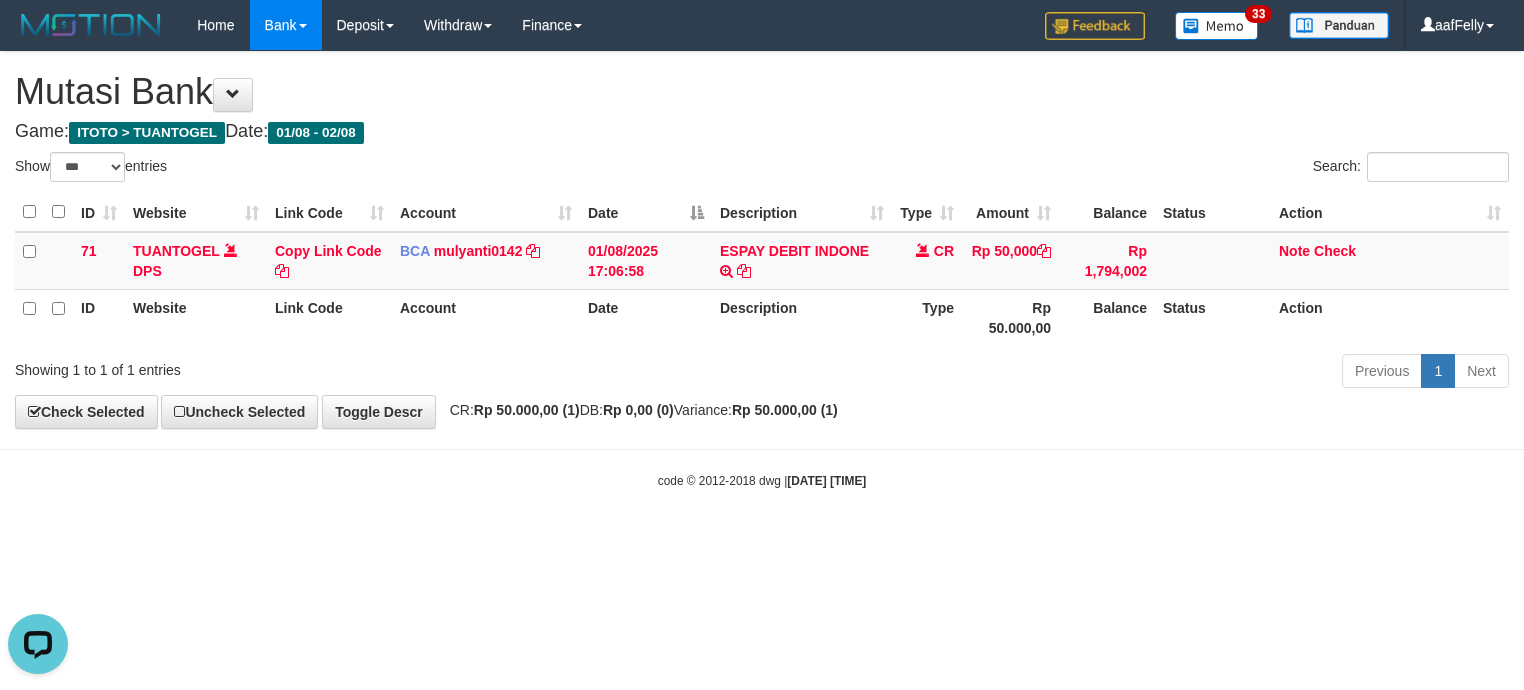 scroll, scrollTop: 0, scrollLeft: 0, axis: both 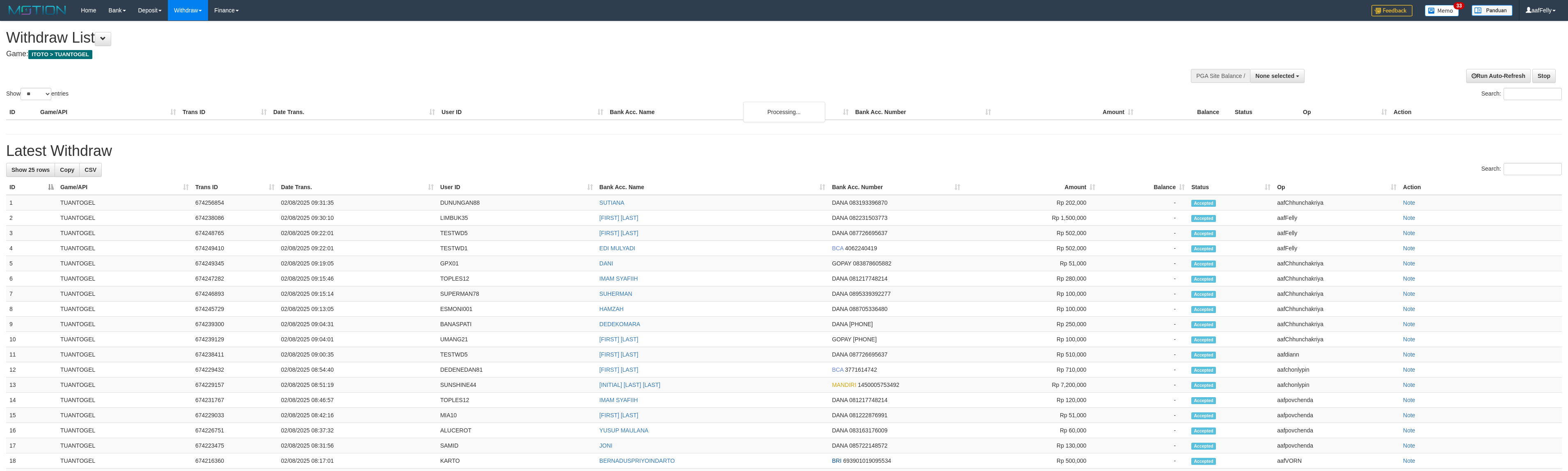 select 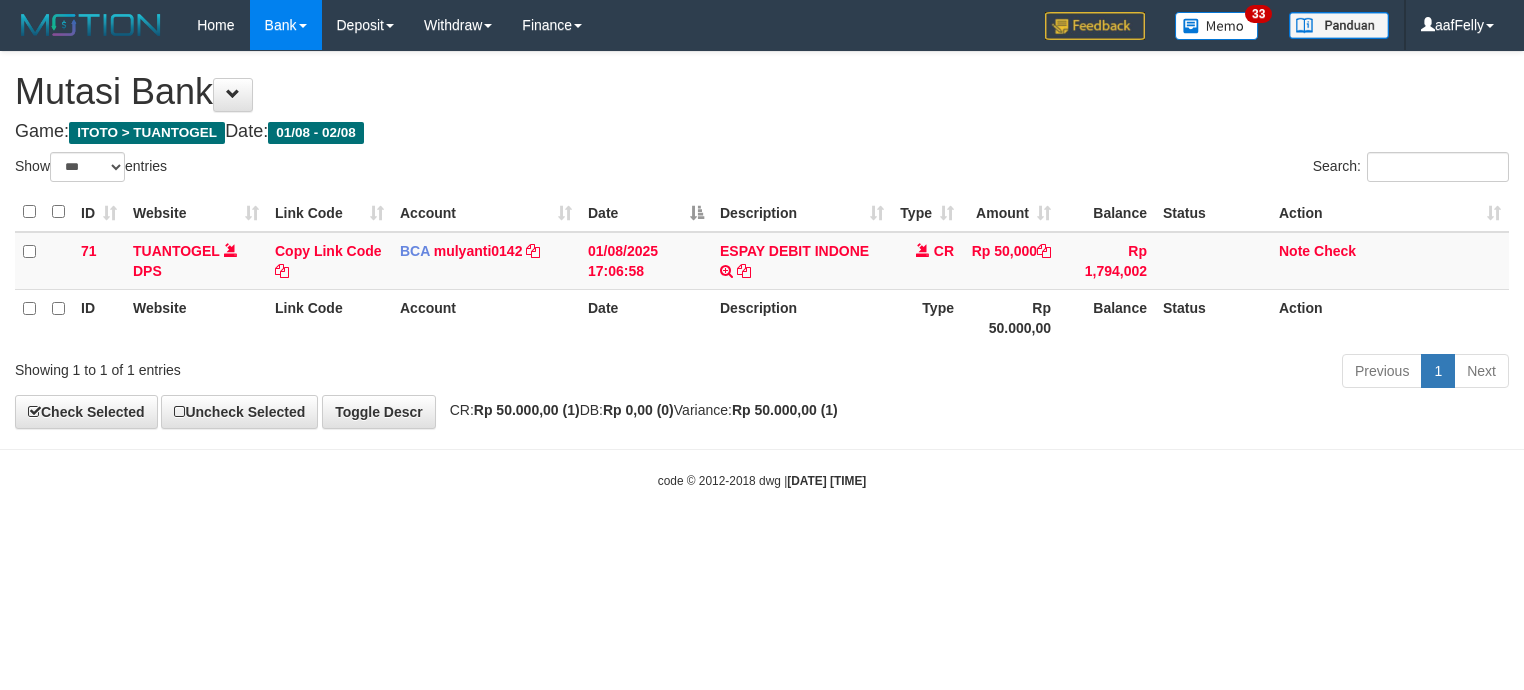 select on "***" 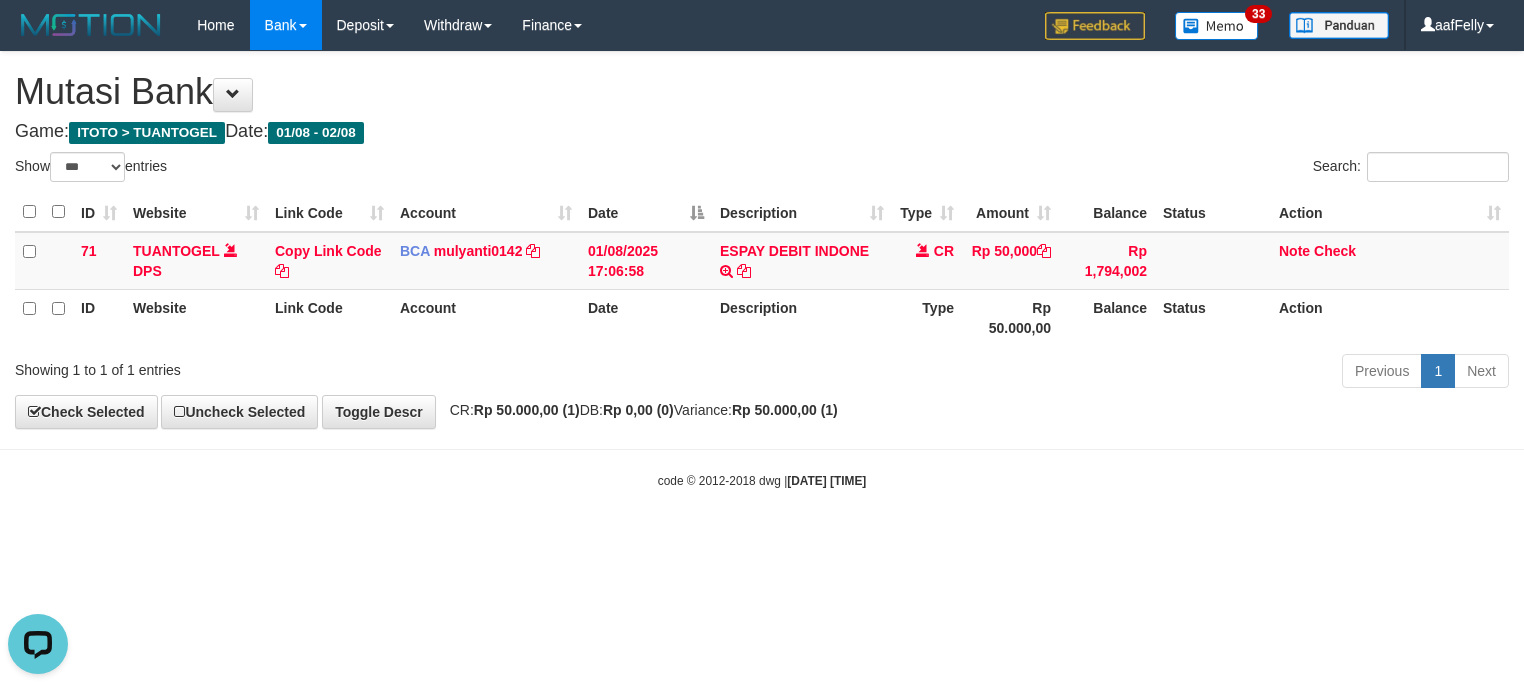 scroll, scrollTop: 0, scrollLeft: 0, axis: both 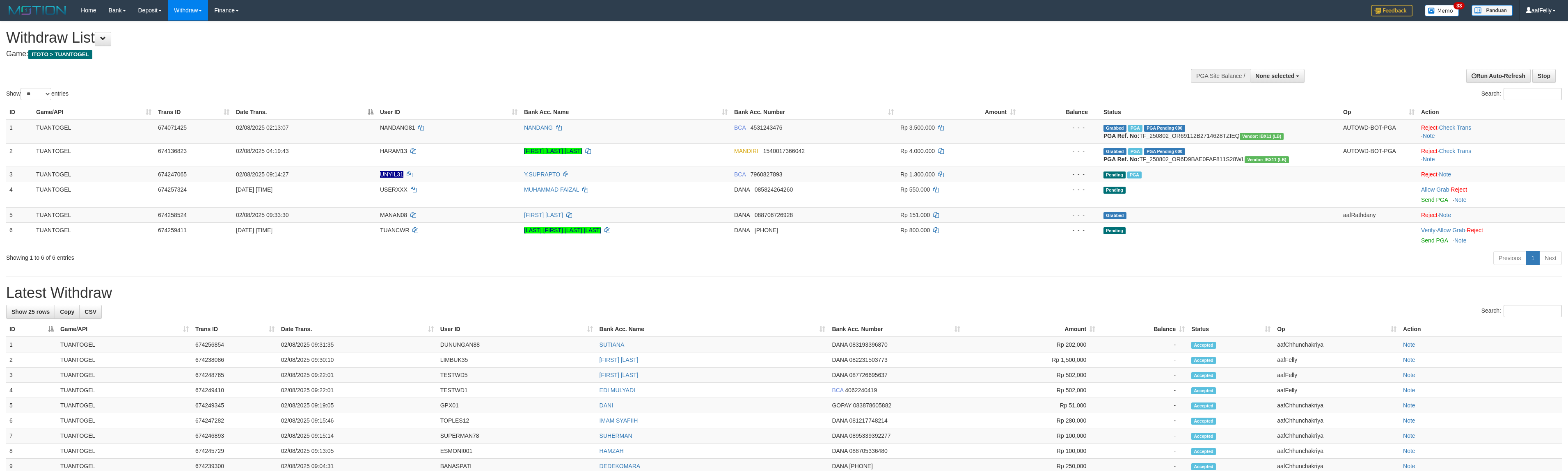select 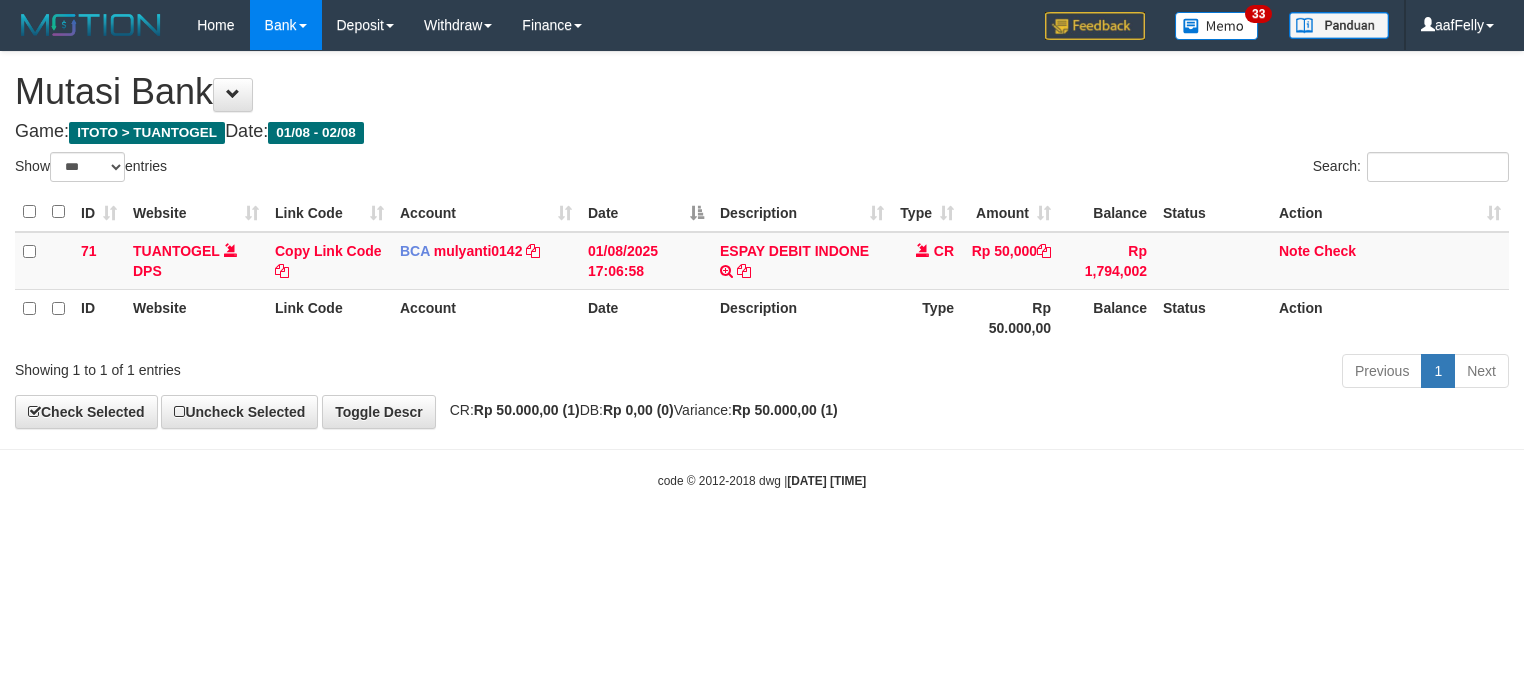 select on "***" 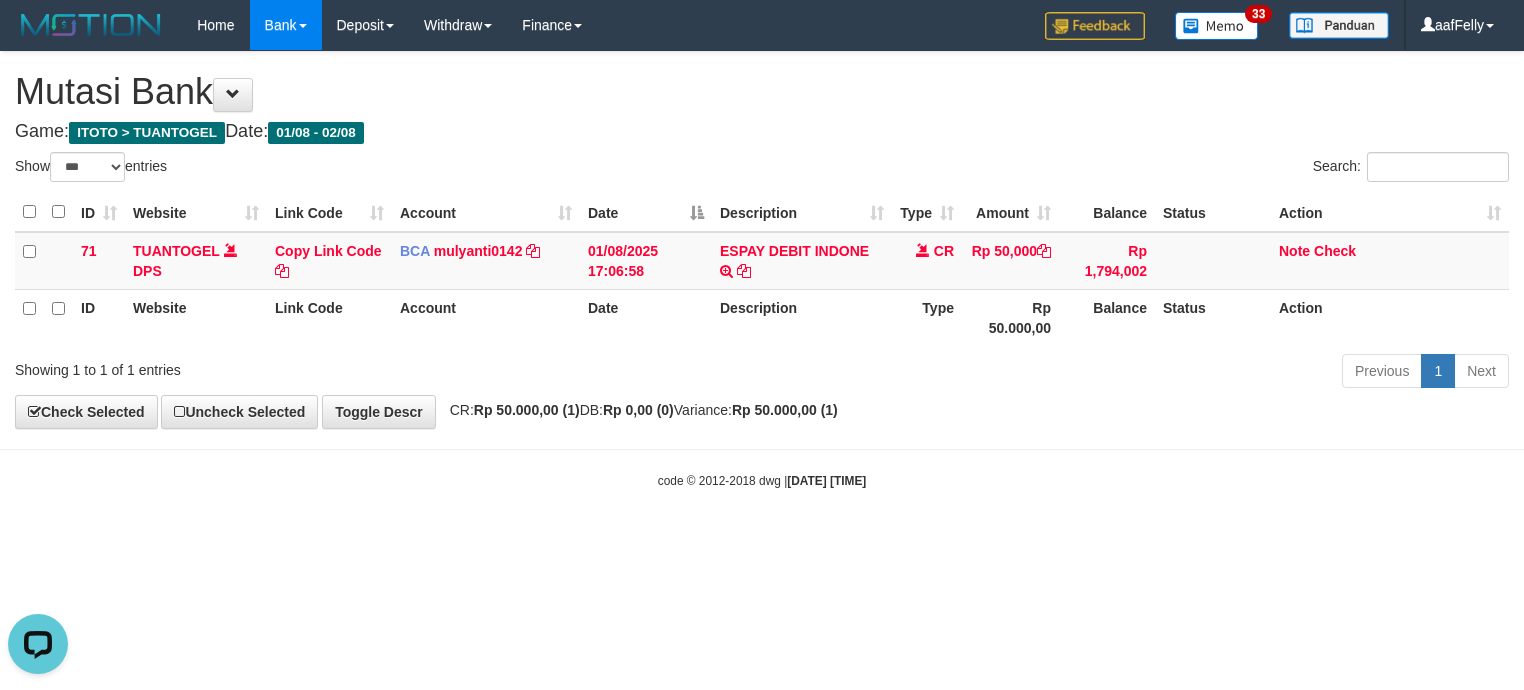 scroll, scrollTop: 0, scrollLeft: 0, axis: both 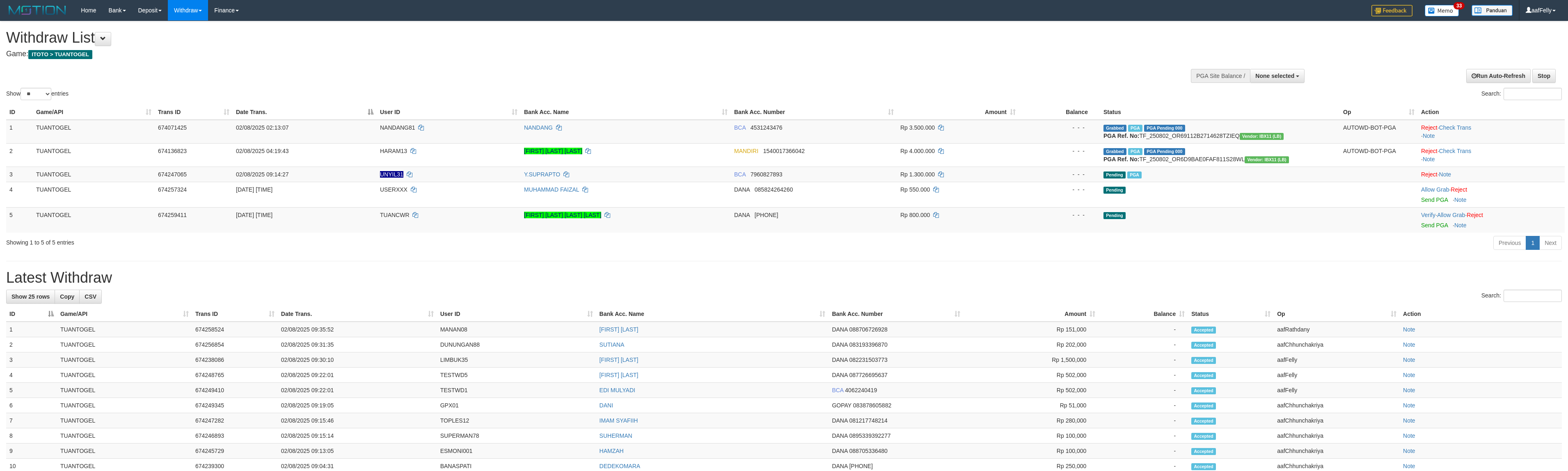 select 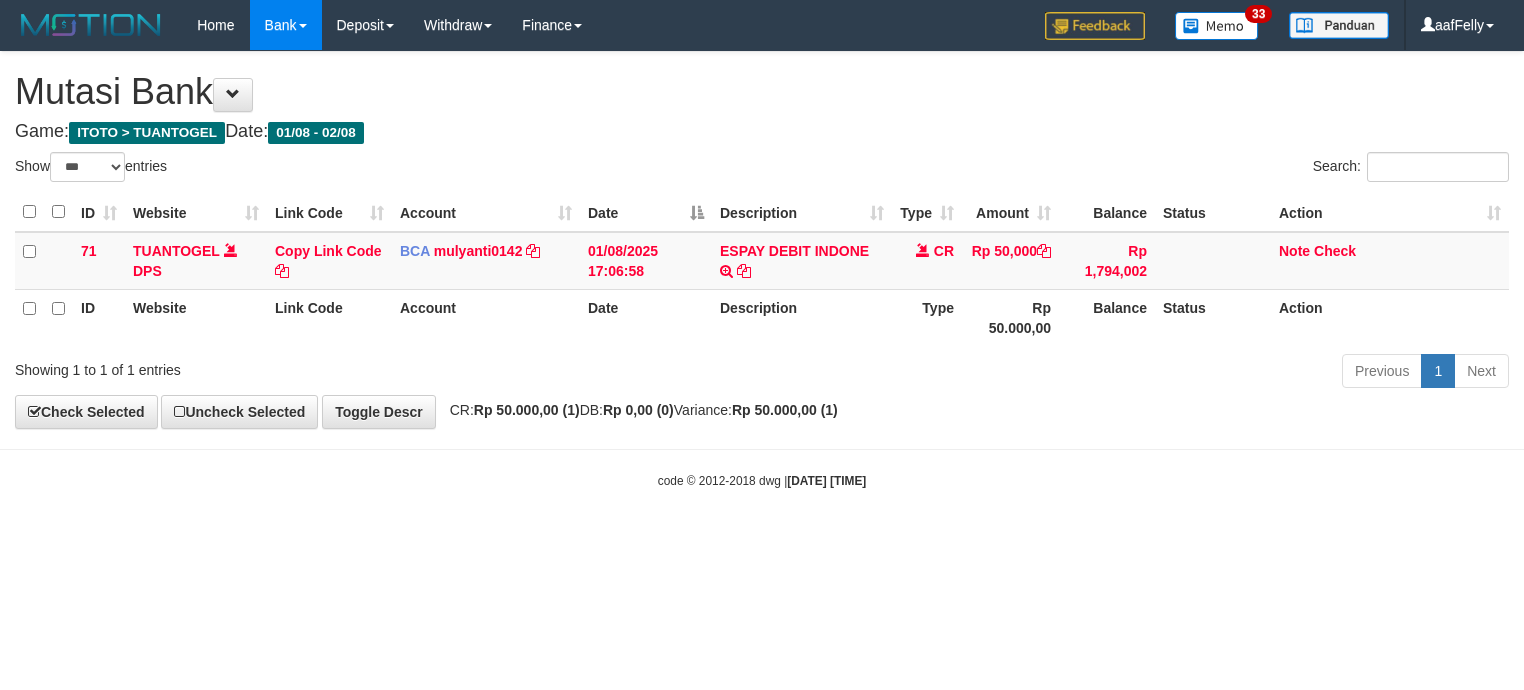 select on "***" 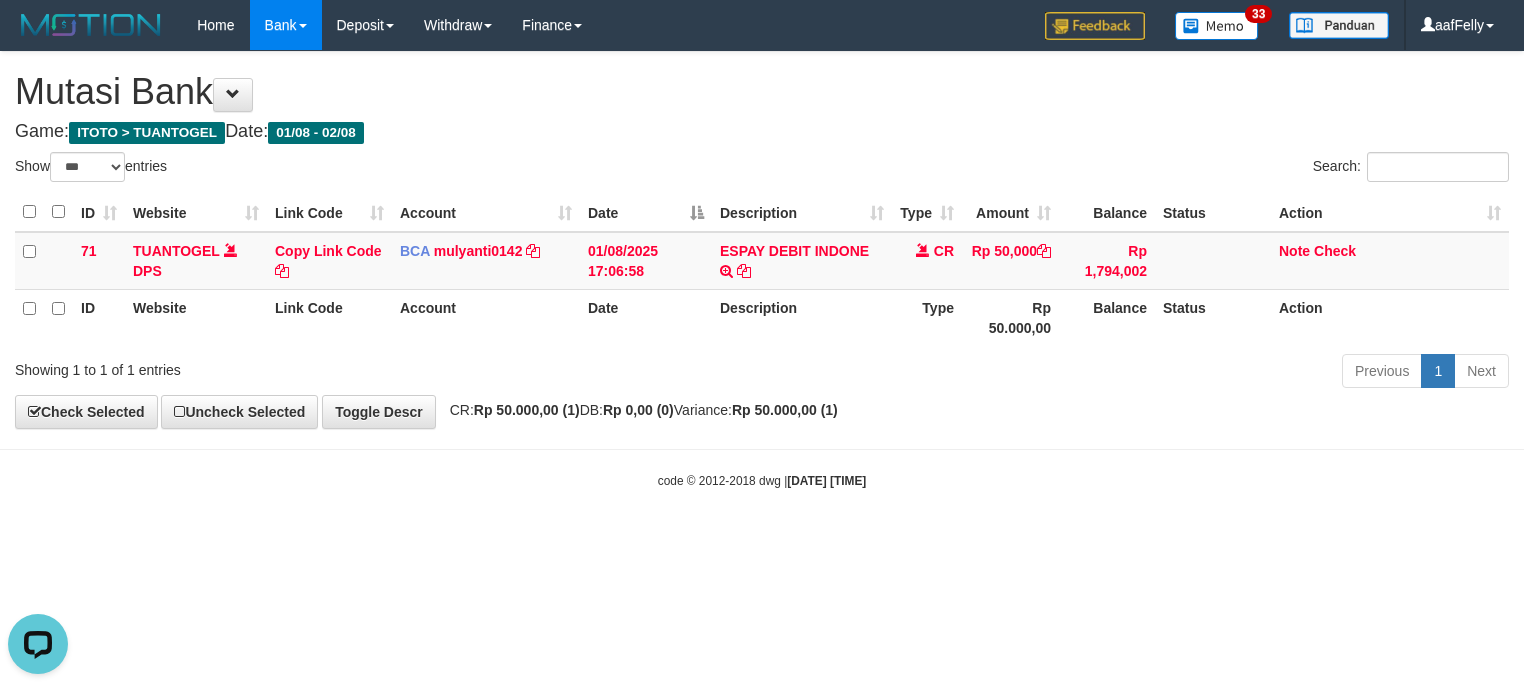 scroll, scrollTop: 0, scrollLeft: 0, axis: both 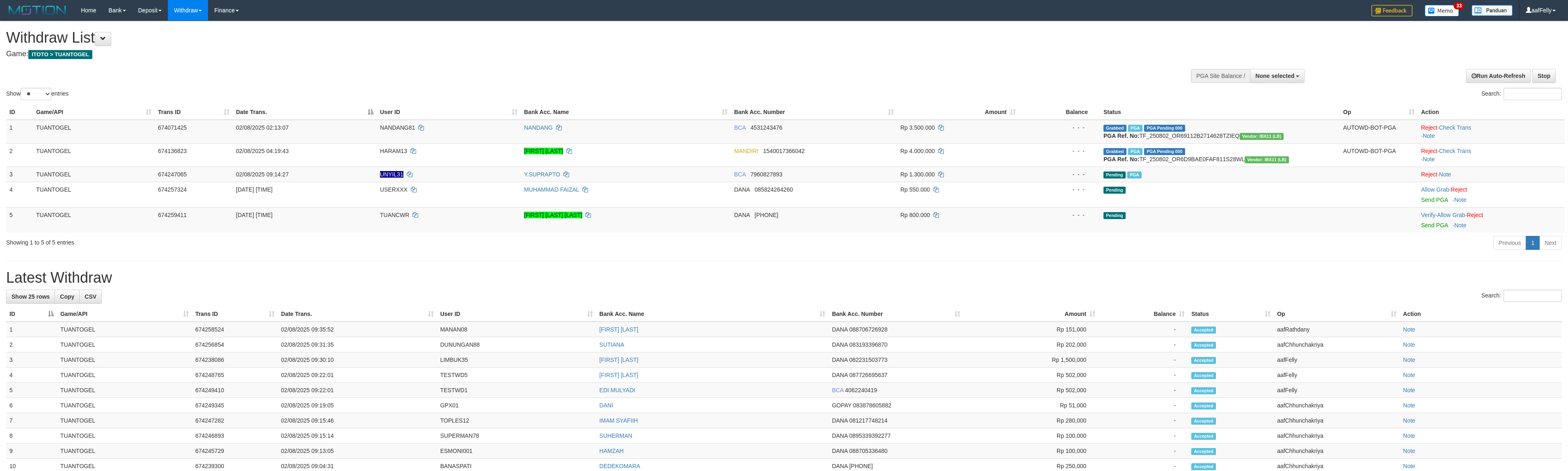 select 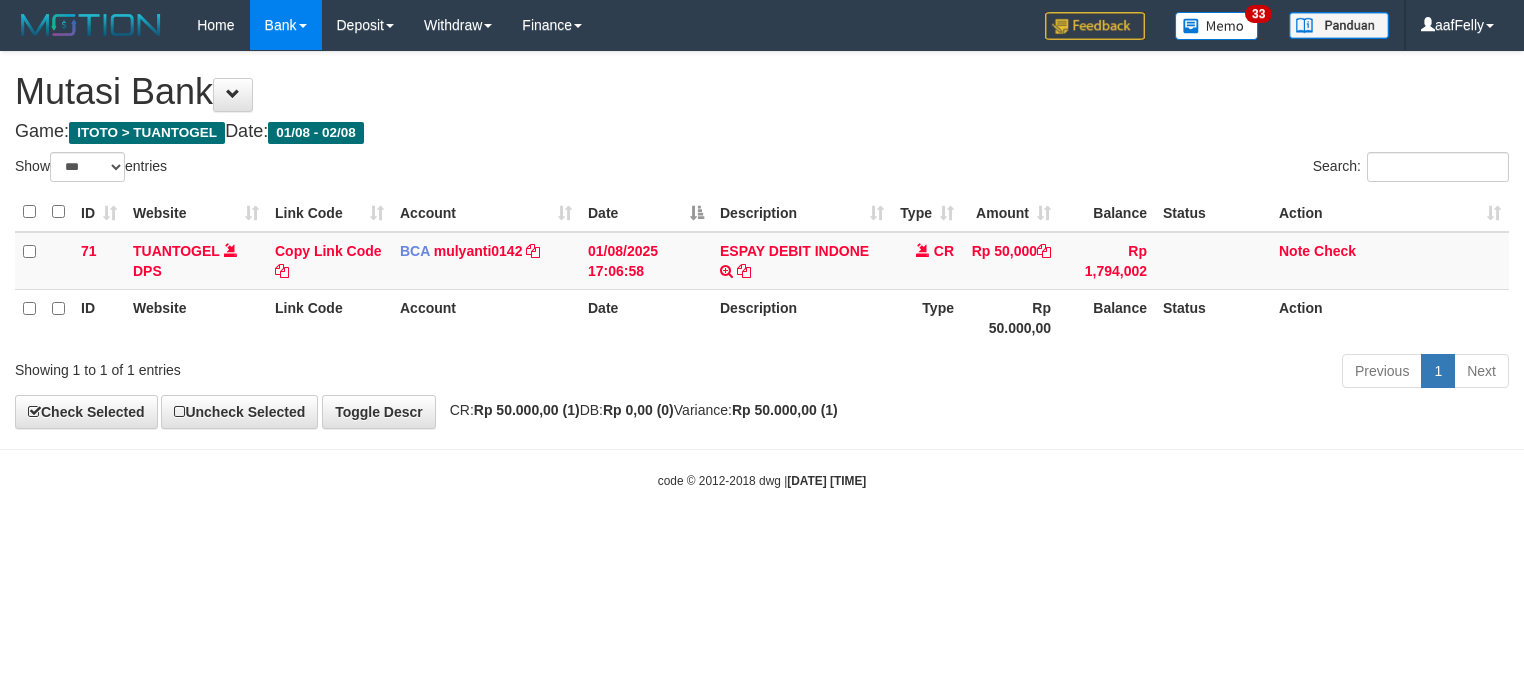 select on "***" 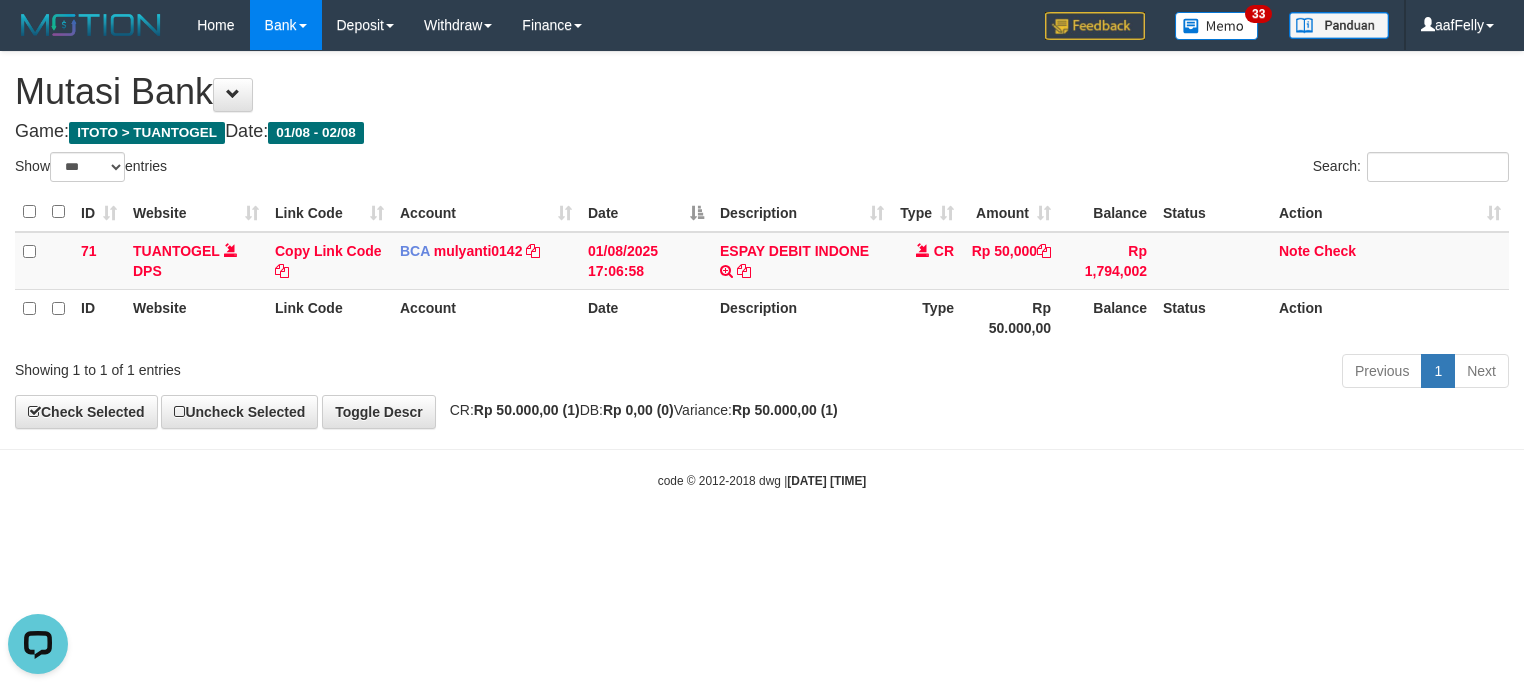 scroll, scrollTop: 0, scrollLeft: 0, axis: both 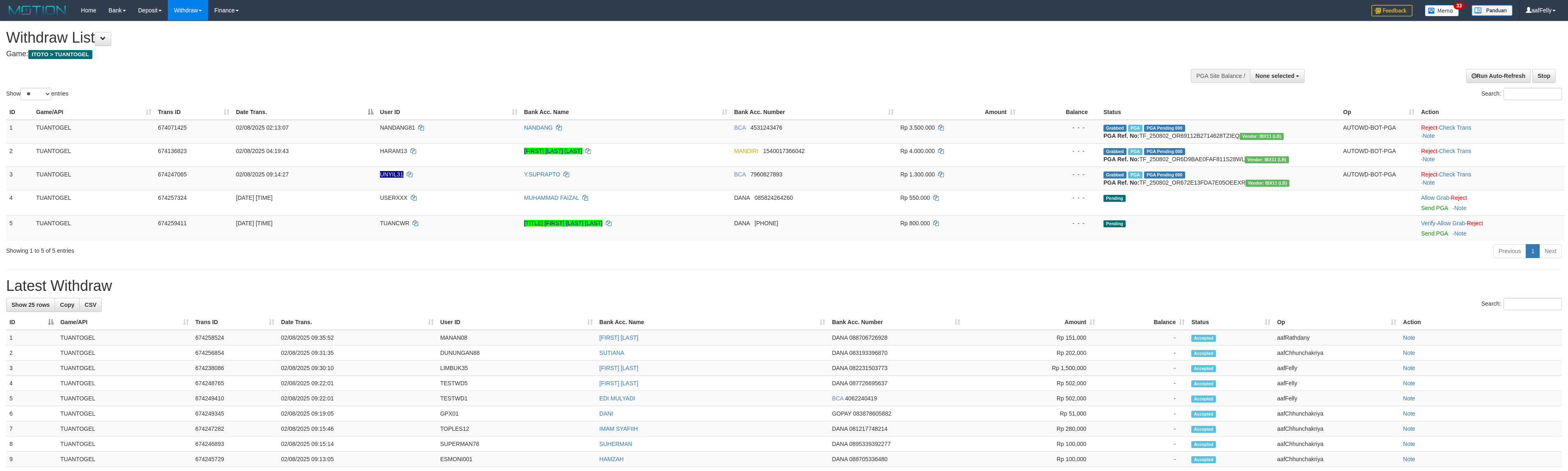 select 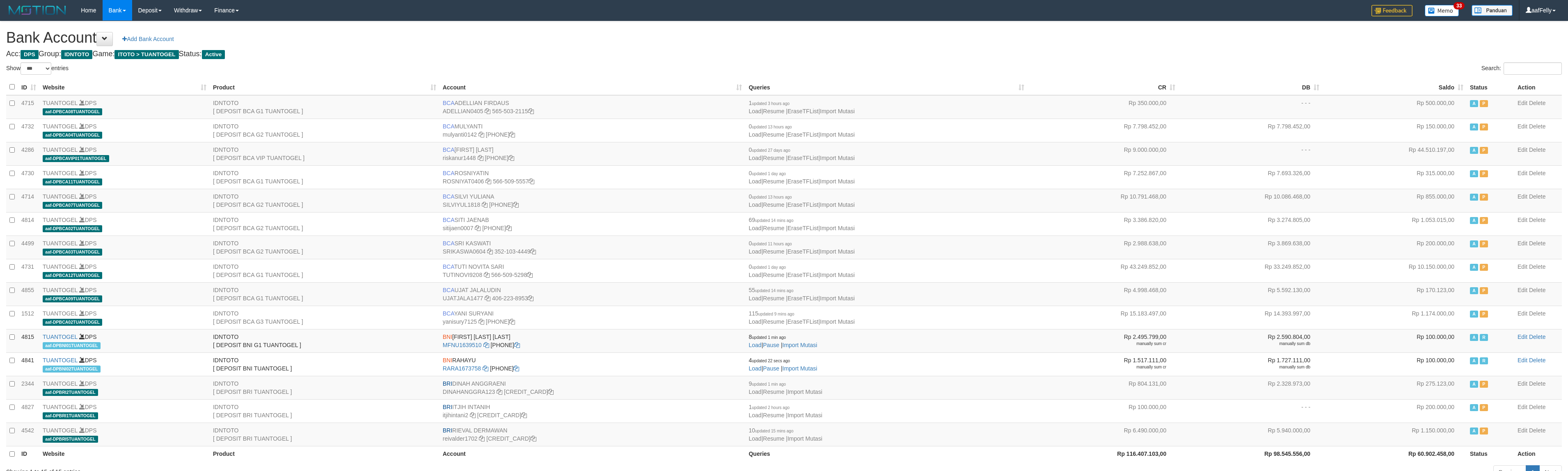 select on "***" 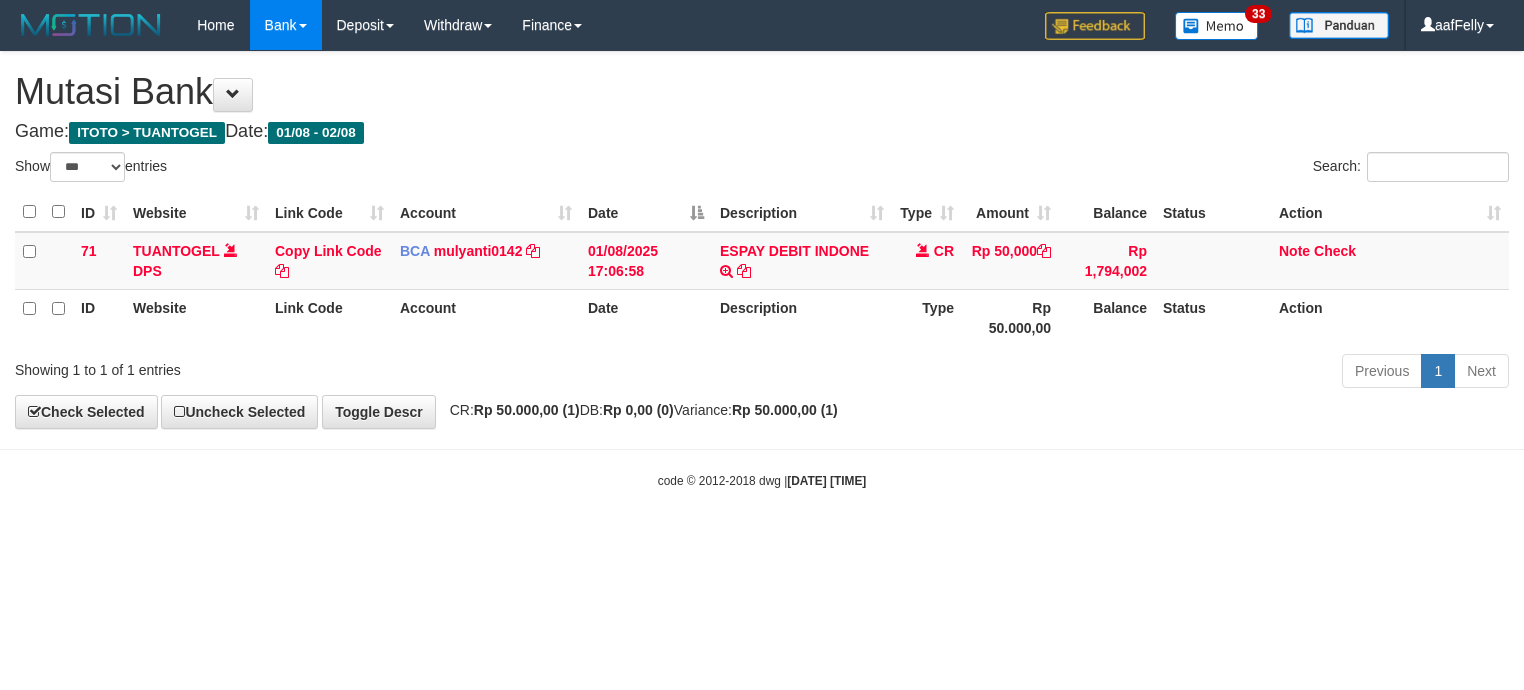 select on "***" 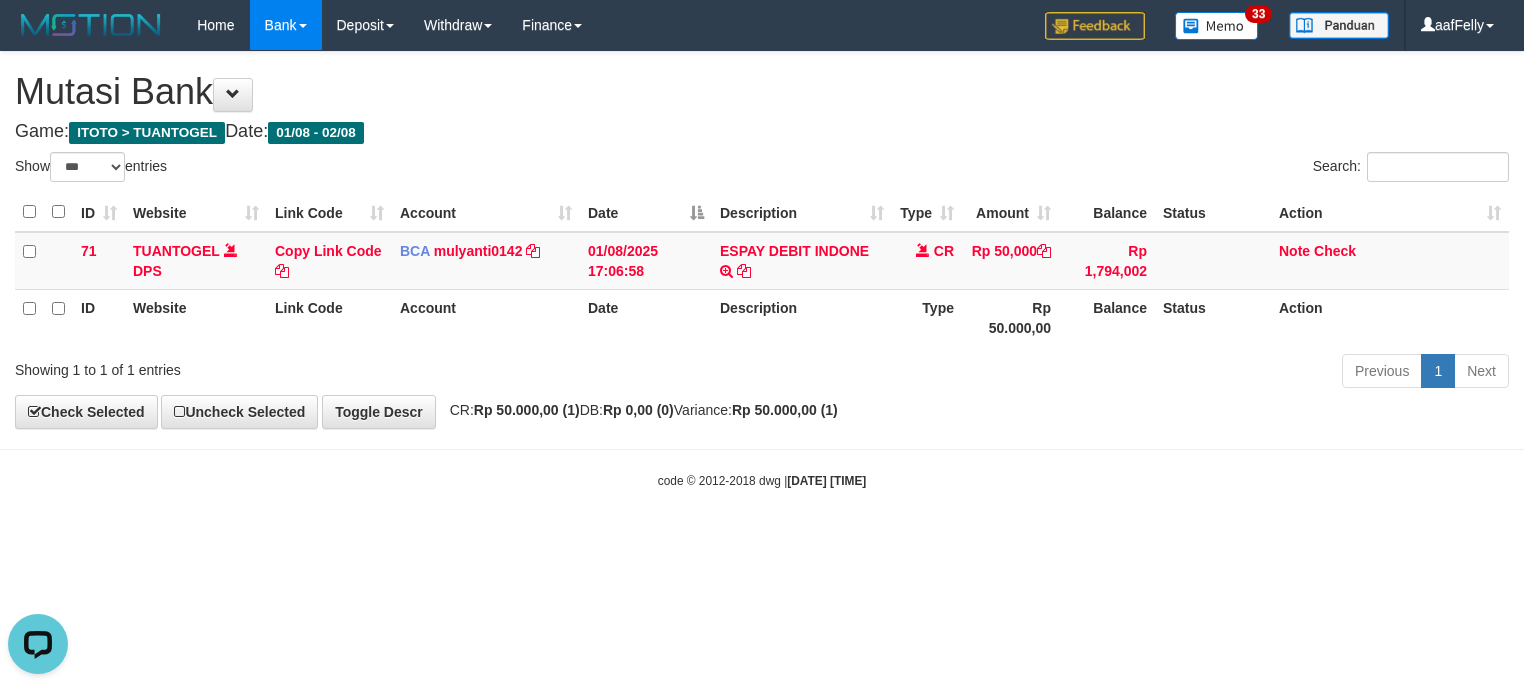 scroll, scrollTop: 0, scrollLeft: 0, axis: both 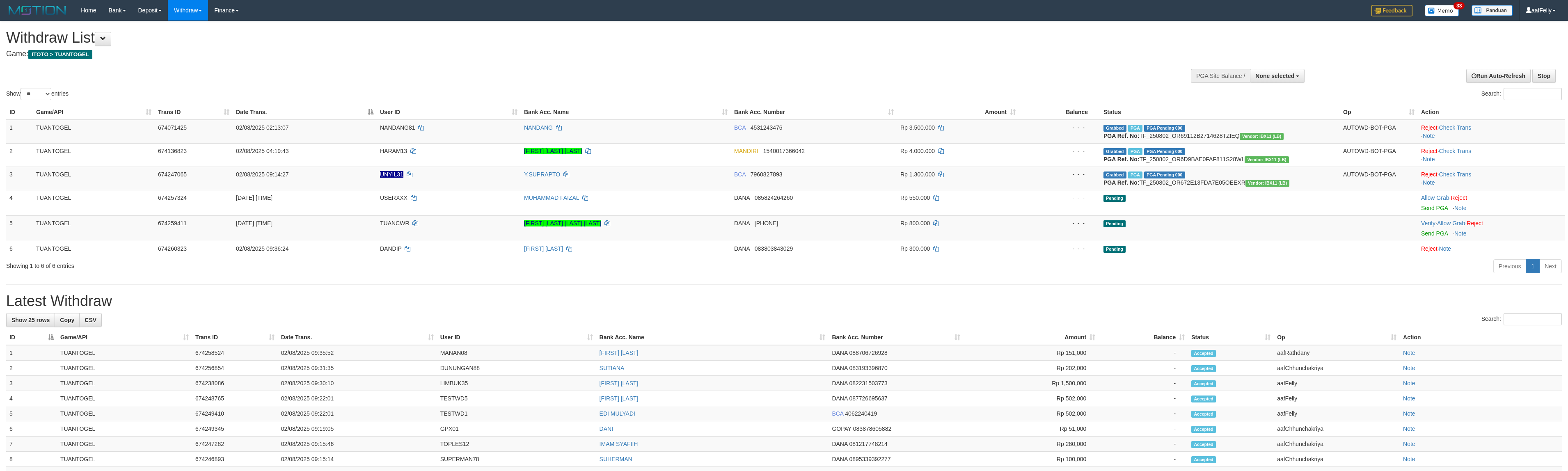 select 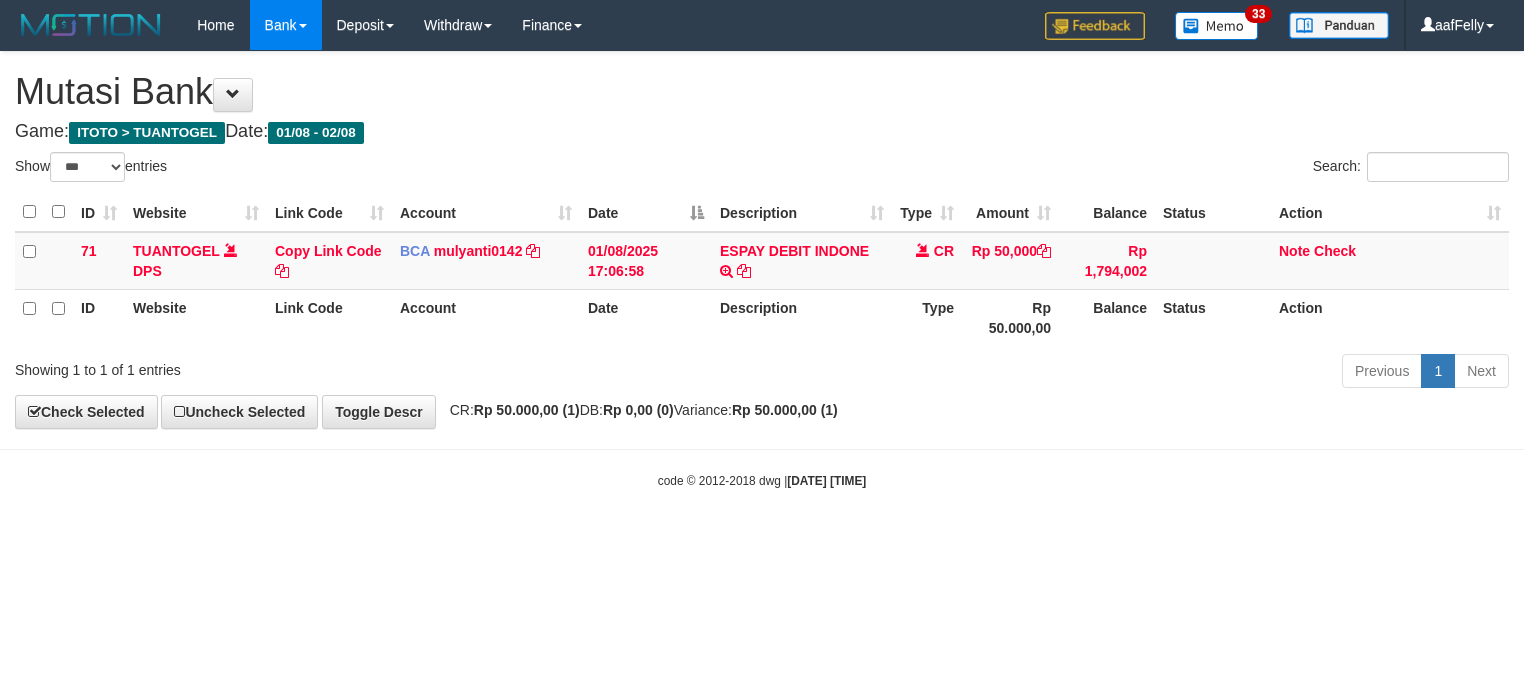 select on "***" 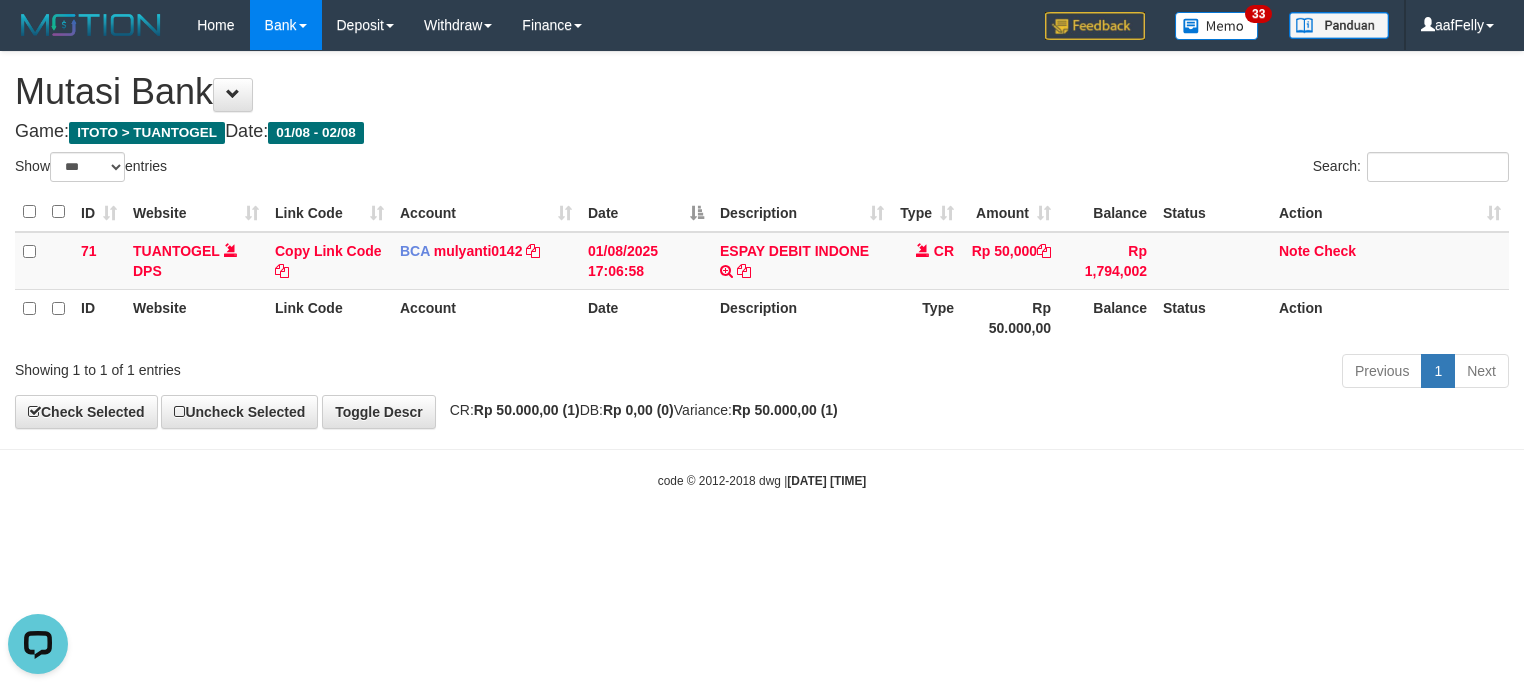 scroll, scrollTop: 0, scrollLeft: 0, axis: both 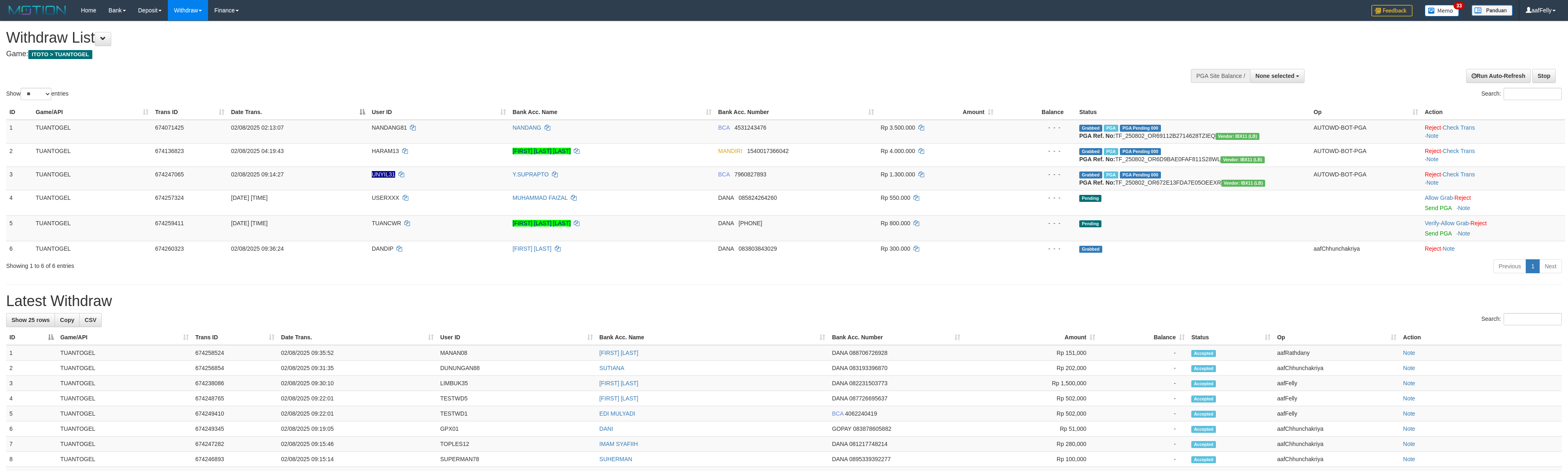 select 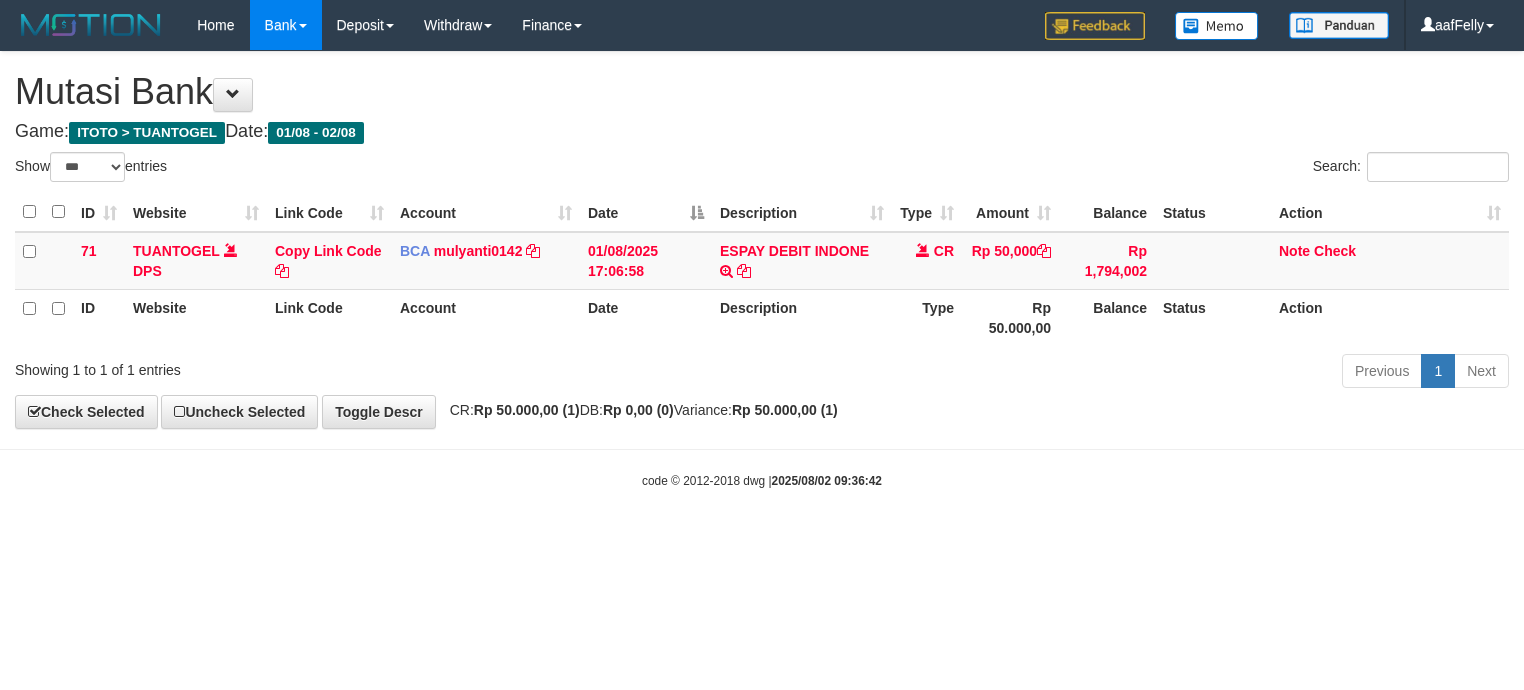 select on "***" 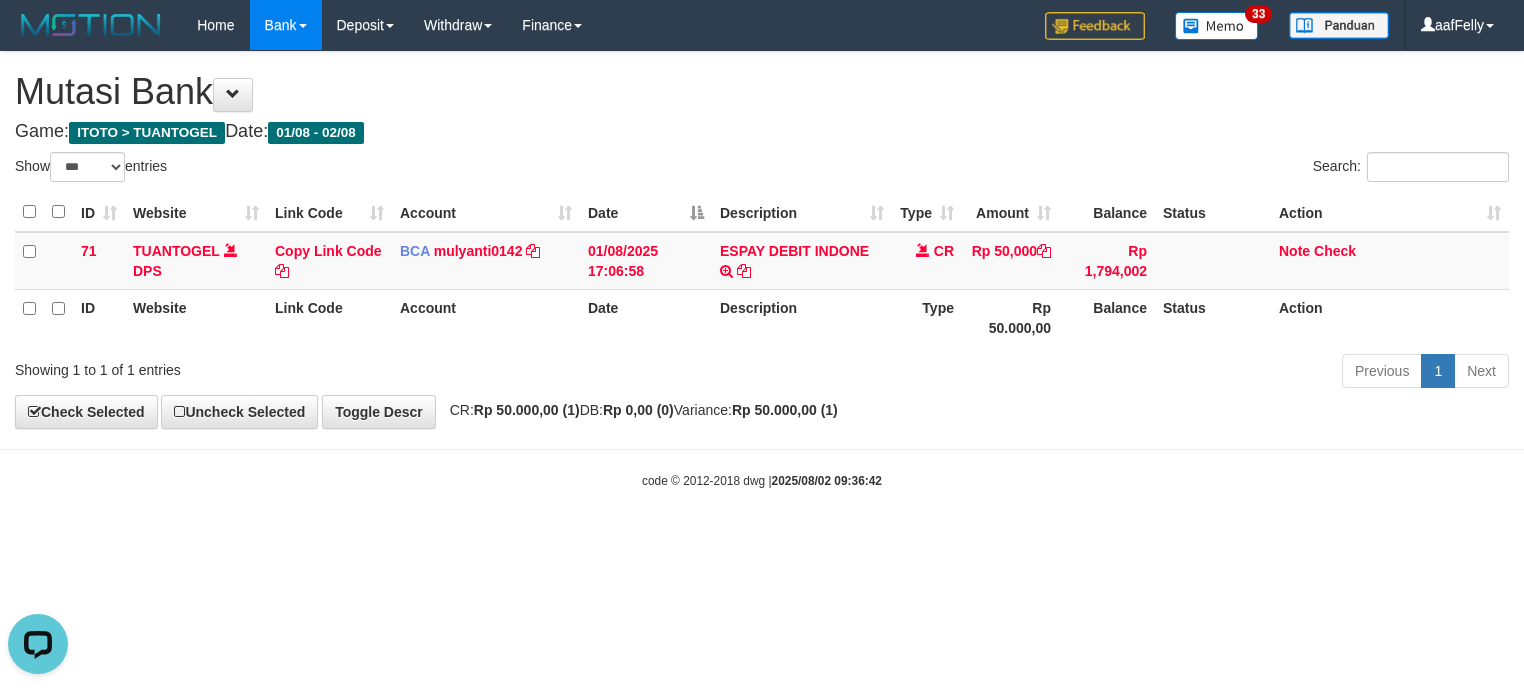 scroll, scrollTop: 0, scrollLeft: 0, axis: both 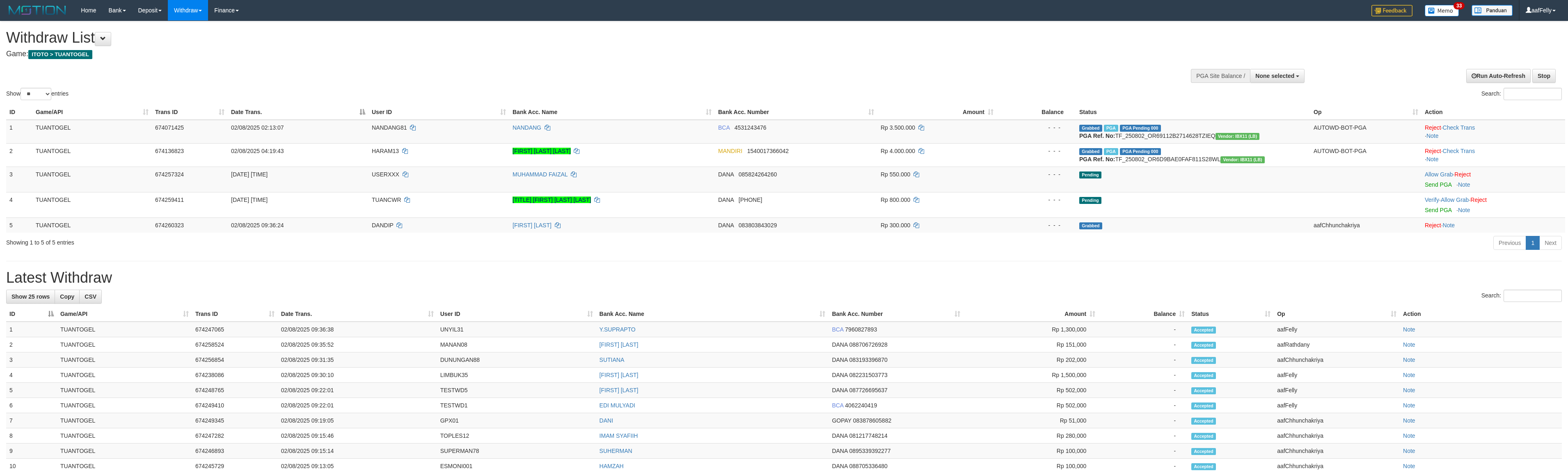 select 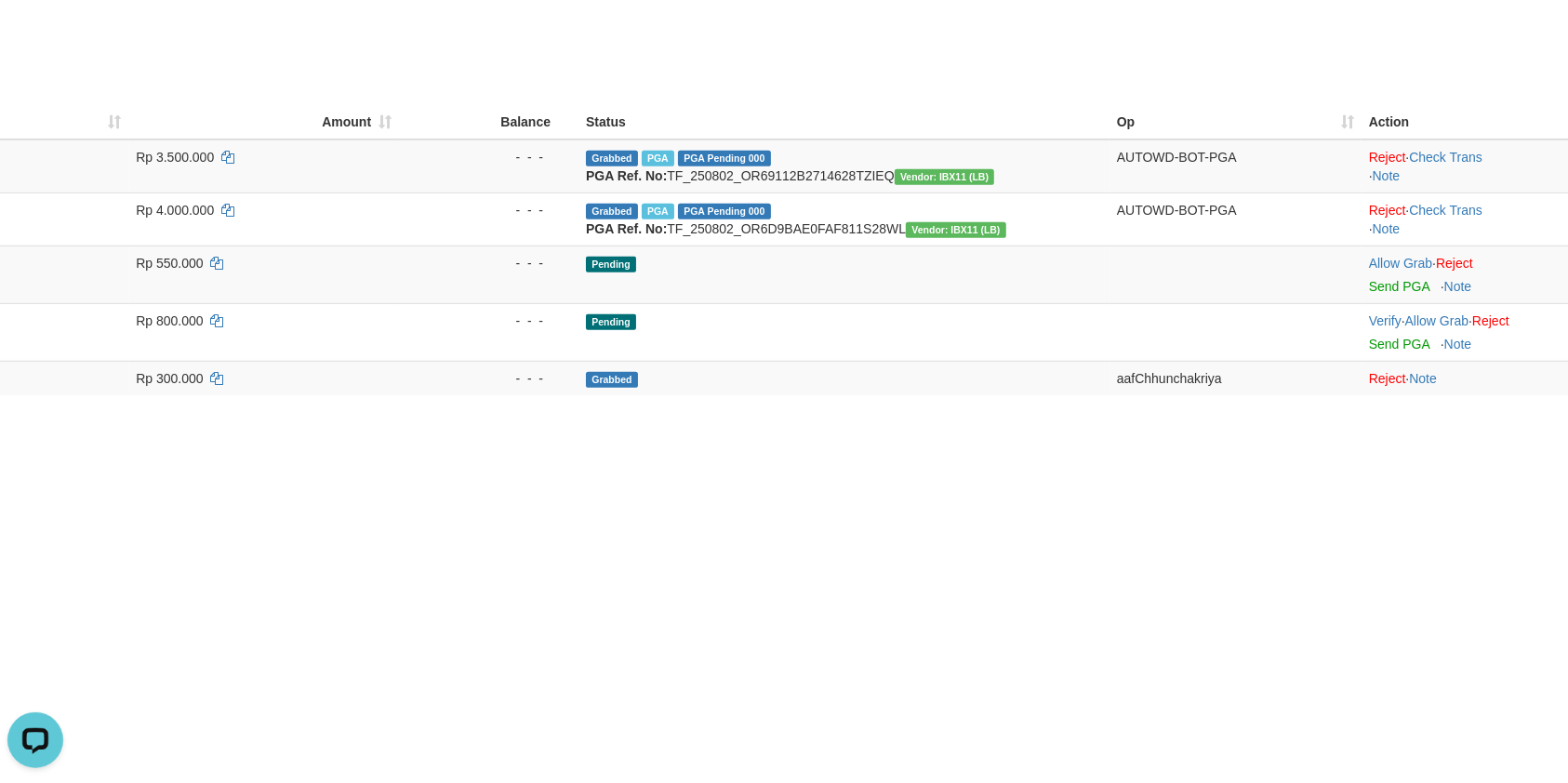scroll, scrollTop: 153, scrollLeft: 1860, axis: both 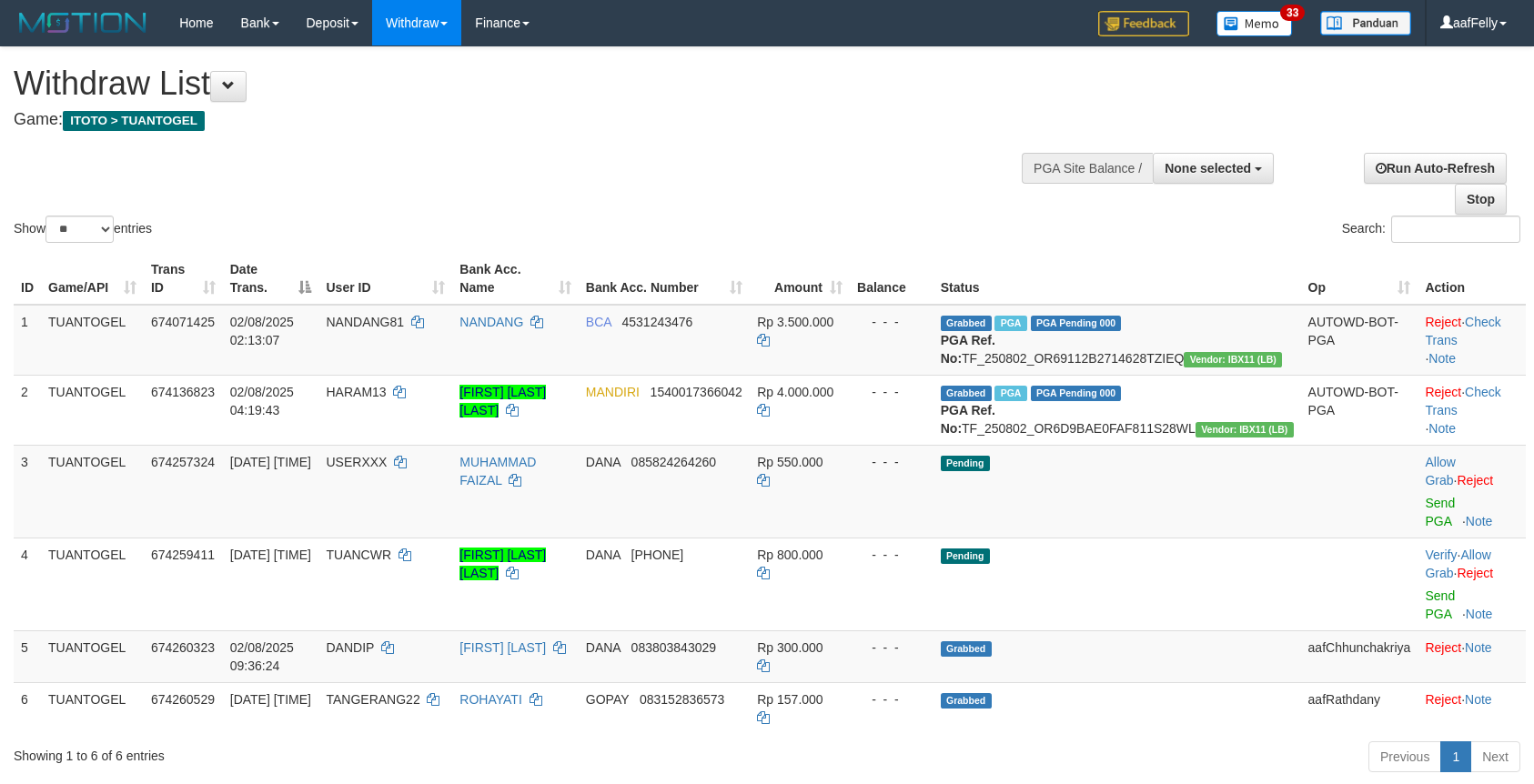 select 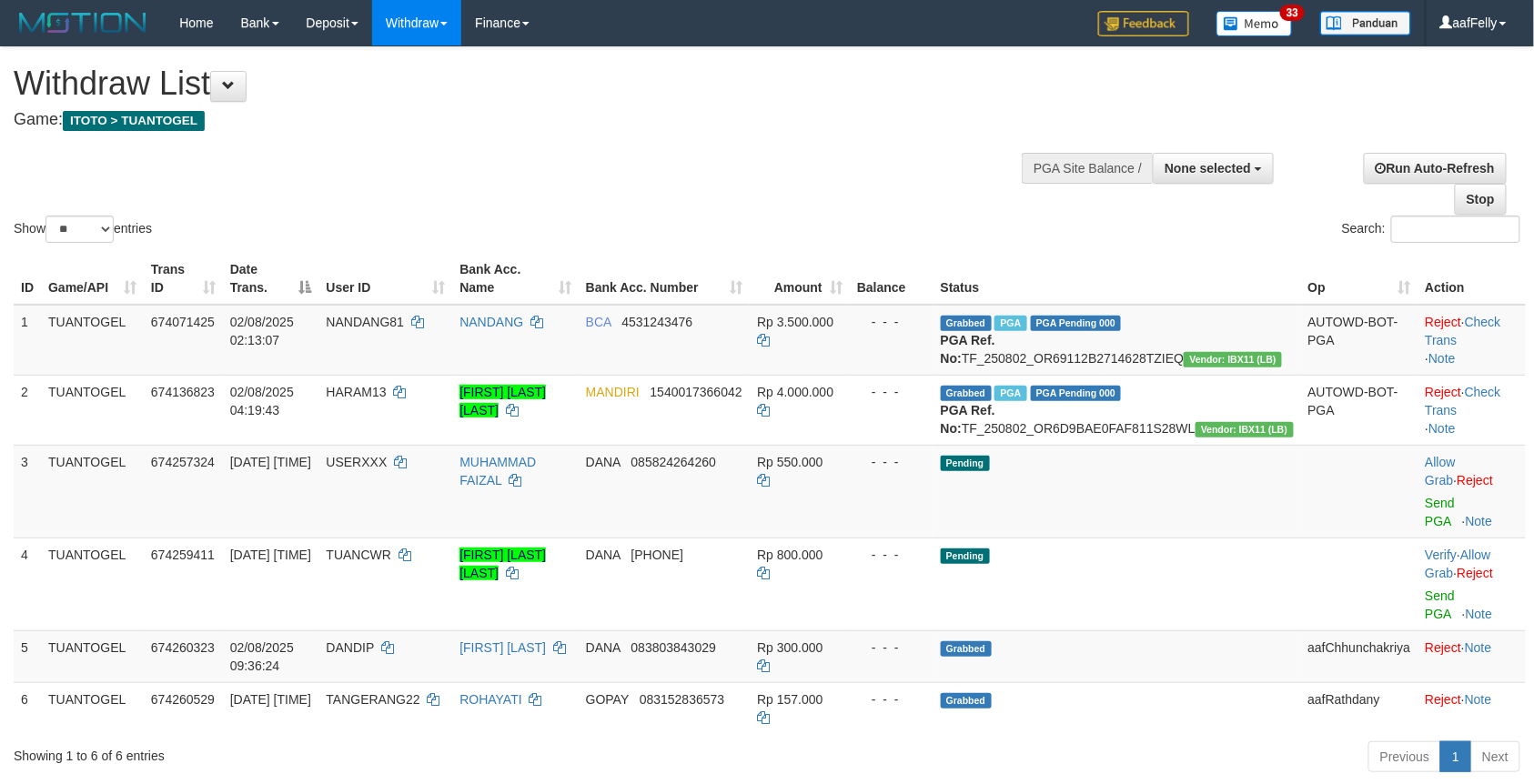 scroll, scrollTop: 150, scrollLeft: 0, axis: vertical 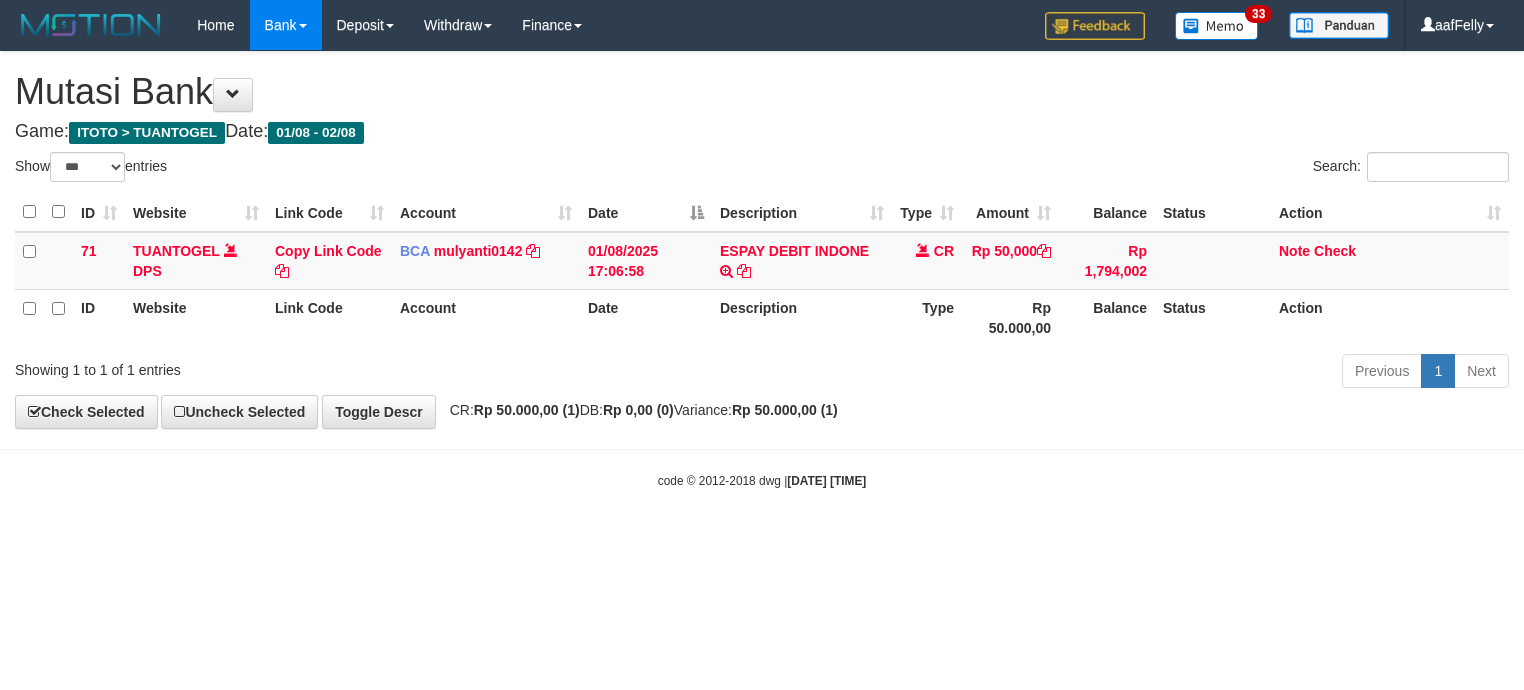 select on "***" 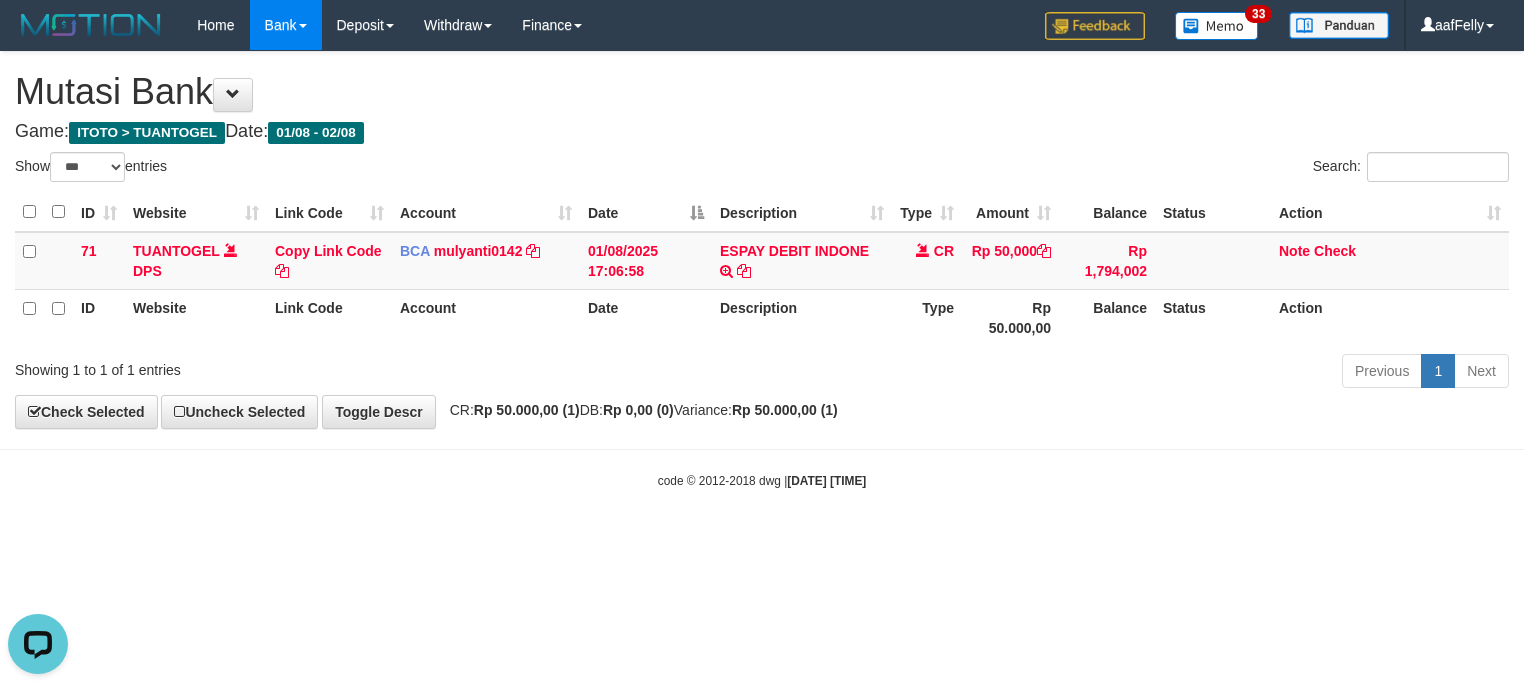scroll, scrollTop: 0, scrollLeft: 0, axis: both 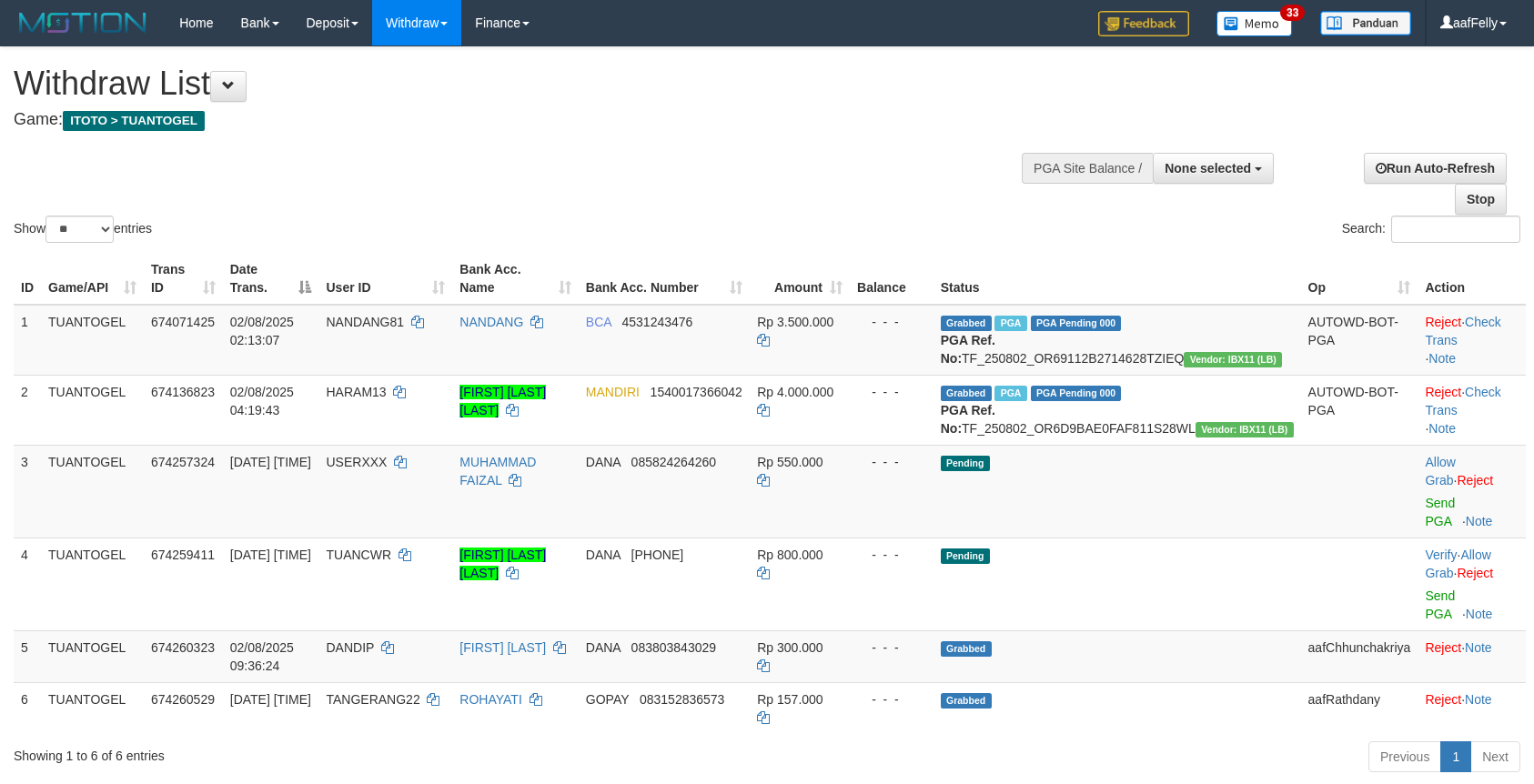 select 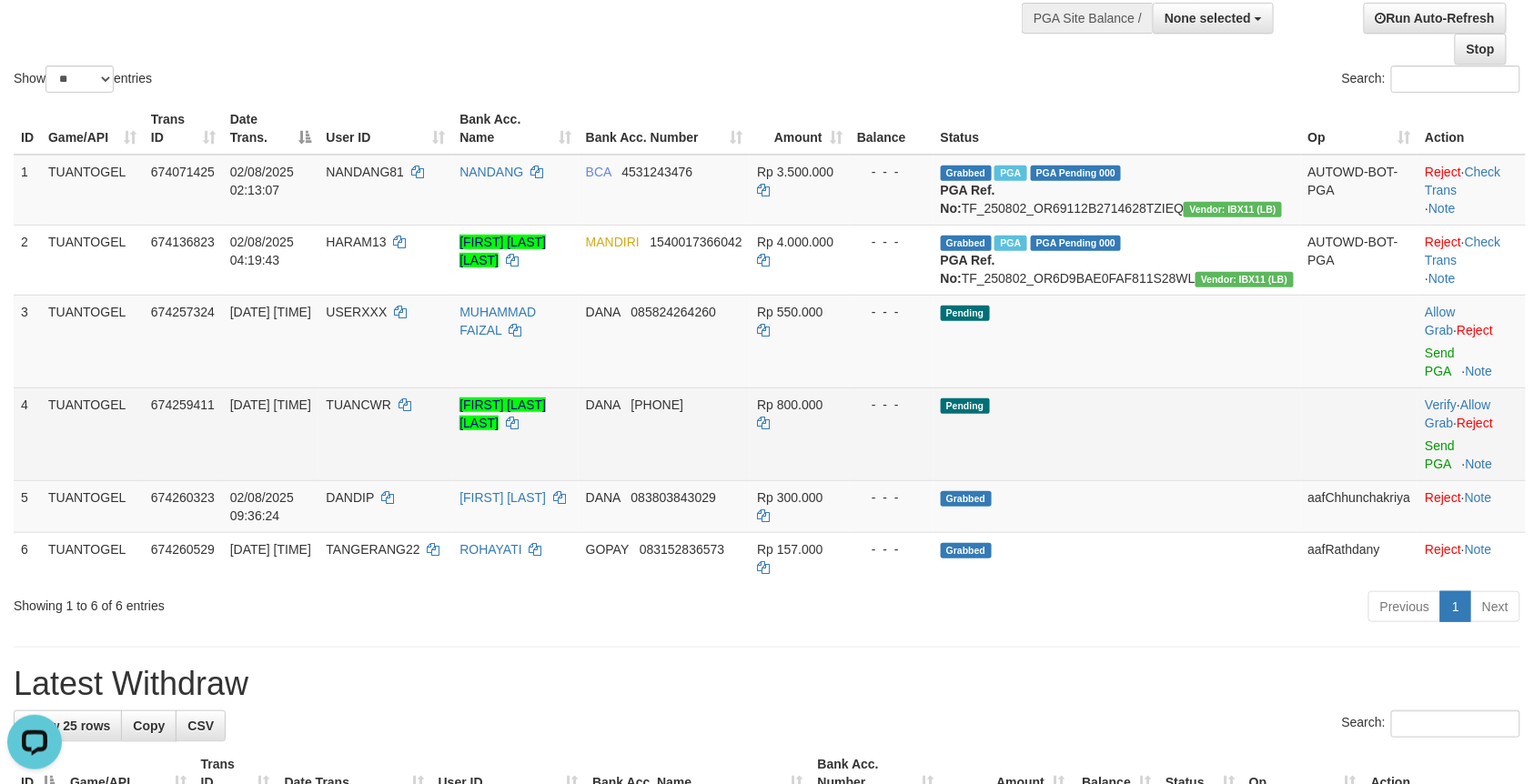 scroll, scrollTop: 0, scrollLeft: 0, axis: both 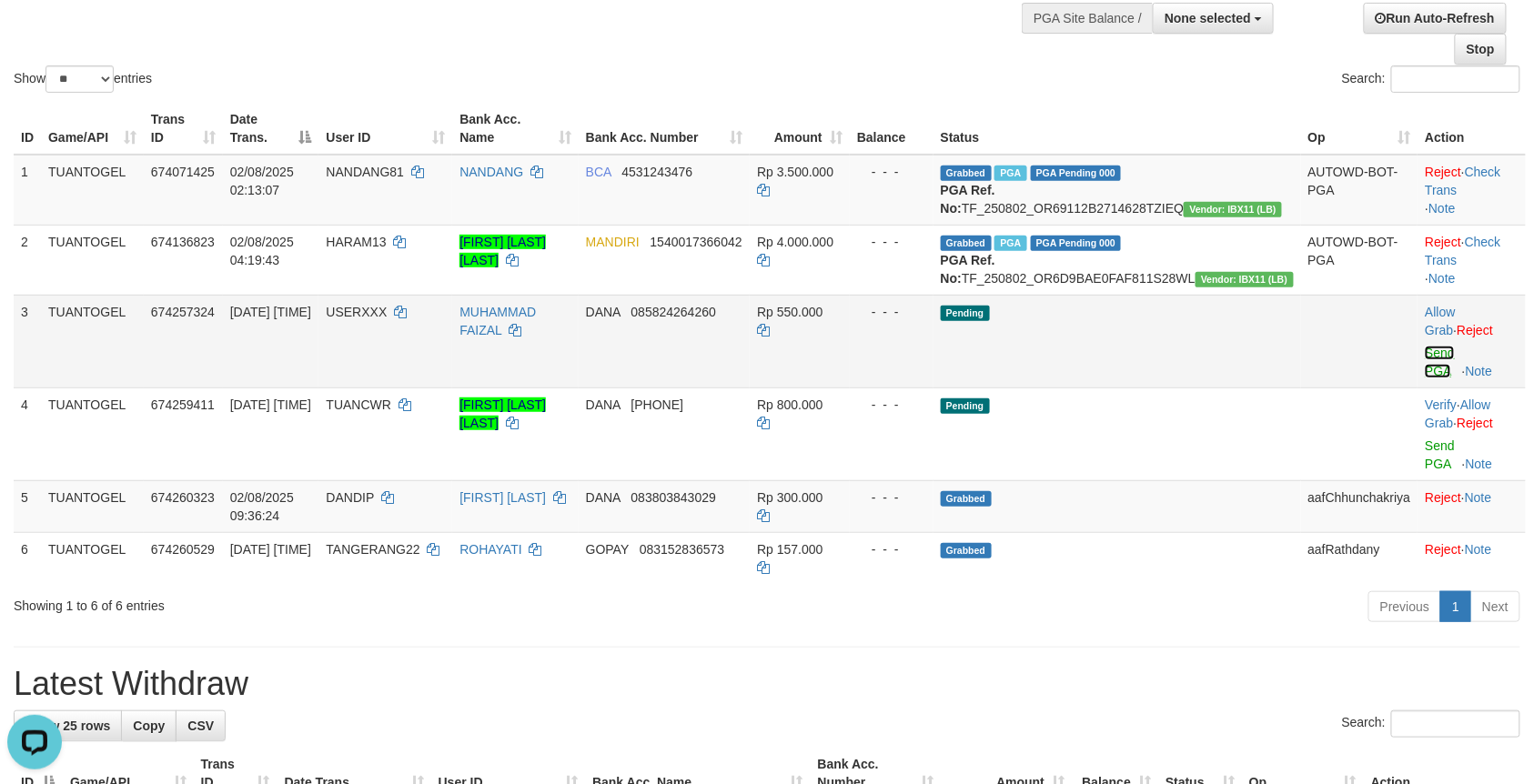 click on "Send PGA" at bounding box center [1439, 362] 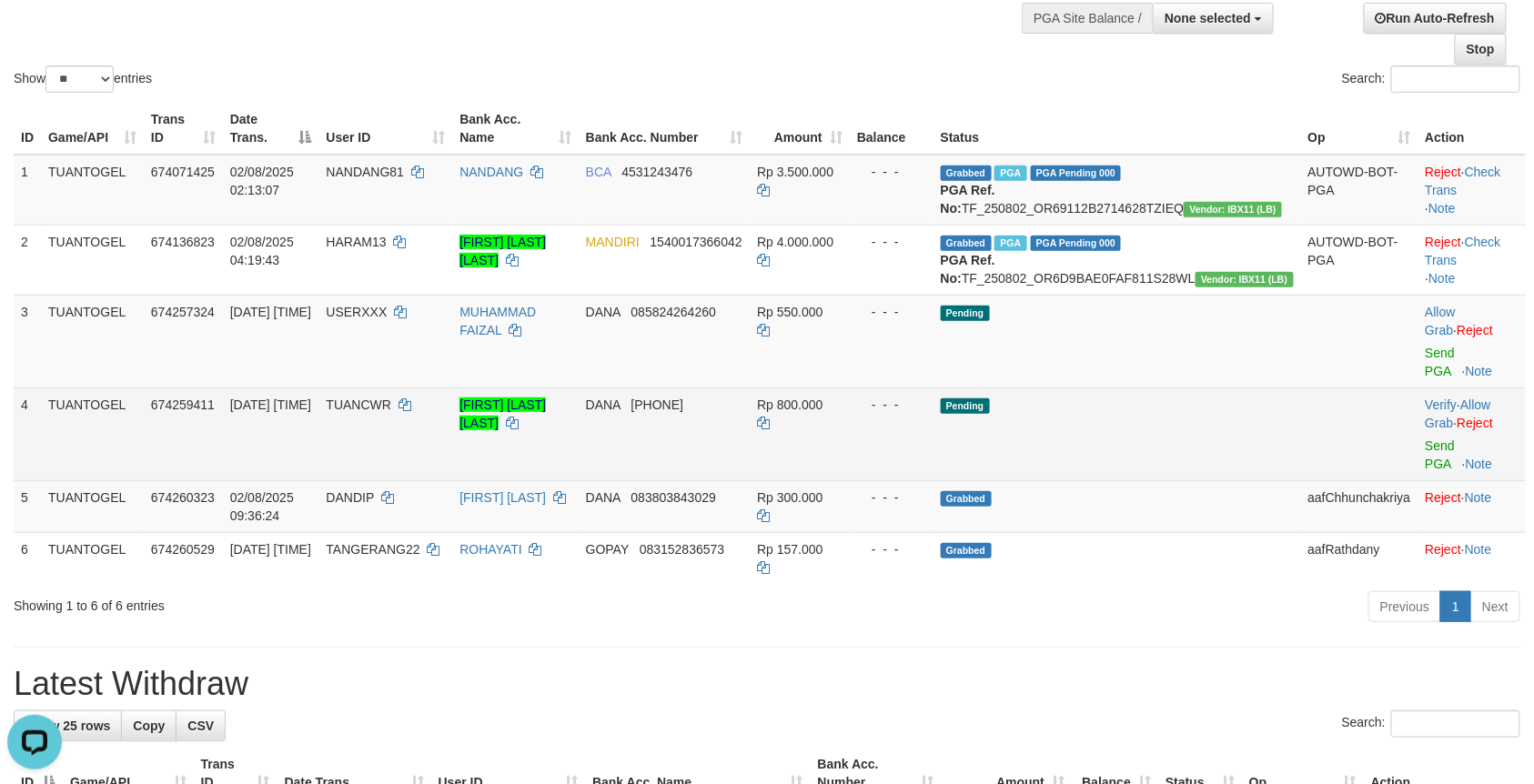 click on "TUANCWR" at bounding box center (358, 405) 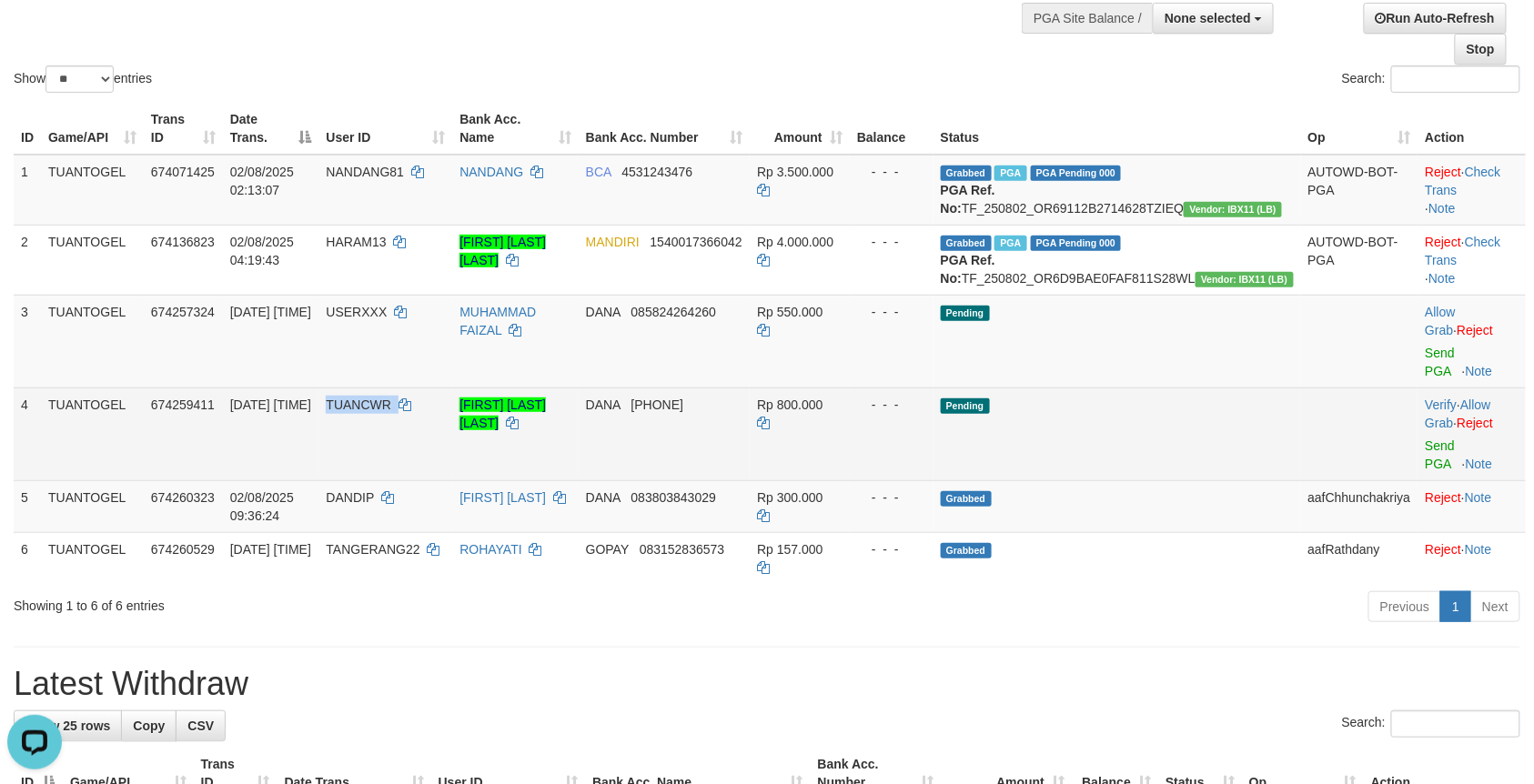 click on "TUANCWR" at bounding box center (358, 405) 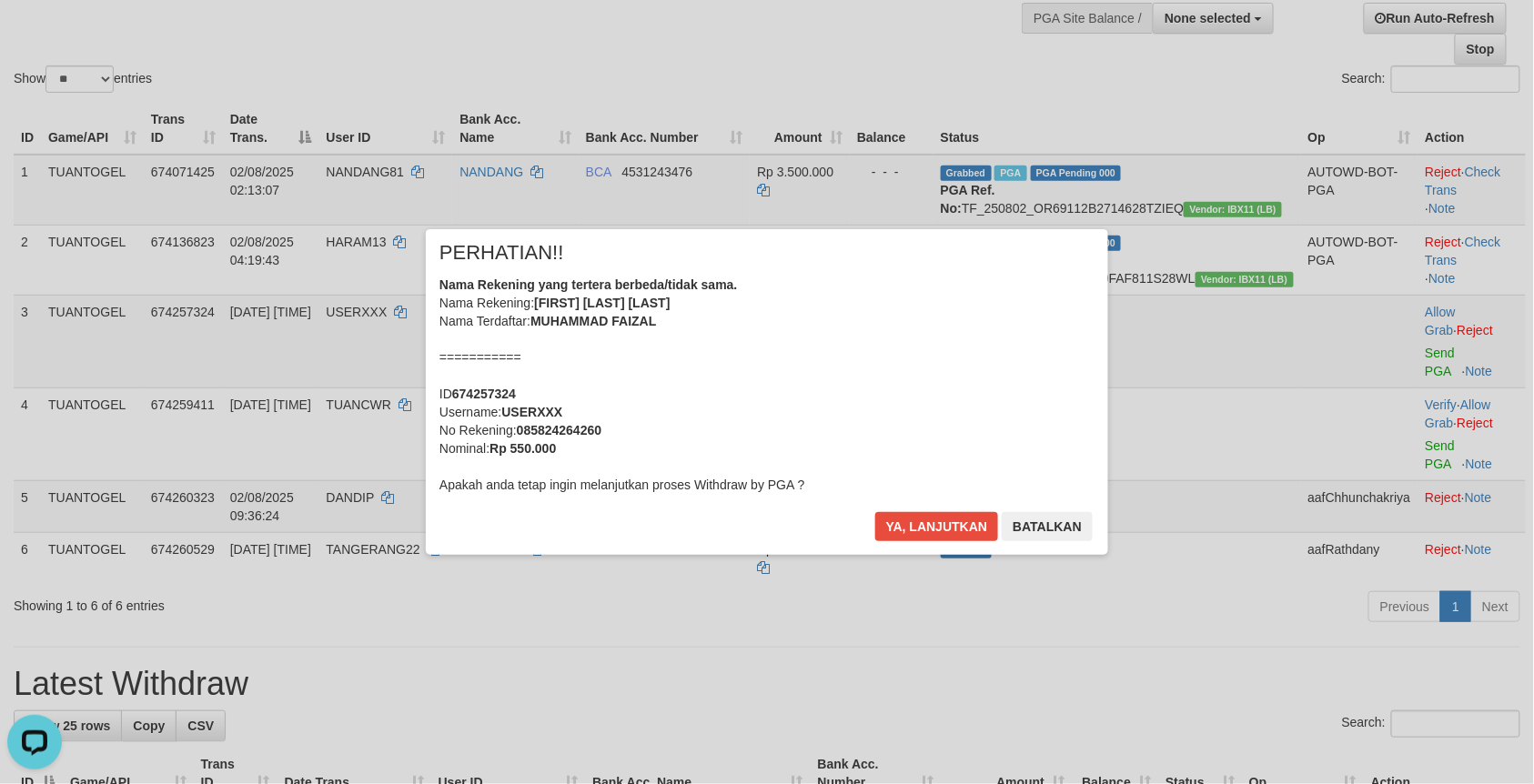 click on "× PERHATIAN!! Nama Rekening yang tertera berbeda/tidak sama. Nama Rekening:  DNID MUHXXXXX FAIXXX Nama Terdaftar:  MUHAMMAD FAIZAL =========== ID  674257324 Username:  USERXXX No Rekening:  085824264260 Nominal:  Rp 550.000 Apakah anda tetap ingin melanjutkan proses Withdraw by PGA ? Ya, lanjutkan Batalkan" at bounding box center [767, 392] 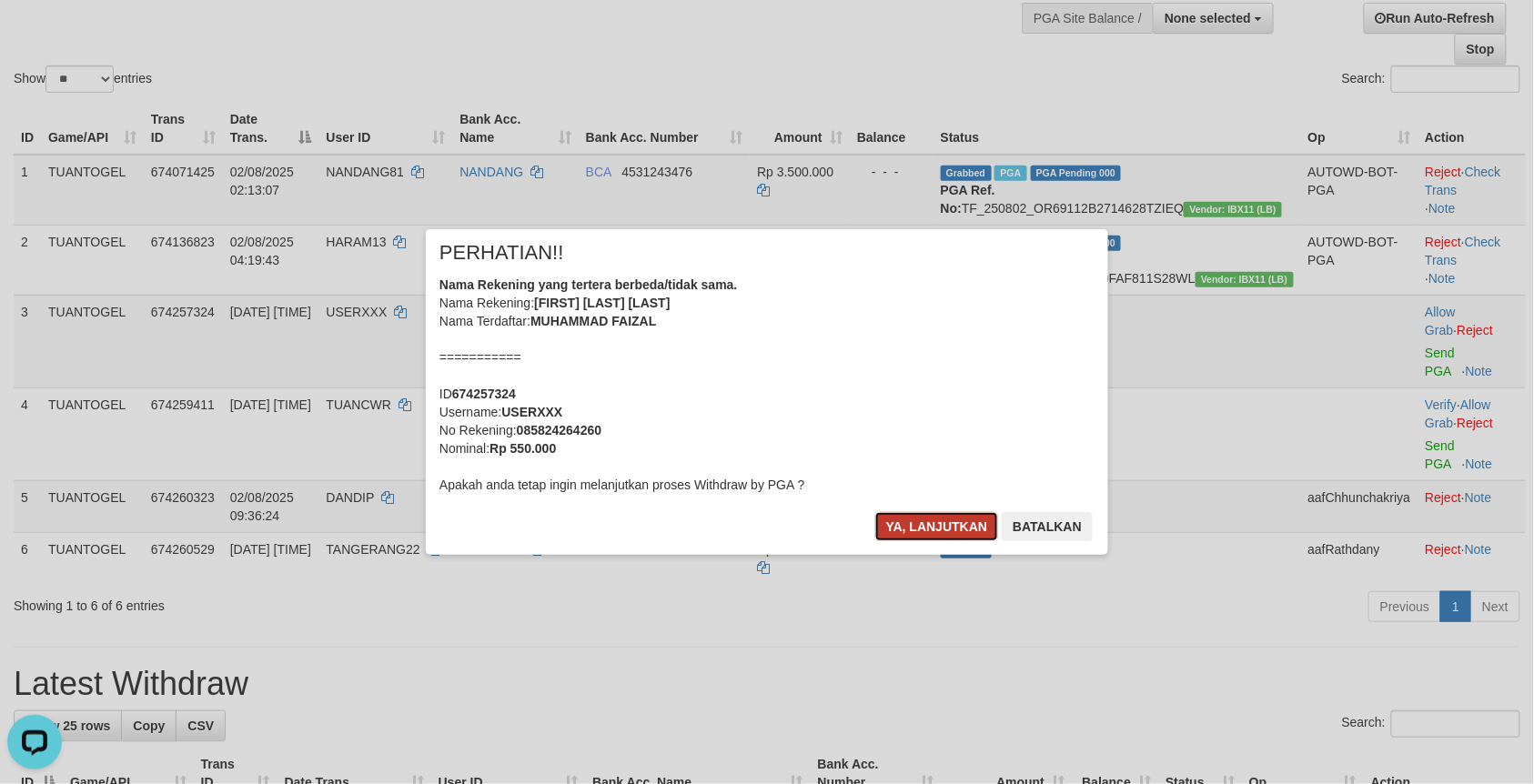 click on "Ya, lanjutkan" at bounding box center [937, 527] 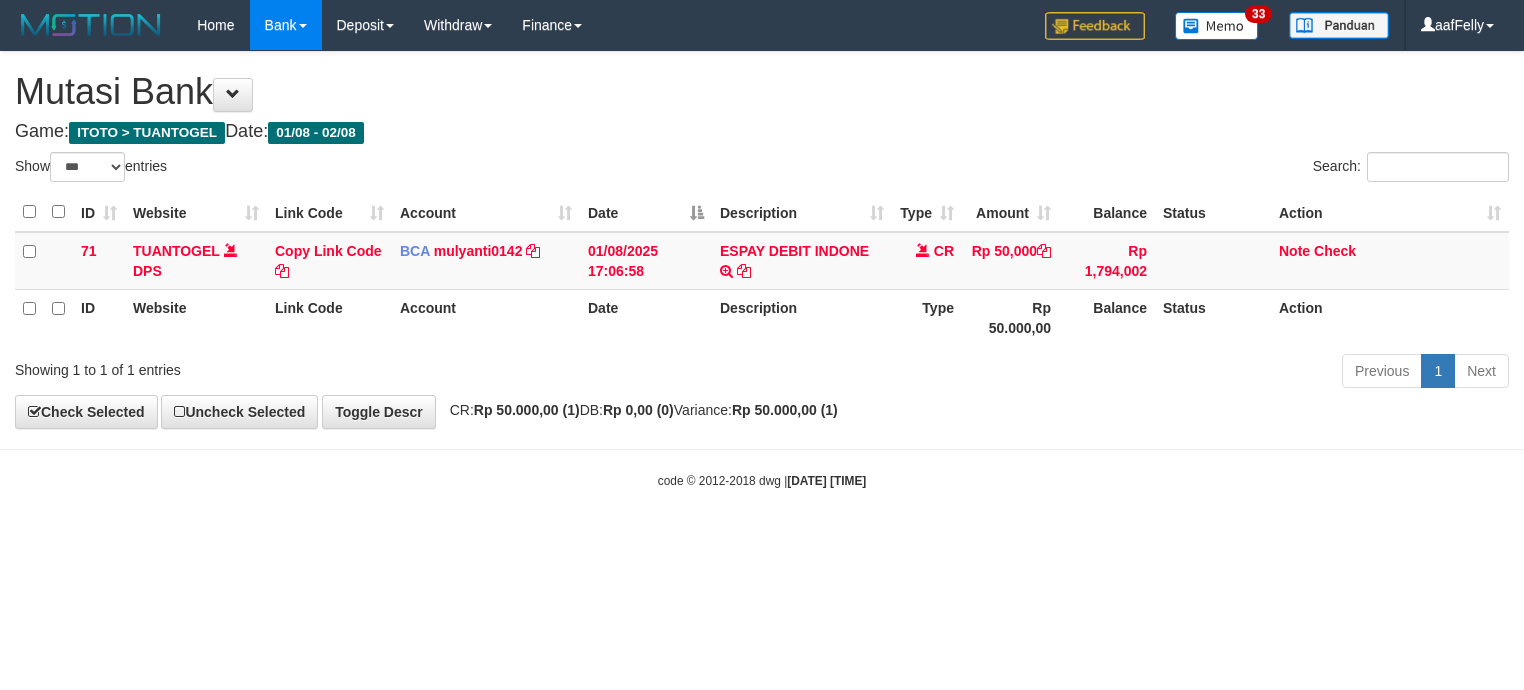 select on "***" 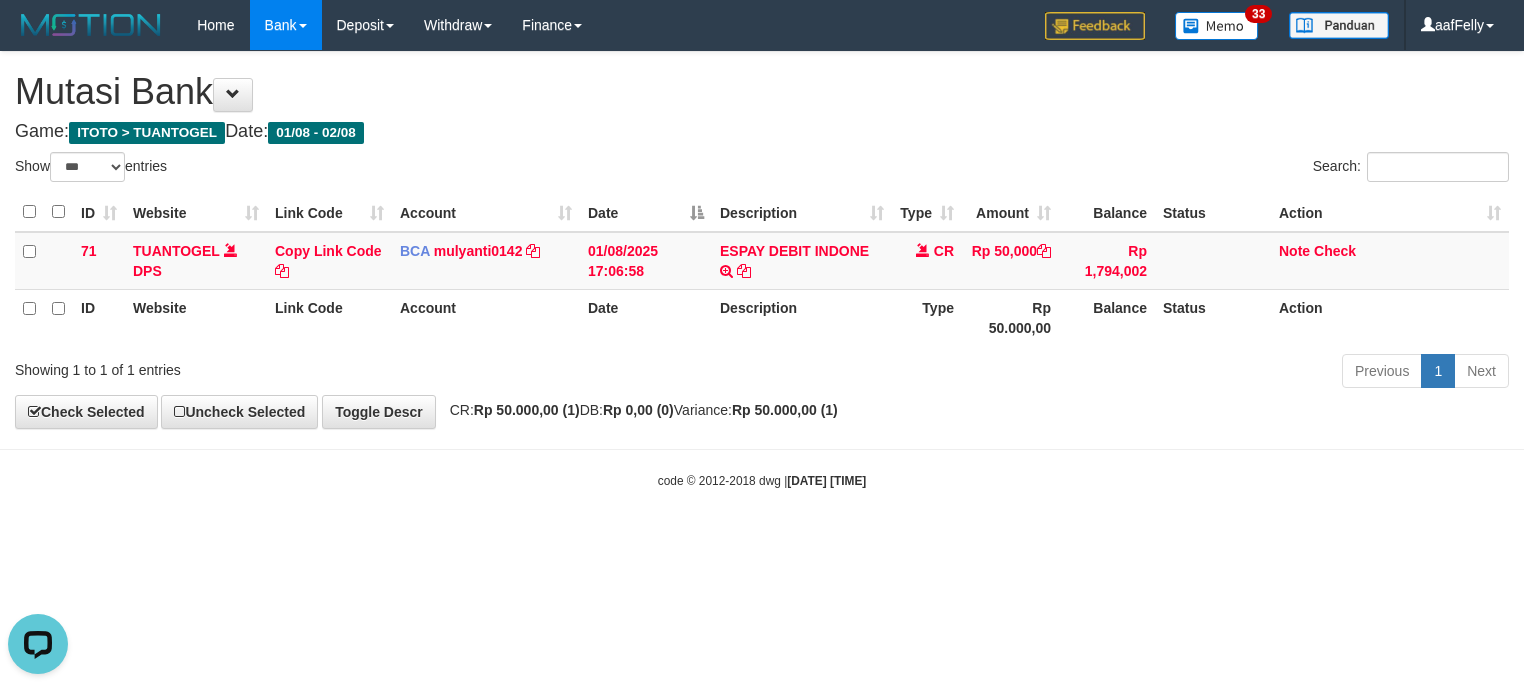 scroll, scrollTop: 0, scrollLeft: 0, axis: both 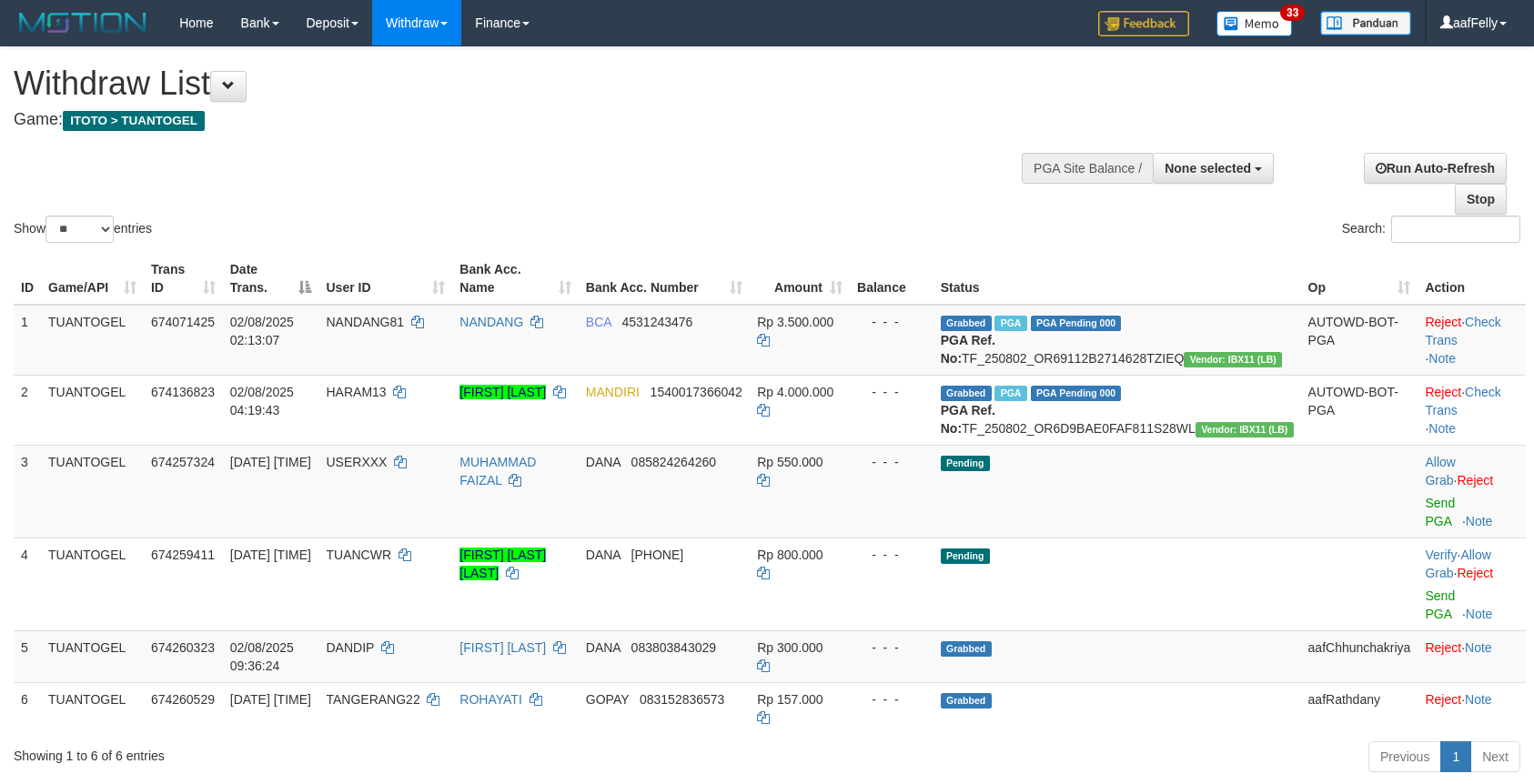 select 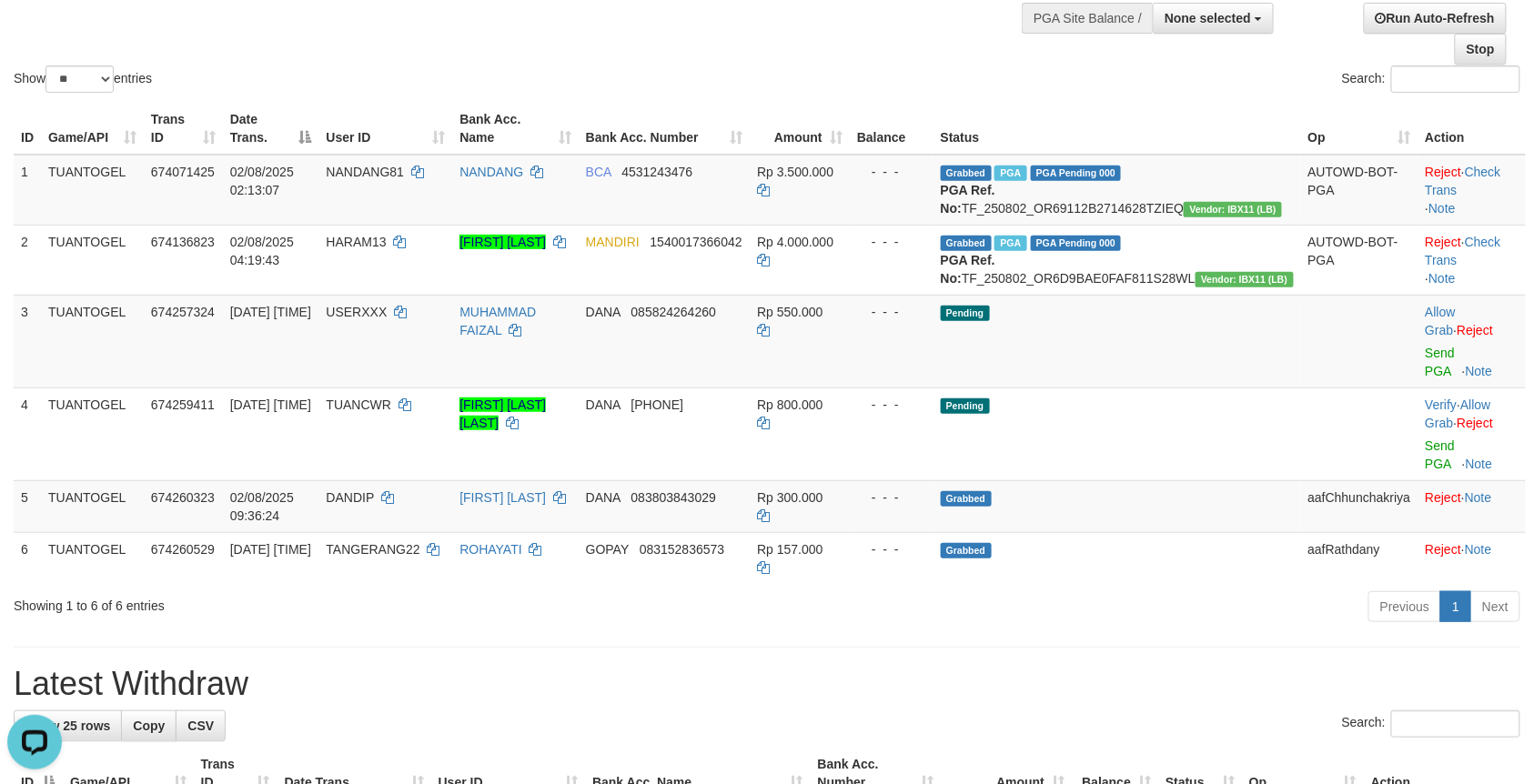 scroll, scrollTop: 0, scrollLeft: 0, axis: both 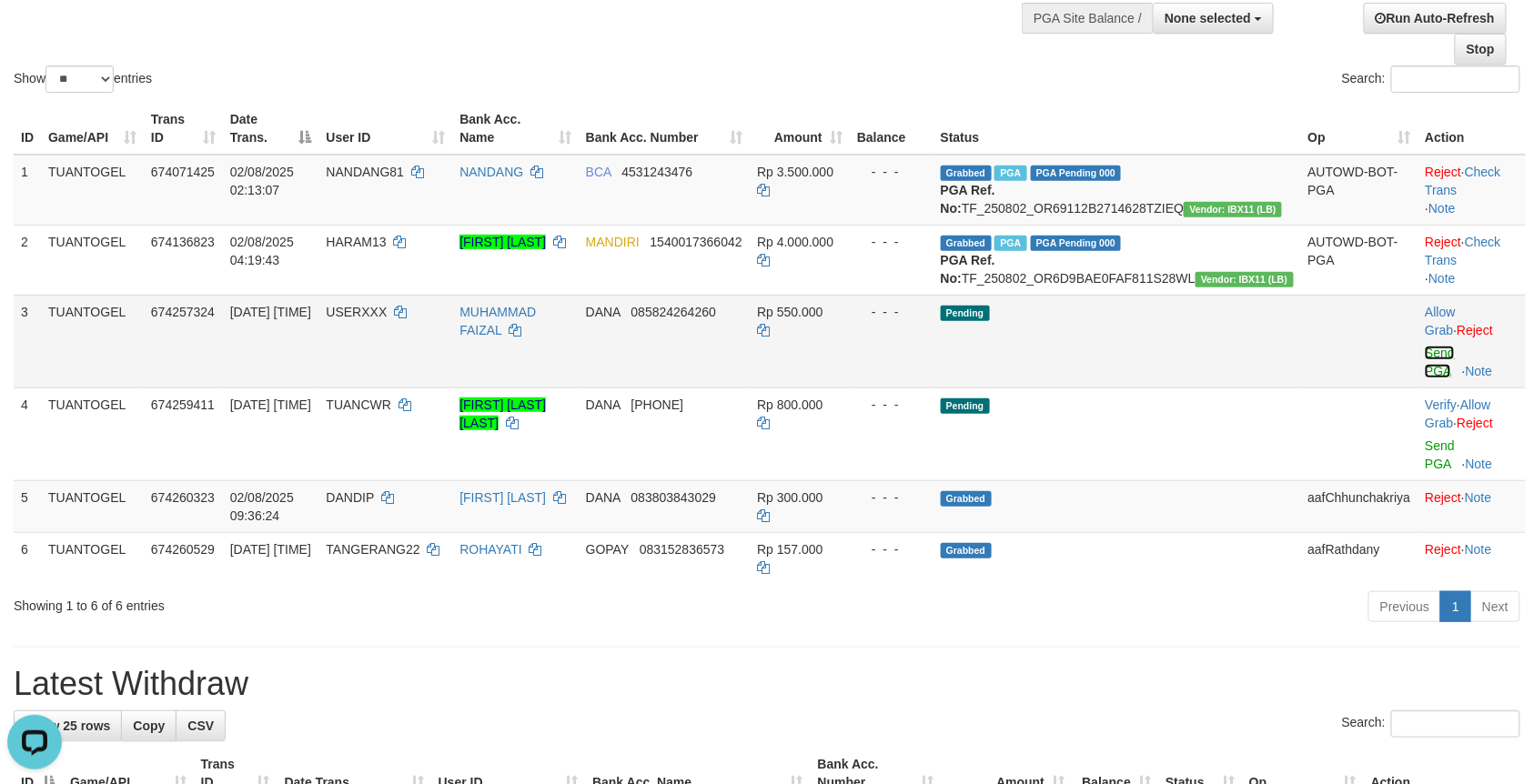 click on "Send PGA" at bounding box center (1439, 362) 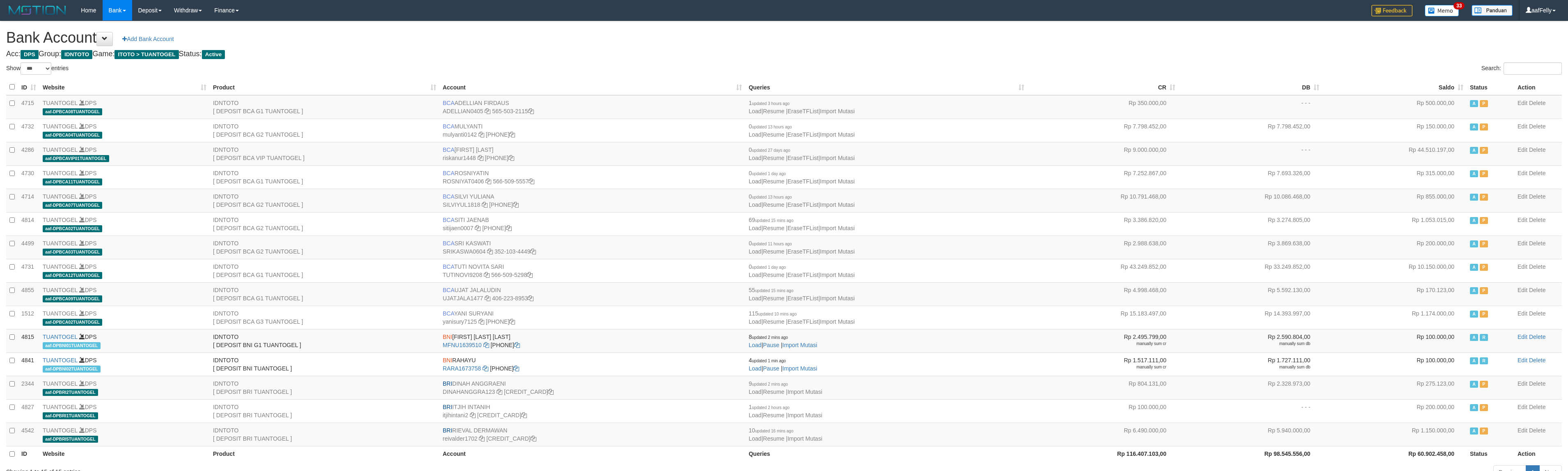 select on "***" 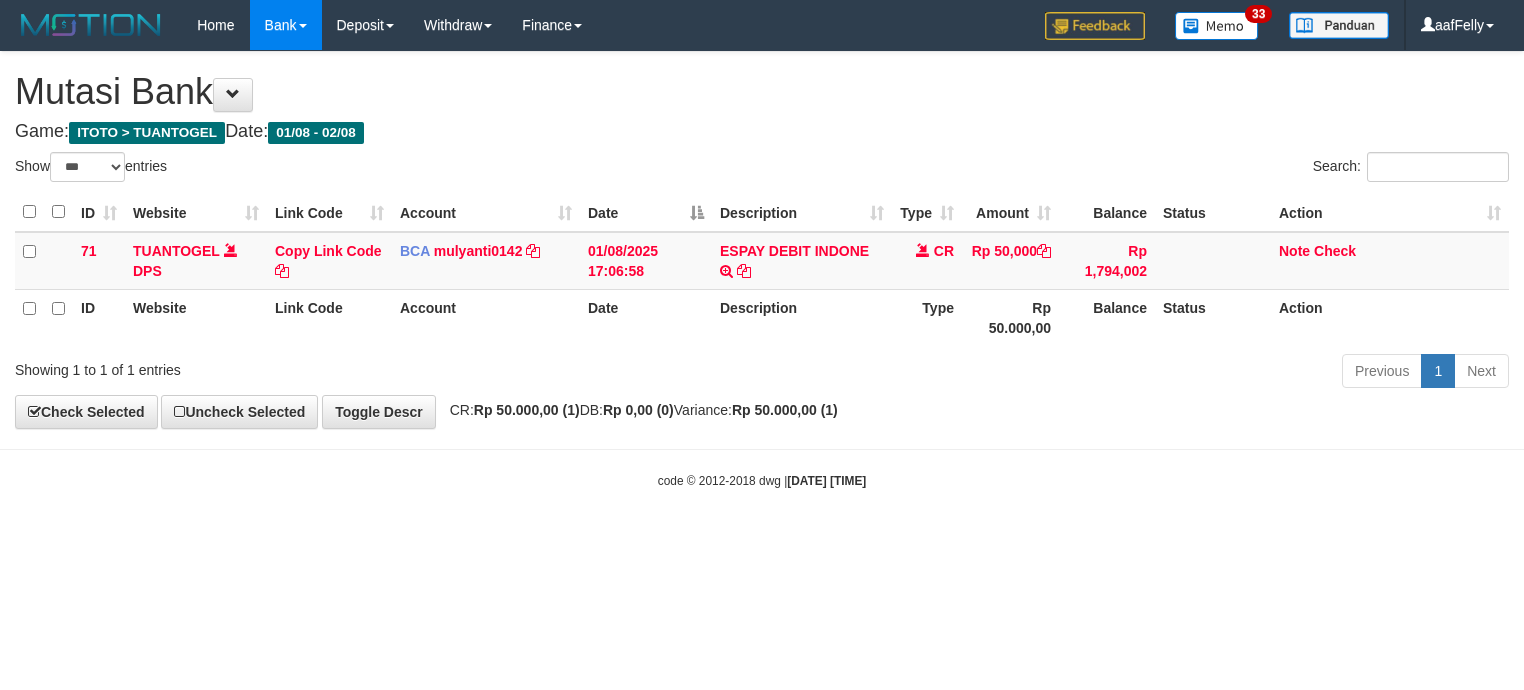 select on "***" 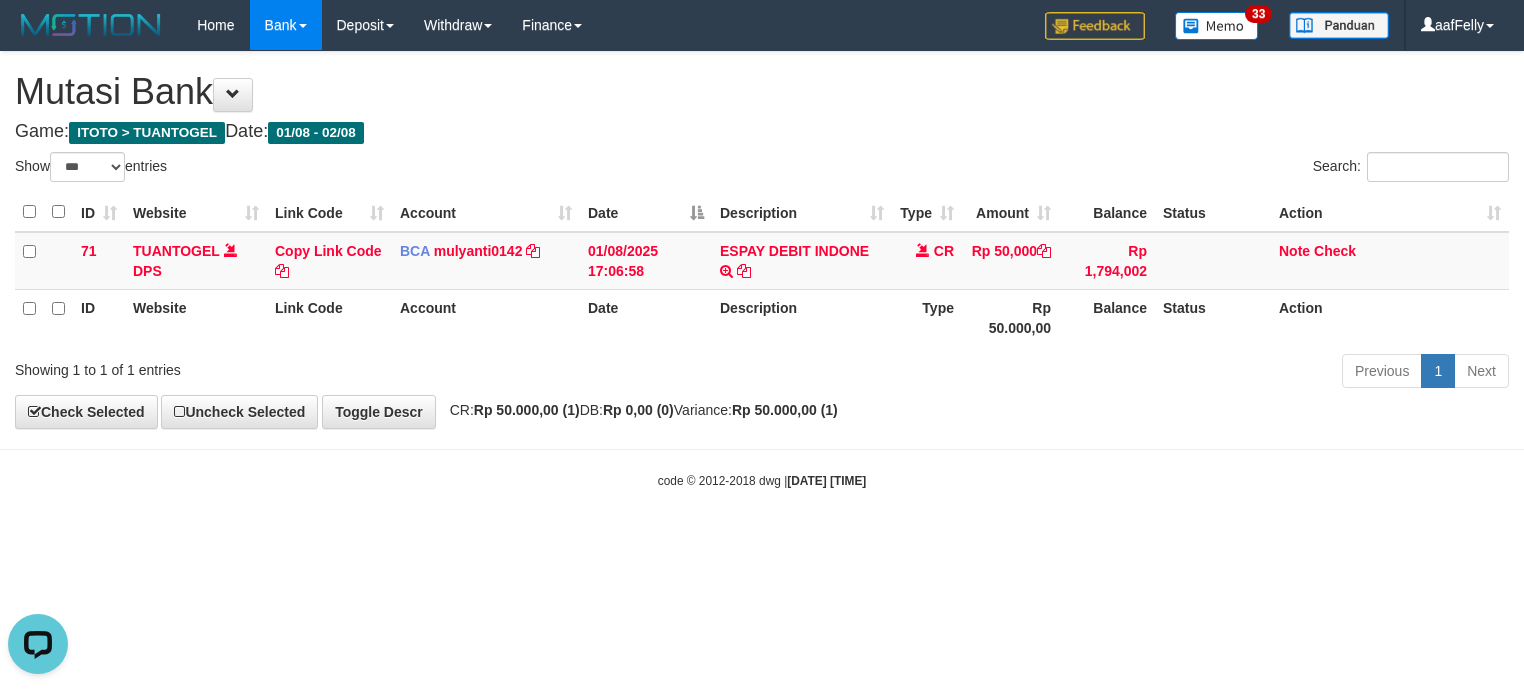 scroll, scrollTop: 0, scrollLeft: 0, axis: both 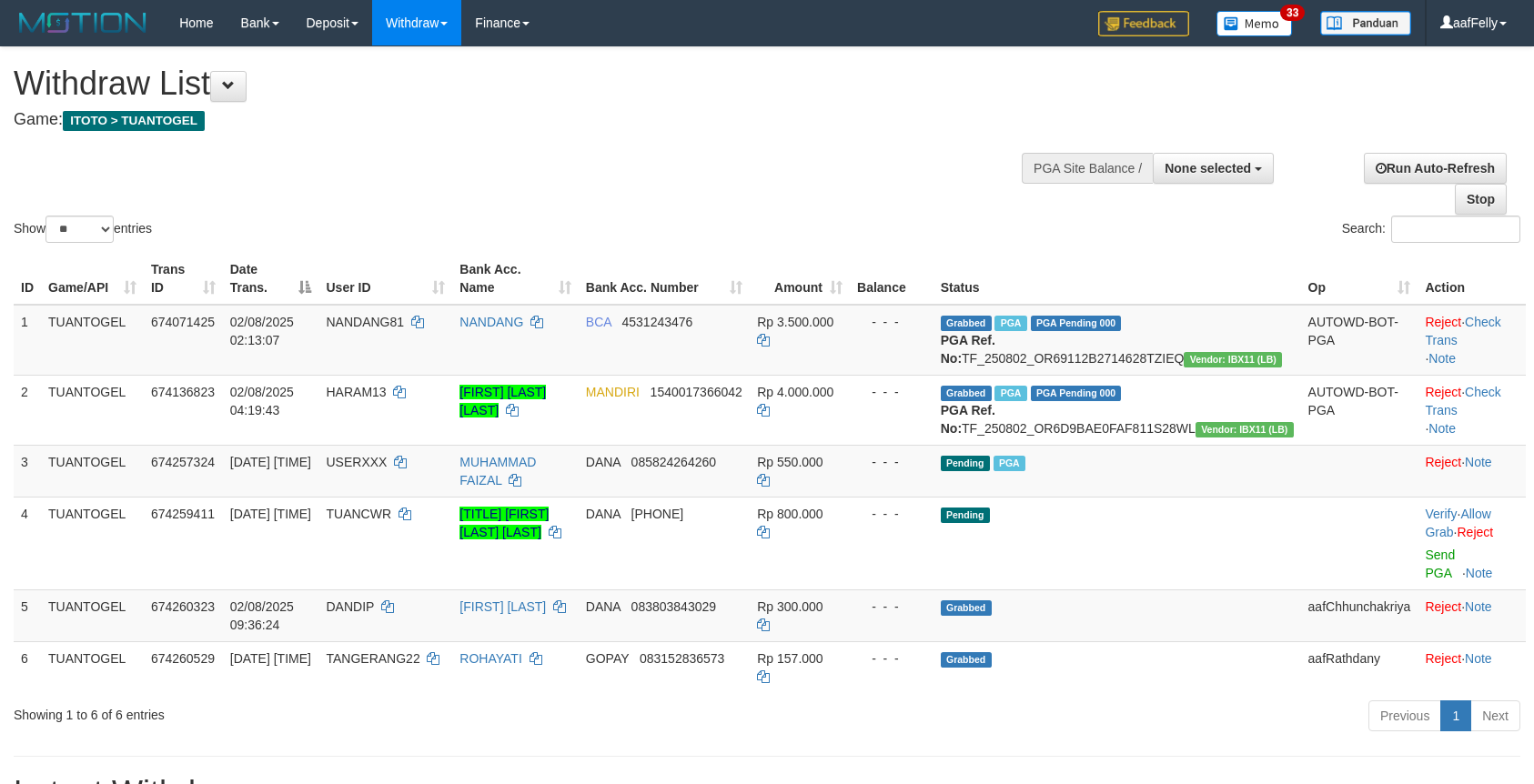 select 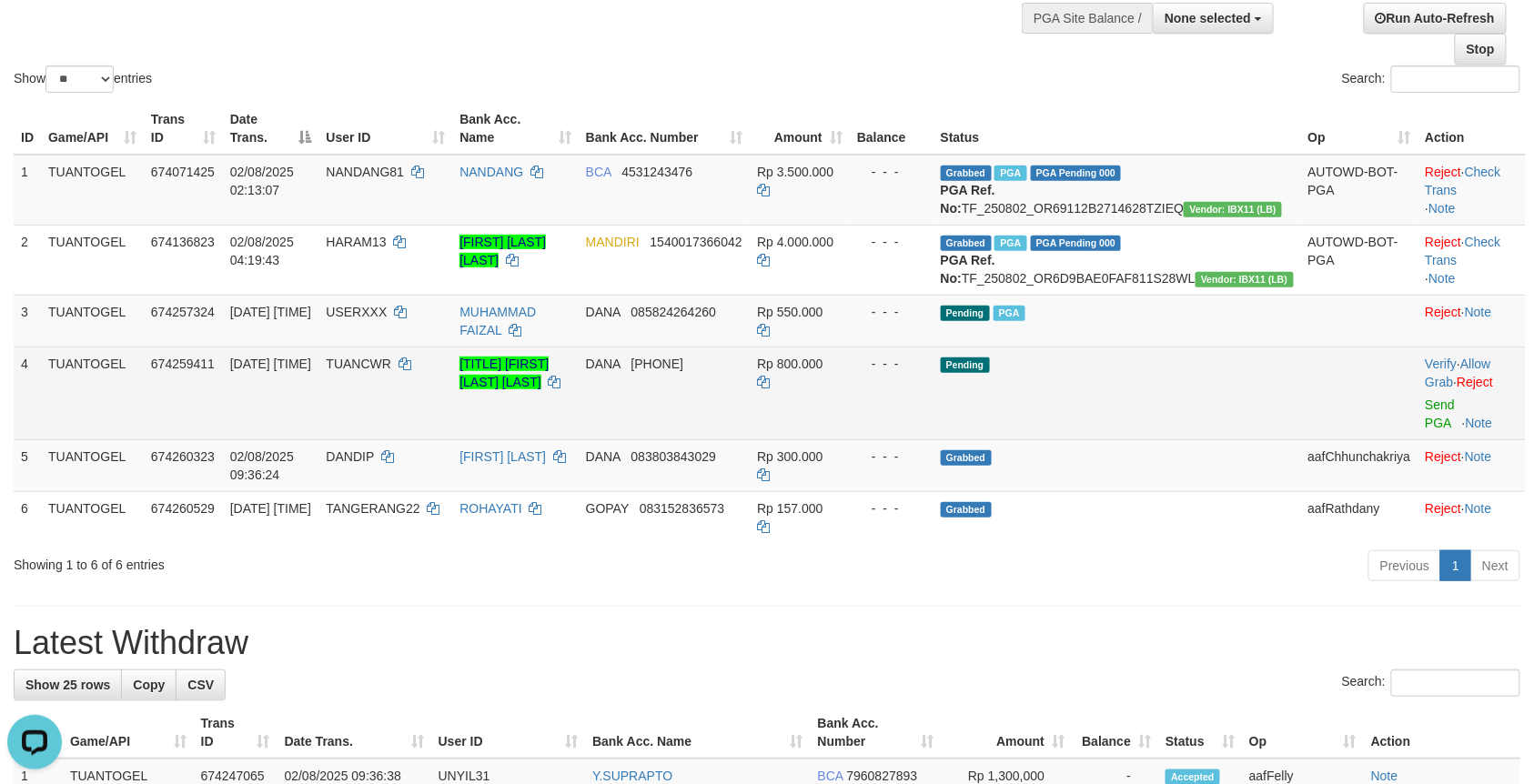 click on "TUANCWR" at bounding box center [385, 393] 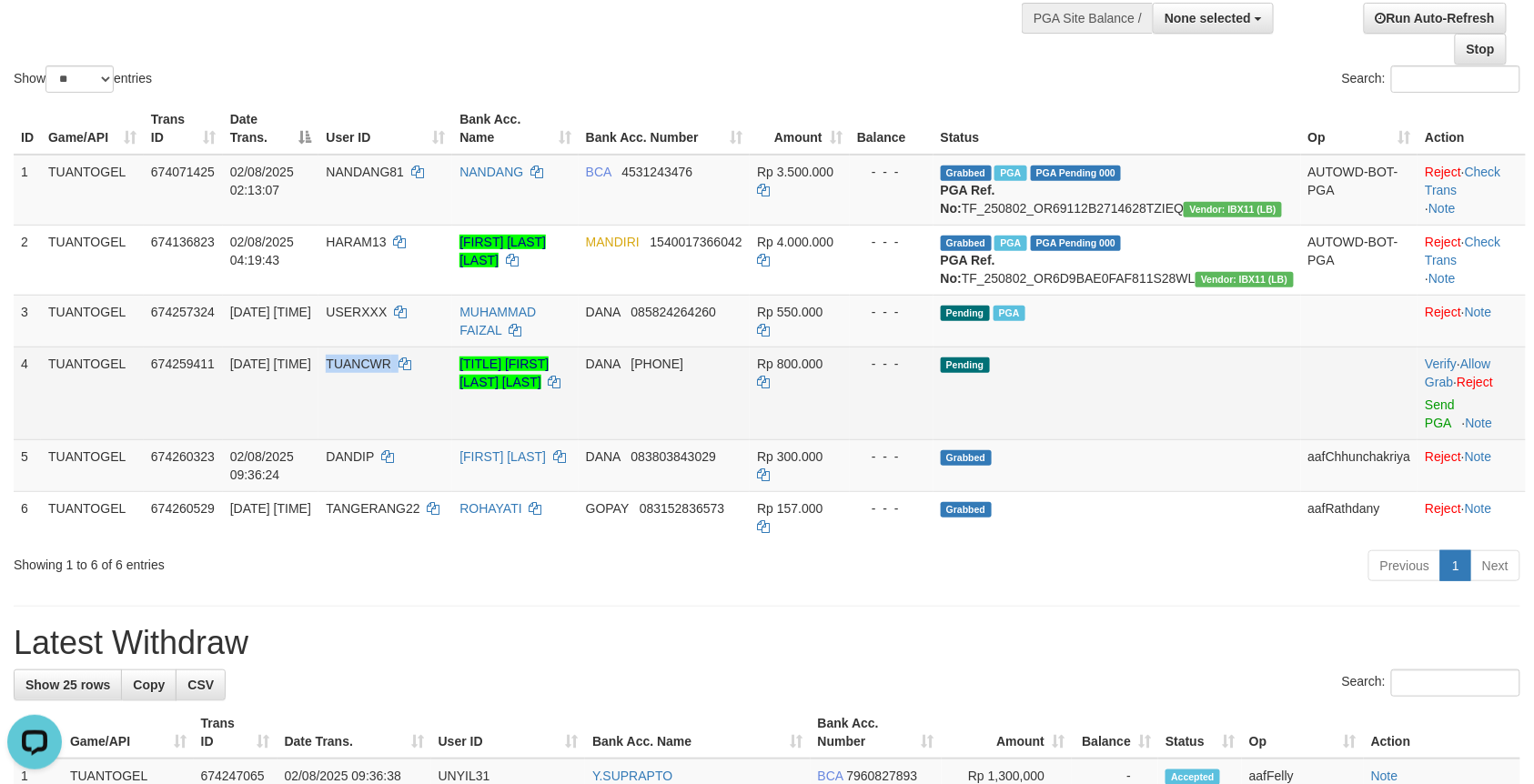 click on "TUANCWR" at bounding box center (358, 364) 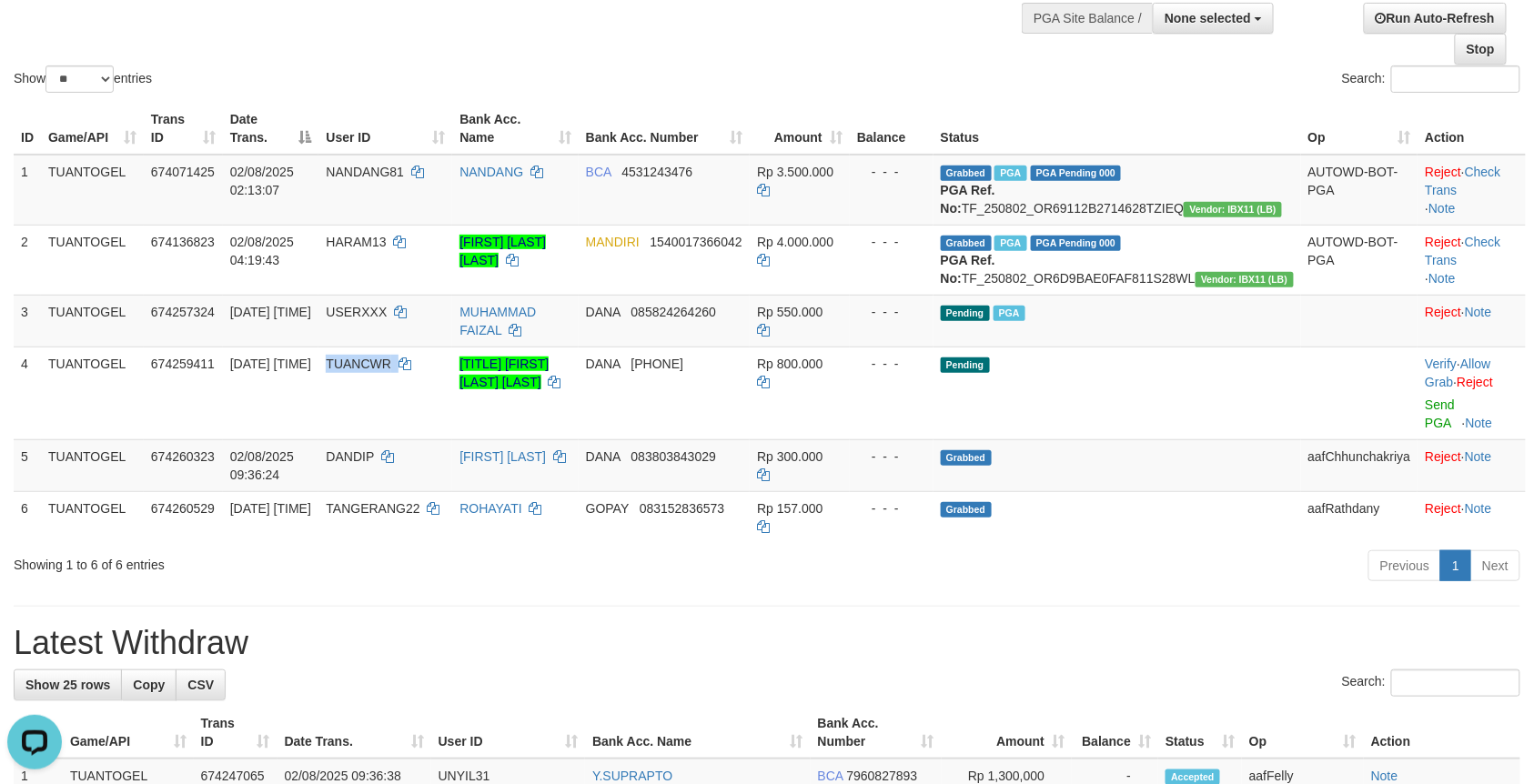 copy on "TUANCWR" 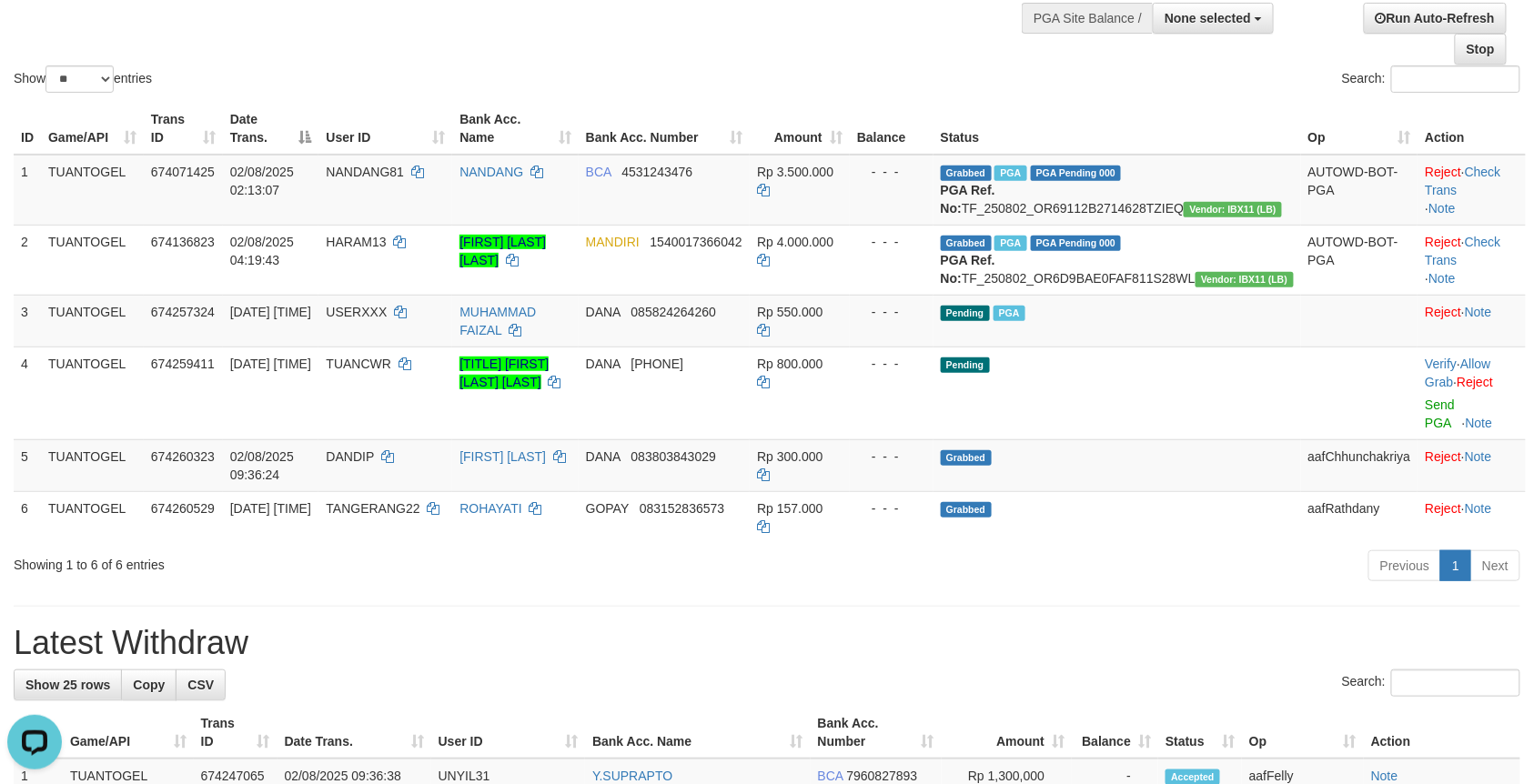 click on "Show  ** ** ** ***  entries Search:" at bounding box center [767, -4] 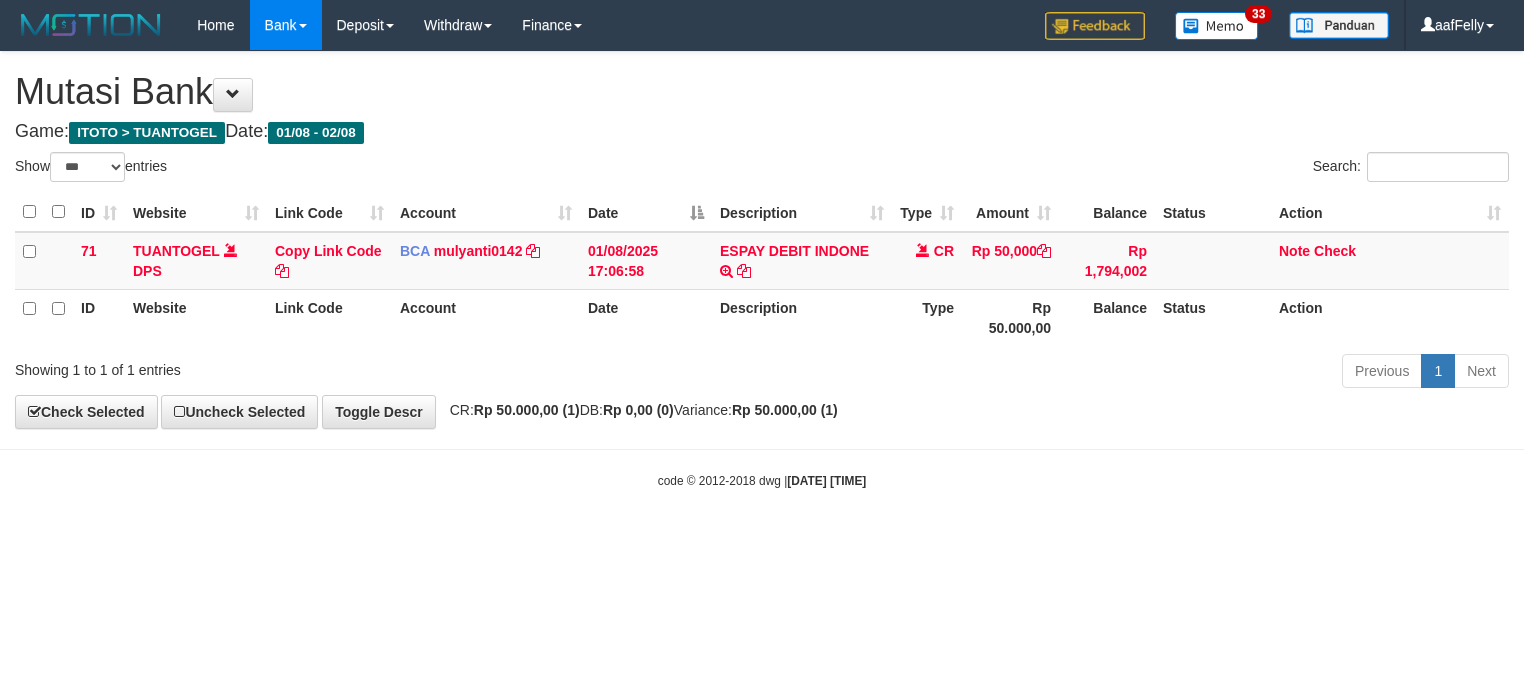 select on "***" 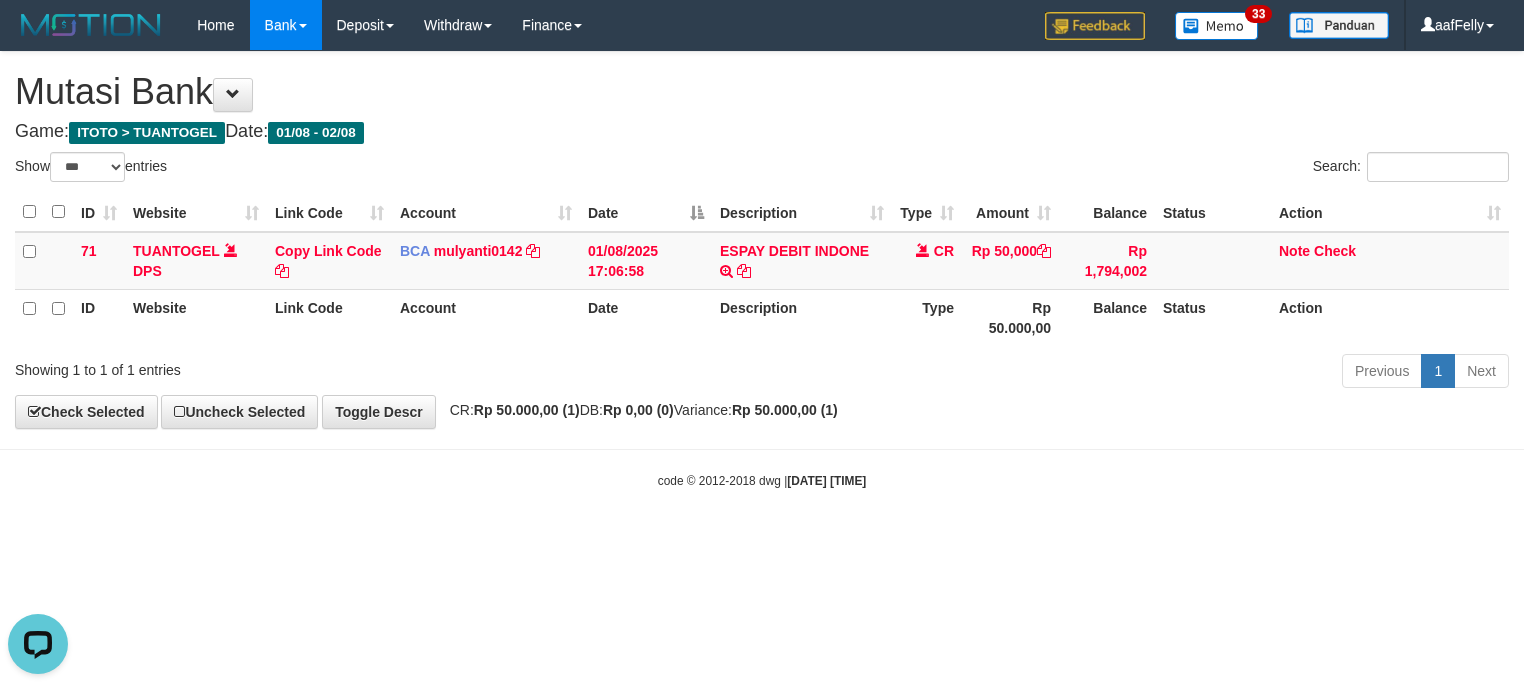 scroll, scrollTop: 0, scrollLeft: 0, axis: both 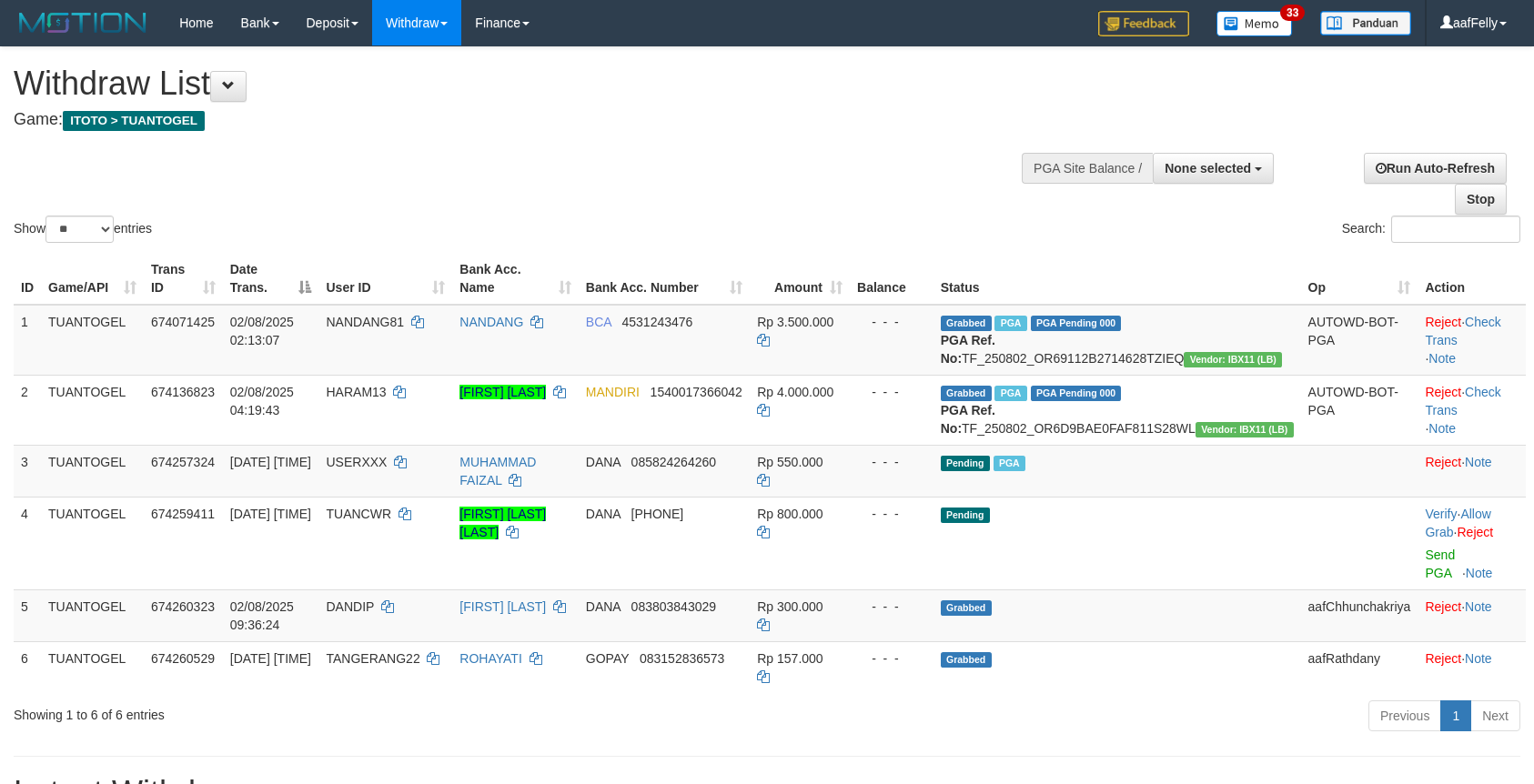 select 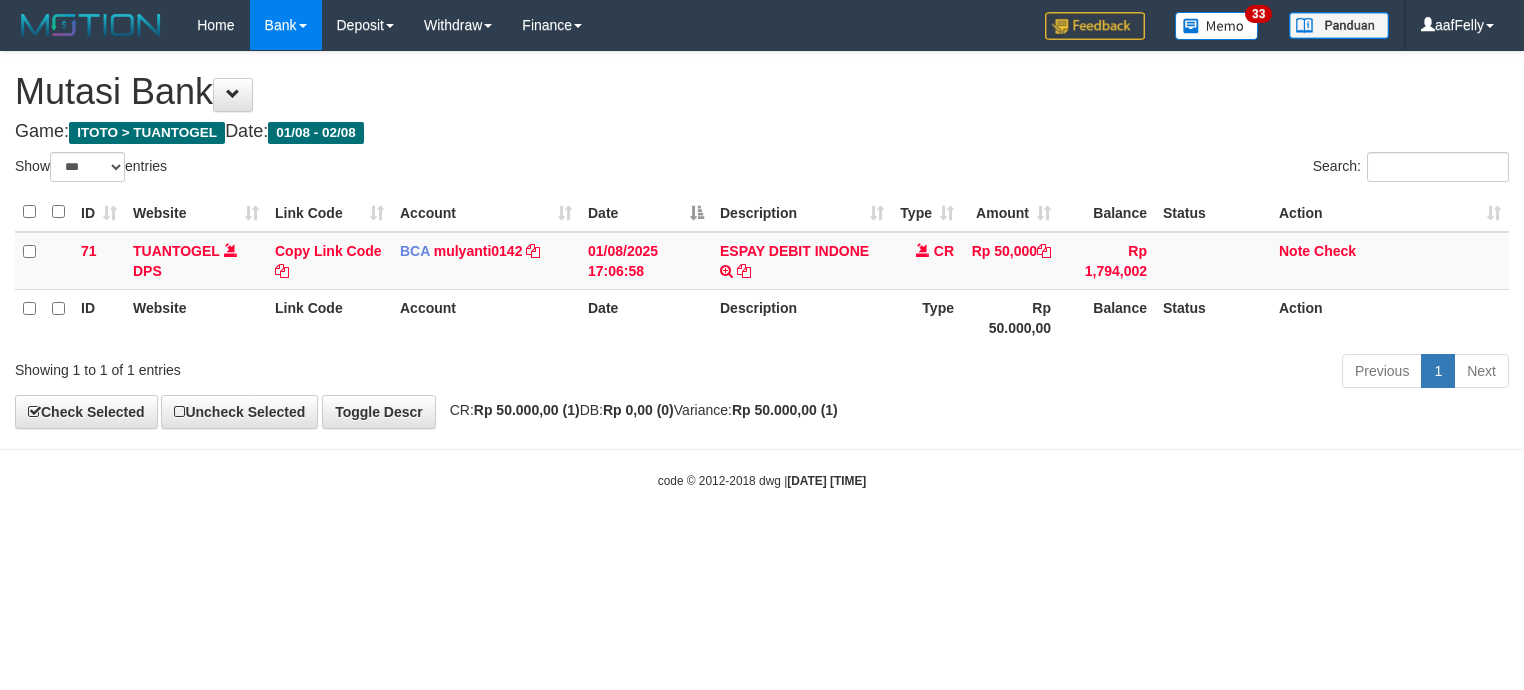 select on "***" 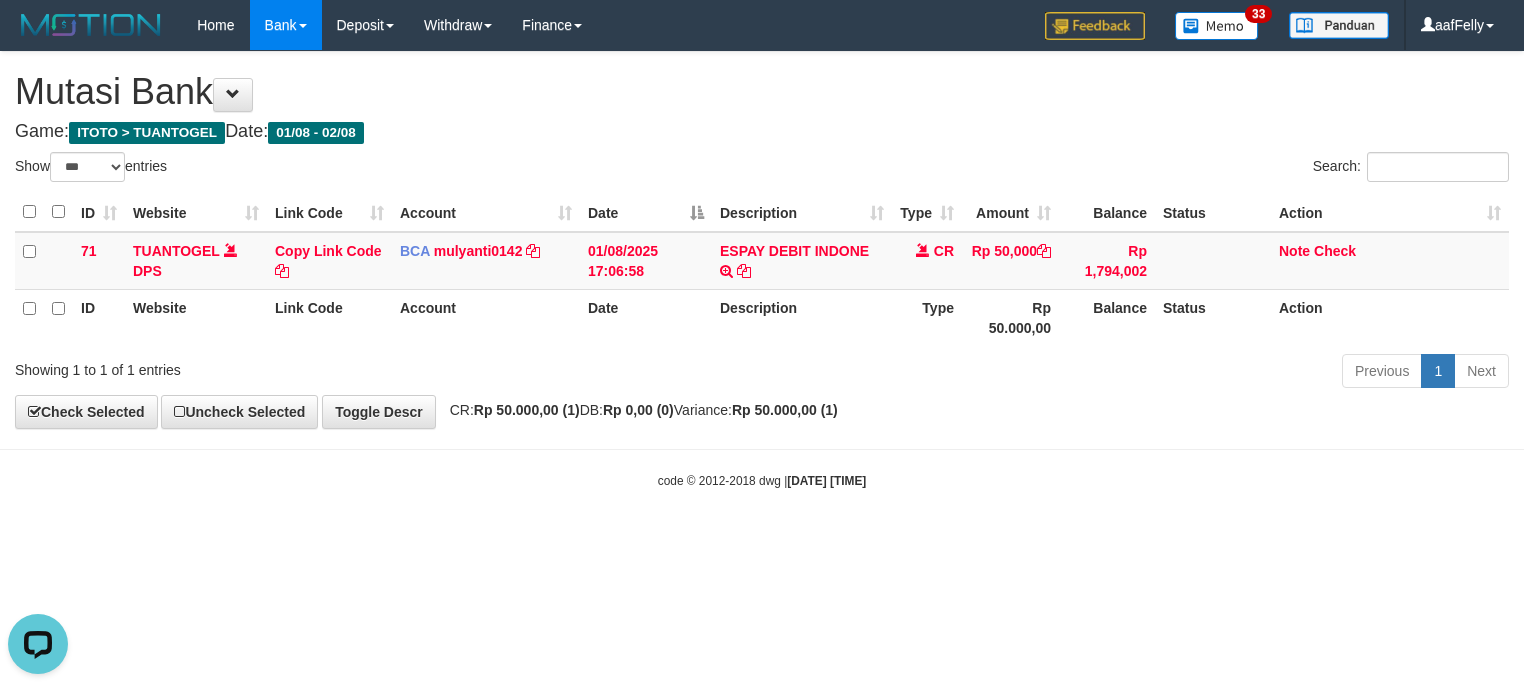 scroll, scrollTop: 0, scrollLeft: 0, axis: both 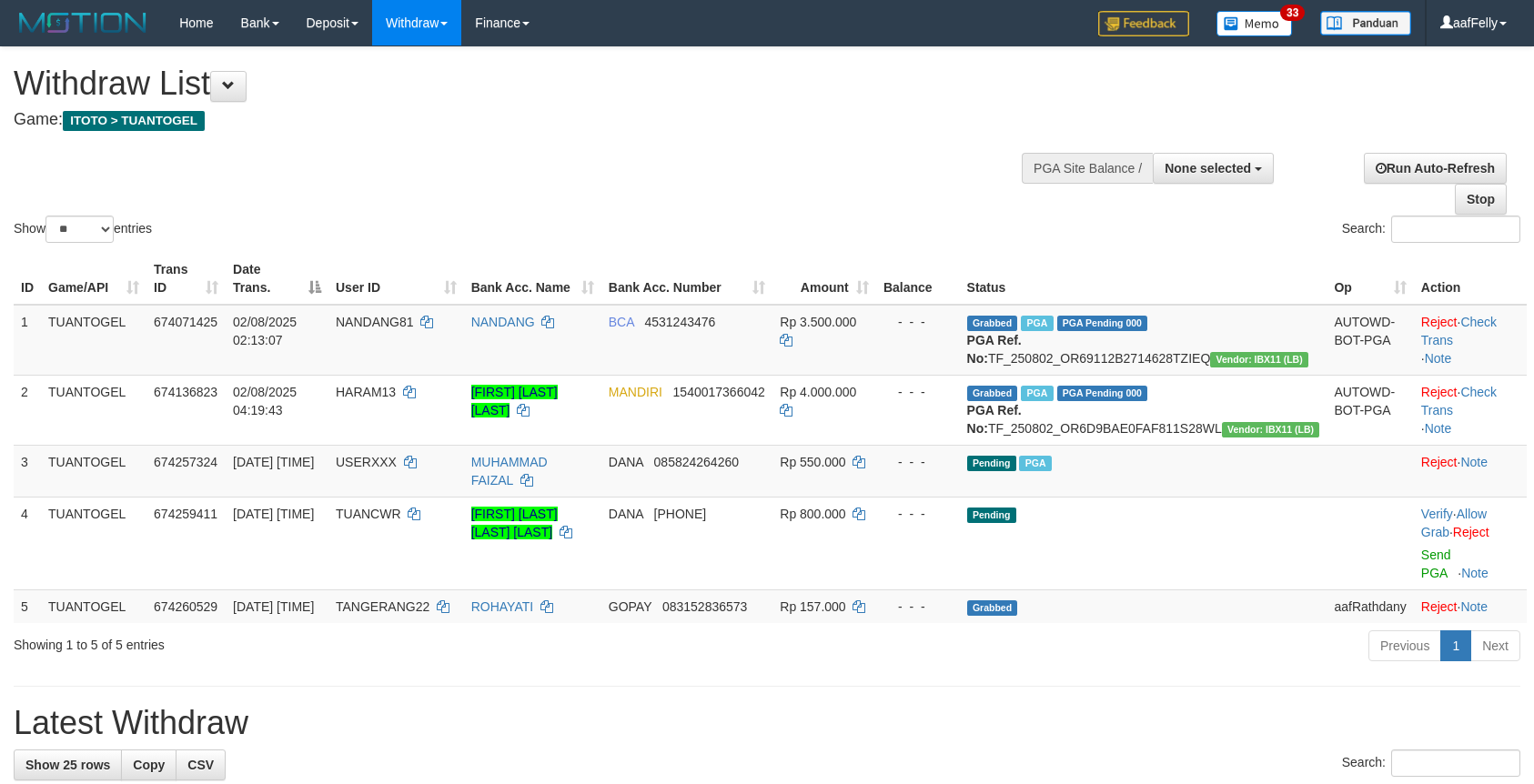 select 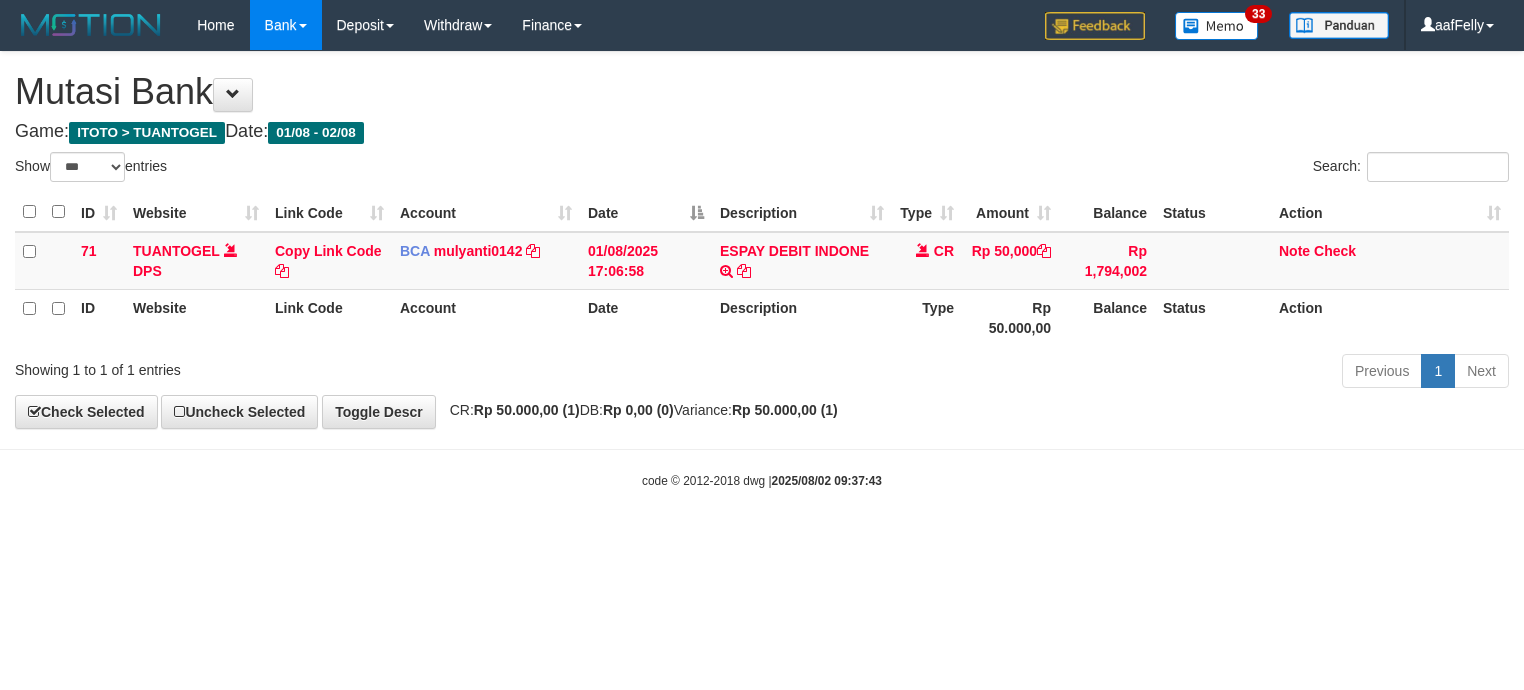 select on "***" 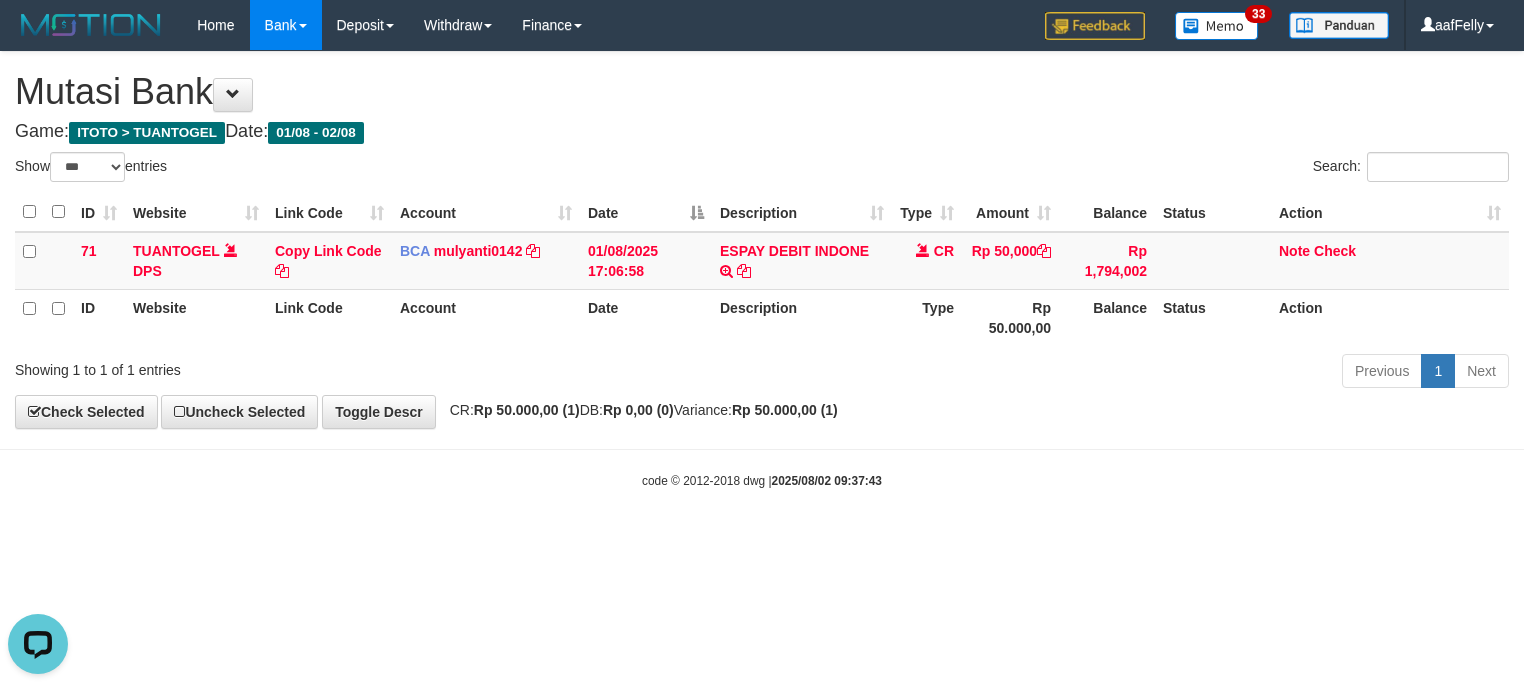 scroll, scrollTop: 0, scrollLeft: 0, axis: both 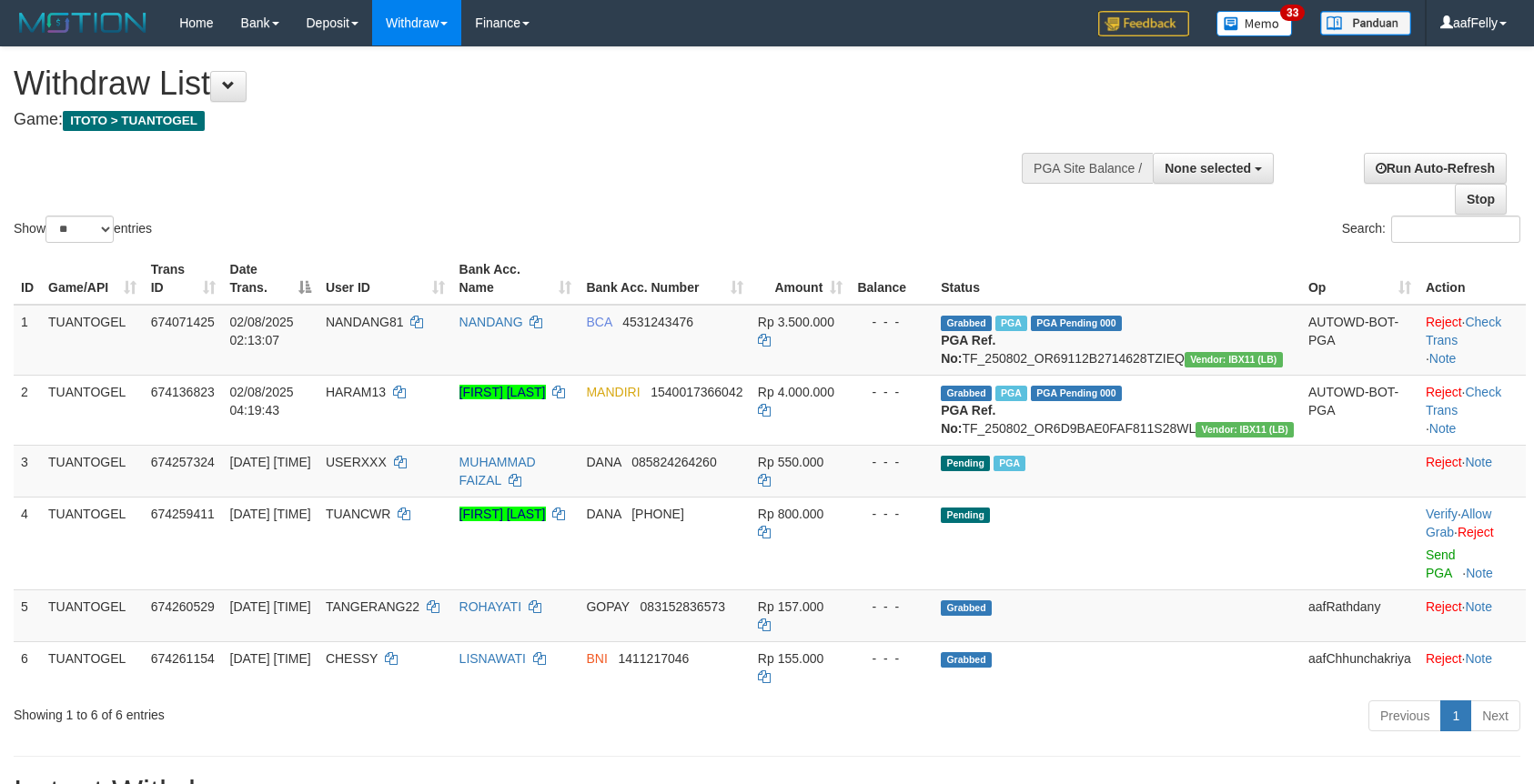 select 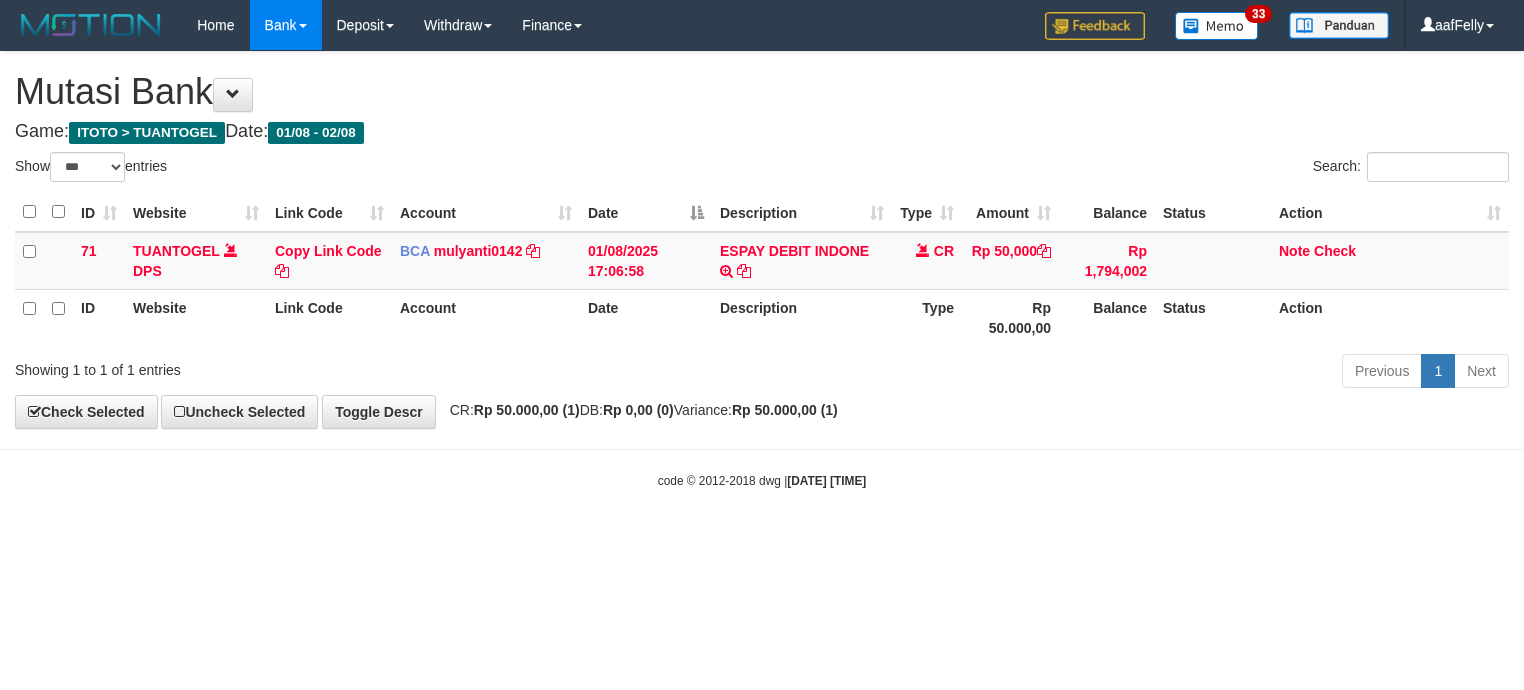 select on "***" 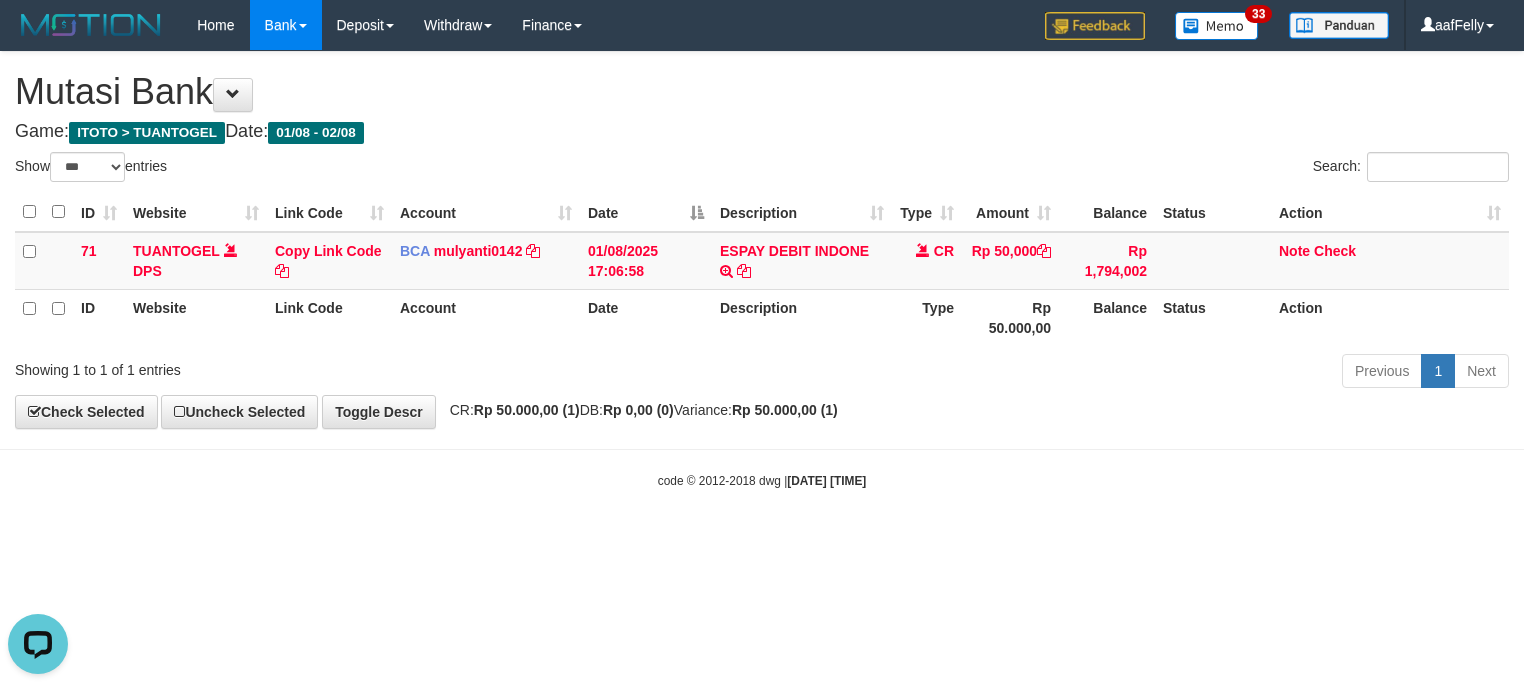 scroll, scrollTop: 0, scrollLeft: 0, axis: both 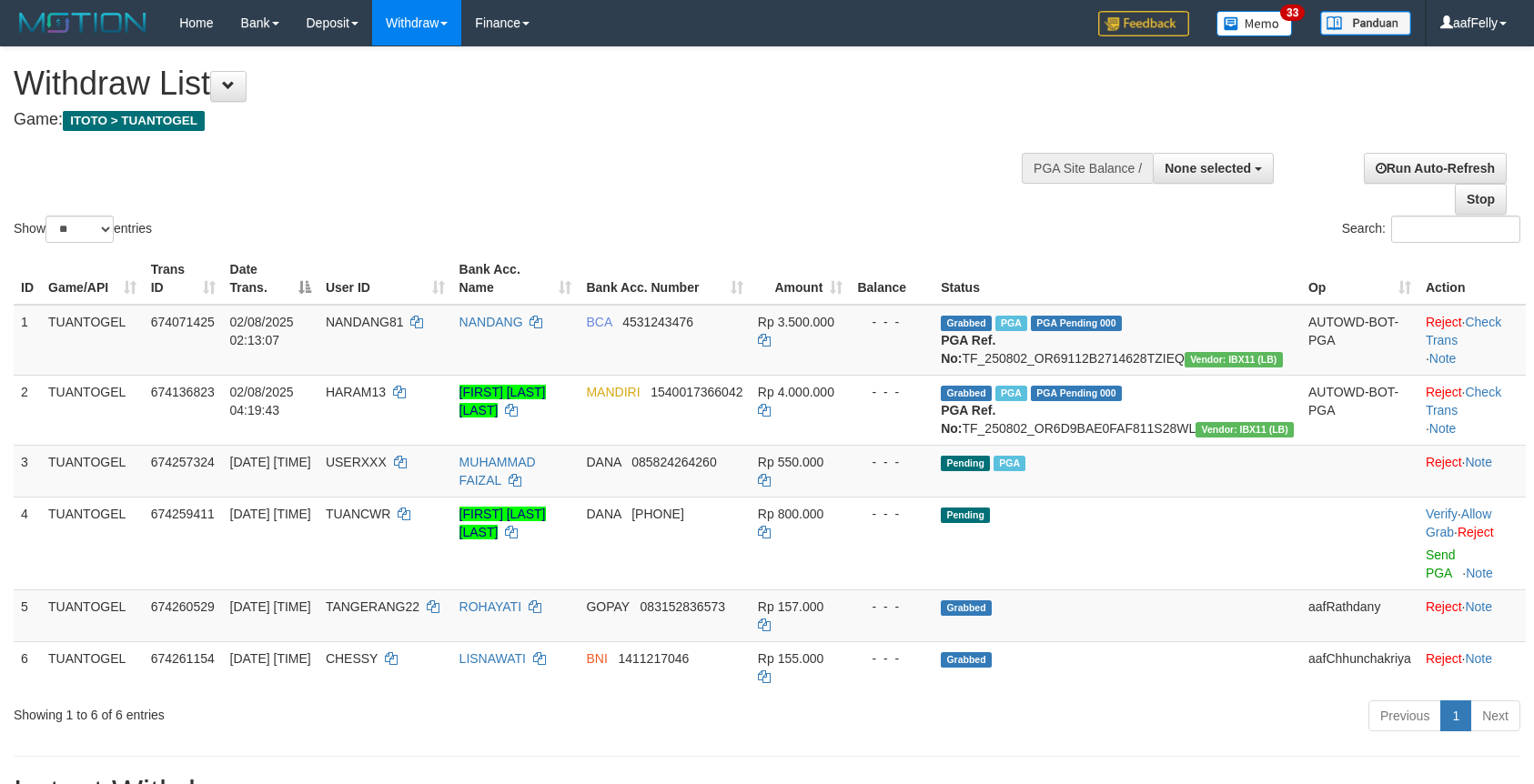 select 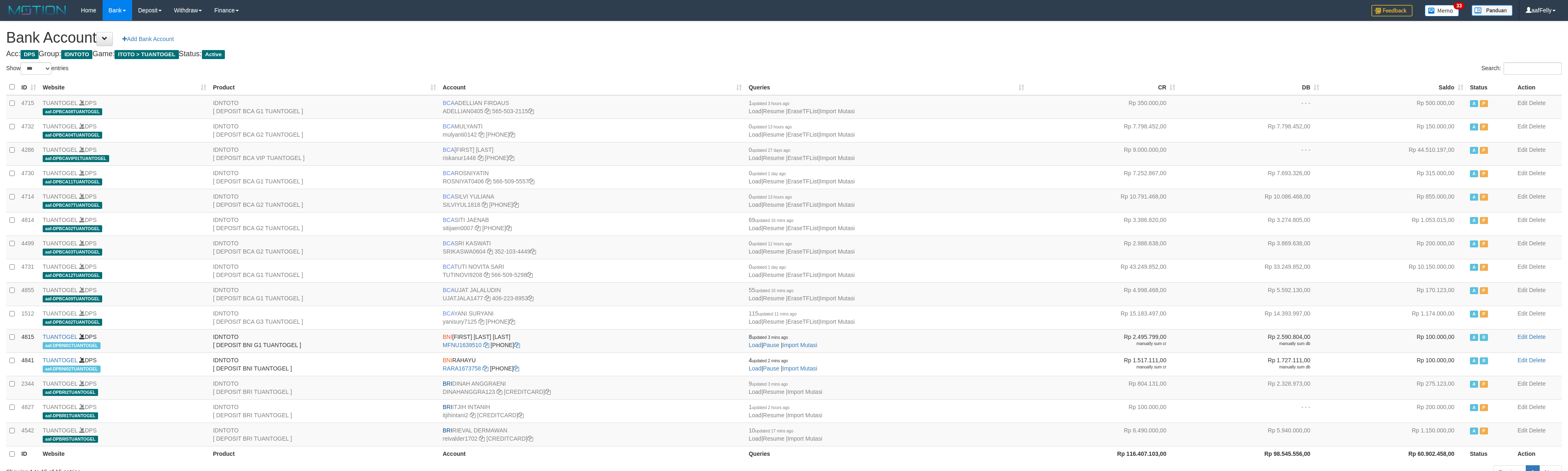 select on "***" 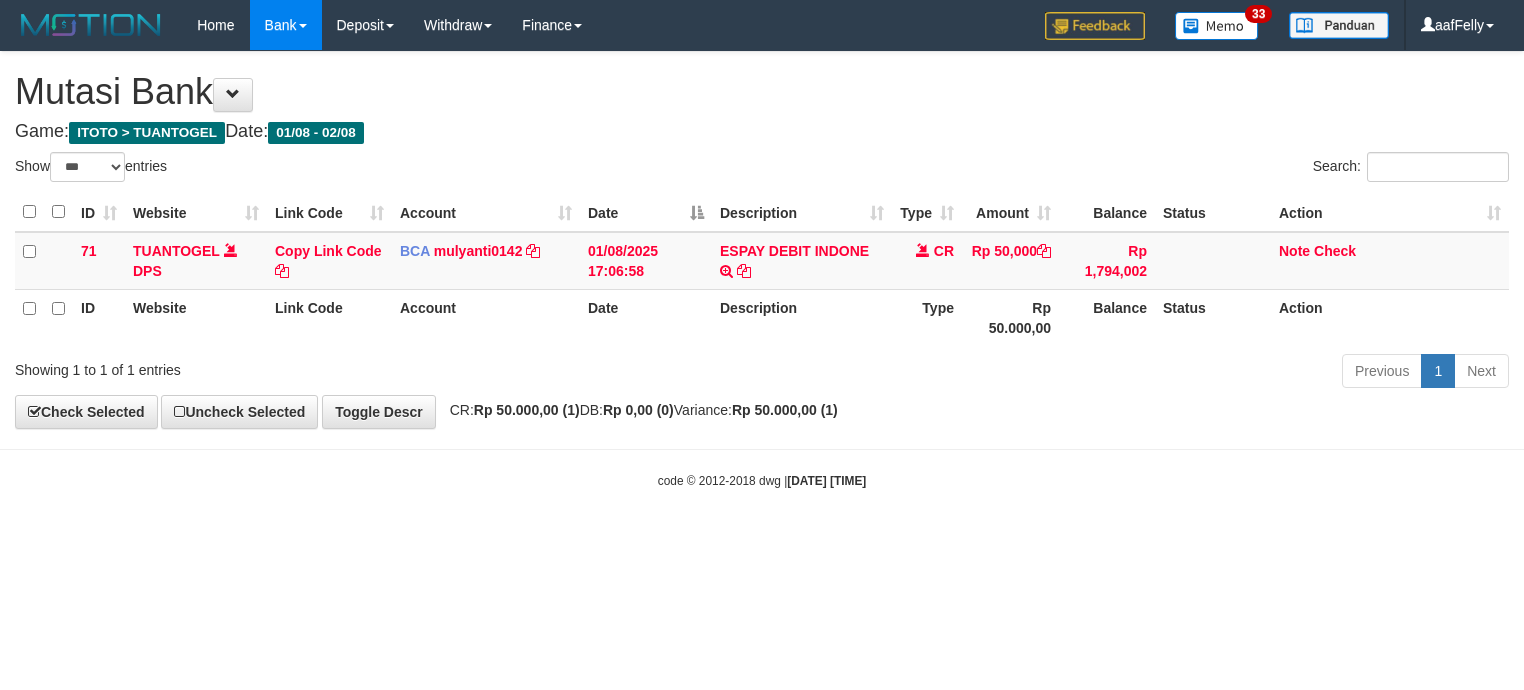 select on "***" 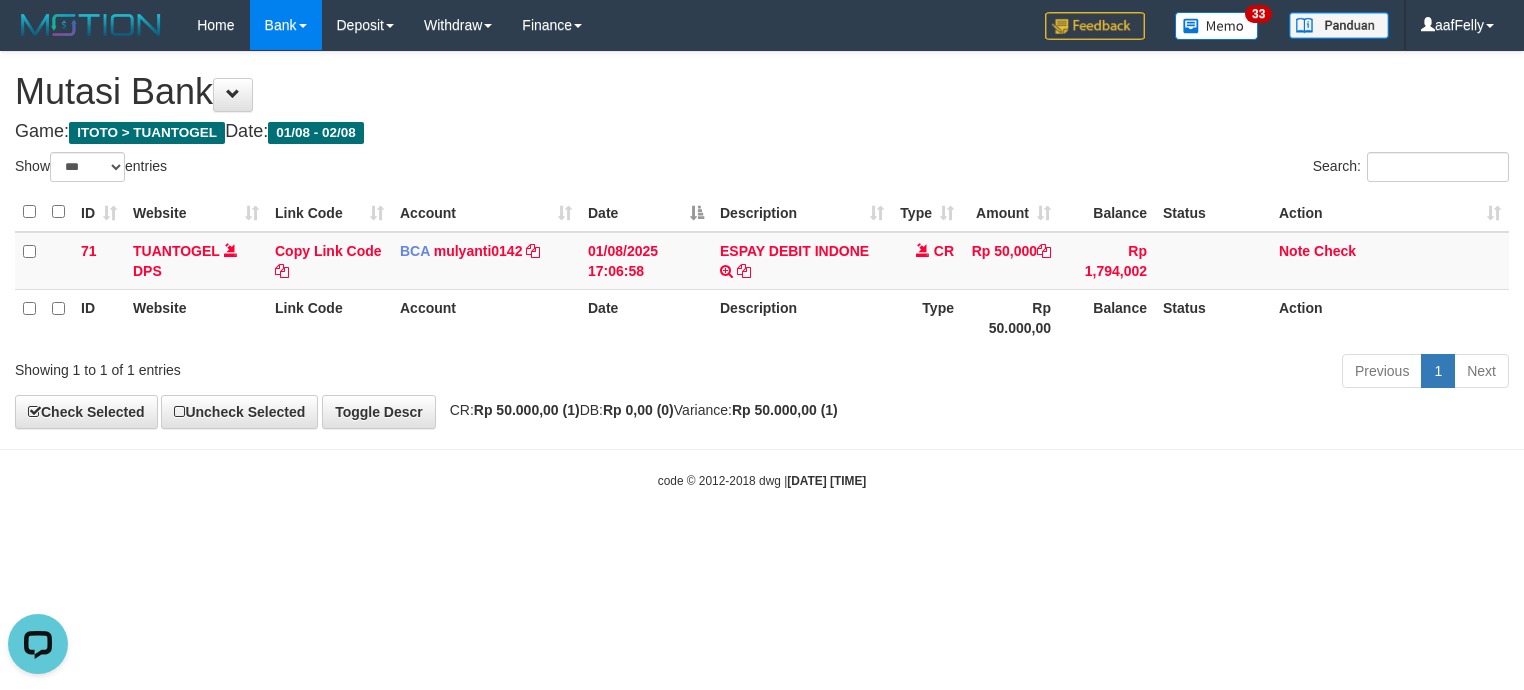 scroll, scrollTop: 0, scrollLeft: 0, axis: both 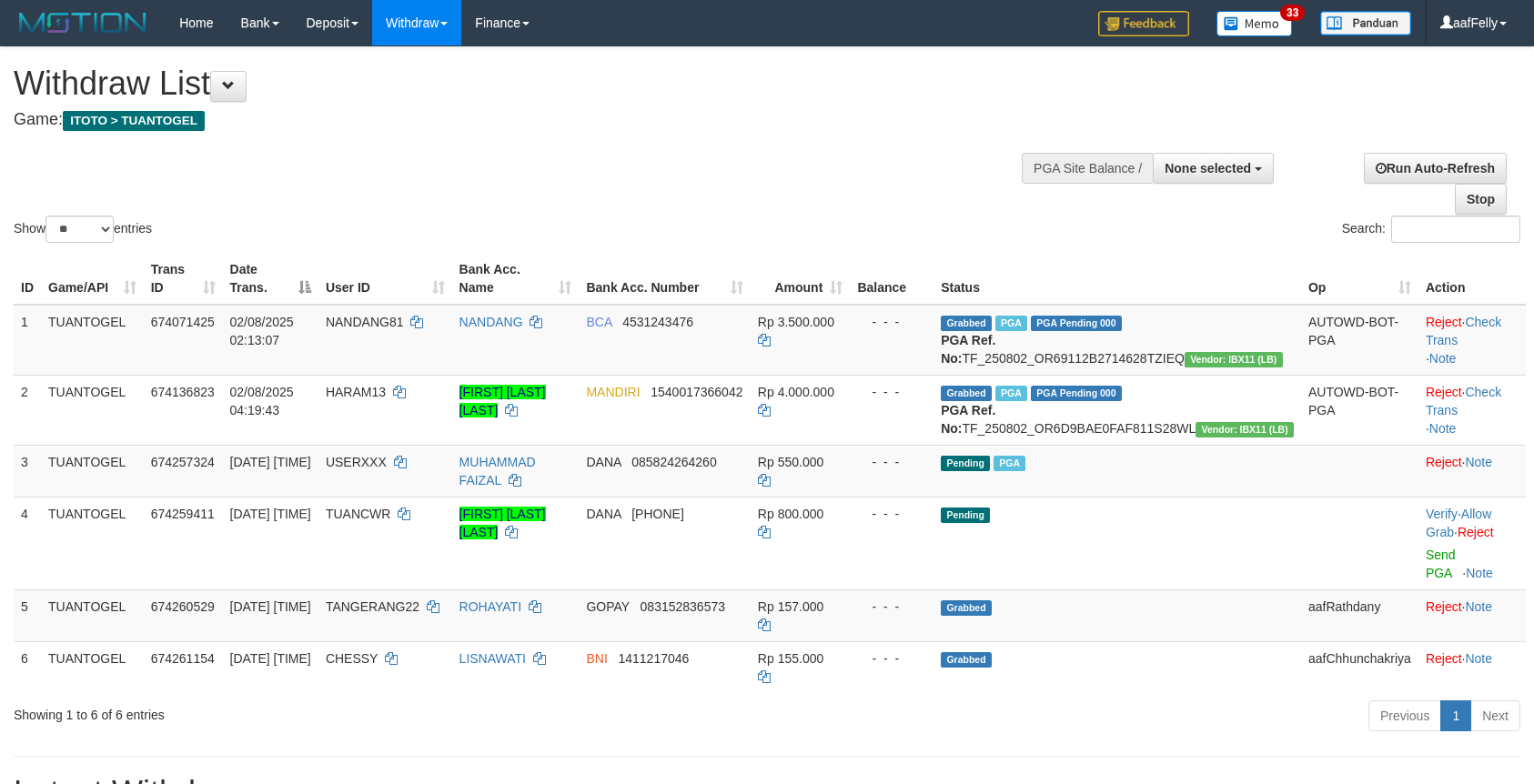 select 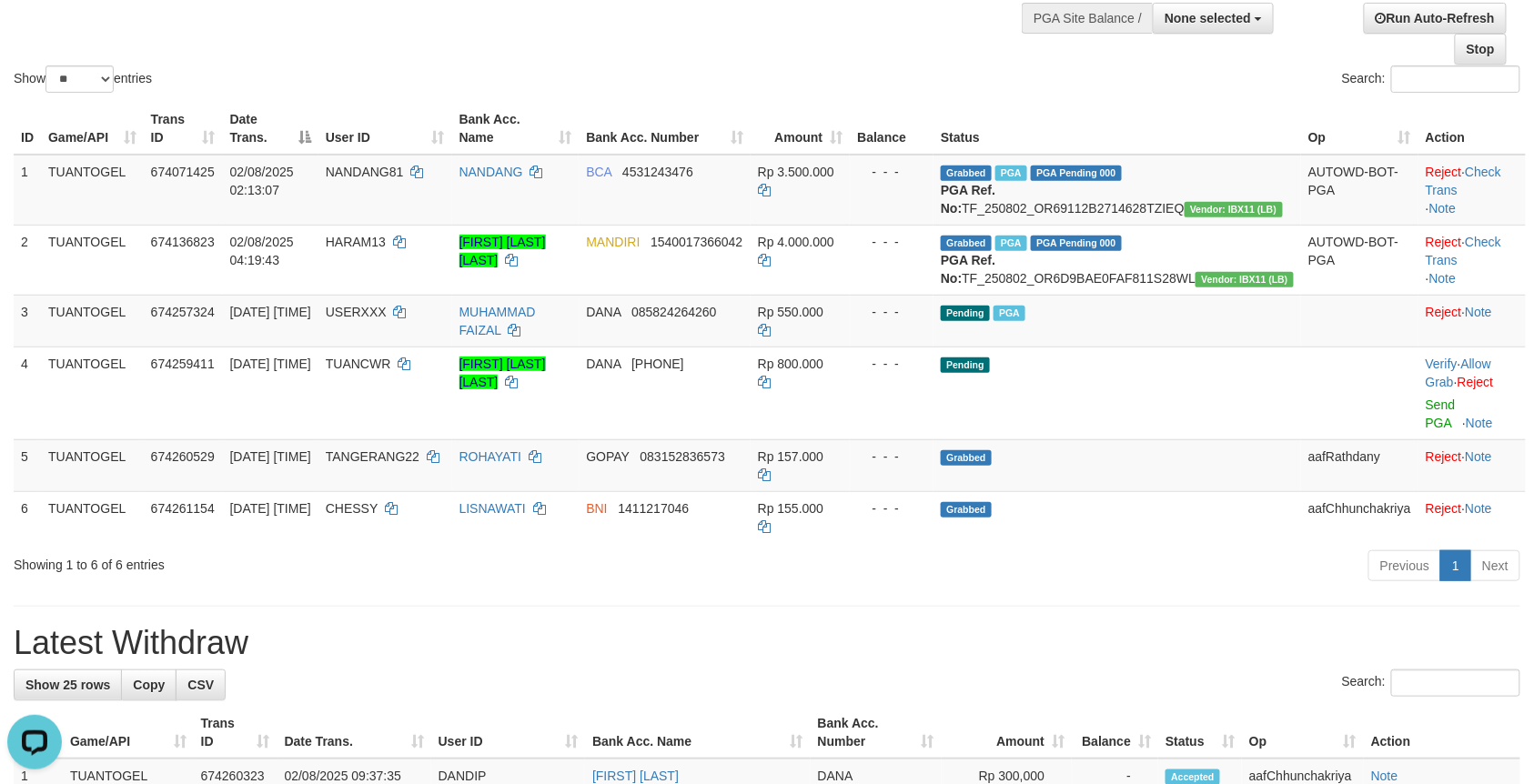 scroll, scrollTop: 0, scrollLeft: 0, axis: both 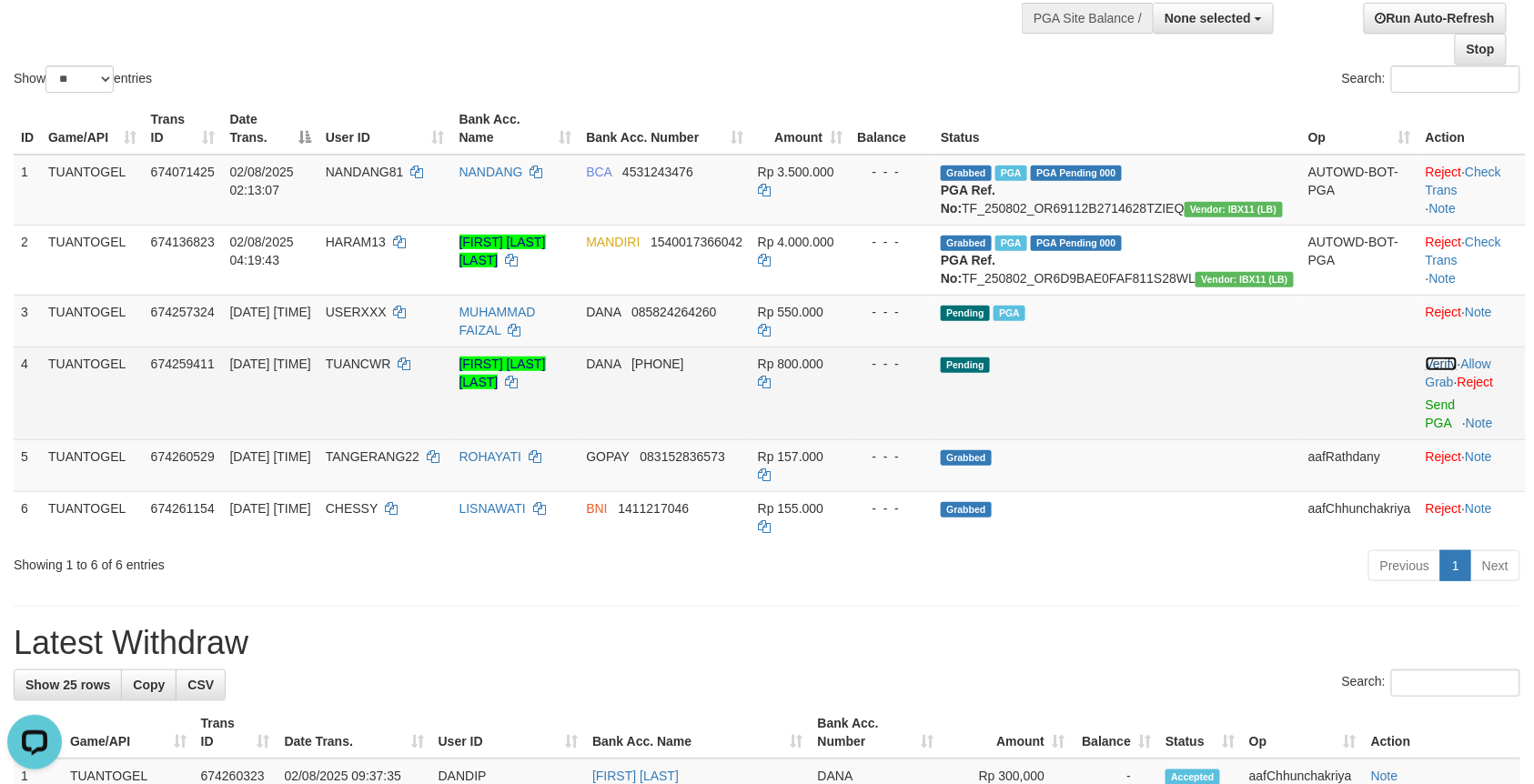 click on "Verify" at bounding box center [1441, 364] 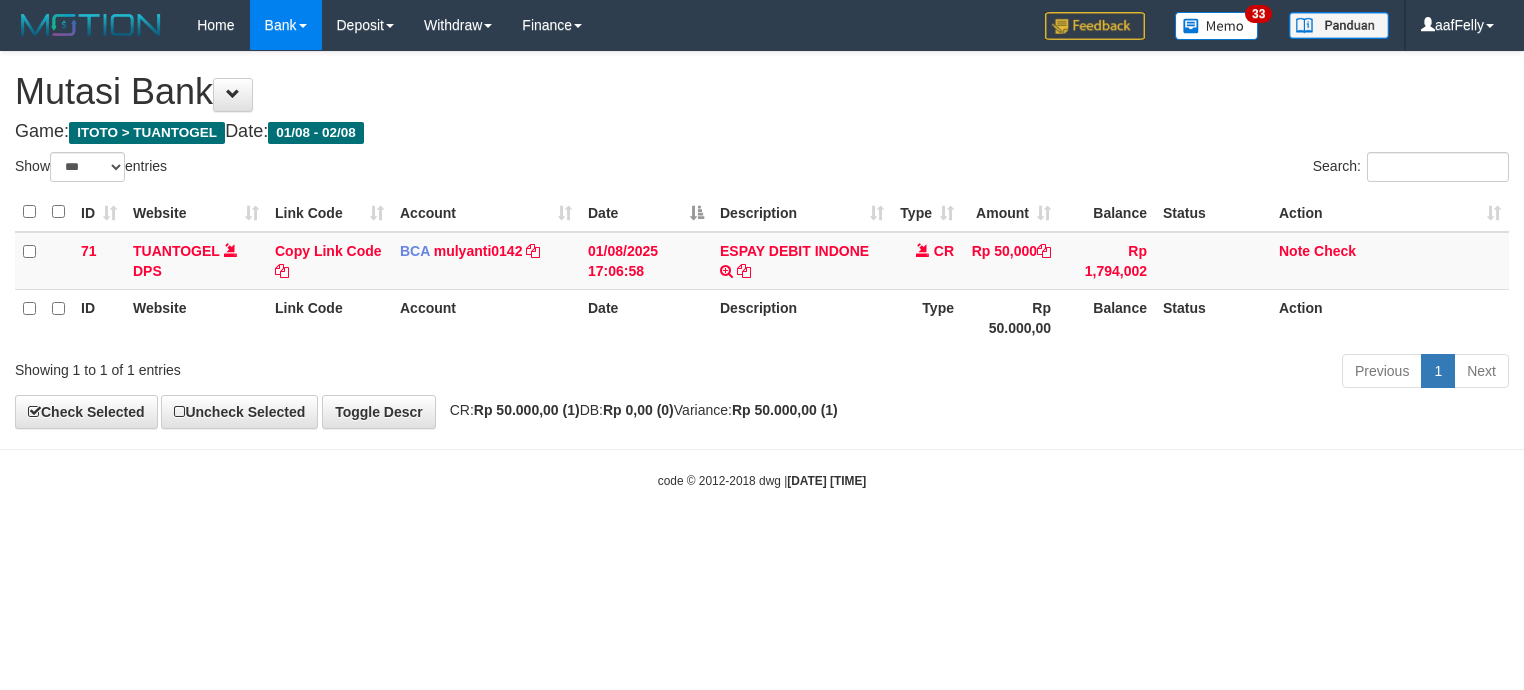 select on "***" 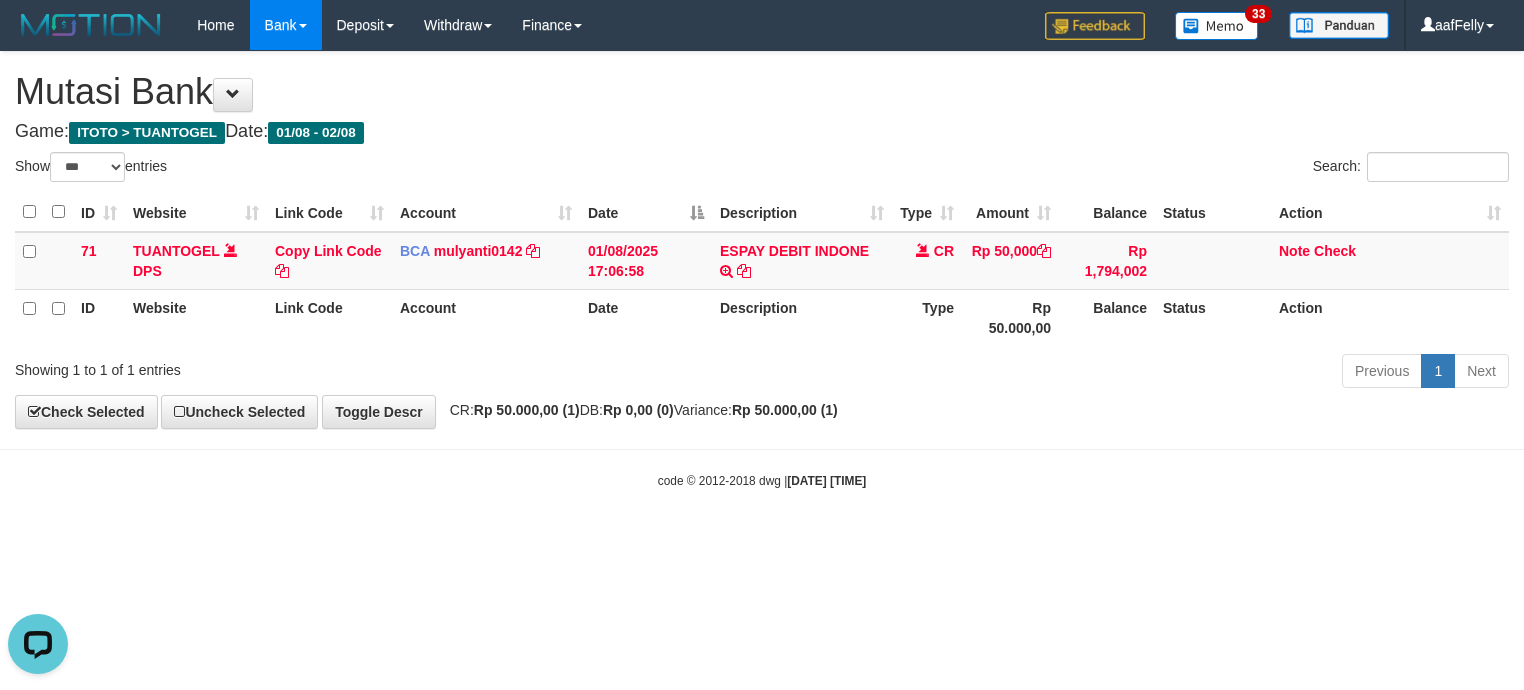 scroll, scrollTop: 0, scrollLeft: 0, axis: both 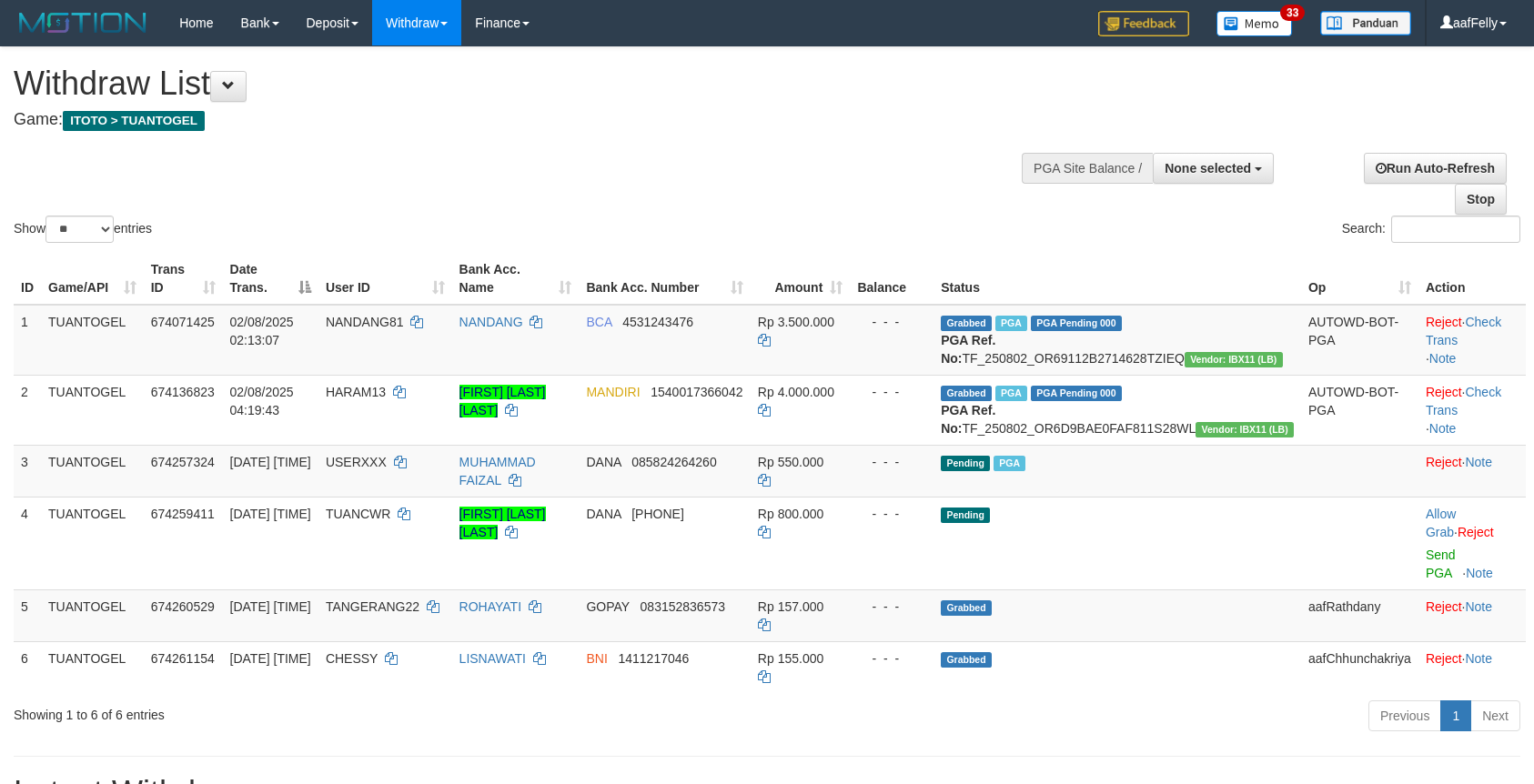 select 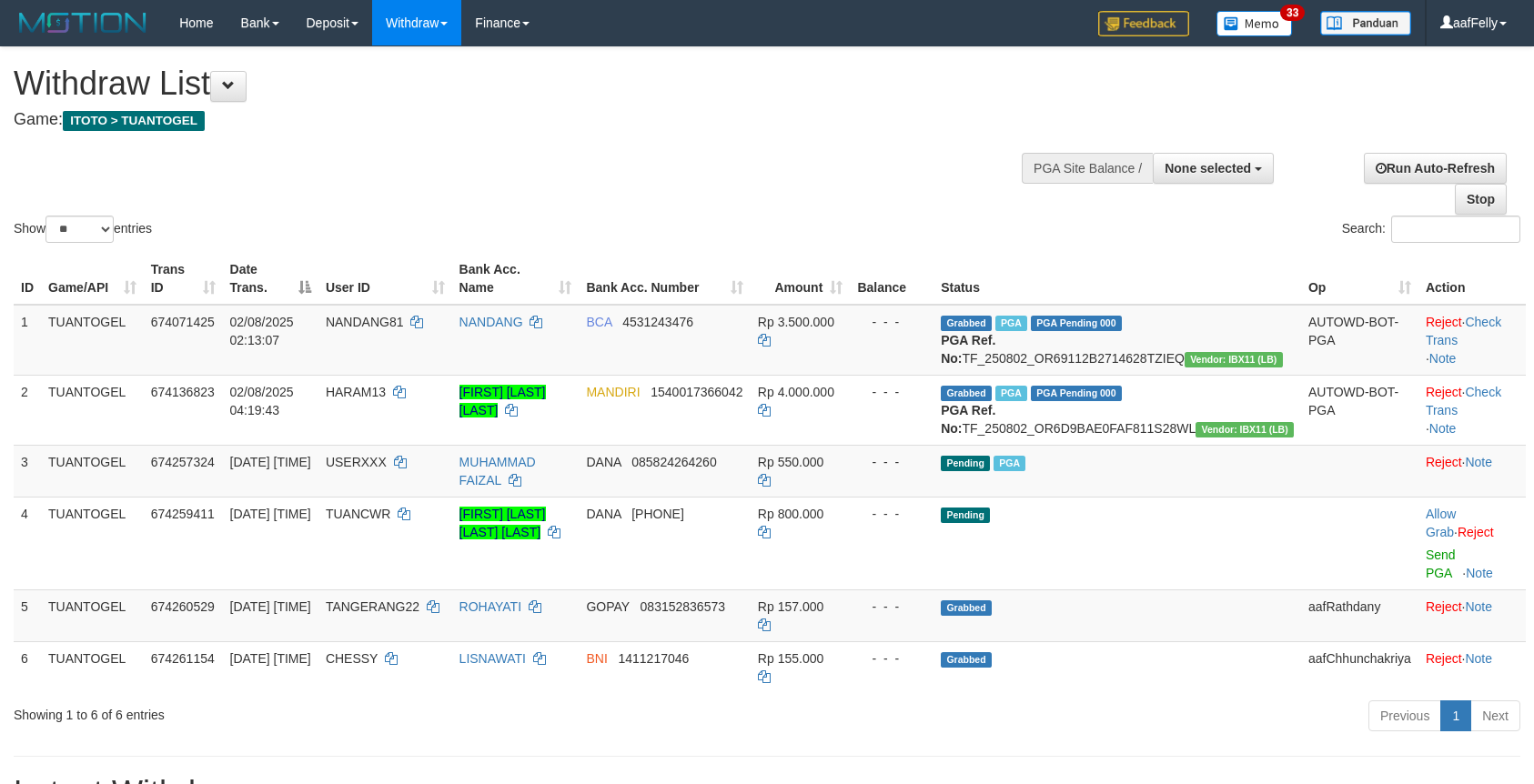 select 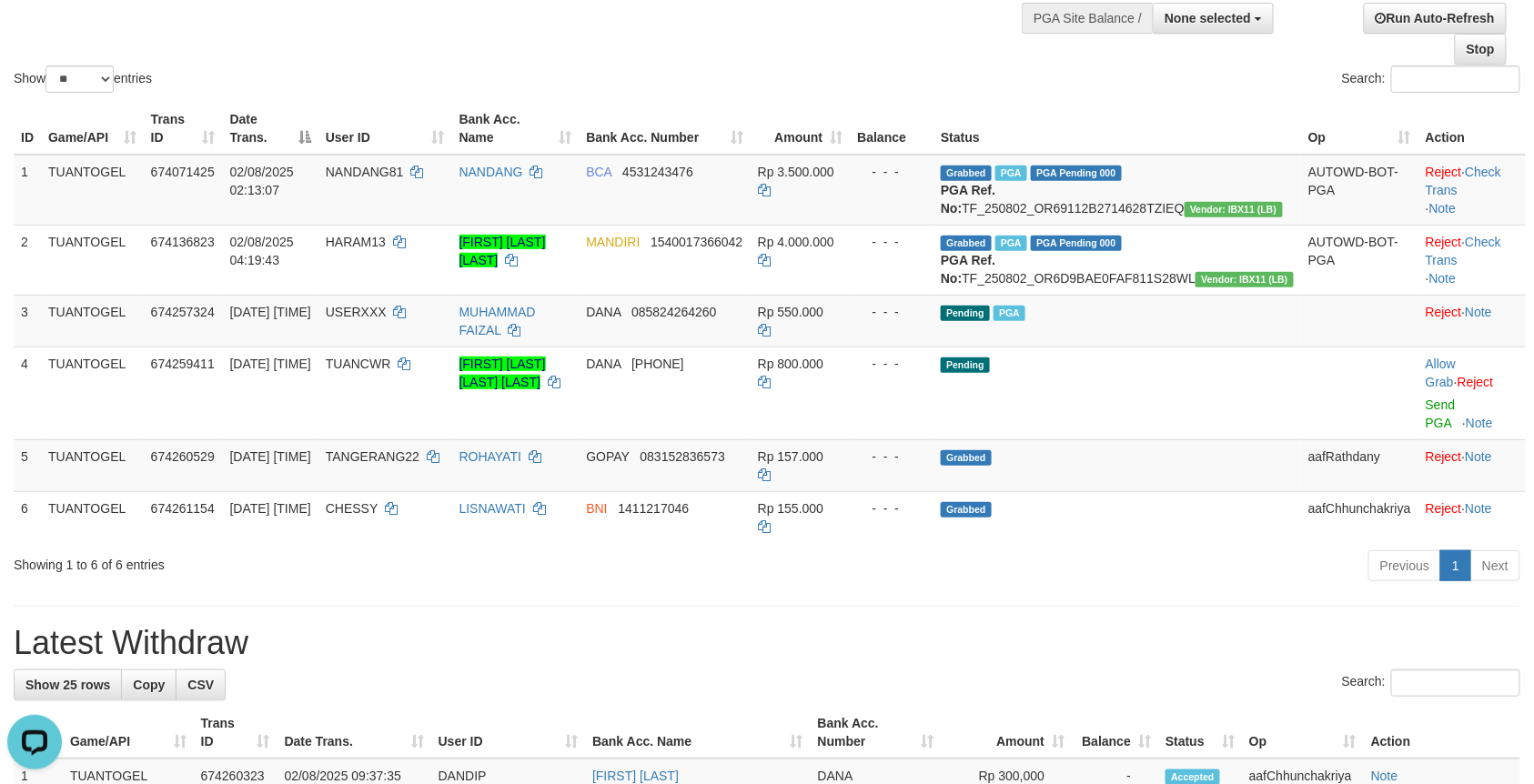 scroll, scrollTop: 0, scrollLeft: 0, axis: both 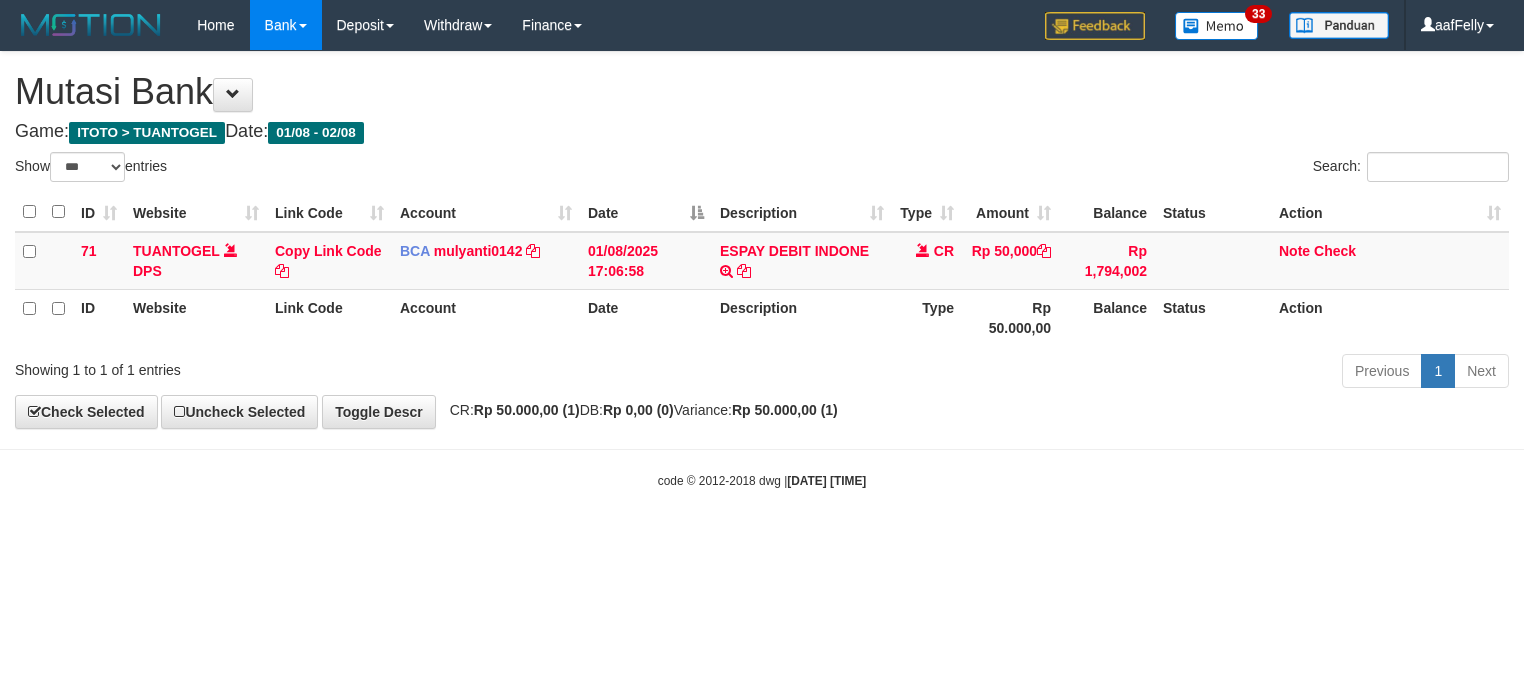 select on "***" 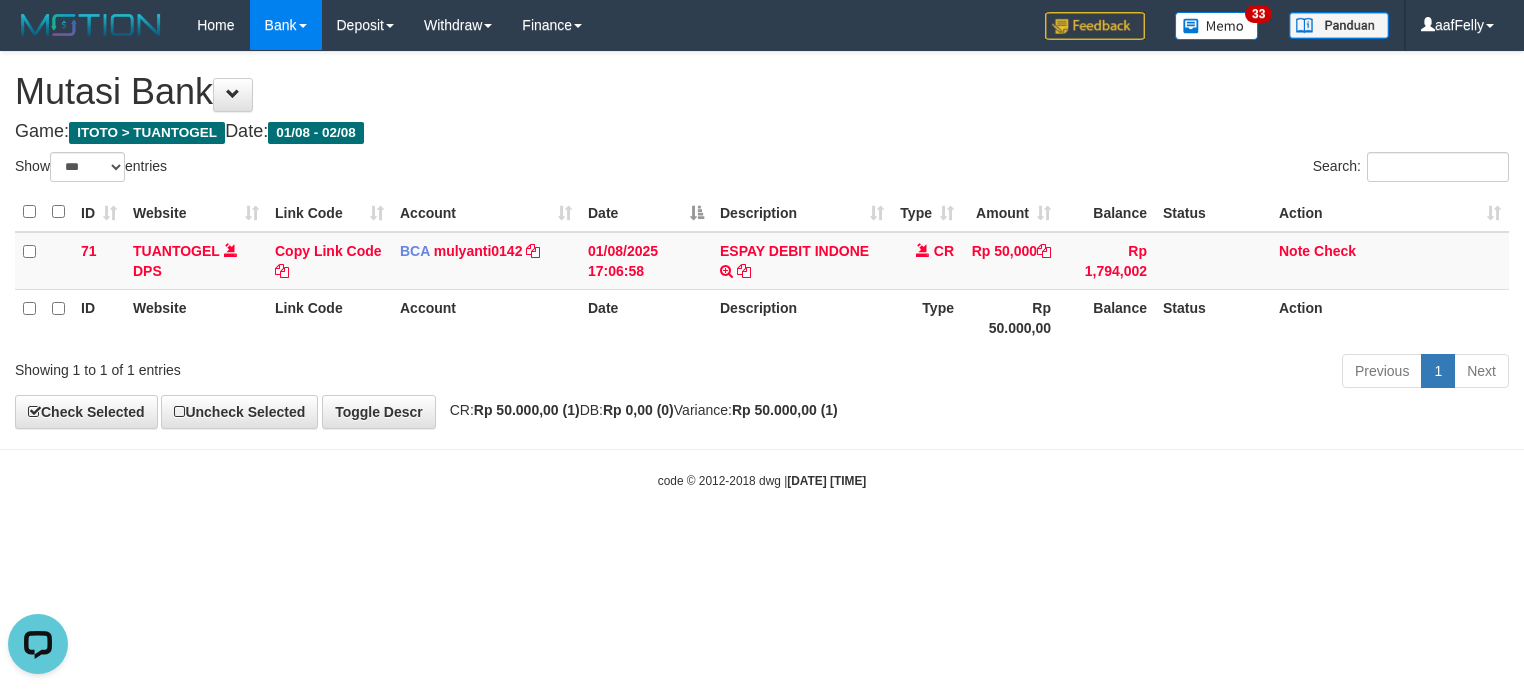 scroll, scrollTop: 0, scrollLeft: 0, axis: both 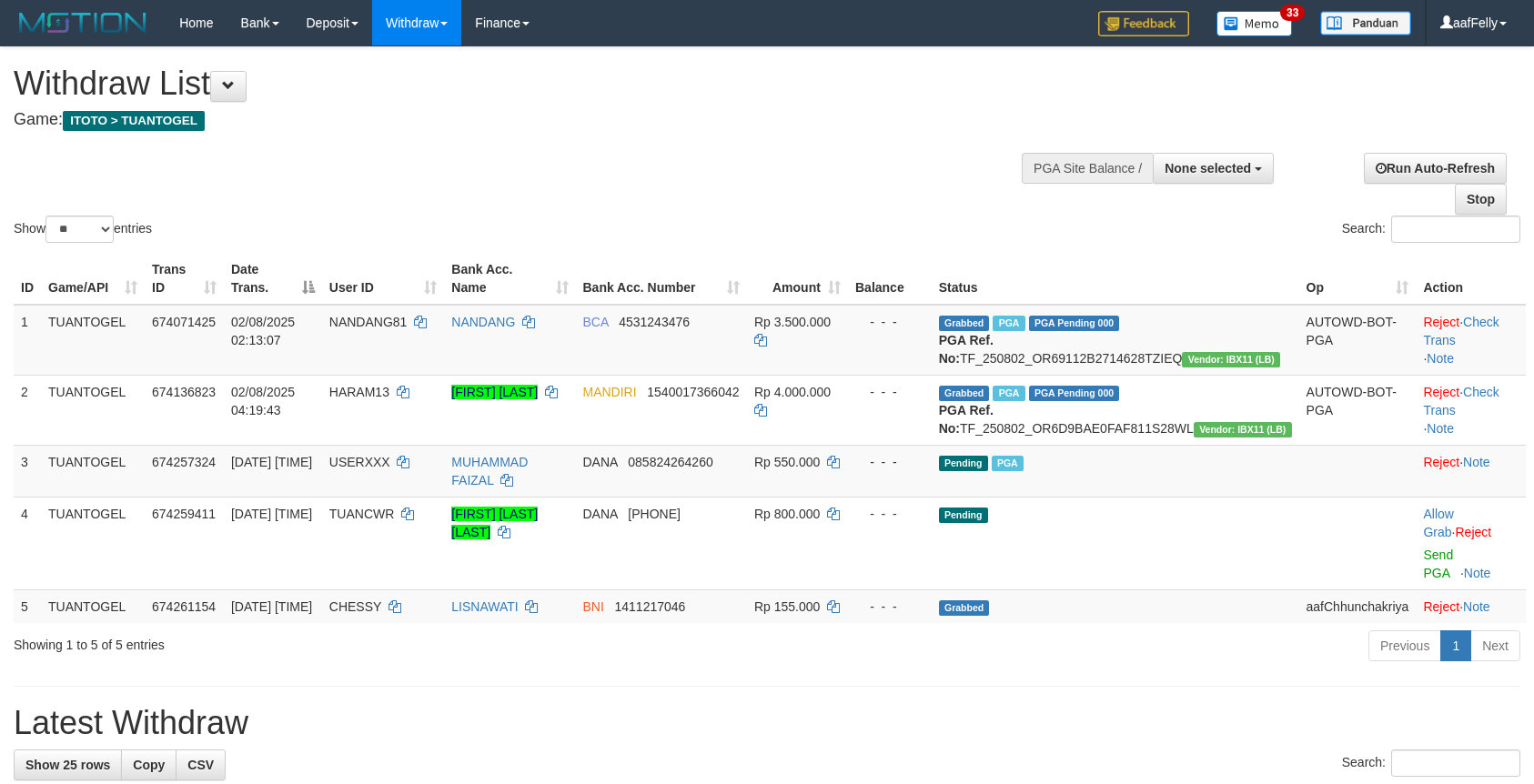 select 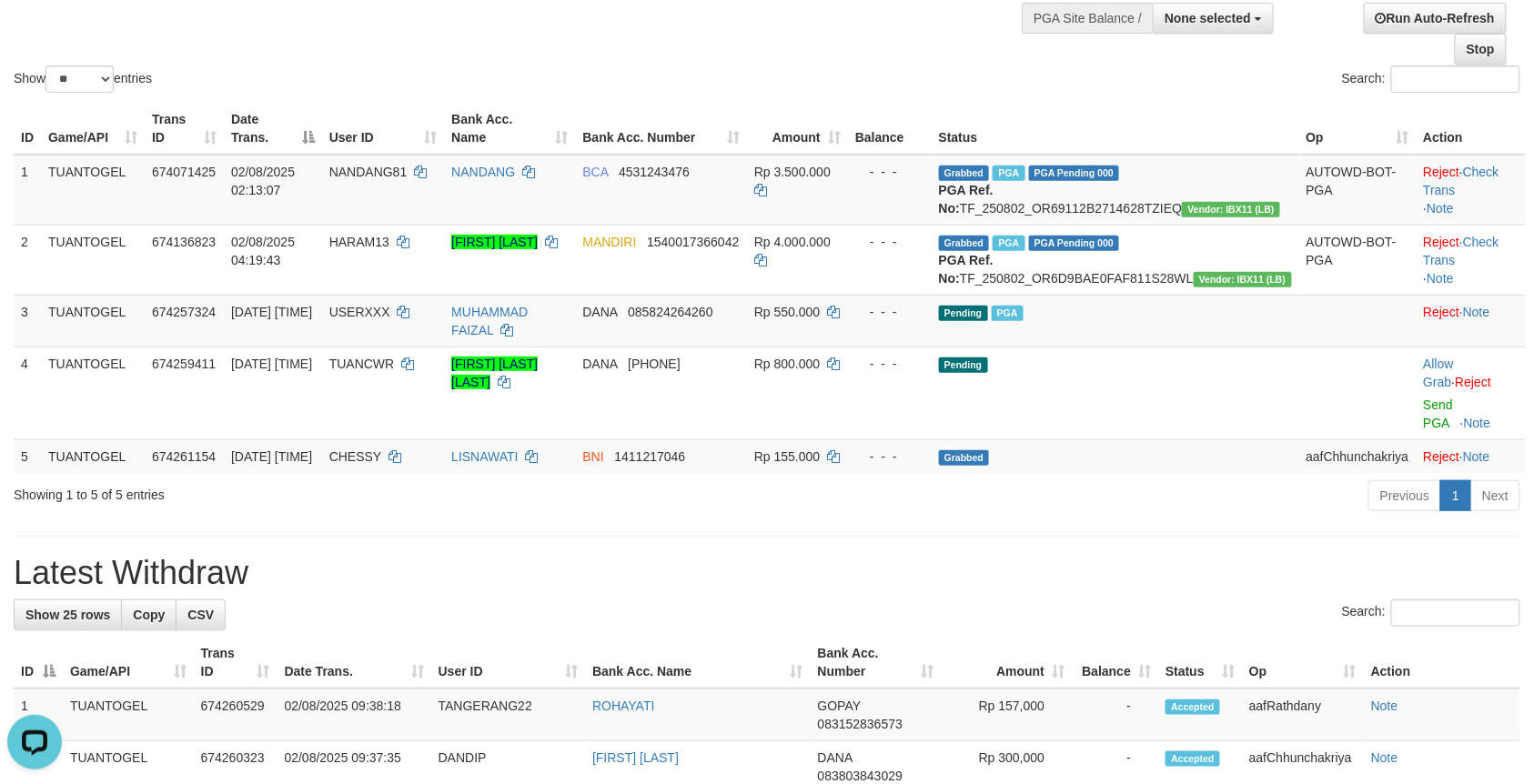 scroll, scrollTop: 0, scrollLeft: 0, axis: both 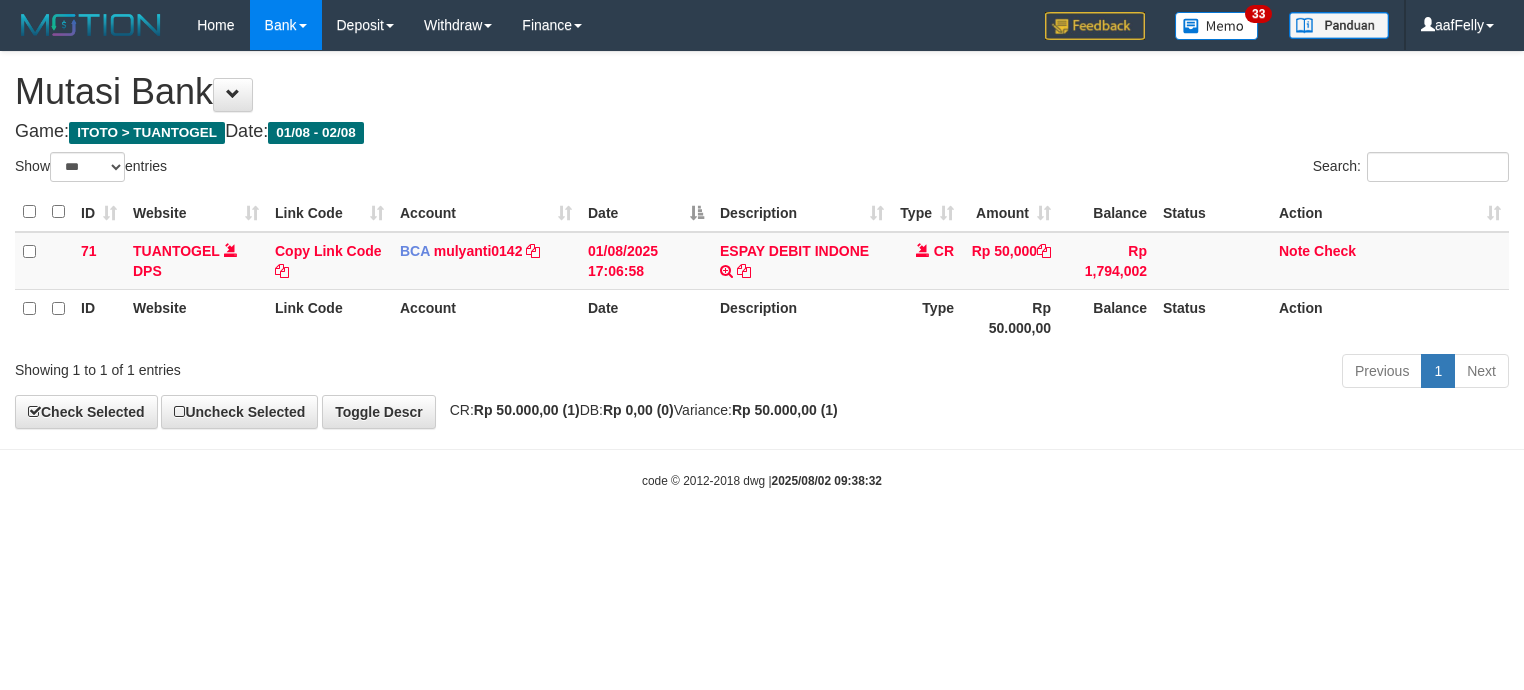 select on "***" 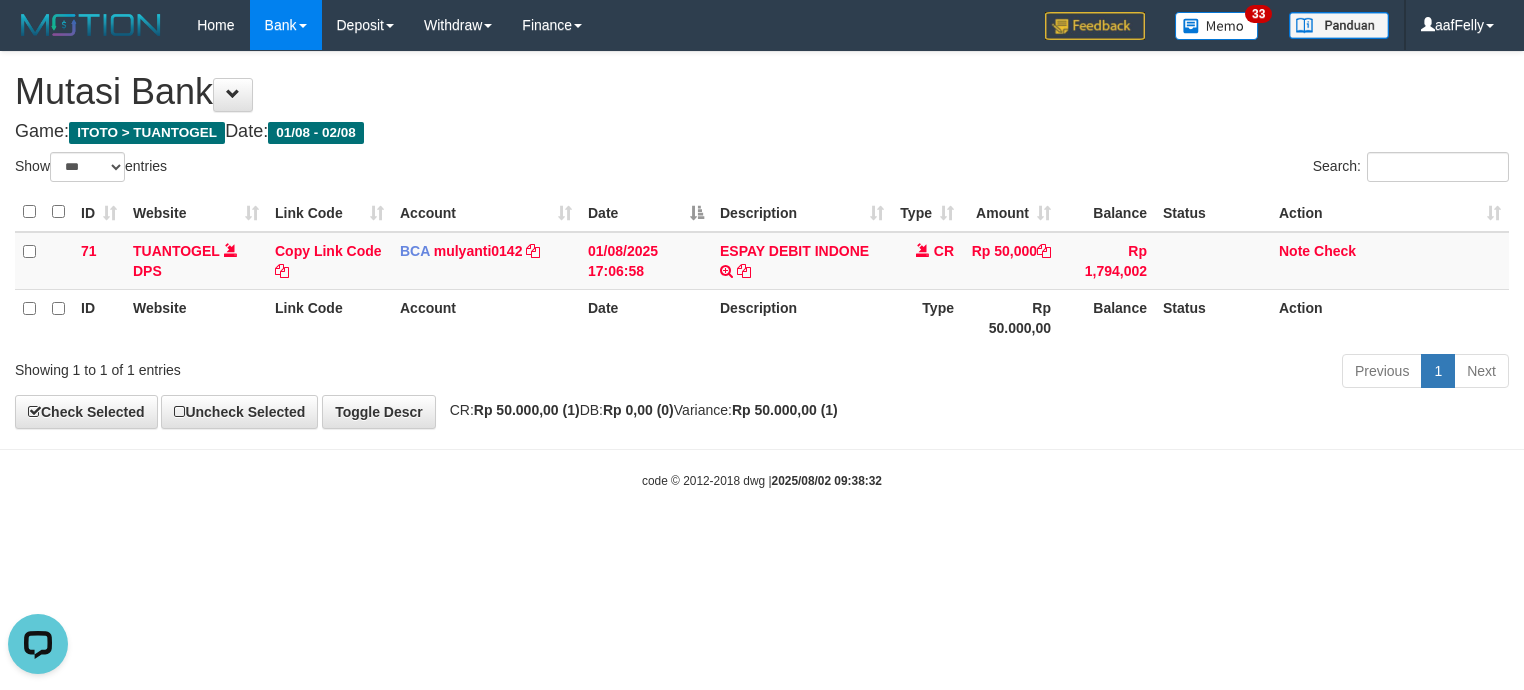 scroll, scrollTop: 0, scrollLeft: 0, axis: both 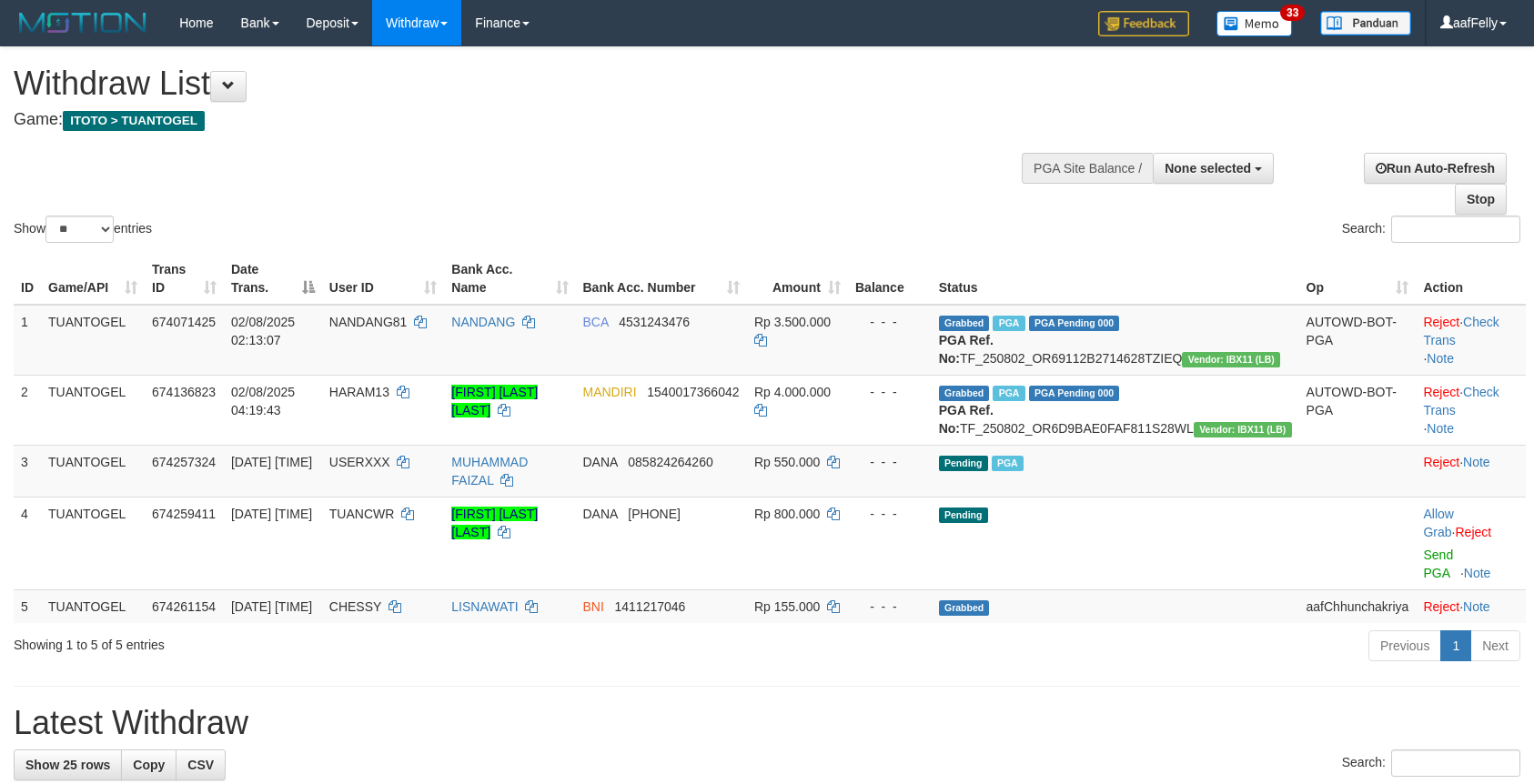 select 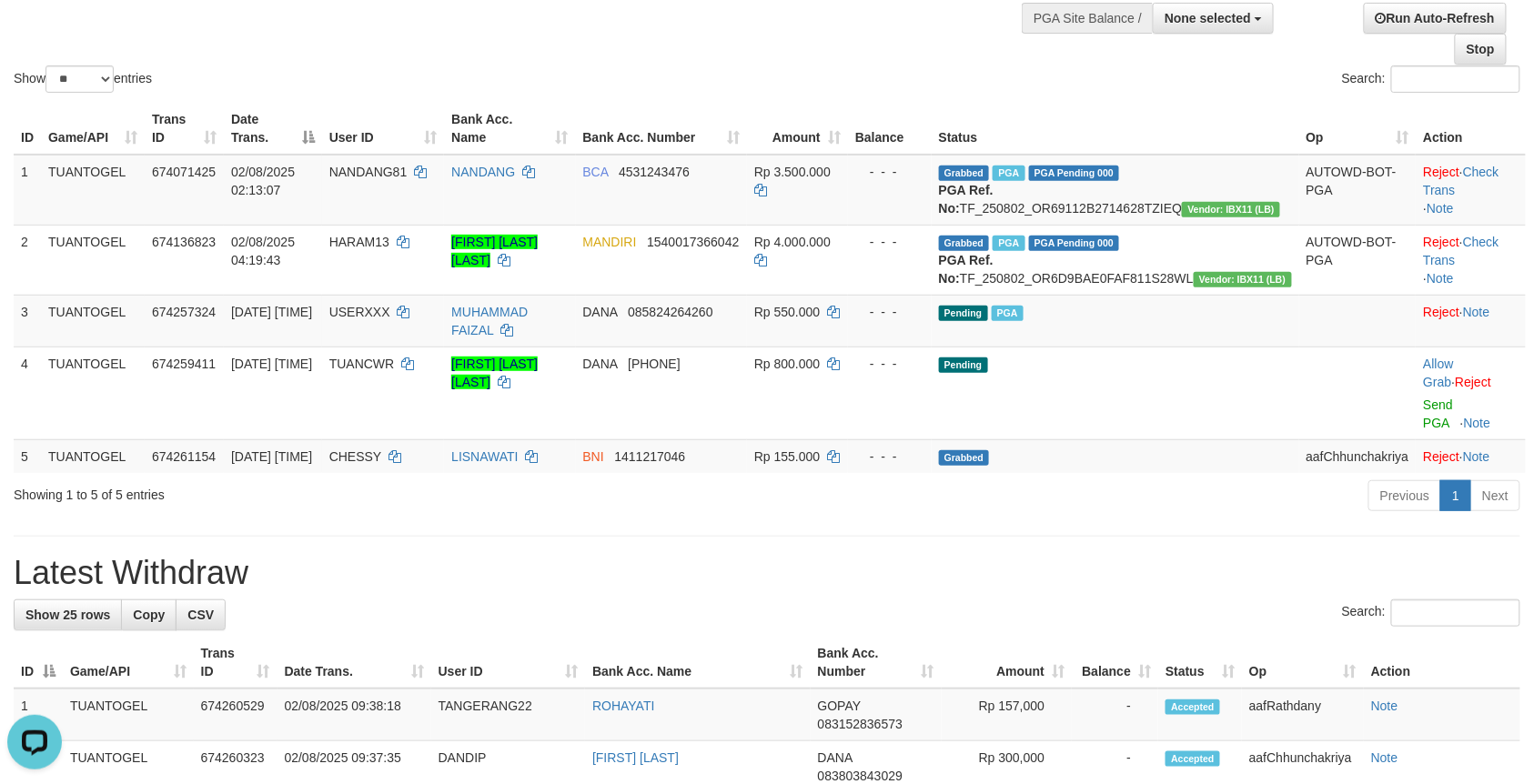 scroll, scrollTop: 0, scrollLeft: 0, axis: both 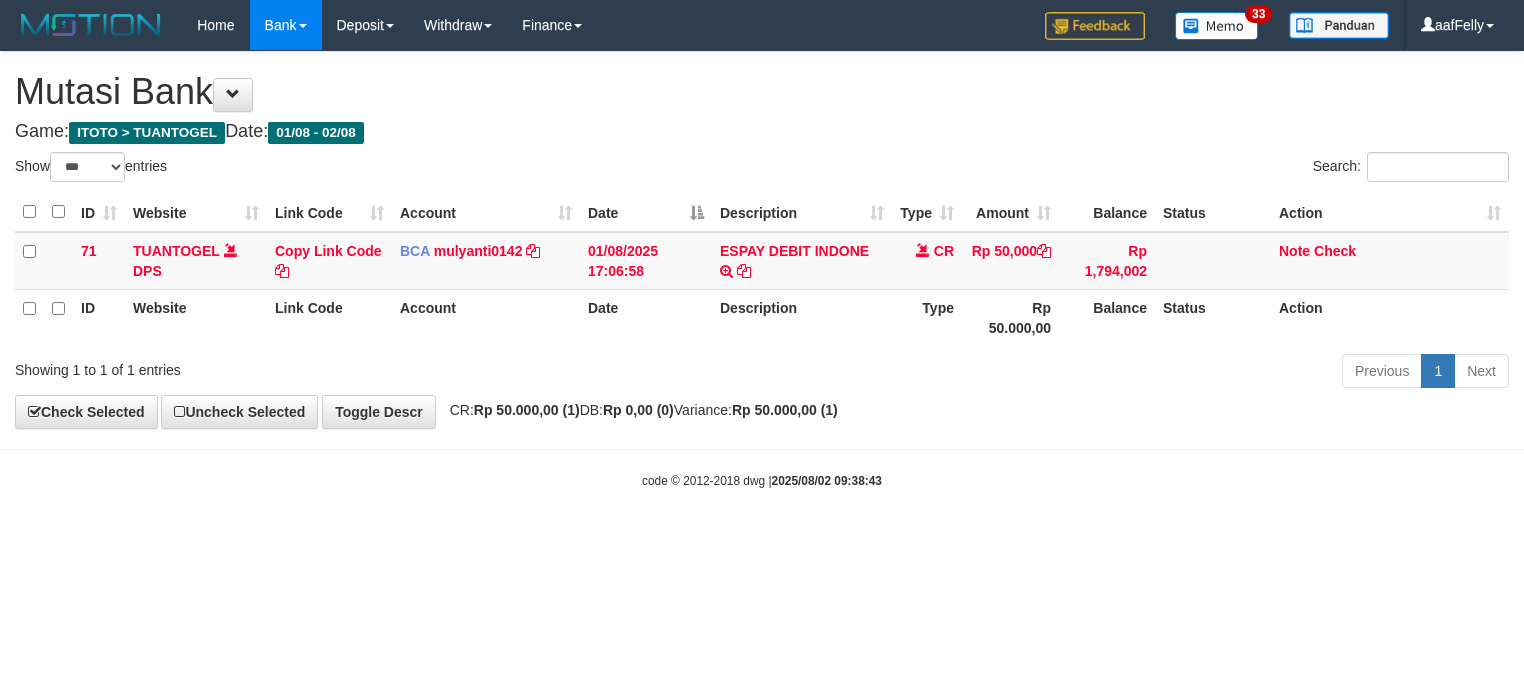 select on "***" 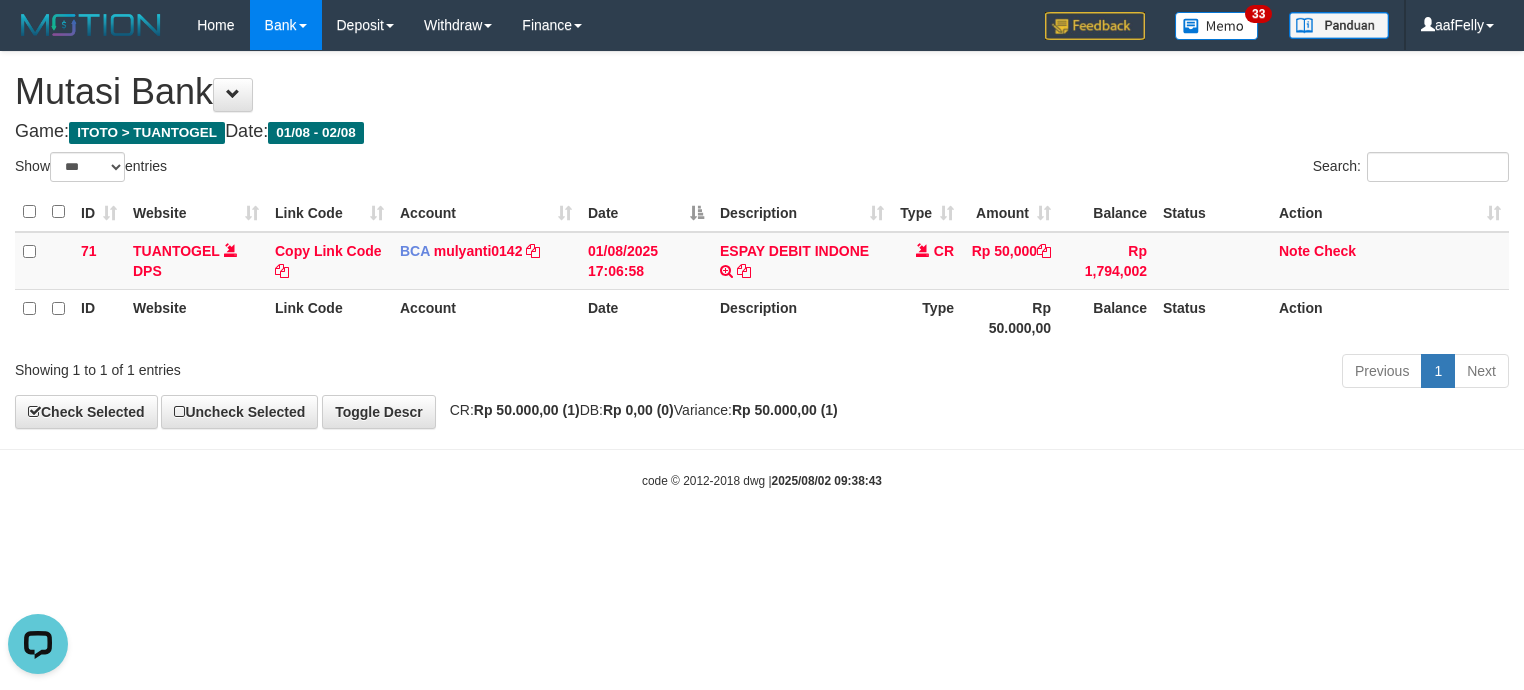 scroll, scrollTop: 0, scrollLeft: 0, axis: both 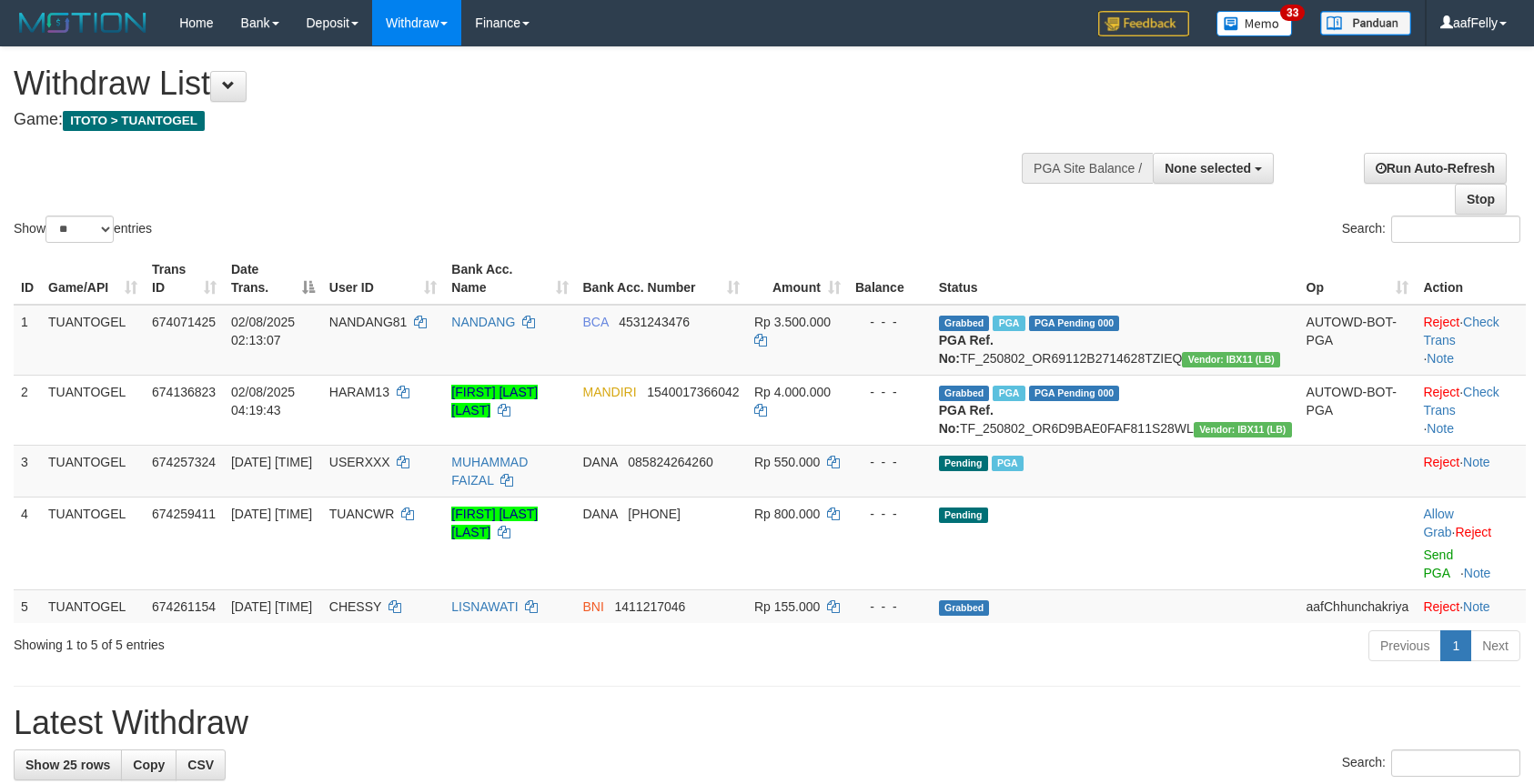 select 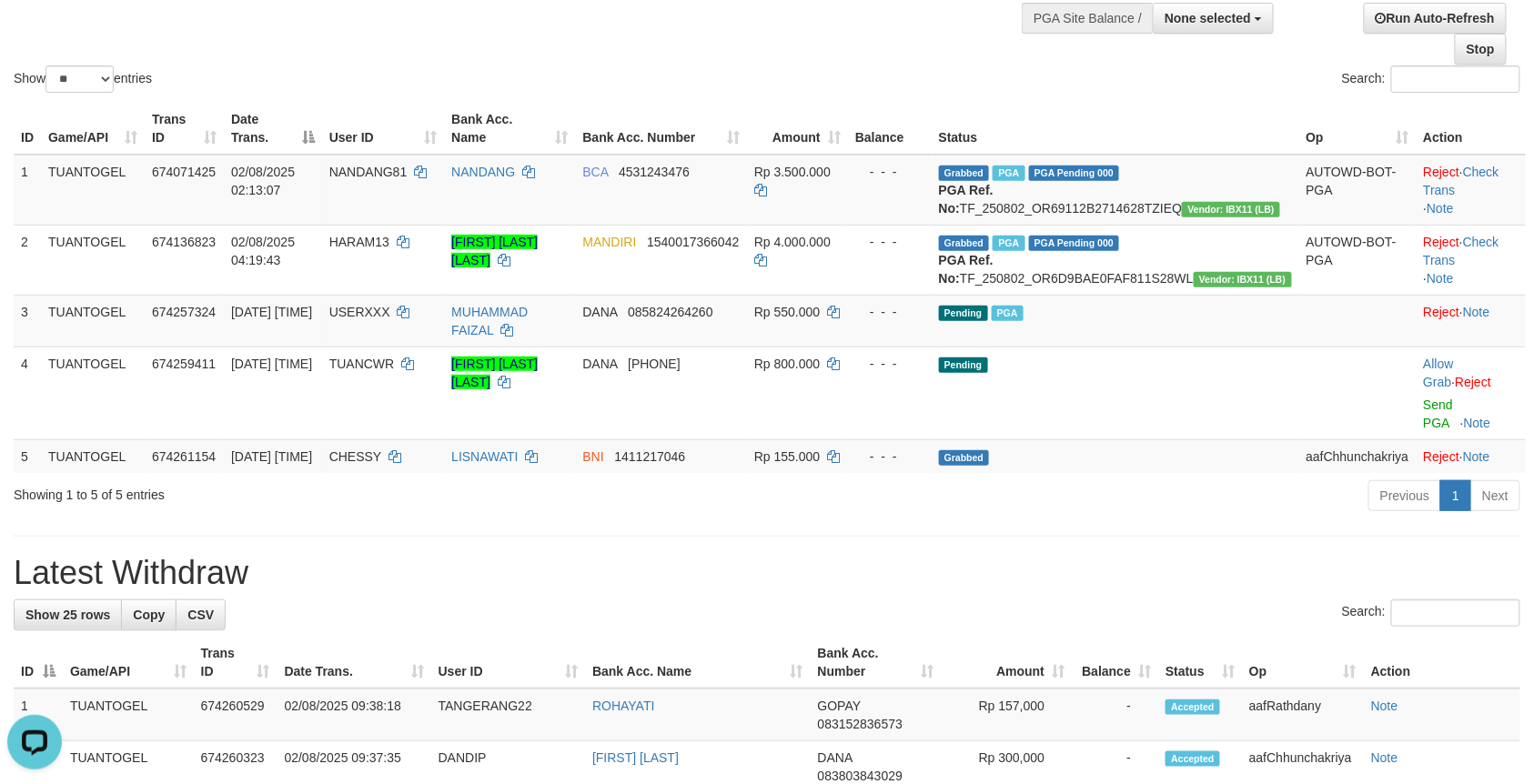 scroll, scrollTop: 0, scrollLeft: 0, axis: both 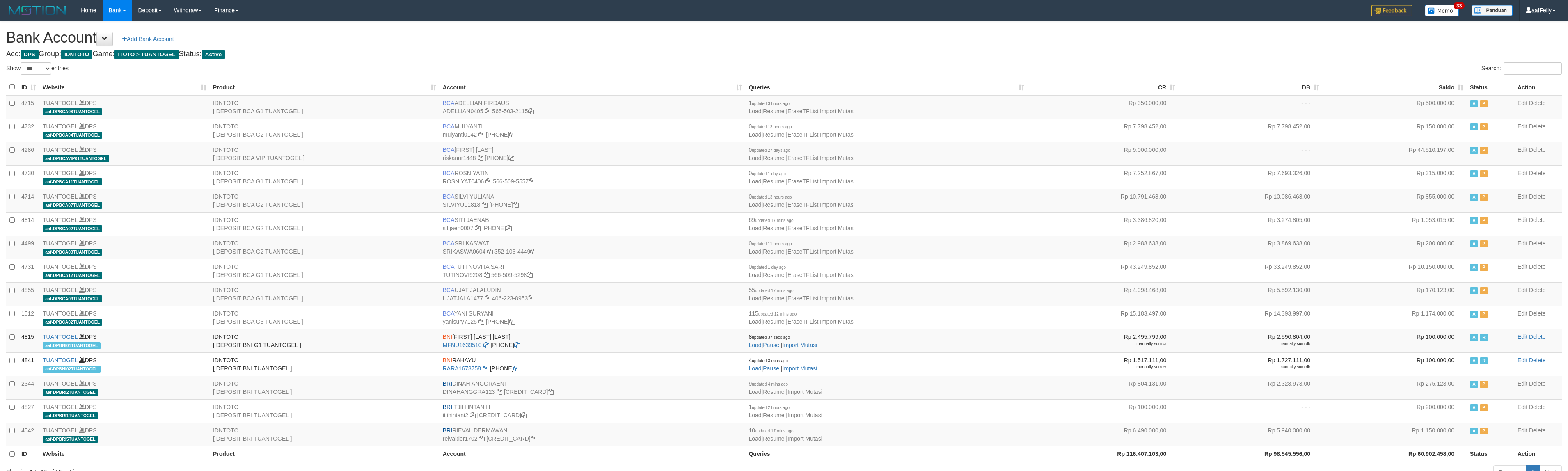select on "***" 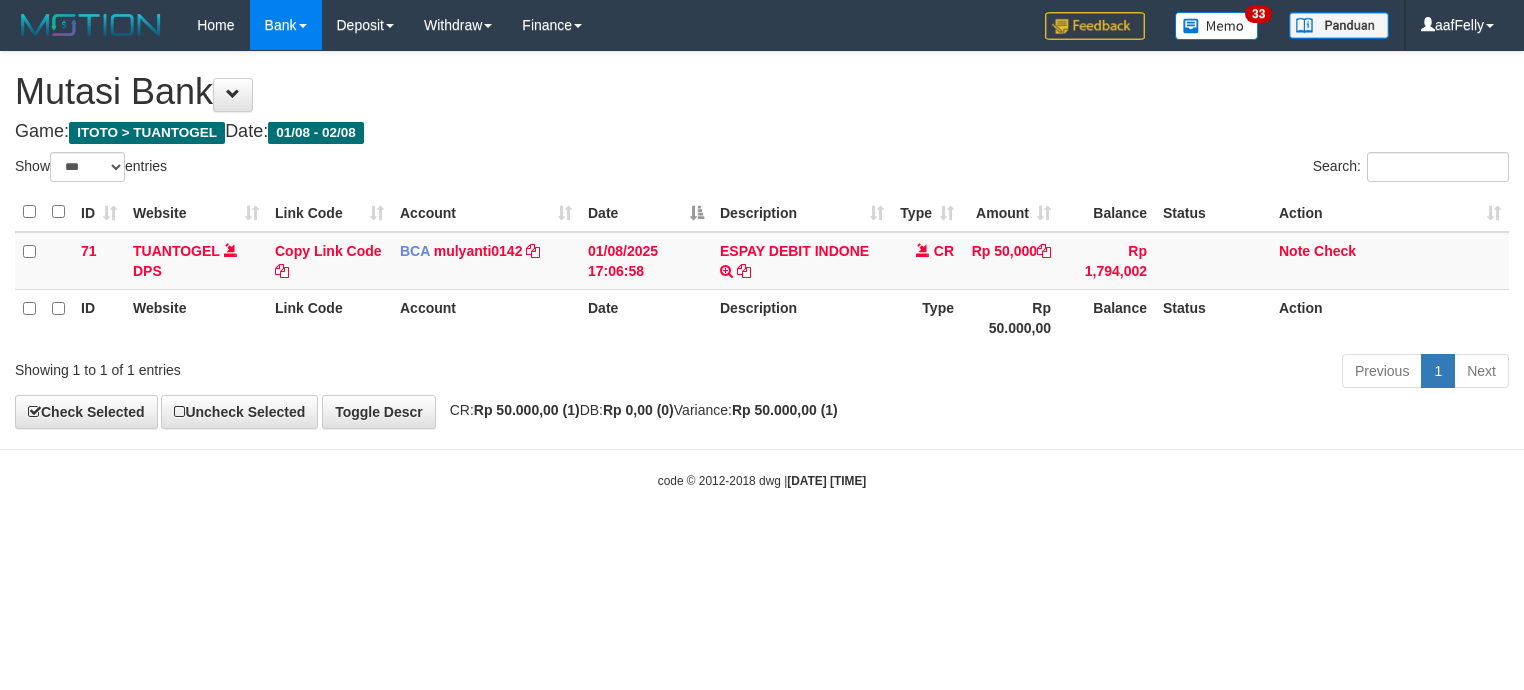 select on "***" 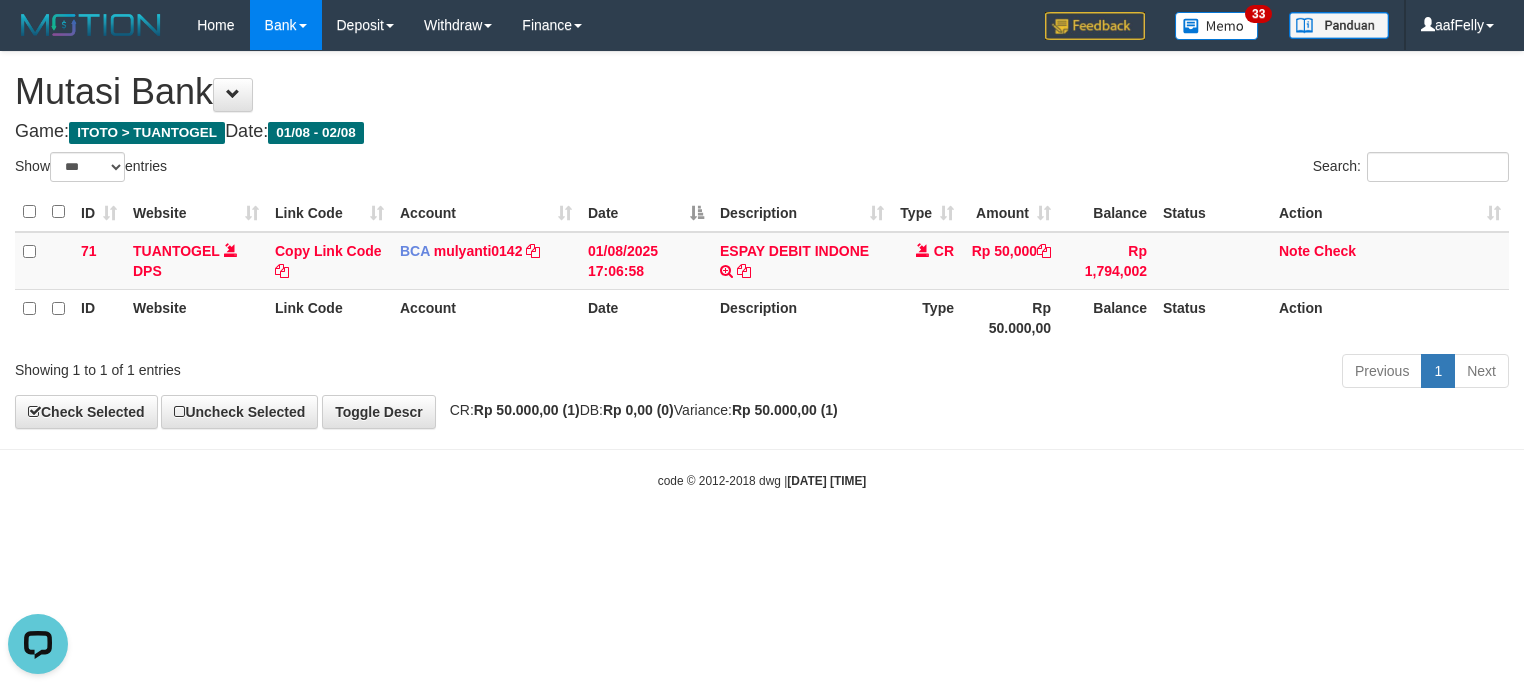 scroll, scrollTop: 0, scrollLeft: 0, axis: both 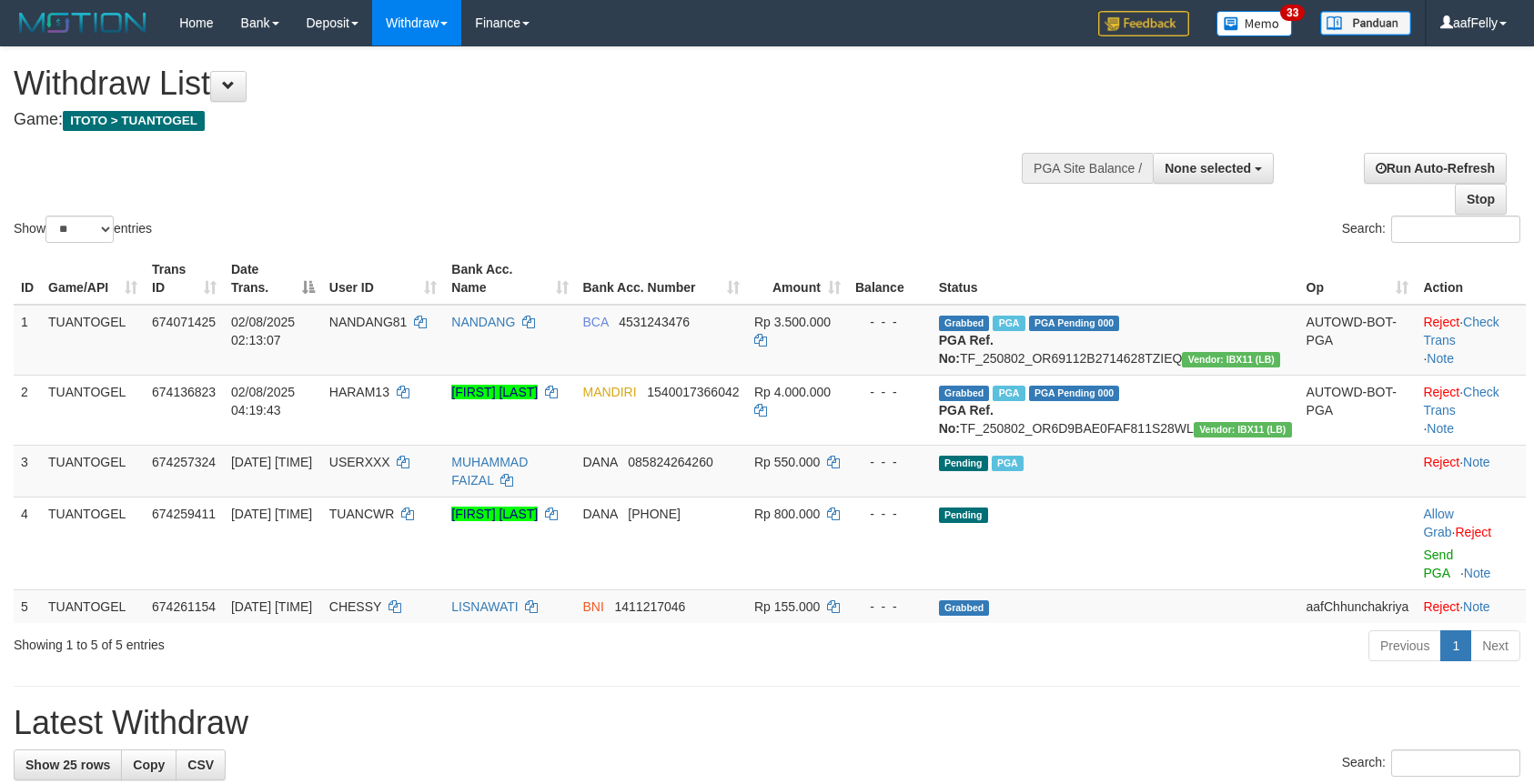 select 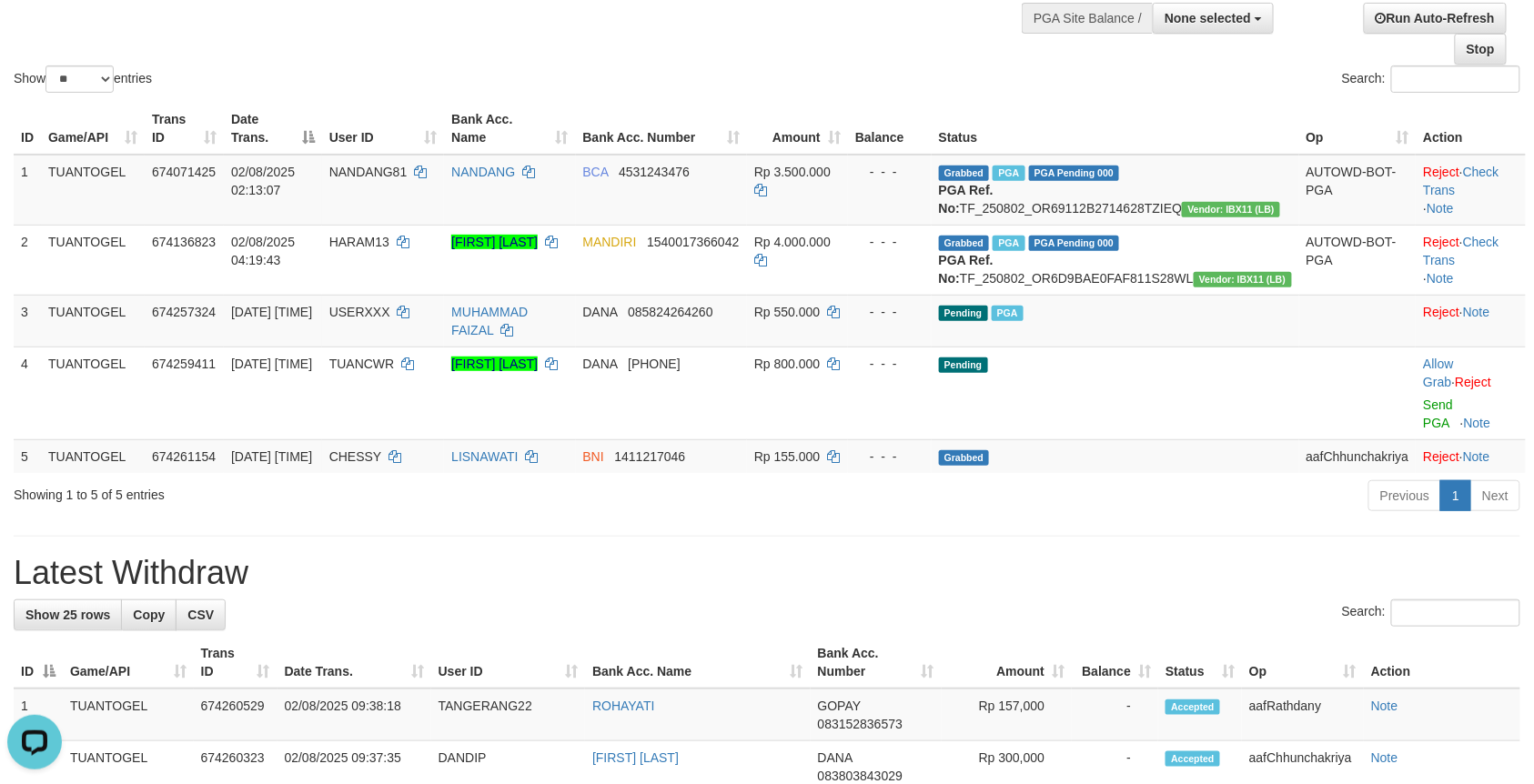scroll, scrollTop: 0, scrollLeft: 0, axis: both 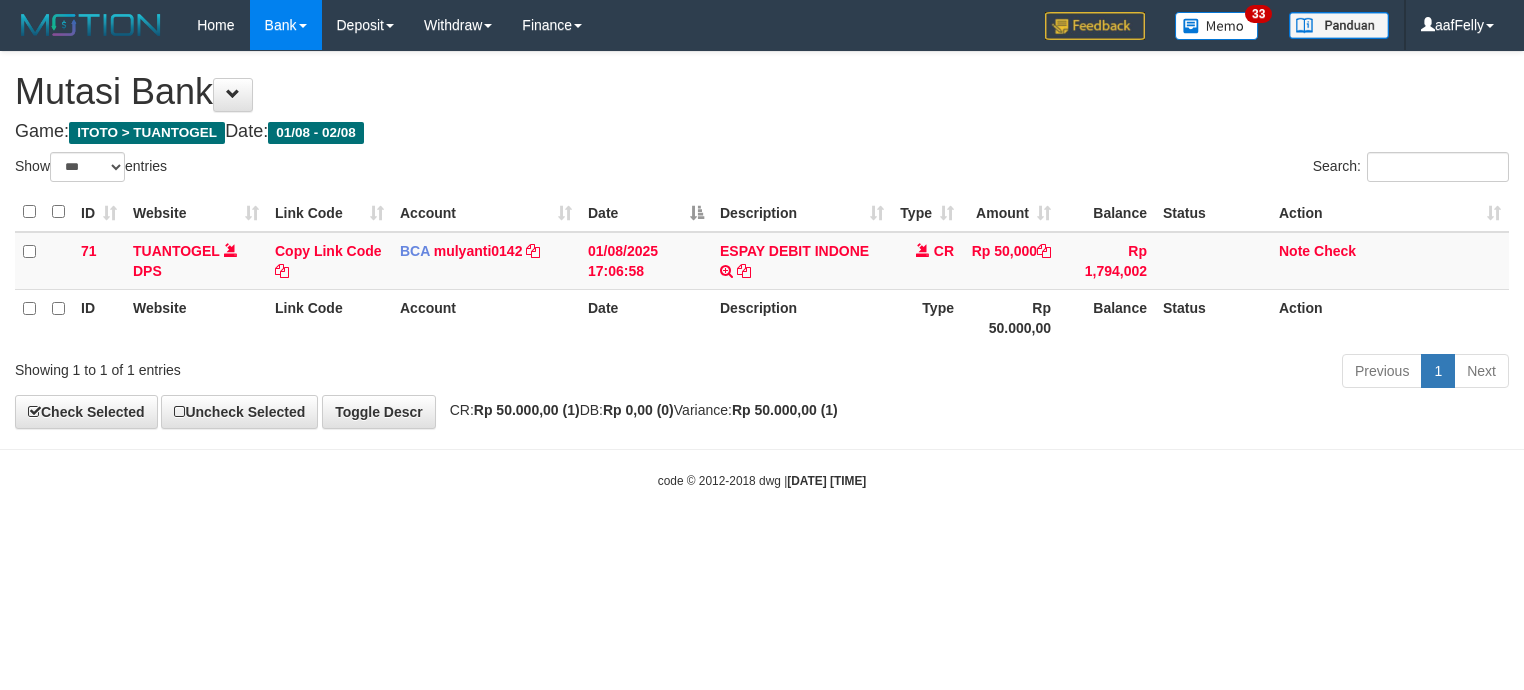 select on "***" 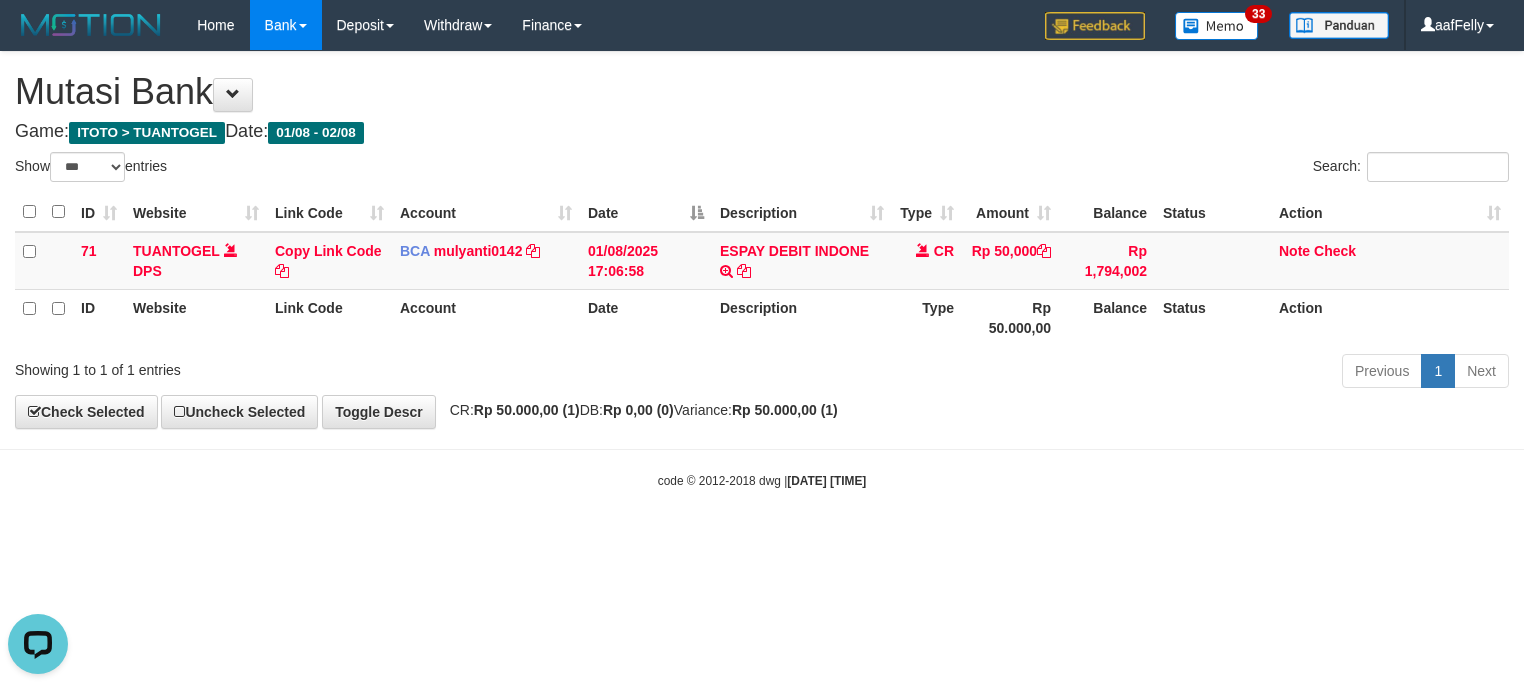 scroll, scrollTop: 0, scrollLeft: 0, axis: both 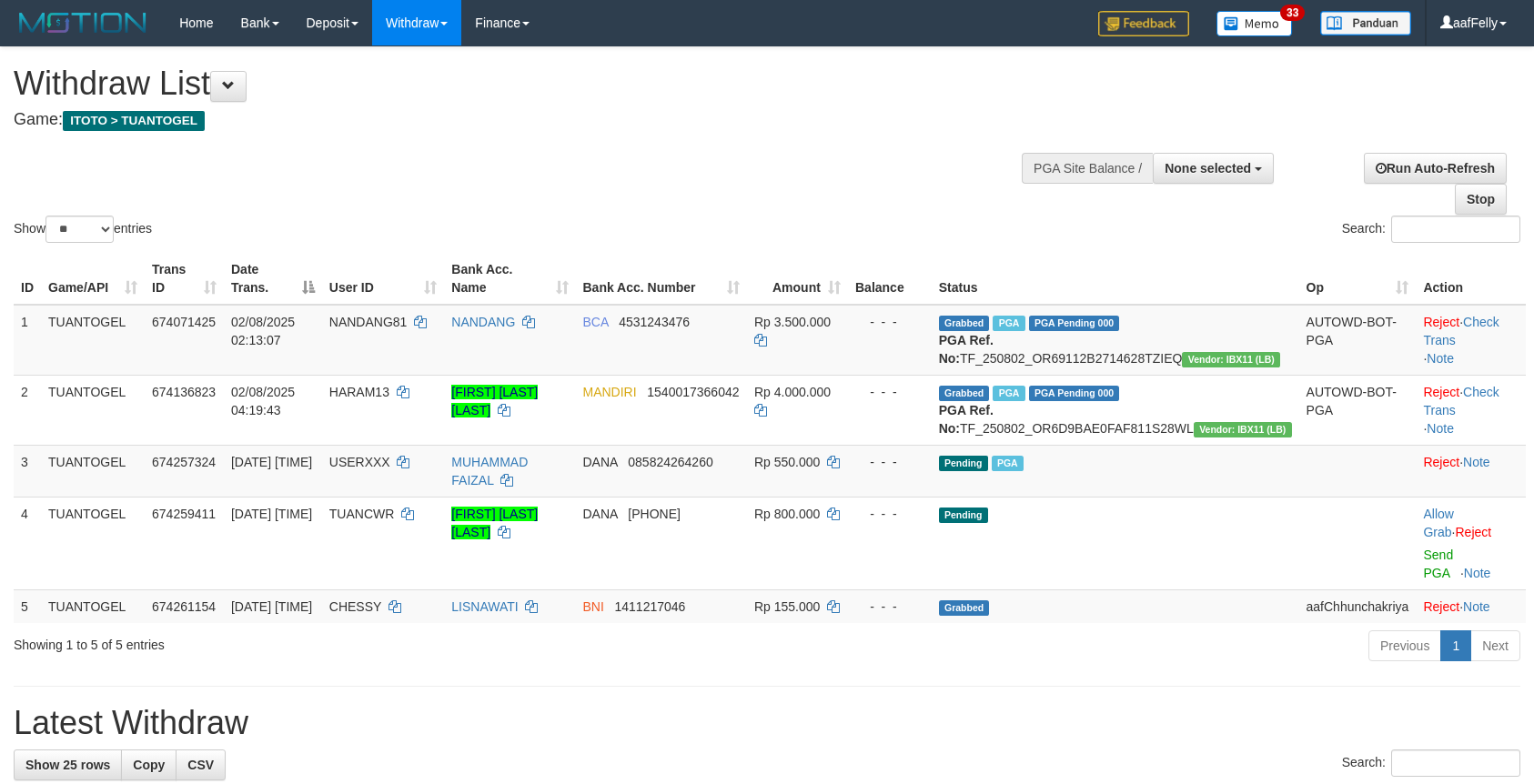 select 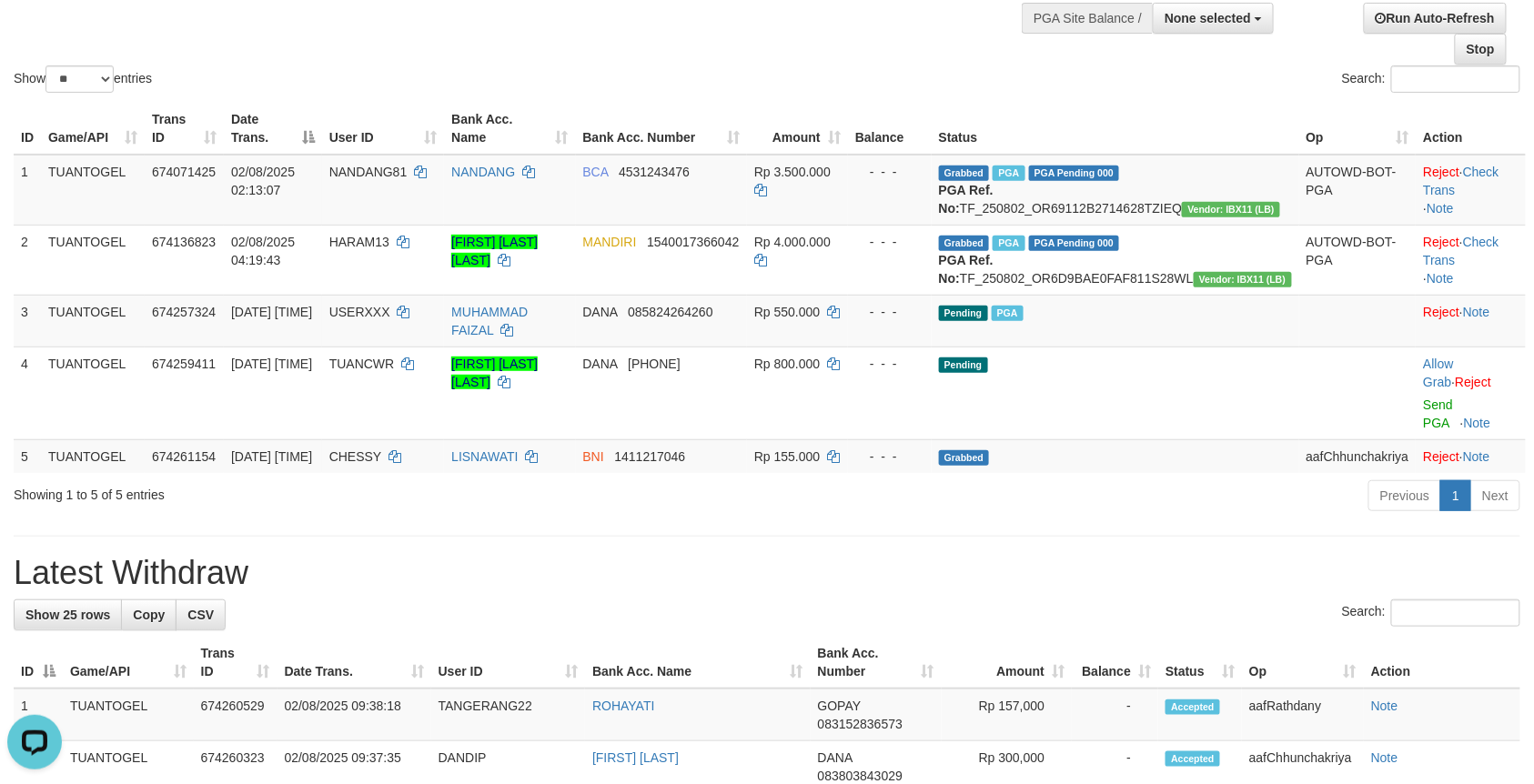 scroll, scrollTop: 0, scrollLeft: 0, axis: both 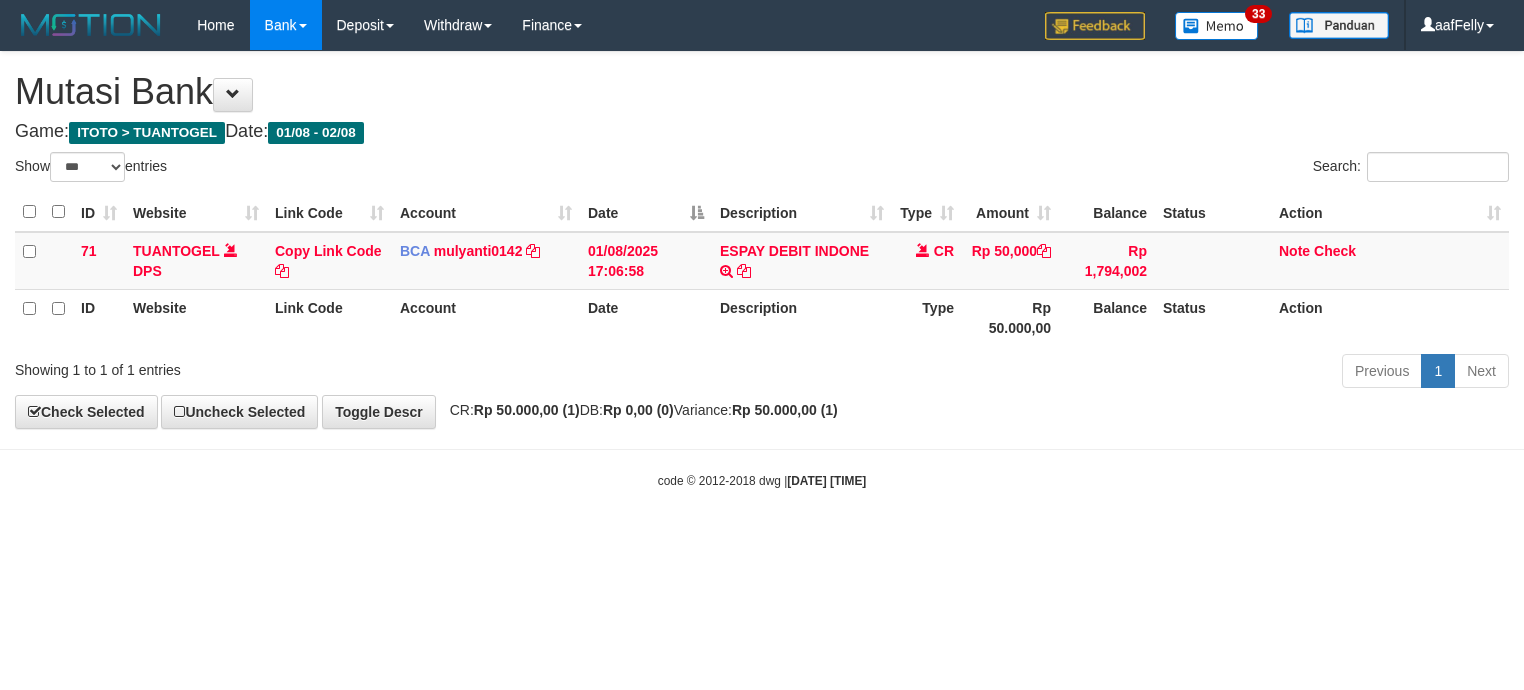 select on "***" 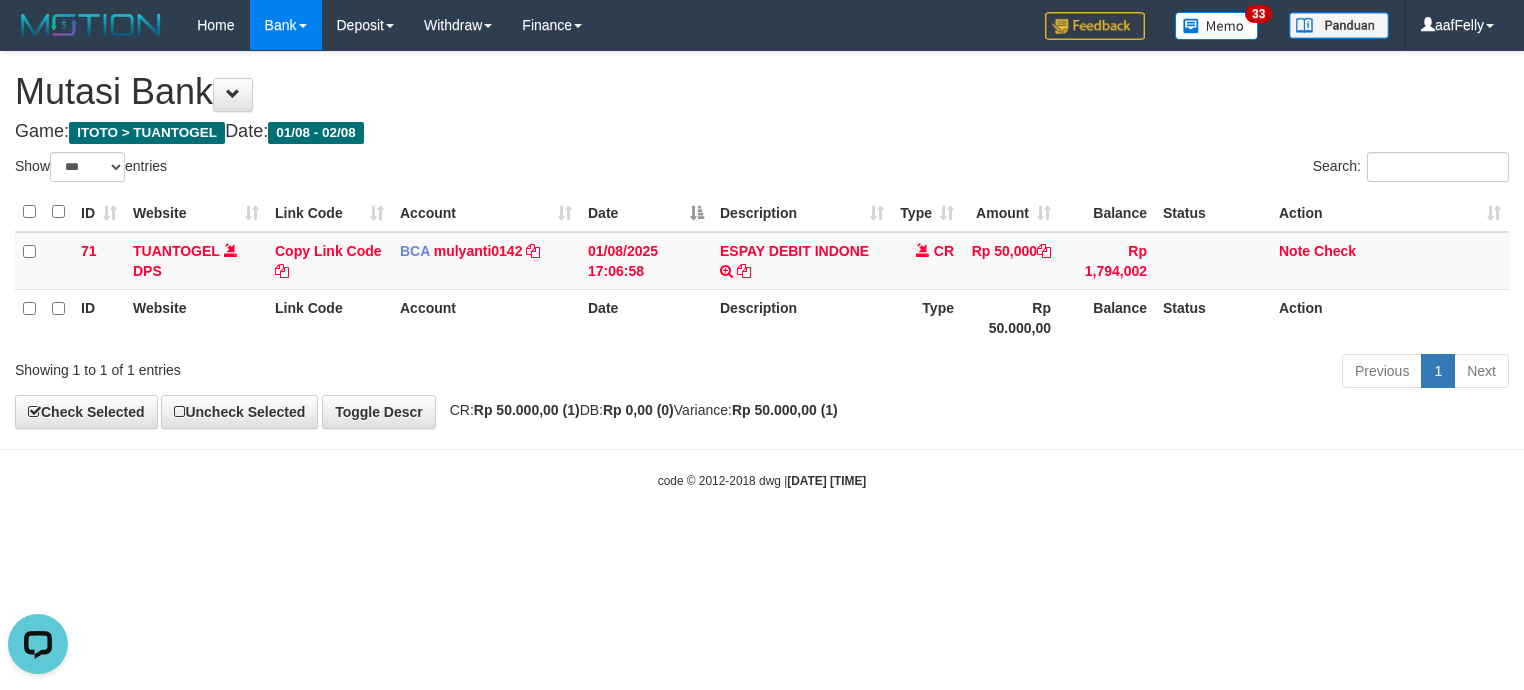 scroll, scrollTop: 0, scrollLeft: 0, axis: both 